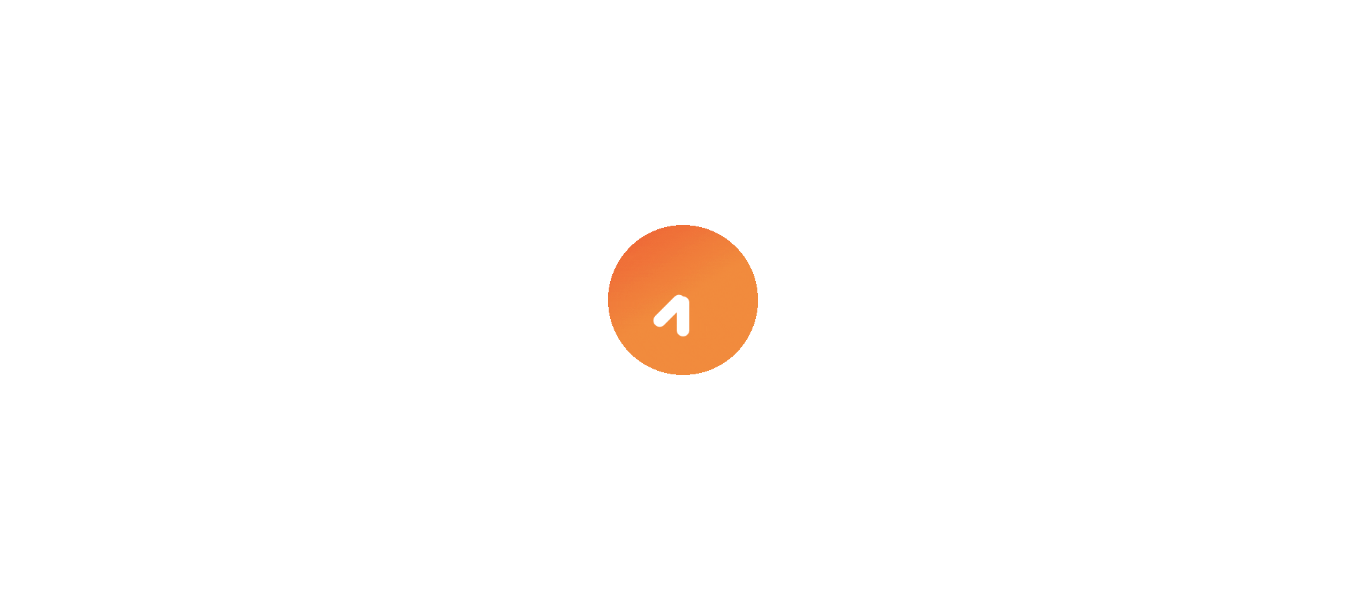 scroll, scrollTop: 0, scrollLeft: 0, axis: both 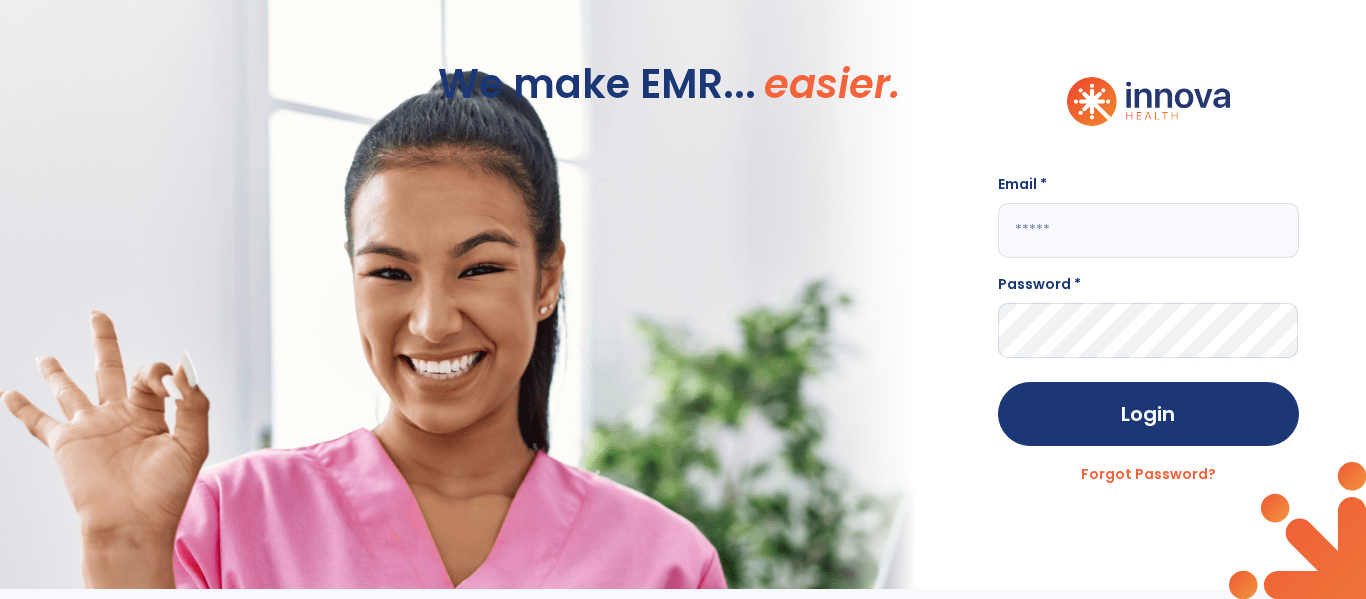 click on "We make EMR... easier." 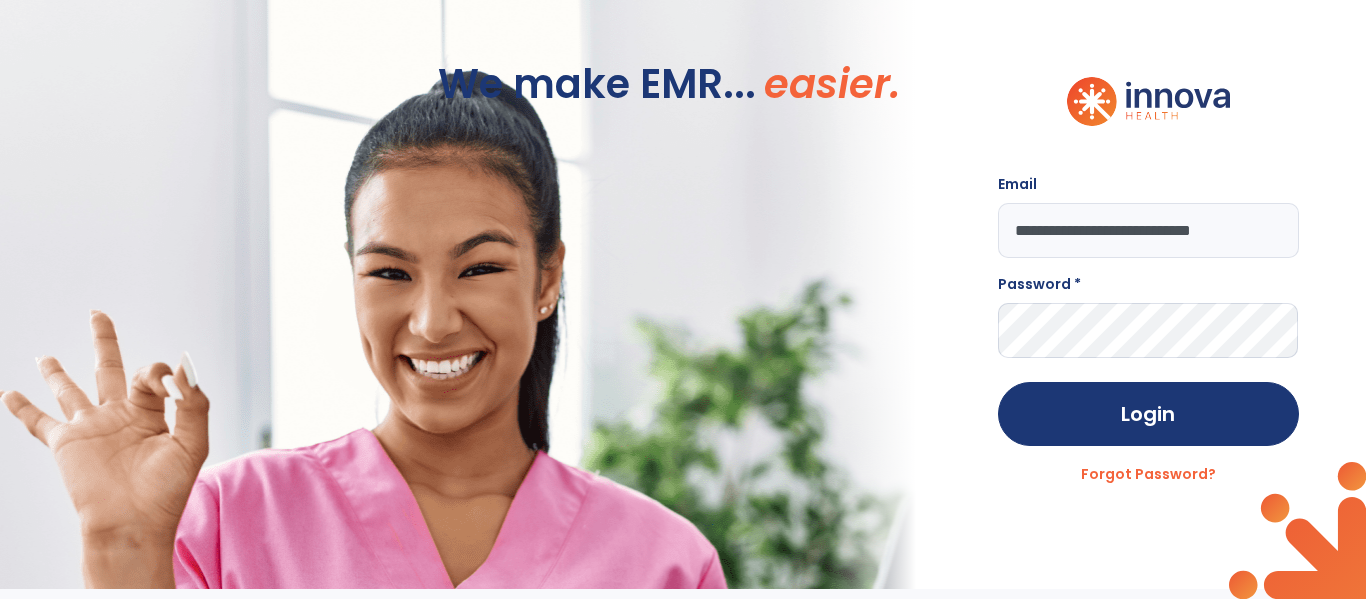 type on "**********" 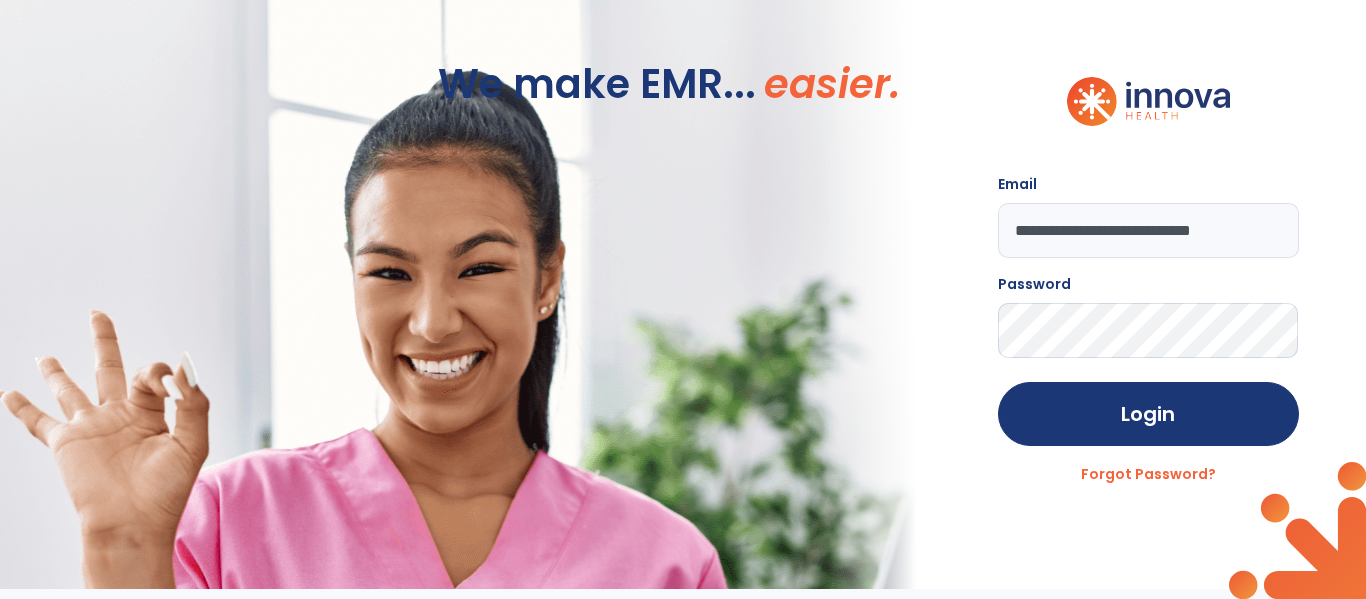 click on "Login" 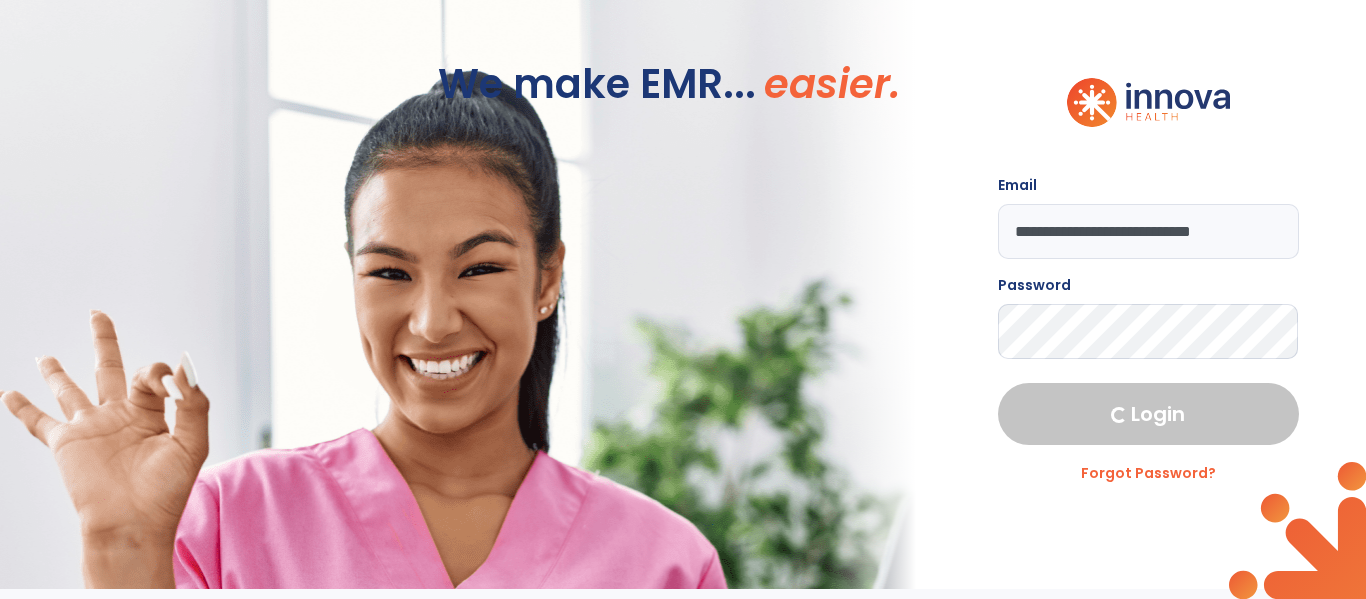 select on "****" 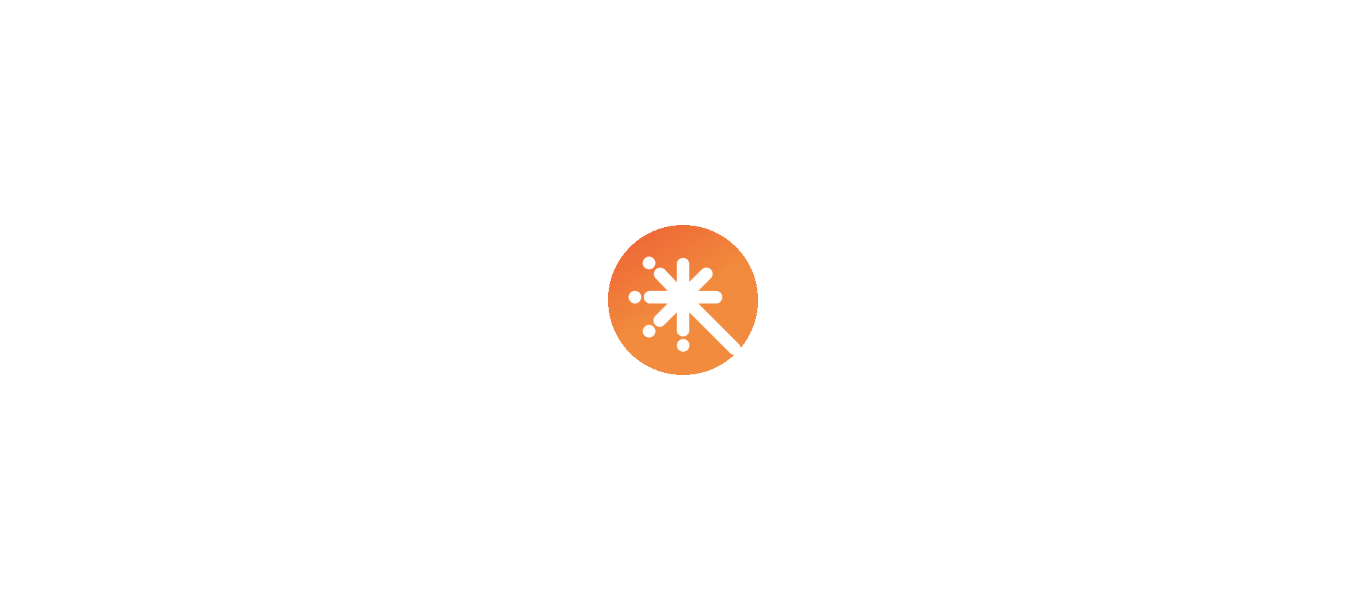 scroll, scrollTop: 0, scrollLeft: 0, axis: both 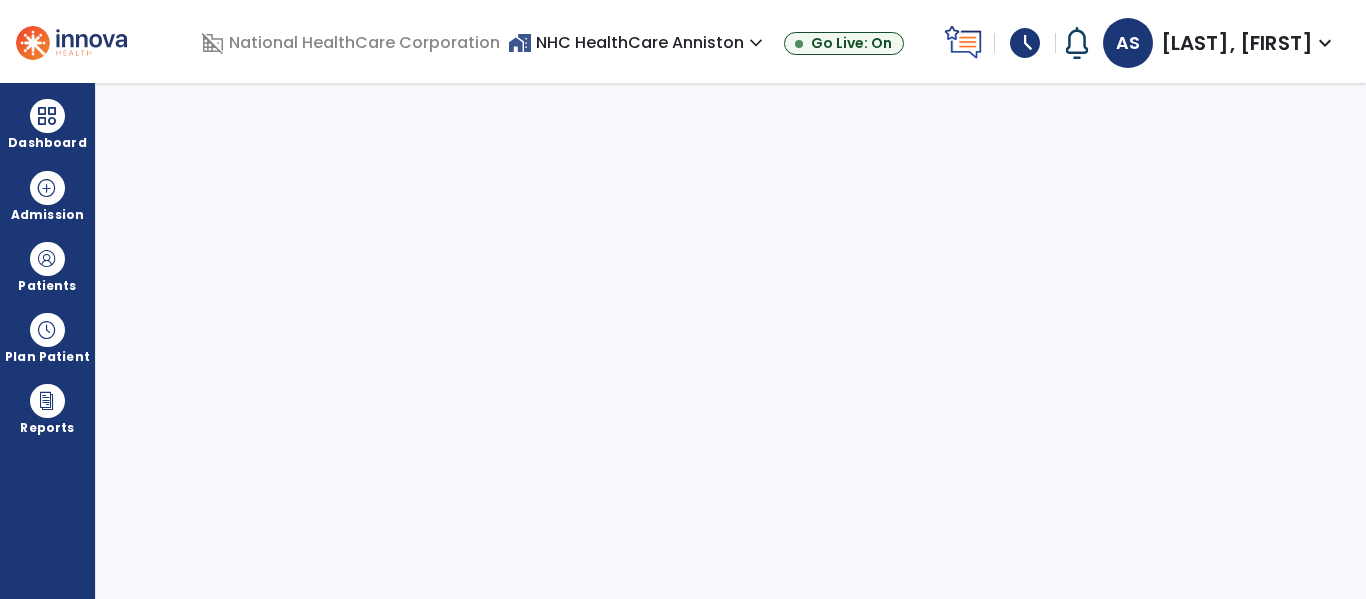 select on "****" 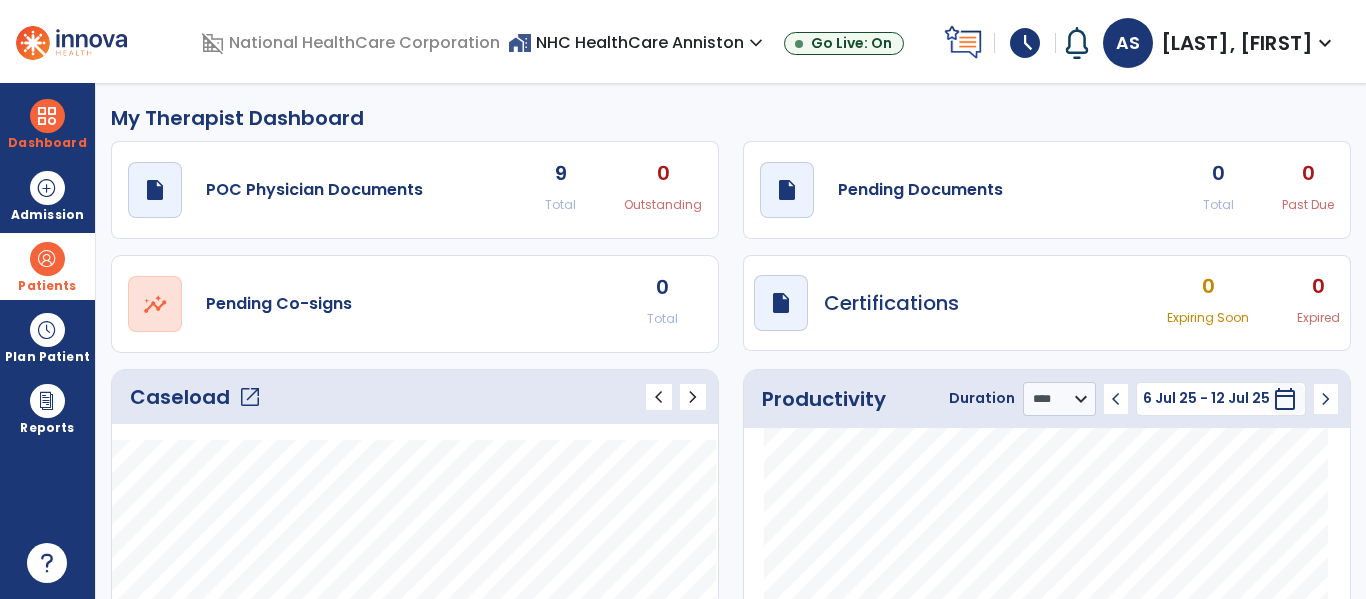 click at bounding box center (47, 259) 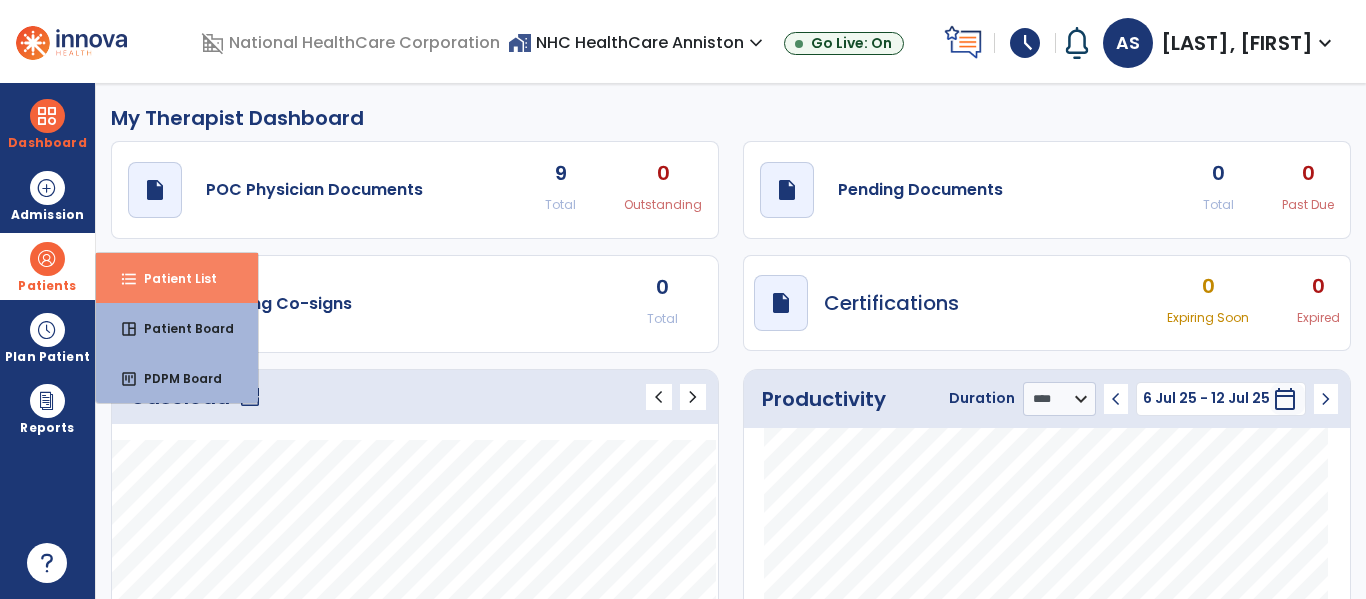 click on "Patient List" at bounding box center [172, 278] 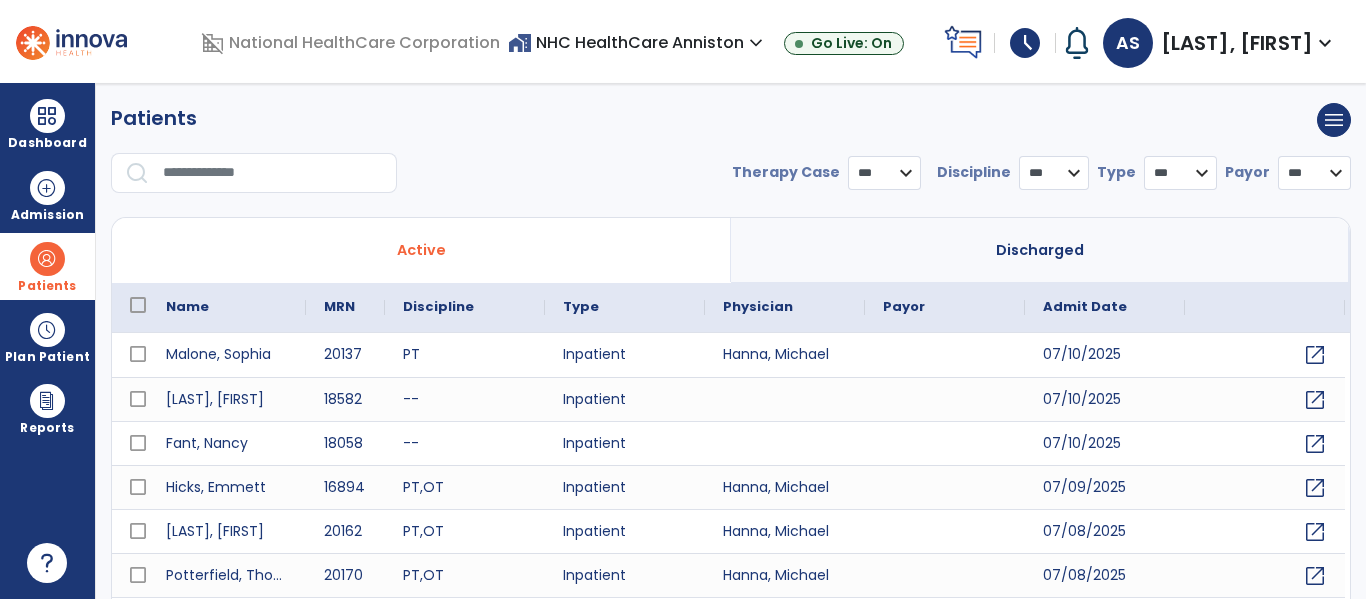 select on "***" 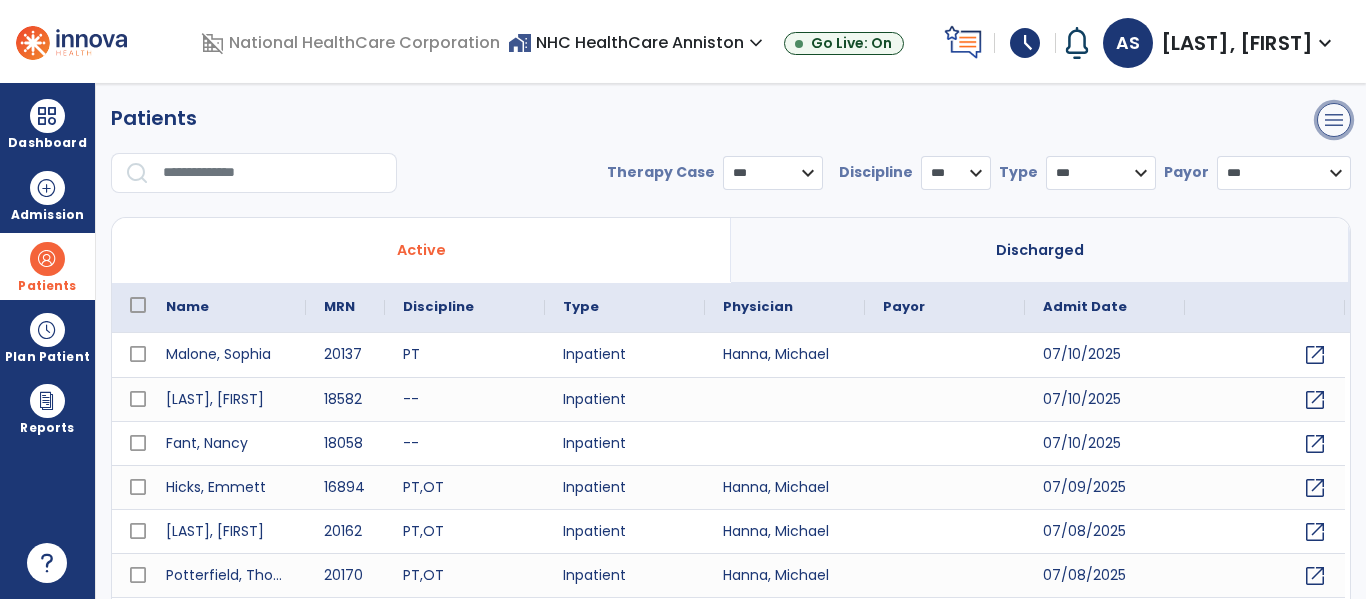 click on "menu" at bounding box center [1334, 120] 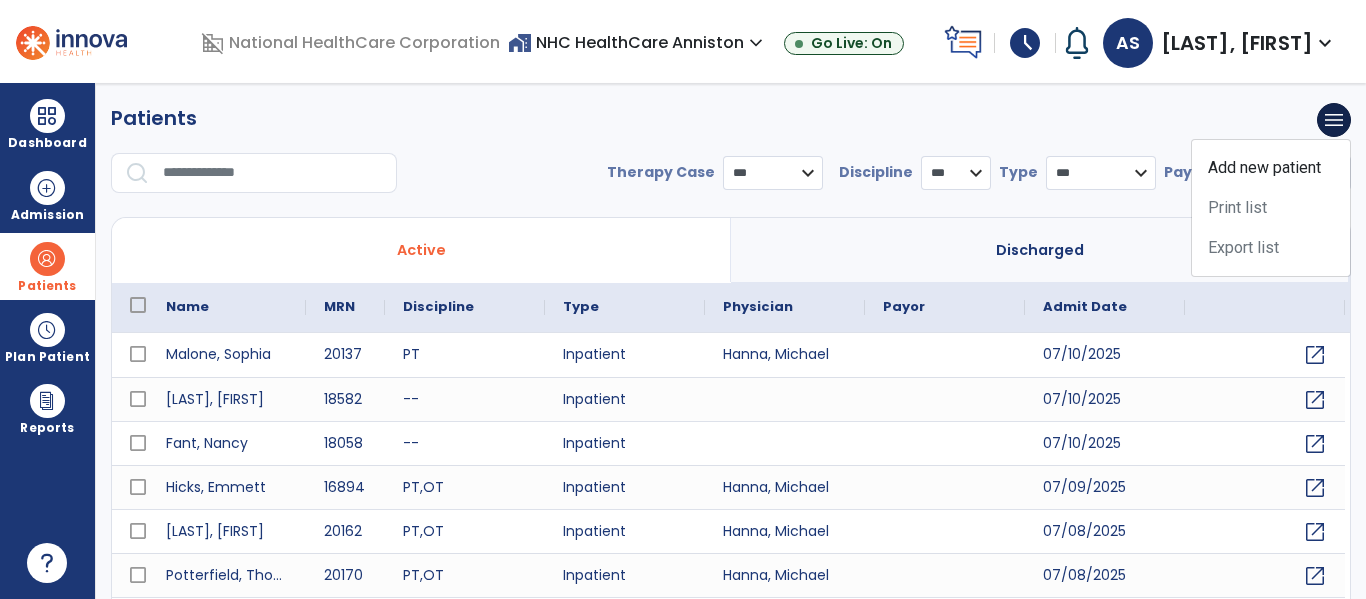 click on "Patients   menu   Add new patient   Print list   Export list" at bounding box center [731, 120] 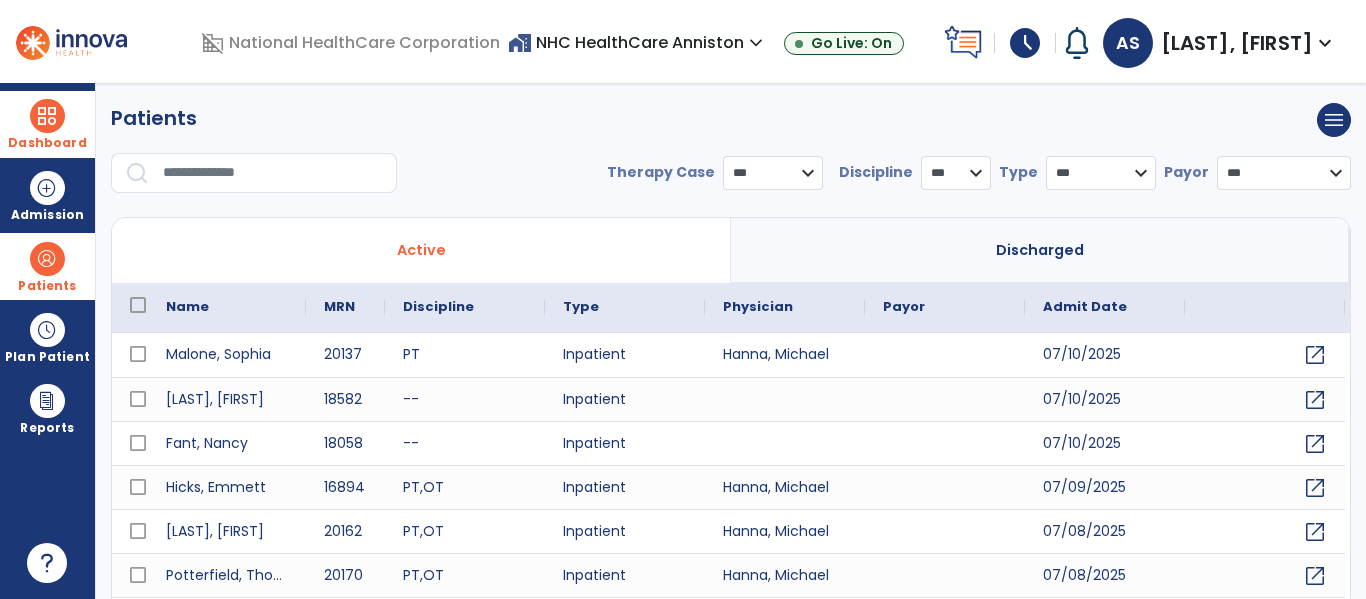 click on "Dashboard" at bounding box center [47, 124] 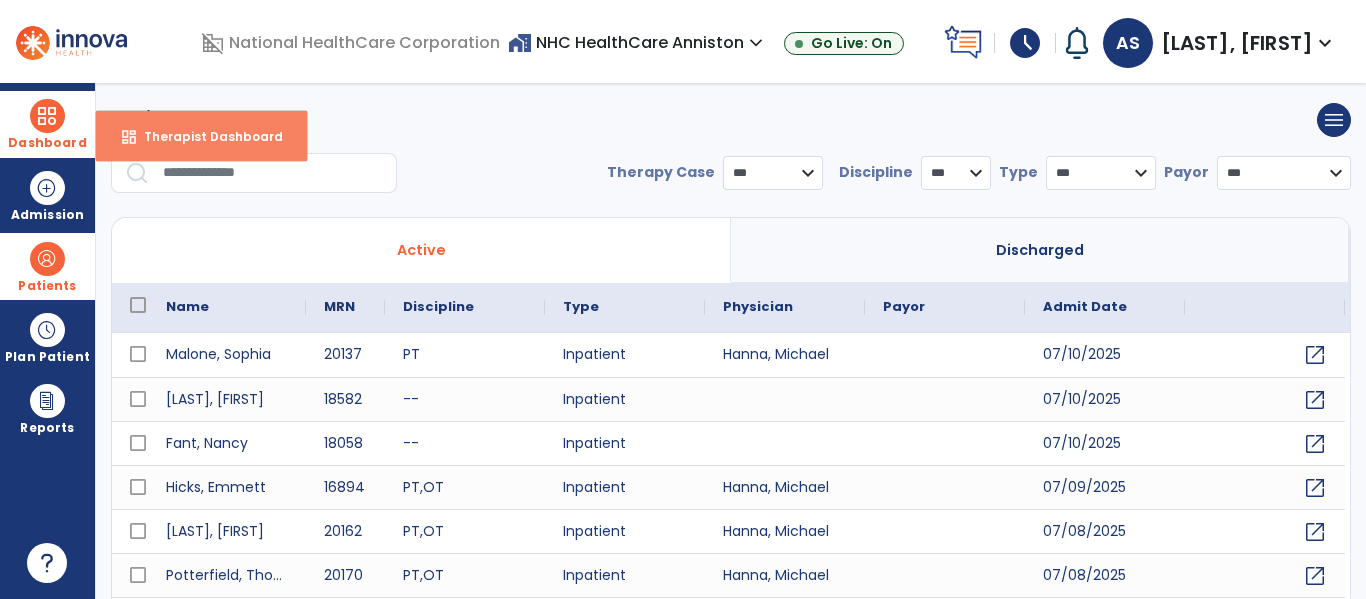click on "dashboard  Therapist Dashboard" at bounding box center (201, 136) 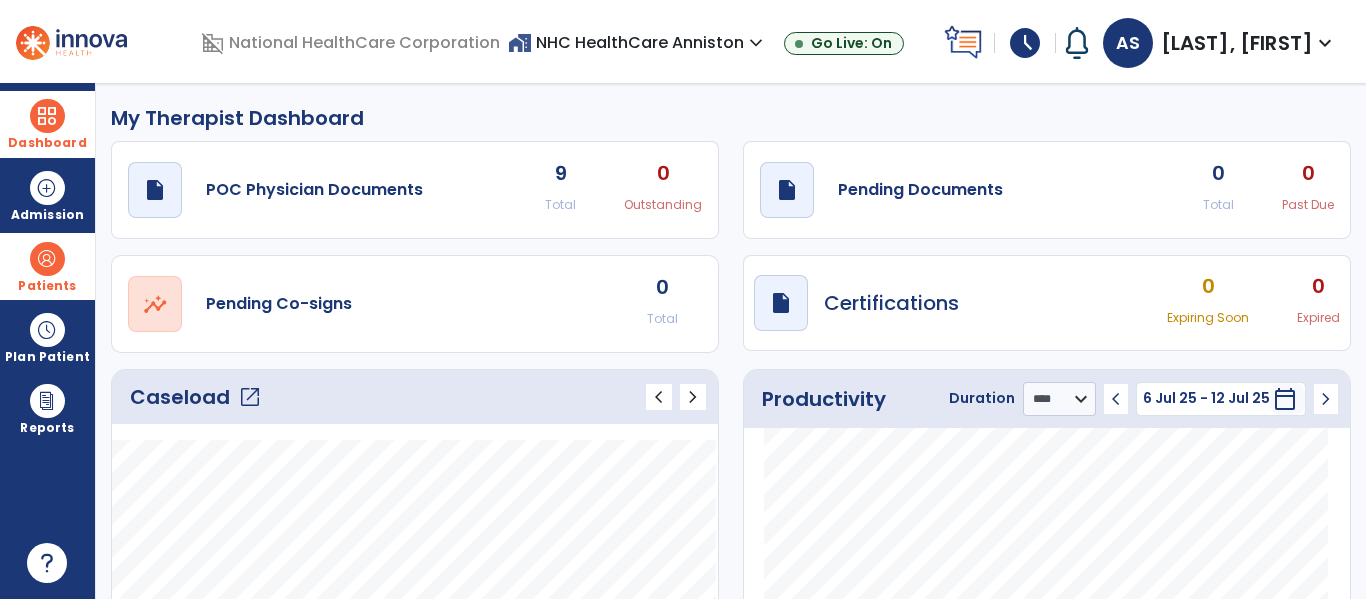 click on "open_in_new" 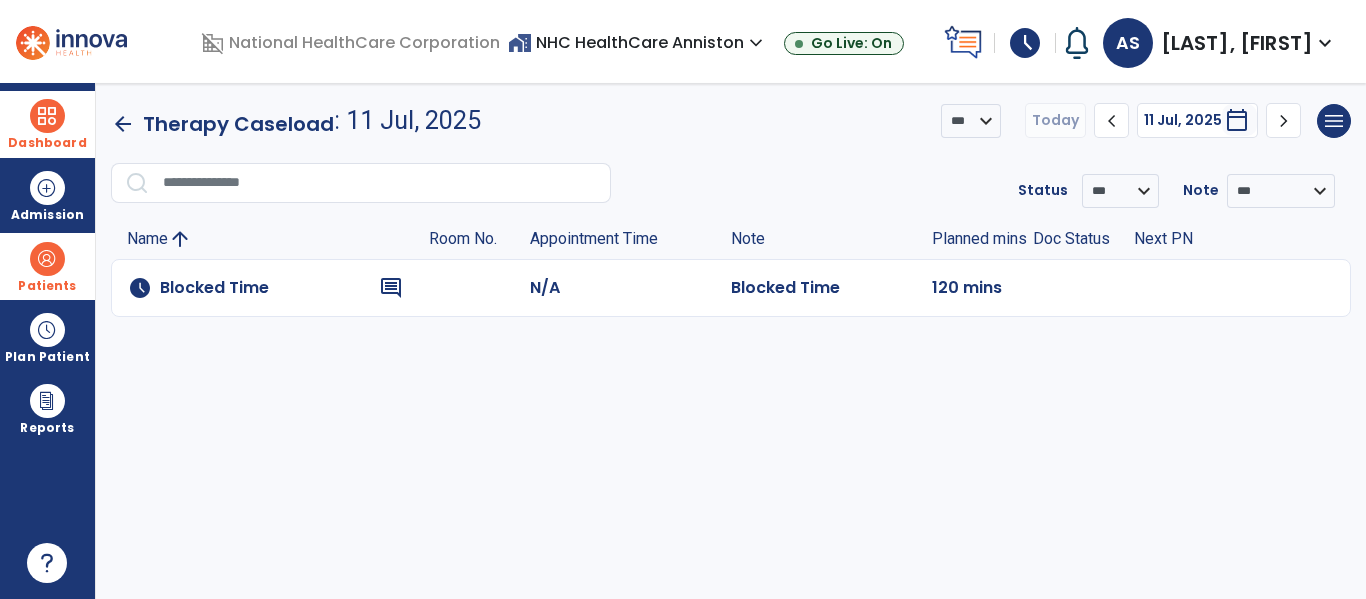 click on "Blocked Time" 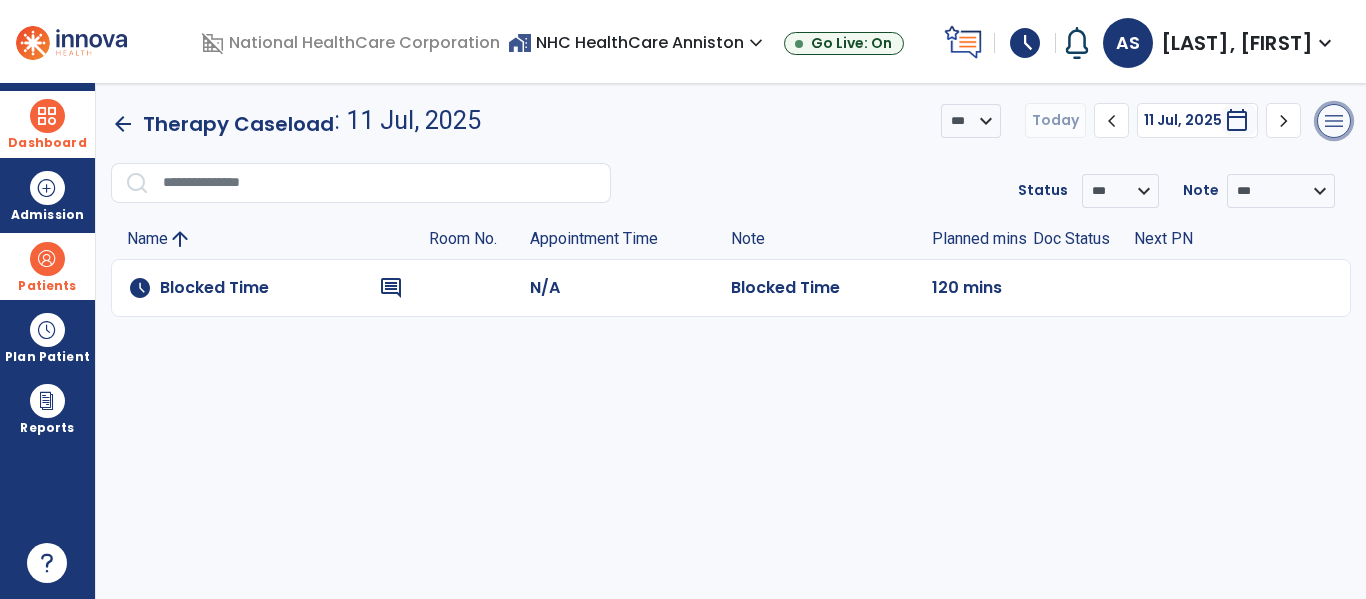 click on "menu" at bounding box center (1334, 121) 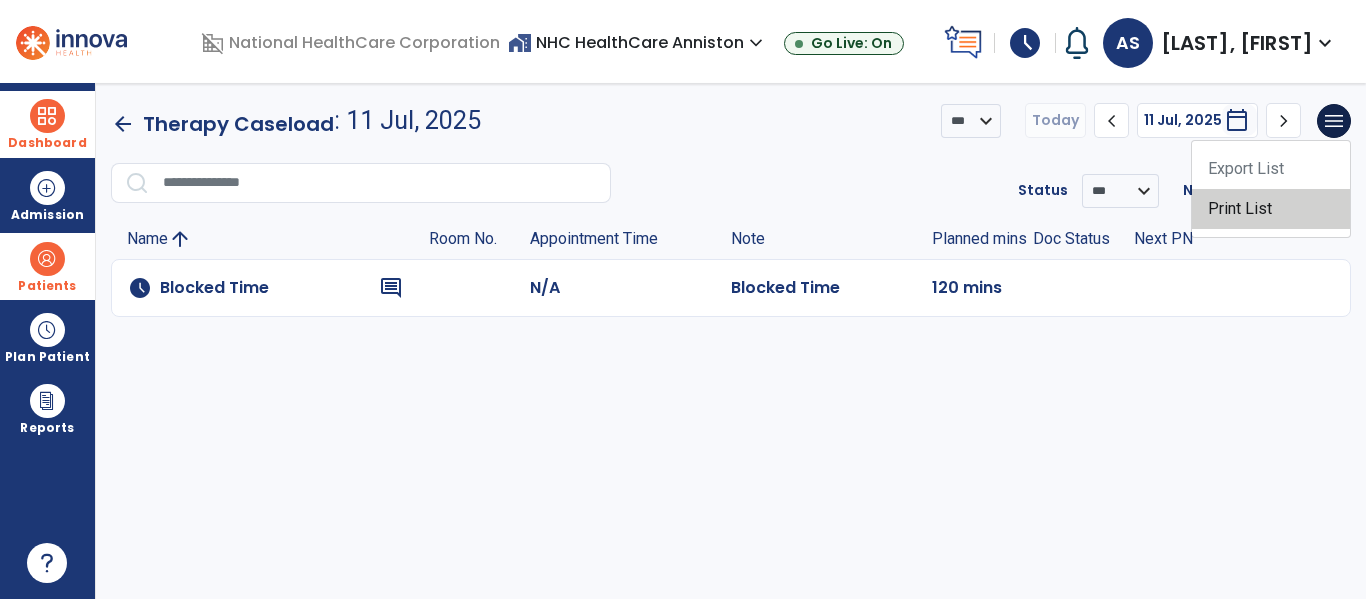 click on "Print List" 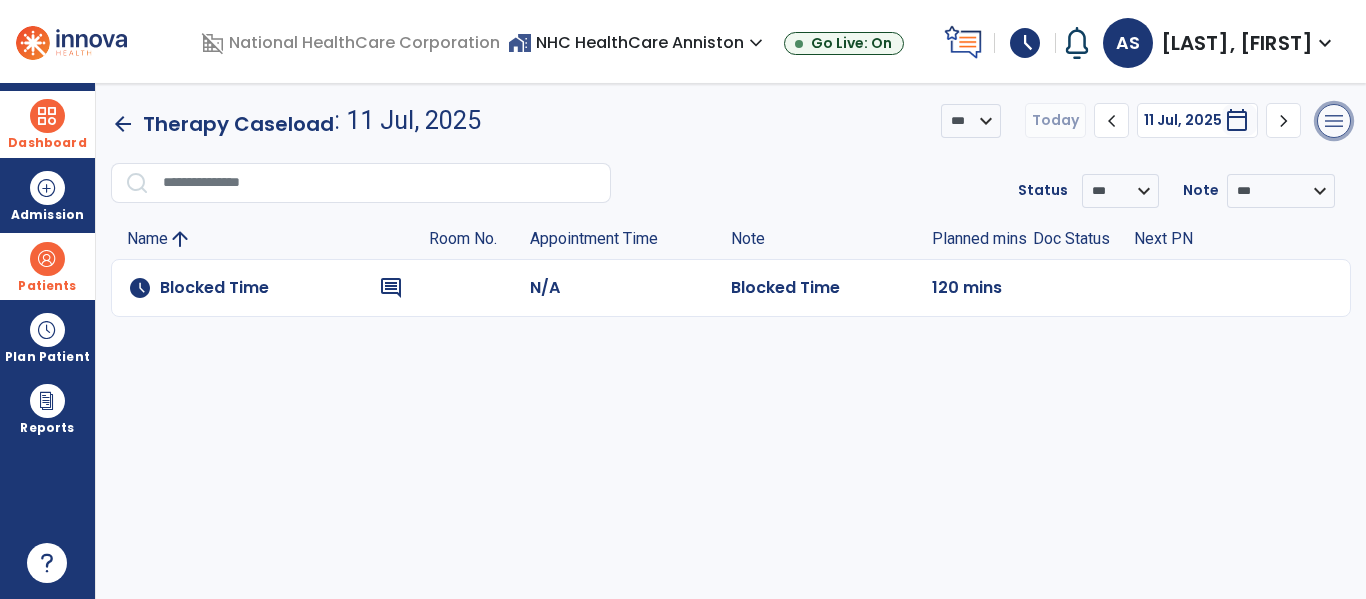 click on "menu" at bounding box center (1334, 121) 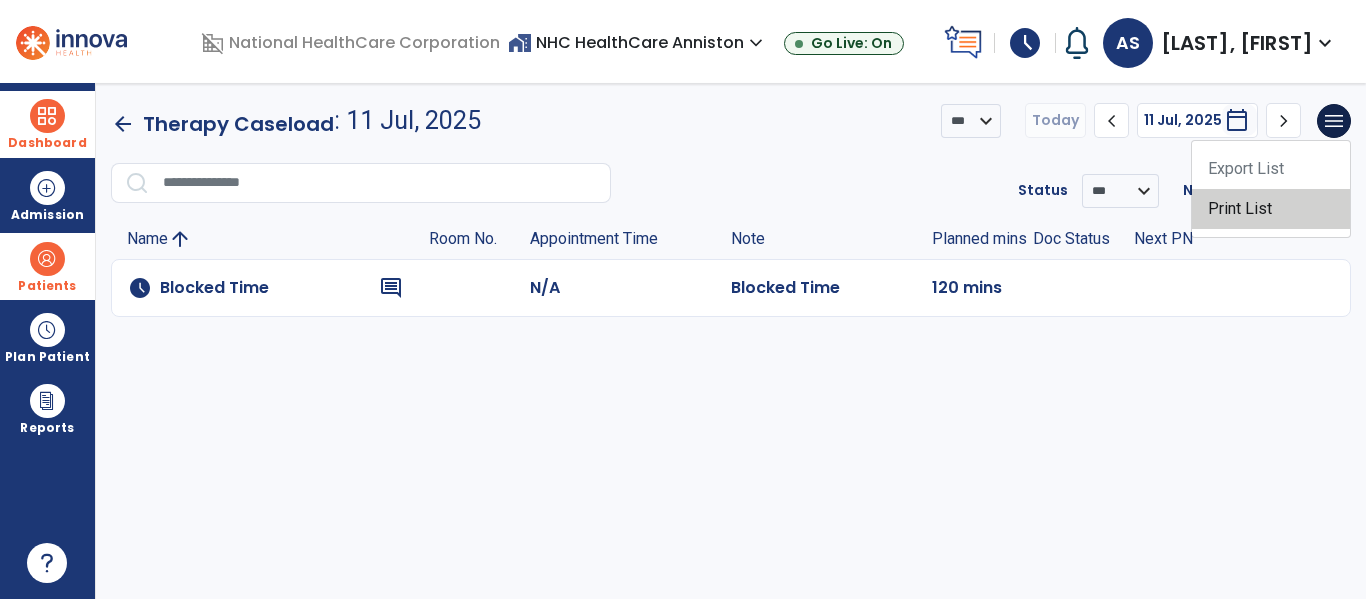 click on "Print List" 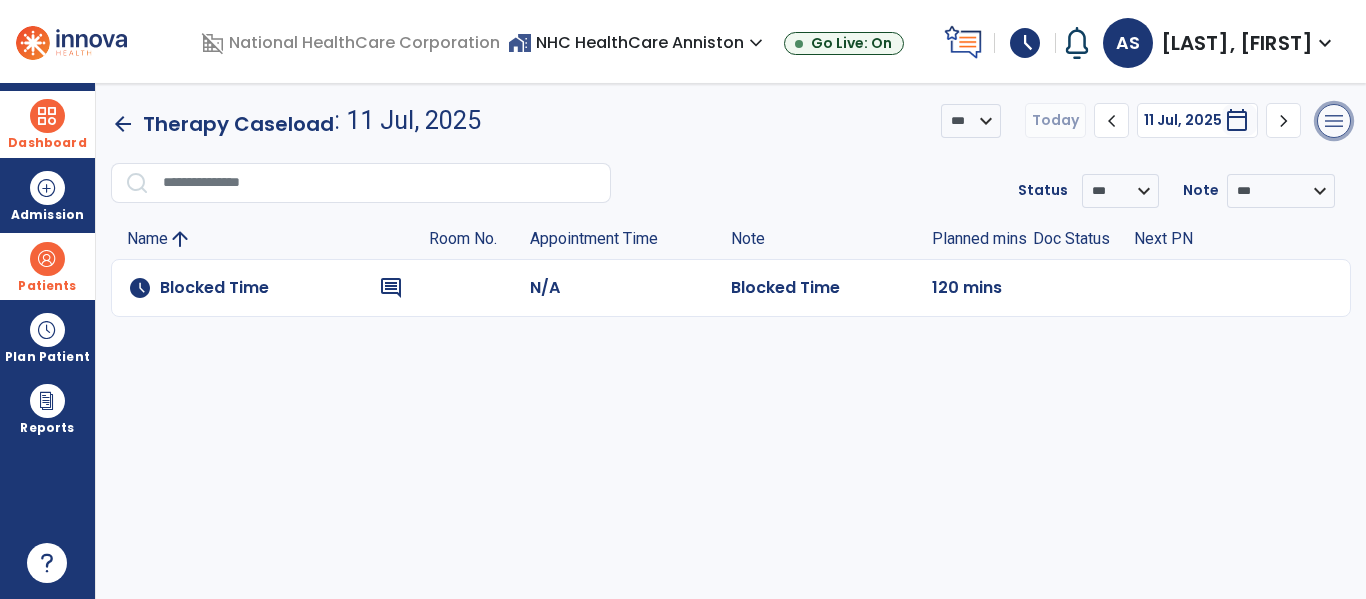 click on "menu" at bounding box center [1334, 121] 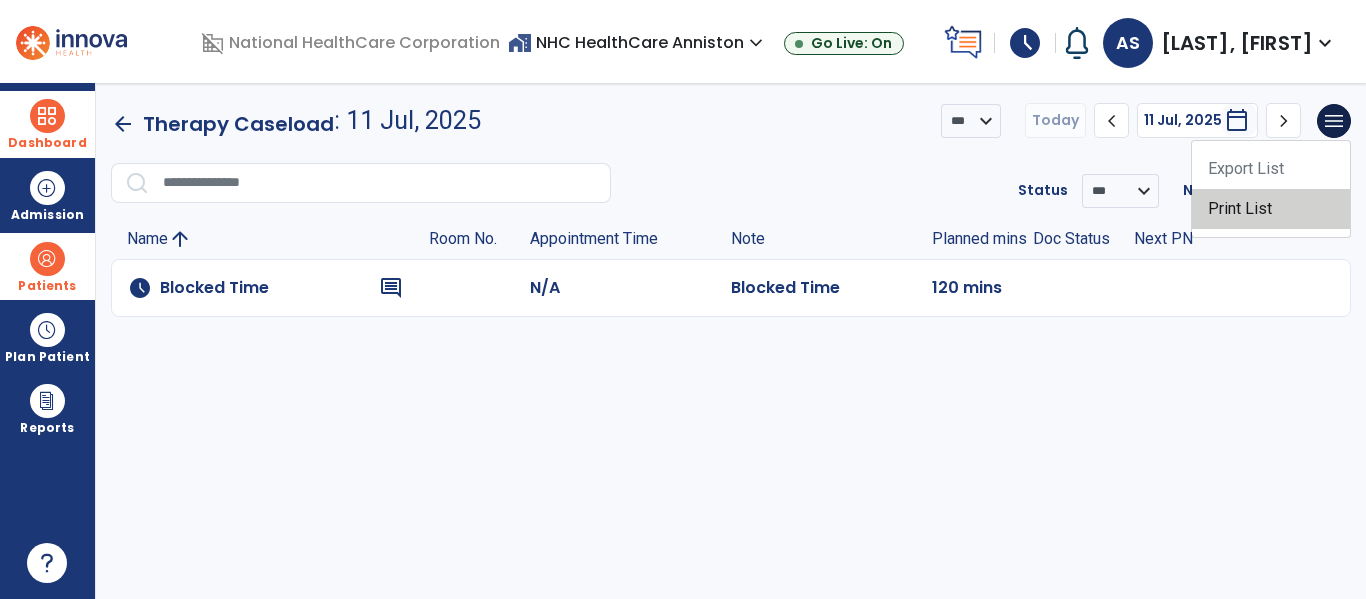 click on "Print List" 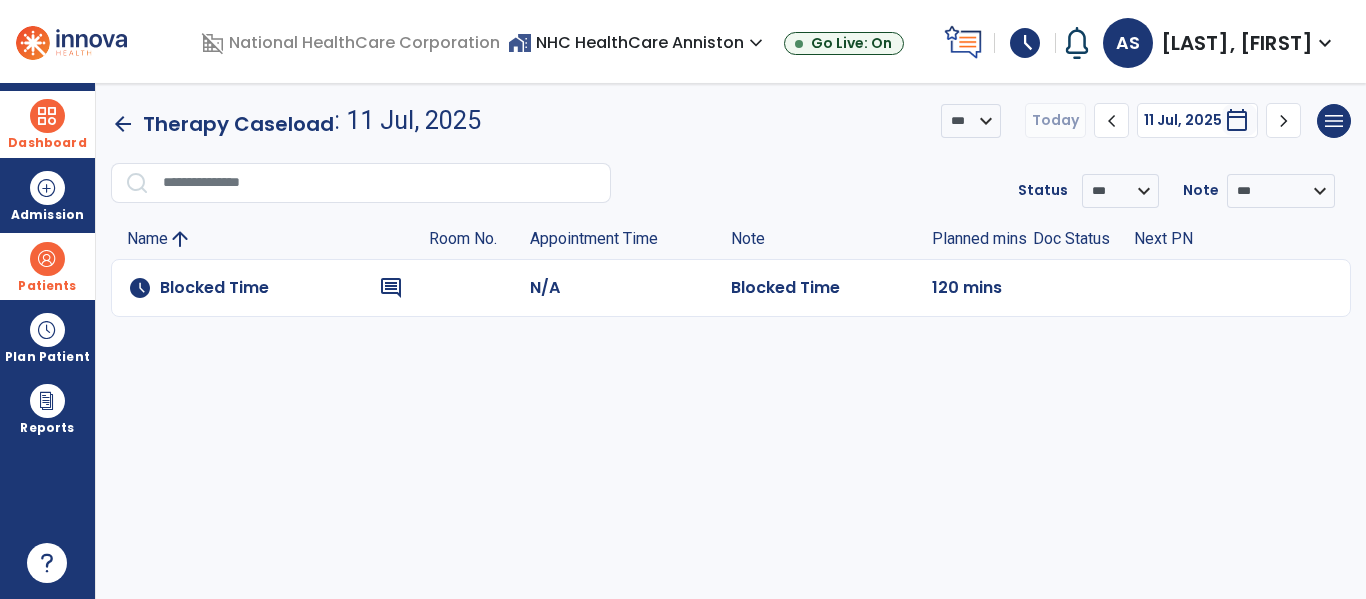 click on "arrow_back" 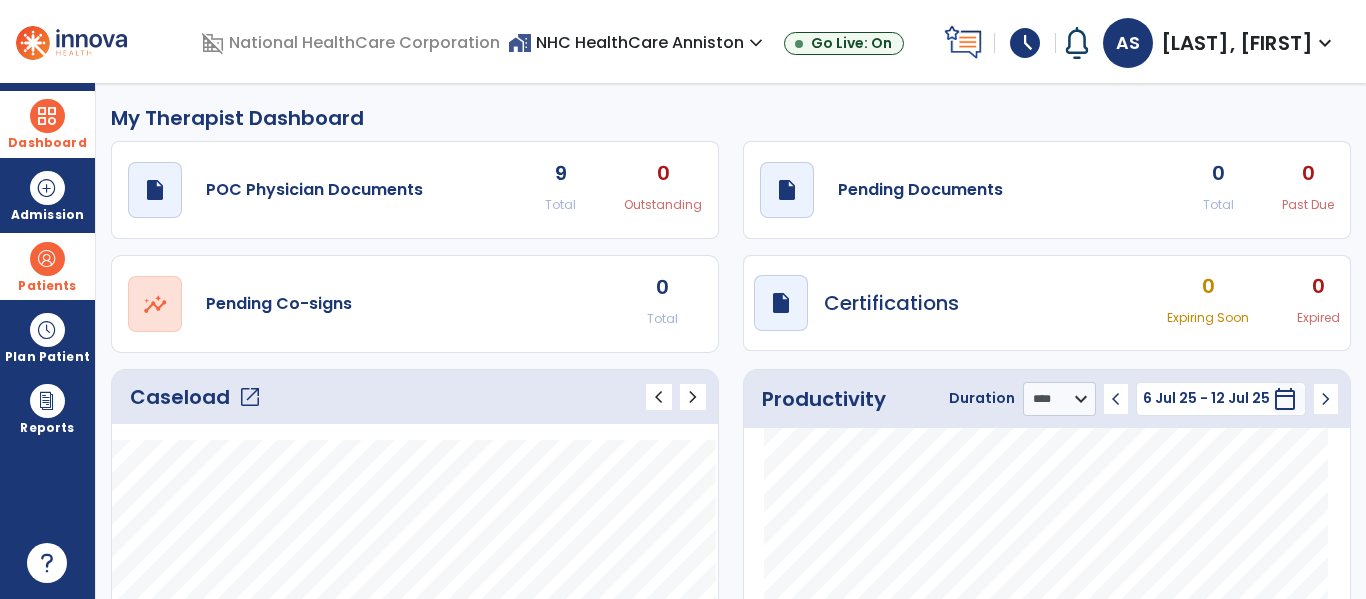 click on "Patients" at bounding box center (47, 286) 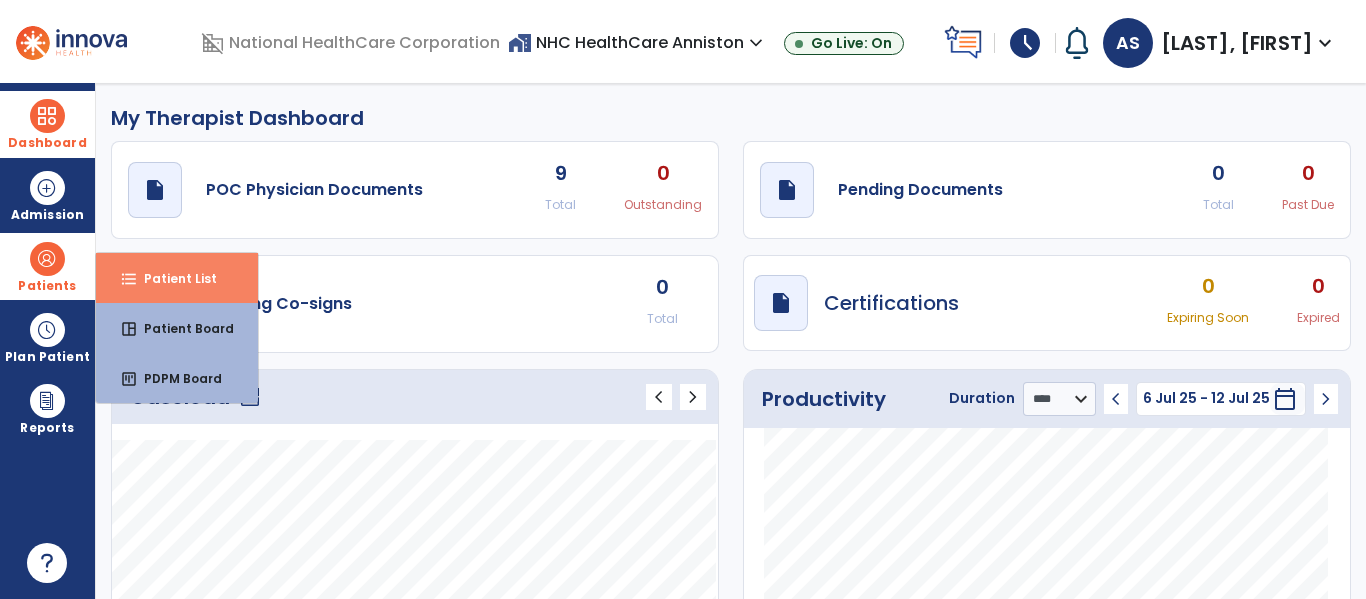 click on "format_list_bulleted  Patient List" at bounding box center (177, 278) 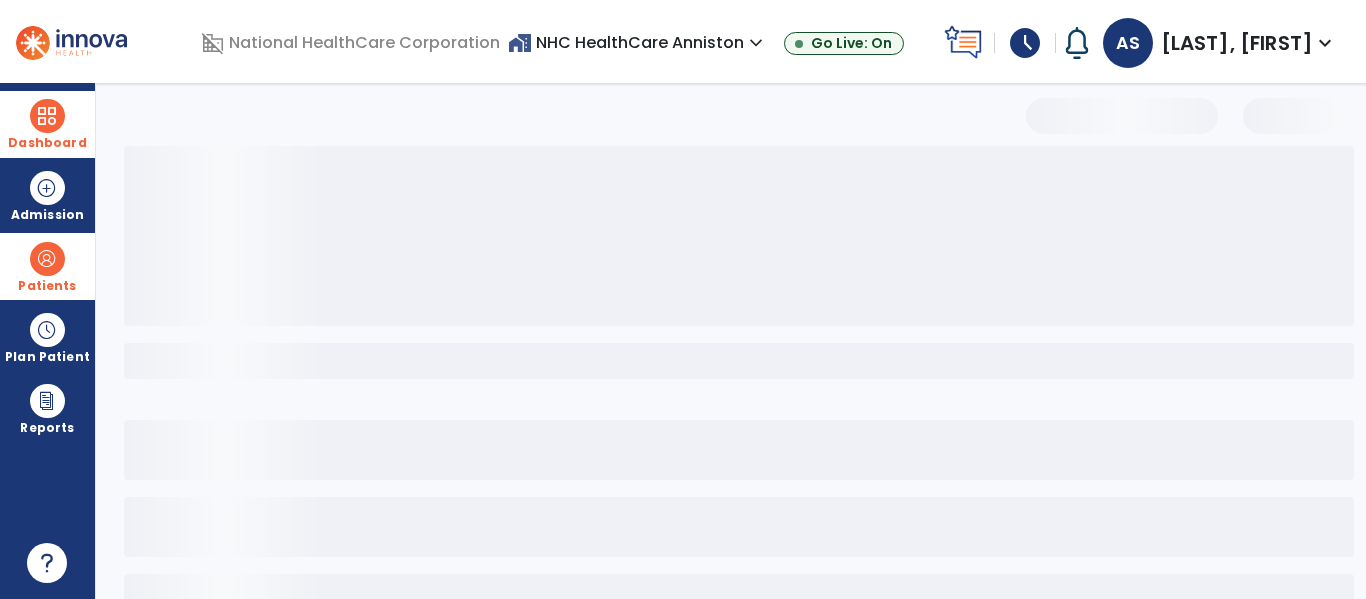 select on "***" 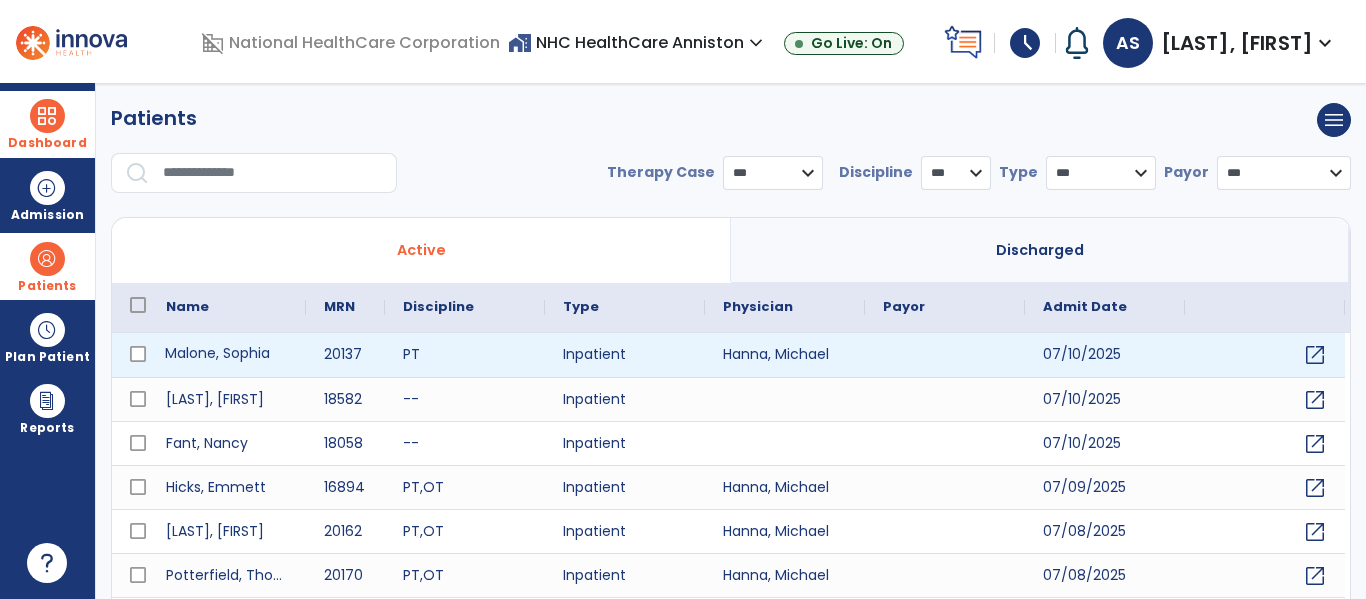 click on "Malone, Sophia" at bounding box center (227, 355) 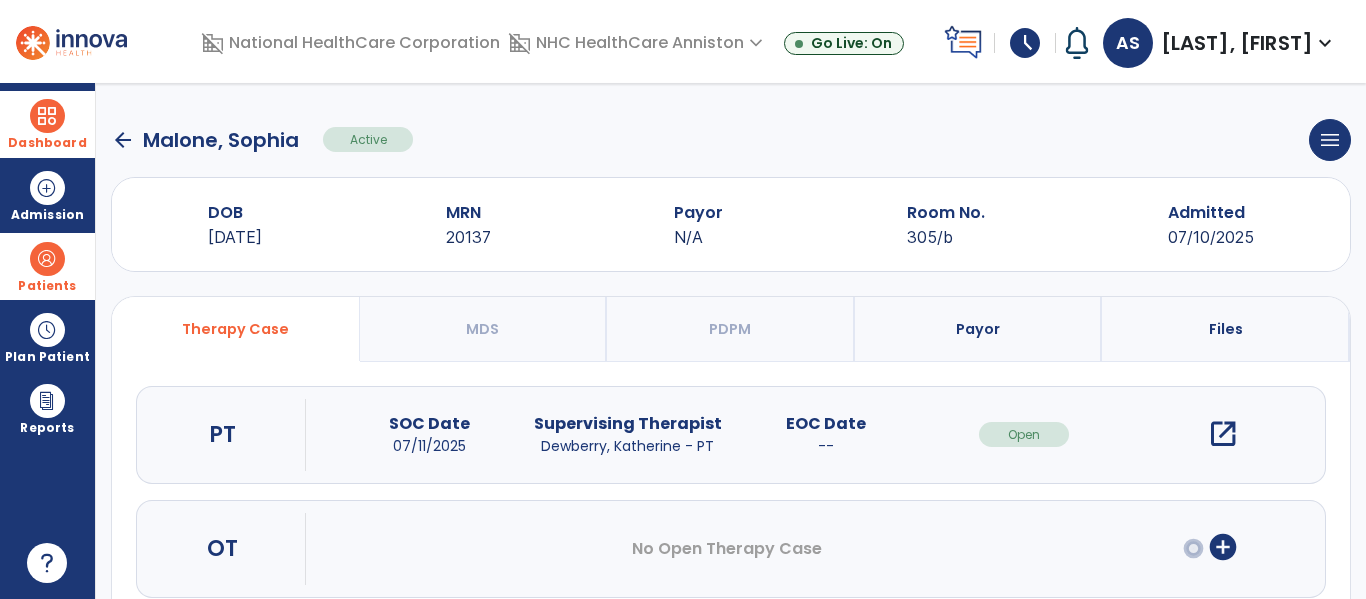 scroll, scrollTop: 162, scrollLeft: 0, axis: vertical 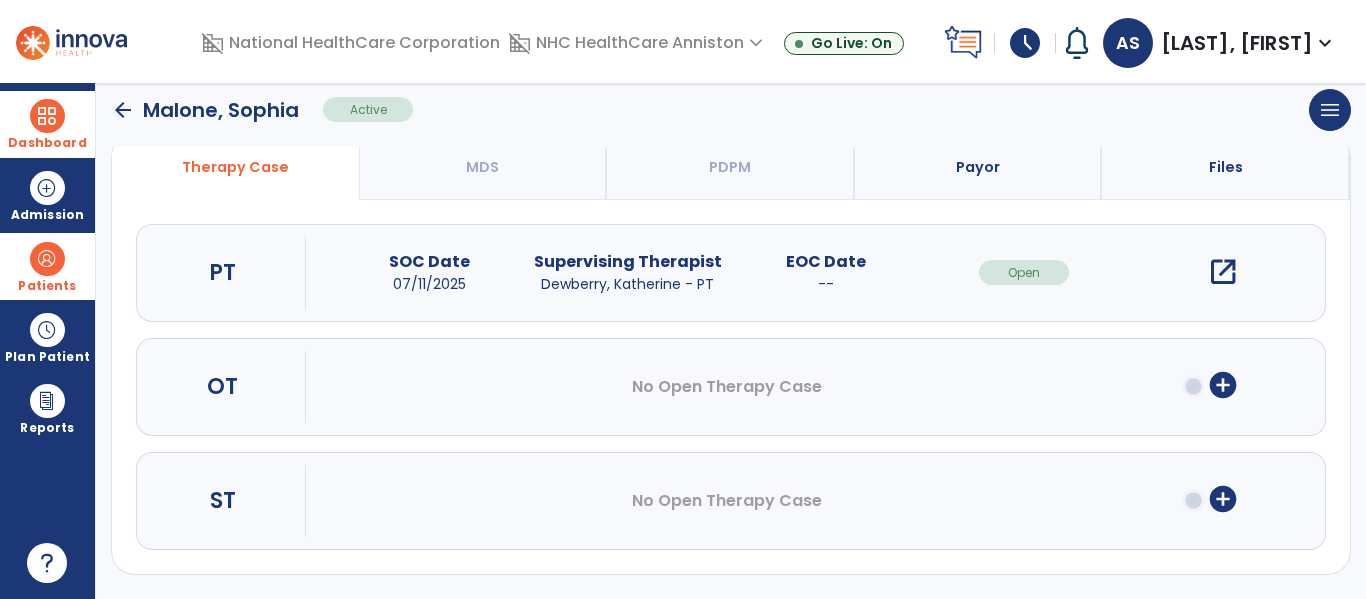 click on "add_circle" at bounding box center (1223, 385) 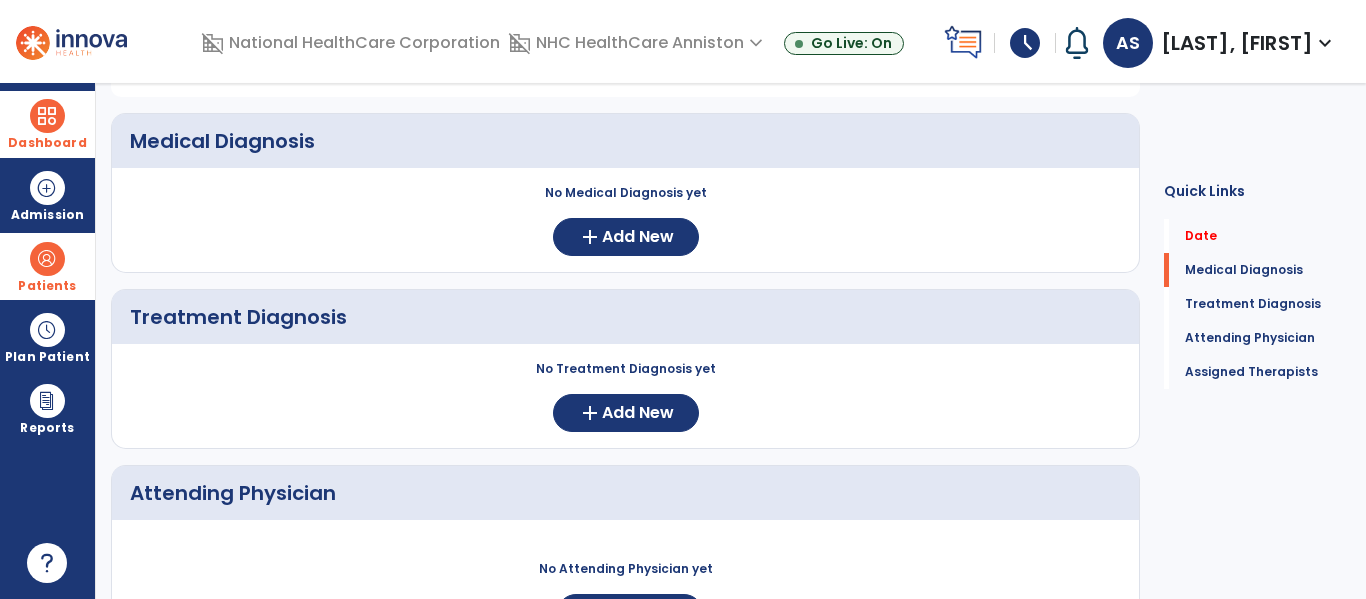 scroll, scrollTop: 0, scrollLeft: 0, axis: both 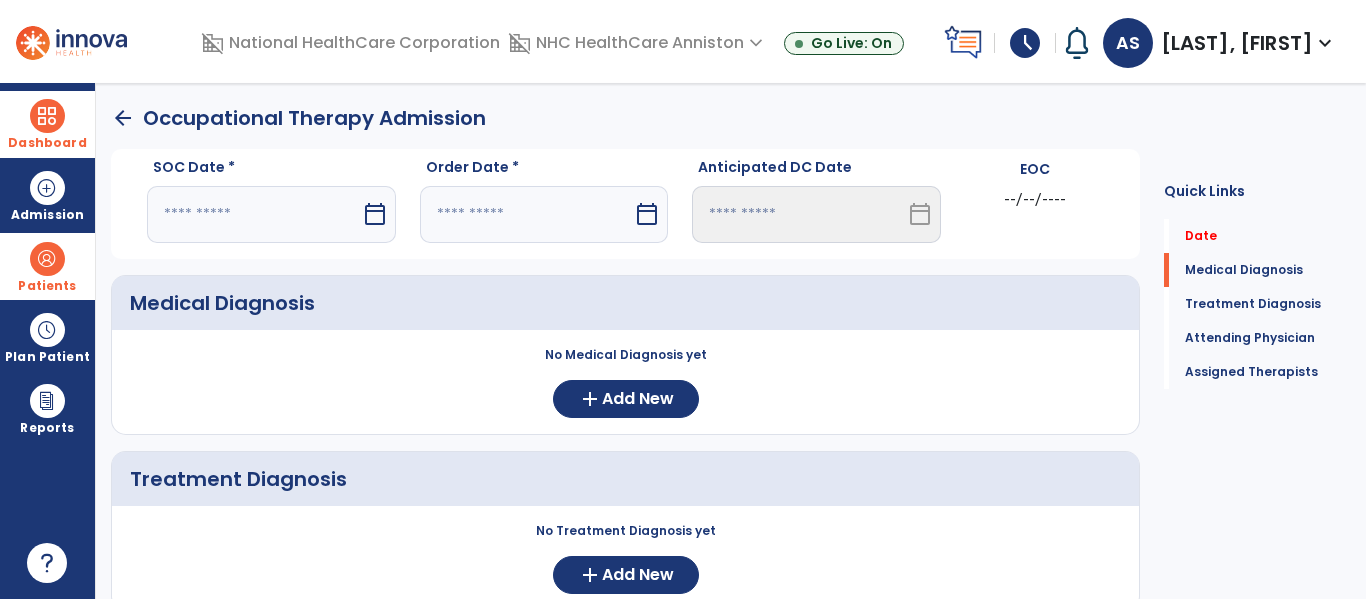 click at bounding box center [47, 259] 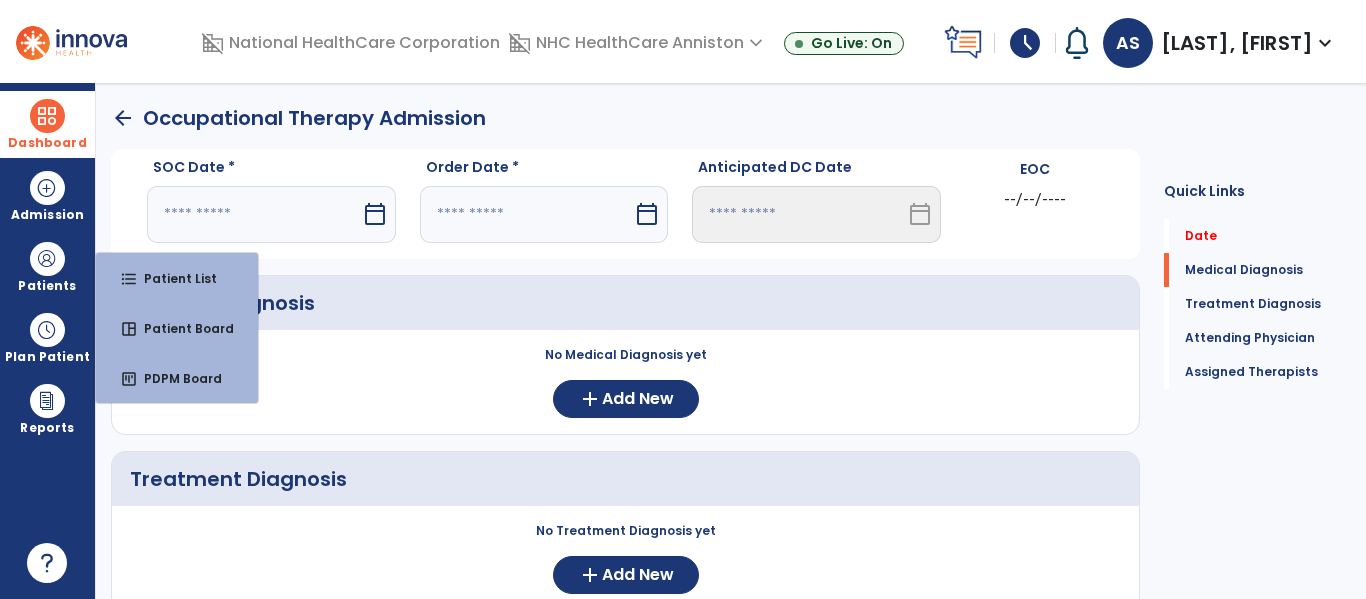 click on "arrow_back" 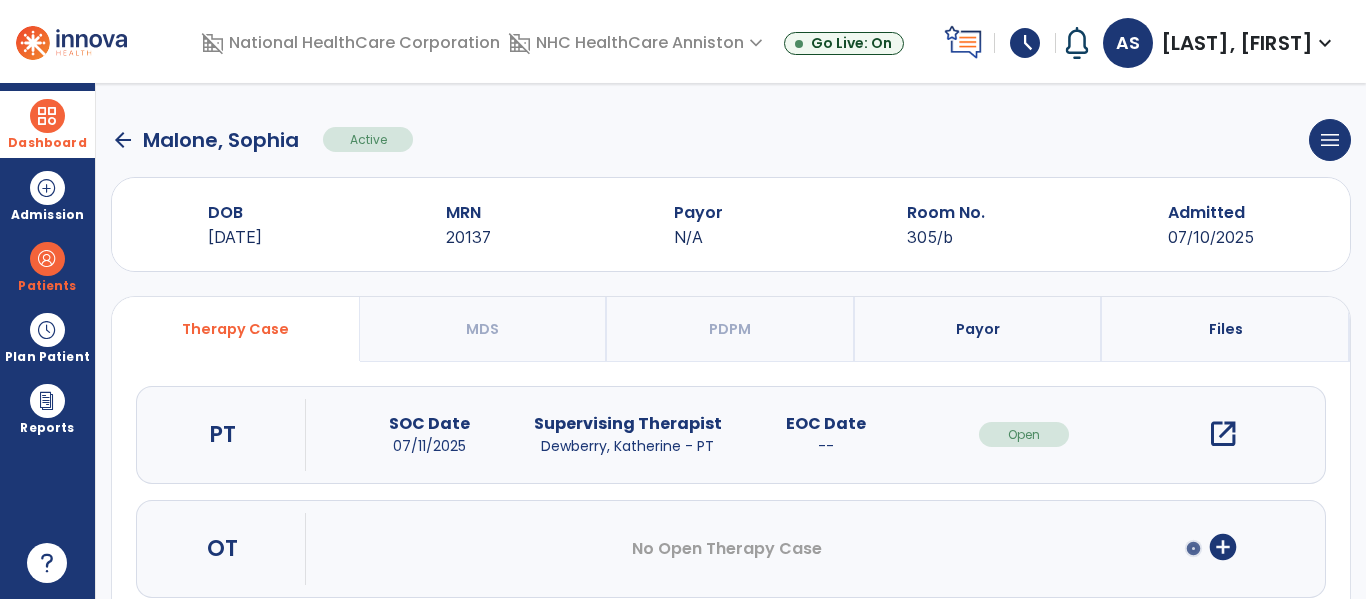 click on "add_circle" at bounding box center [1223, 547] 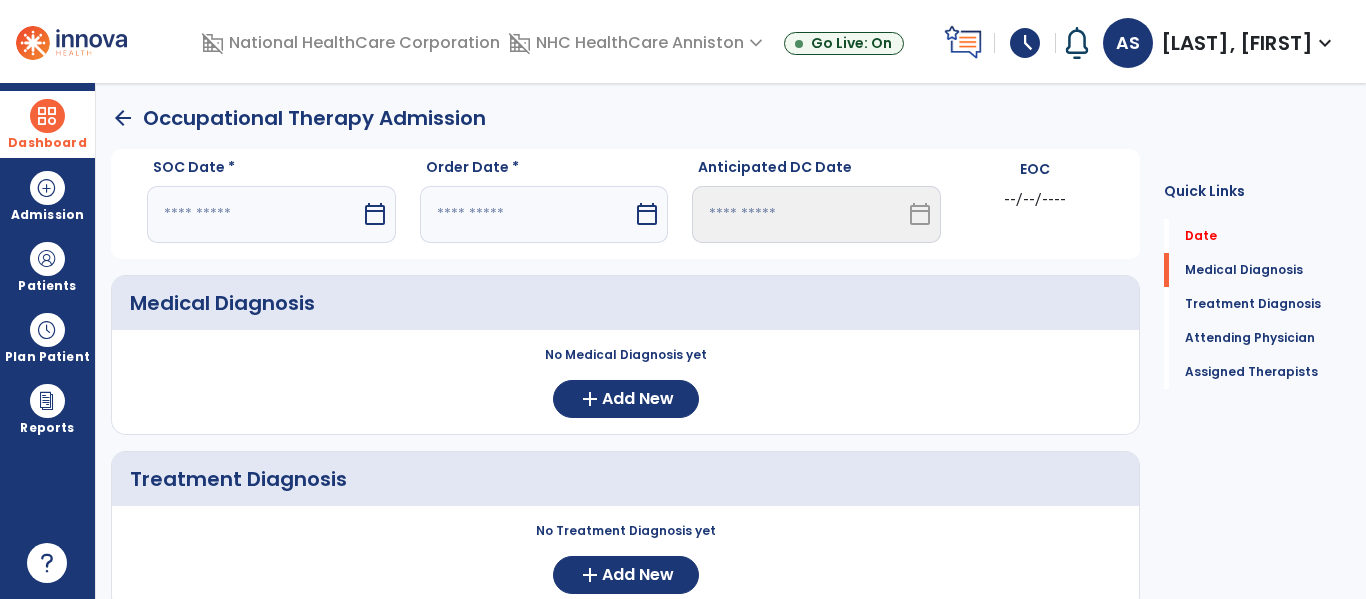 click on "calendar_today" at bounding box center (375, 214) 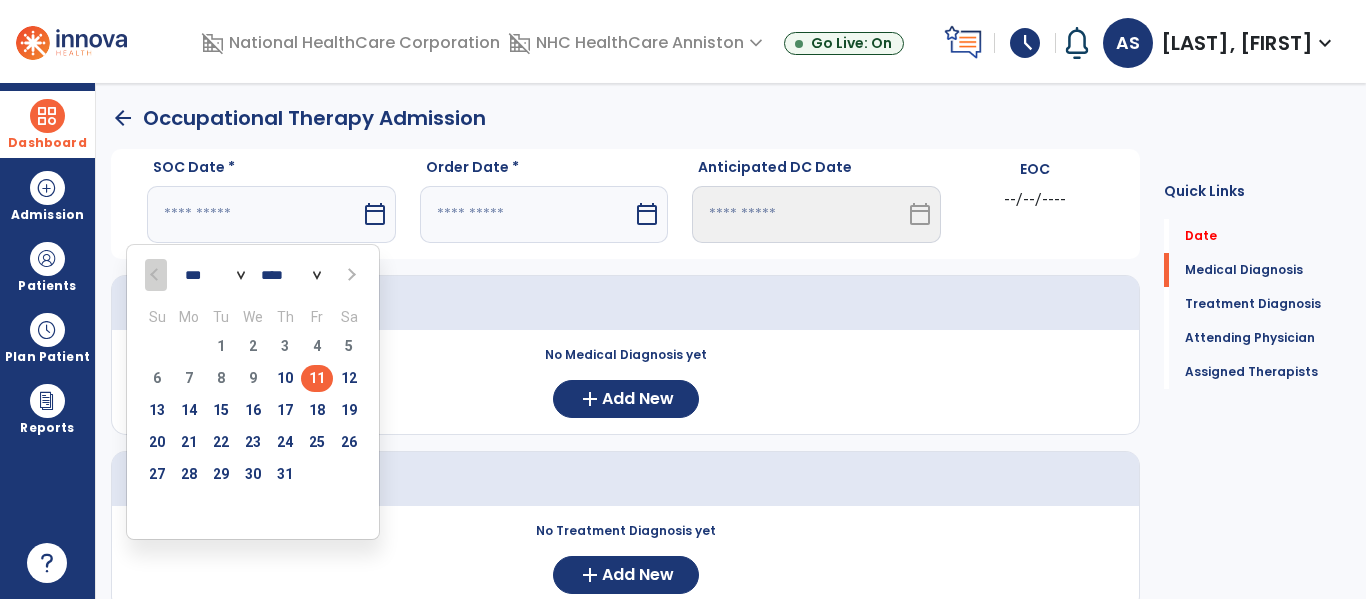 click on "11" at bounding box center (317, 378) 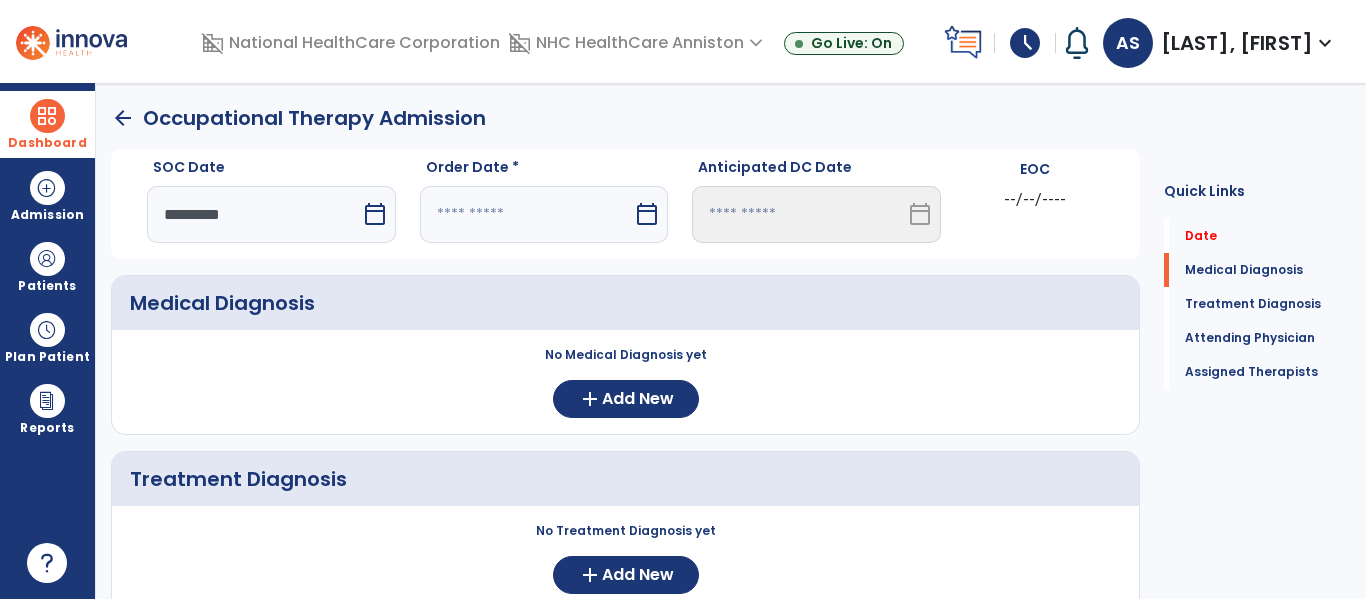 click on "calendar_today" at bounding box center [649, 214] 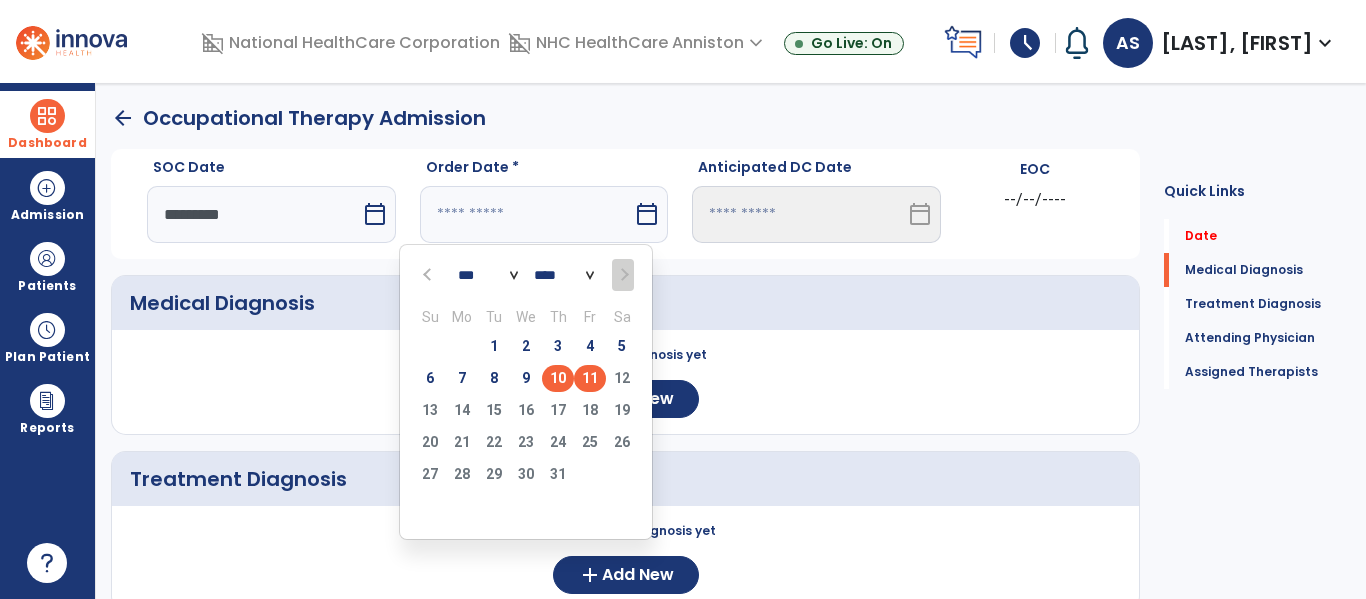 click on "10" at bounding box center [558, 378] 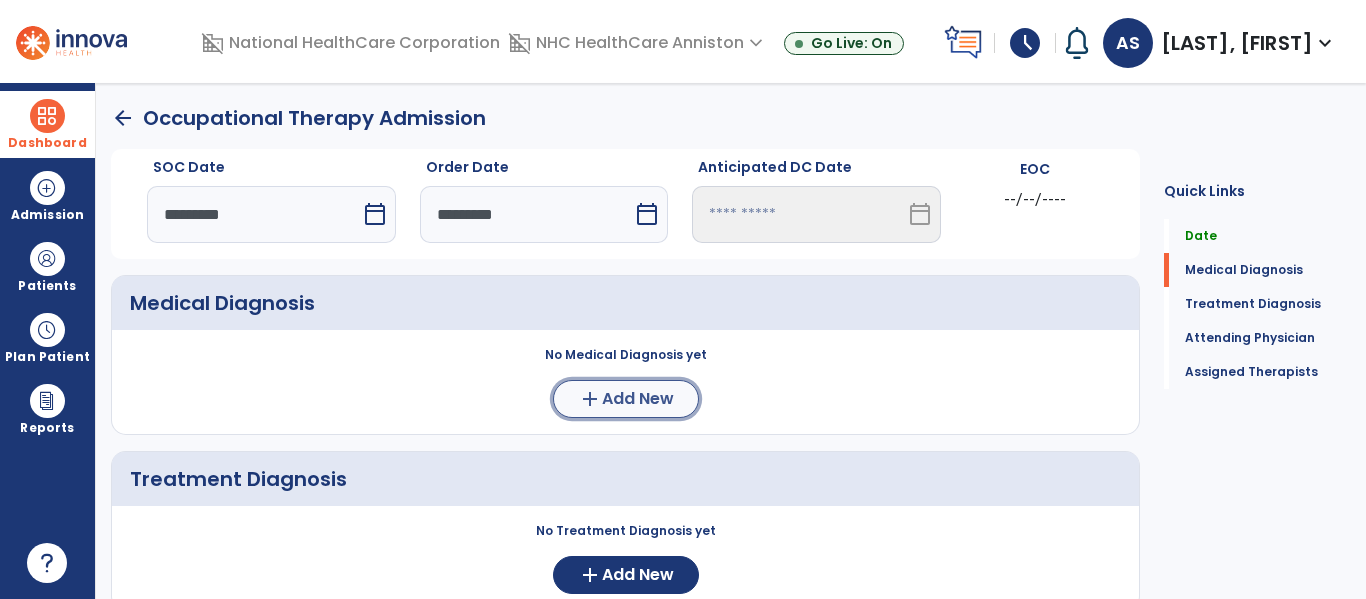 click on "Add New" 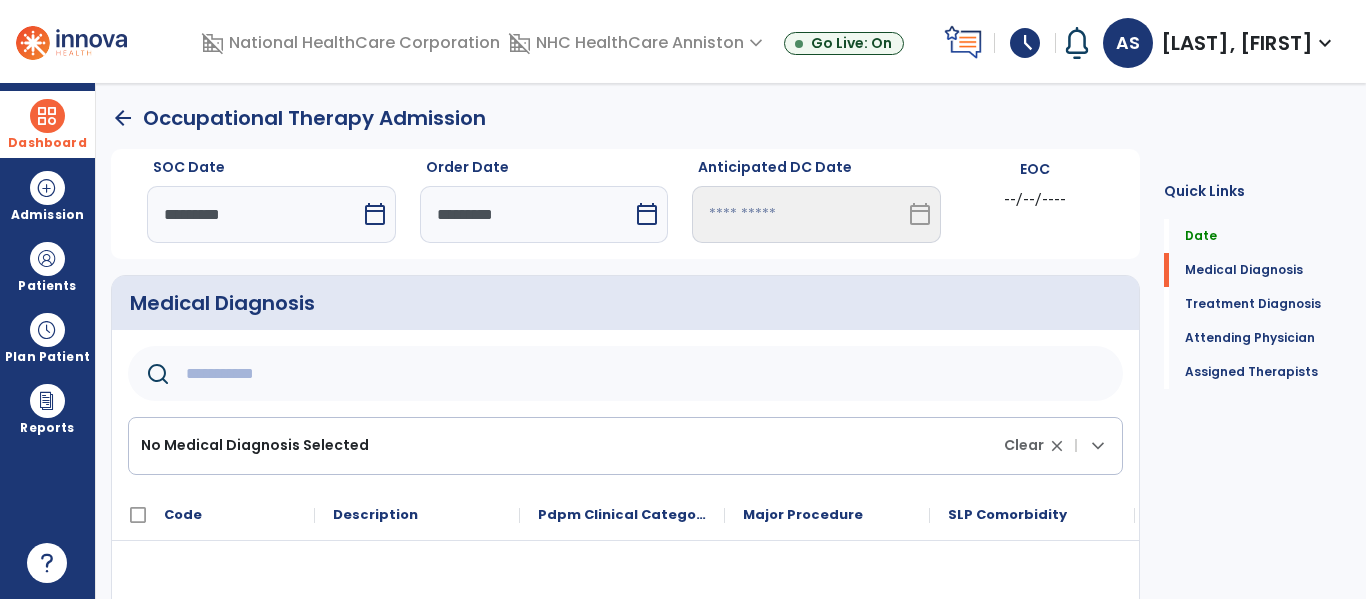 click on "No Medical Diagnosis Selected Clear close |  keyboard_arrow_down" 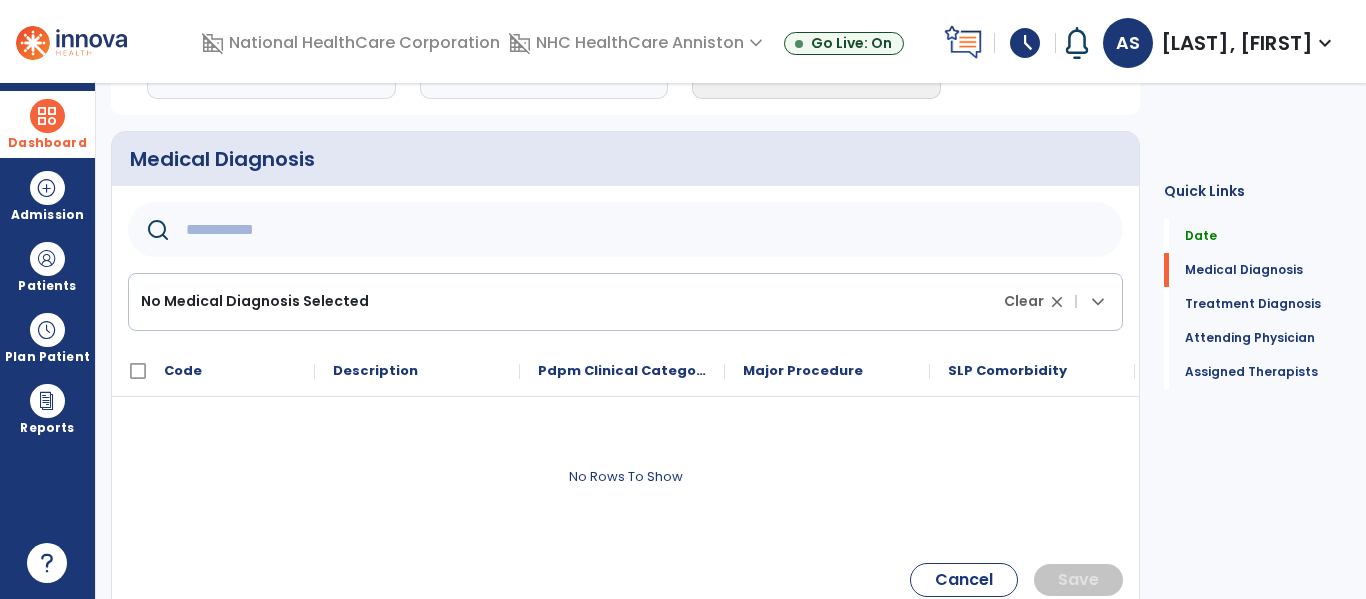 click on "No Medical Diagnosis Selected Clear close |  keyboard_arrow_down
Code
Description
Pdpm Clinical Category" 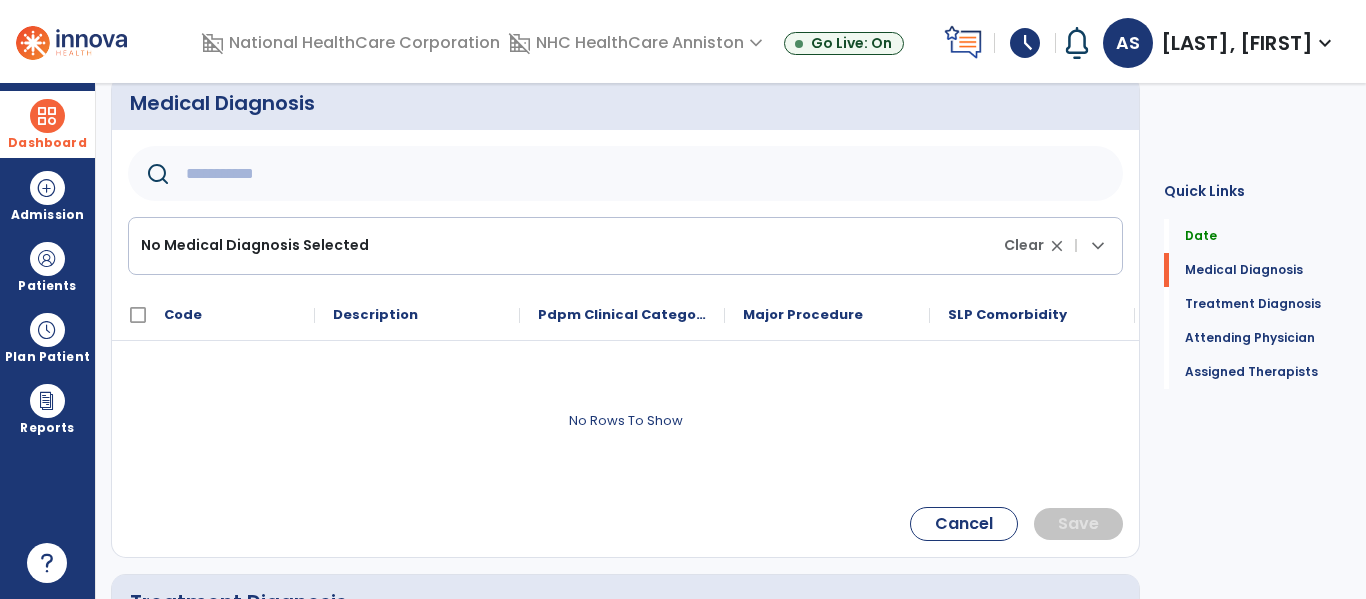 scroll, scrollTop: 240, scrollLeft: 0, axis: vertical 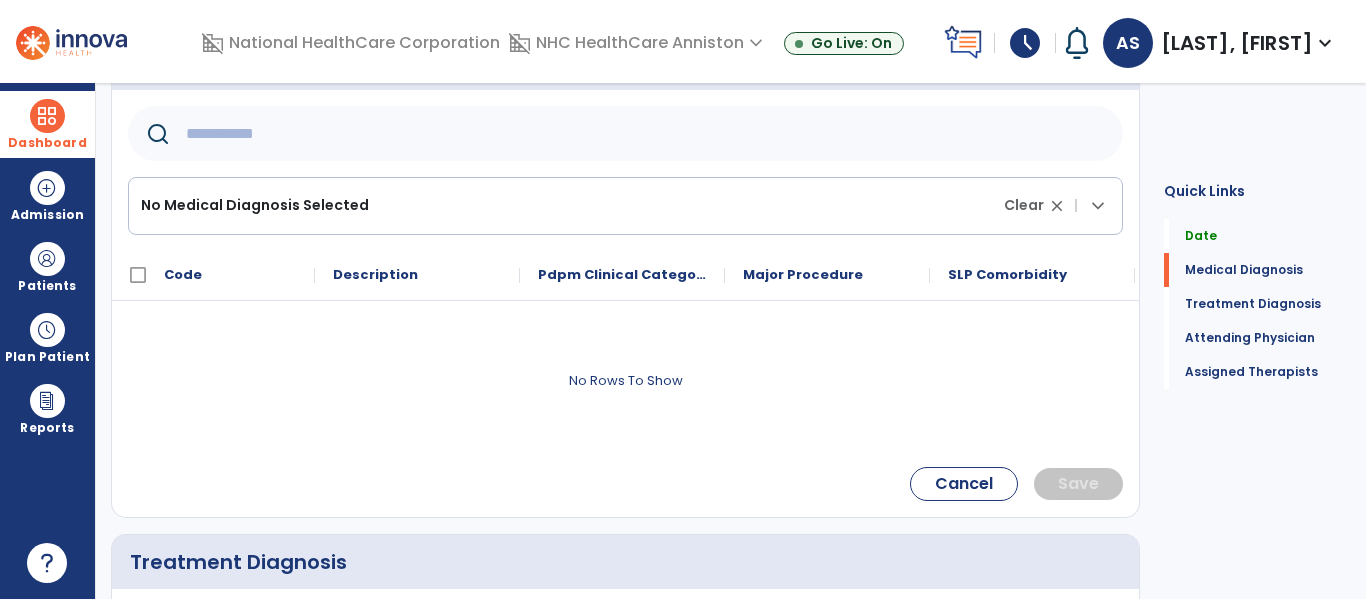 click on "No Medical Diagnosis Selected Clear close |  keyboard_arrow_down" 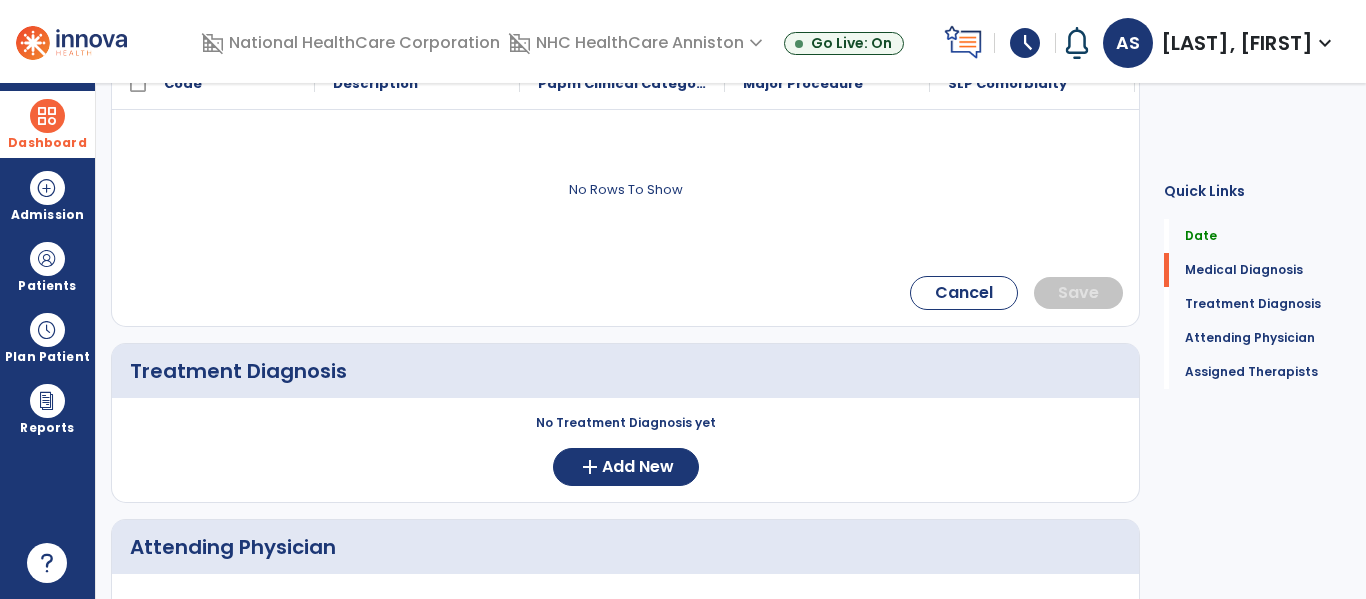 scroll, scrollTop: 440, scrollLeft: 0, axis: vertical 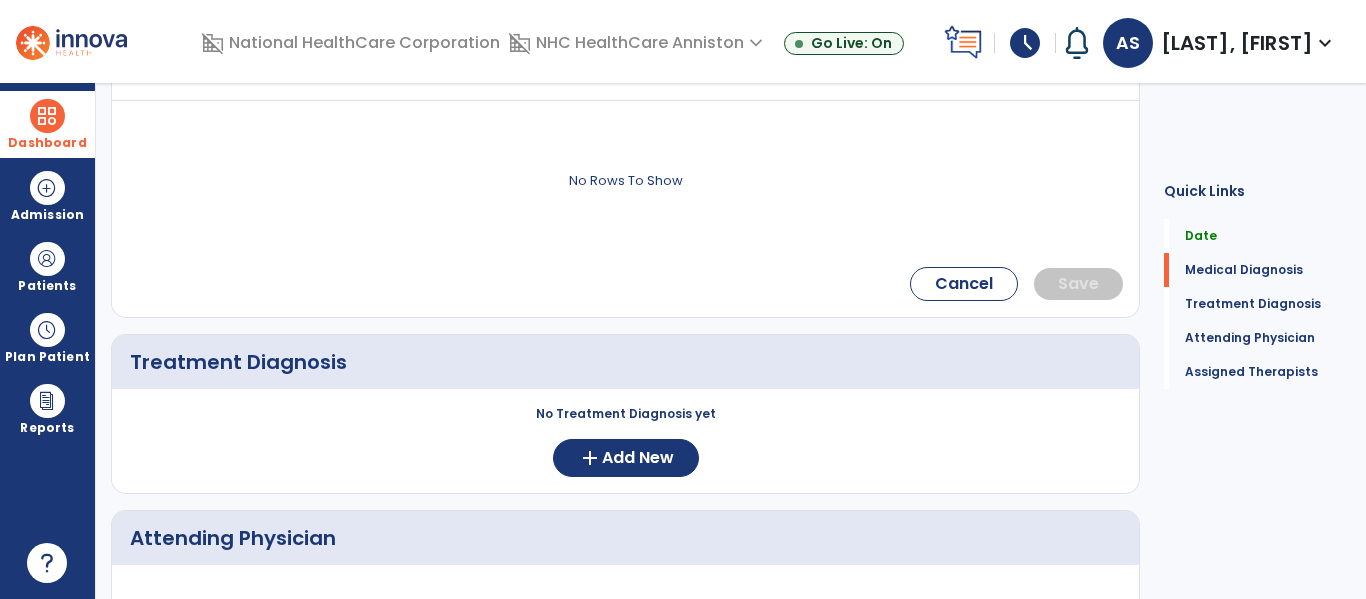 drag, startPoint x: 596, startPoint y: 458, endPoint x: 532, endPoint y: 447, distance: 64.93843 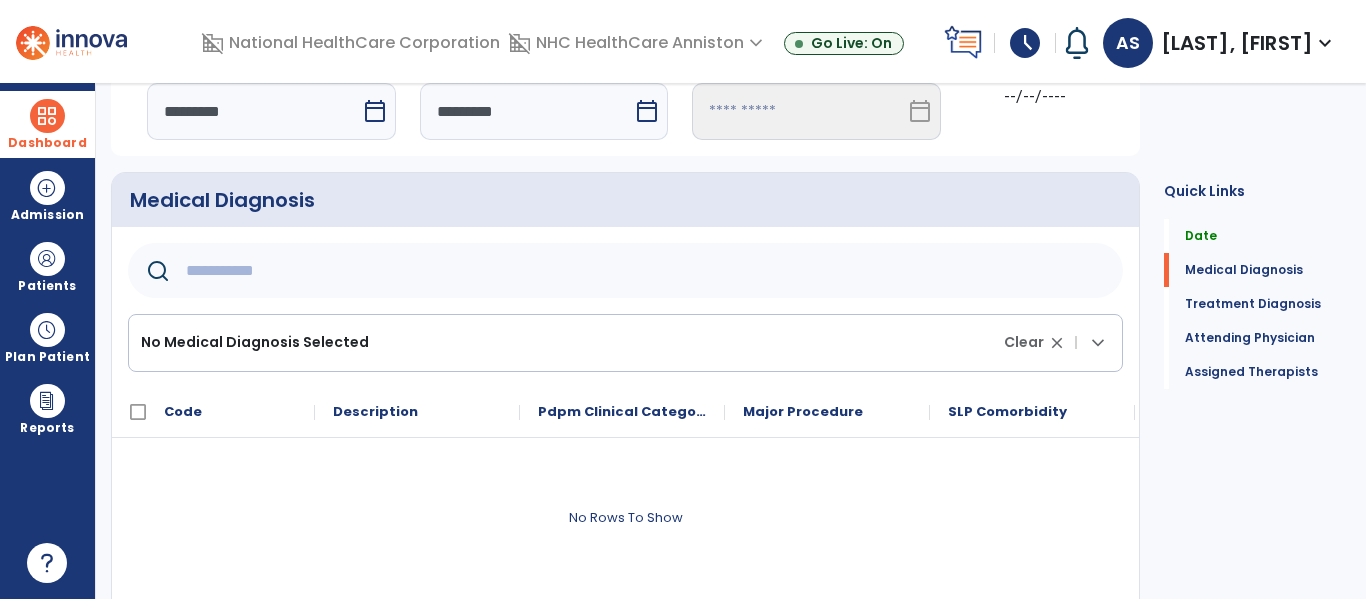 scroll, scrollTop: 0, scrollLeft: 0, axis: both 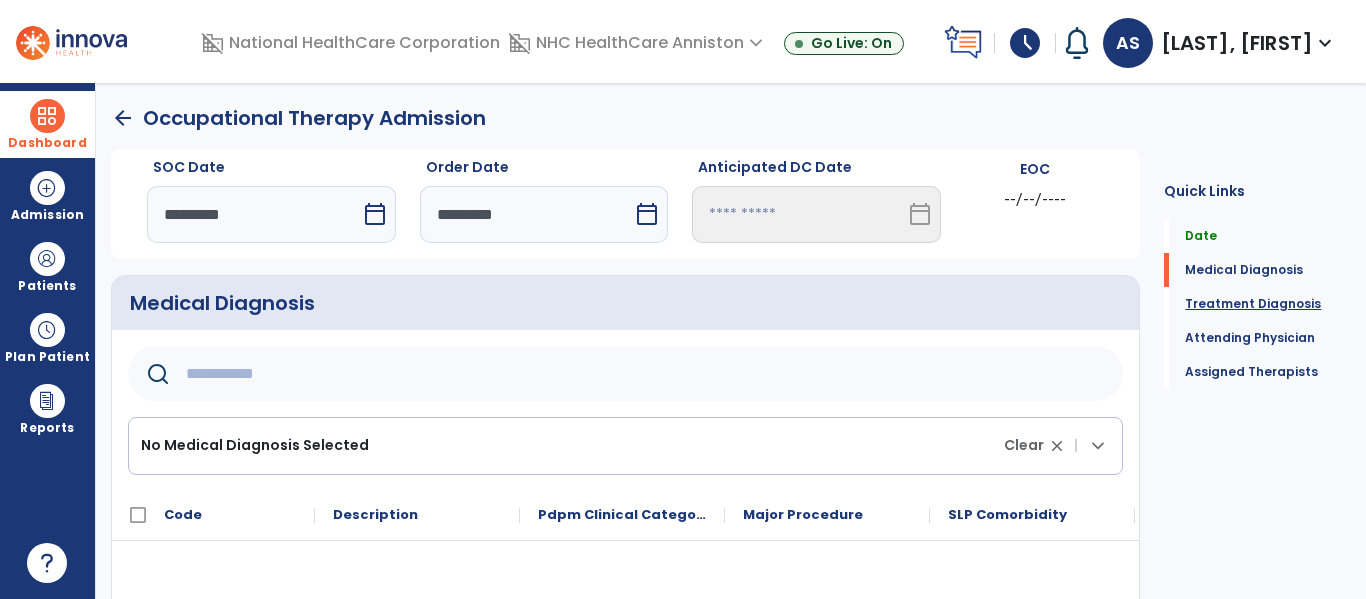 click on "Treatment Diagnosis" 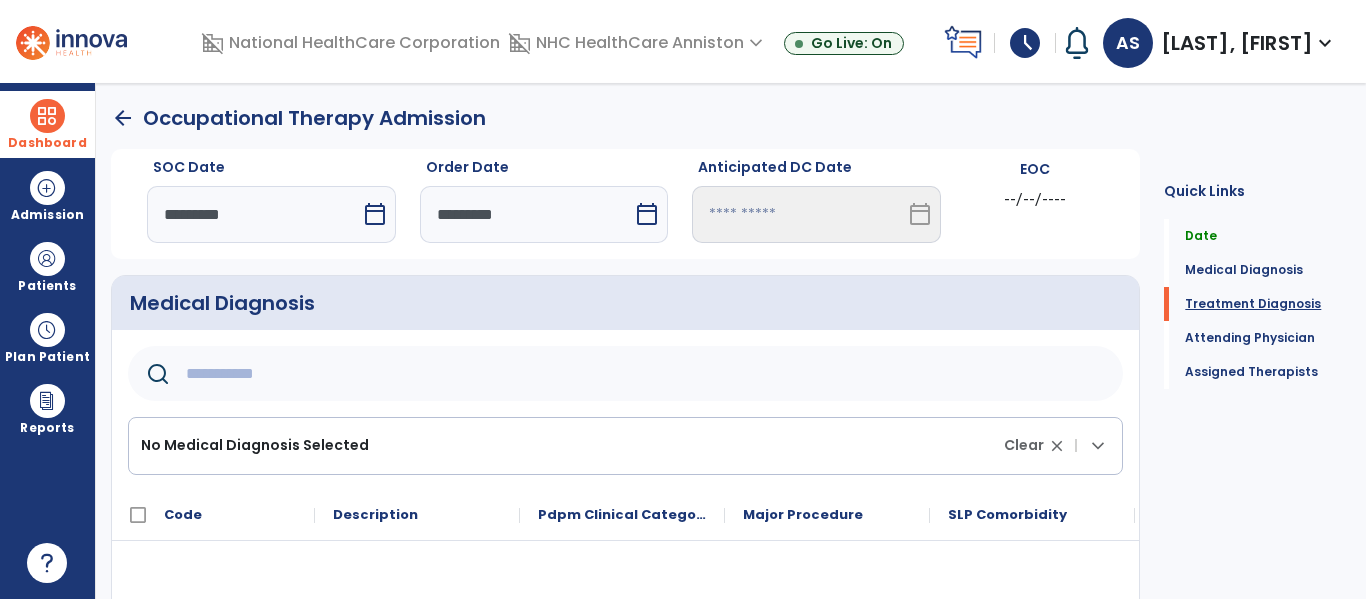 scroll, scrollTop: 41, scrollLeft: 0, axis: vertical 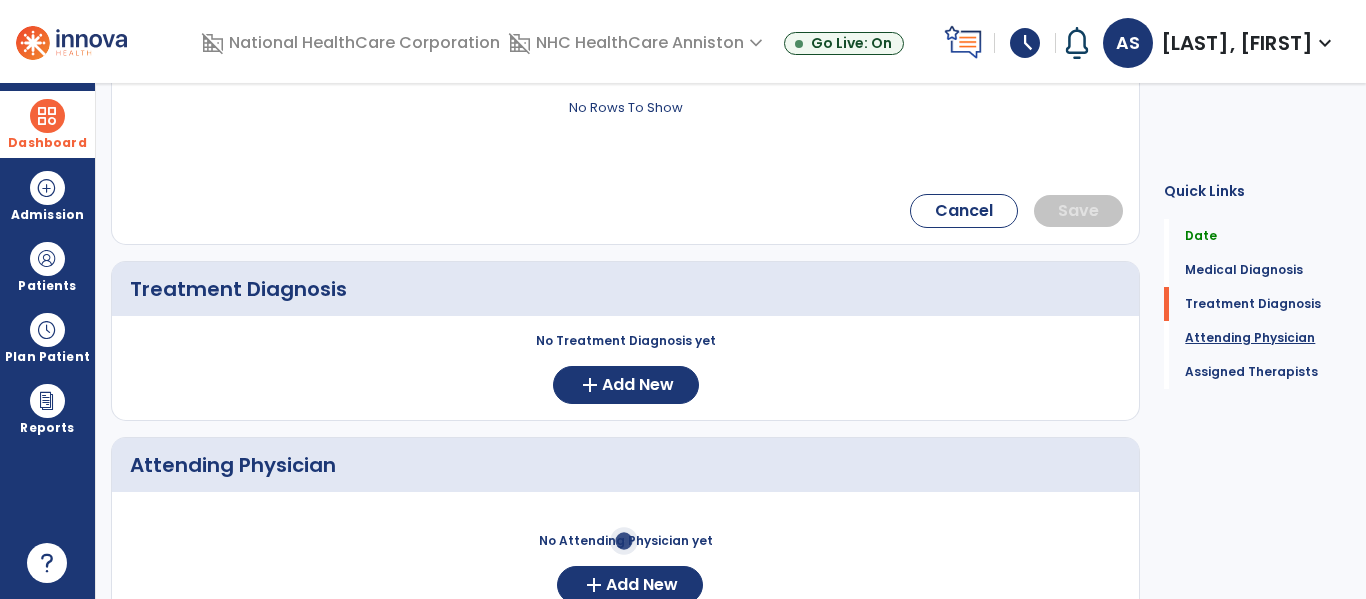 click on "Attending Physician" 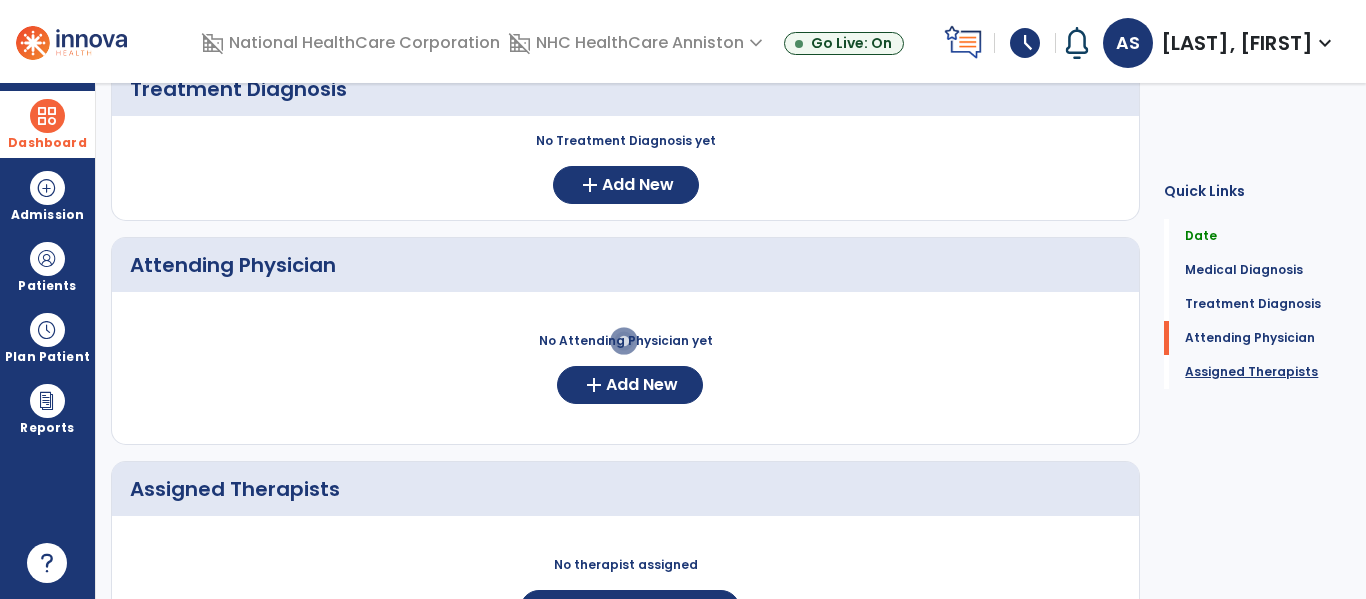 click on "Assigned Therapists" 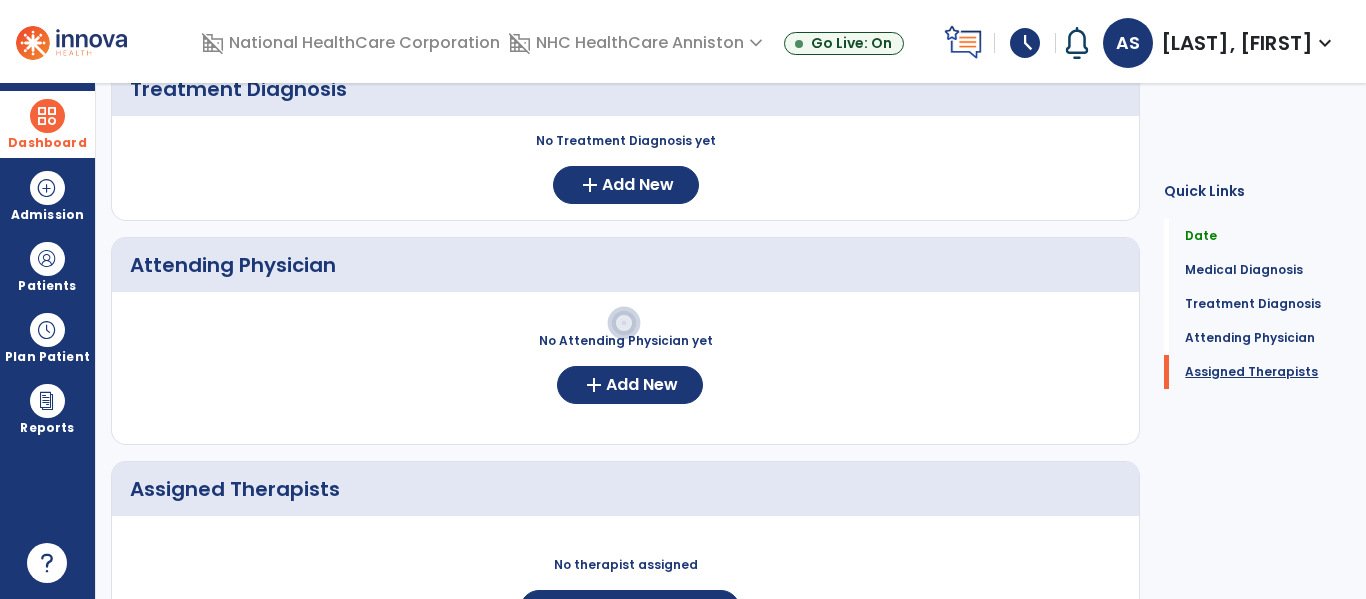scroll, scrollTop: 876, scrollLeft: 0, axis: vertical 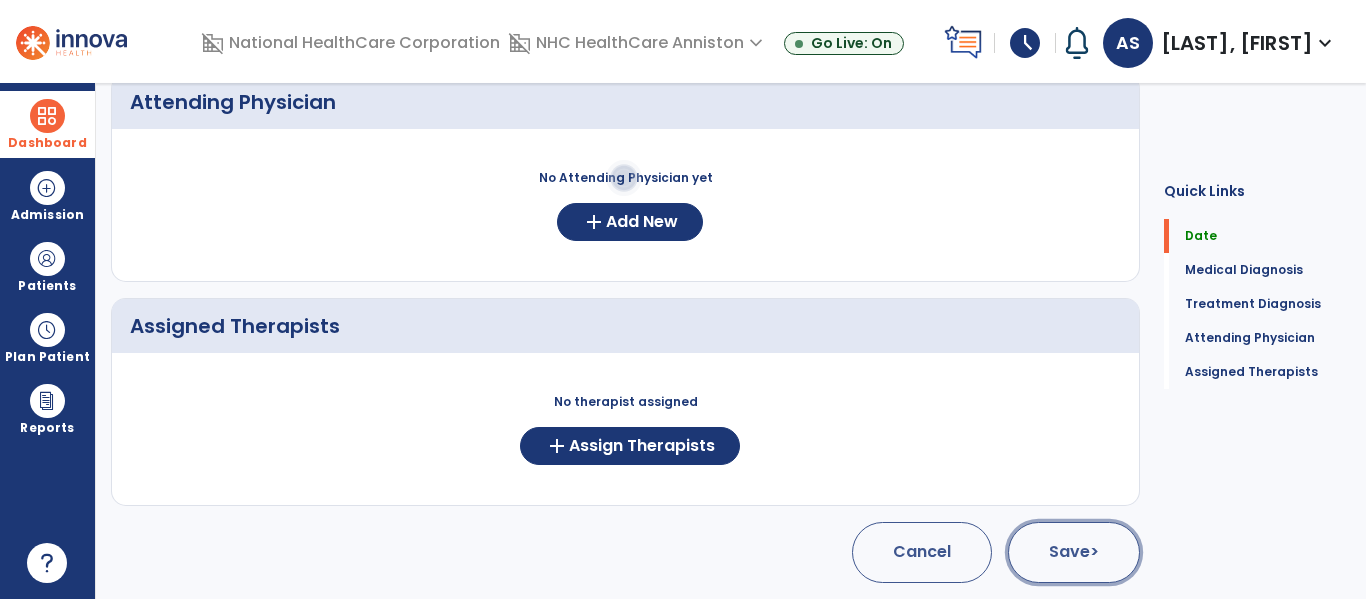 click on "Save  >" 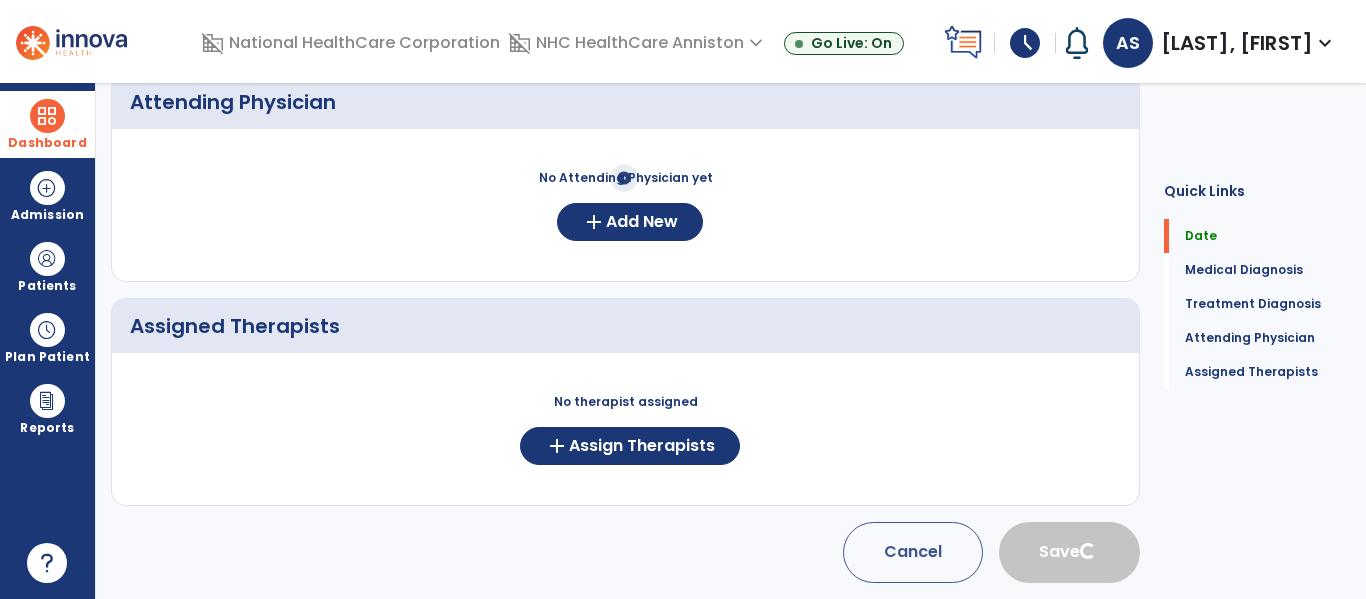 type 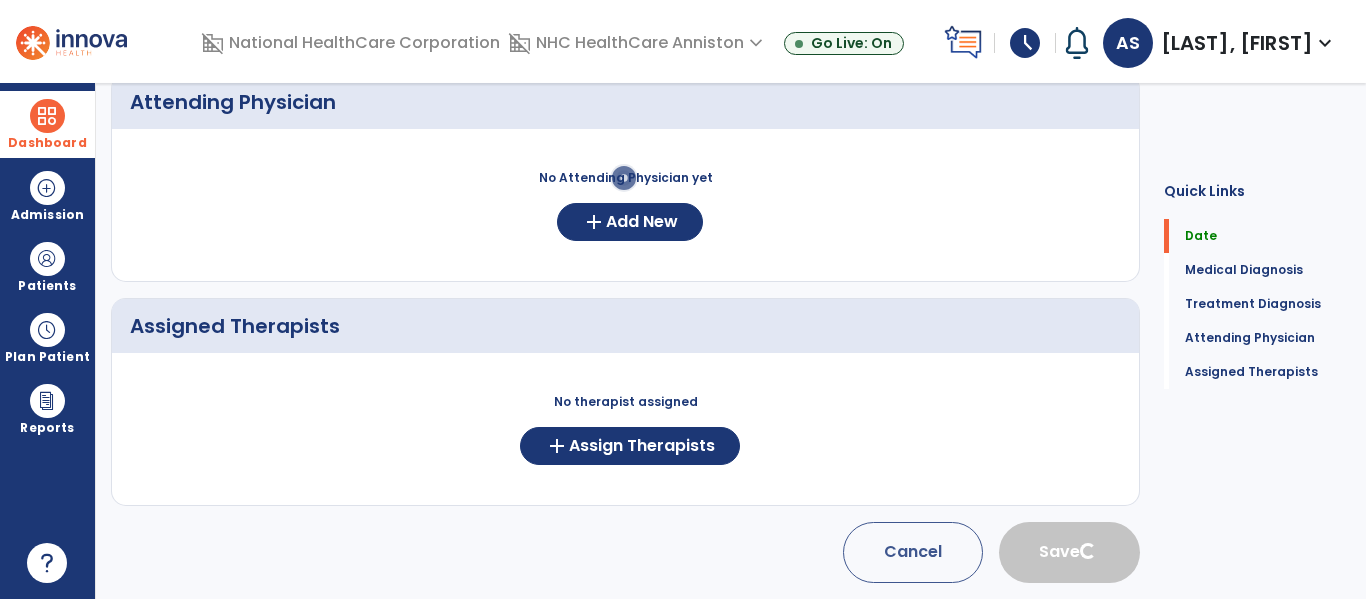 type 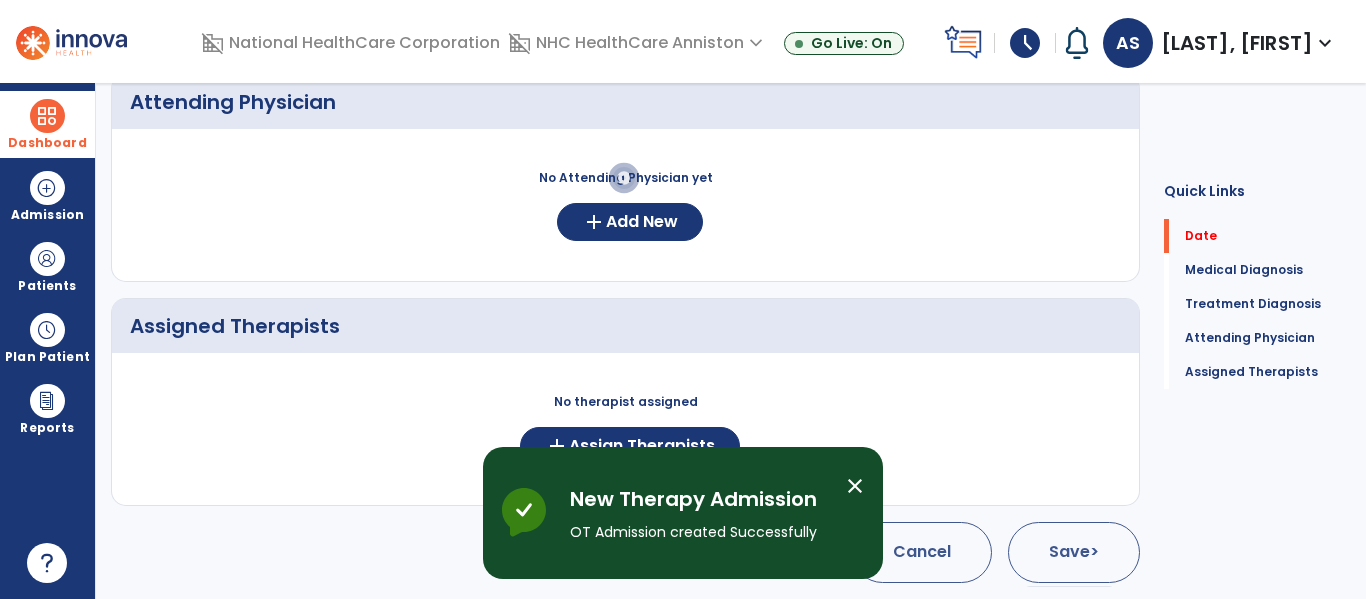 scroll, scrollTop: 162, scrollLeft: 0, axis: vertical 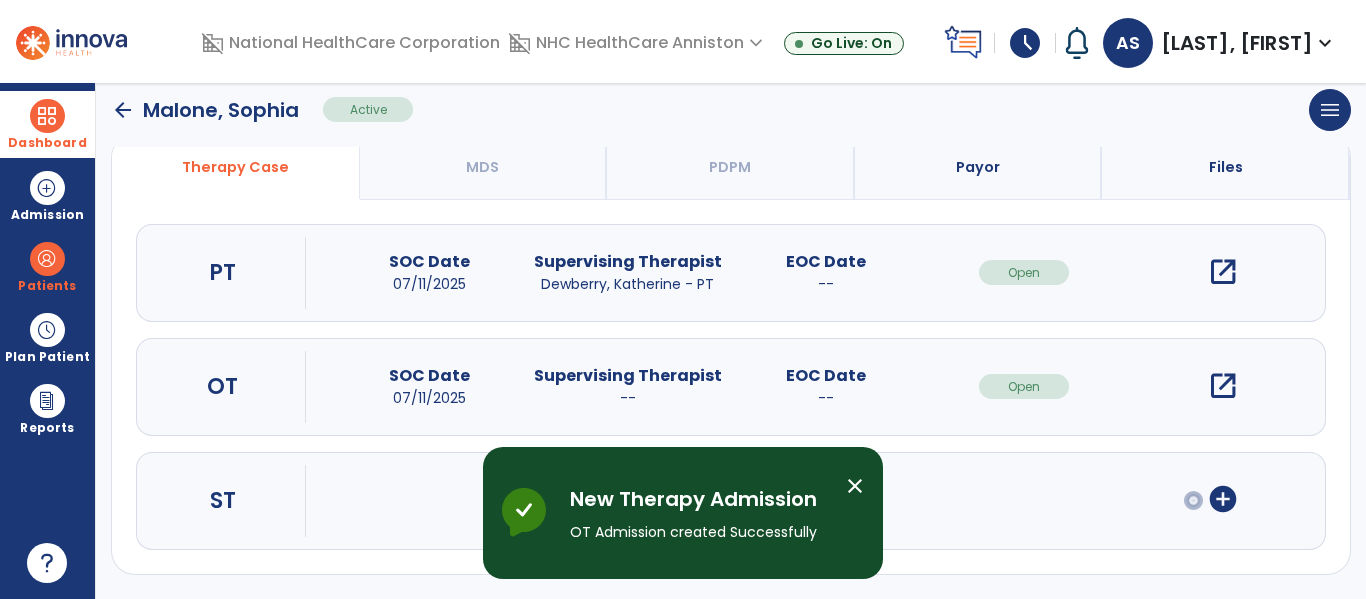 click on "Open" at bounding box center [1024, 386] 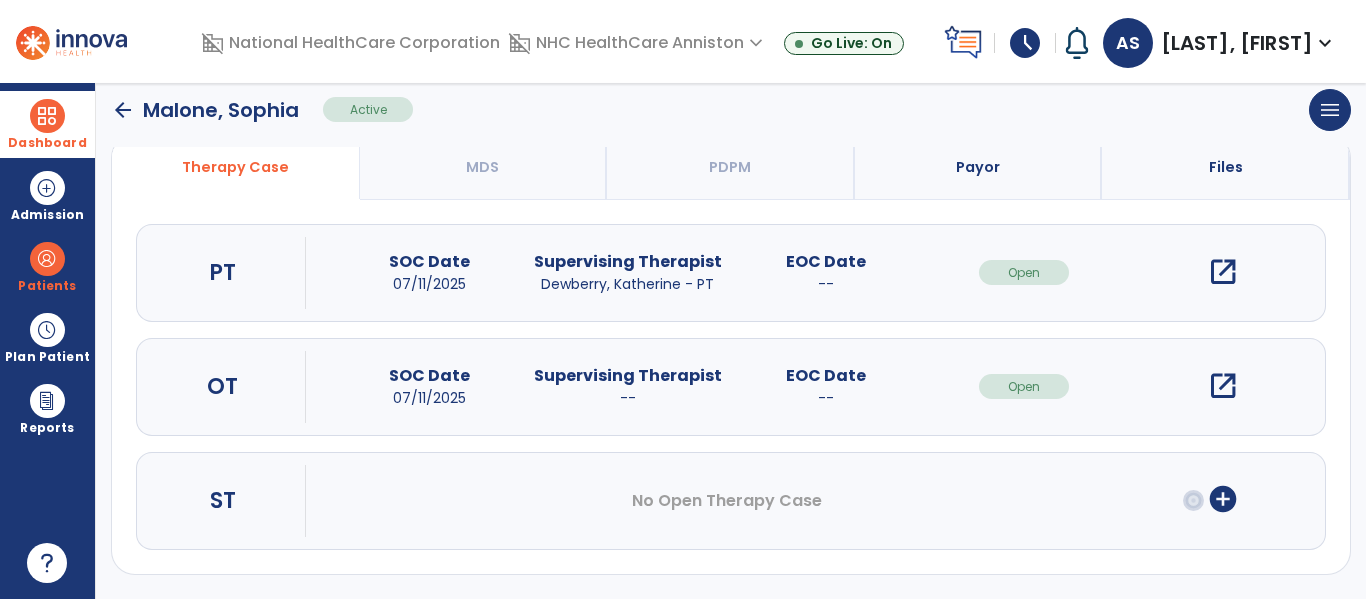 click on "open_in_new" at bounding box center (1223, 386) 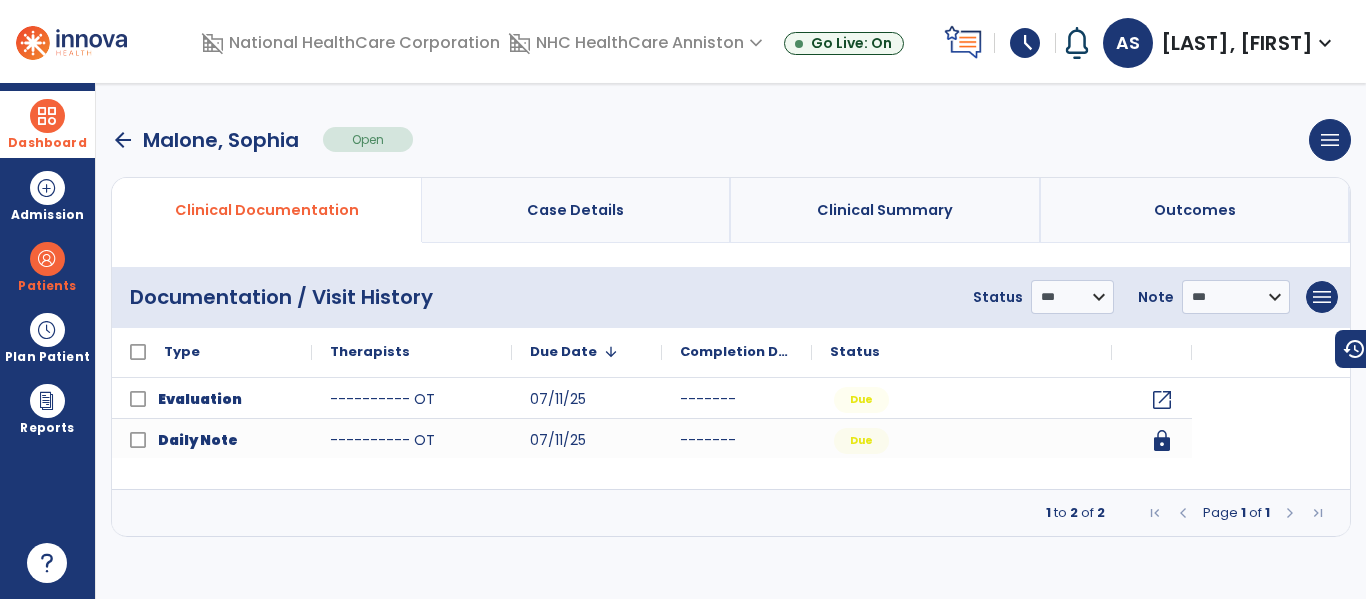 scroll, scrollTop: 0, scrollLeft: 0, axis: both 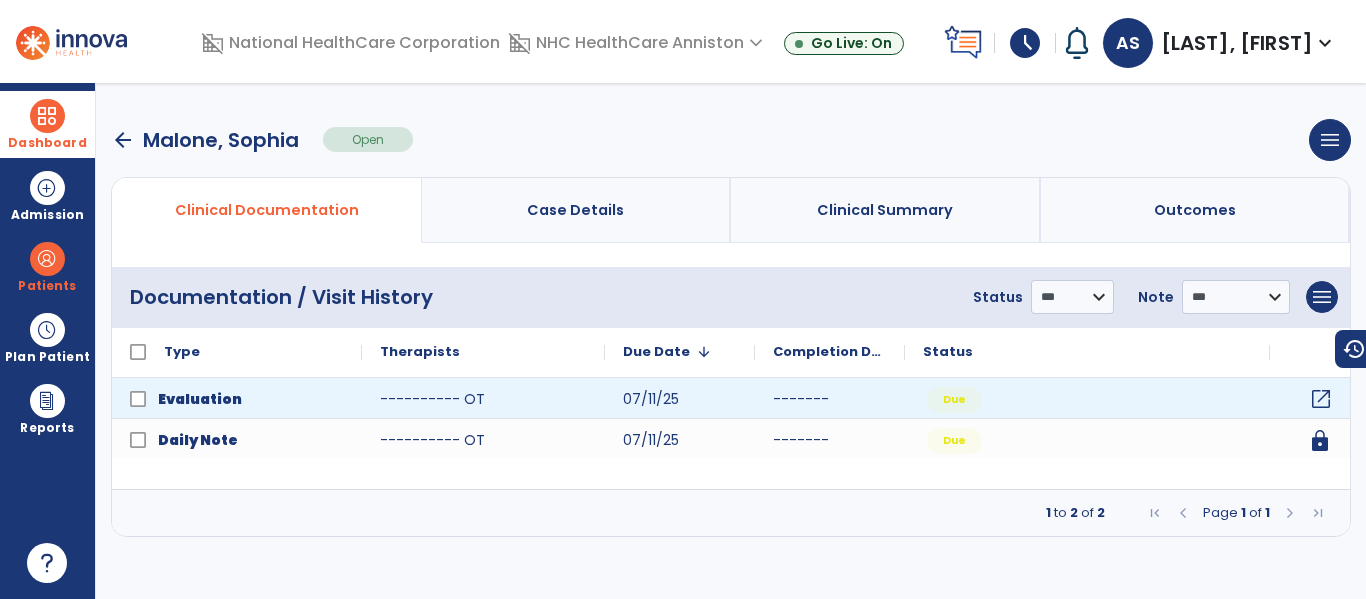 click on "open_in_new" 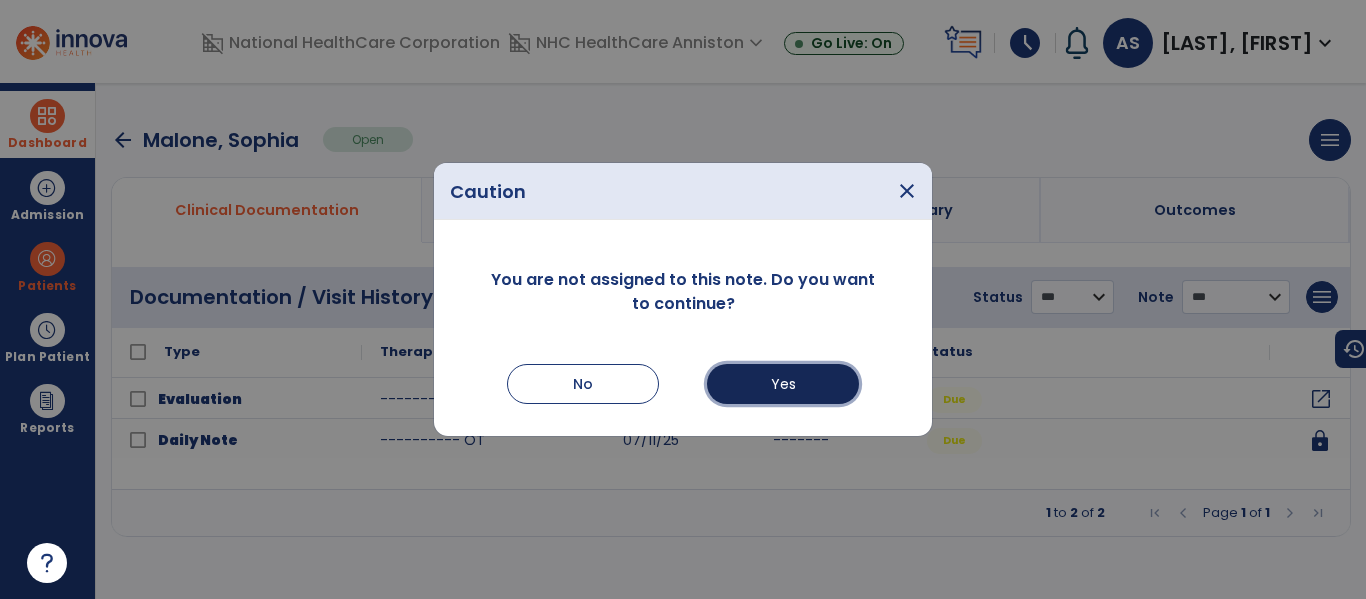 click on "Yes" at bounding box center [783, 384] 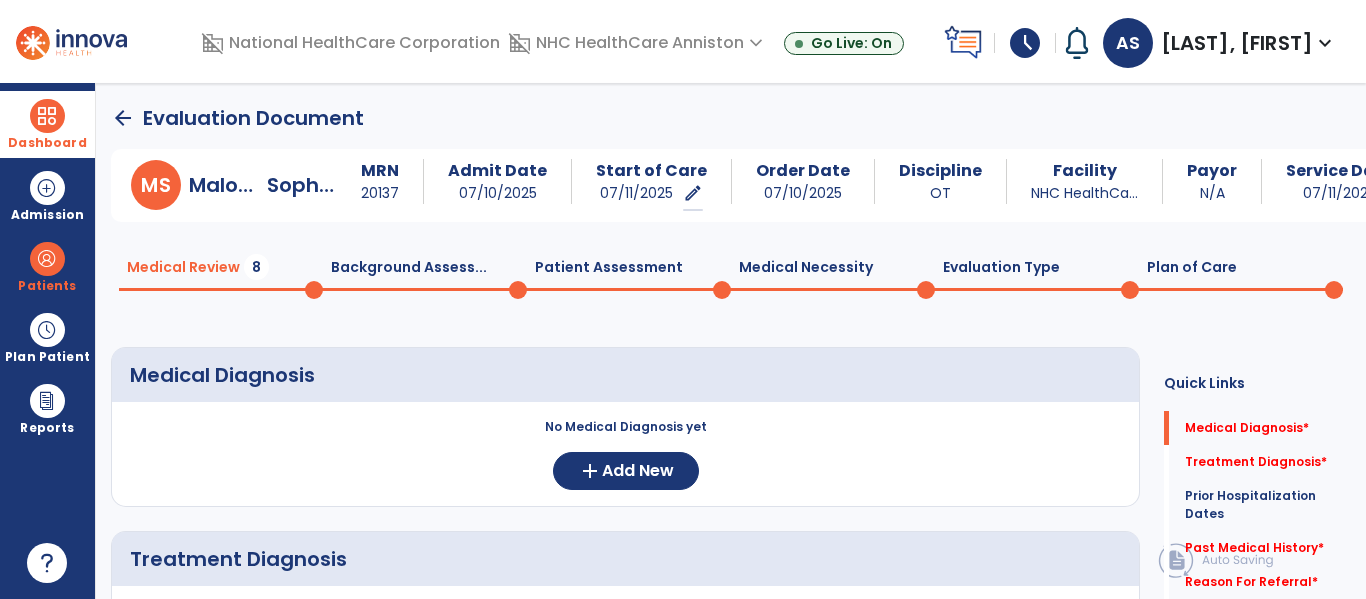click on "Background Assess...  0" 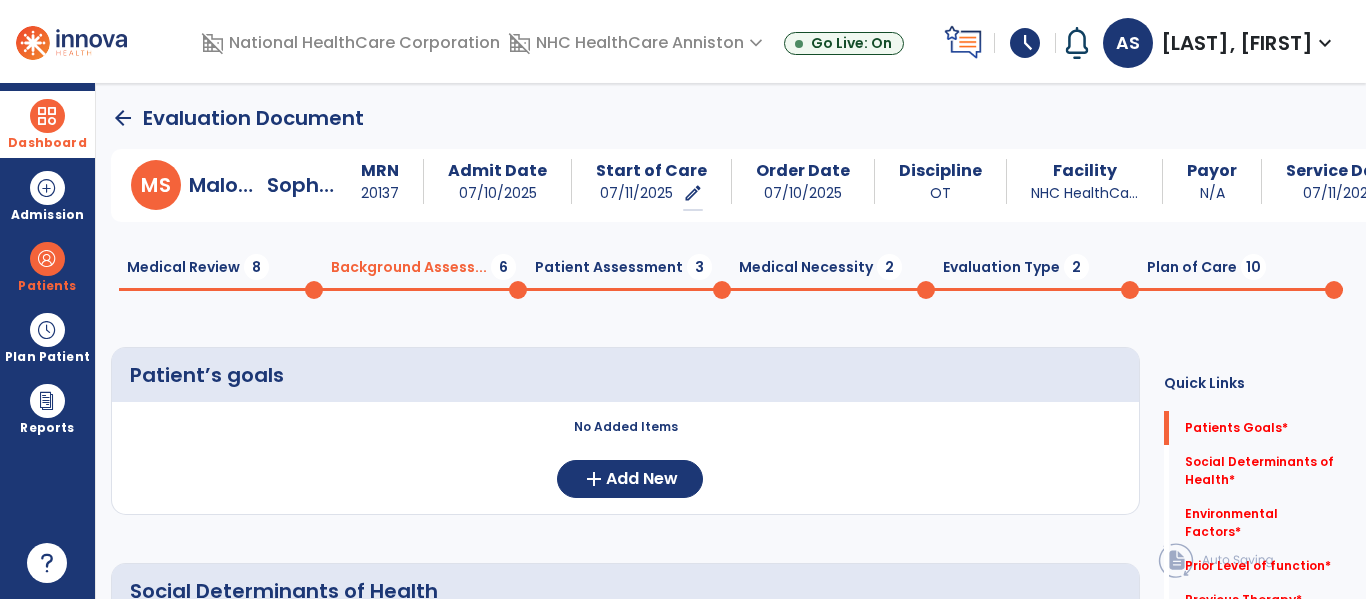 click on "Patient’s goals     No Added Items  add  Add New" 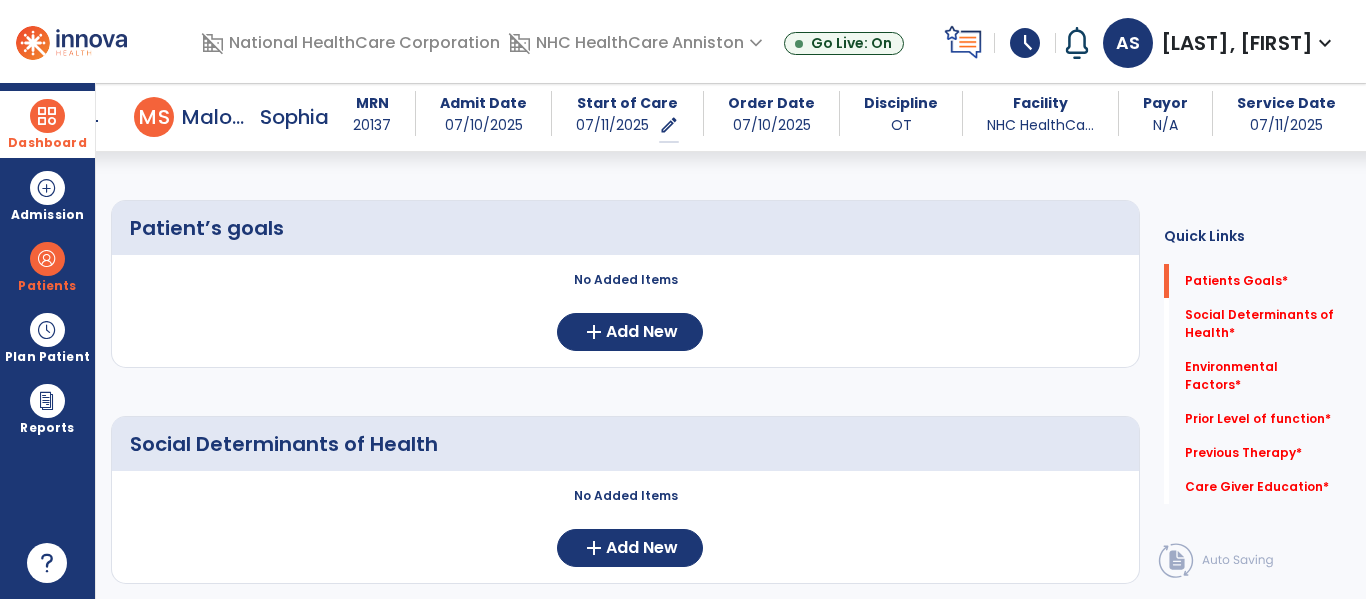 scroll, scrollTop: 160, scrollLeft: 0, axis: vertical 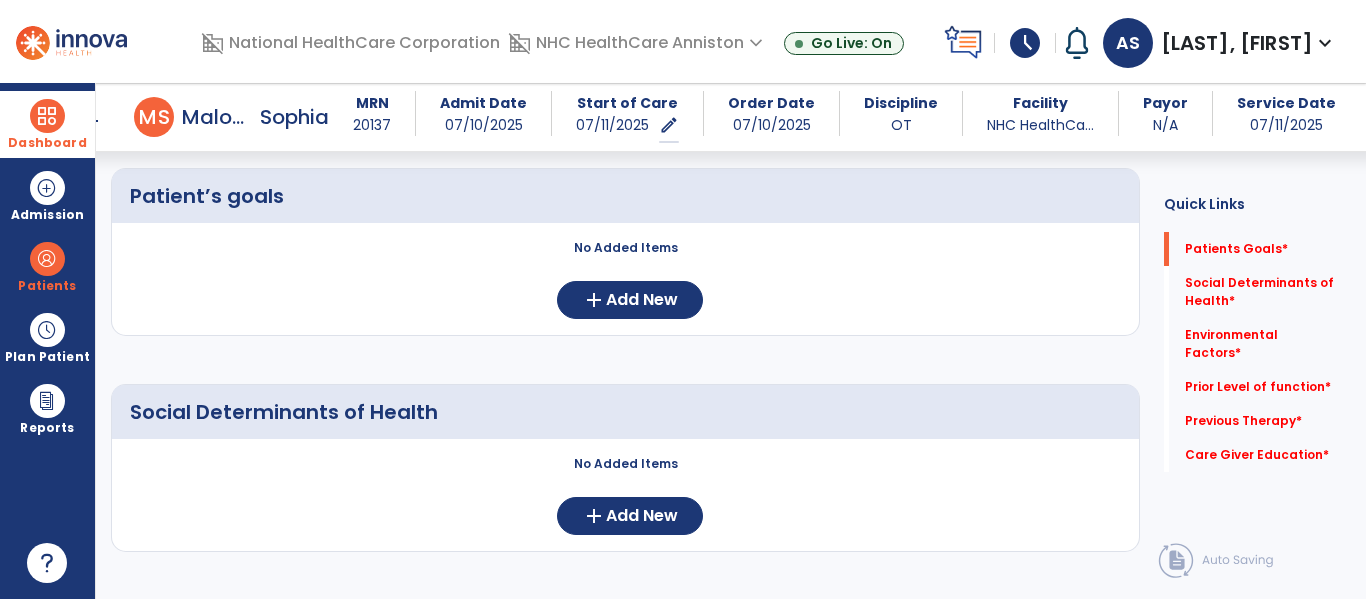 click on "Social Determinants of Health     No Added Items  add  Add New" 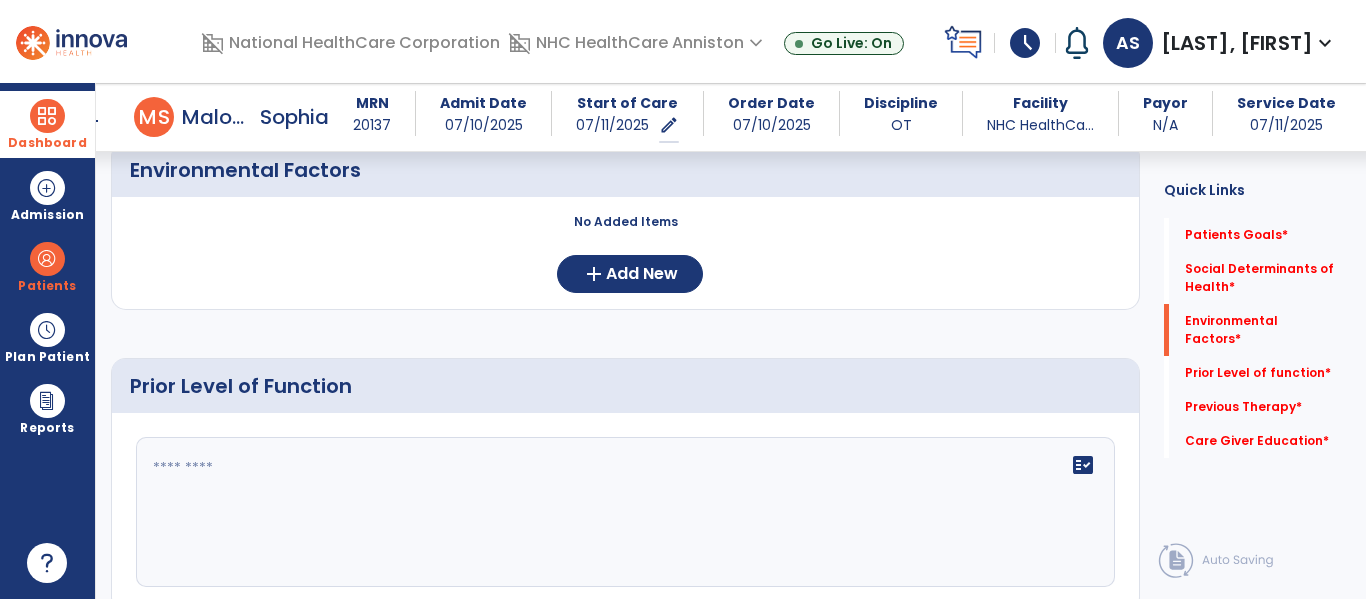 scroll, scrollTop: 600, scrollLeft: 0, axis: vertical 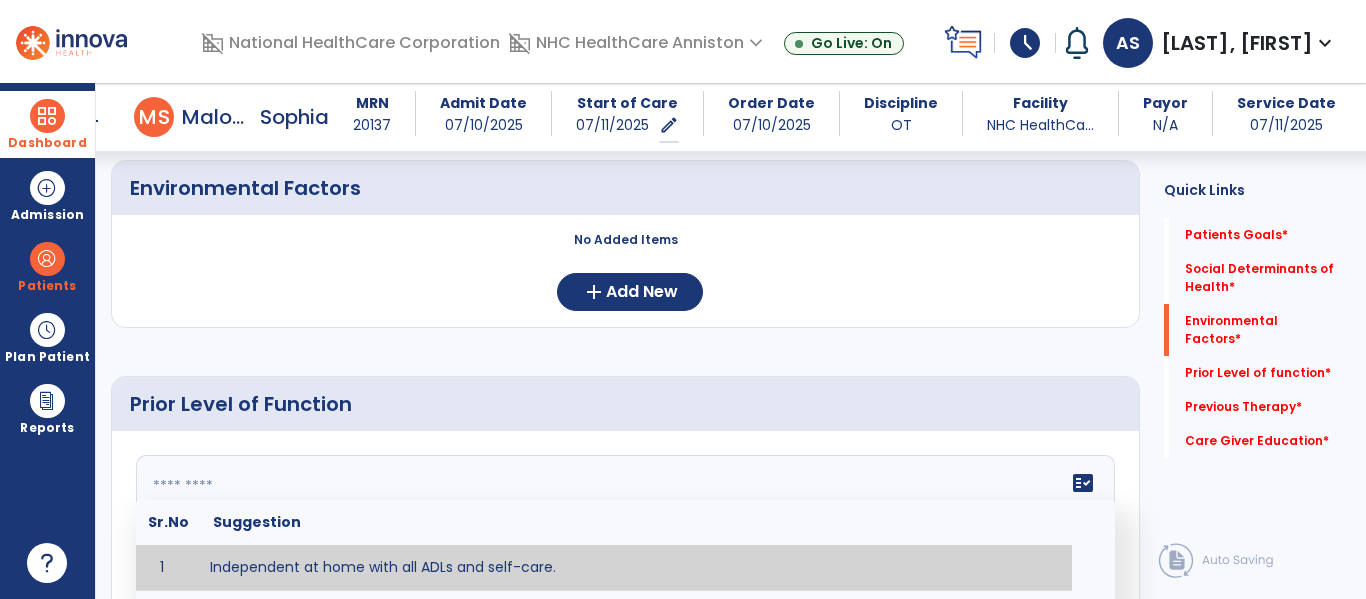 click 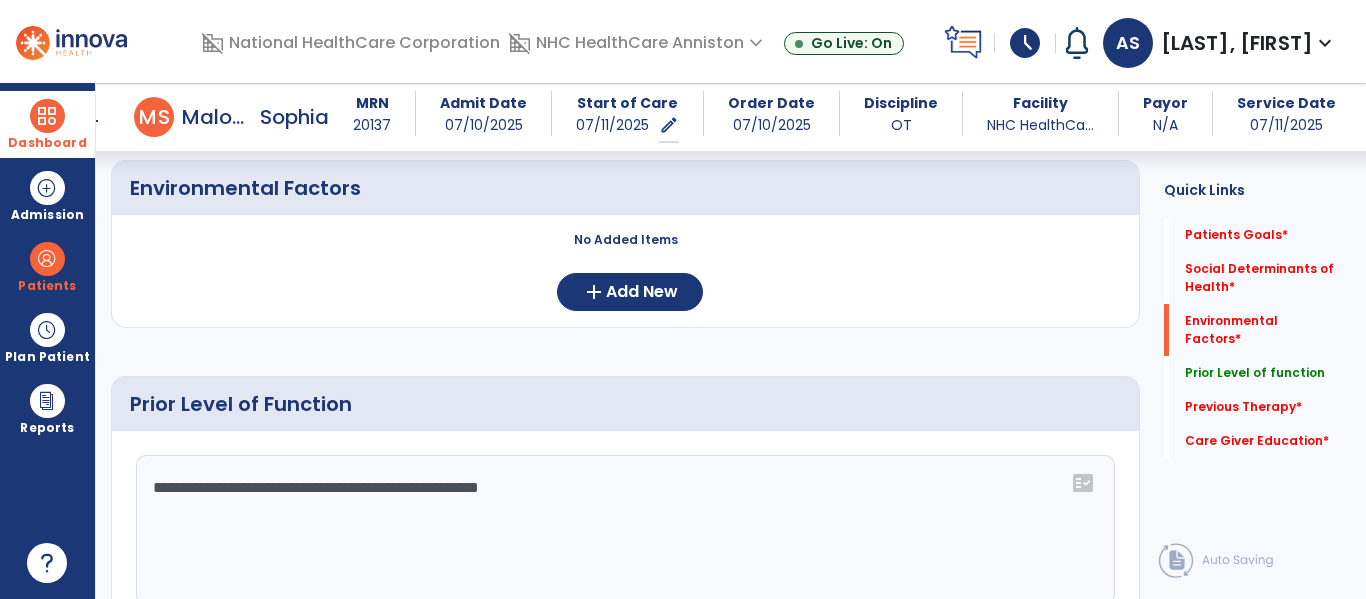 click on "**********" 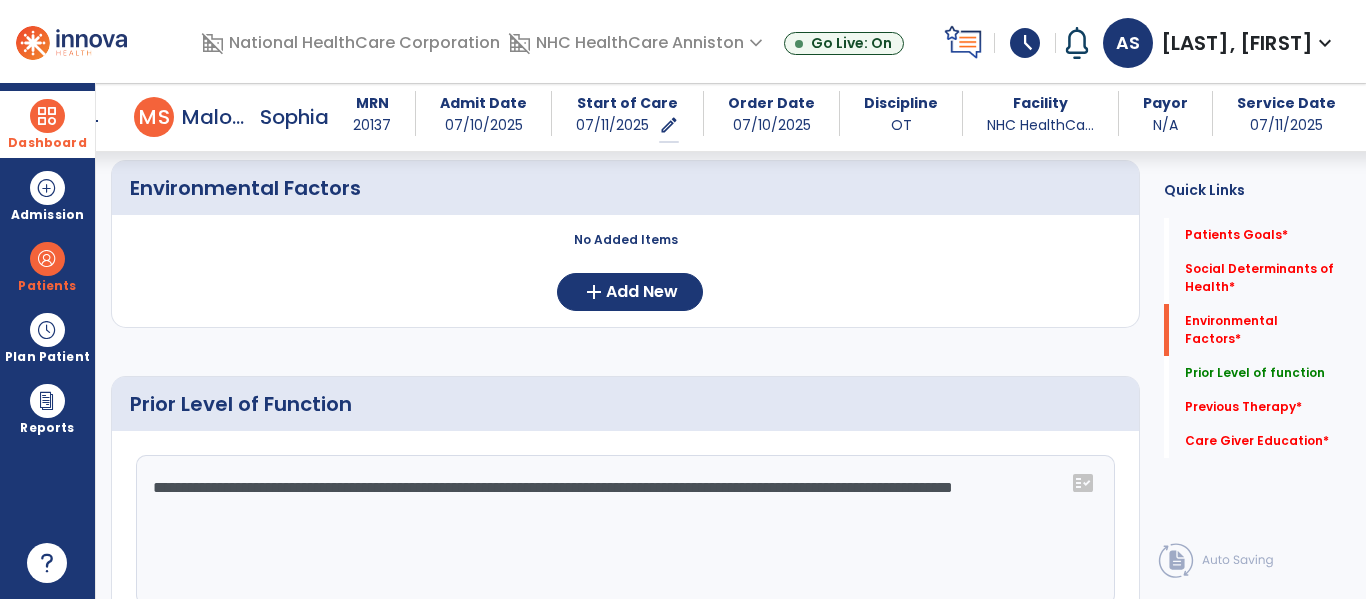 drag, startPoint x: 317, startPoint y: 523, endPoint x: 151, endPoint y: 481, distance: 171.23083 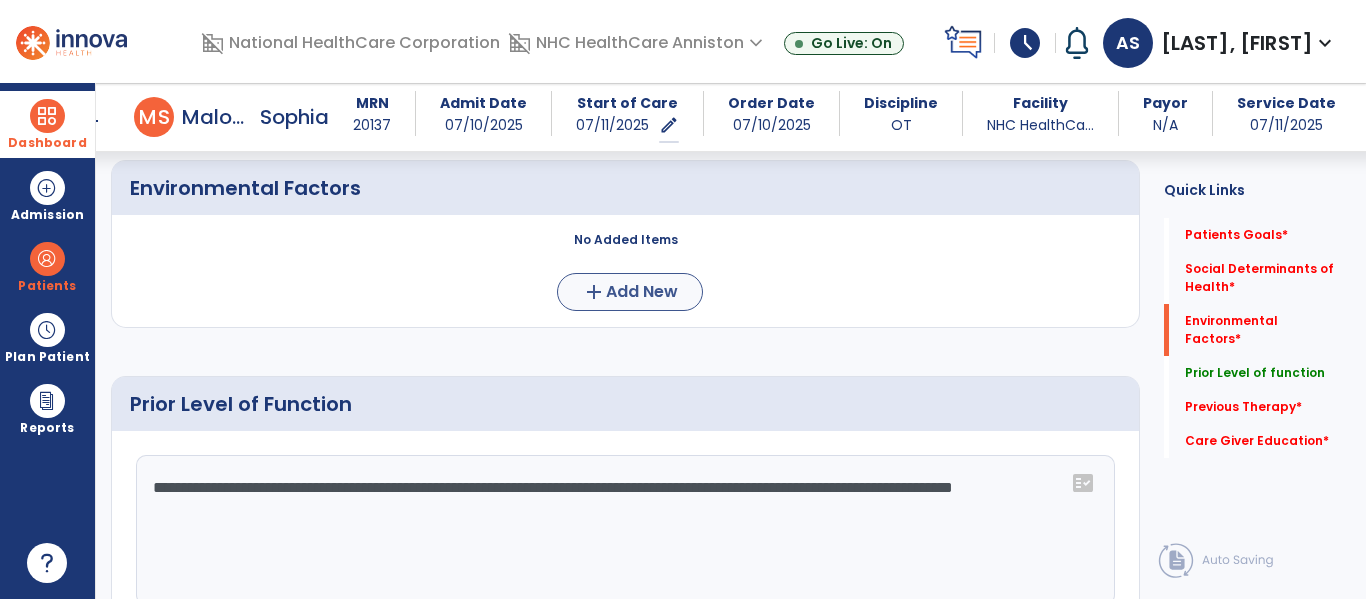 type on "**********" 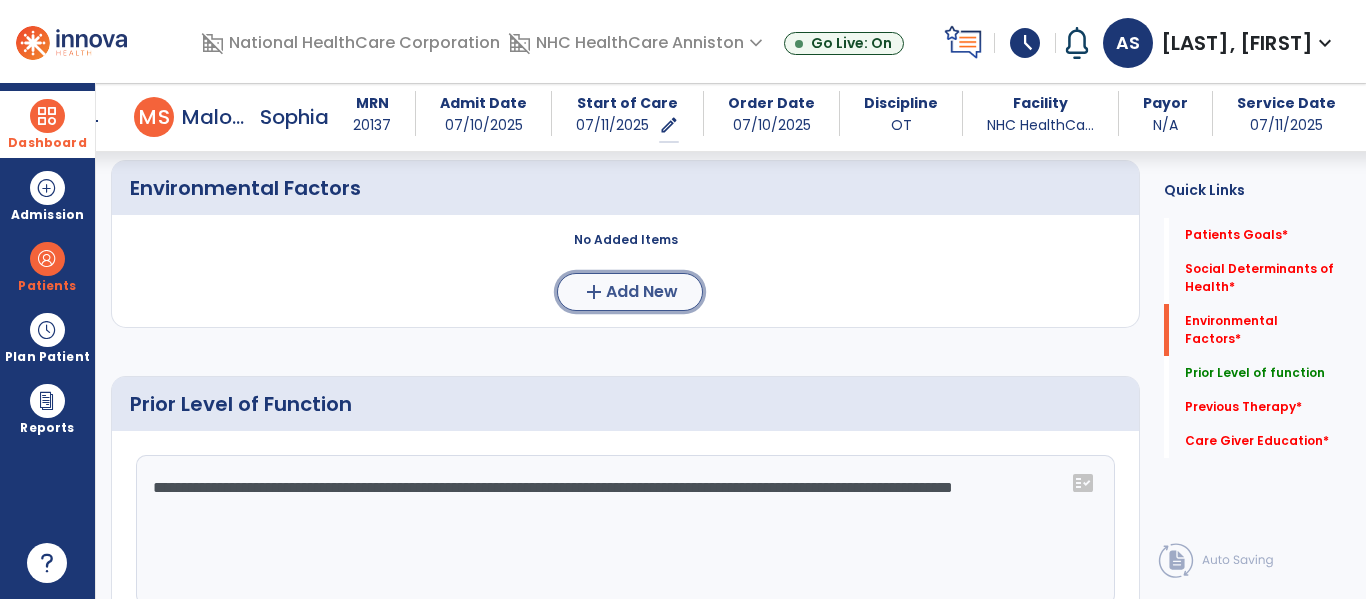 click on "Add New" 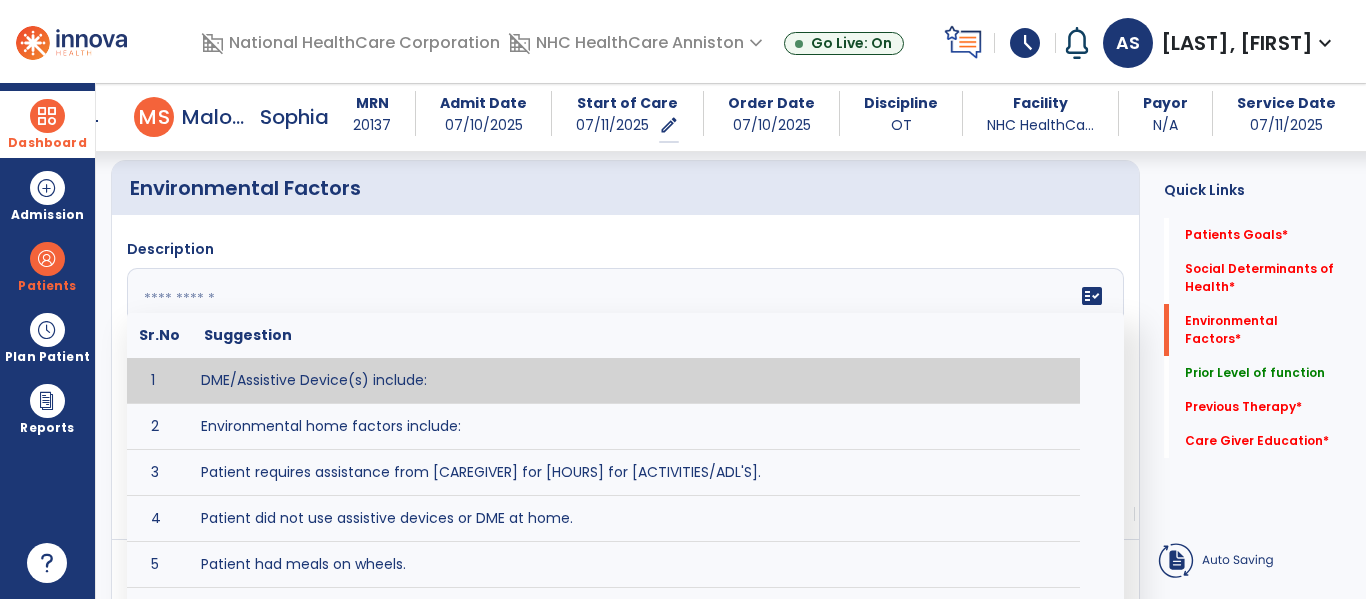 click on "fact_check  Sr.No Suggestion 1 DME/Assistive Device(s) include:  2 Environmental home factors include:  3 Patient requires assistance from [CAREGIVER] for [HOURS] for [ACTIVITIES/ADL'S]. 4 Patient did not use assistive devices or DME at home. 5 Patient had meals on wheels. 6 Patient has caregiver help at home who will be able to provide assistance upon discharge. 7 Patient lived alone at home prior to admission and will [HAVE or HAVE NOT] assistance at home from [CAREGIVER] upon discharge. 8 Patient lives alone. 9 Patient lives with caregiver who provides support/aid for ____________. 10 Patient lives with spouse/significant other. 11 Patient needs to clime [NUMBER] stairs [WITH/WITHOUT] railing in order to reach [ROOM]. 12 Patient uses adaptive equipment at home including [EQUIPMENT] and has the following home modifications __________. 13 Patient was able to complete community activities (driving, shopping, community ambulation, etc.) independently. 14 15 16 17" 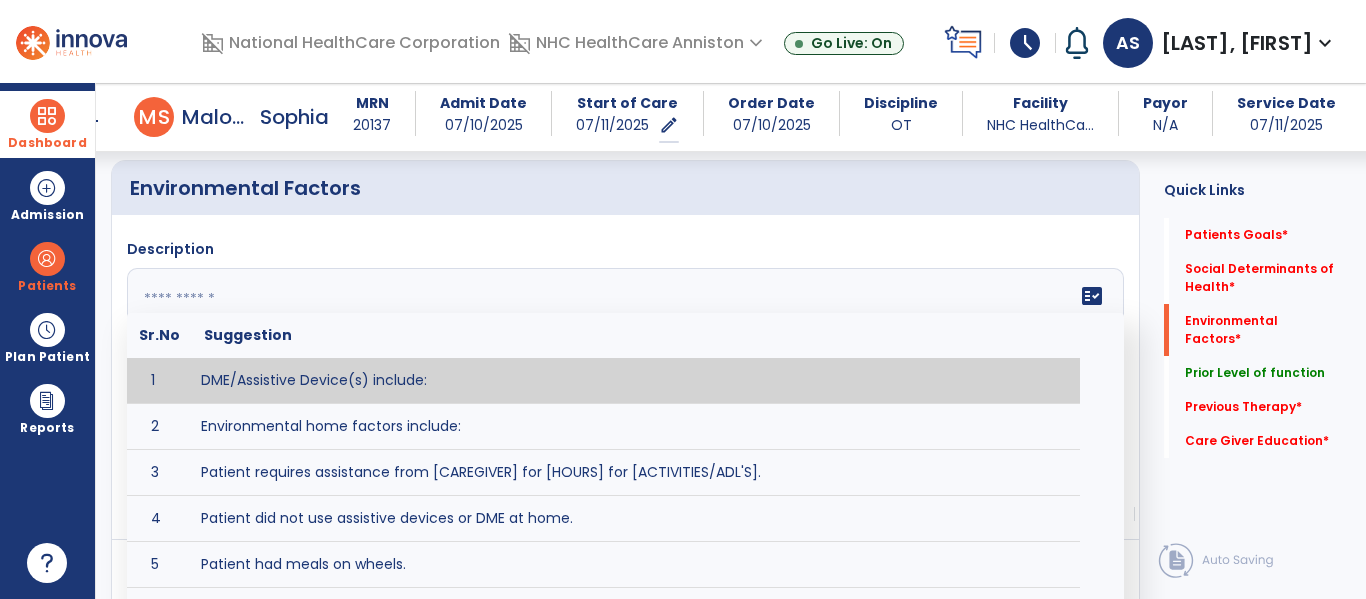 paste on "**********" 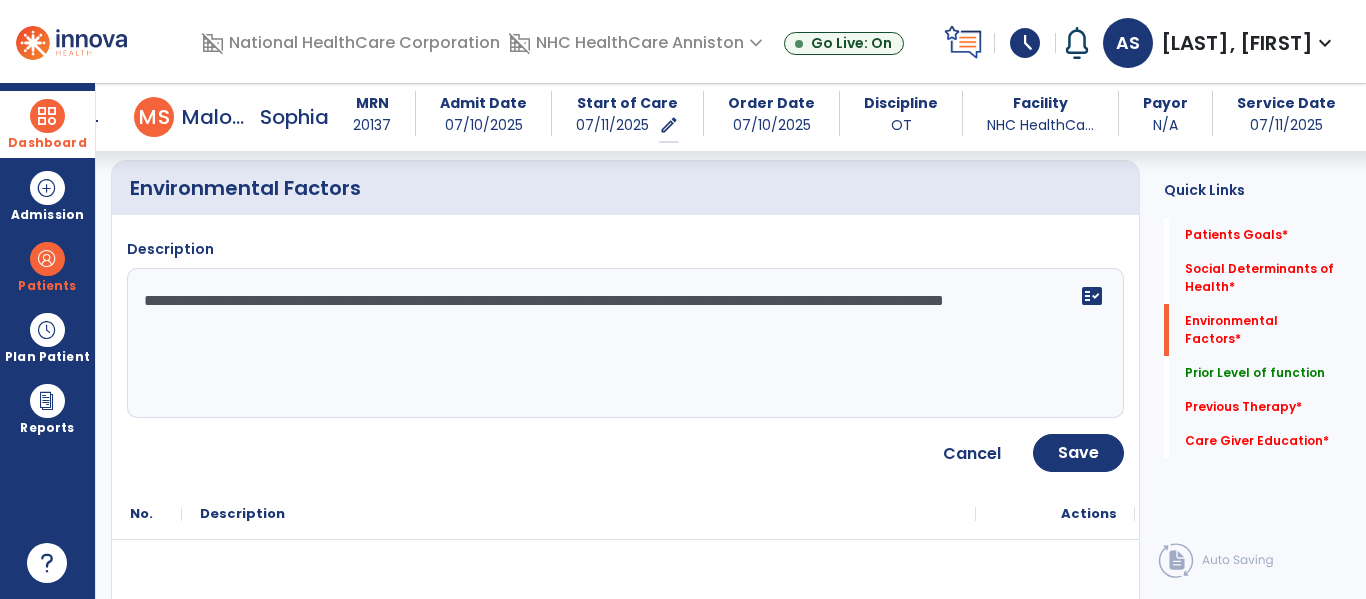 type on "**********" 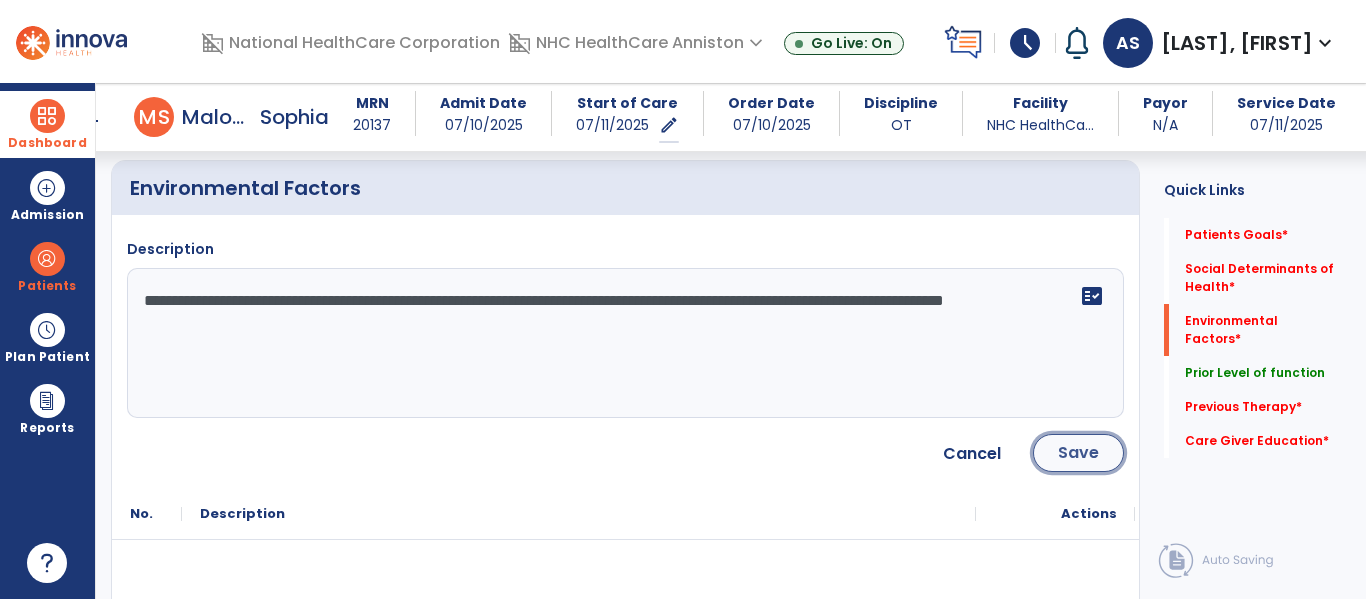 click on "Save" 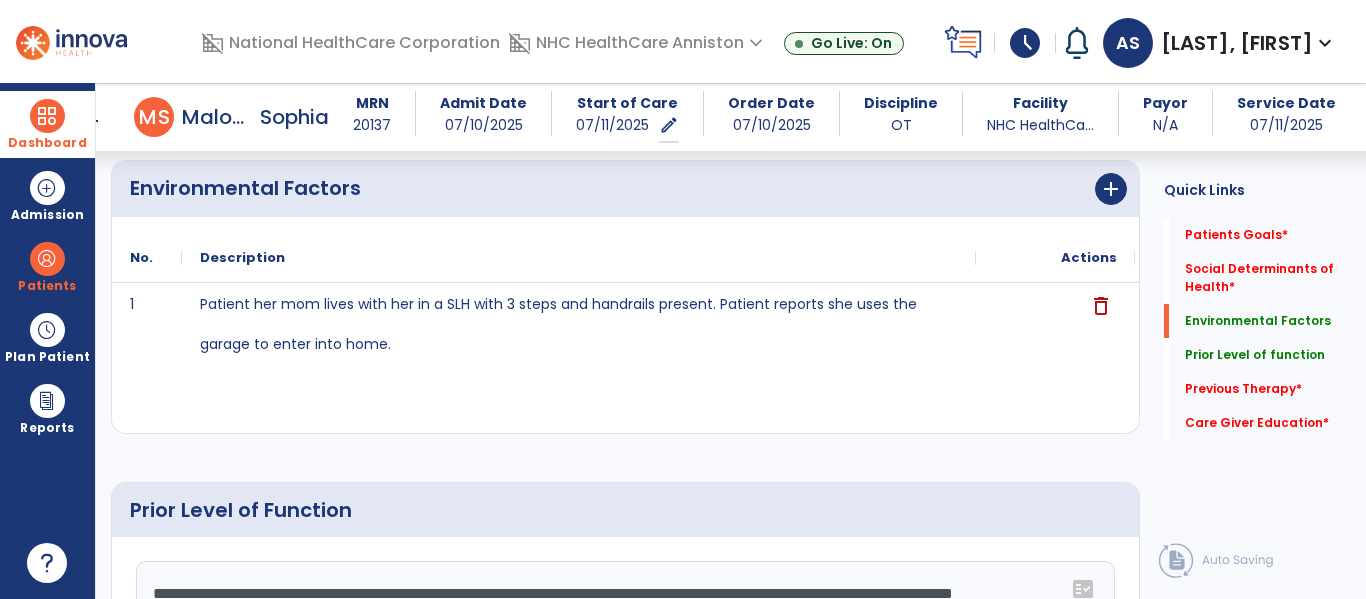 click on "1 Patient  her mom lives with her in a SLH with 3 steps and handrails present. Patient reports she uses the garage to enter into home.  delete" 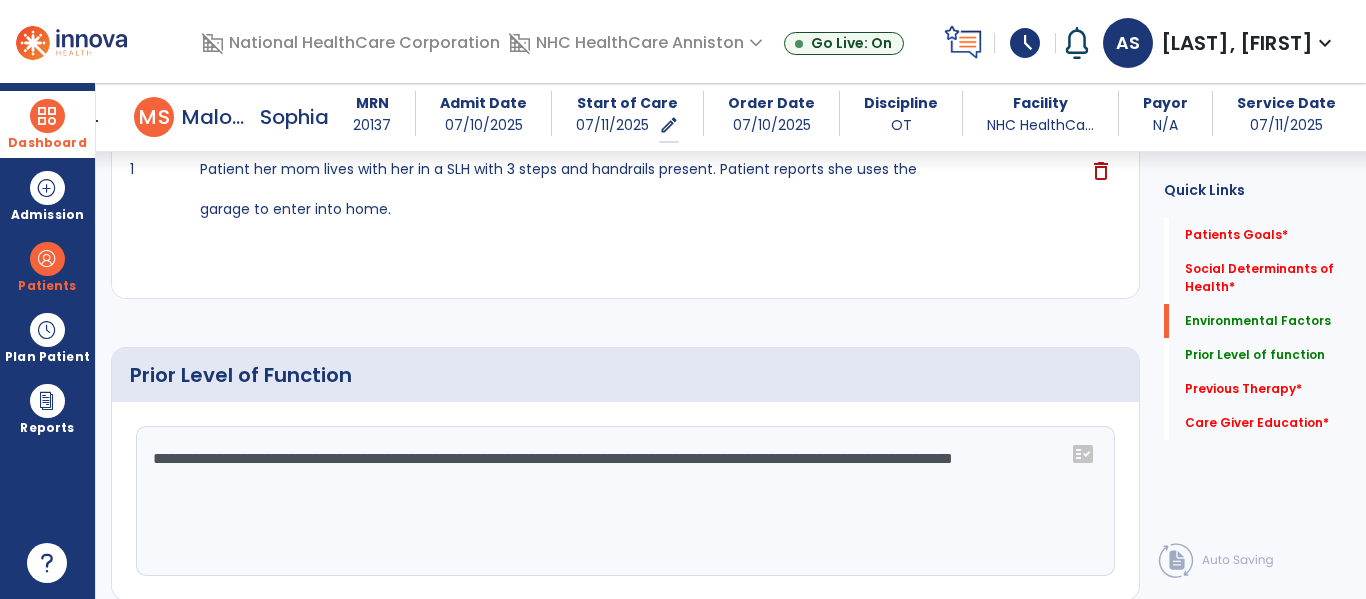 scroll, scrollTop: 760, scrollLeft: 0, axis: vertical 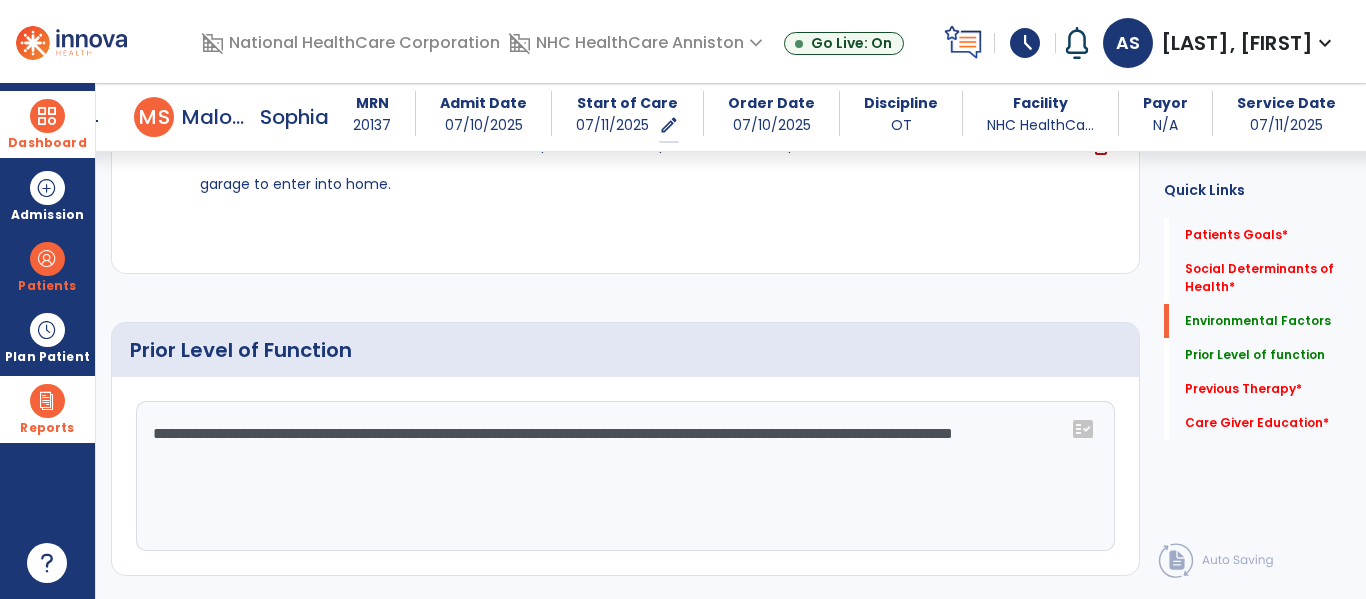 drag, startPoint x: 658, startPoint y: 466, endPoint x: 66, endPoint y: 412, distance: 594.45776 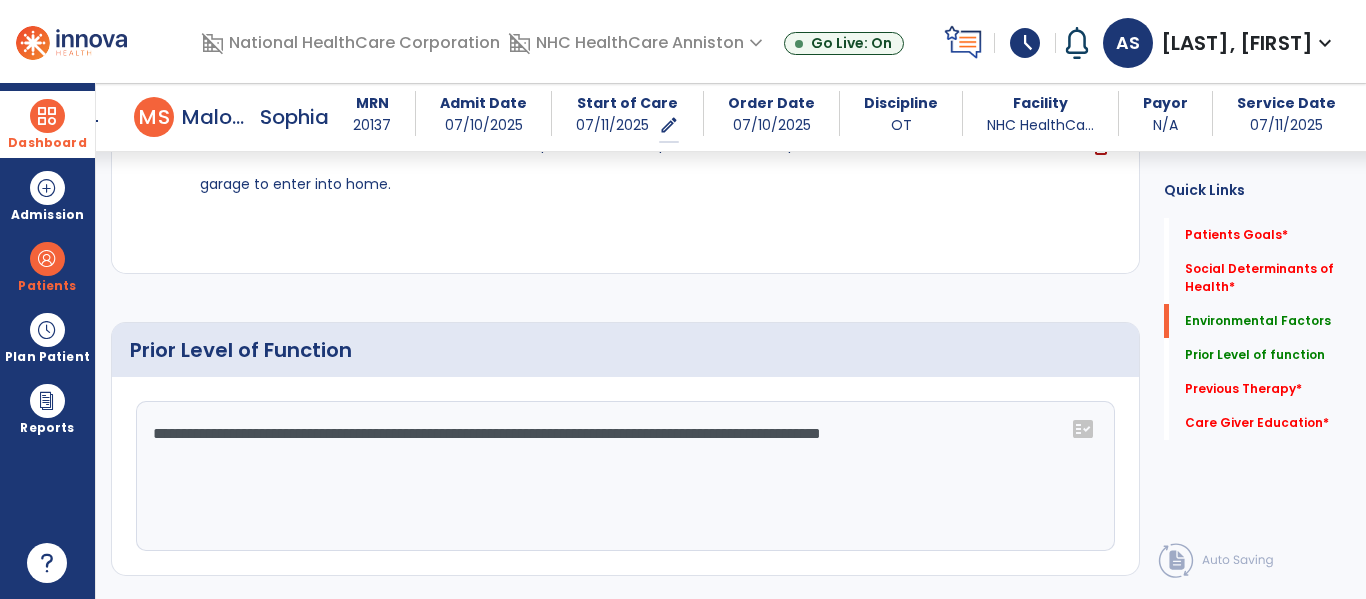 type on "**********" 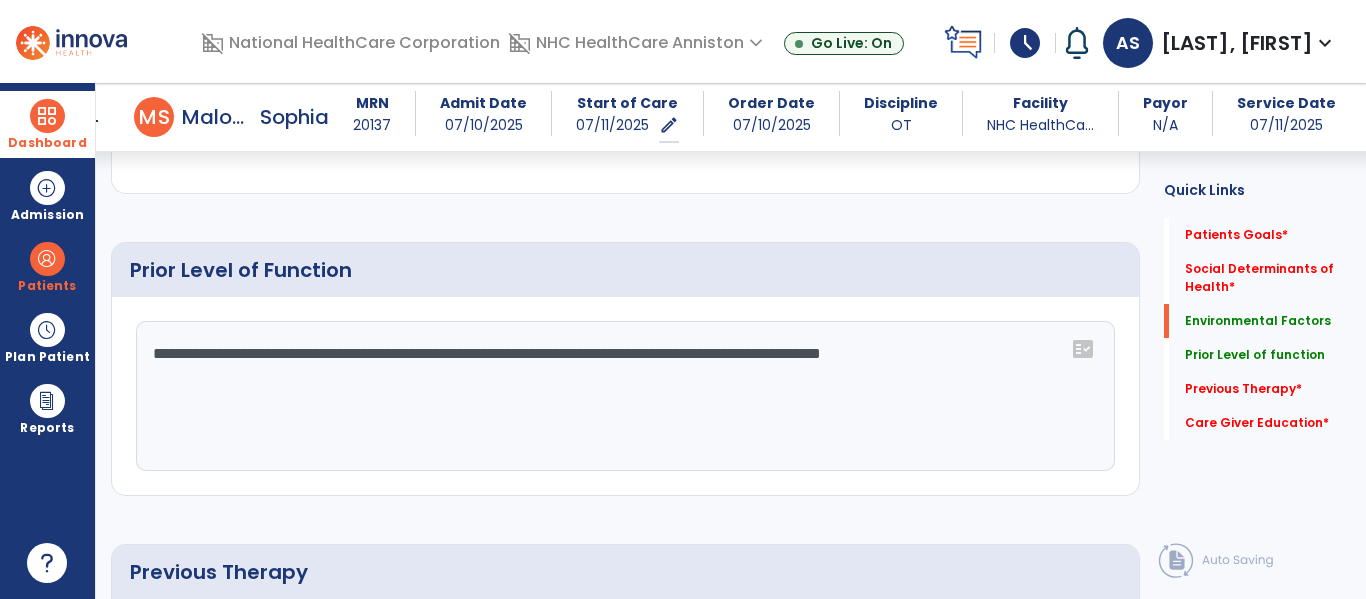 scroll, scrollTop: 880, scrollLeft: 0, axis: vertical 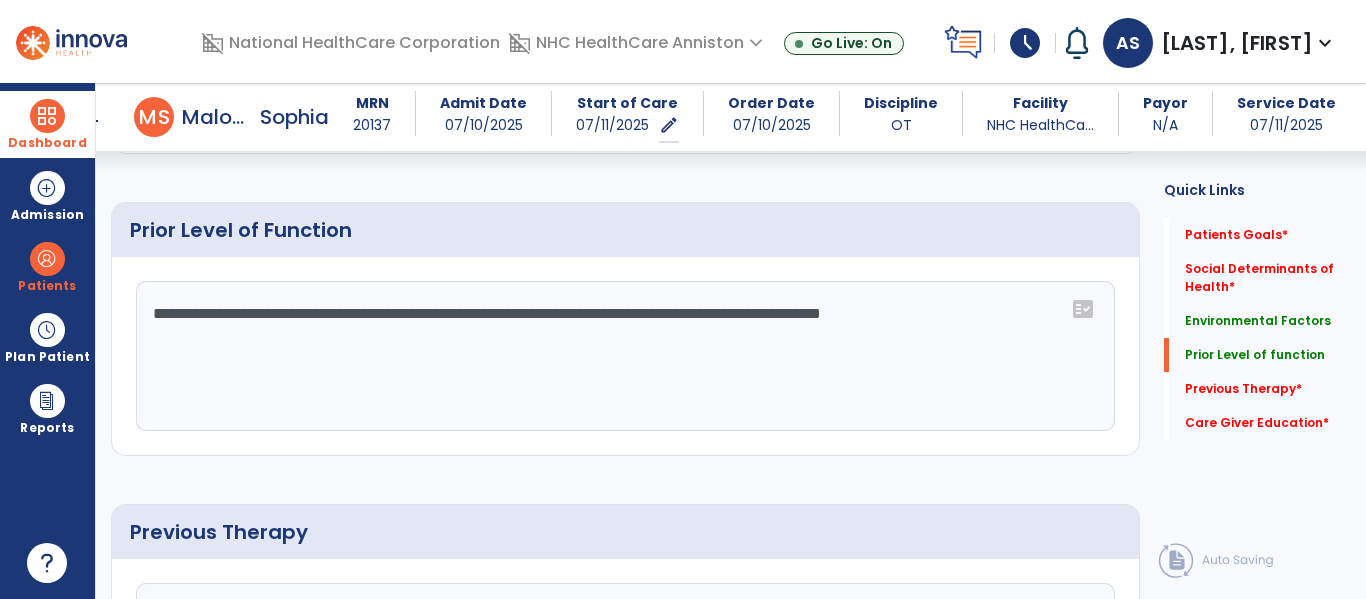 click on "**********" 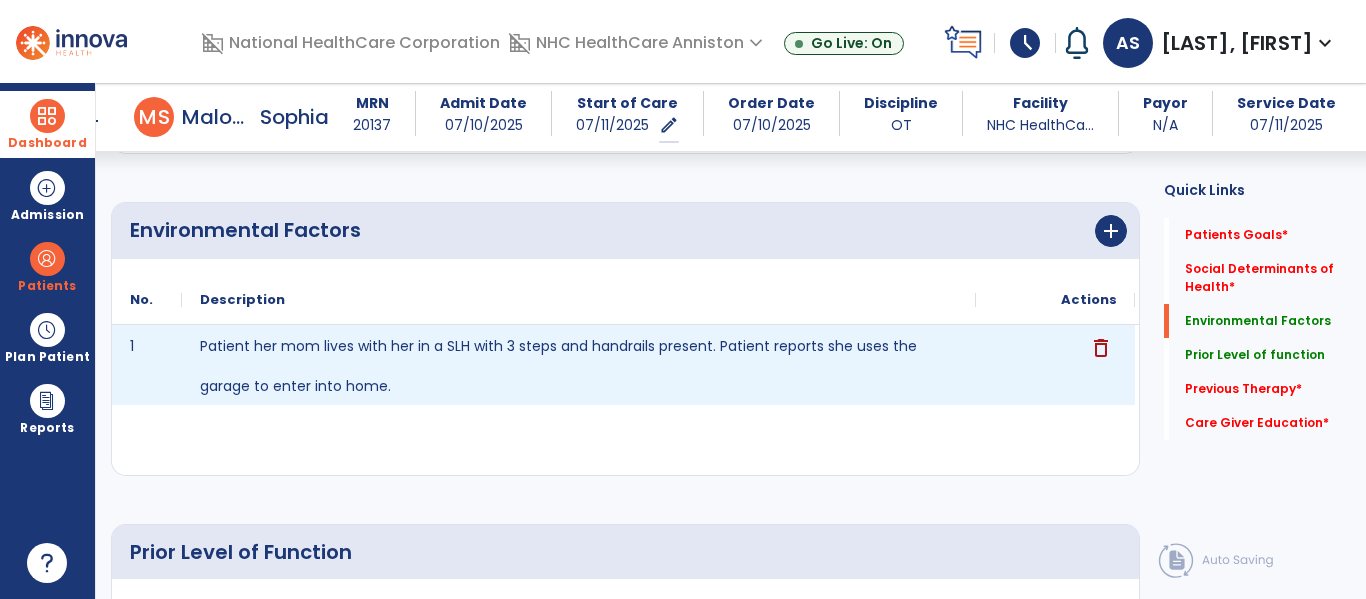 scroll, scrollTop: 532, scrollLeft: 0, axis: vertical 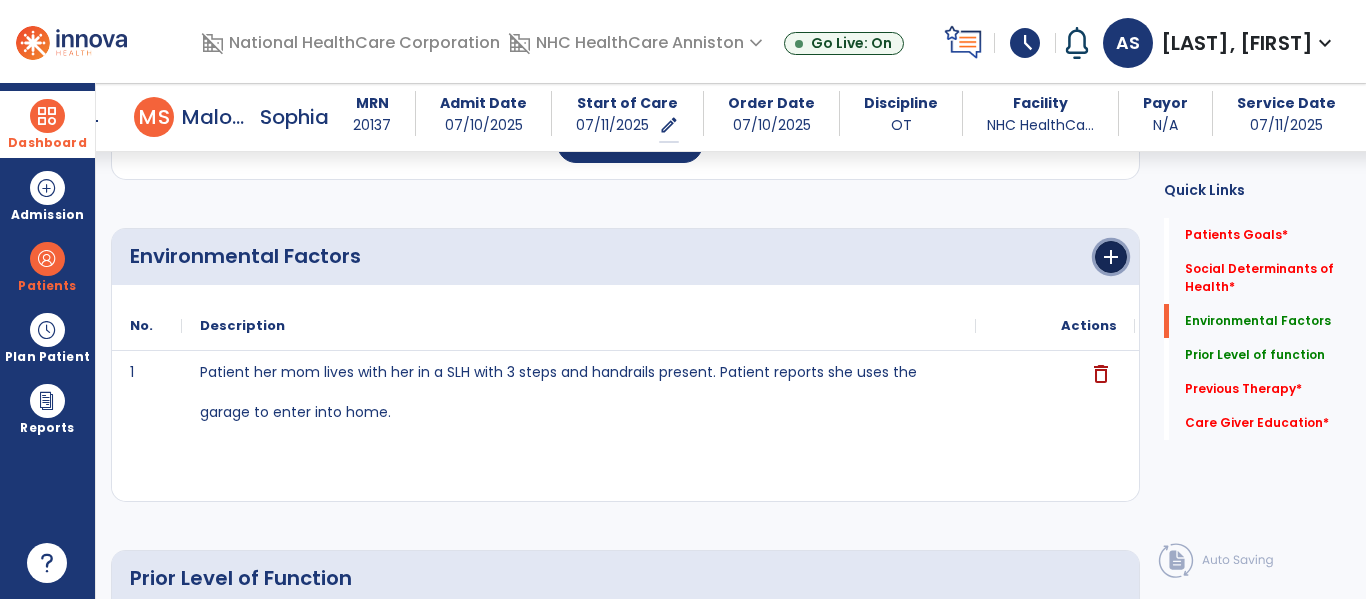 click on "add" 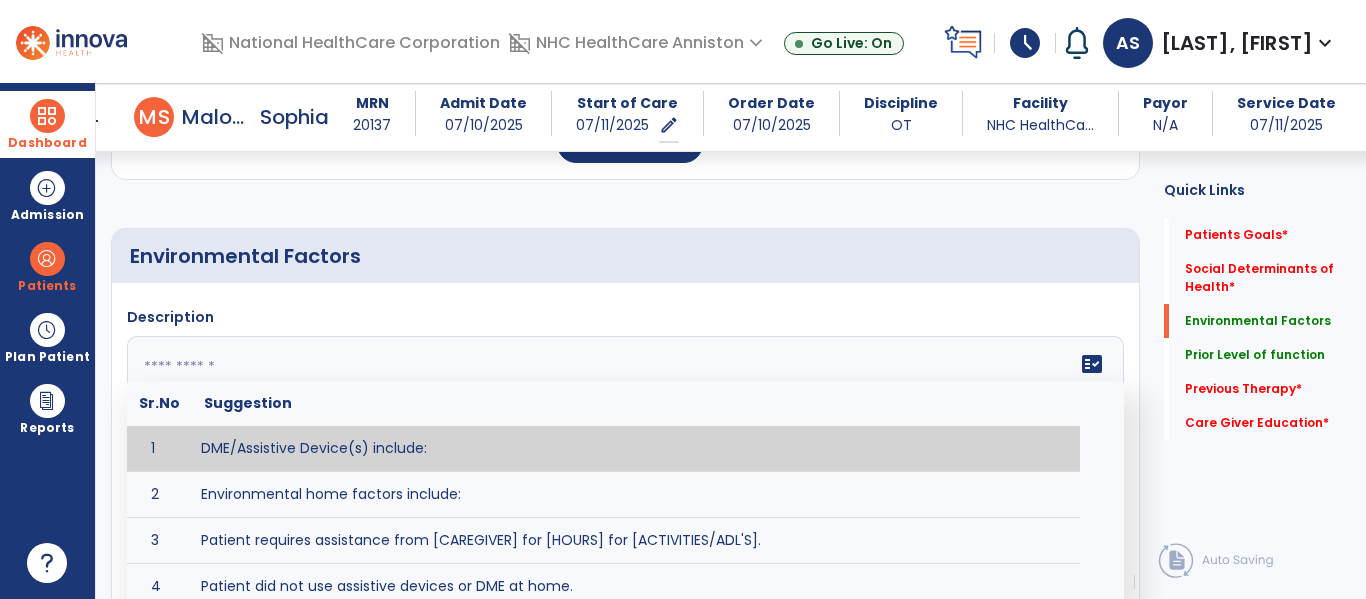 click on "fact_check  Sr.No Suggestion 1 DME/Assistive Device(s) include:  2 Environmental home factors include:  3 Patient requires assistance from [CAREGIVER] for [HOURS] for [ACTIVITIES/ADL'S]. 4 Patient did not use assistive devices or DME at home. 5 Patient had meals on wheels. 6 Patient has caregiver help at home who will be able to provide assistance upon discharge. 7 Patient lived alone at home prior to admission and will [HAVE or HAVE NOT] assistance at home from [CAREGIVER] upon discharge. 8 Patient lives alone. 9 Patient lives with caregiver who provides support/aid for ____________. 10 Patient lives with spouse/significant other. 11 Patient needs to clime [NUMBER] stairs [WITH/WITHOUT] railing in order to reach [ROOM]. 12 Patient uses adaptive equipment at home including [EQUIPMENT] and has the following home modifications __________. 13 Patient was able to complete community activities (driving, shopping, community ambulation, etc.) independently. 14 15 16 17" 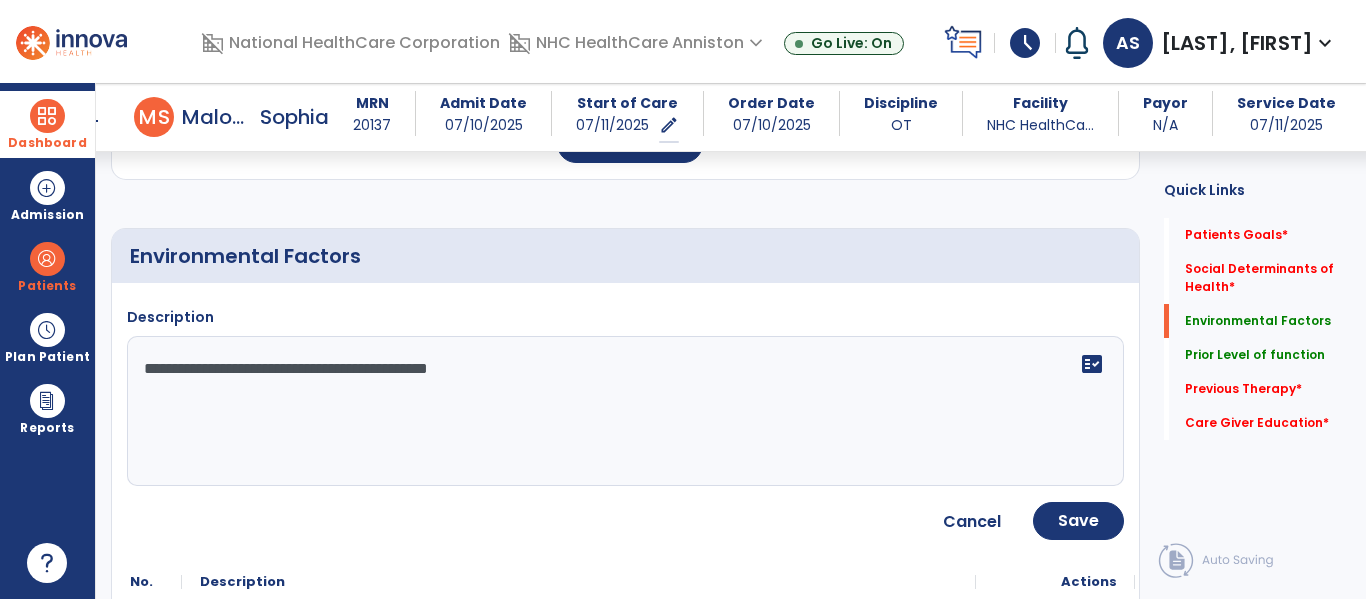 click on "**********" 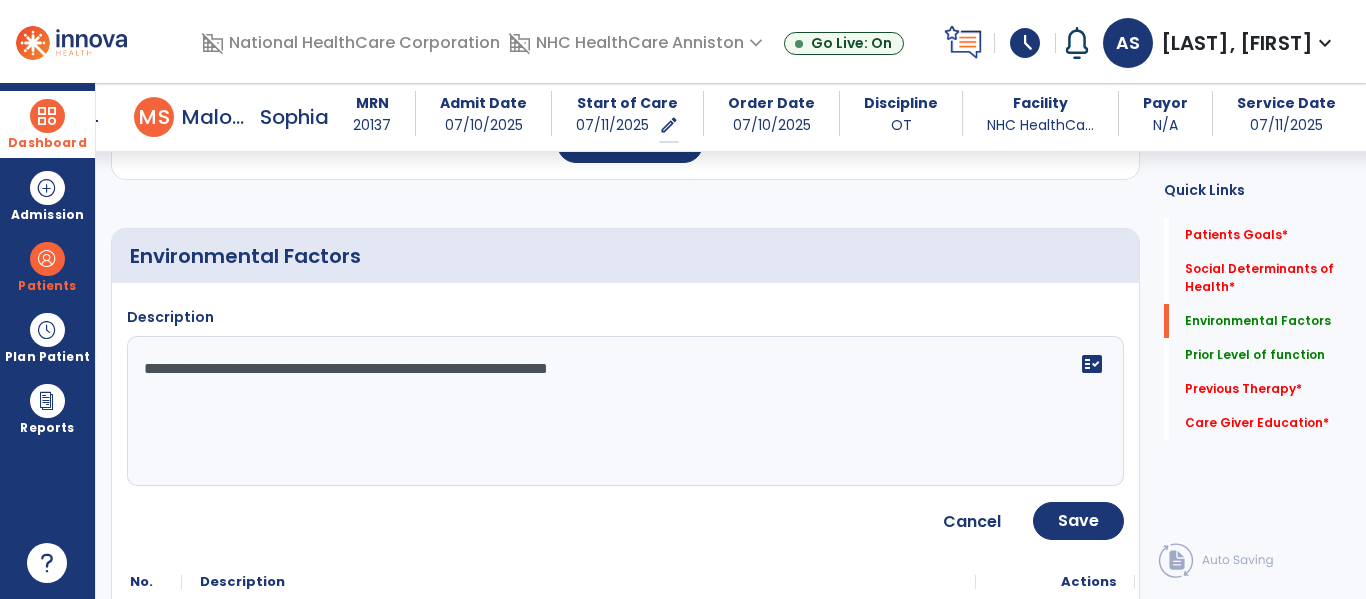 click on "**********" 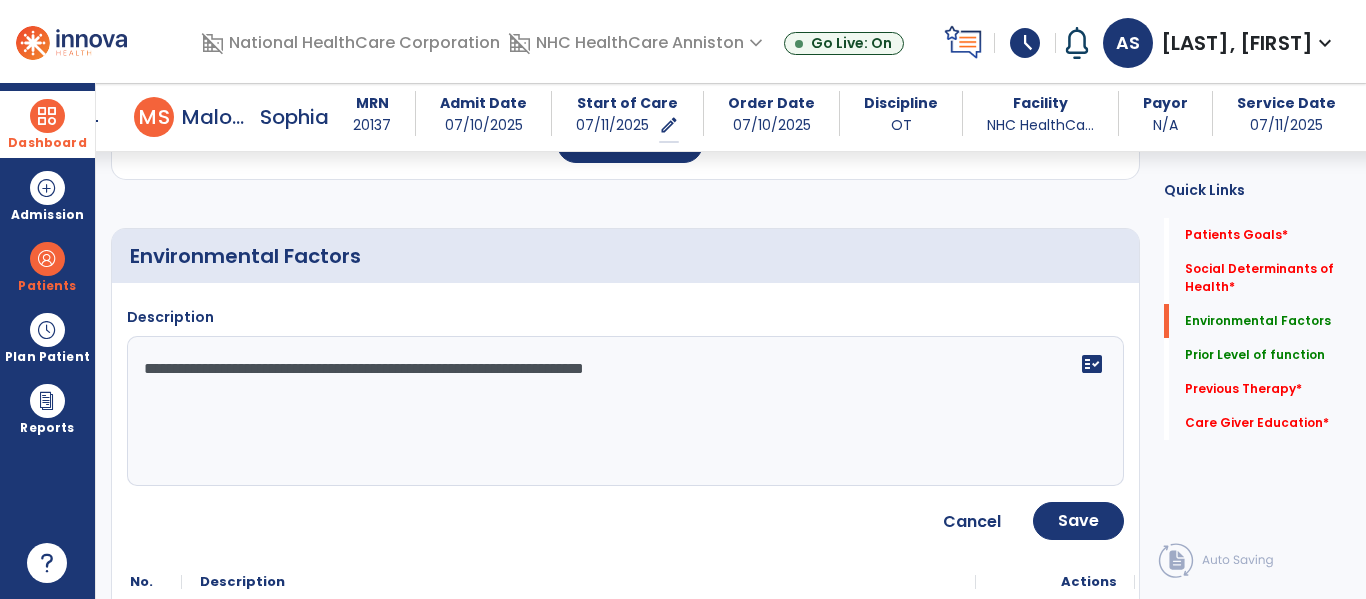 click on "**********" 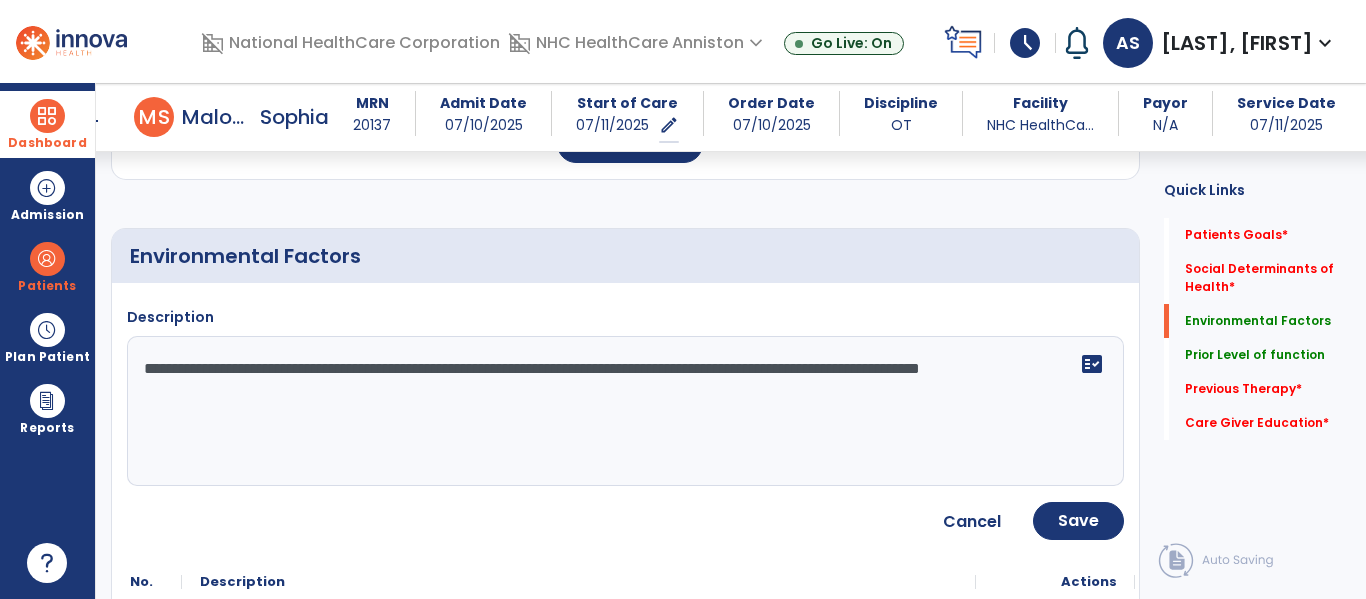 click on "**********" 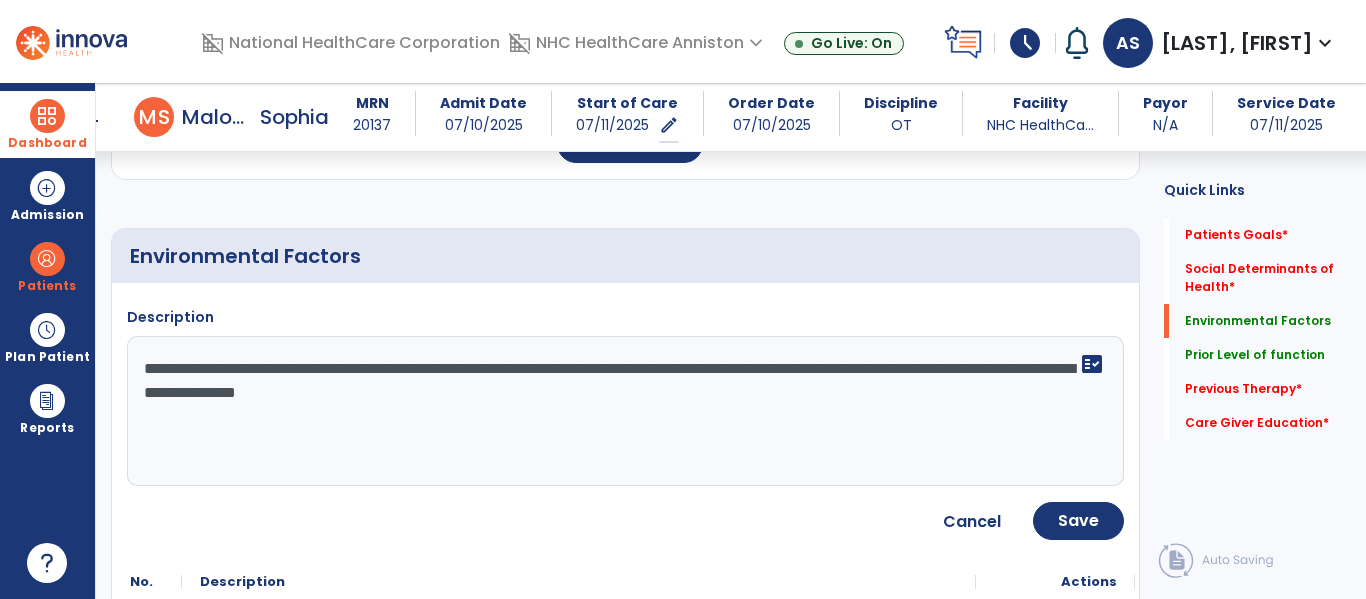 click on "**********" 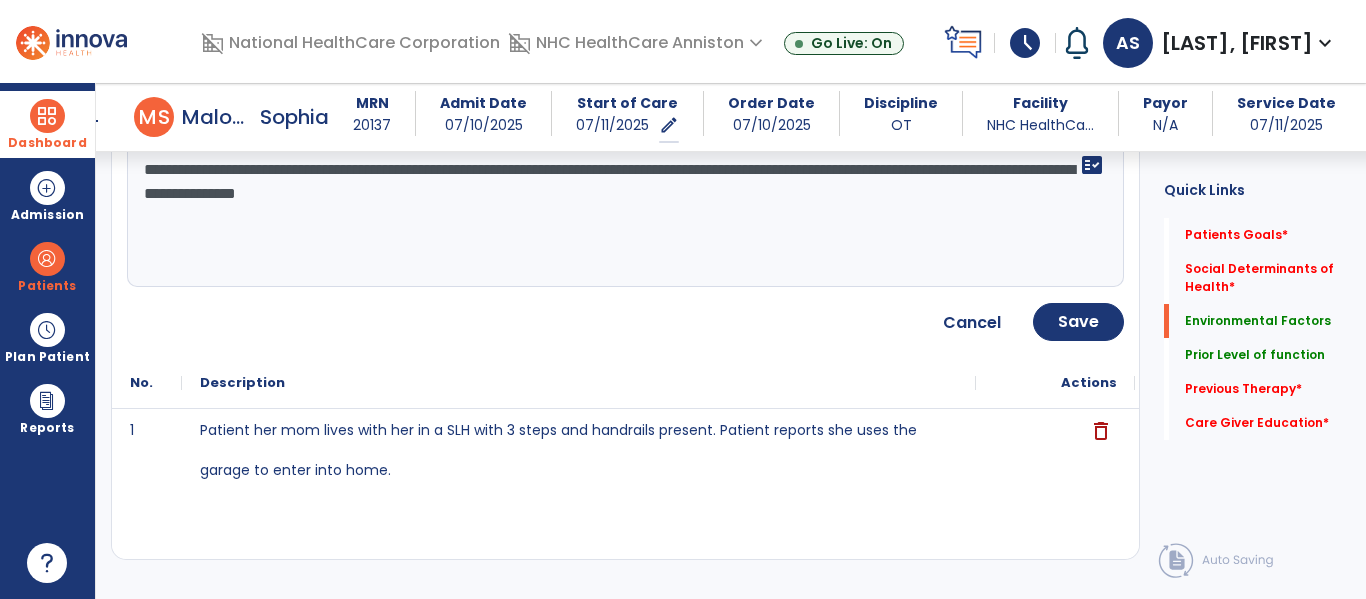 scroll, scrollTop: 732, scrollLeft: 0, axis: vertical 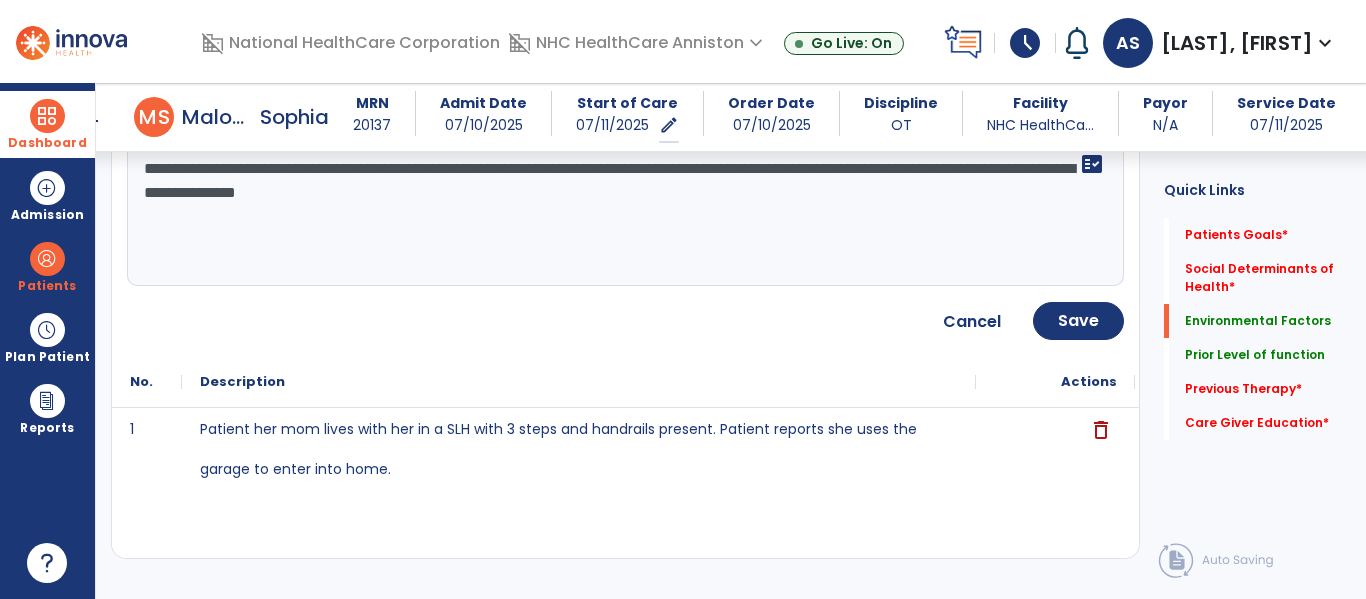 click on "**********" 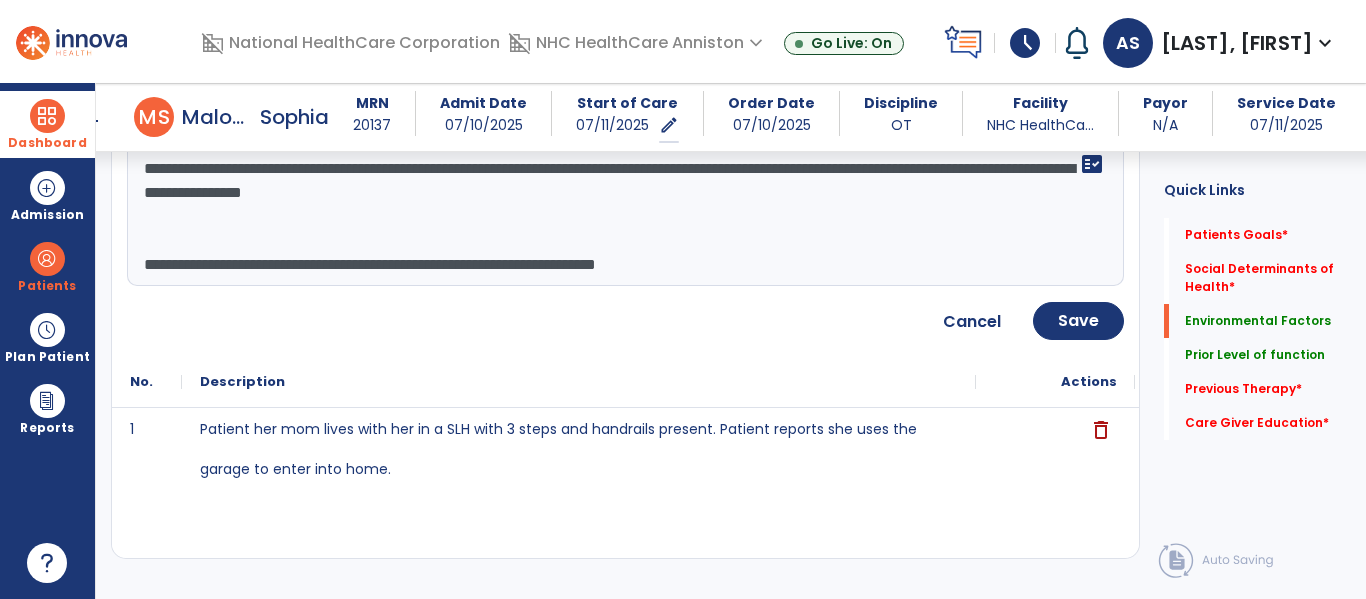 click on "**********" 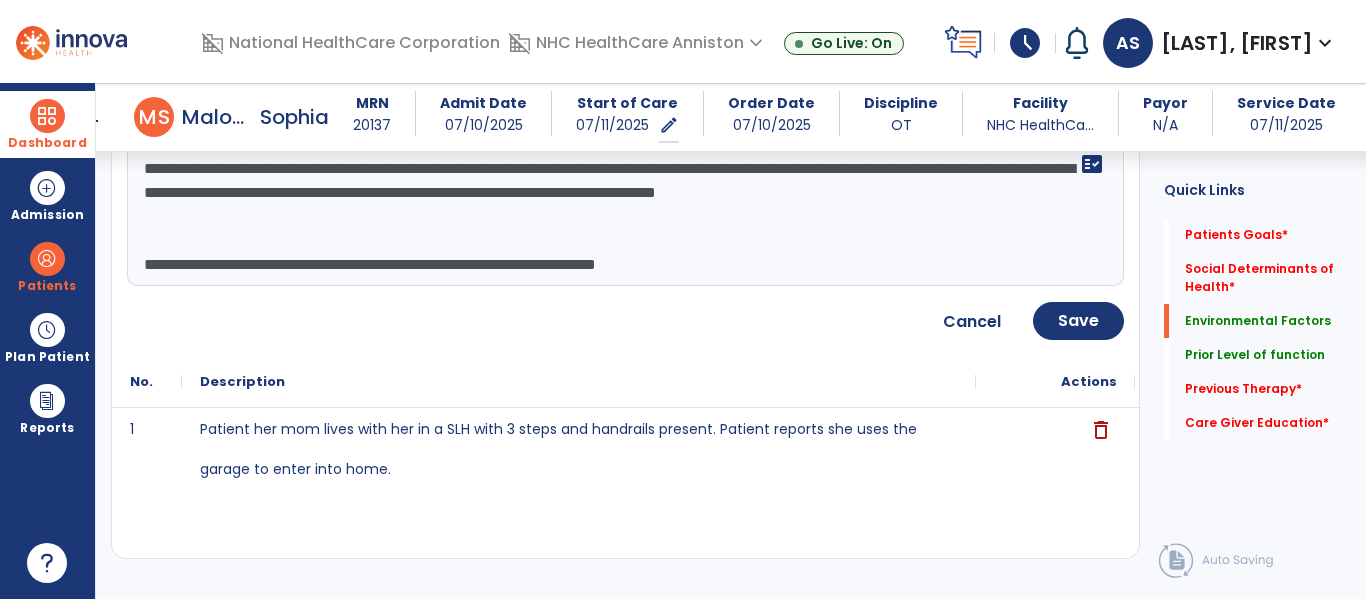 click on "**********" 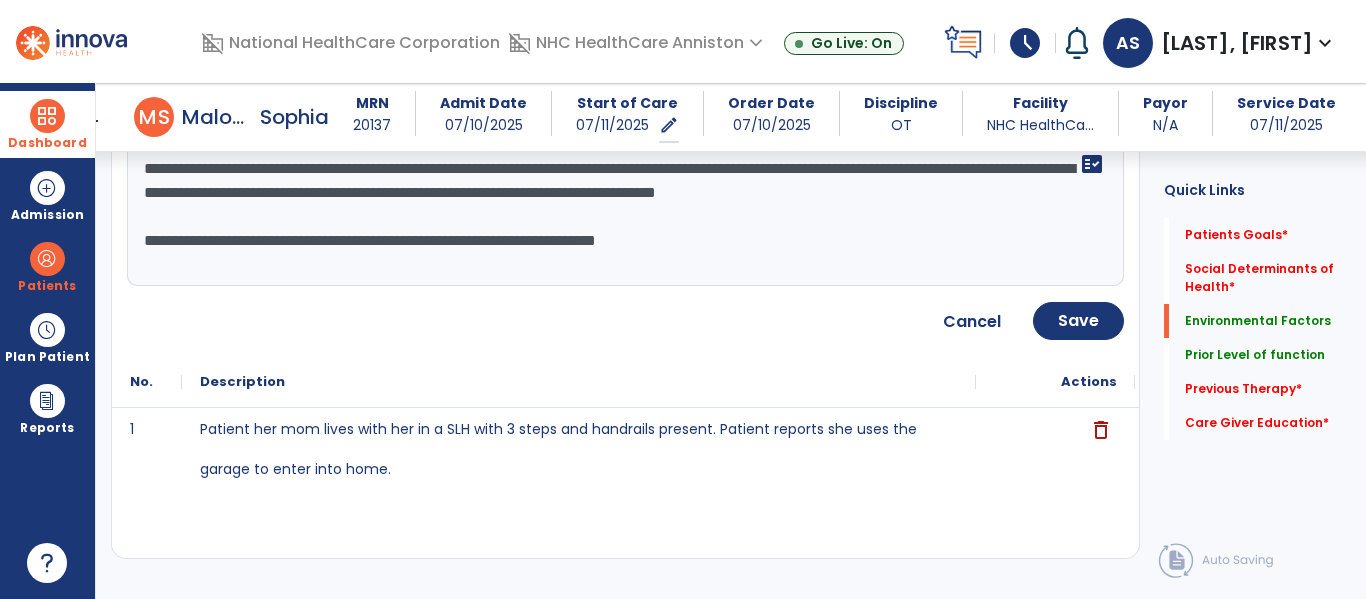 scroll, scrollTop: 0, scrollLeft: 0, axis: both 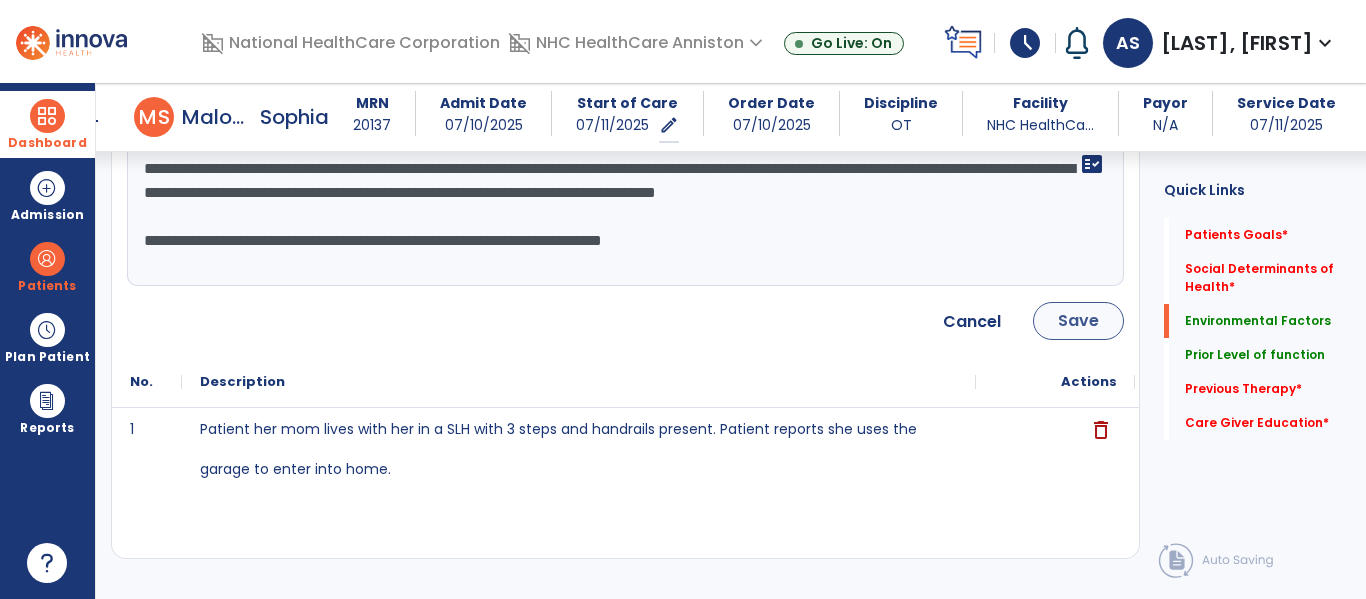 type on "**********" 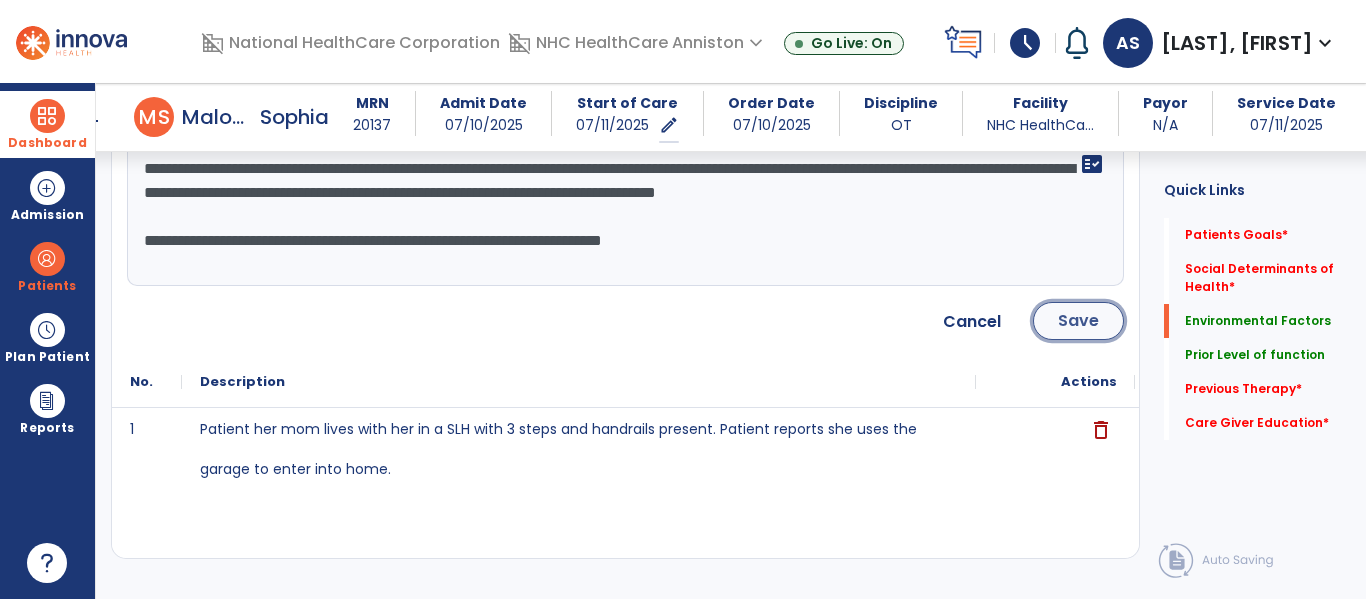 click on "Save" 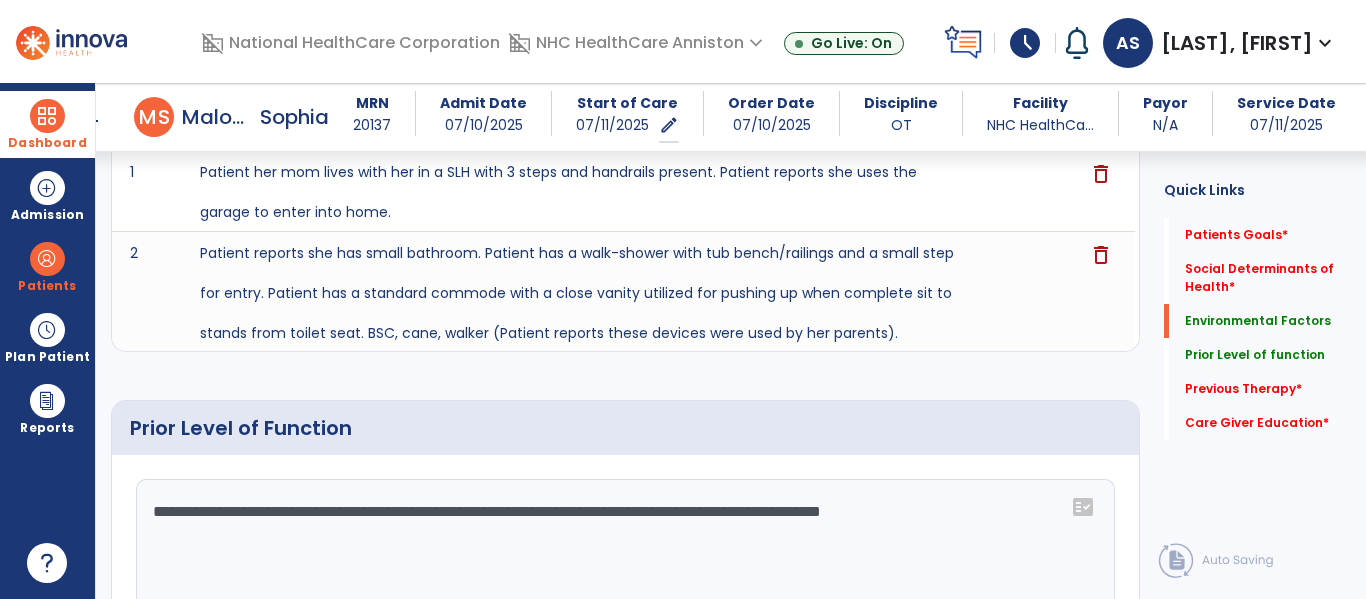 click on "**********" 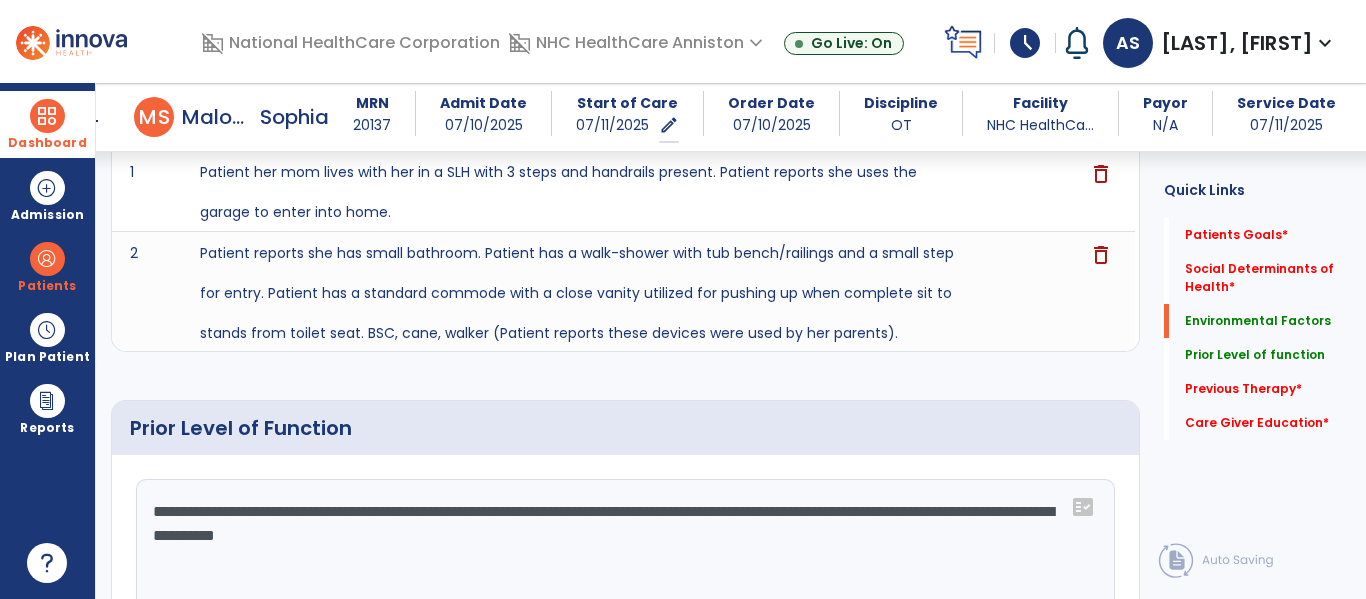 click on "**********" 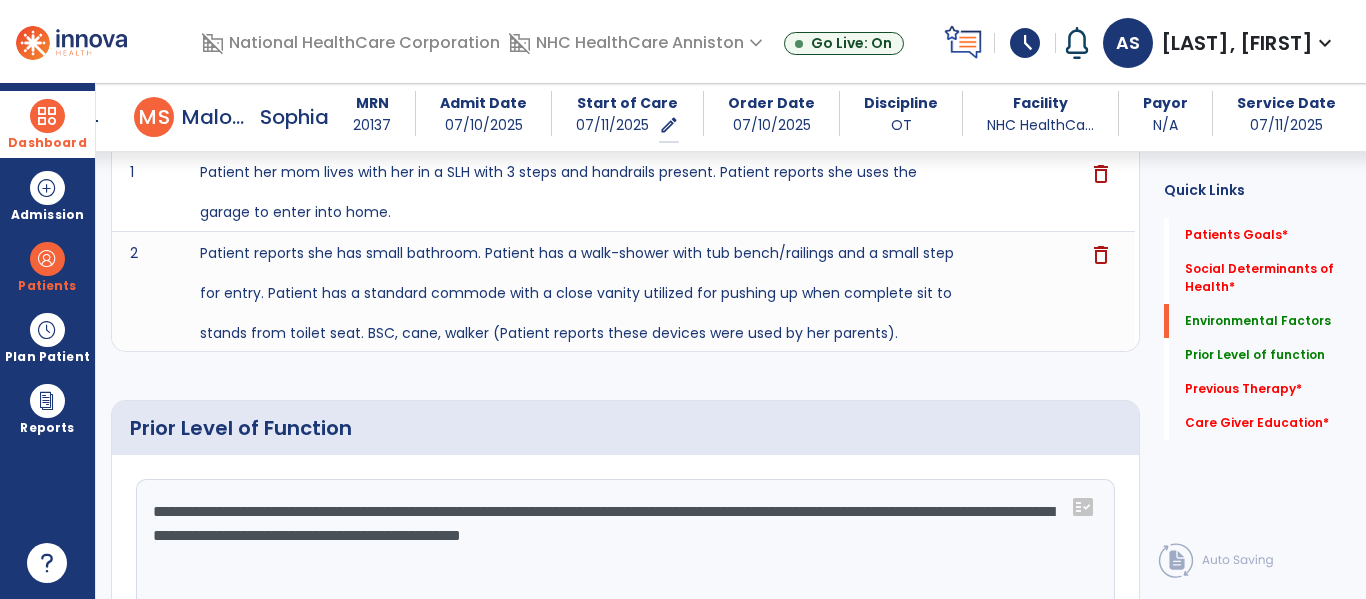 click on "**********" 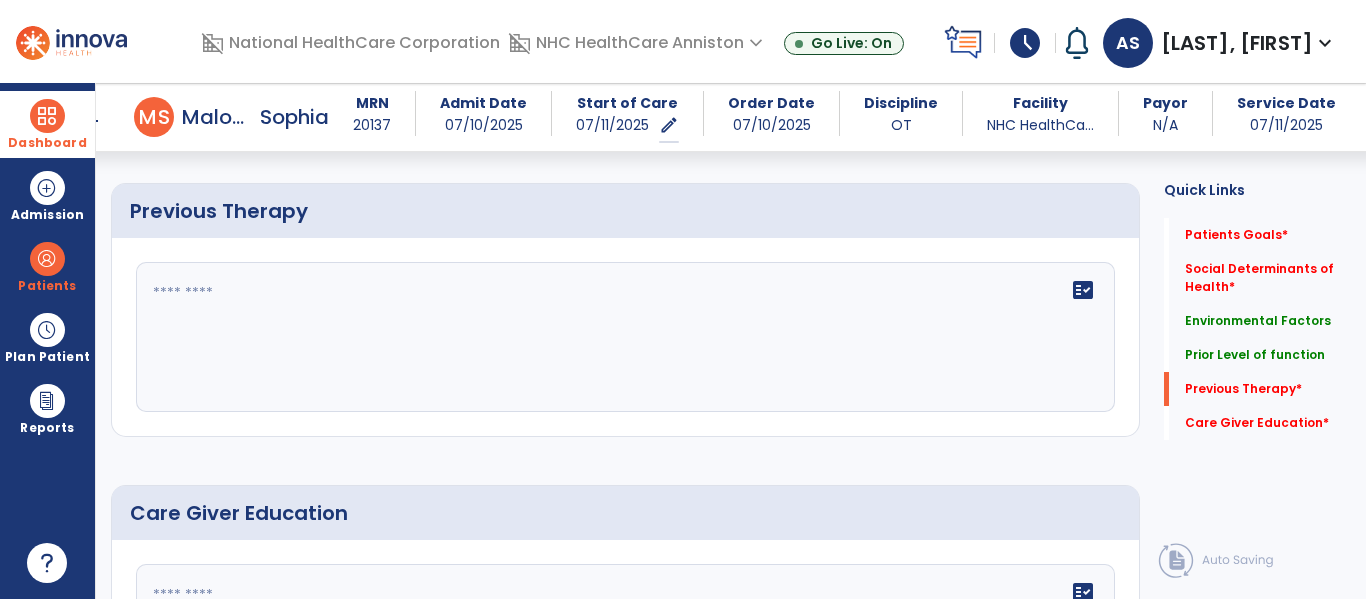 scroll, scrollTop: 1252, scrollLeft: 0, axis: vertical 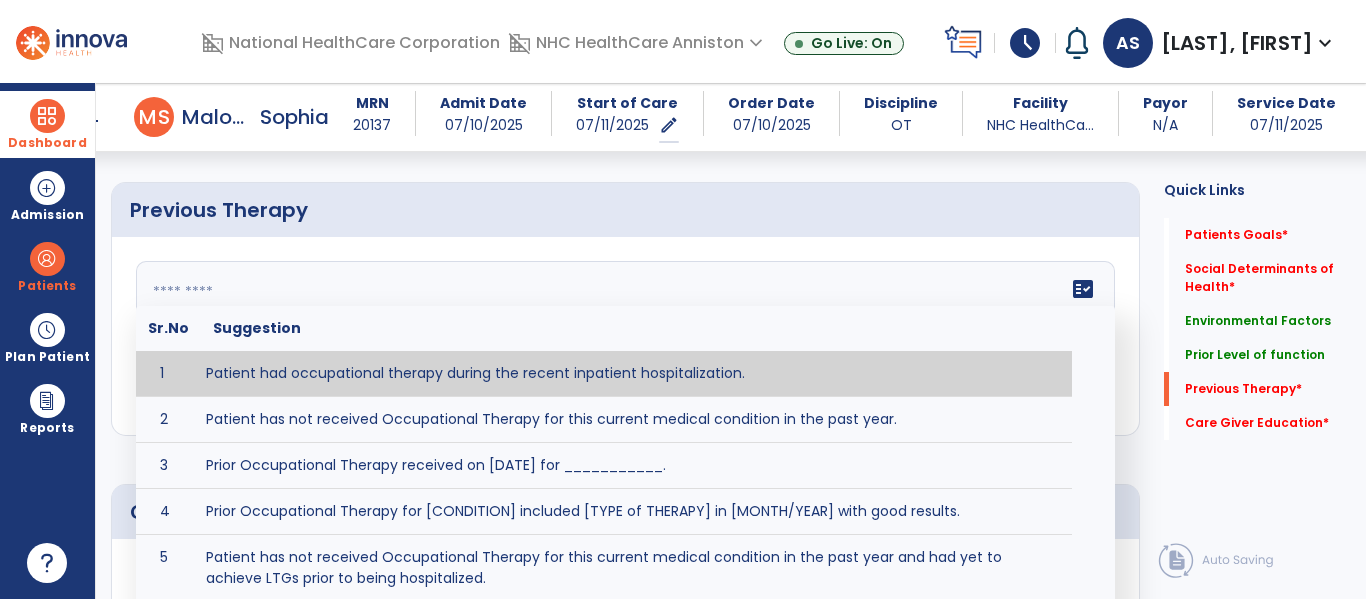 click 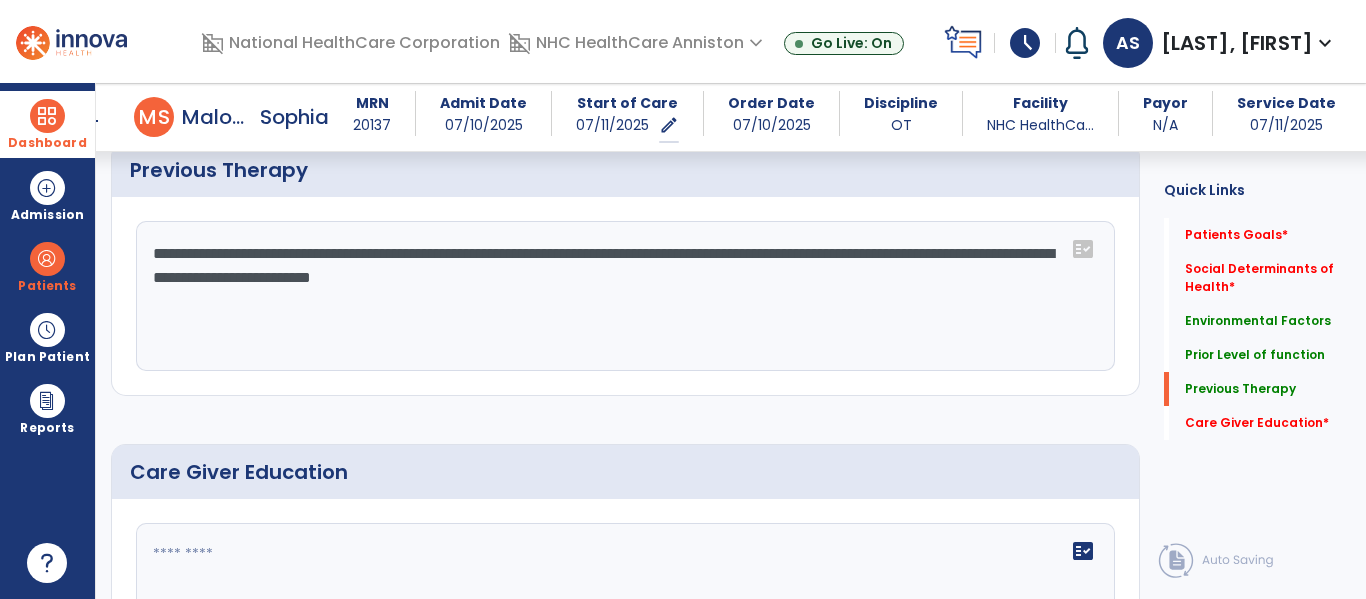 scroll, scrollTop: 1252, scrollLeft: 0, axis: vertical 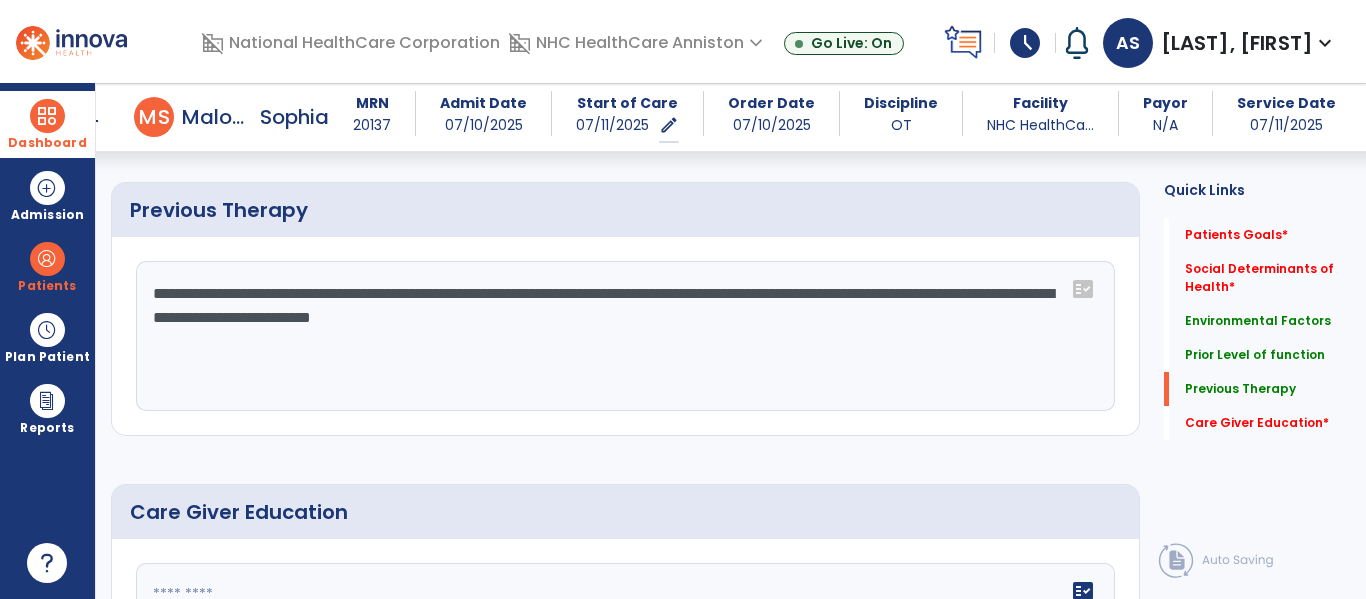 click on "**********" 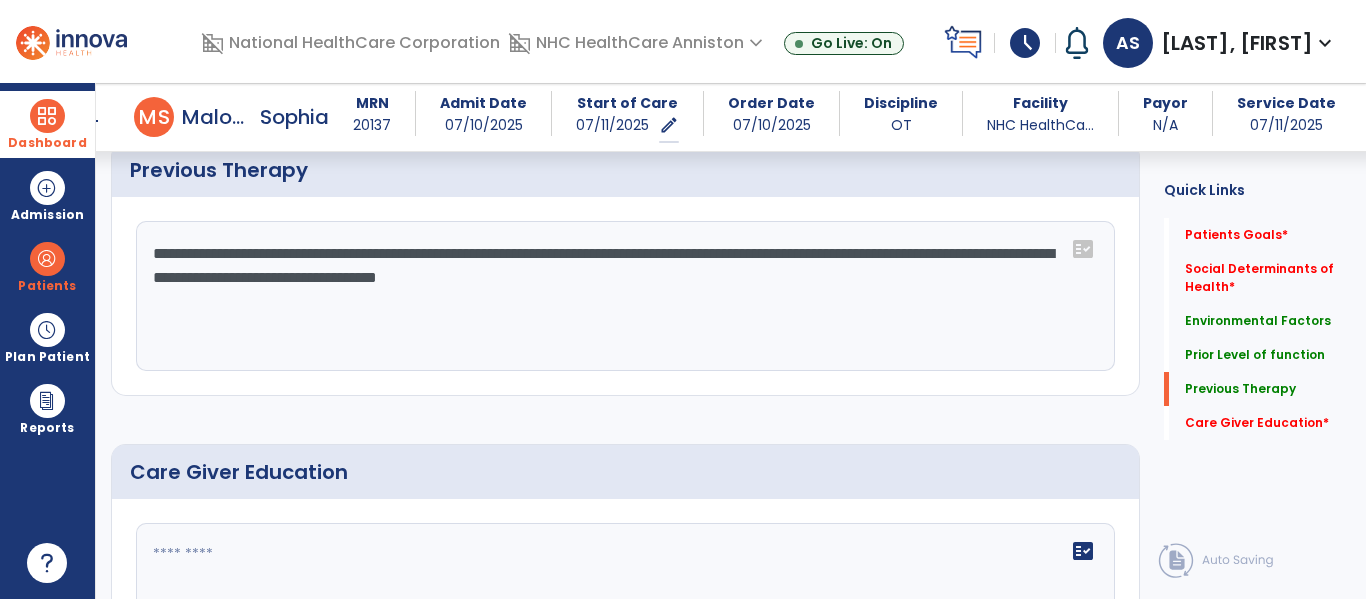 scroll, scrollTop: 1252, scrollLeft: 0, axis: vertical 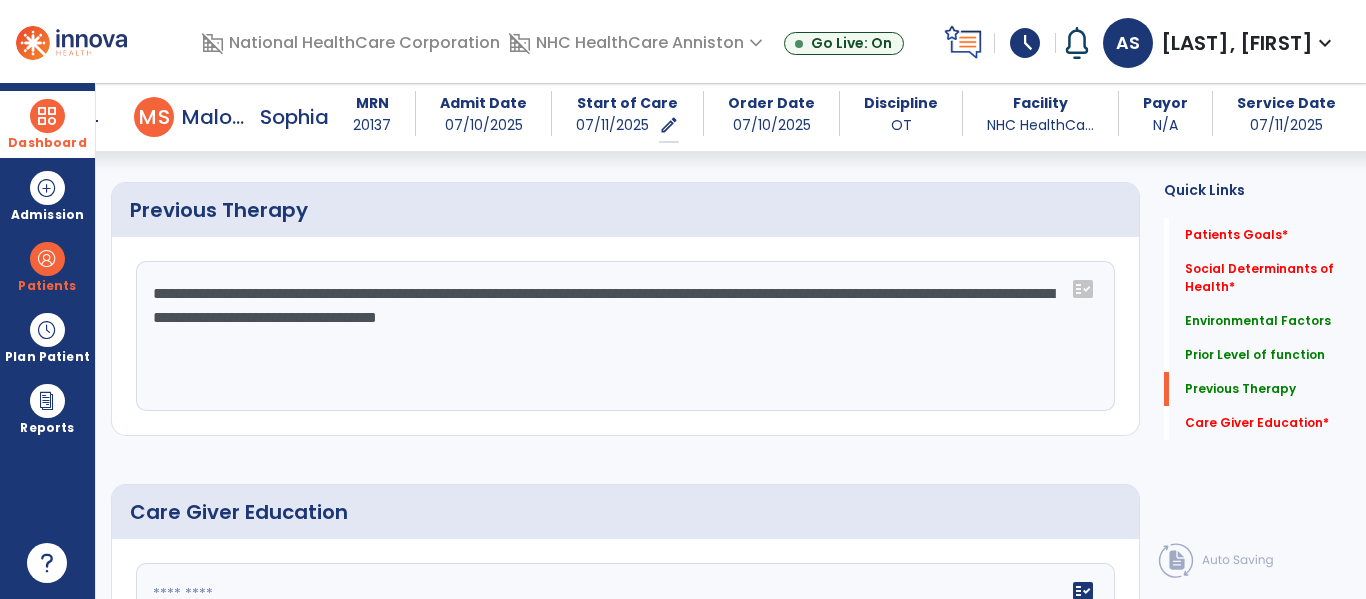 click on "**********" 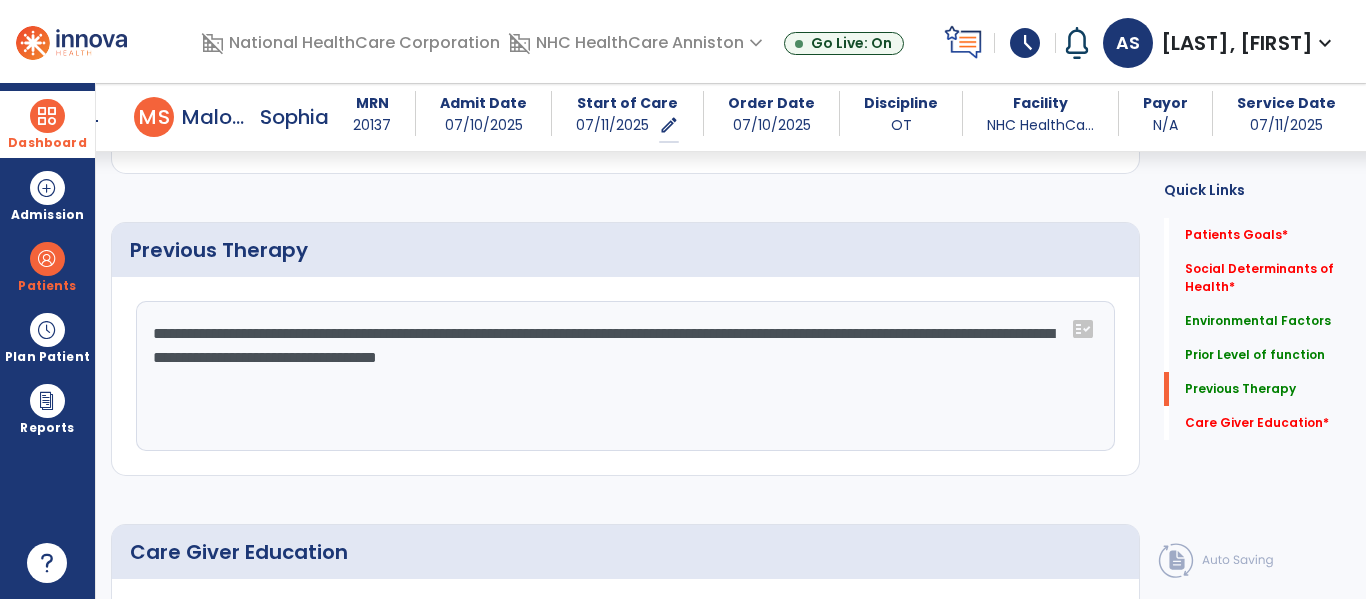 scroll, scrollTop: 1252, scrollLeft: 0, axis: vertical 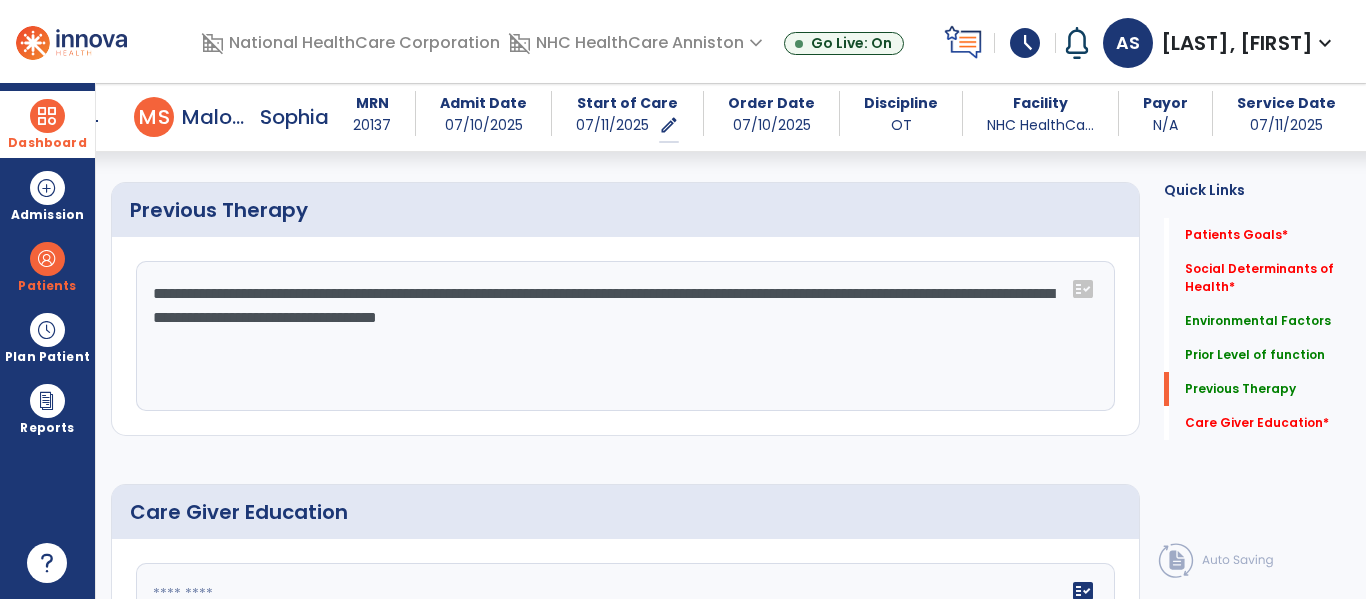 click on "**********" 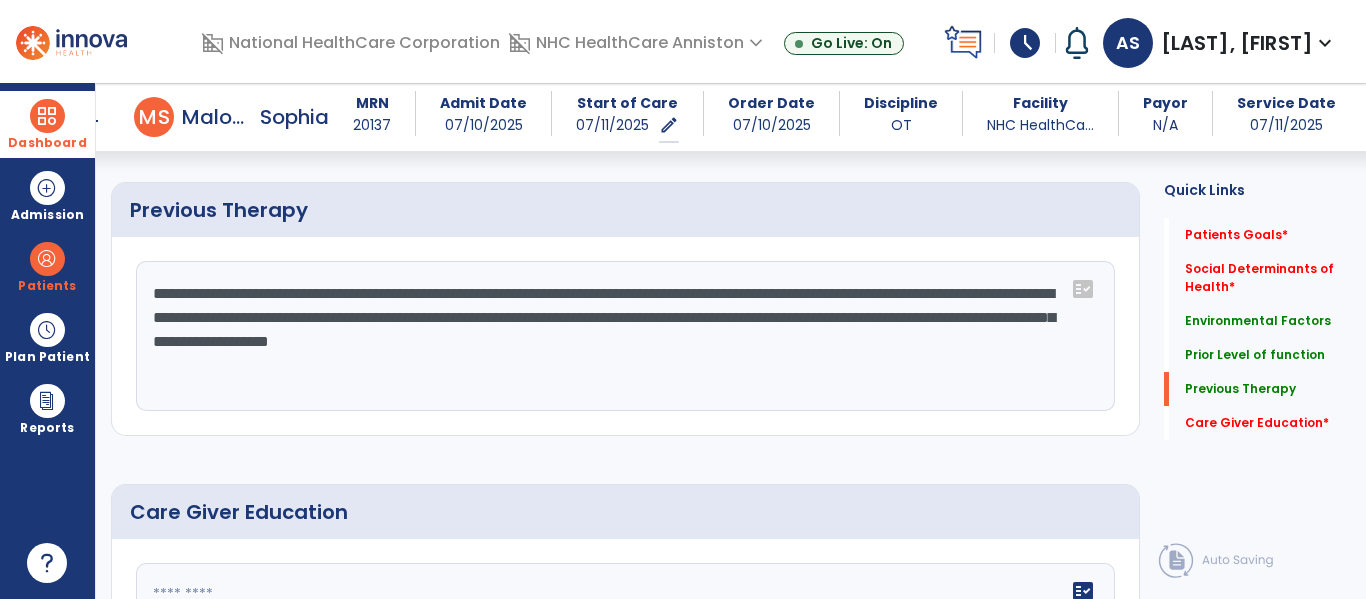 scroll, scrollTop: 1252, scrollLeft: 0, axis: vertical 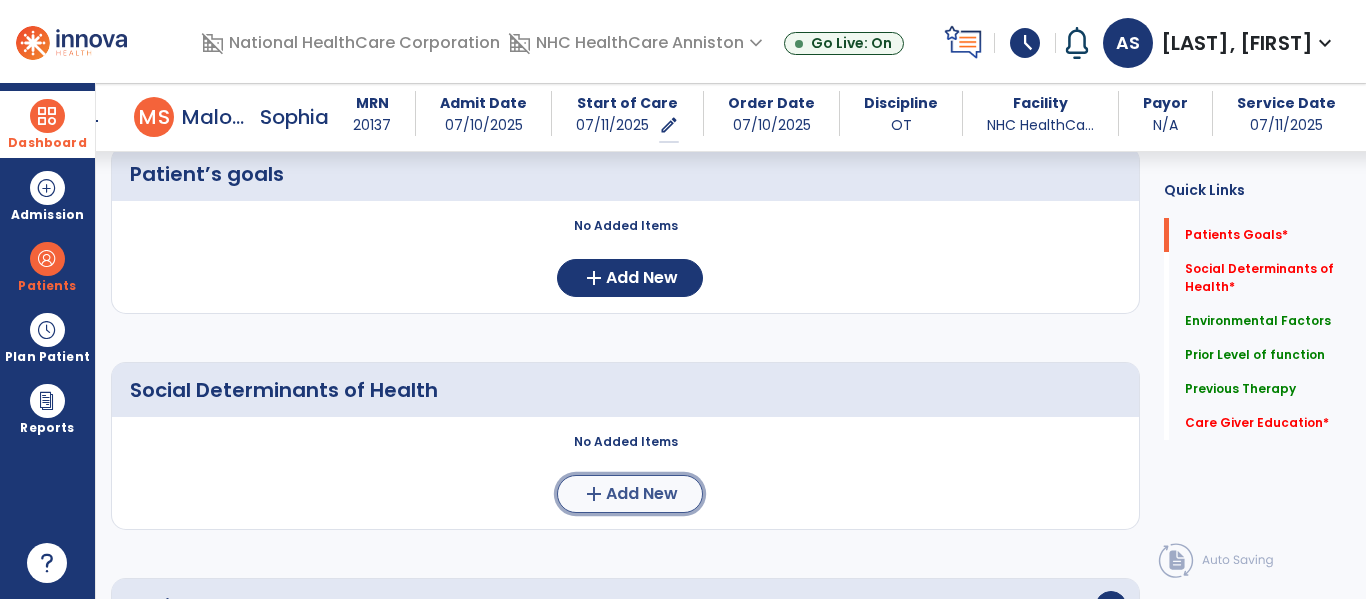 click on "Add New" 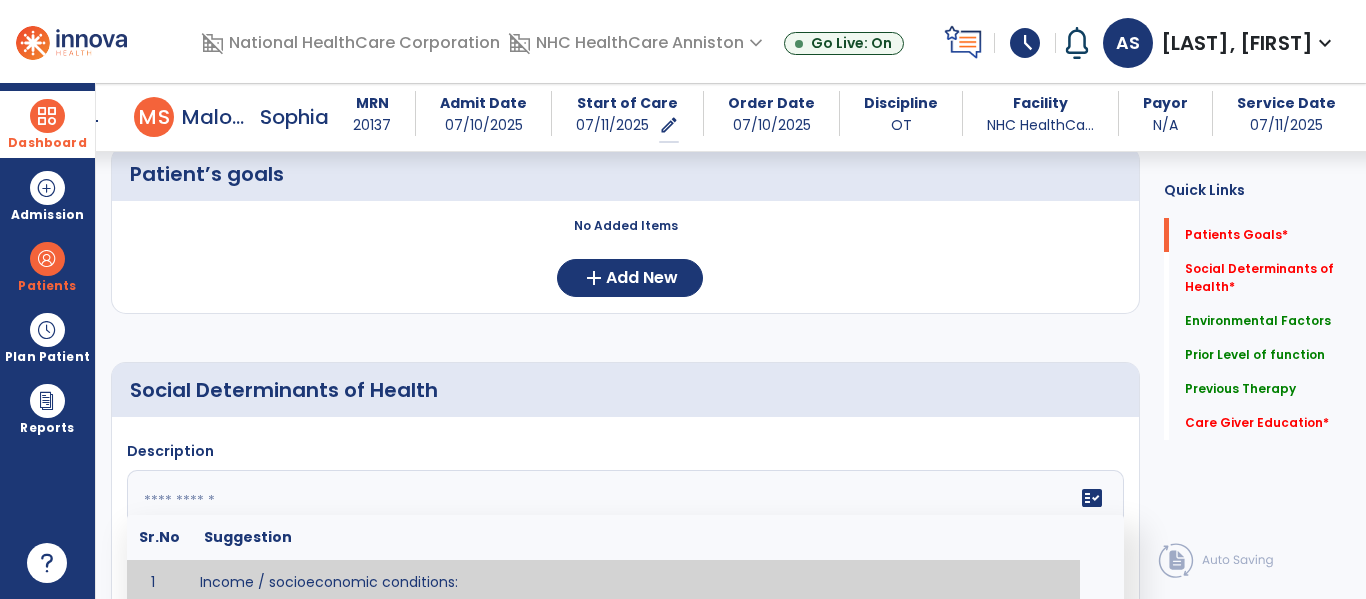 click 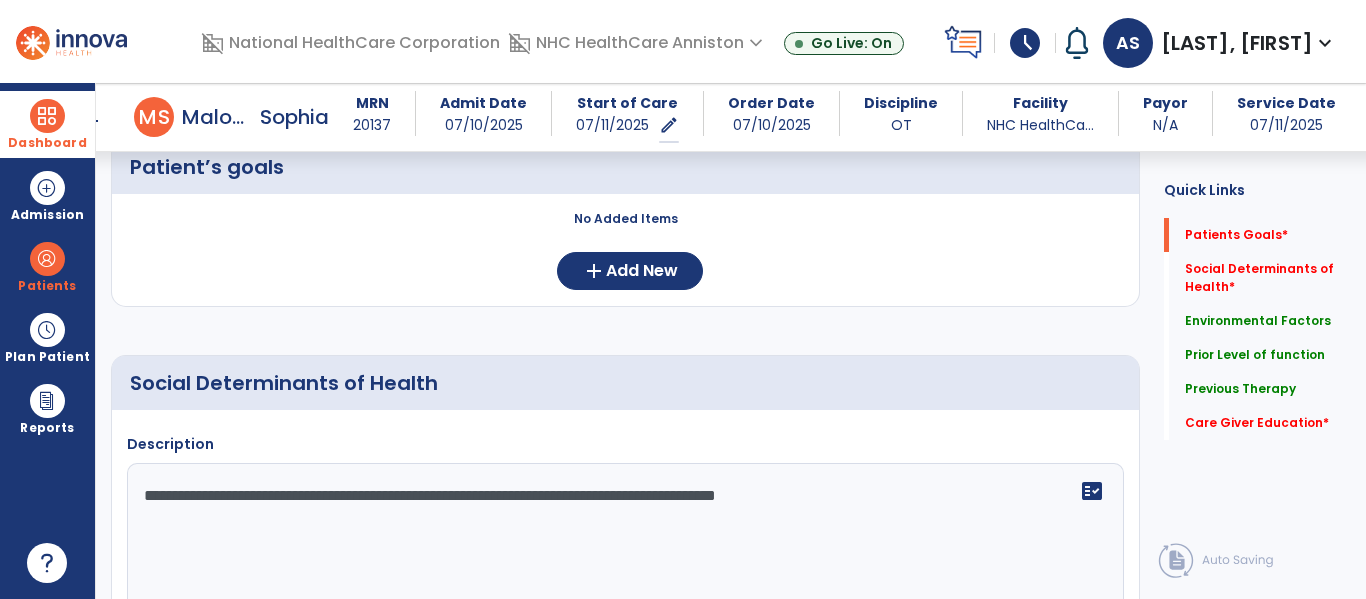 type on "**********" 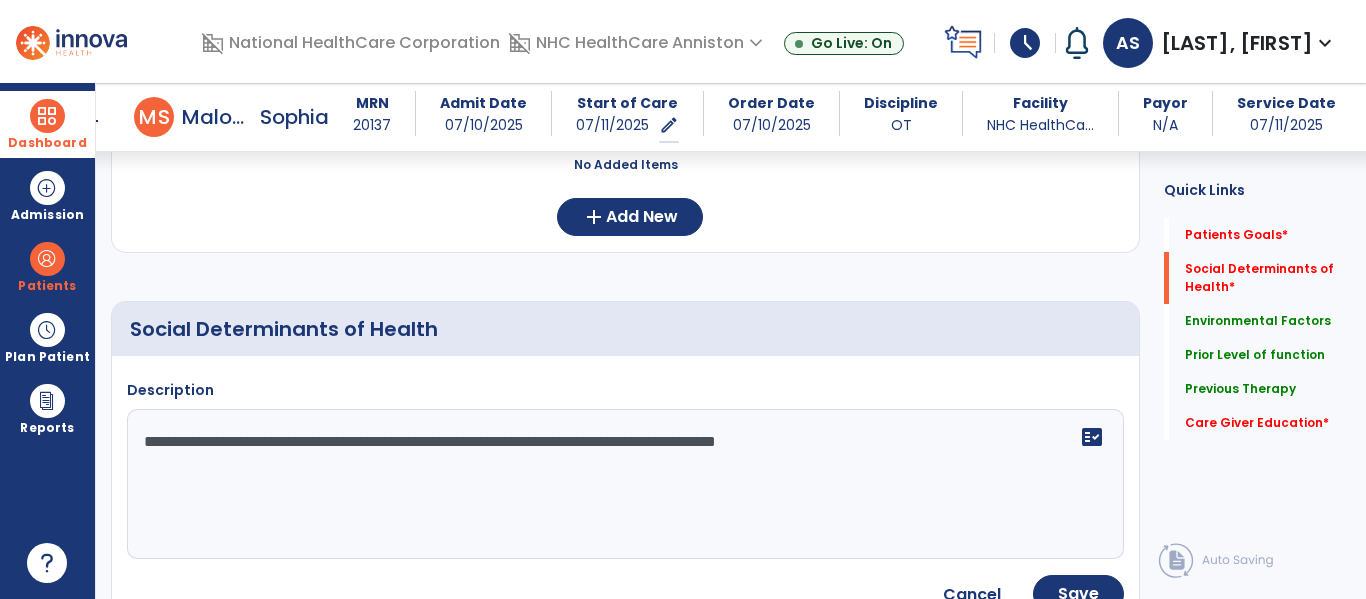 scroll, scrollTop: 269, scrollLeft: 0, axis: vertical 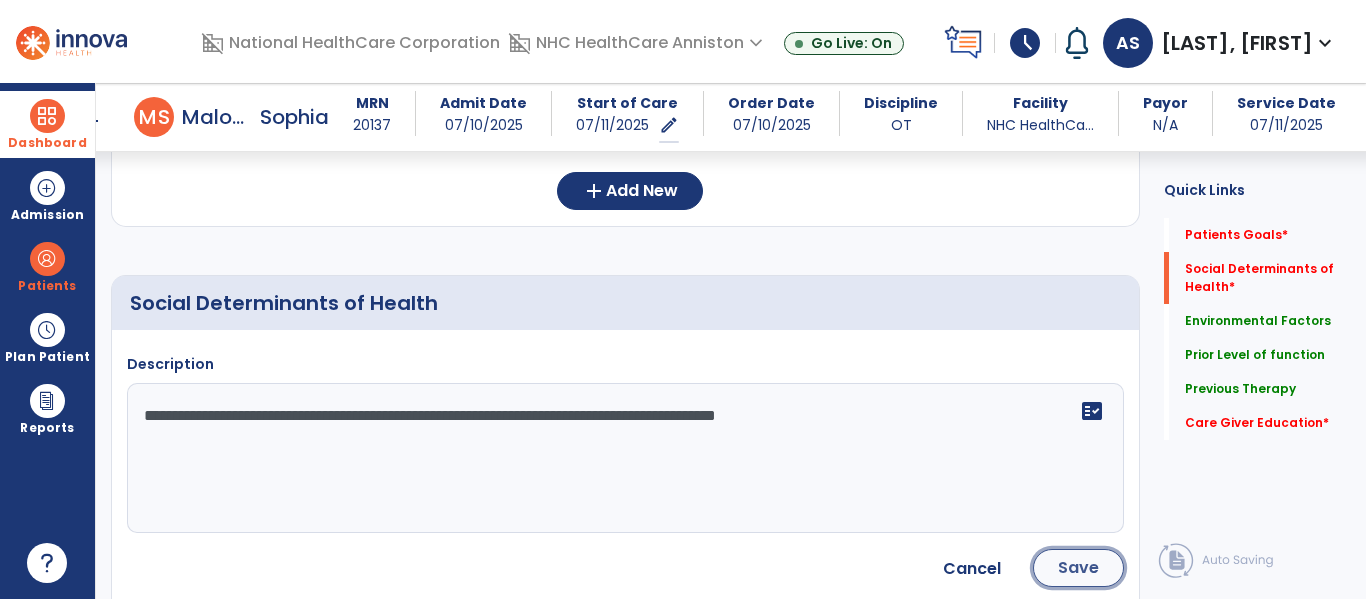 click on "Save" 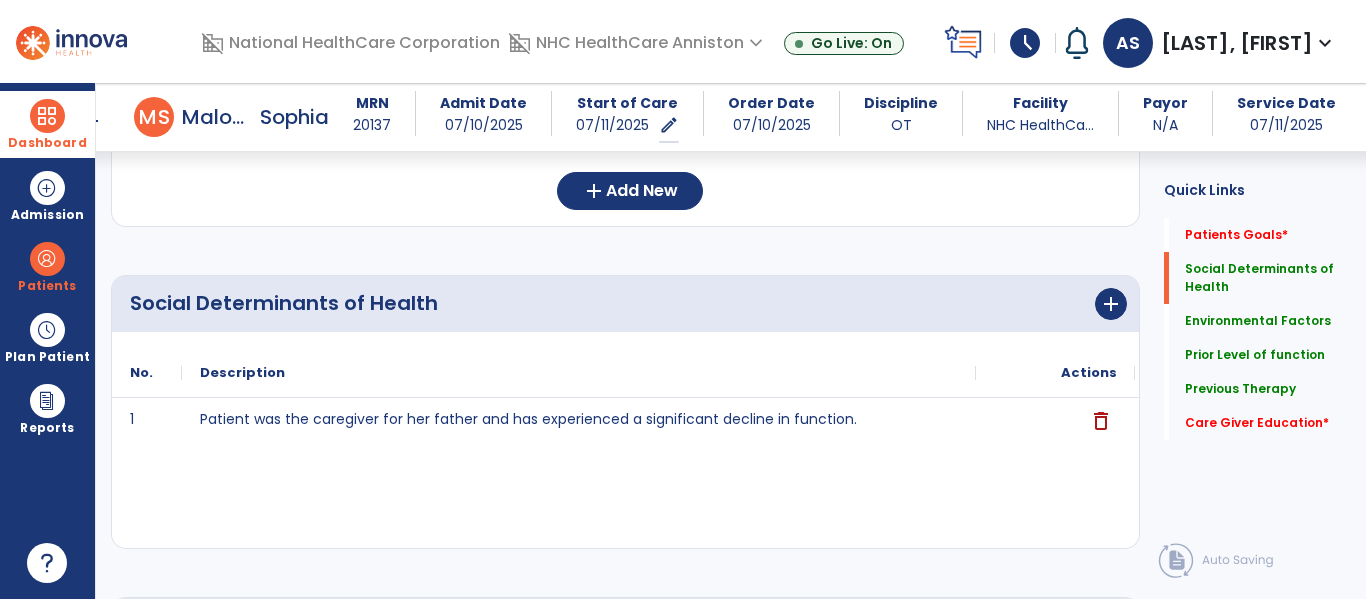 click on "Social Determinants of Health      add
No.
Description
Actions
1" 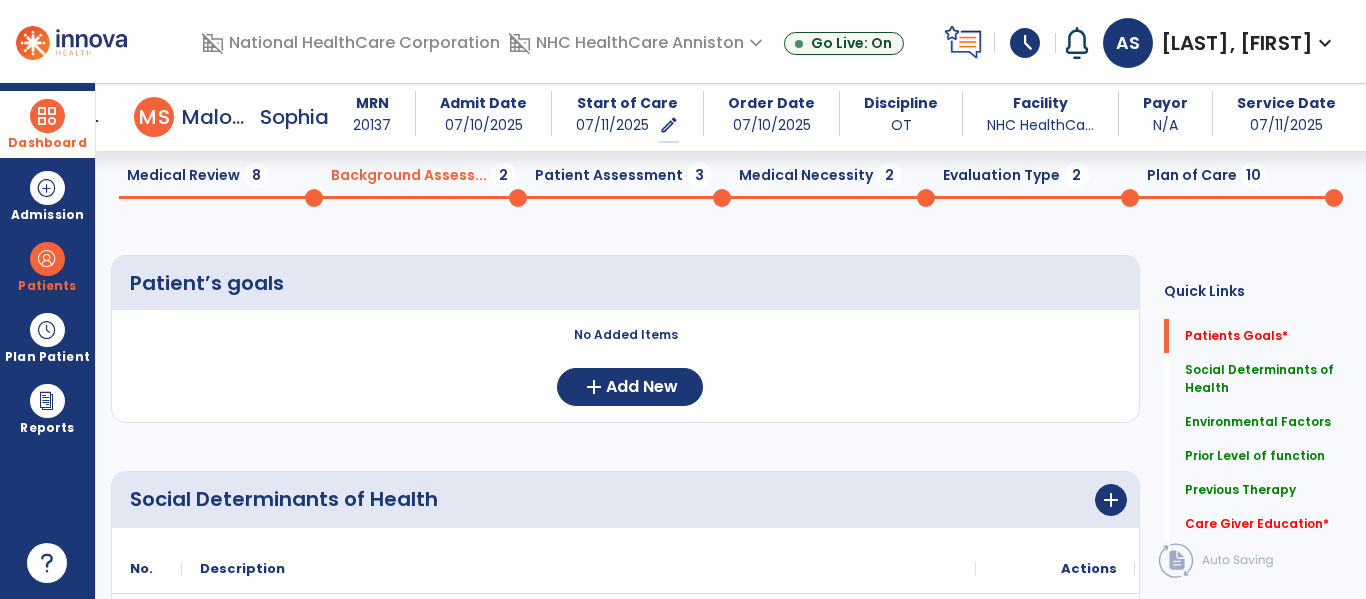 scroll, scrollTop: 69, scrollLeft: 0, axis: vertical 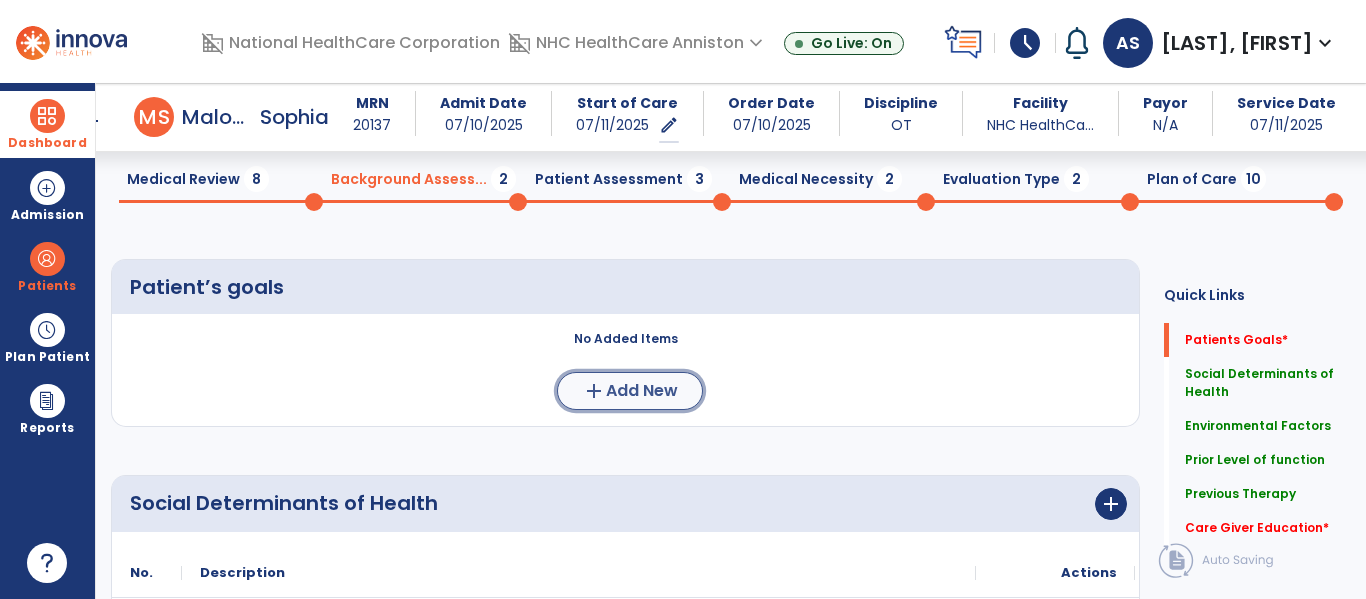 click on "Add New" 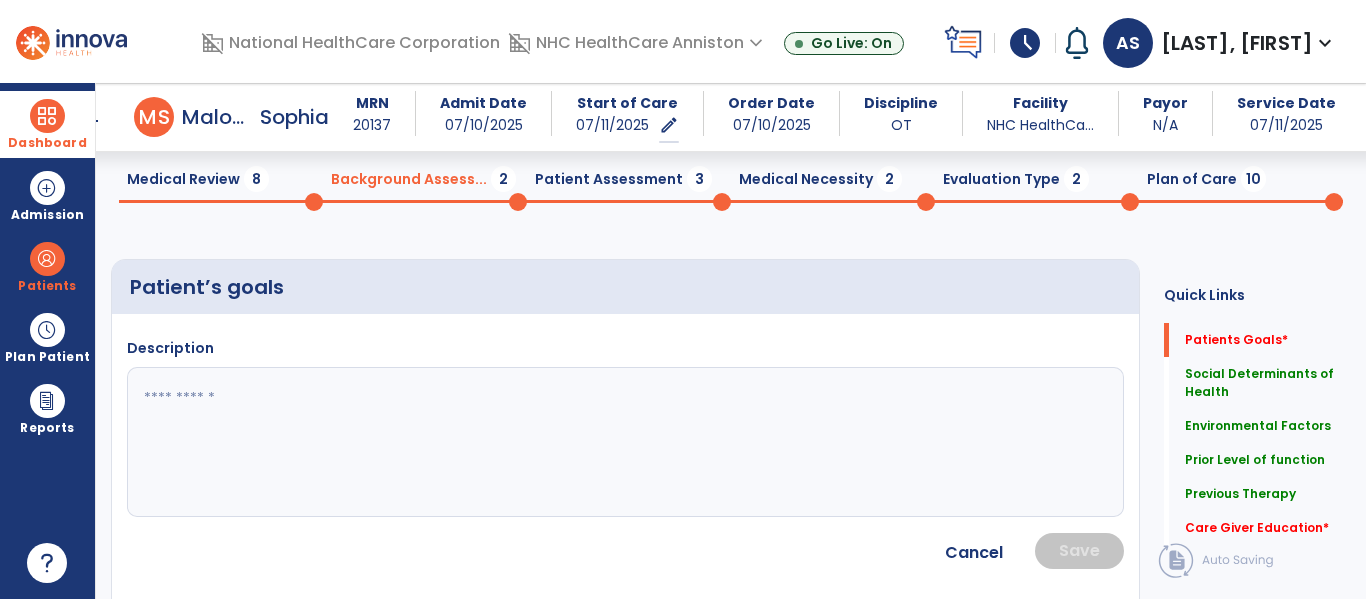 click 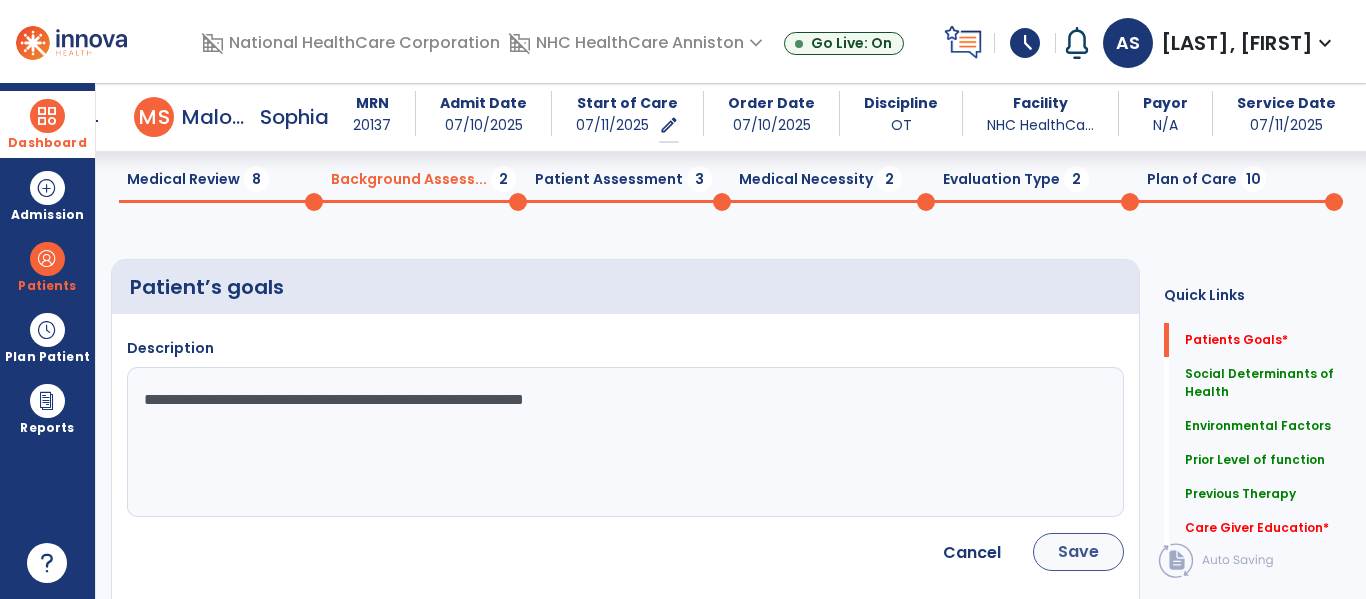 type on "**********" 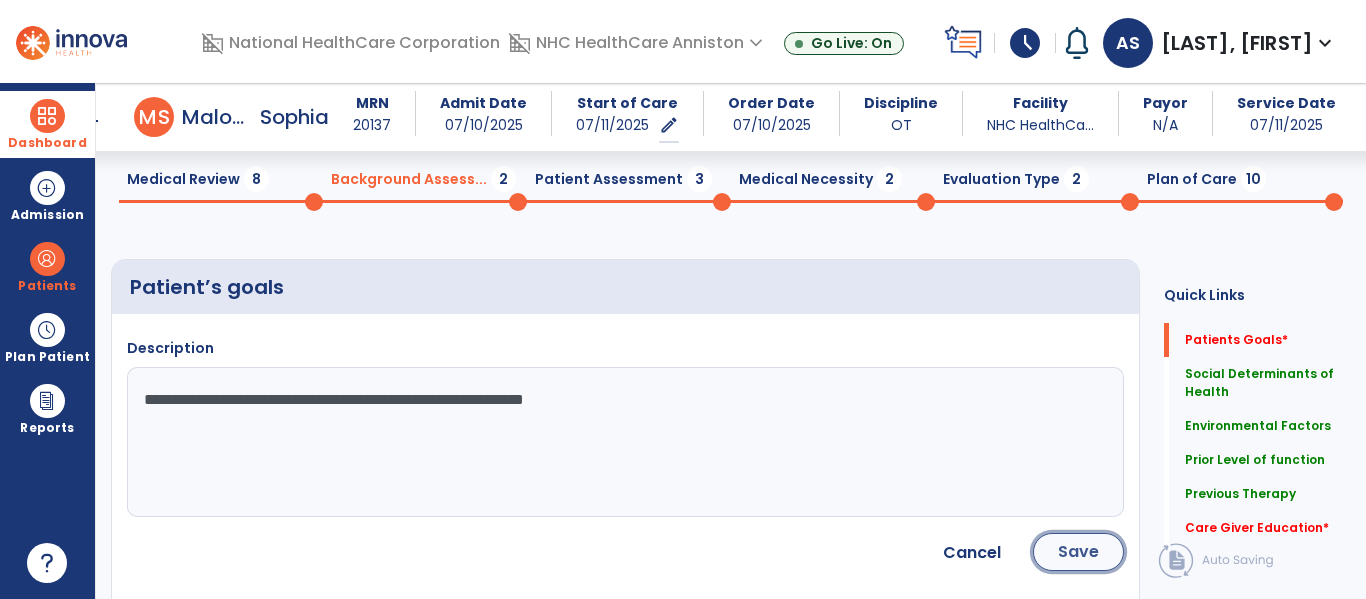 click on "Save" 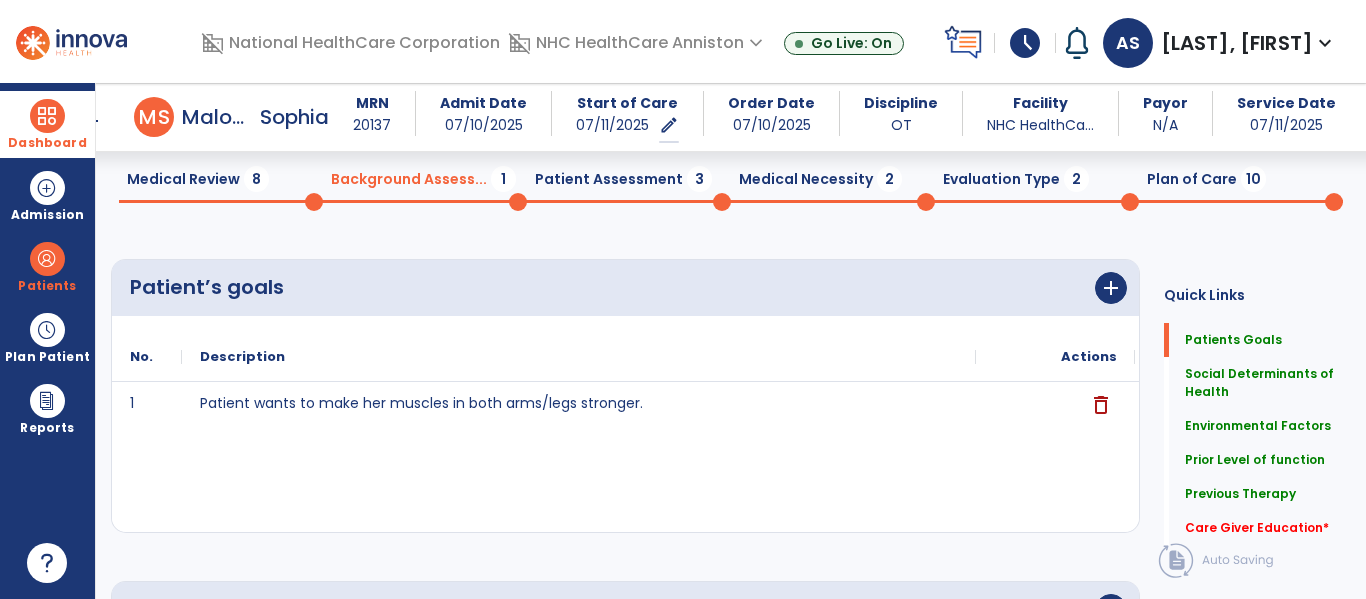 click on "Quick Links  Patients Goals   Patients Goals   Social Determinants of Health   Social Determinants of Health   Environmental Factors   Environmental Factors   Prior Level of function   Prior Level of function   Previous Therapy   Previous Therapy   Care Giver Education   *  Care Giver Education   *" 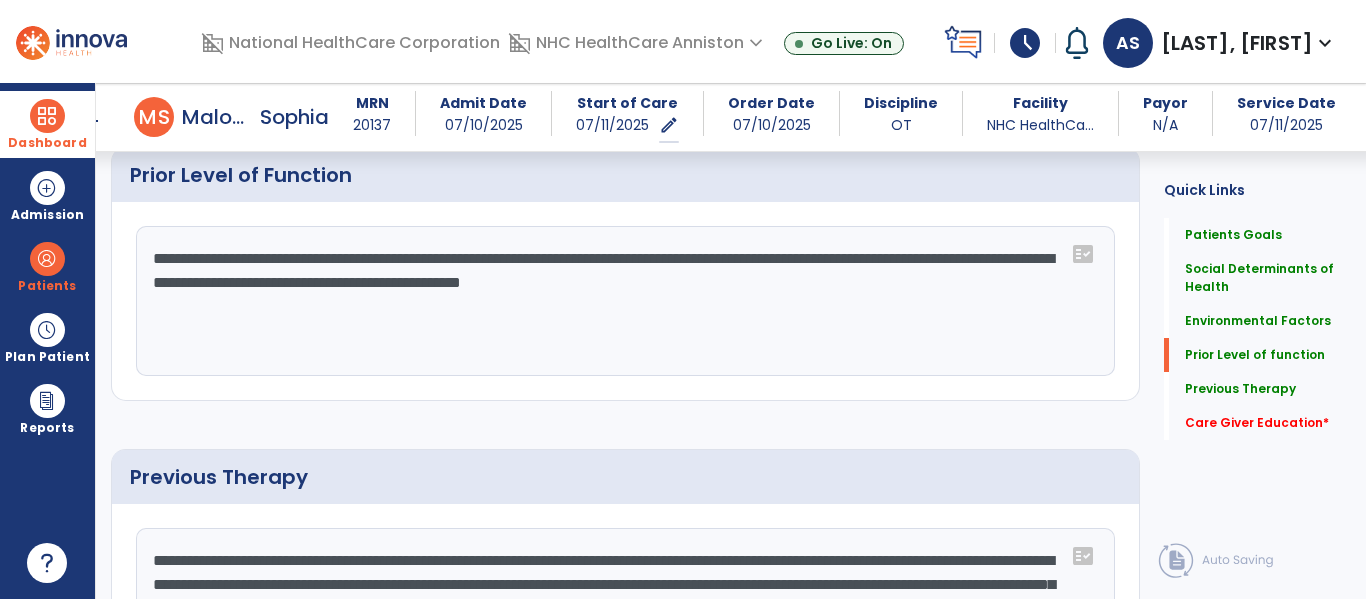 scroll, scrollTop: 1194, scrollLeft: 0, axis: vertical 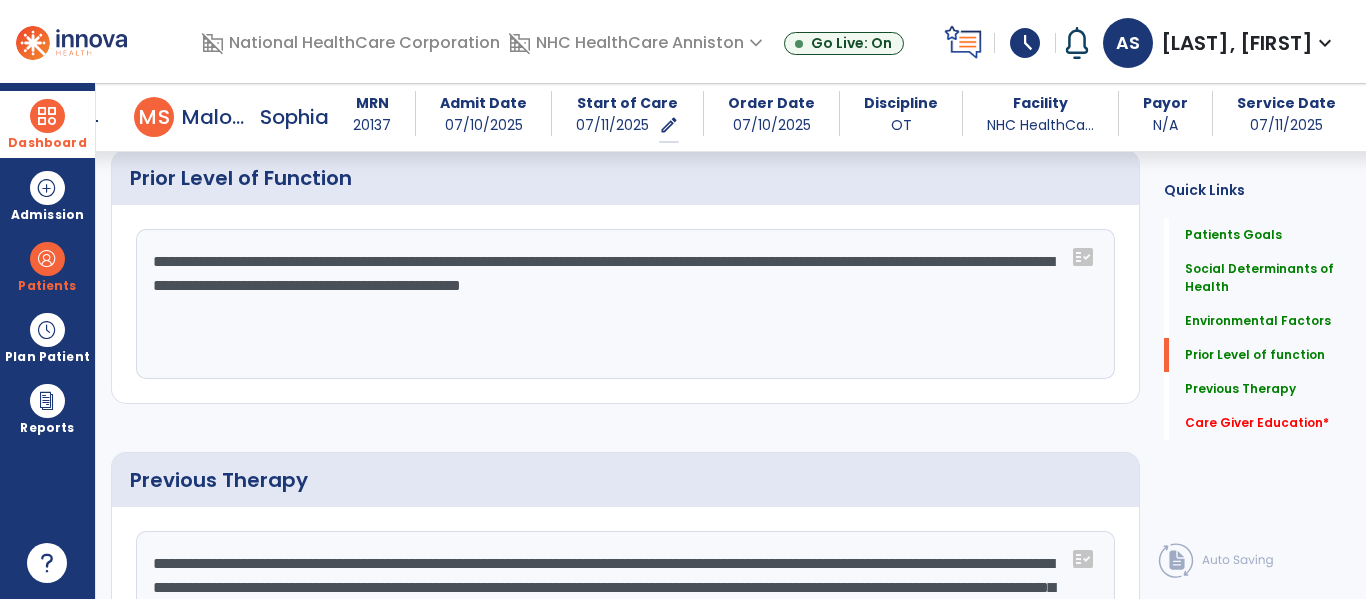 click on "**********" 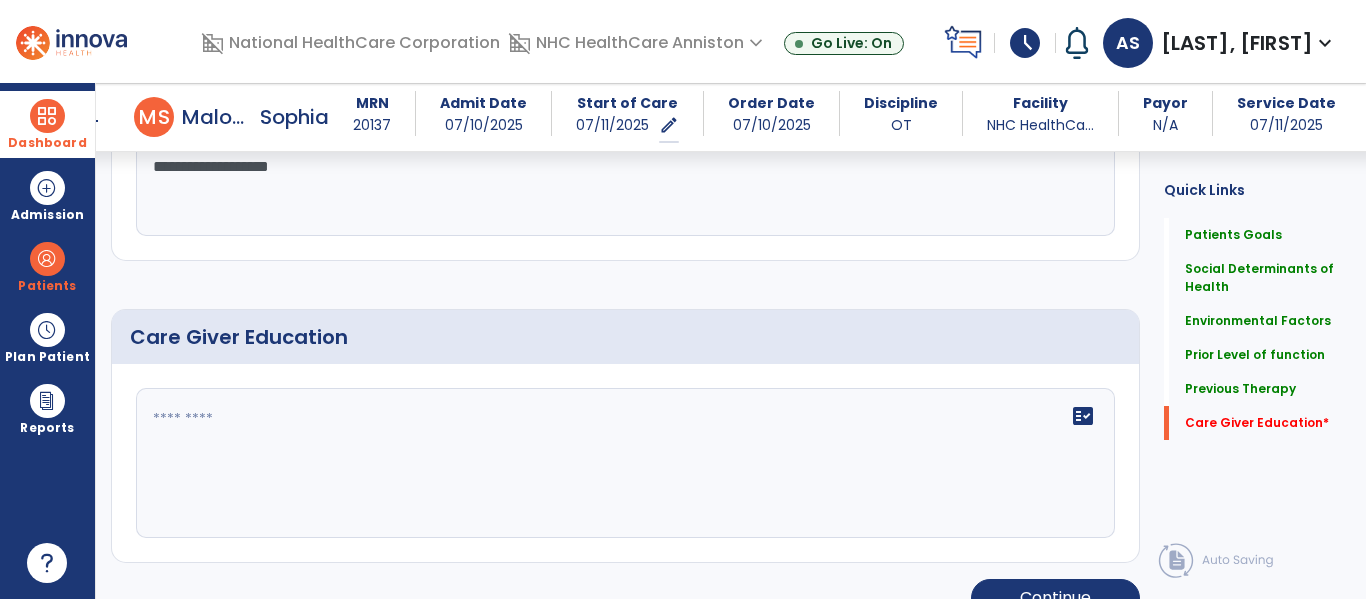 scroll, scrollTop: 1674, scrollLeft: 0, axis: vertical 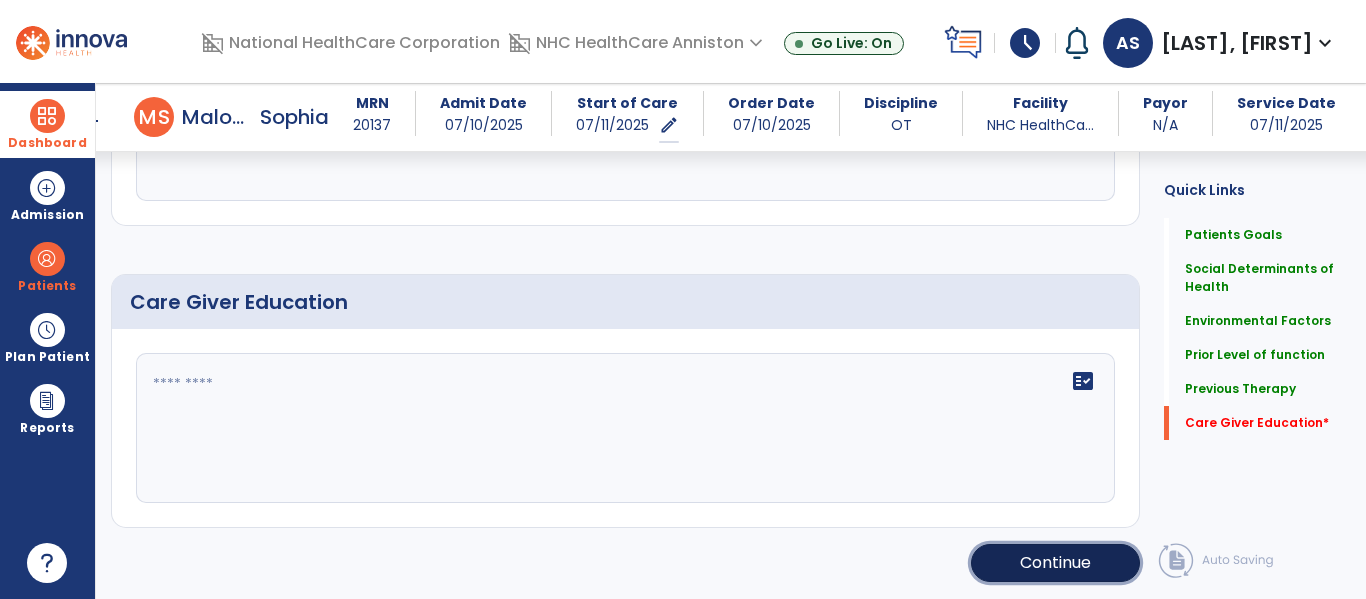 click on "Continue" 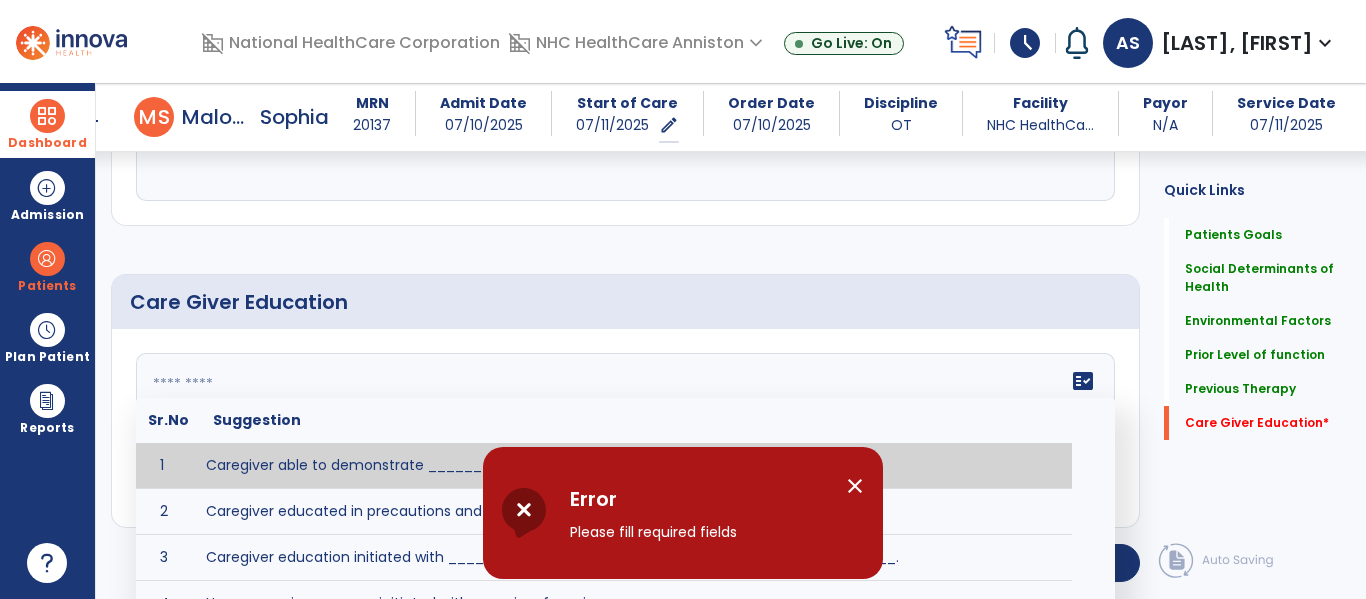 click on "fact_check  Sr.No Suggestion 1 Caregiver able to demonstrate _______ with competency. 2 Caregiver educated in precautions and is able to recount information with accuracy. 3 Caregiver education initiated with _______ focusing on the following tasks/activities __________. 4 Home exercise program initiated with caregiver focusing on __________. 5 Patient educated in precautions and is able to recount information with [VALUE]% accuracy." 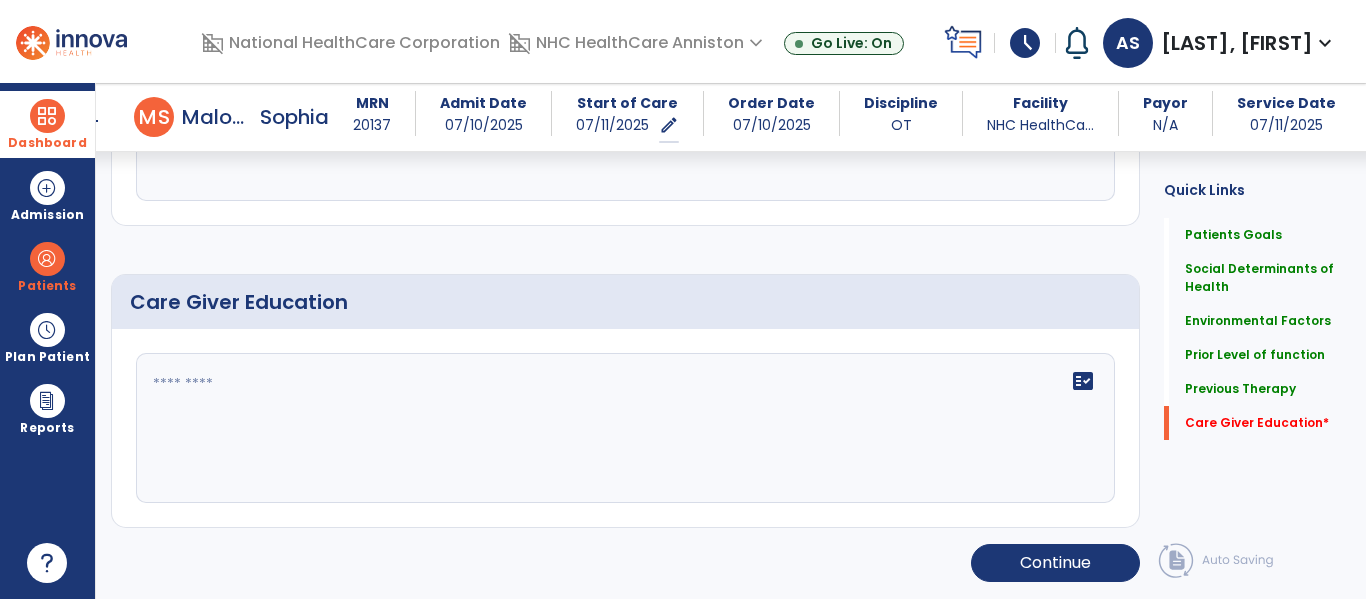 click on "fact_check" 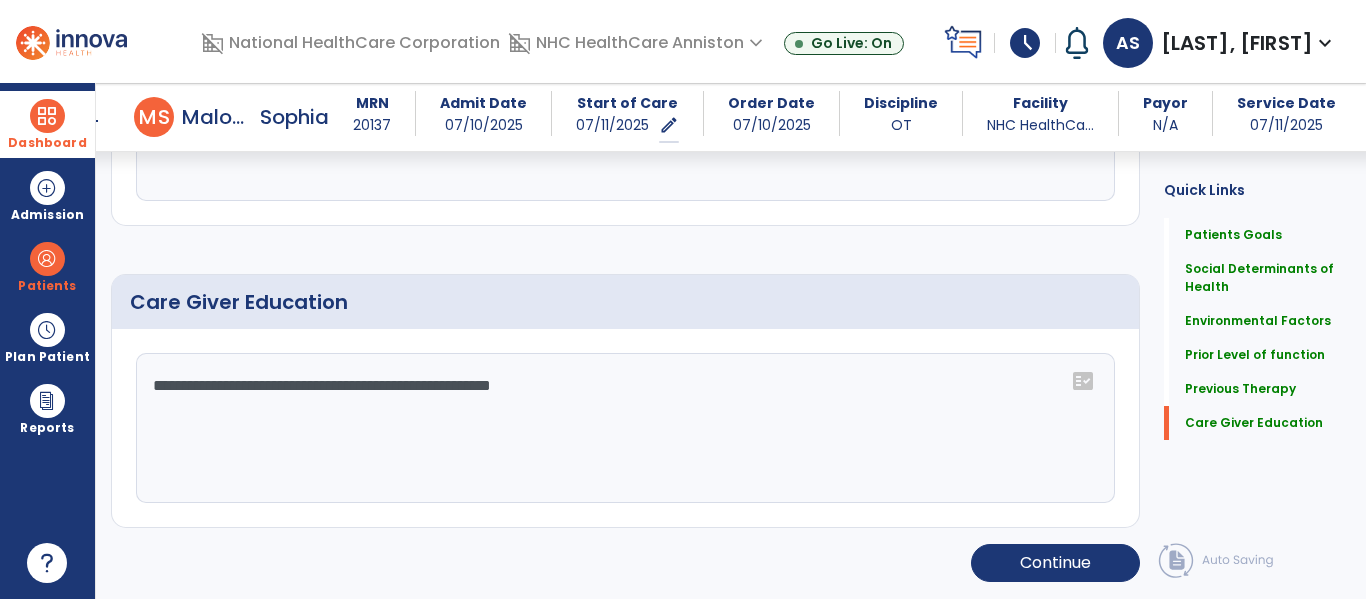 scroll, scrollTop: 1674, scrollLeft: 0, axis: vertical 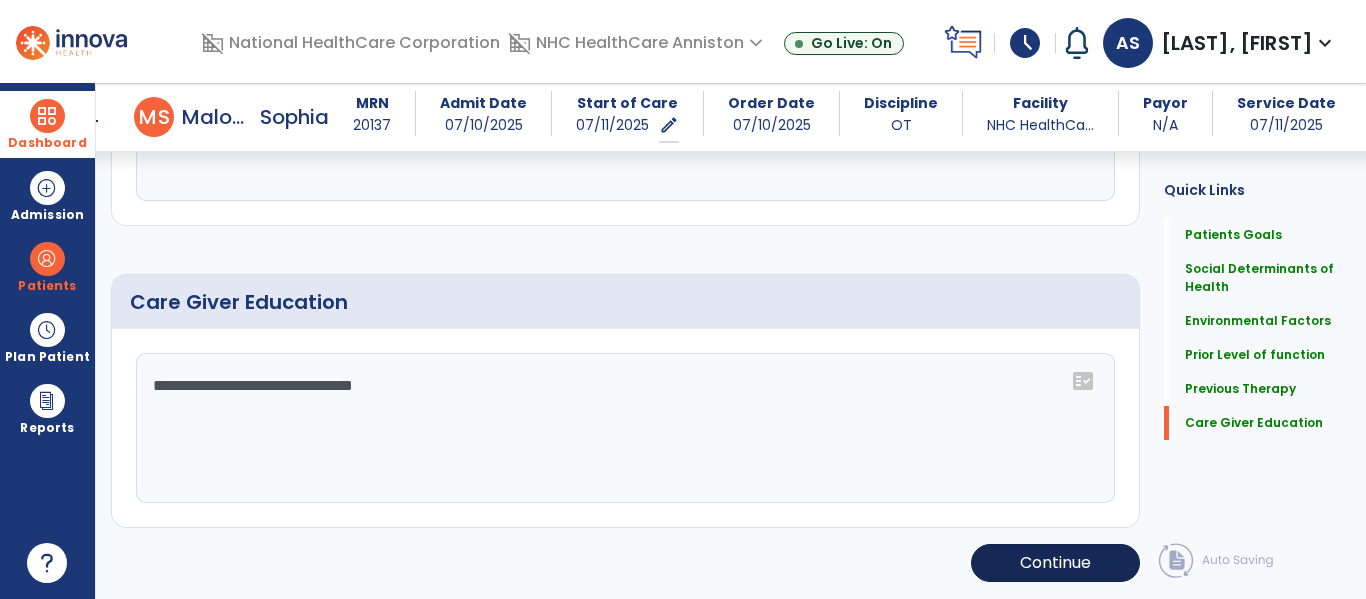 type on "**********" 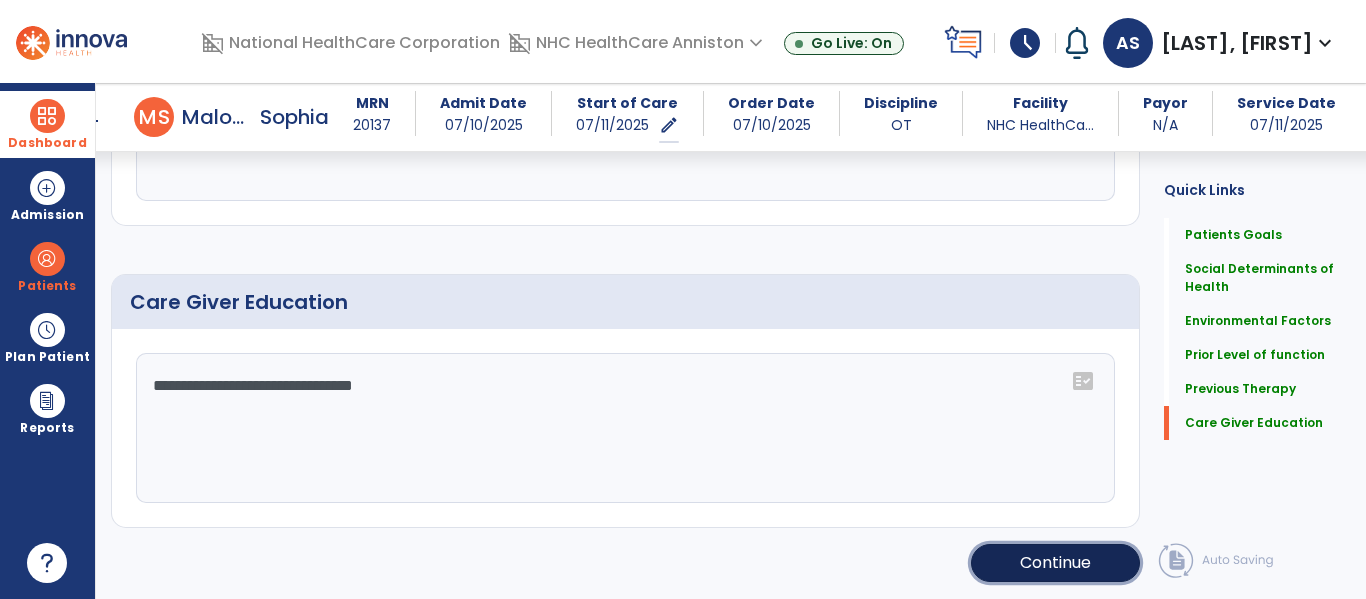 click on "Continue" 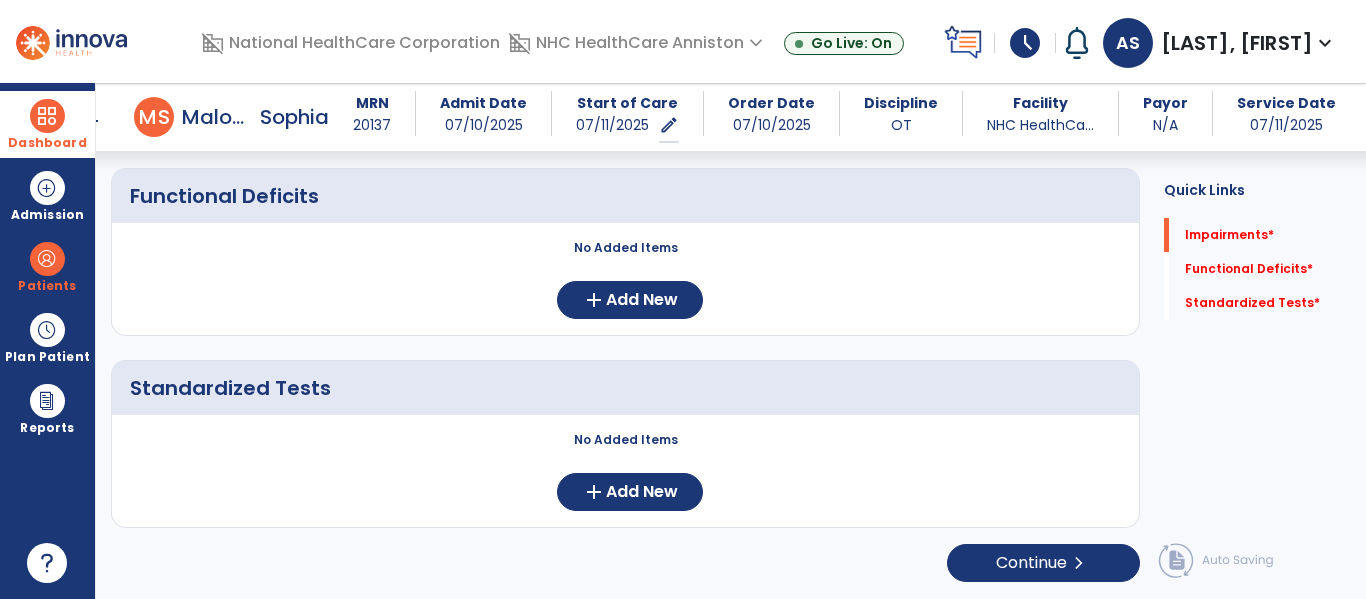 scroll, scrollTop: 352, scrollLeft: 0, axis: vertical 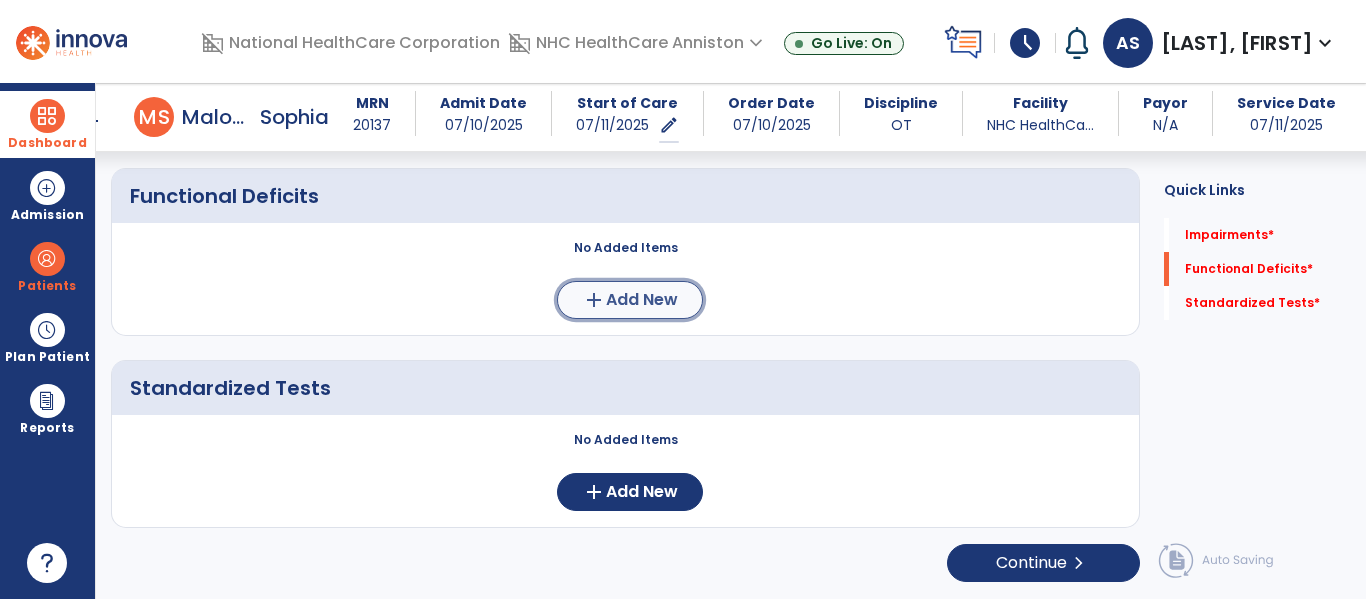 click on "Add New" 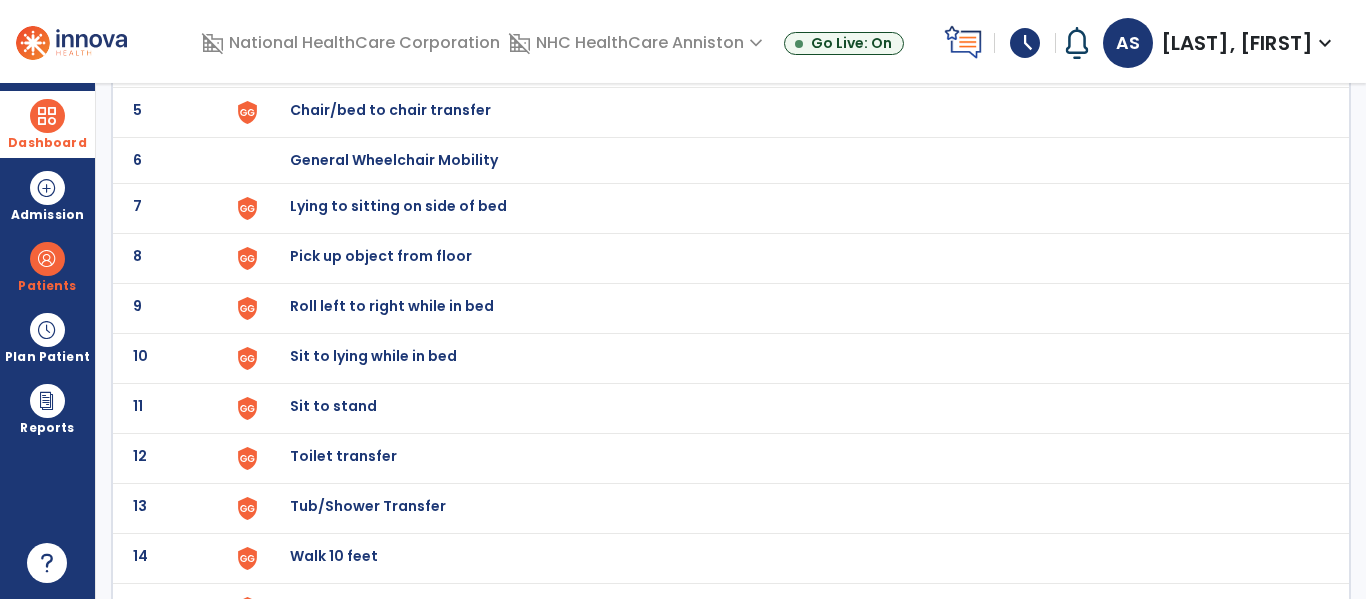 scroll, scrollTop: 0, scrollLeft: 0, axis: both 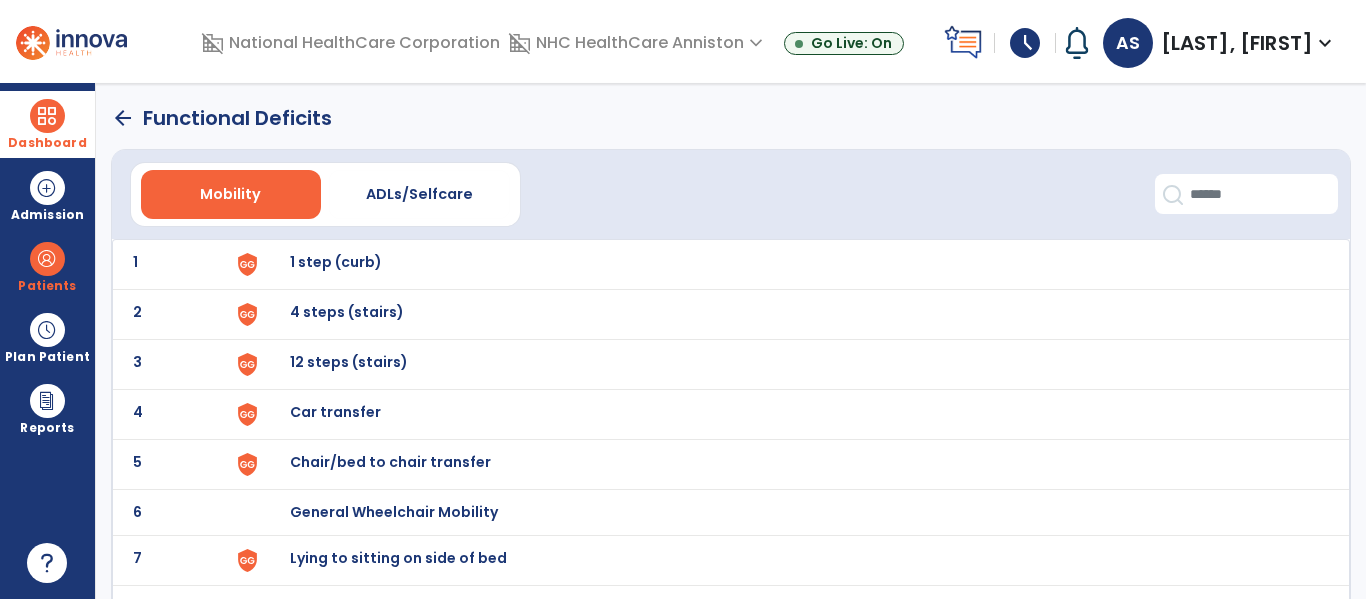 click on "Mobility   ADLs/Selfcare" 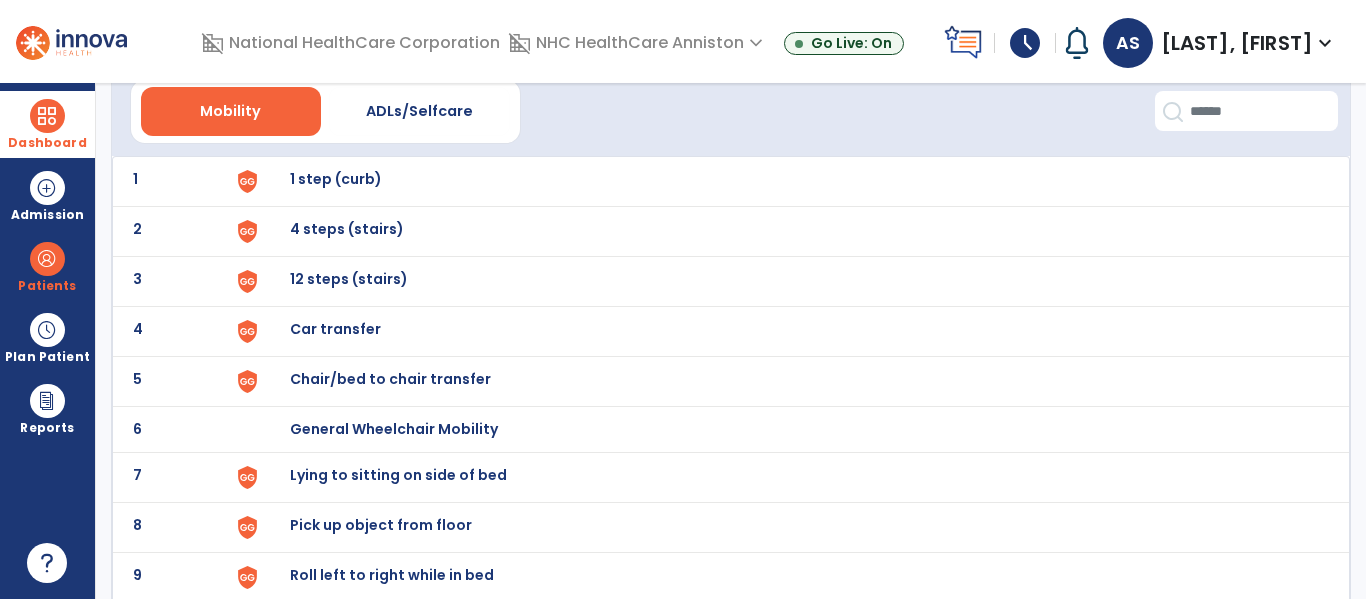 scroll, scrollTop: 0, scrollLeft: 0, axis: both 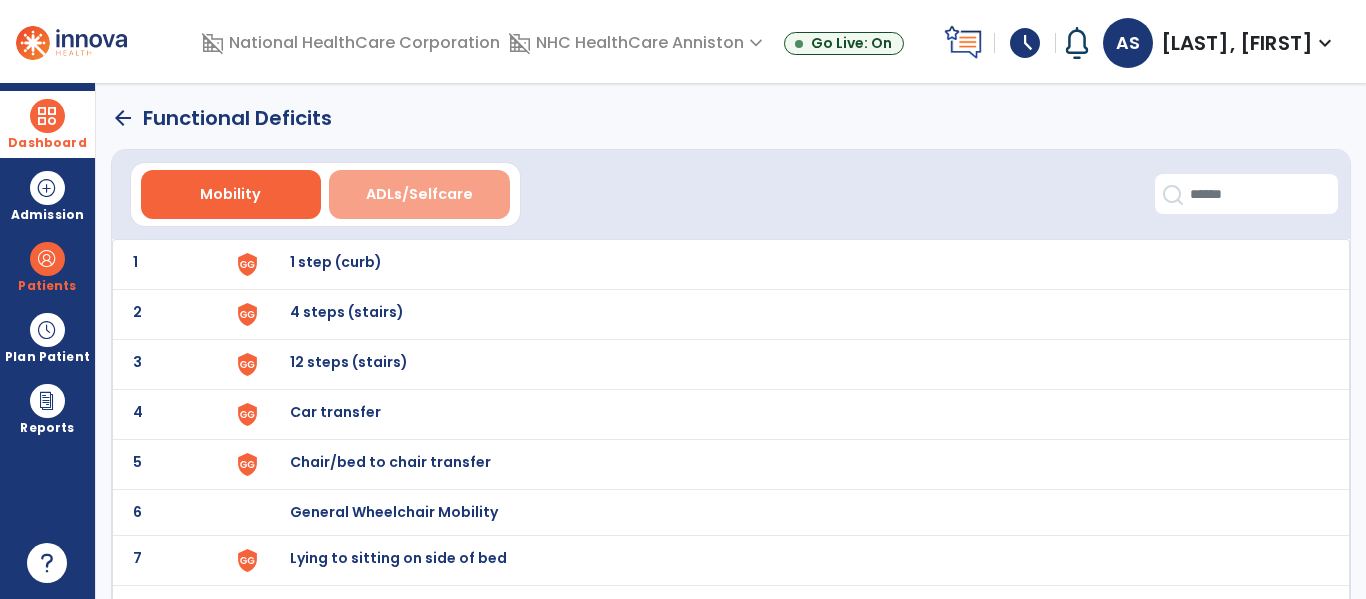 click on "ADLs/Selfcare" at bounding box center [419, 194] 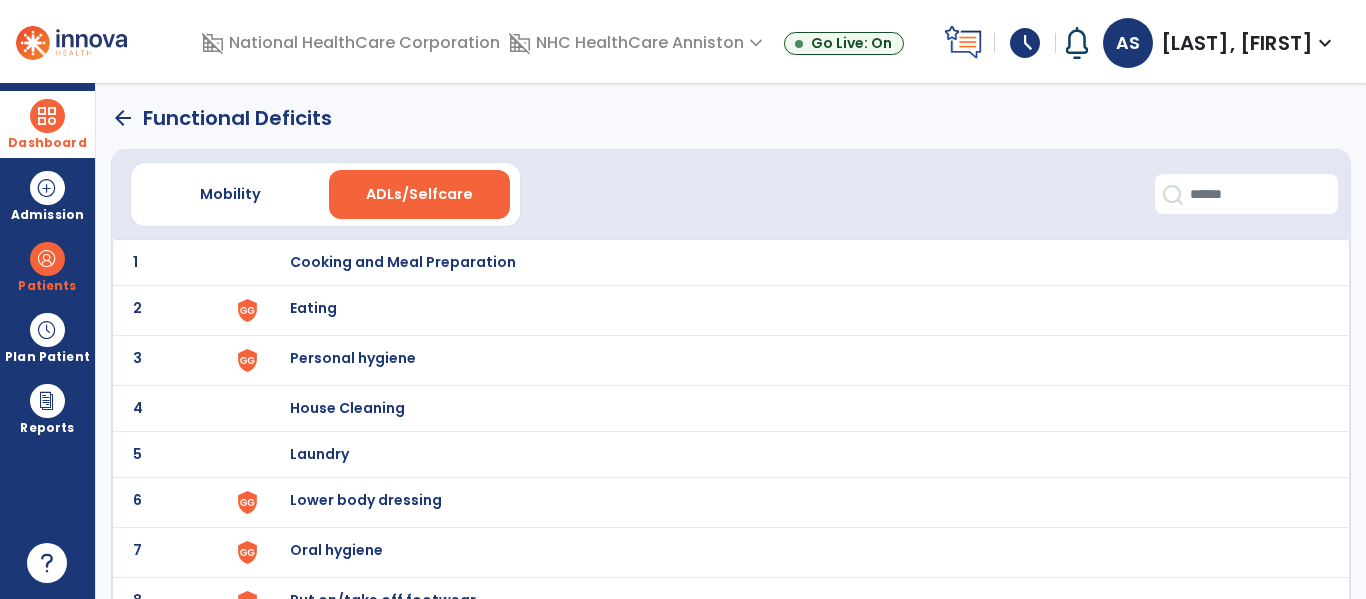 click on "Eating" at bounding box center [789, 262] 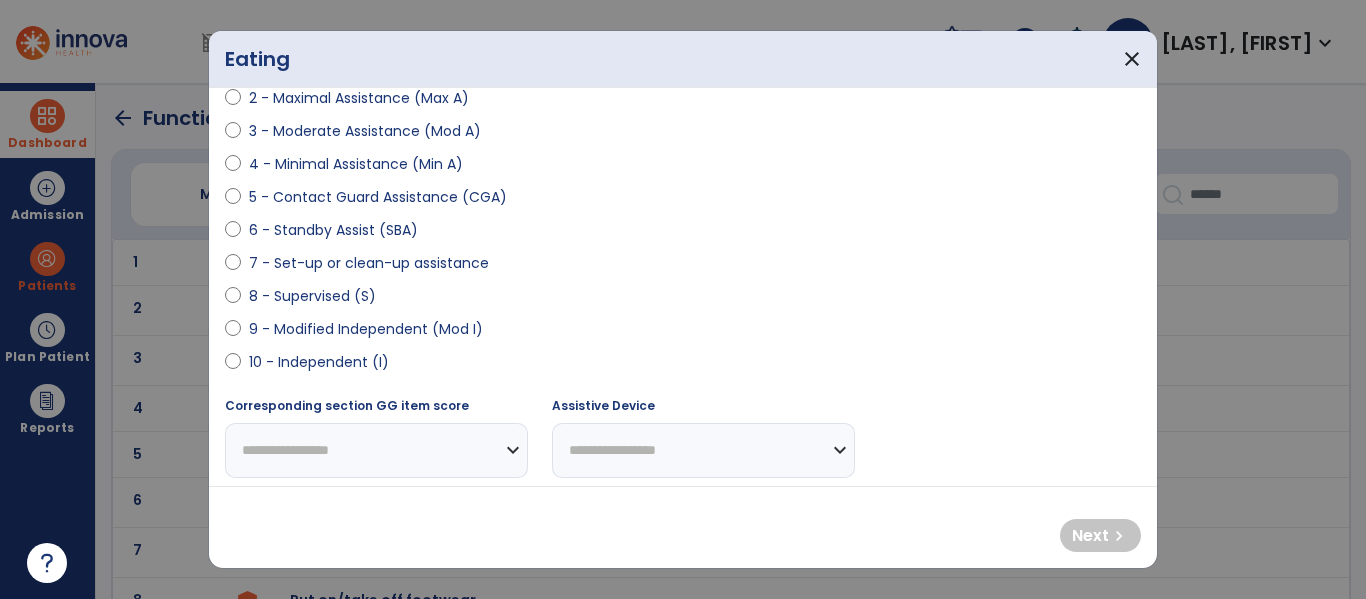 scroll, scrollTop: 310, scrollLeft: 0, axis: vertical 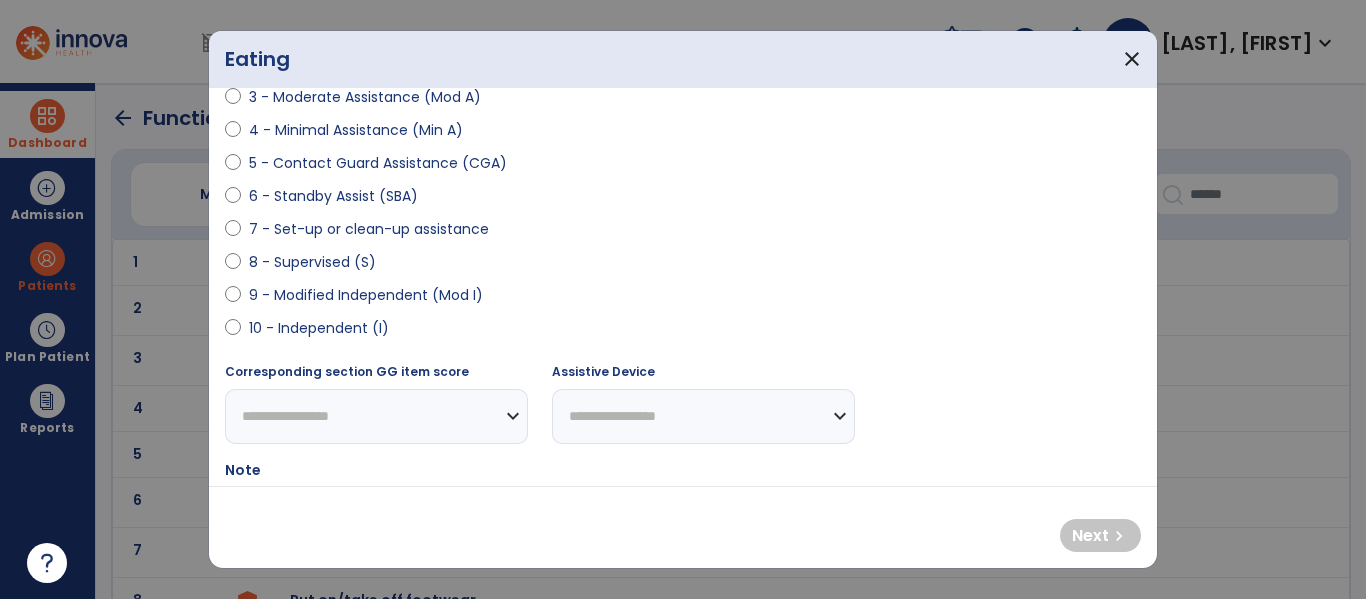click on "**********" at bounding box center (683, 287) 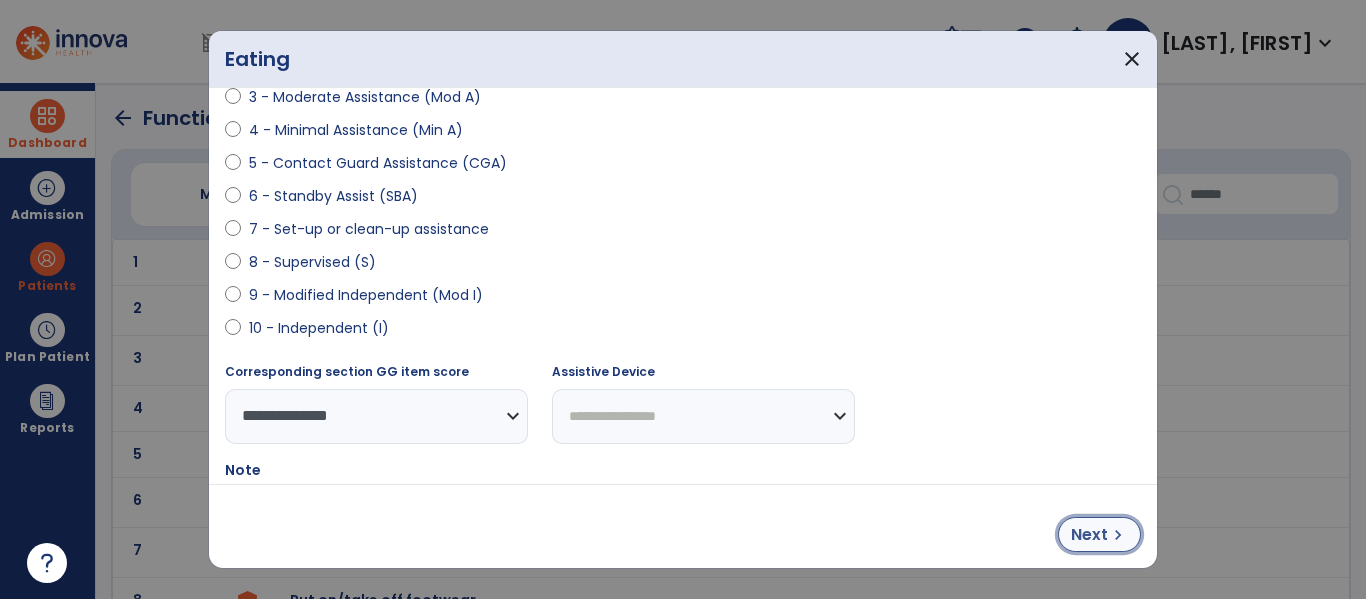 click on "Next" at bounding box center [1089, 535] 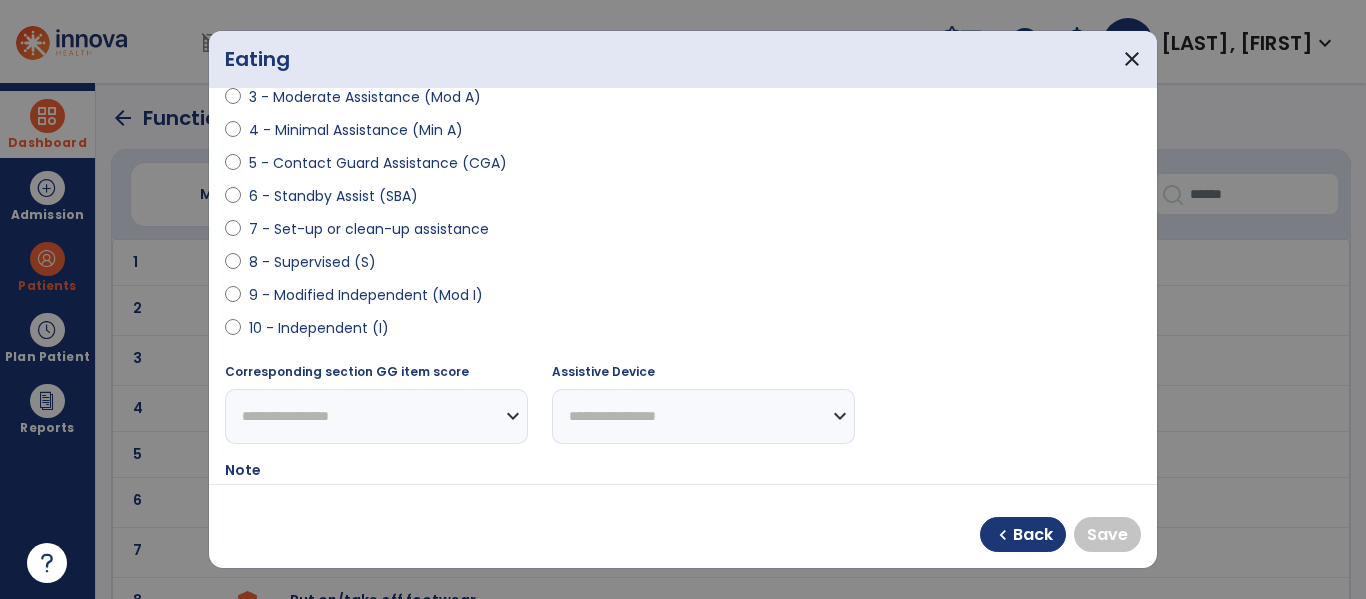 select on "**********" 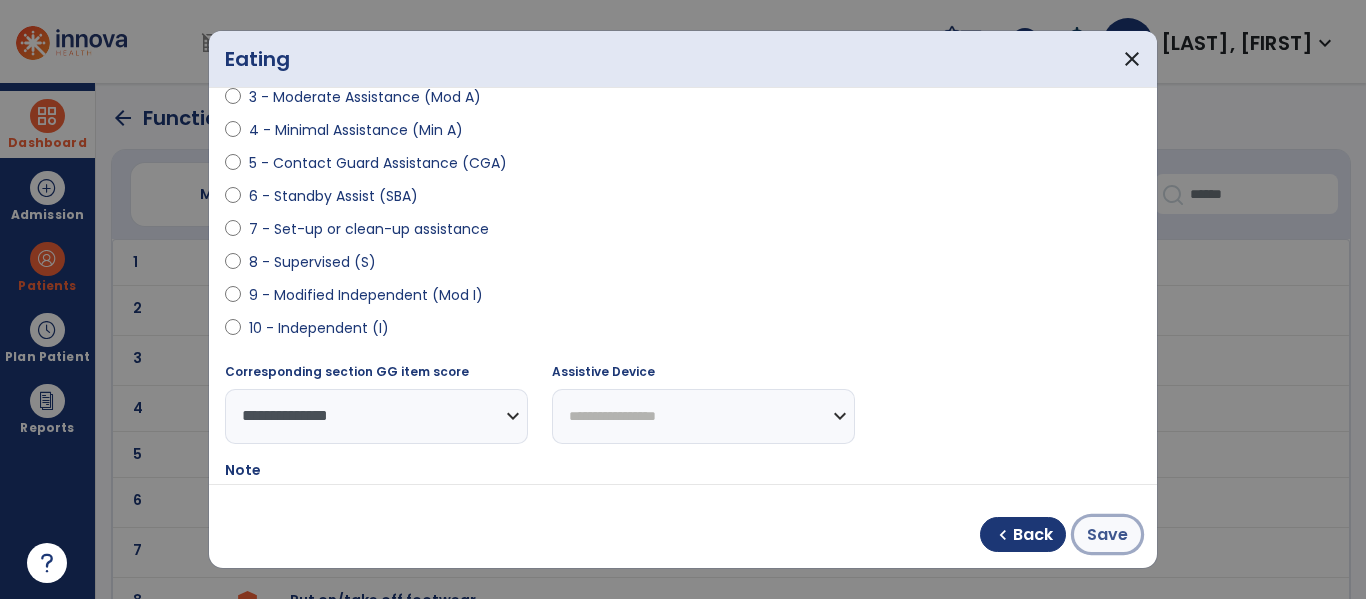 click on "Save" at bounding box center [1107, 535] 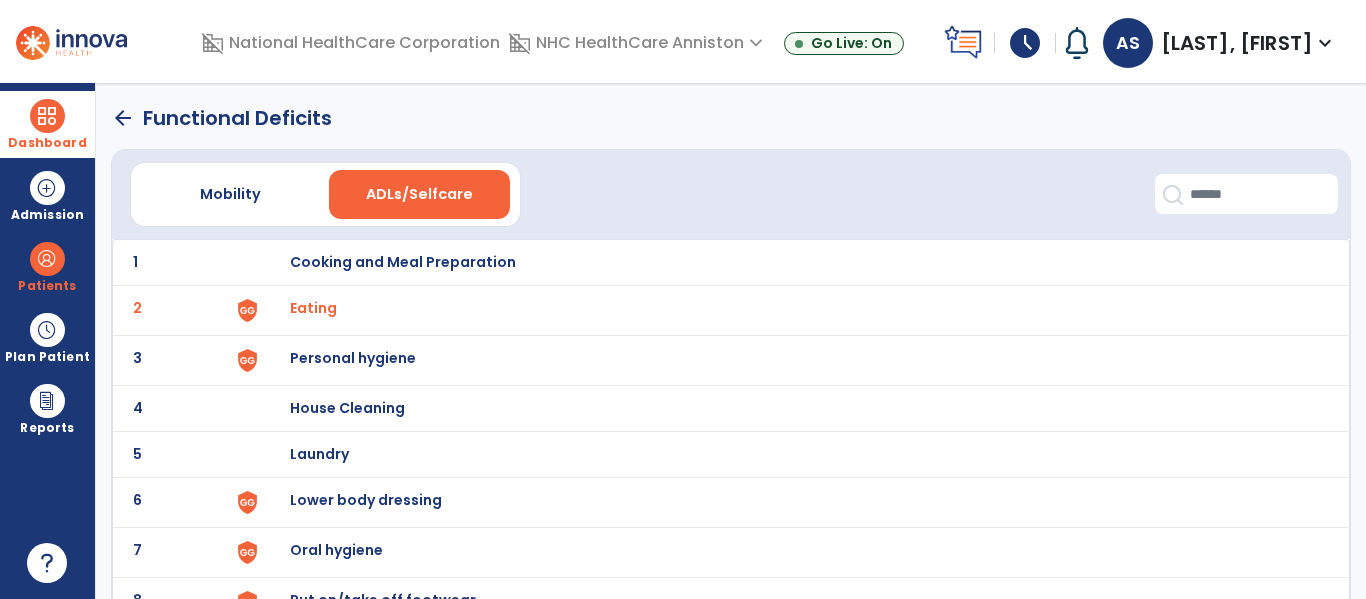 click on "Personal hygiene" at bounding box center [403, 262] 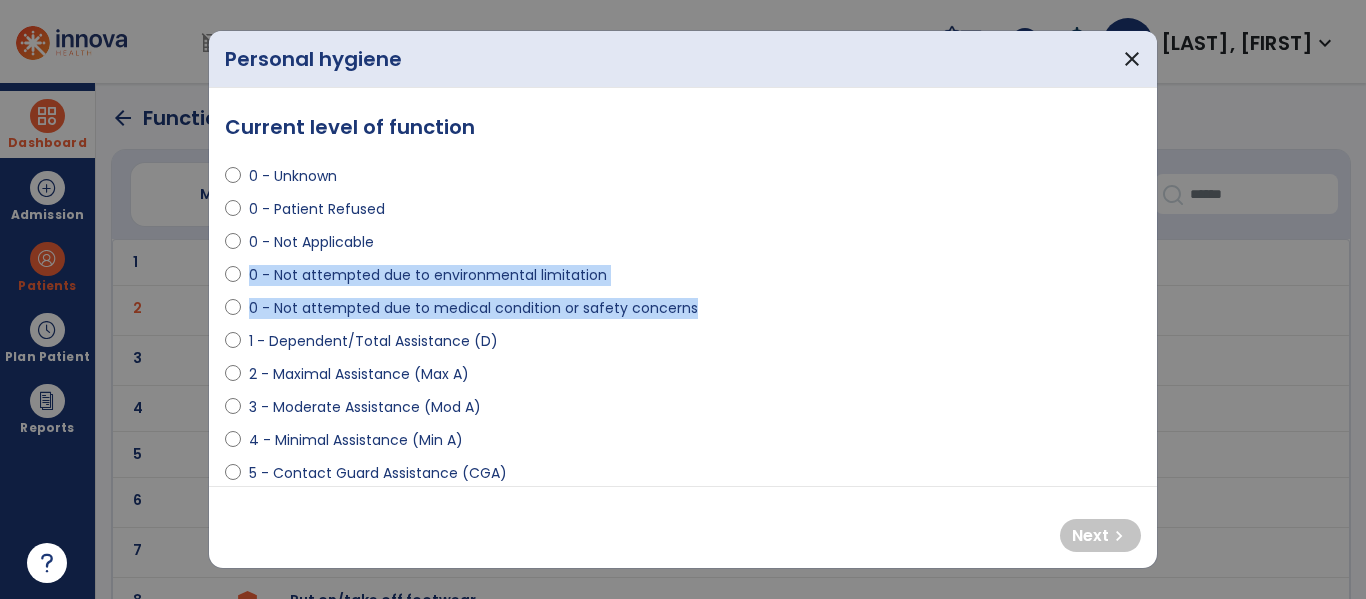drag, startPoint x: 1150, startPoint y: 229, endPoint x: 1144, endPoint y: 306, distance: 77.23341 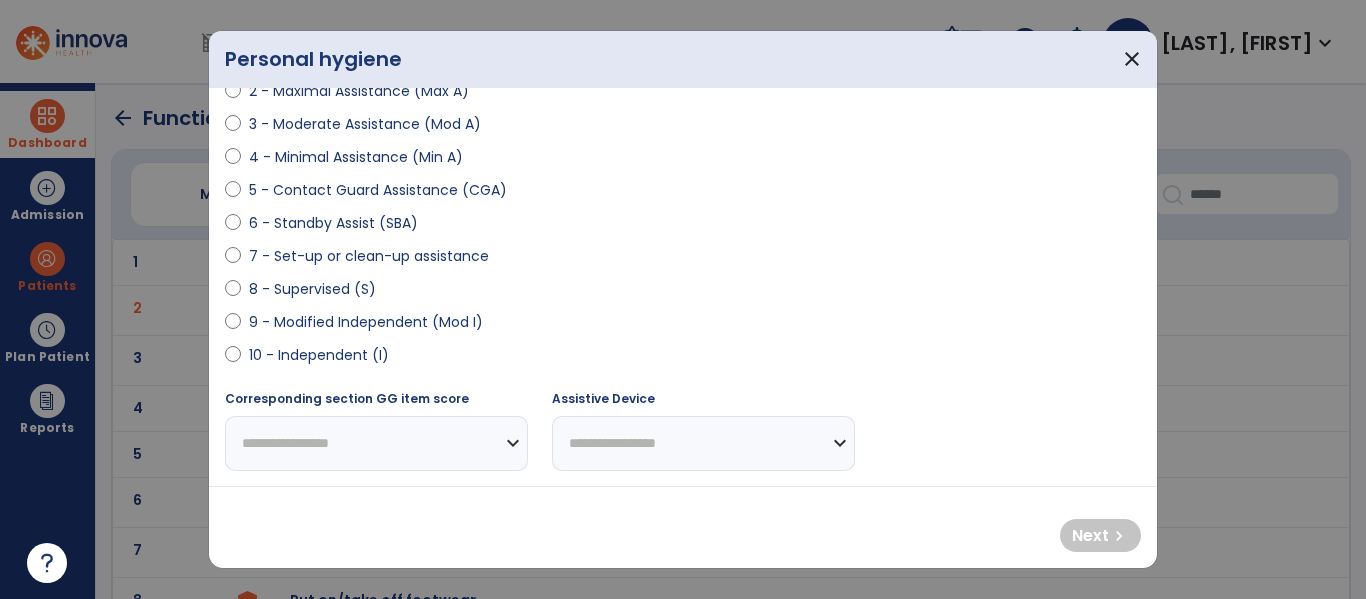 scroll, scrollTop: 276, scrollLeft: 0, axis: vertical 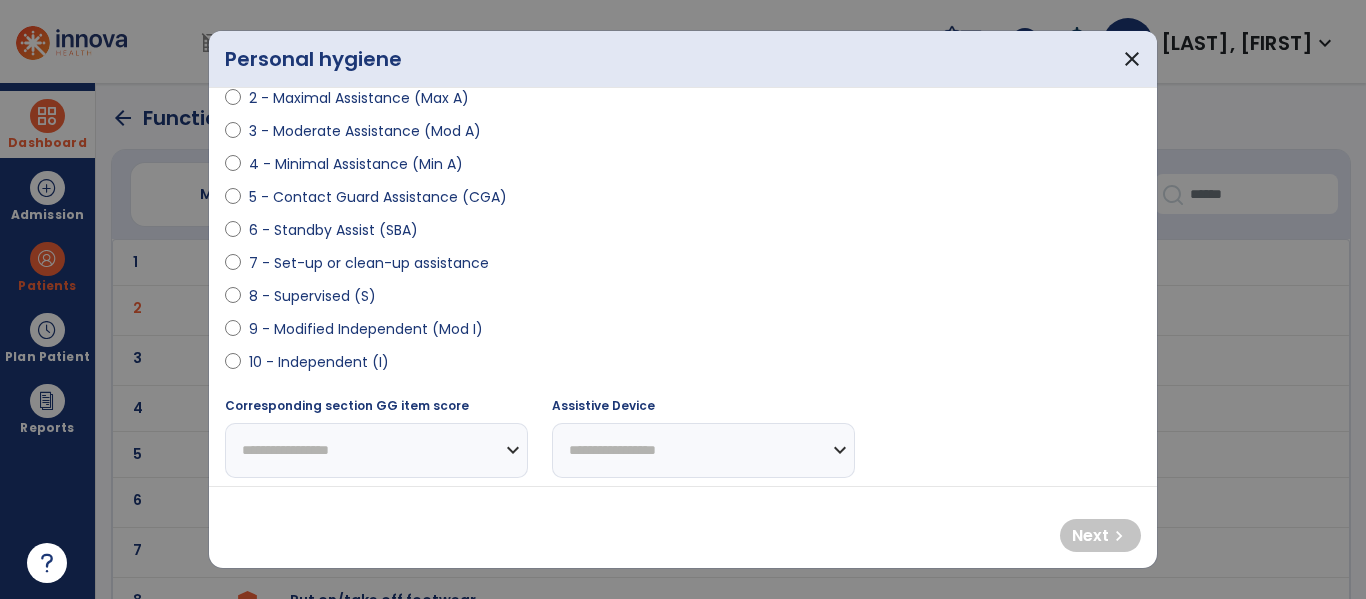 click on "10 - Independent (I)" at bounding box center (319, 362) 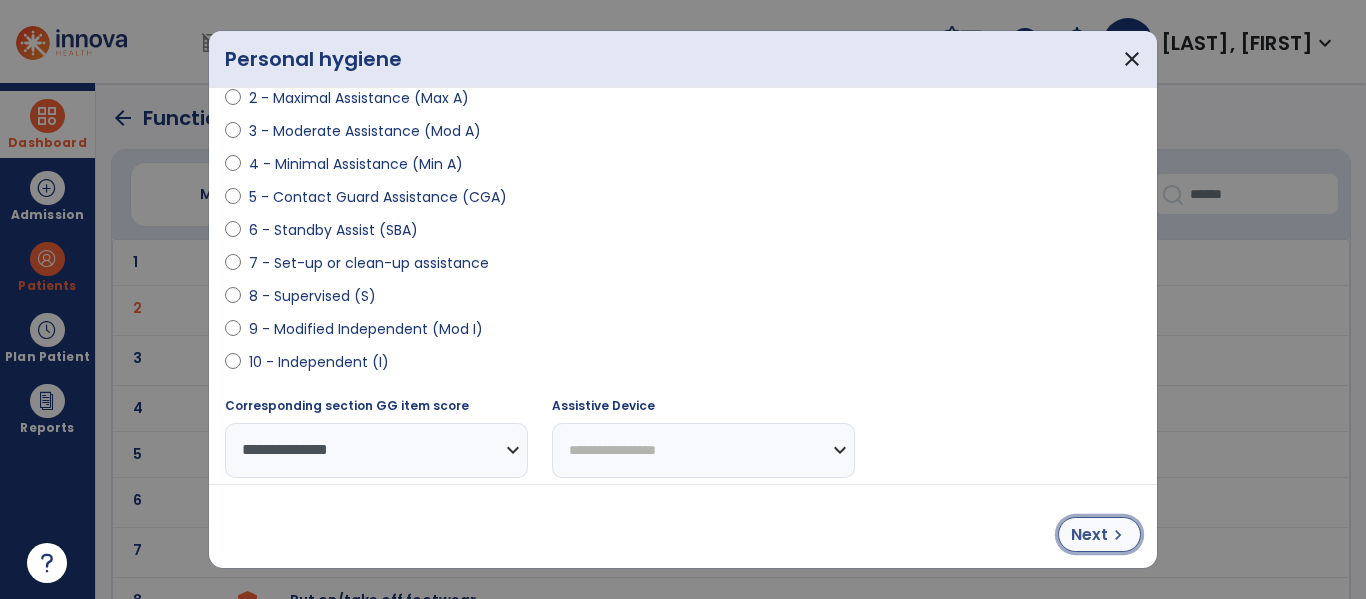 click on "Next" at bounding box center (1089, 535) 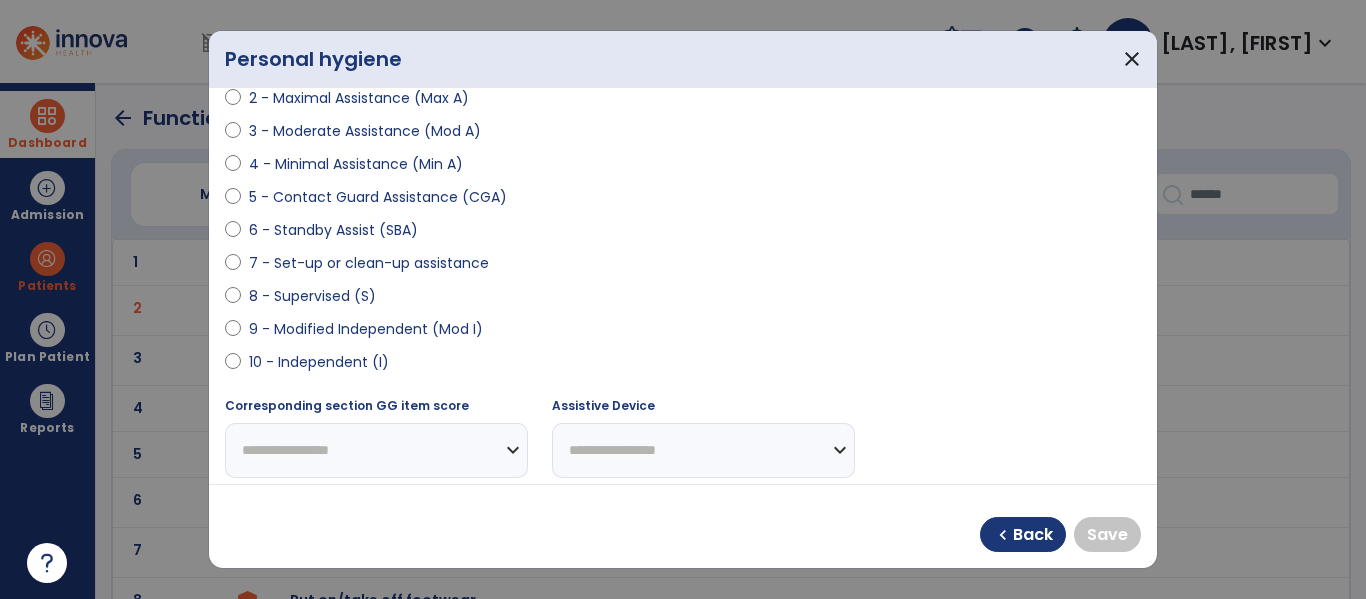 click on "10 - Independent (I)" at bounding box center (319, 362) 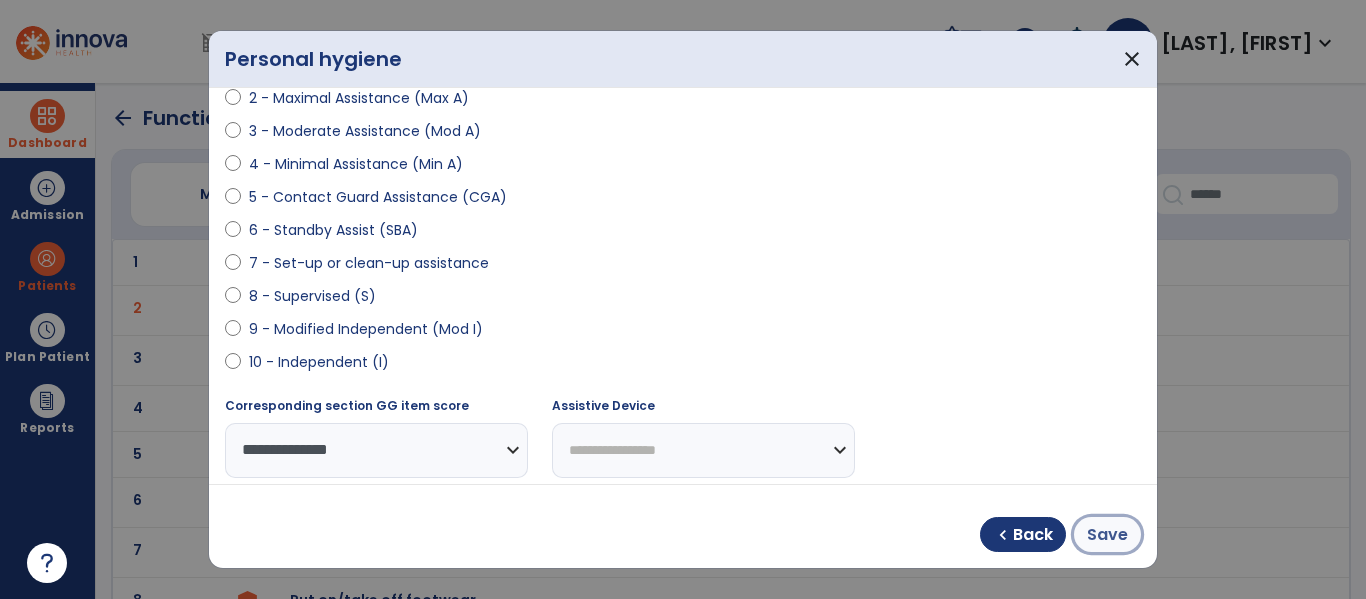 click on "Save" at bounding box center [1107, 534] 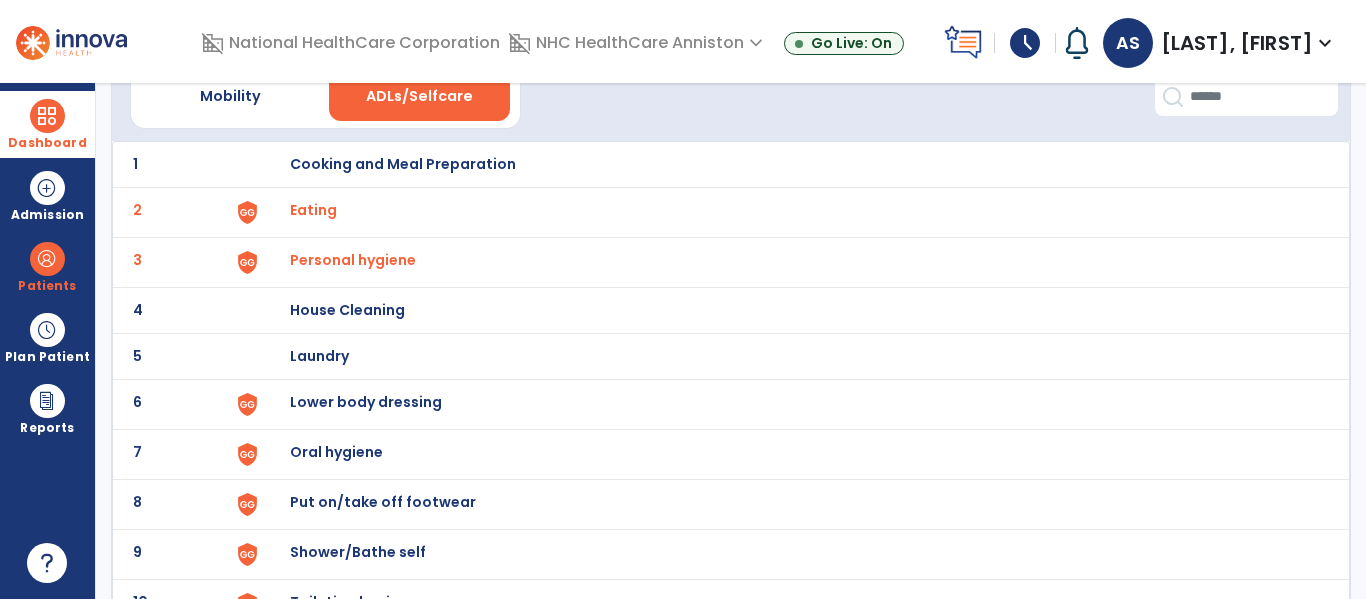 scroll, scrollTop: 96, scrollLeft: 0, axis: vertical 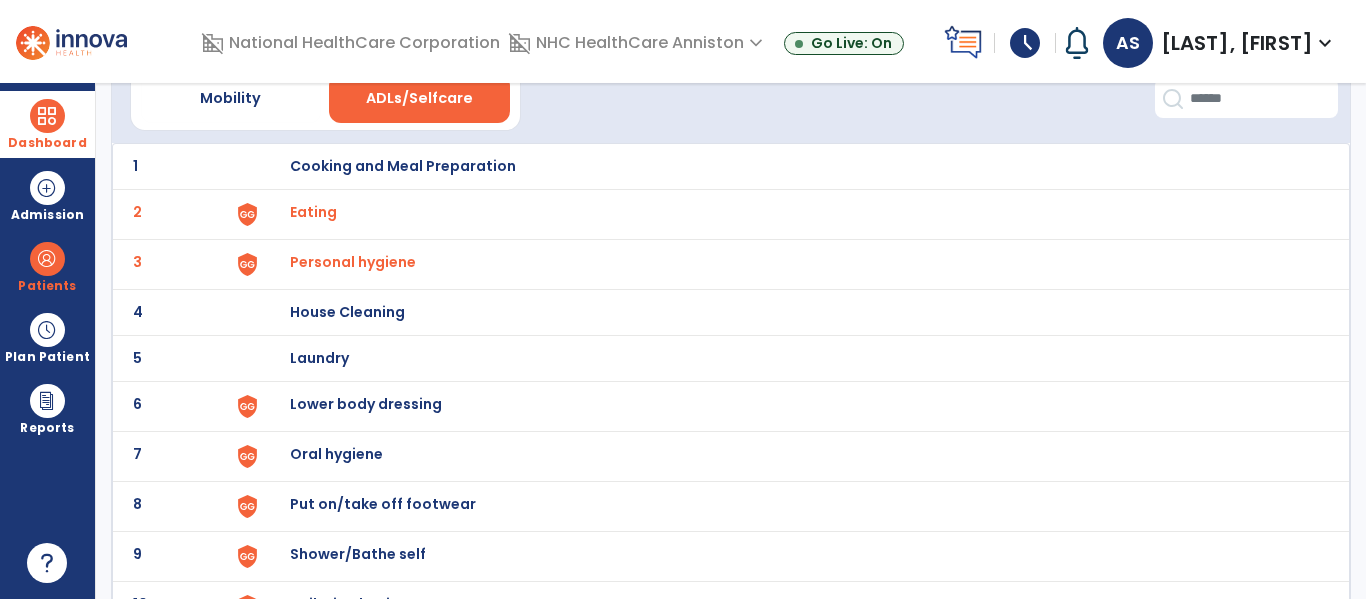 click on "Lower body dressing" at bounding box center [403, 166] 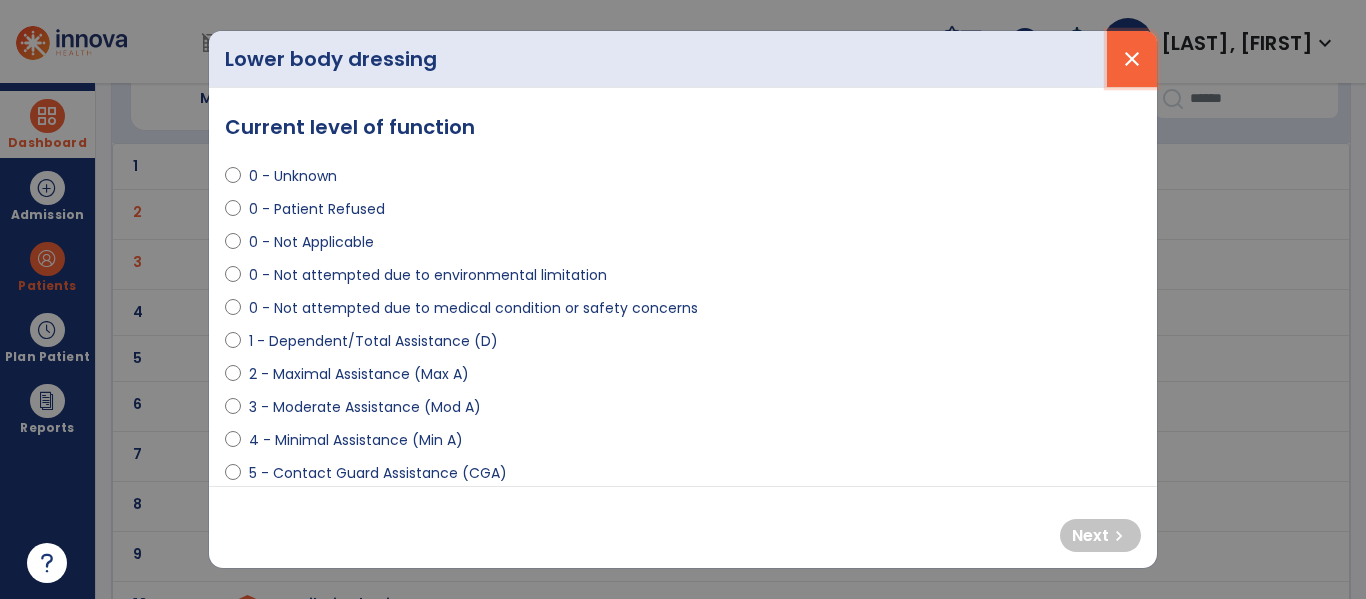 click on "close" at bounding box center [1132, 59] 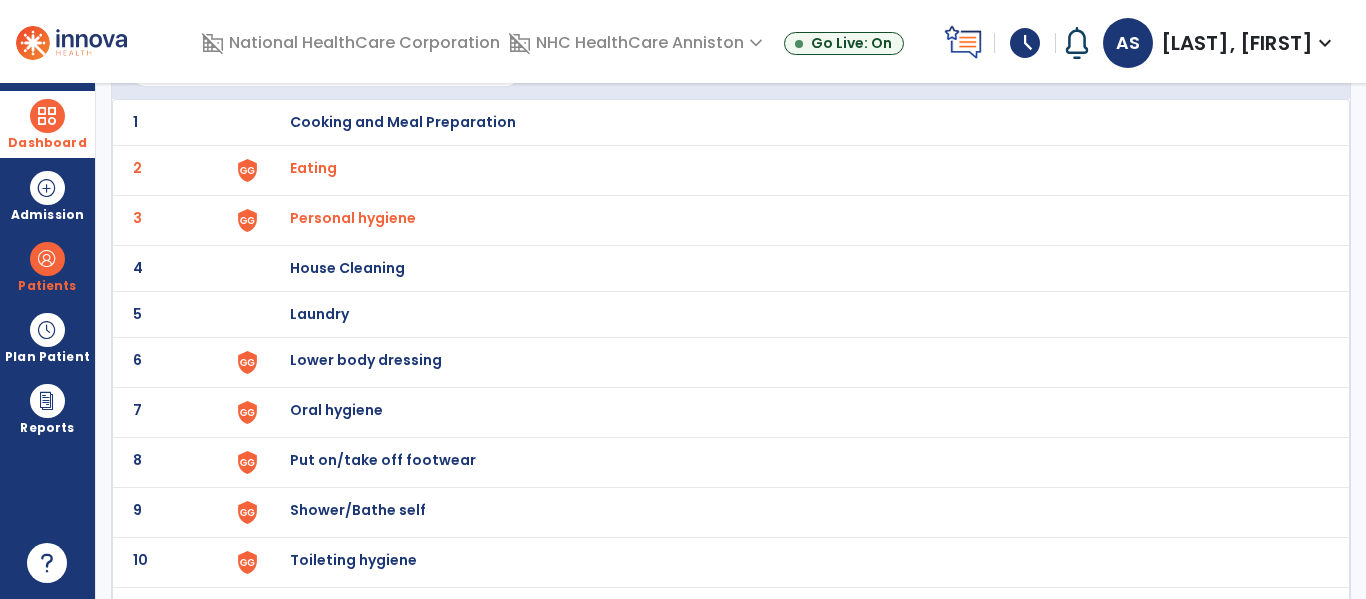 scroll, scrollTop: 142, scrollLeft: 0, axis: vertical 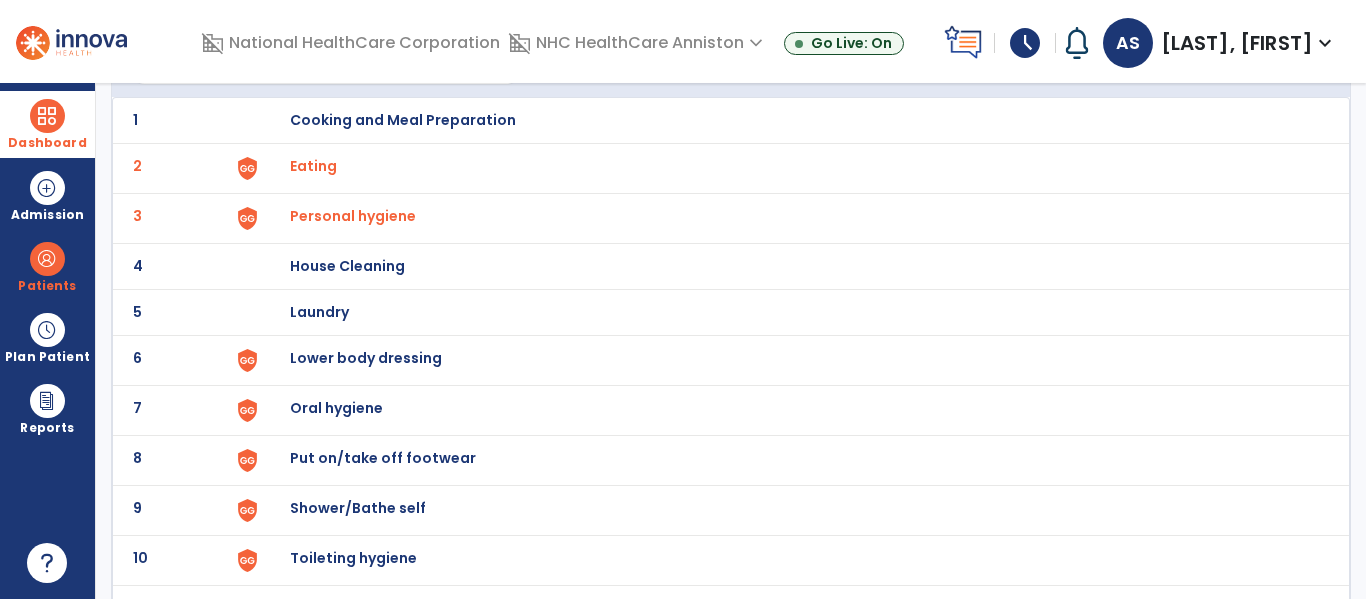drag, startPoint x: 1359, startPoint y: 443, endPoint x: 1360, endPoint y: 467, distance: 24.020824 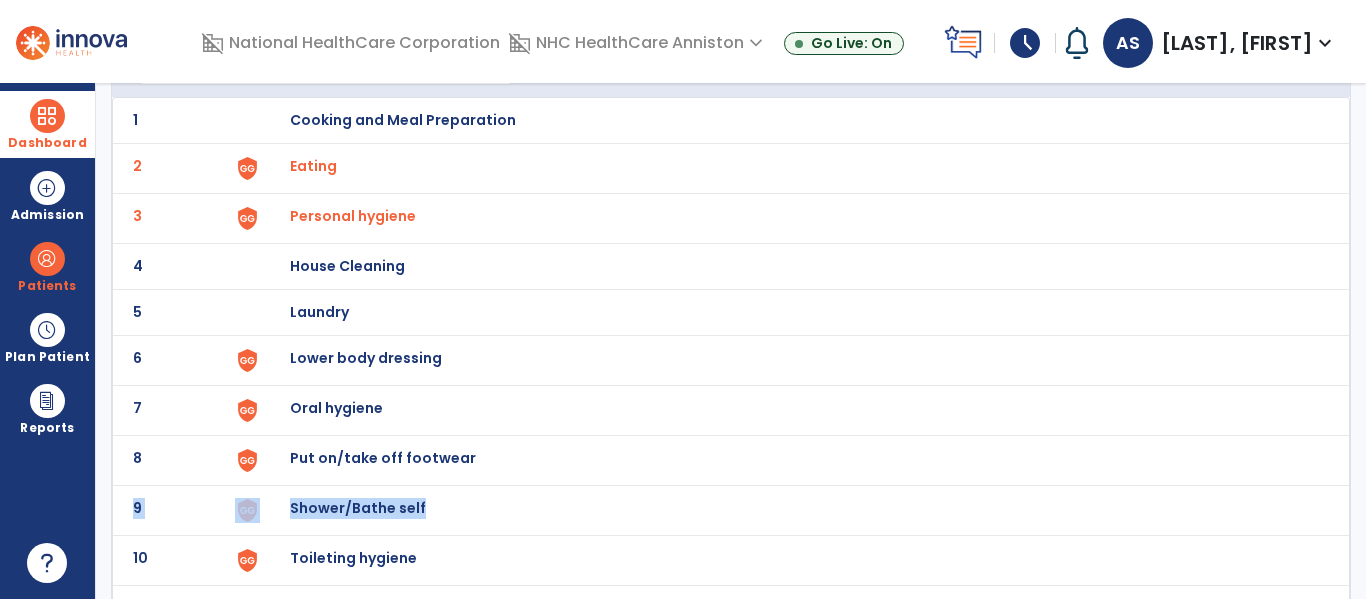 drag, startPoint x: 1360, startPoint y: 467, endPoint x: 1362, endPoint y: 496, distance: 29.068884 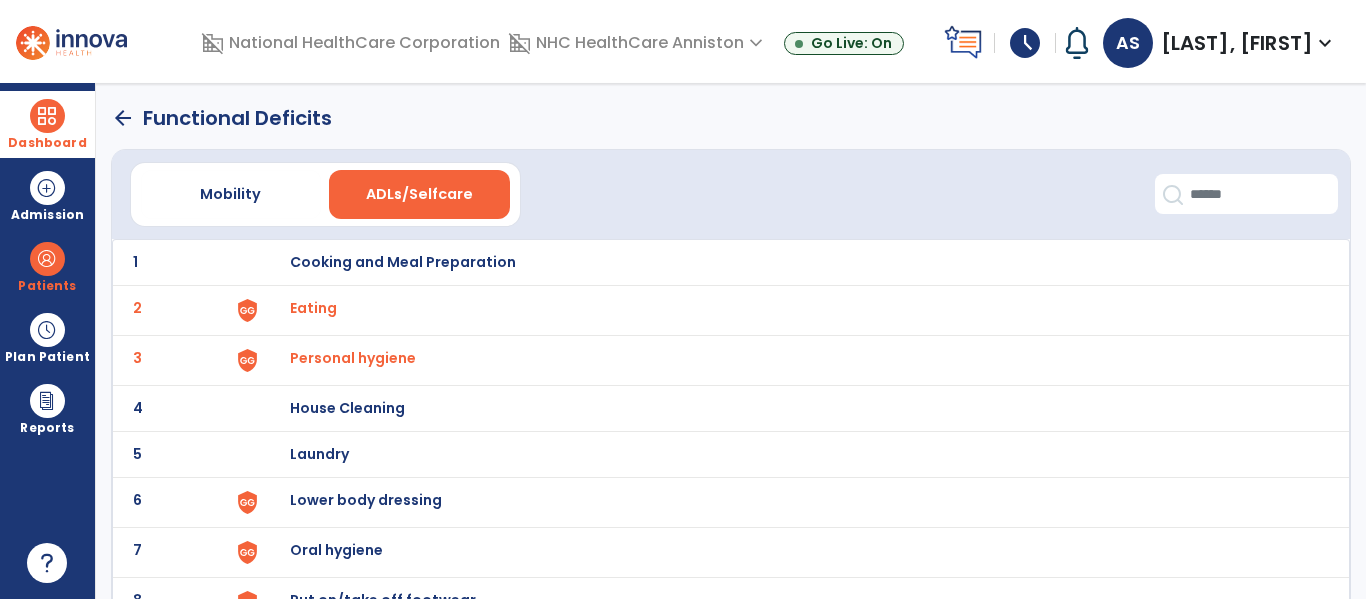 click on "arrow_back" 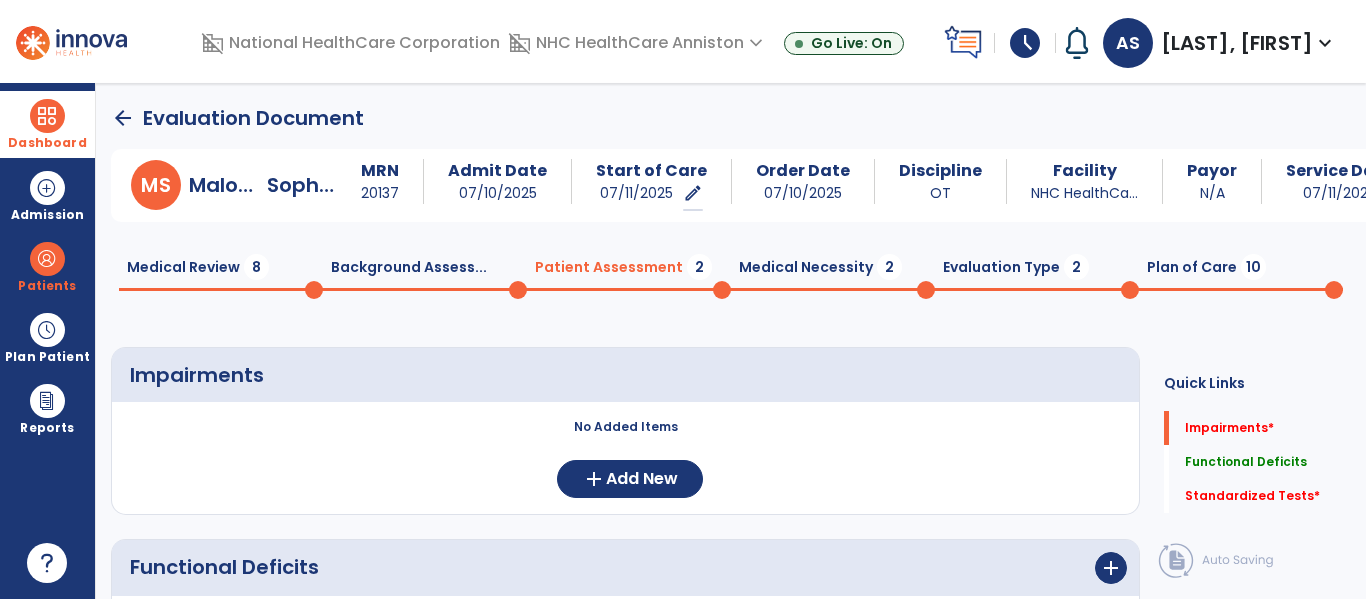 scroll, scrollTop: 20, scrollLeft: 0, axis: vertical 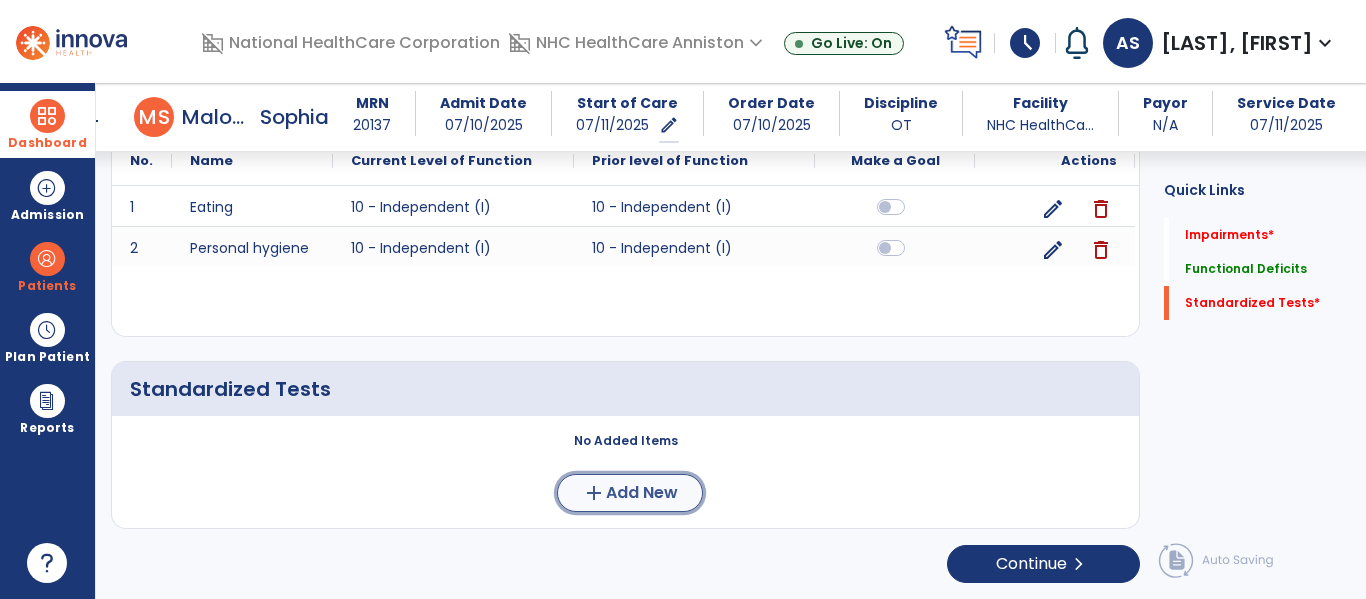 click on "add  Add New" 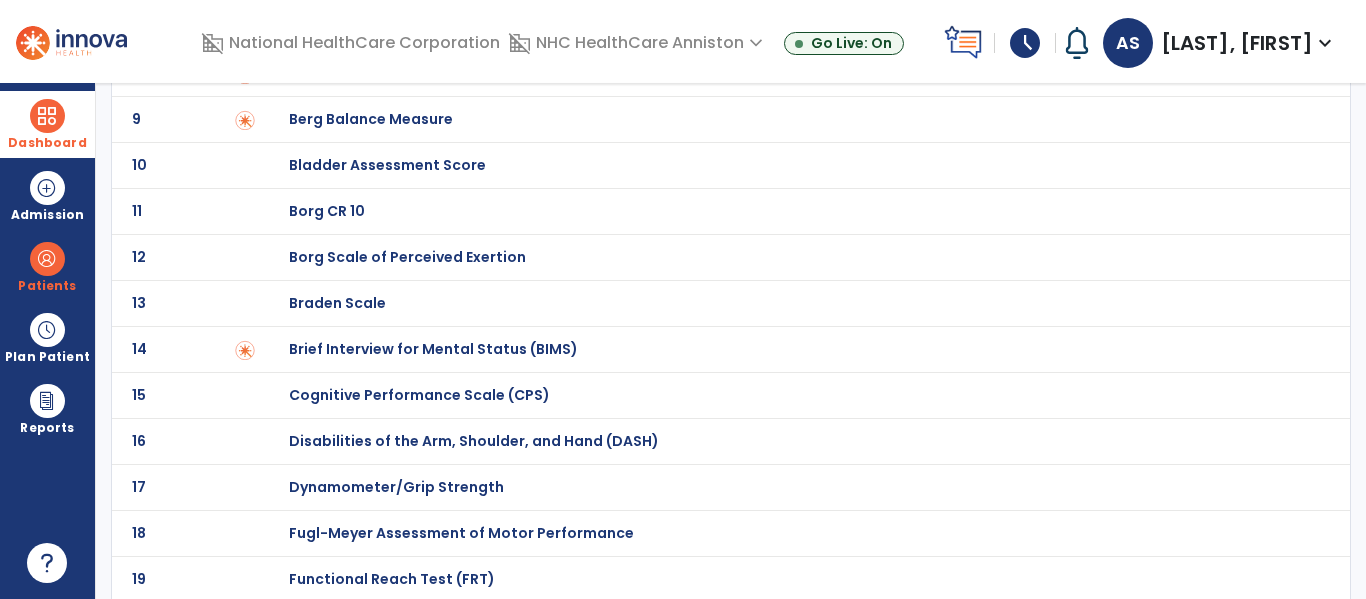 scroll, scrollTop: 0, scrollLeft: 0, axis: both 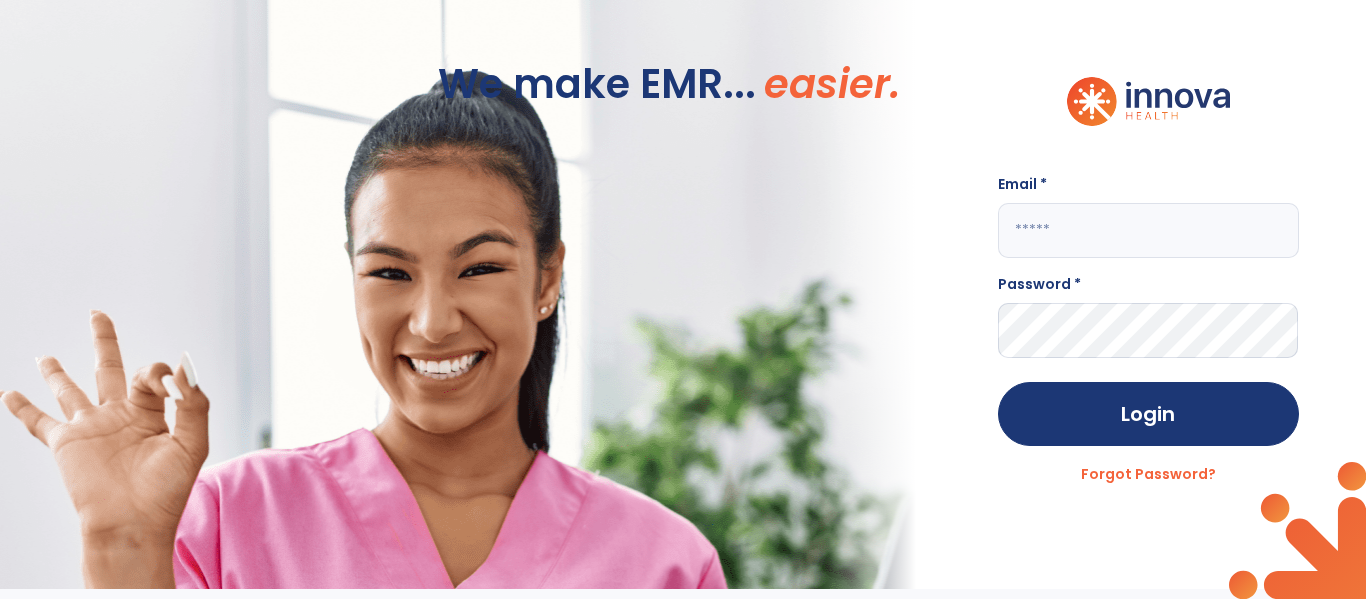 click 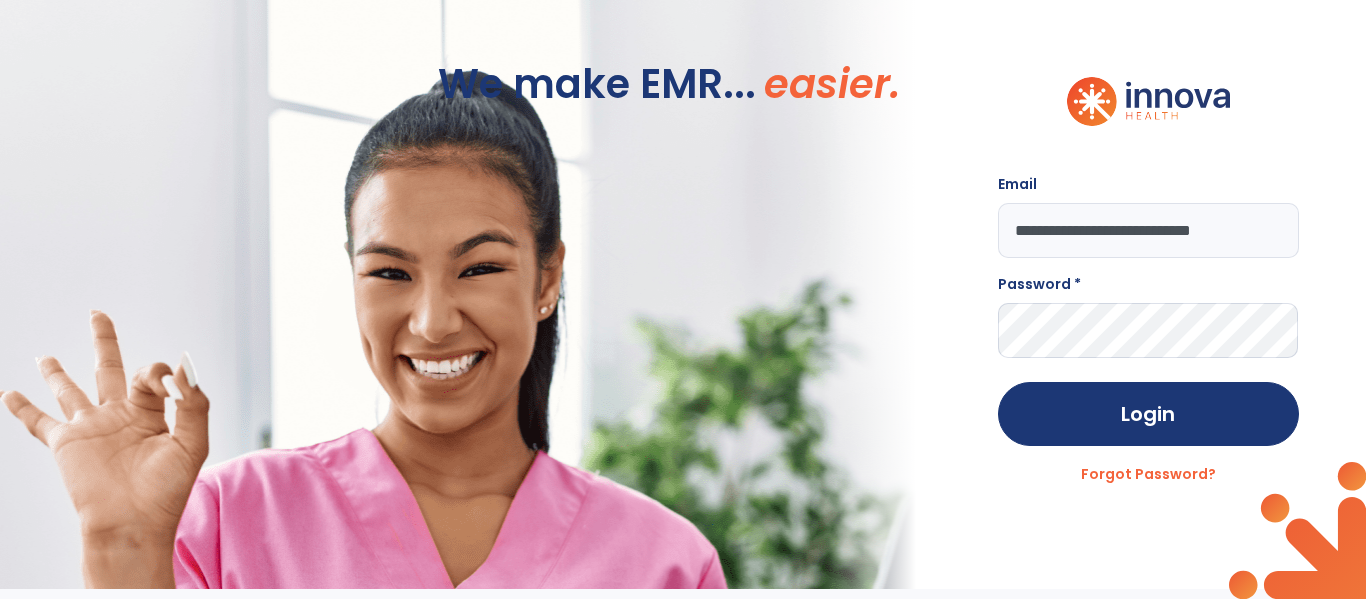 type on "**********" 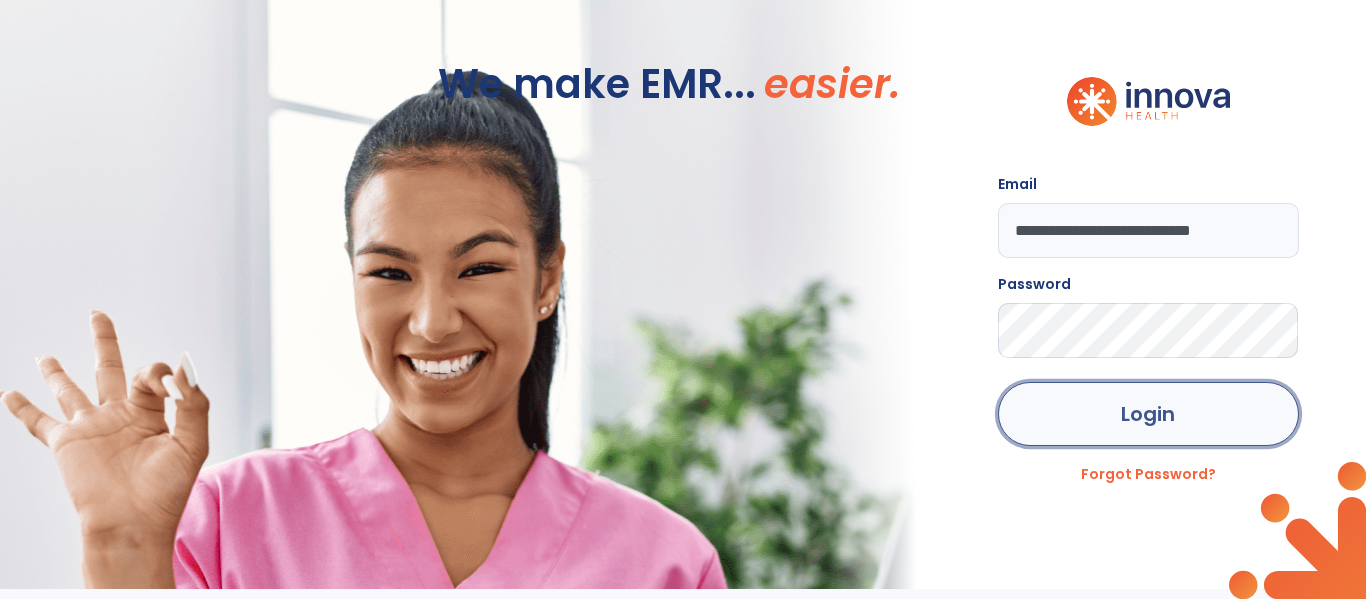 click on "Login" 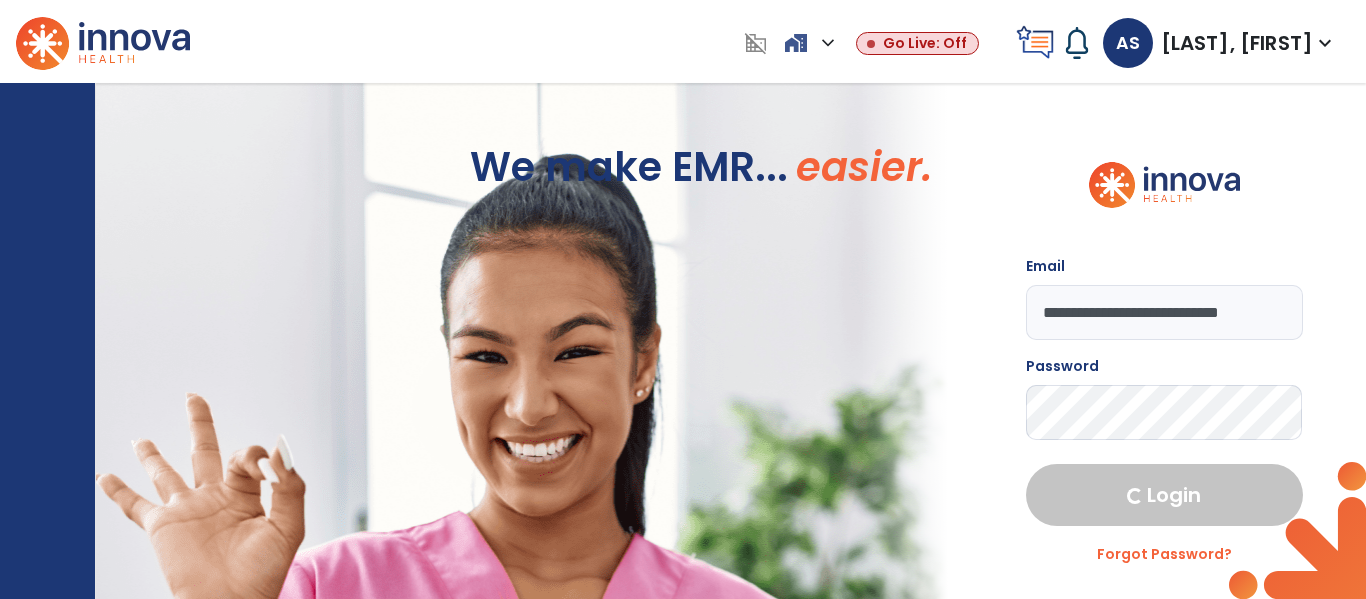 select on "****" 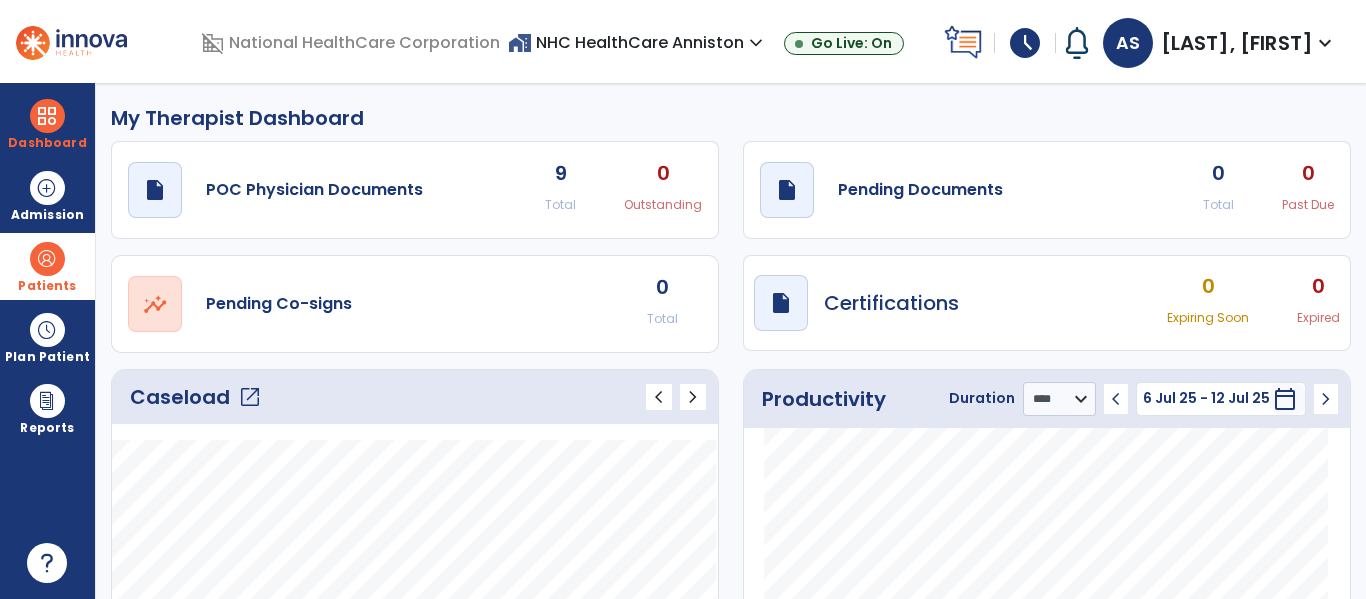 click on "Patients" at bounding box center (47, 286) 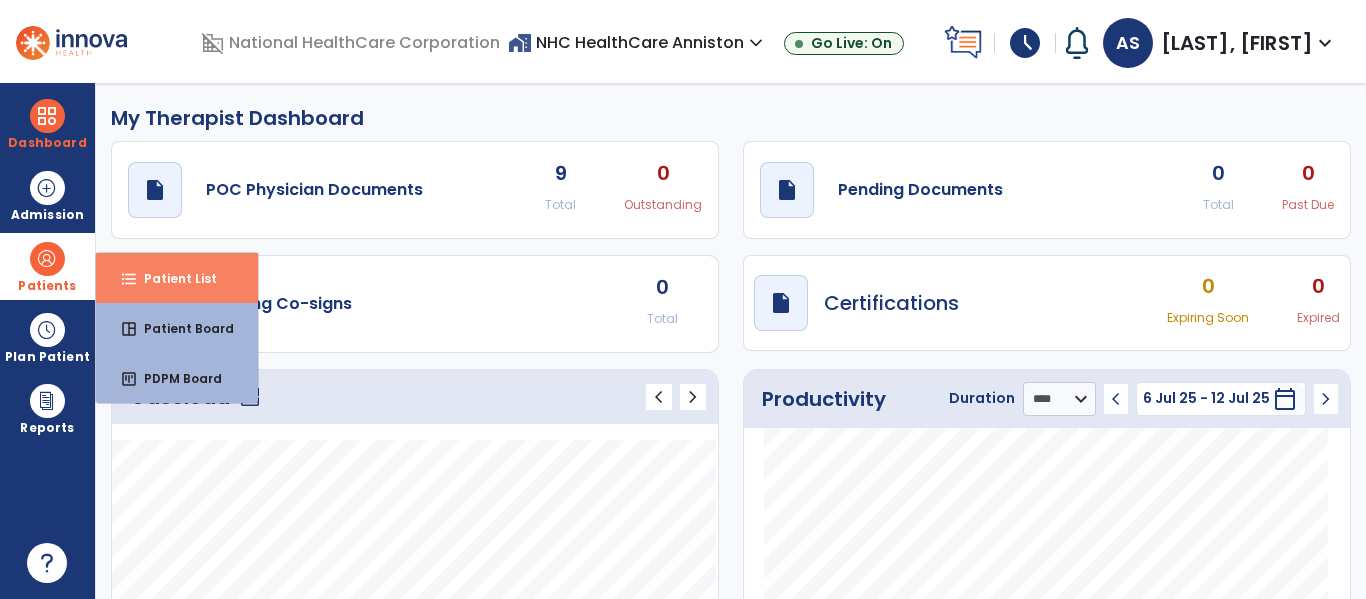 click on "format_list_bulleted  Patient List" at bounding box center (177, 278) 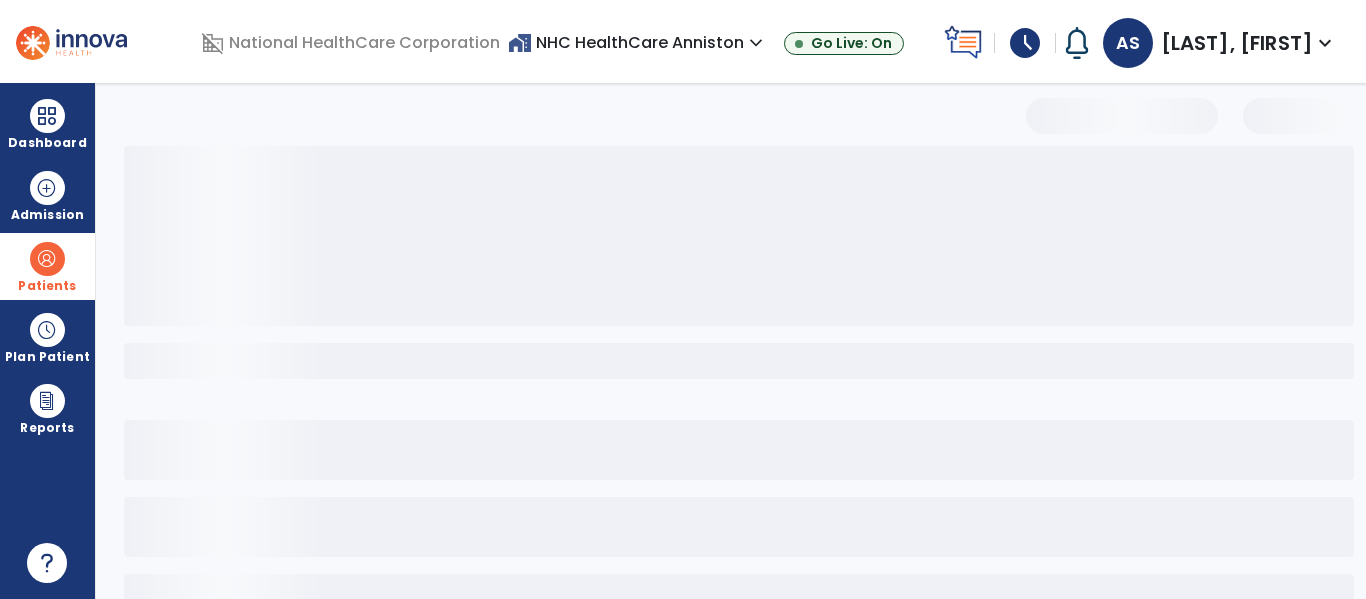 select on "***" 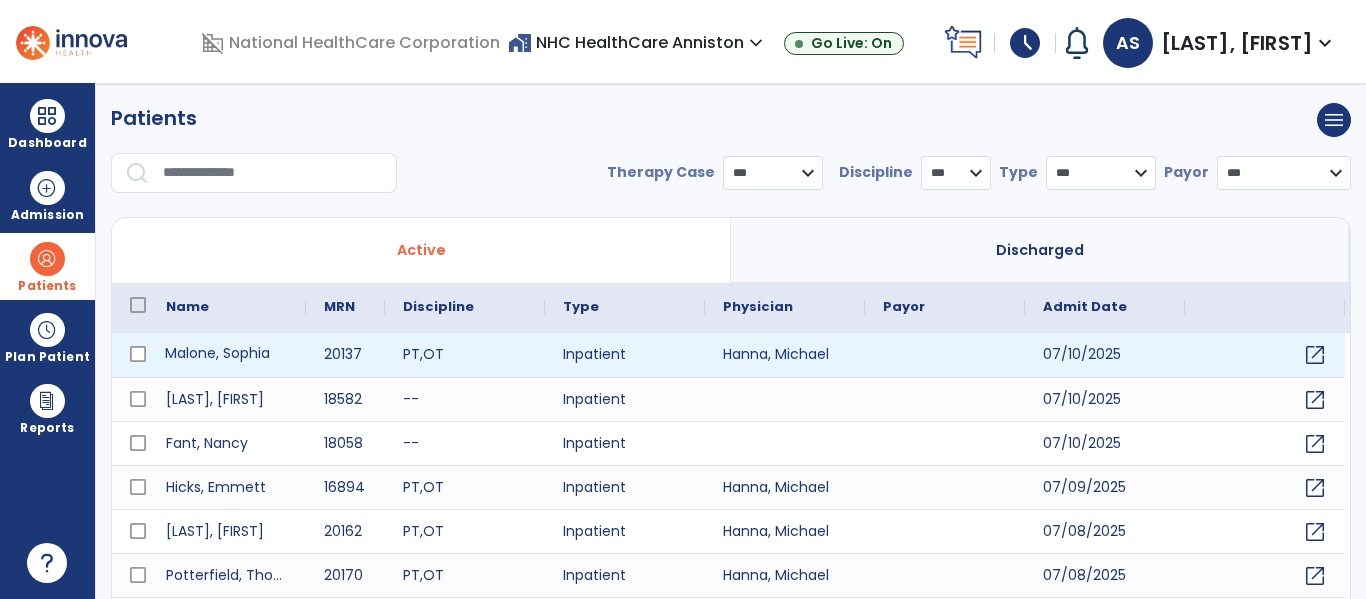click on "Malone, Sophia" at bounding box center (227, 355) 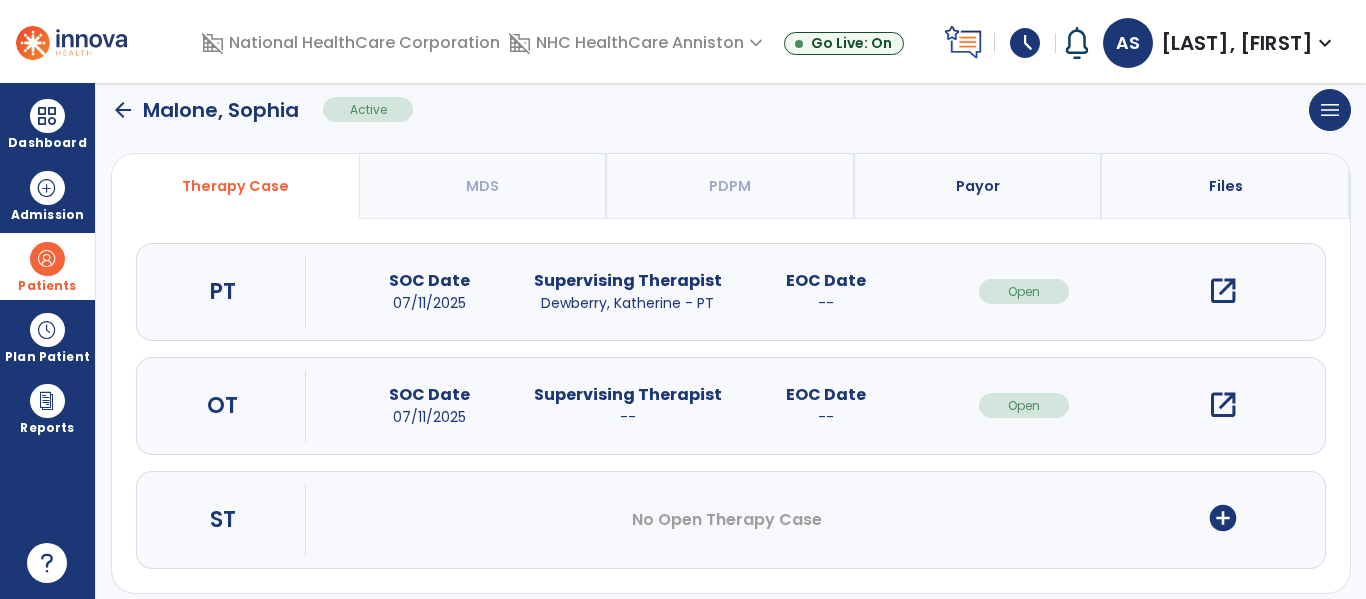 scroll, scrollTop: 145, scrollLeft: 0, axis: vertical 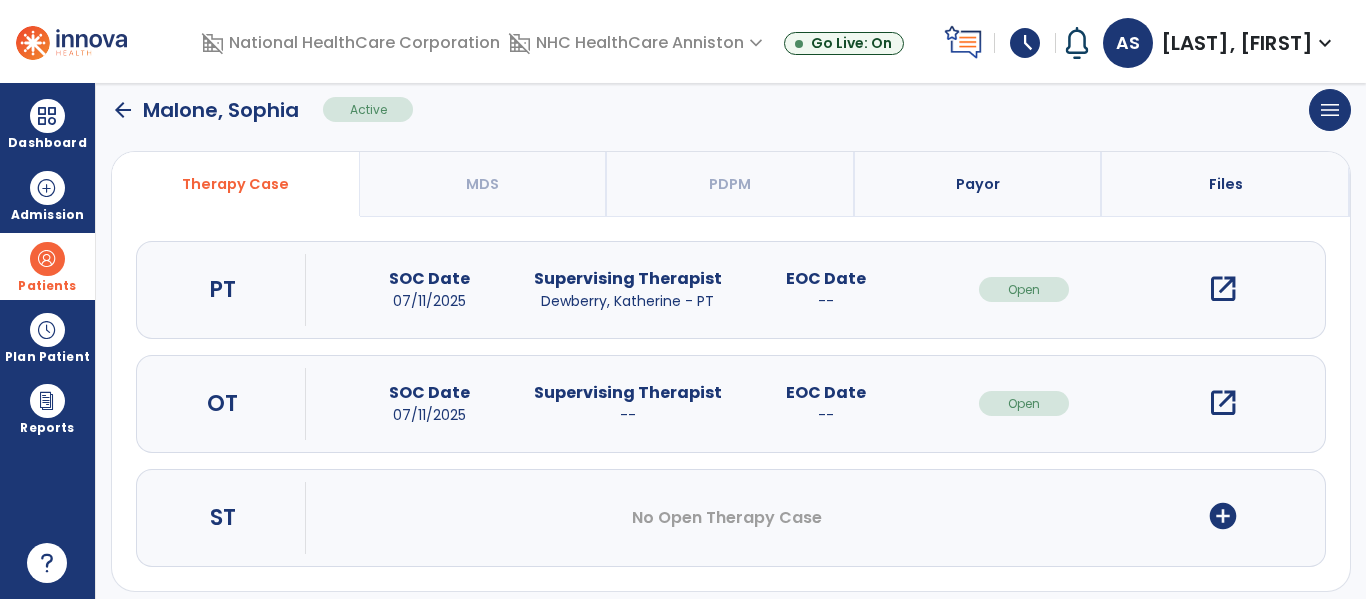 click on "open_in_new" at bounding box center [1223, 403] 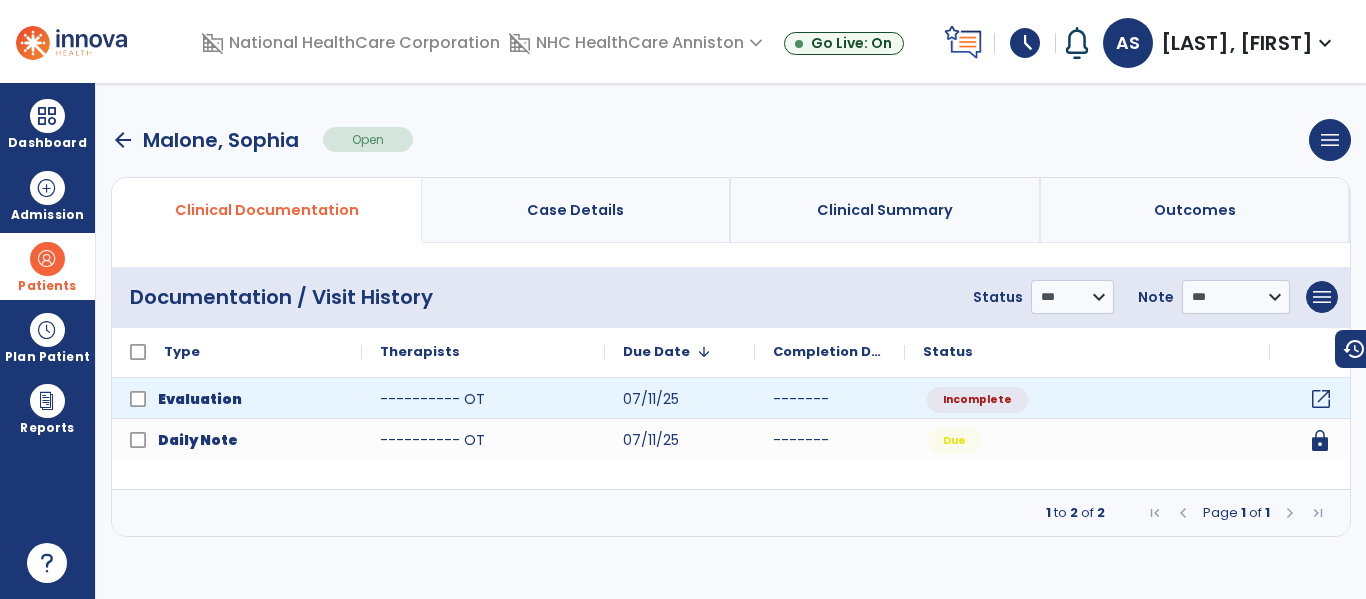 click on "open_in_new" 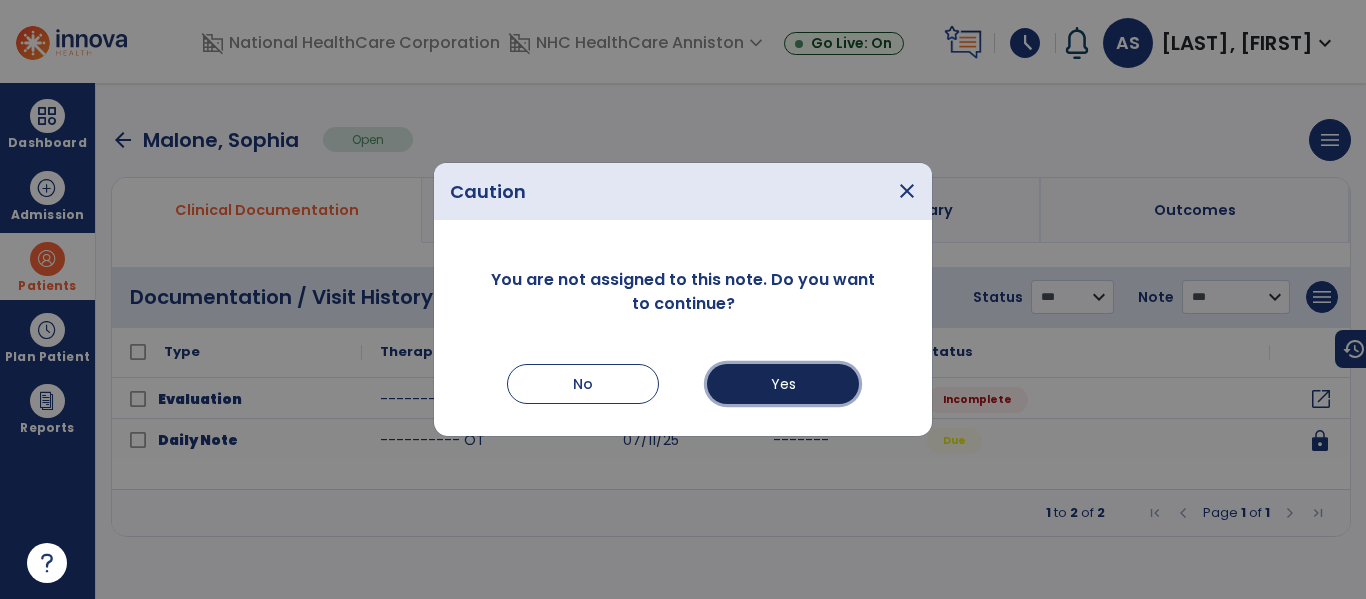 click on "Yes" at bounding box center (783, 384) 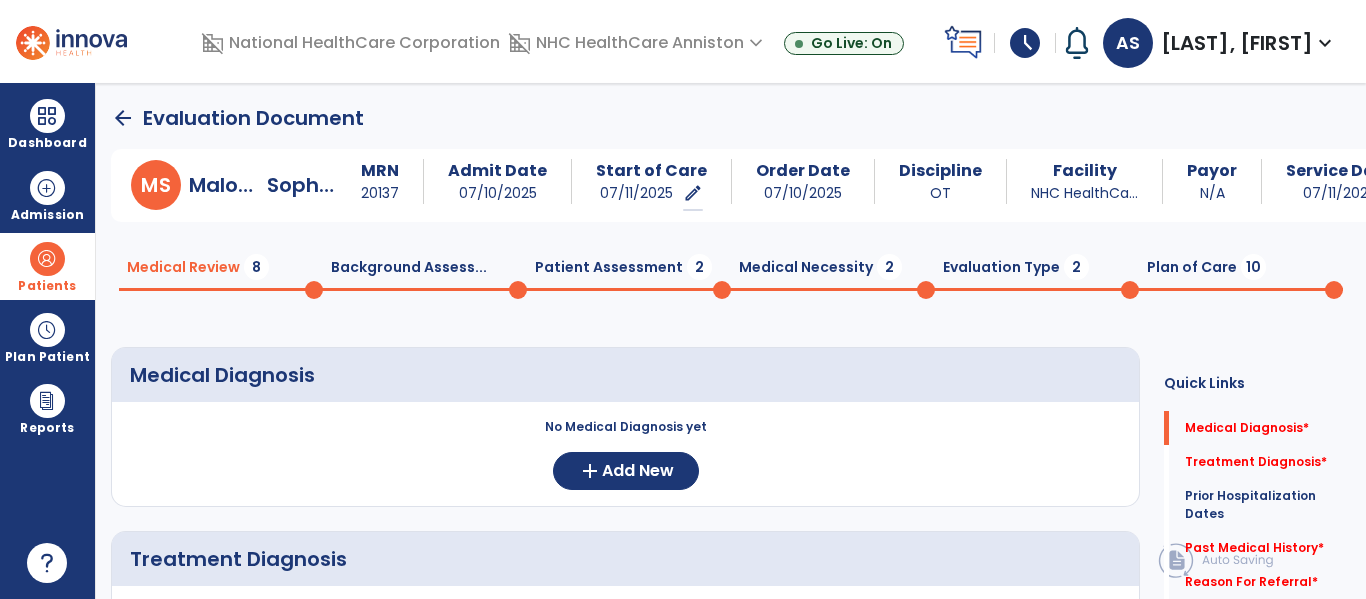 click on "Medical Diagnosis     No Medical Diagnosis yet  add  Add New Treatment Diagnosis     No Treatment Diagnosis yet  add  Add New Prior Hospitalization Dates No prior visits yet  add  Add Dates Past Medical History     No Added Items  add  Add New Reason For Referral  fact_check  Chief Complaint  fact_check  Precautions     No Added Items  add  Add New Contraindications     No Added Items  add  Add New Medications     No Added Items  add  Add New  Continue  chevron_right" 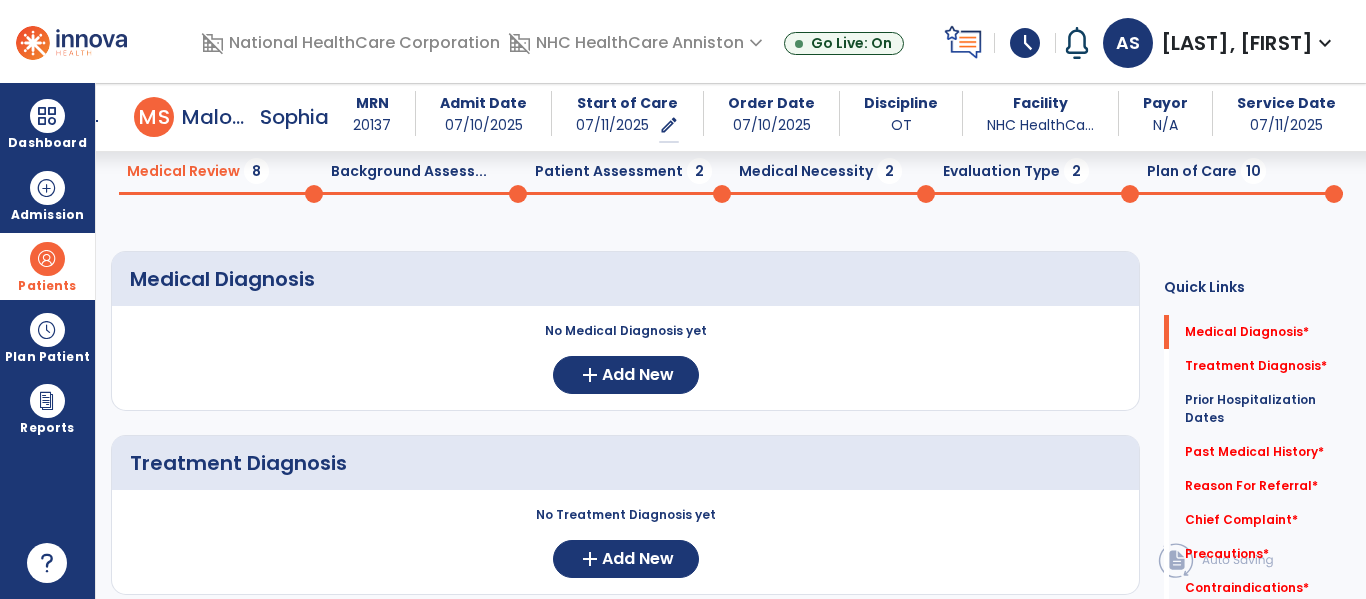 scroll, scrollTop: 80, scrollLeft: 0, axis: vertical 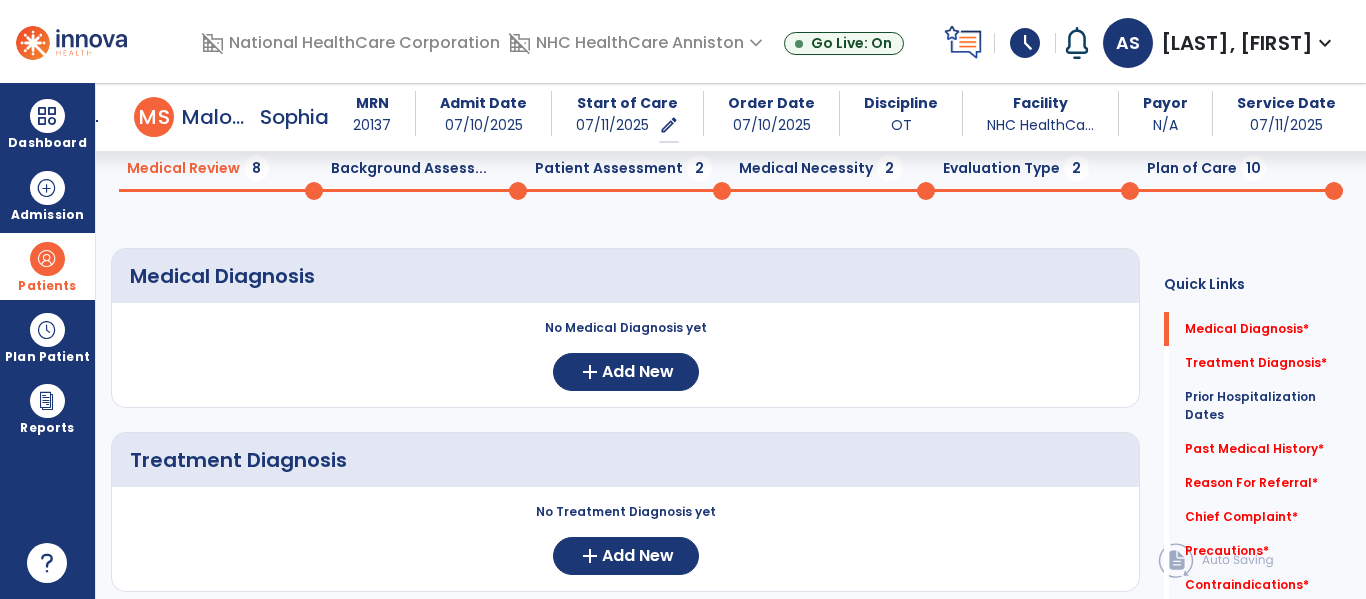 click on "Background Assess...  0" 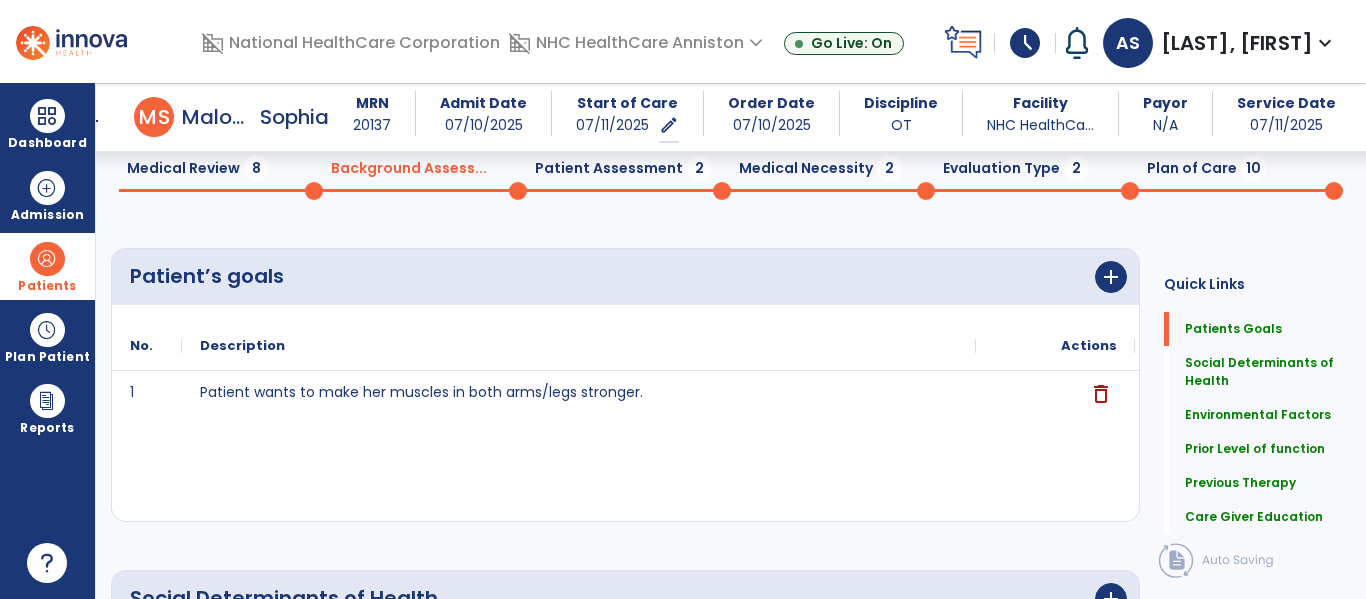 click on "Patient Assessment  2" 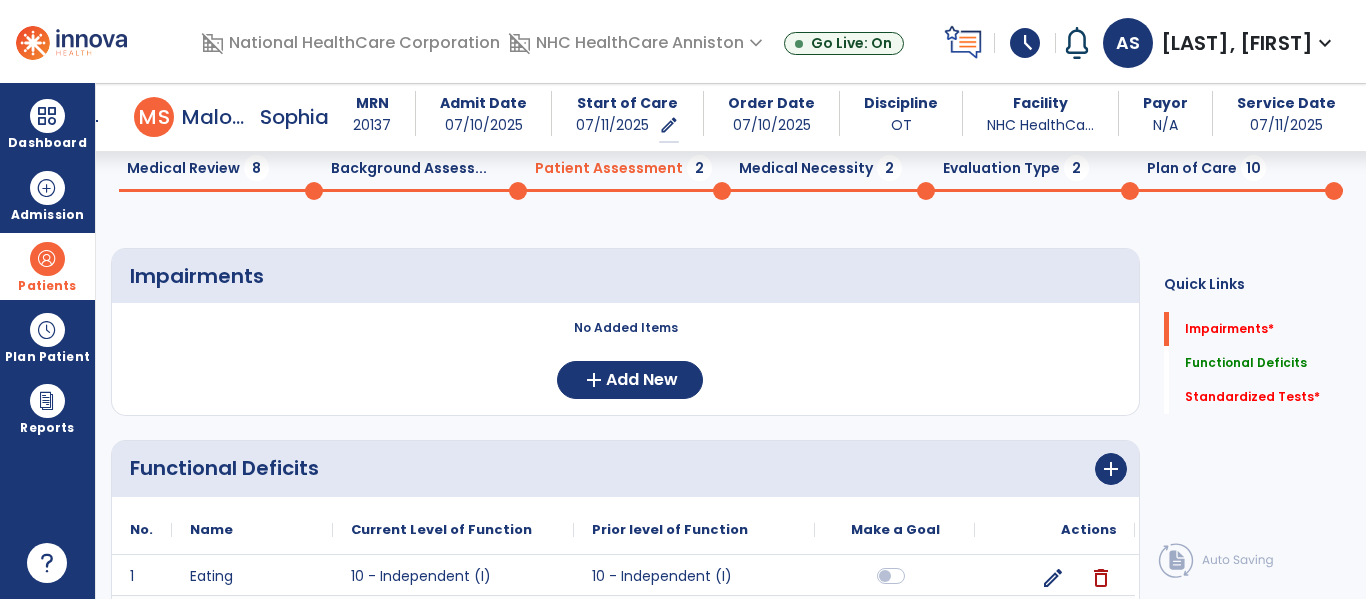 click on "Impairments     No Added Items  add  Add New Functional Deficits      add
Actions
No.
Name
1" 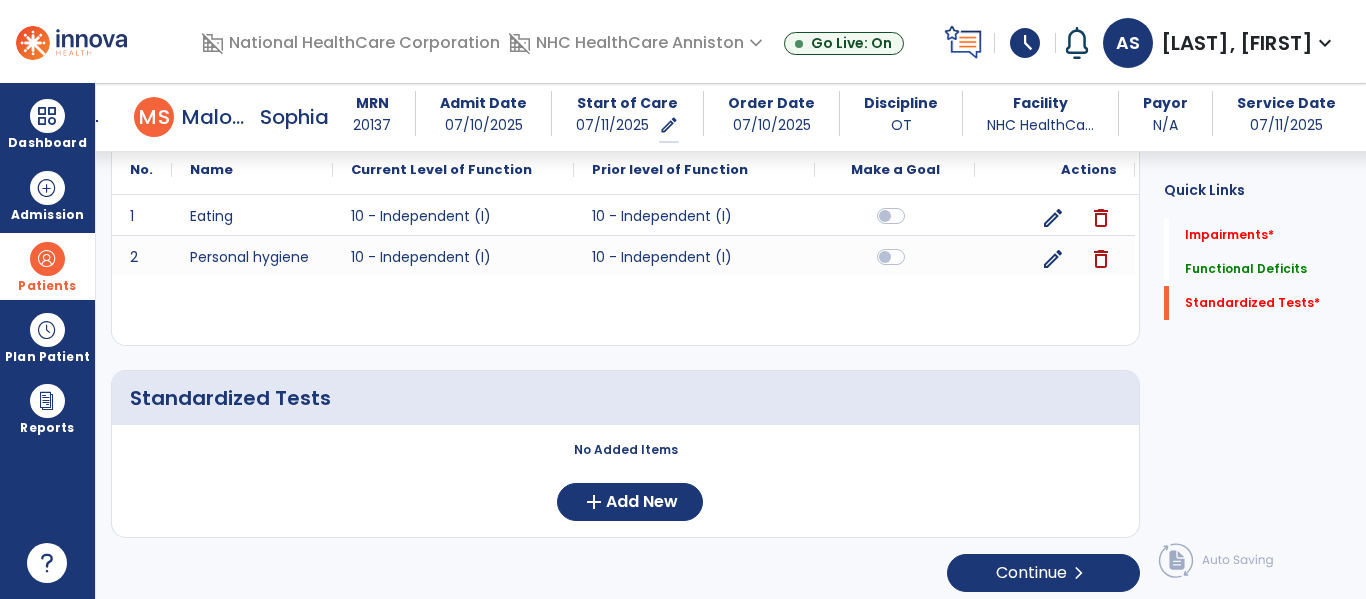 scroll, scrollTop: 450, scrollLeft: 0, axis: vertical 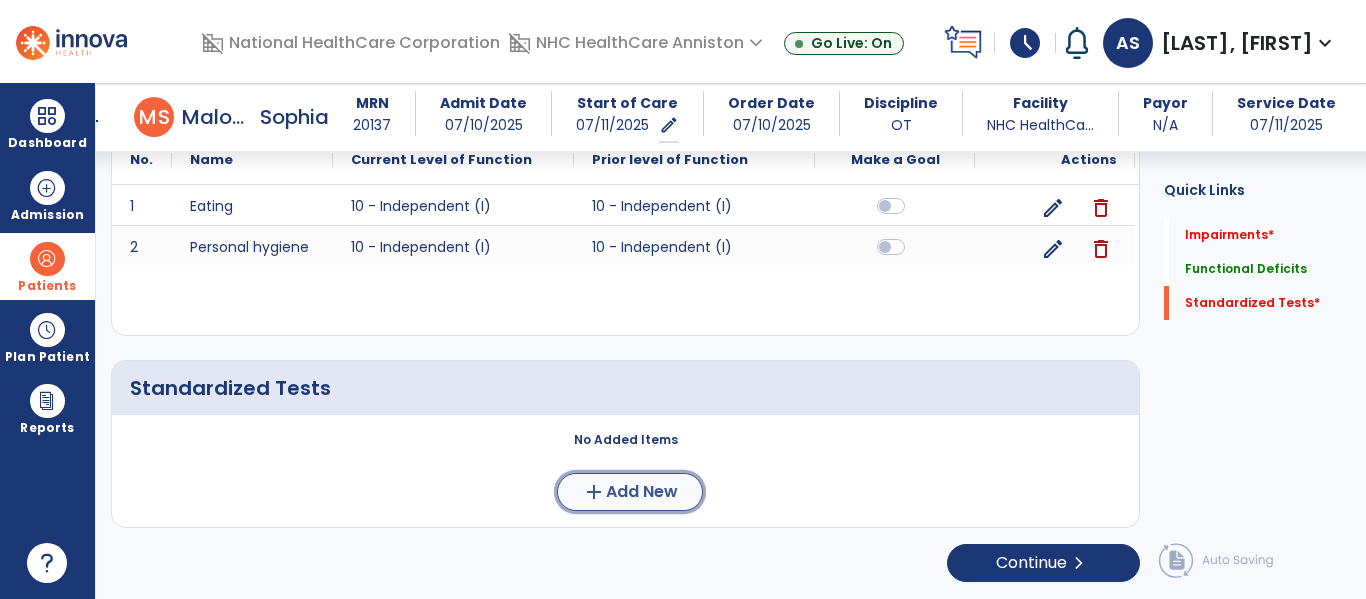 click on "Add New" 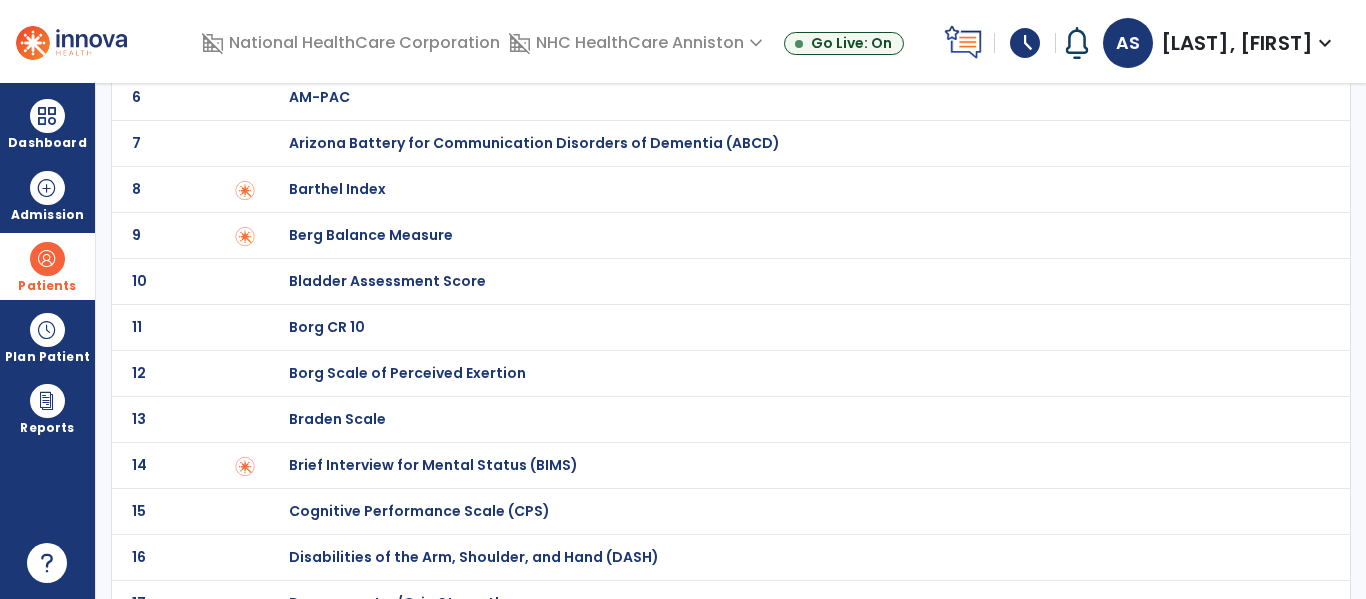 scroll, scrollTop: 320, scrollLeft: 0, axis: vertical 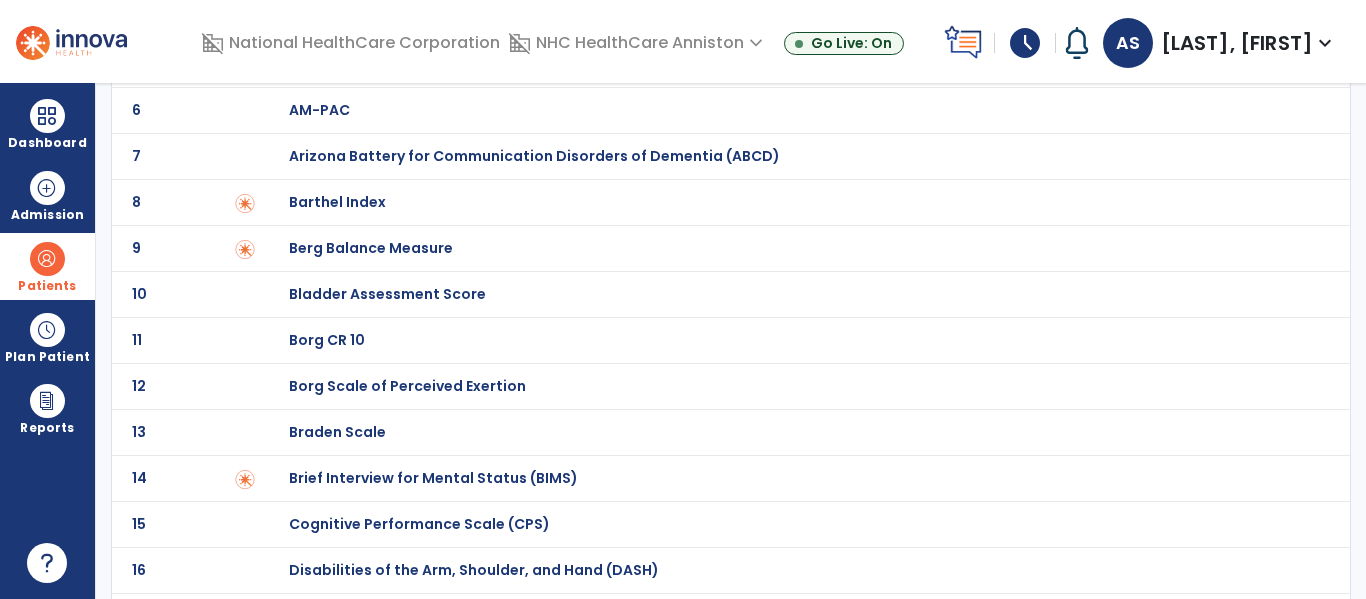 click on "Barthel Index" at bounding box center (360, -120) 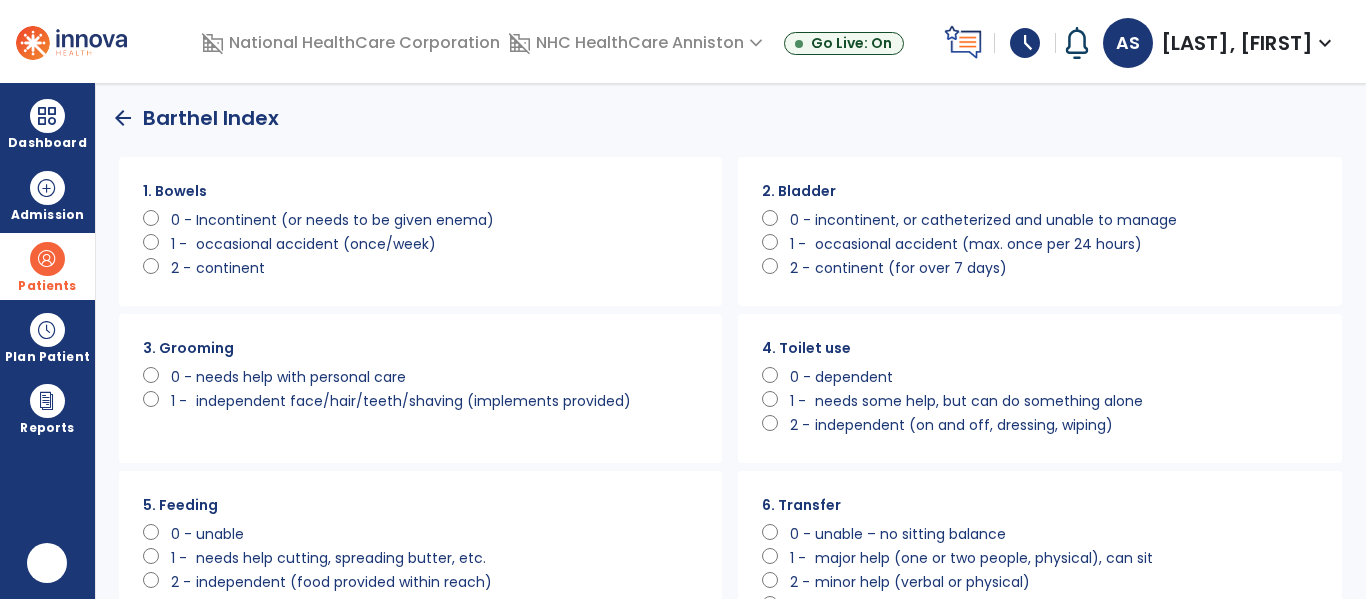 scroll, scrollTop: 0, scrollLeft: 0, axis: both 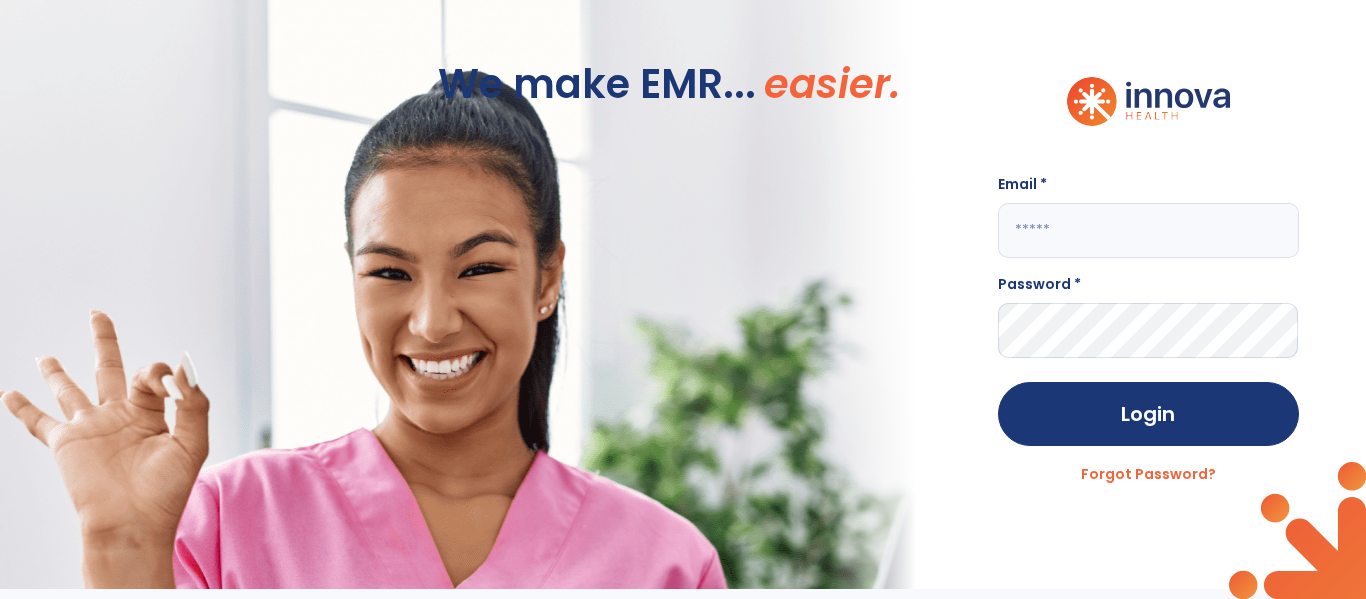click on "Email * Password * Login Forgot Password?" 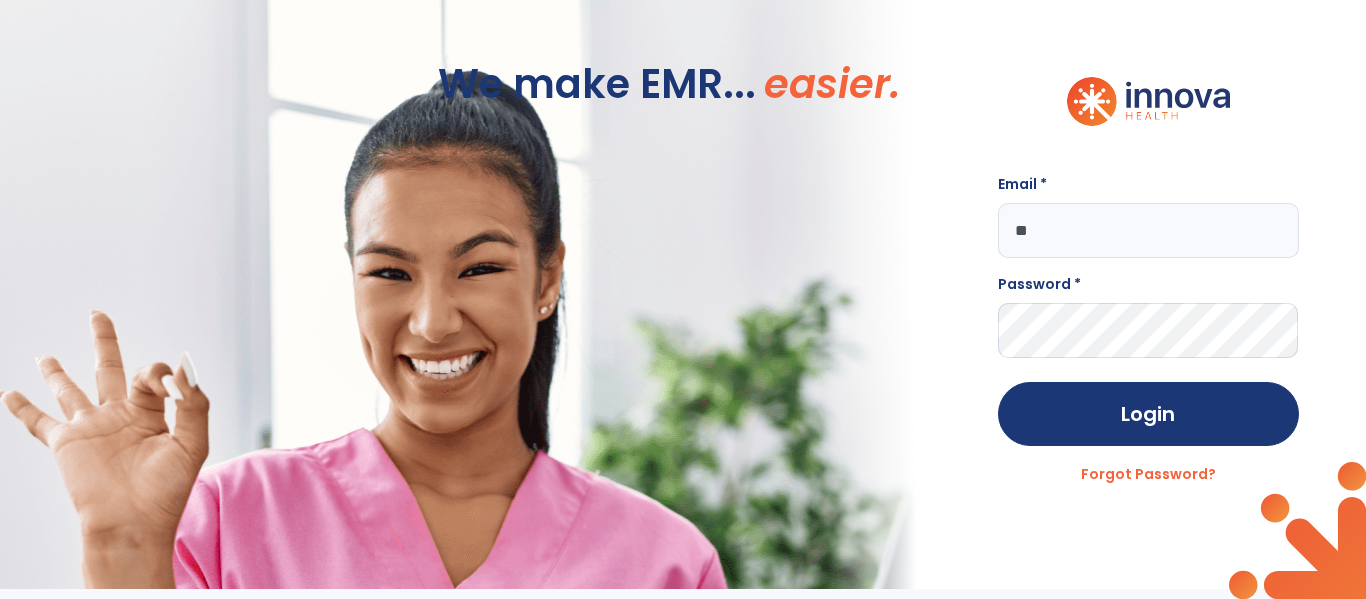 click on "**" 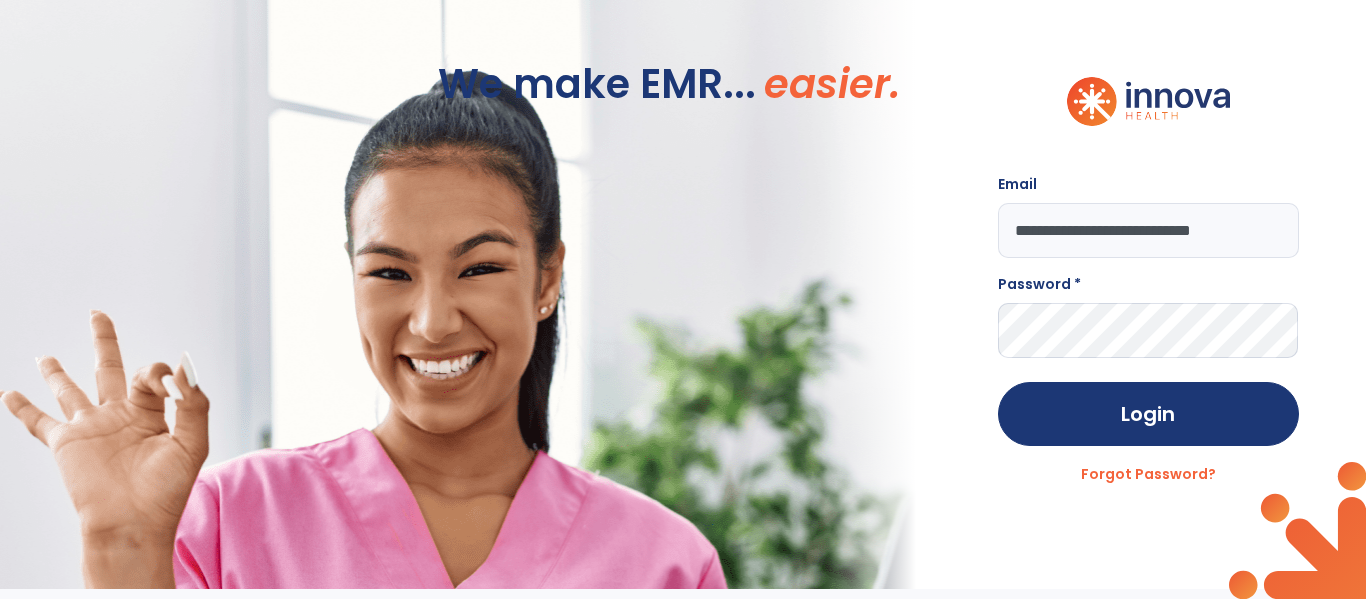 type on "**********" 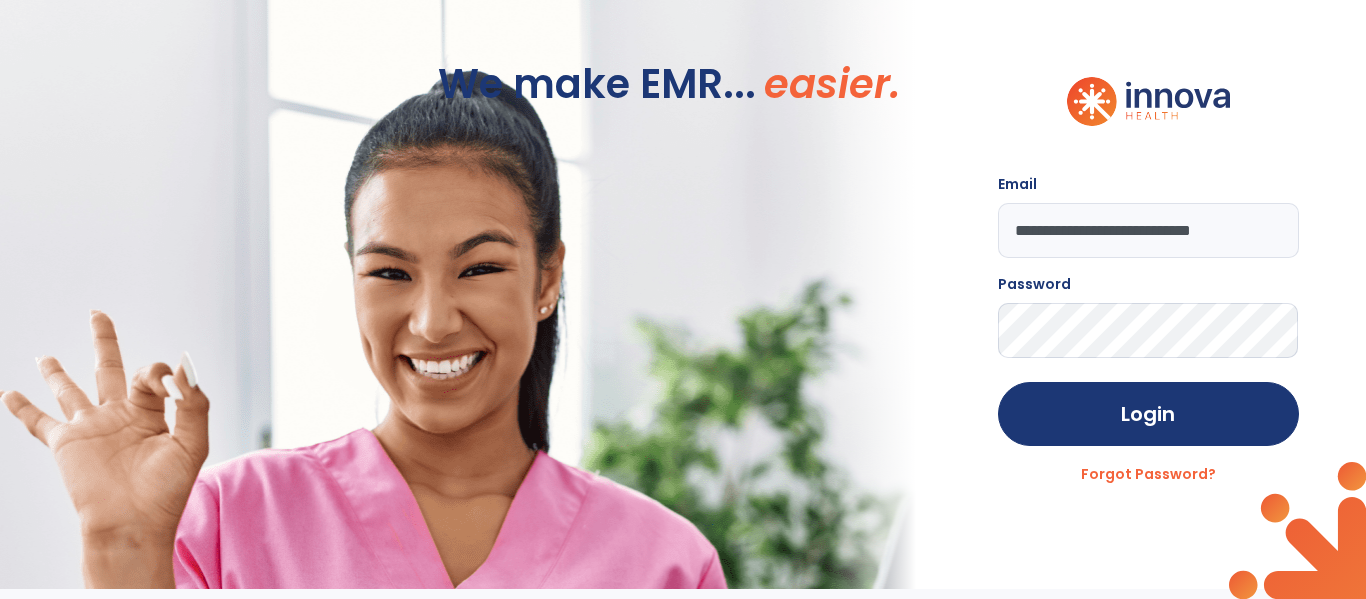 click on "Login" 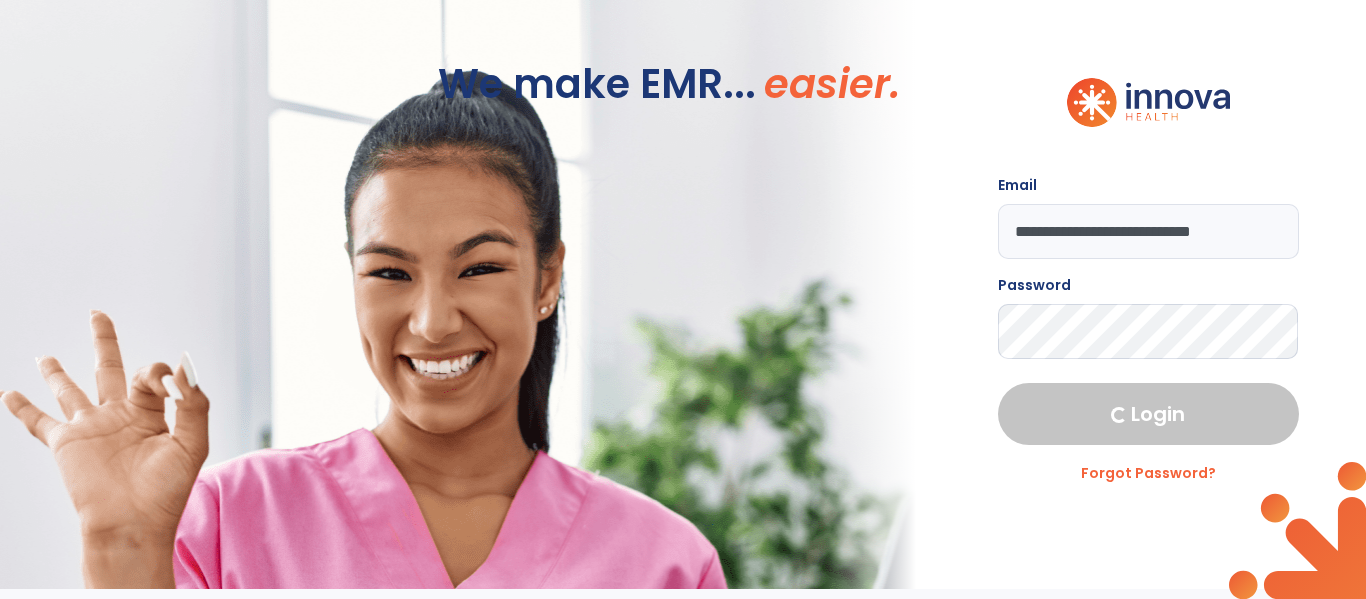 select on "****" 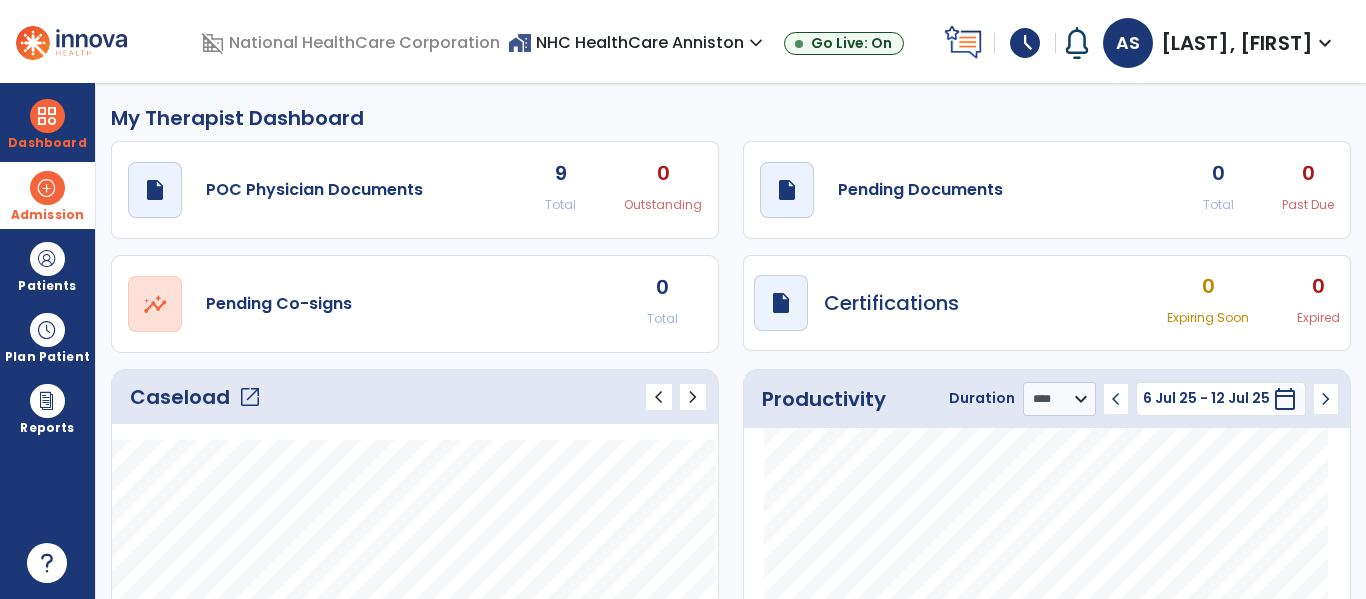 click on "Admission" at bounding box center (47, 195) 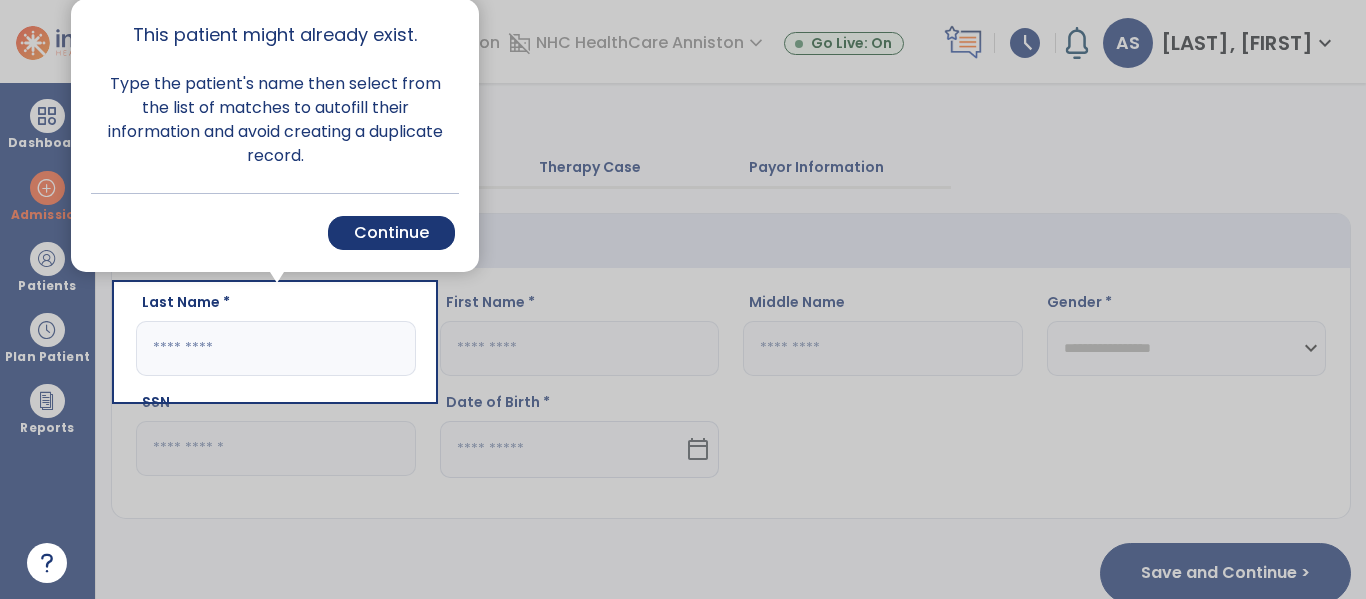 click at bounding box center [900, 299] 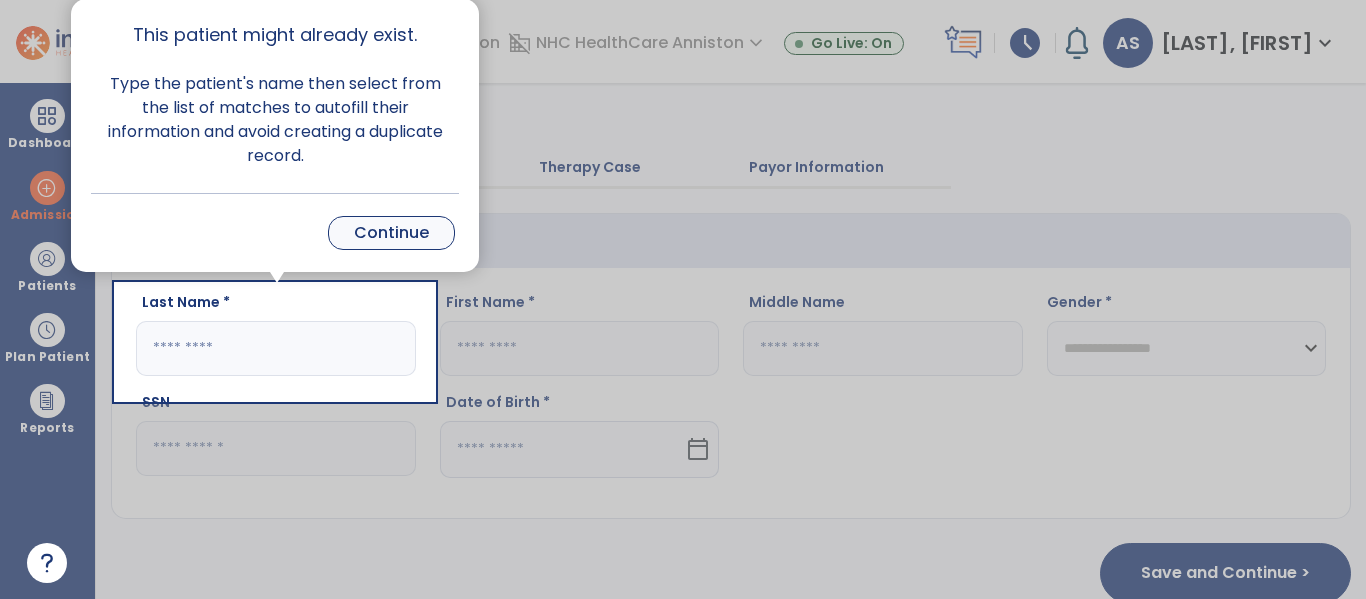 click on "Continue" at bounding box center [391, 233] 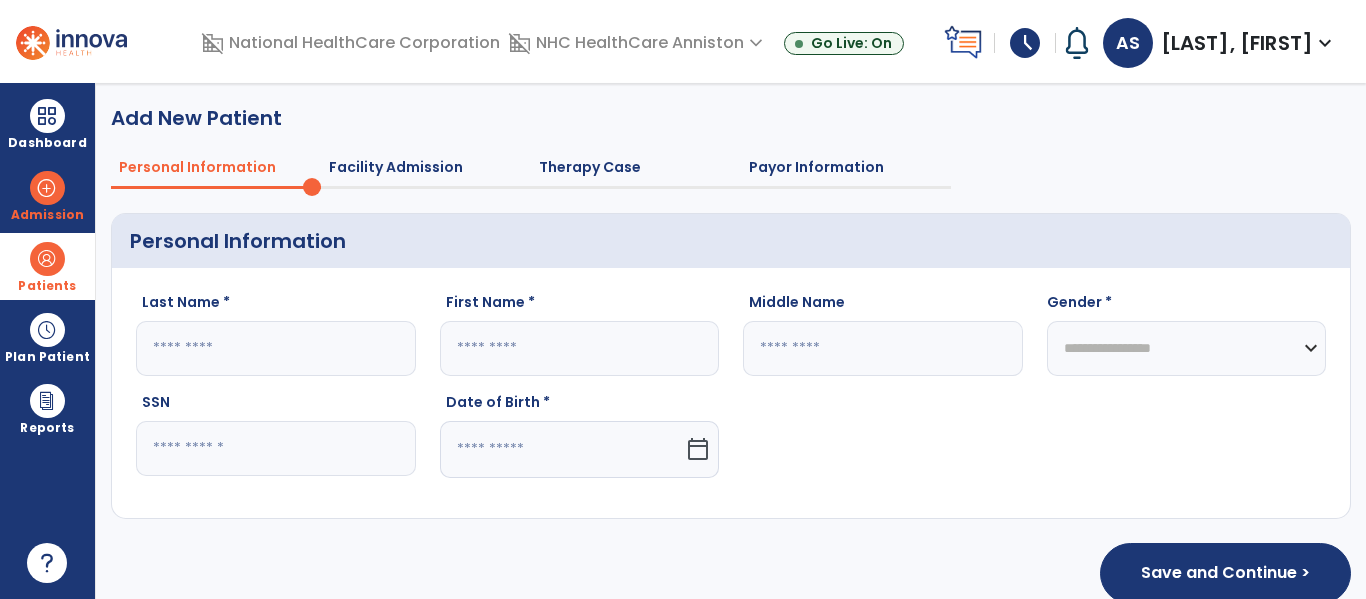 click at bounding box center (47, 259) 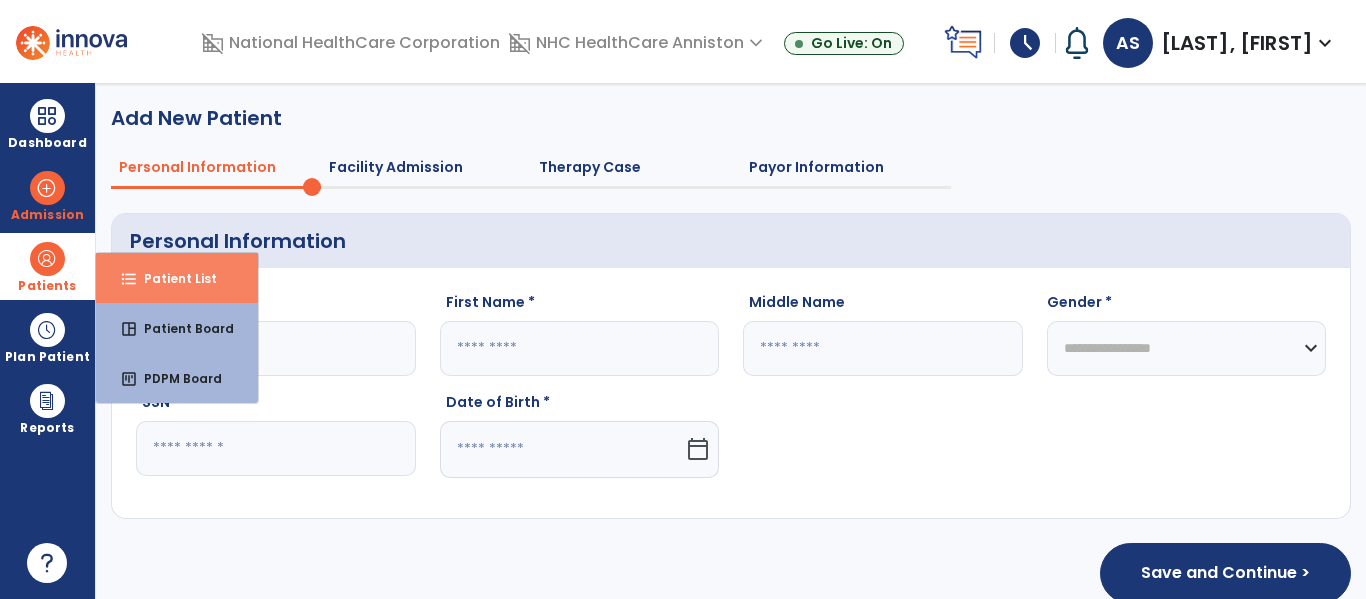 click on "Patient List" at bounding box center (172, 278) 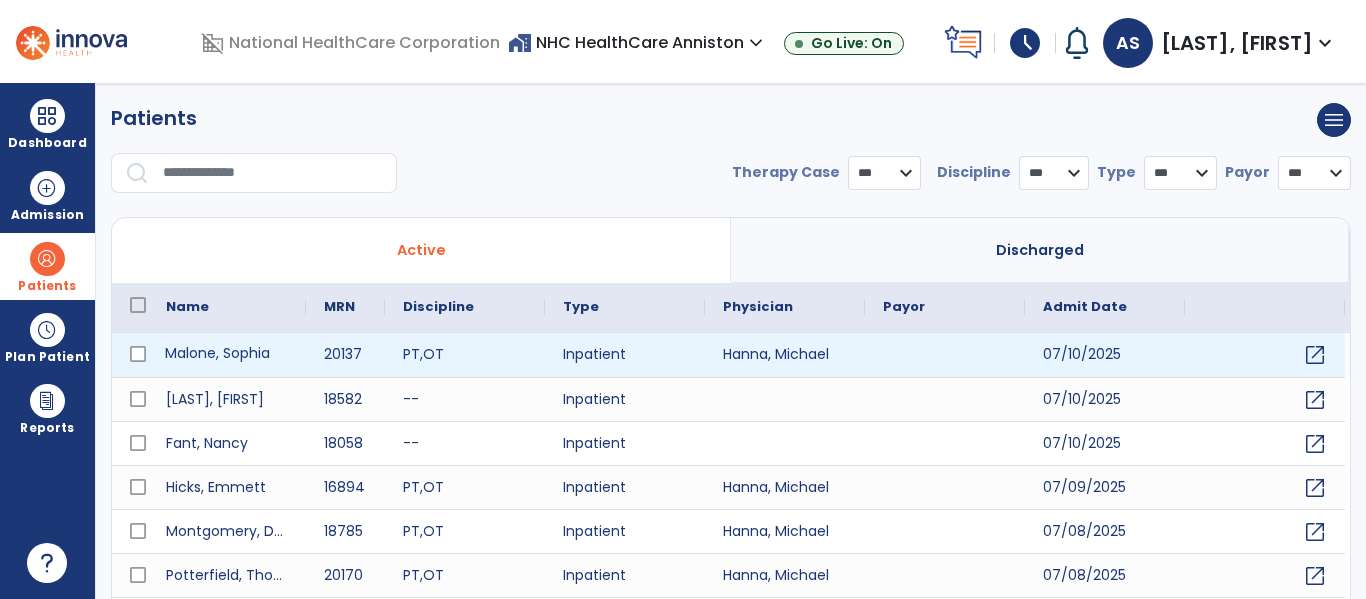 click on "Malone, Sophia" at bounding box center (227, 355) 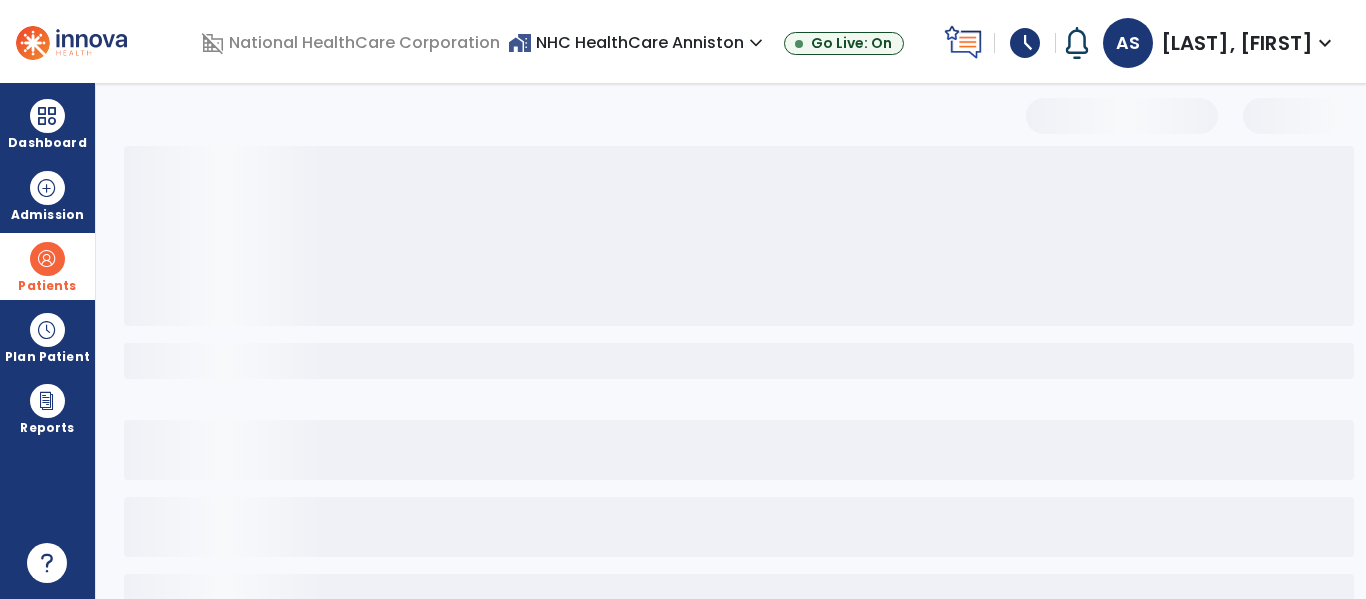select on "***" 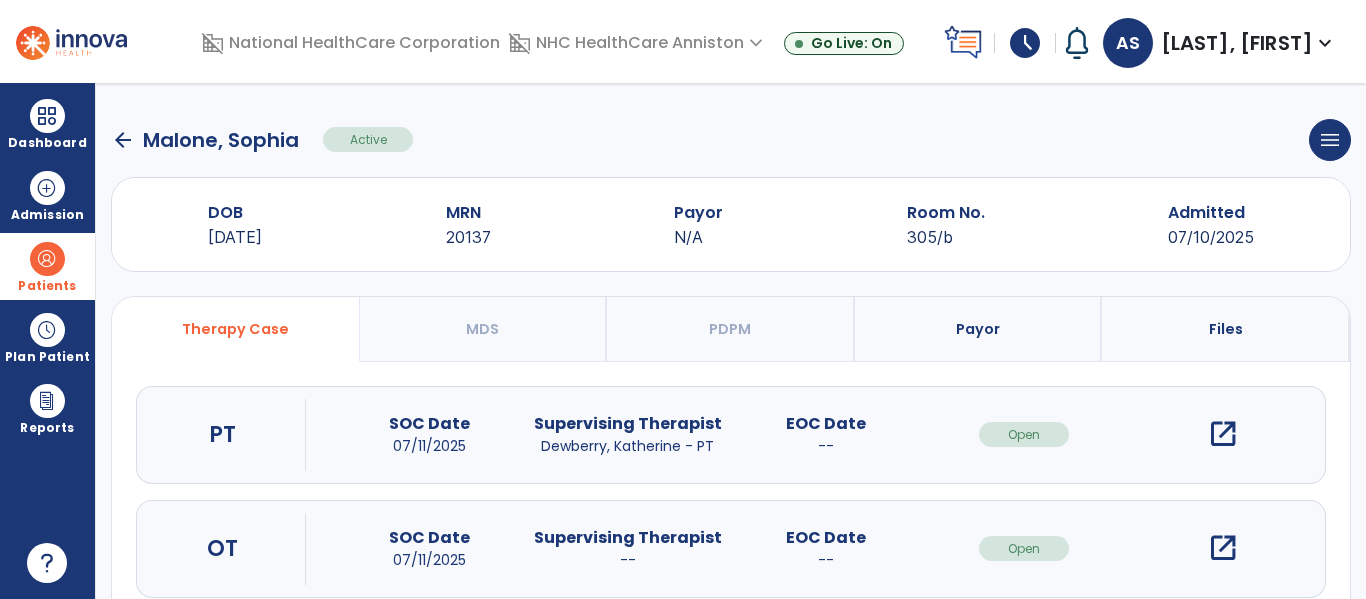 click on "Open" at bounding box center [1024, 548] 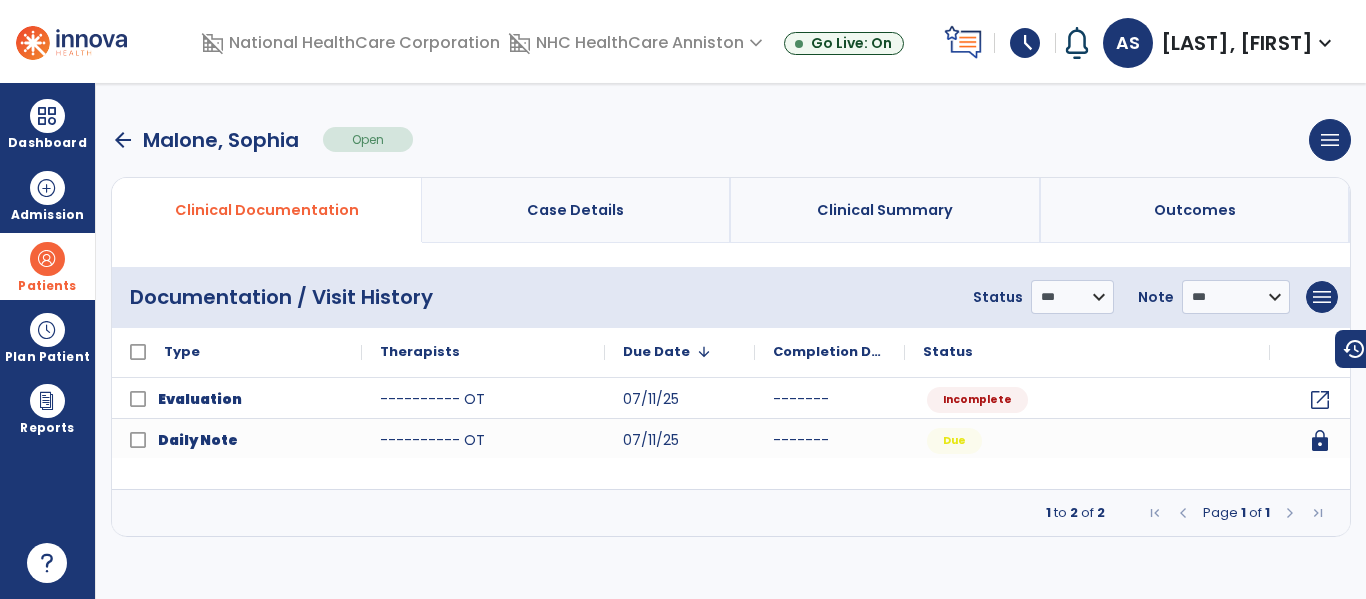 click on "arrow_back" at bounding box center [123, 140] 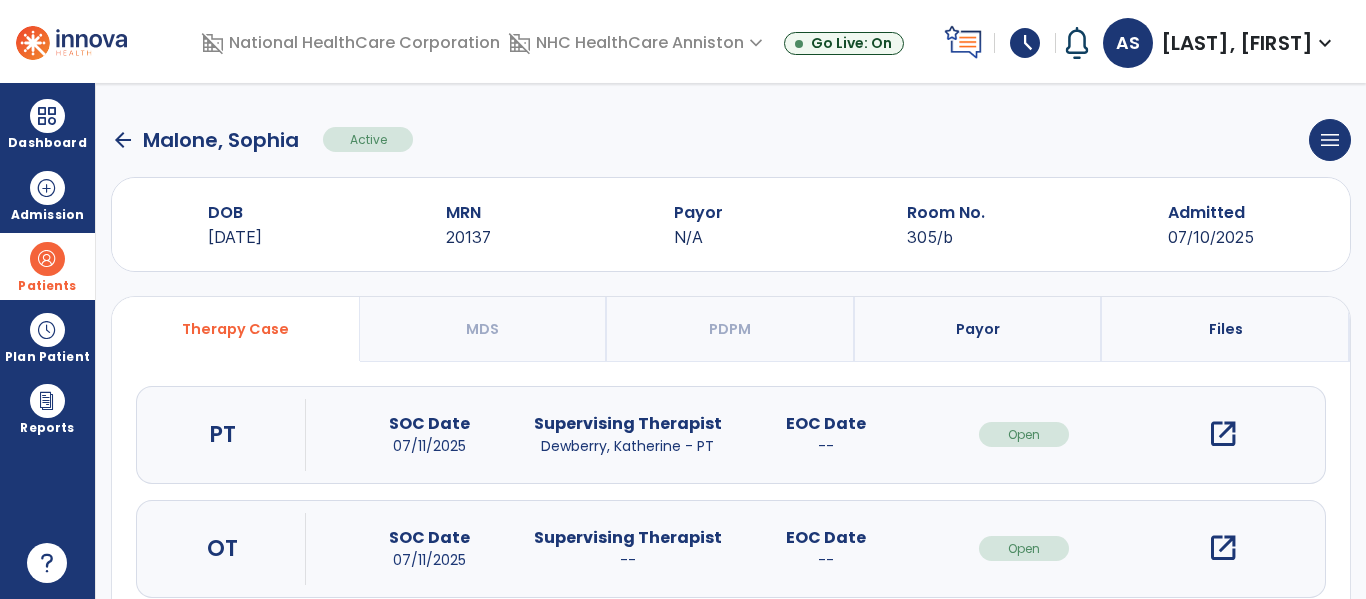 click on "open_in_new" at bounding box center [1223, 434] 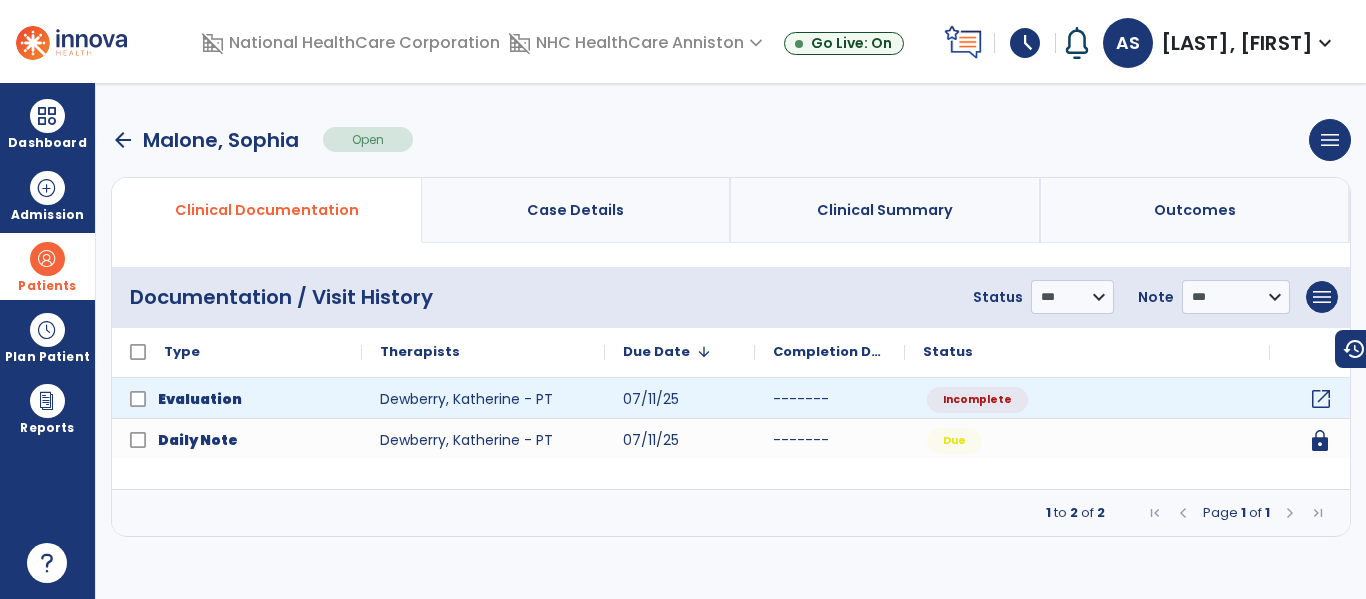 click on "open_in_new" 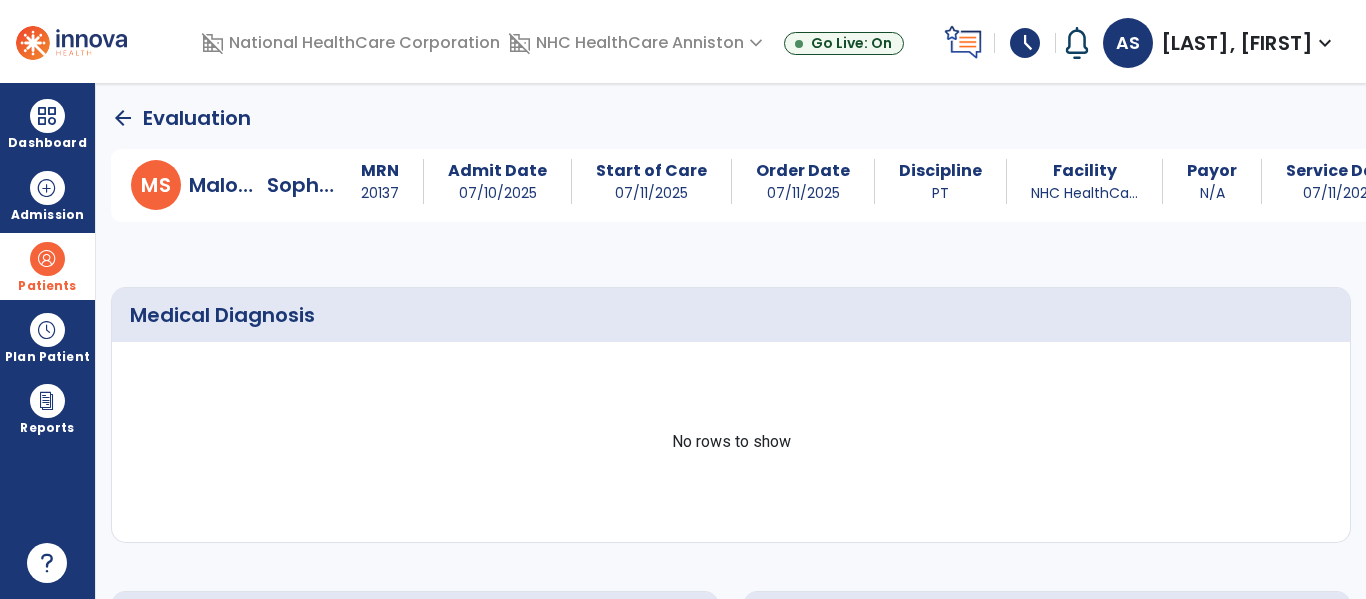 click on "arrow_back Evaluation M S Malone, Sophia MRN 20137 Admit Date 07/10/2025 Start of Care 07/11/2025 Order Date 07/11/2025 Discipline PT Facility NHC HealthCa... Payor N/A Service Date 07/11/2025 Medical Diagnosis No rows to show Treatment Diagnosis
Code
1" at bounding box center [731, 341] 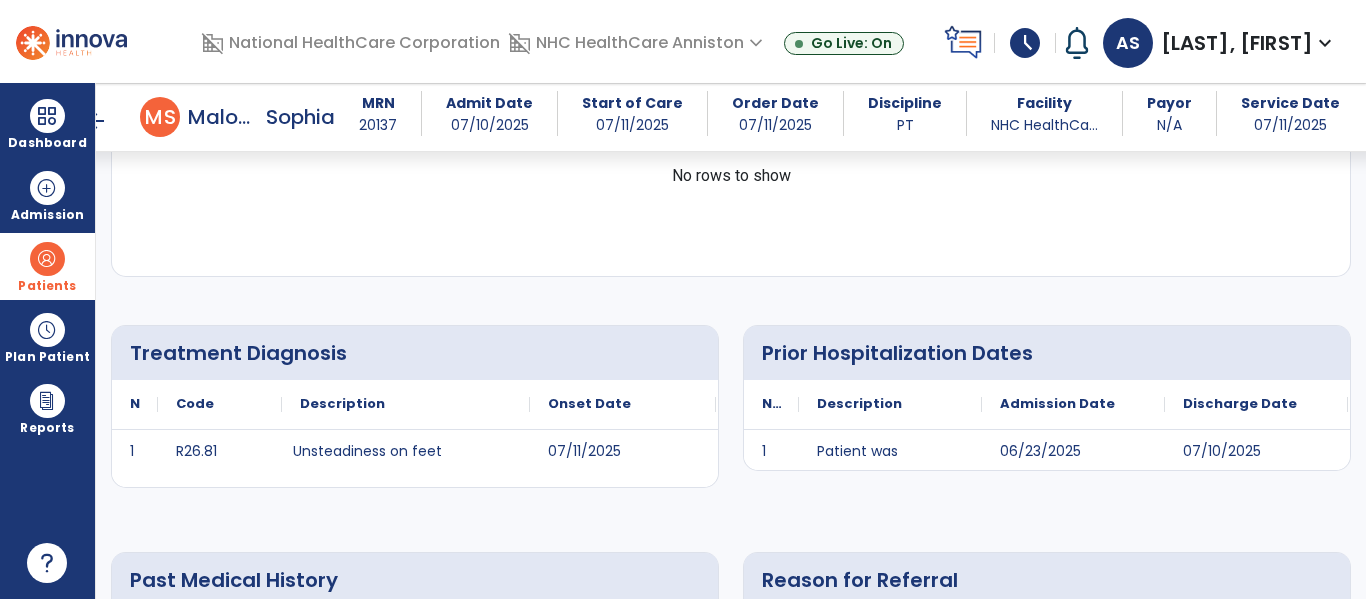 scroll, scrollTop: 200, scrollLeft: 0, axis: vertical 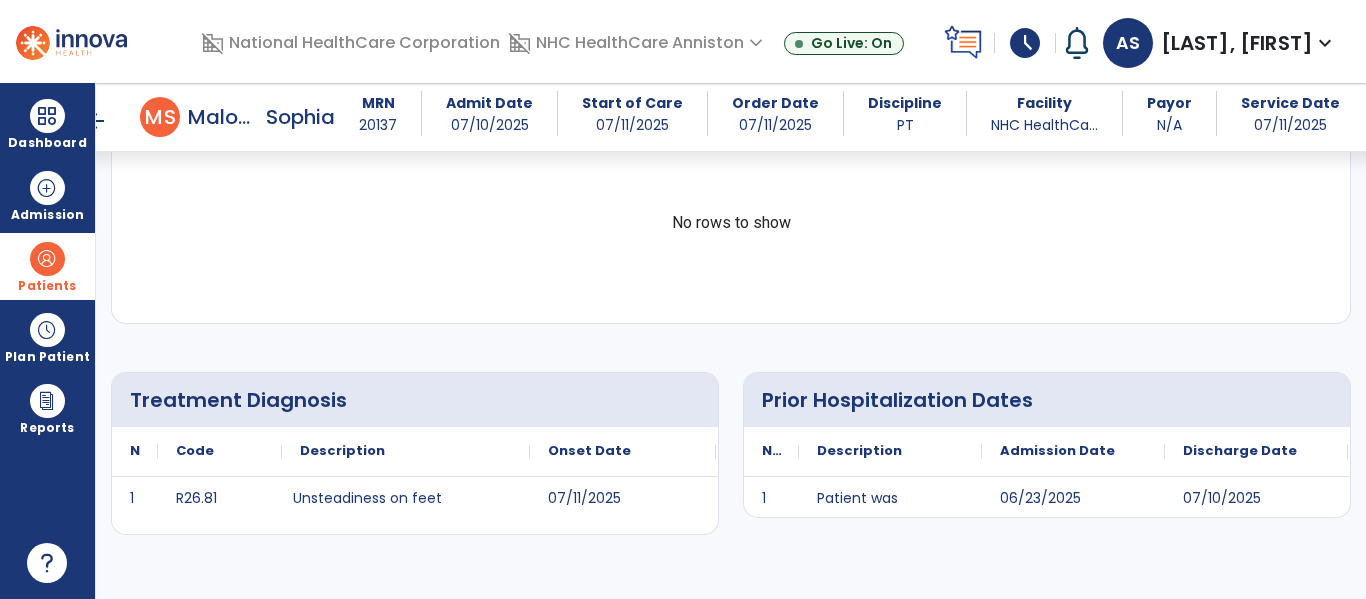 click on "arrow_back" at bounding box center [96, 121] 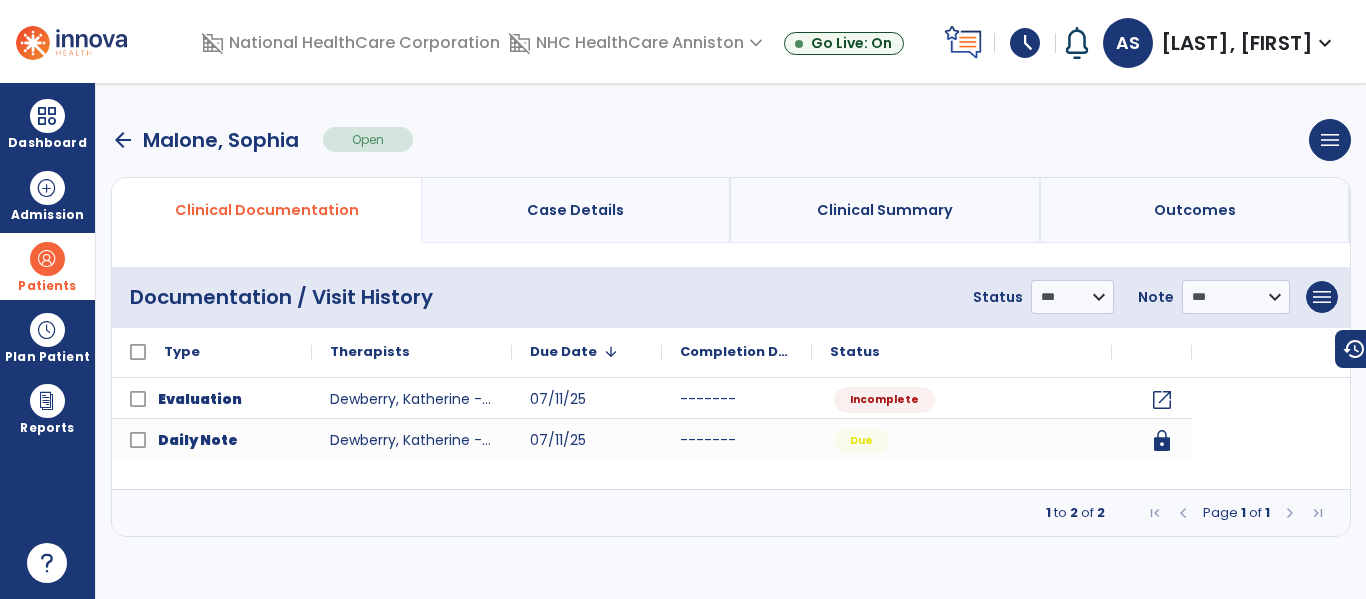 scroll, scrollTop: 0, scrollLeft: 0, axis: both 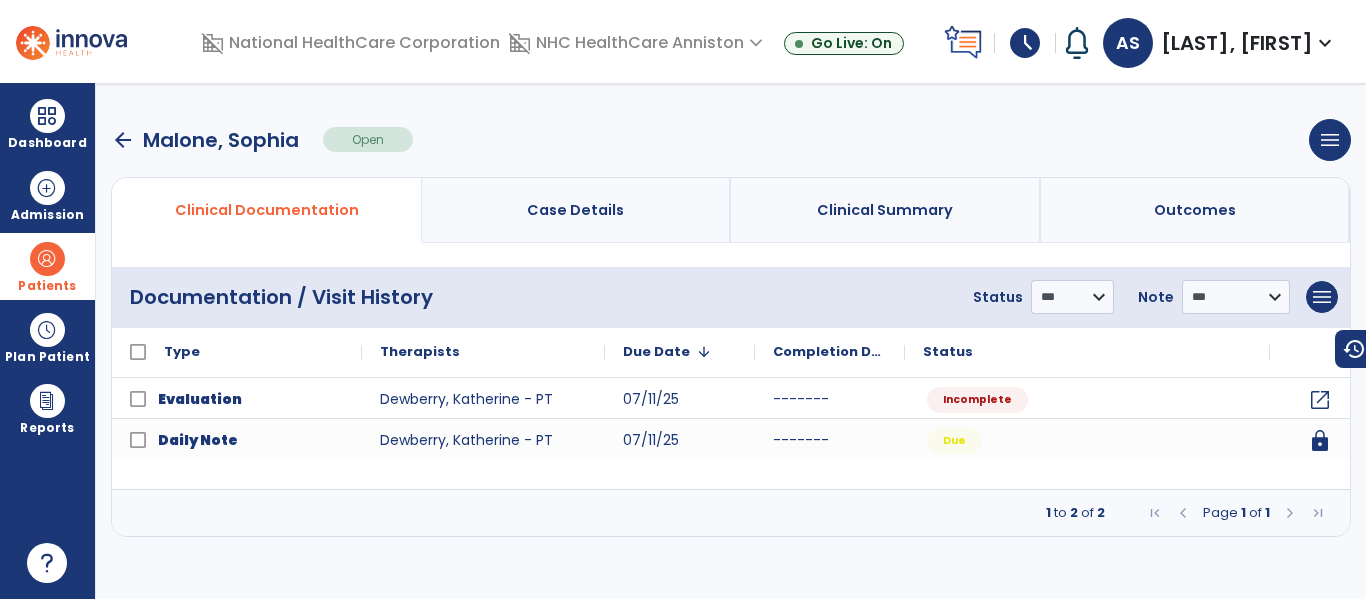 click on "arrow_back [LAST], [FIRST] Open menu Edit Therapy Case Delete Therapy Case Close Therapy Case" at bounding box center [731, 140] 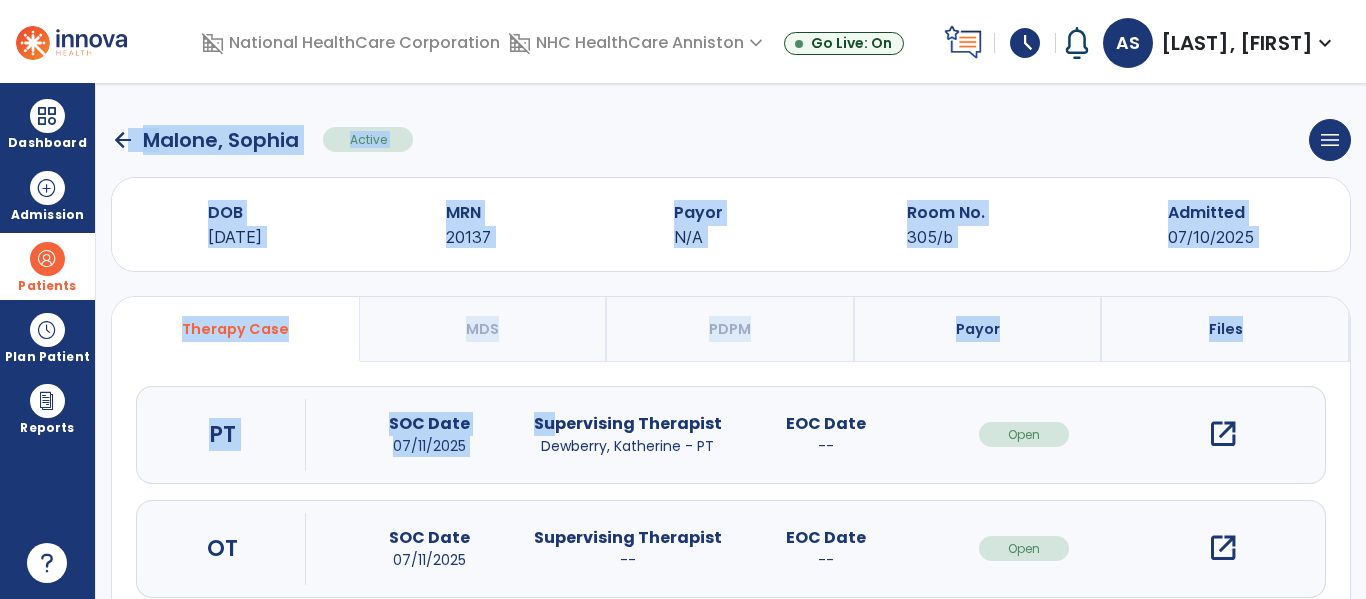 drag, startPoint x: 125, startPoint y: 145, endPoint x: 538, endPoint y: 453, distance: 515.2019 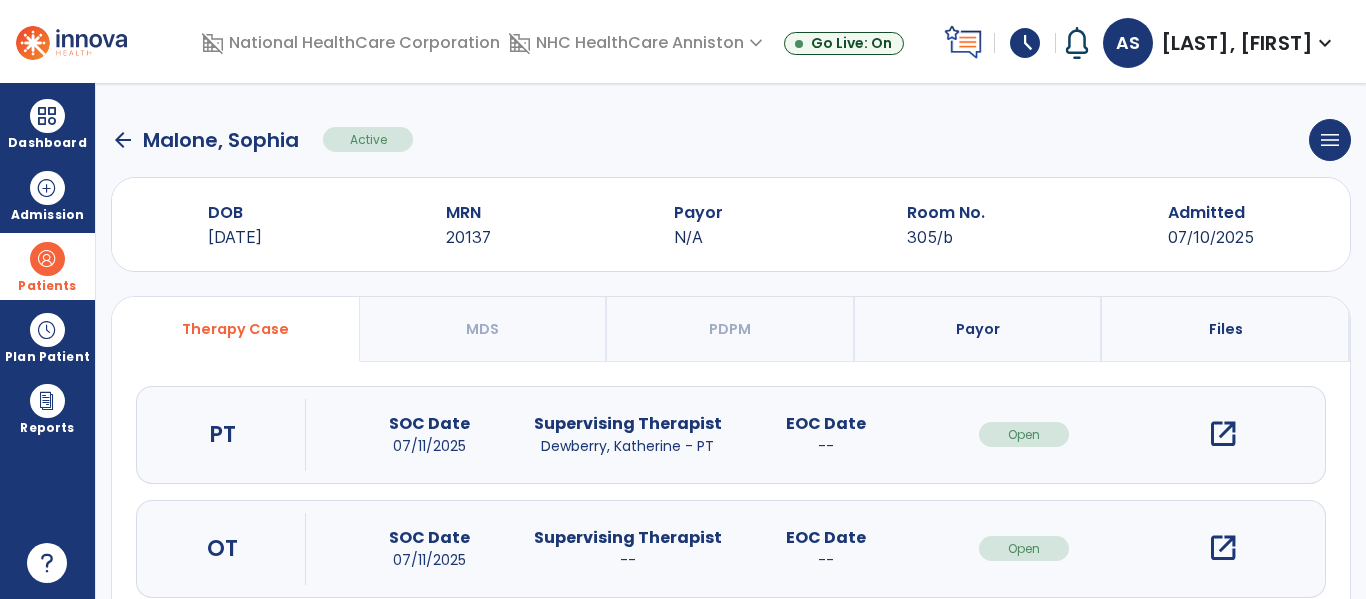 click on "open_in_new" at bounding box center (1223, 548) 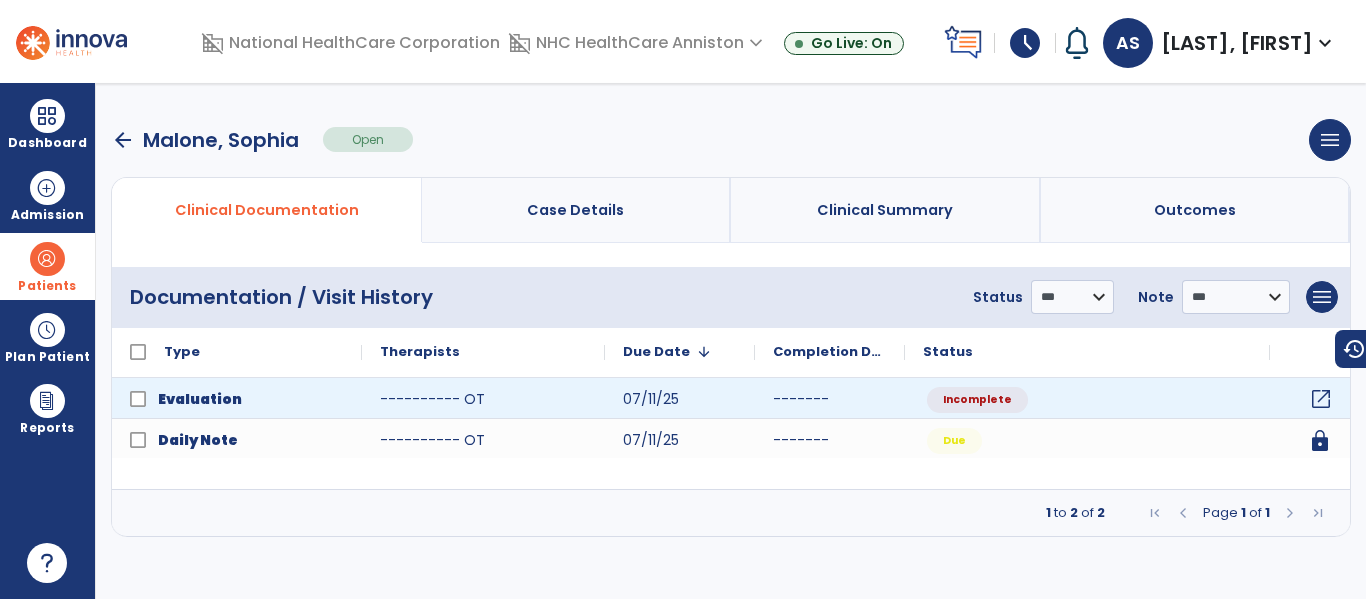 click on "open_in_new" 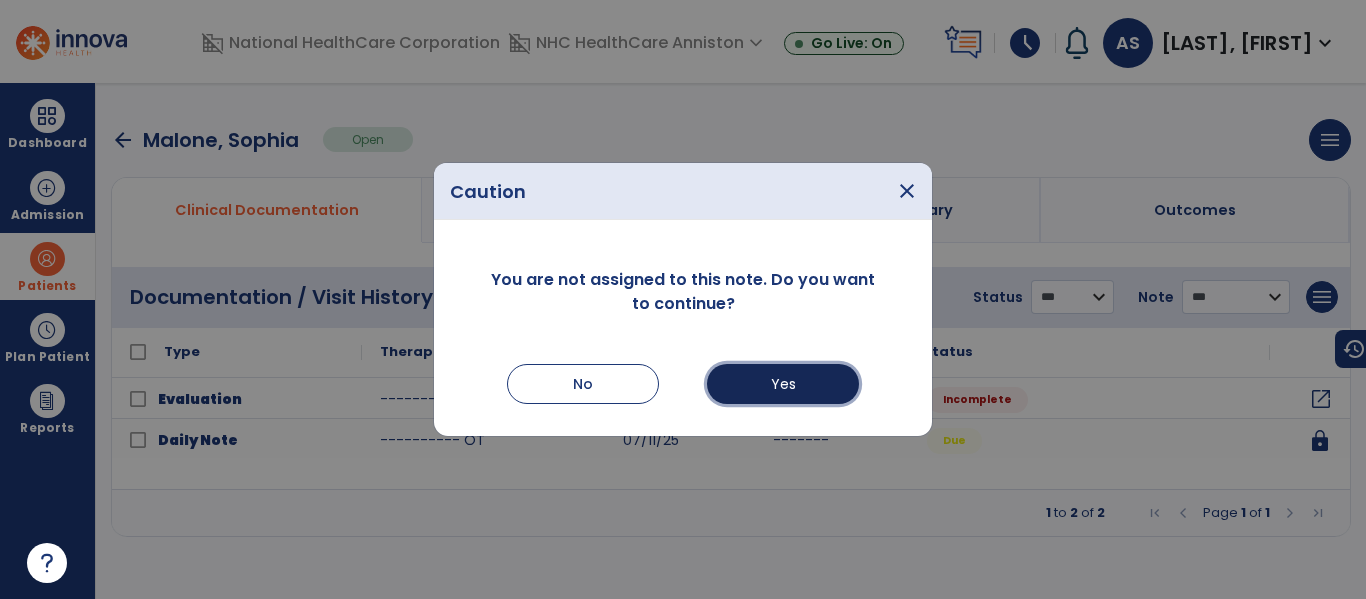 click on "Yes" at bounding box center [783, 384] 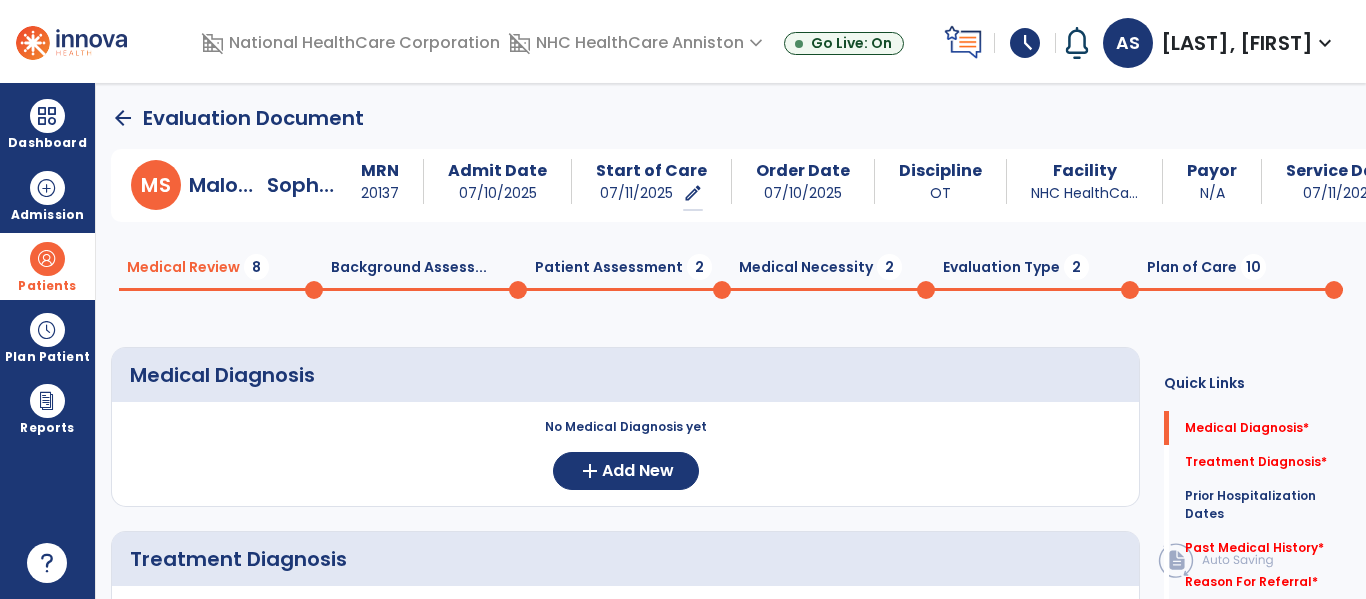 click on "Medical Diagnosis     No Medical Diagnosis yet  add  Add New Treatment Diagnosis     No Treatment Diagnosis yet  add  Add New Prior Hospitalization Dates No prior visits yet  add  Add Dates Past Medical History     No Added Items  add  Add New Reason For Referral  fact_check  Chief Complaint  fact_check  Precautions     No Added Items  add  Add New Contraindications     No Added Items  add  Add New Medications     No Added Items  add  Add New  Continue  chevron_right" 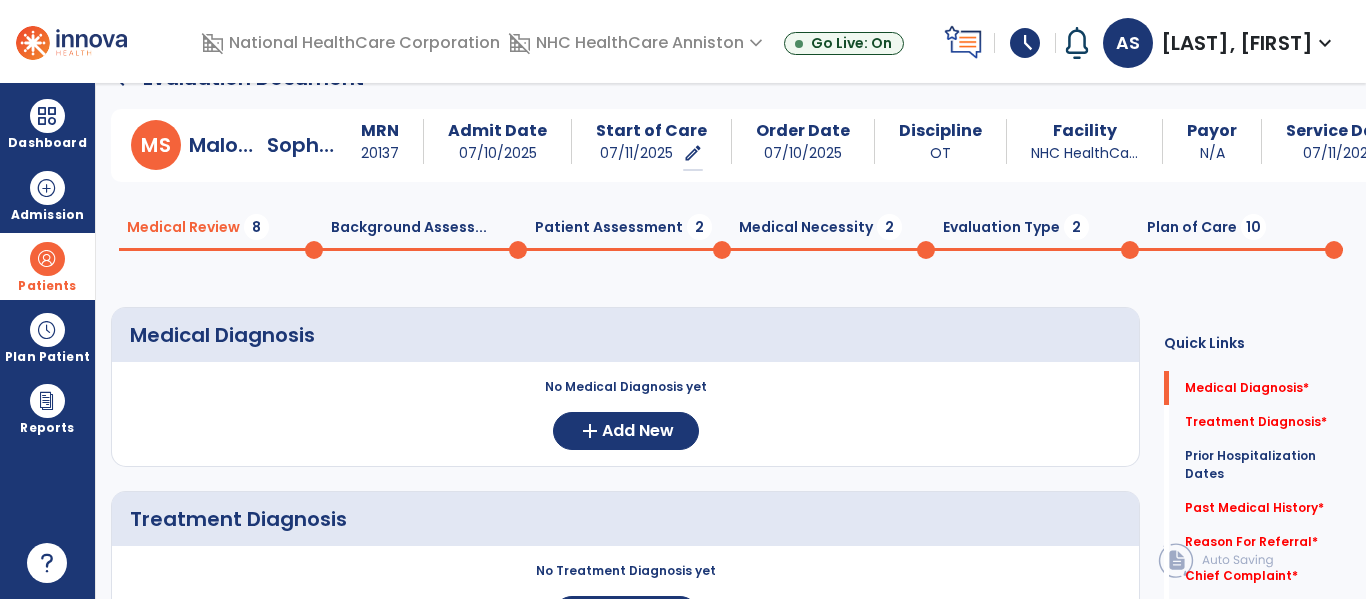 scroll, scrollTop: 80, scrollLeft: 0, axis: vertical 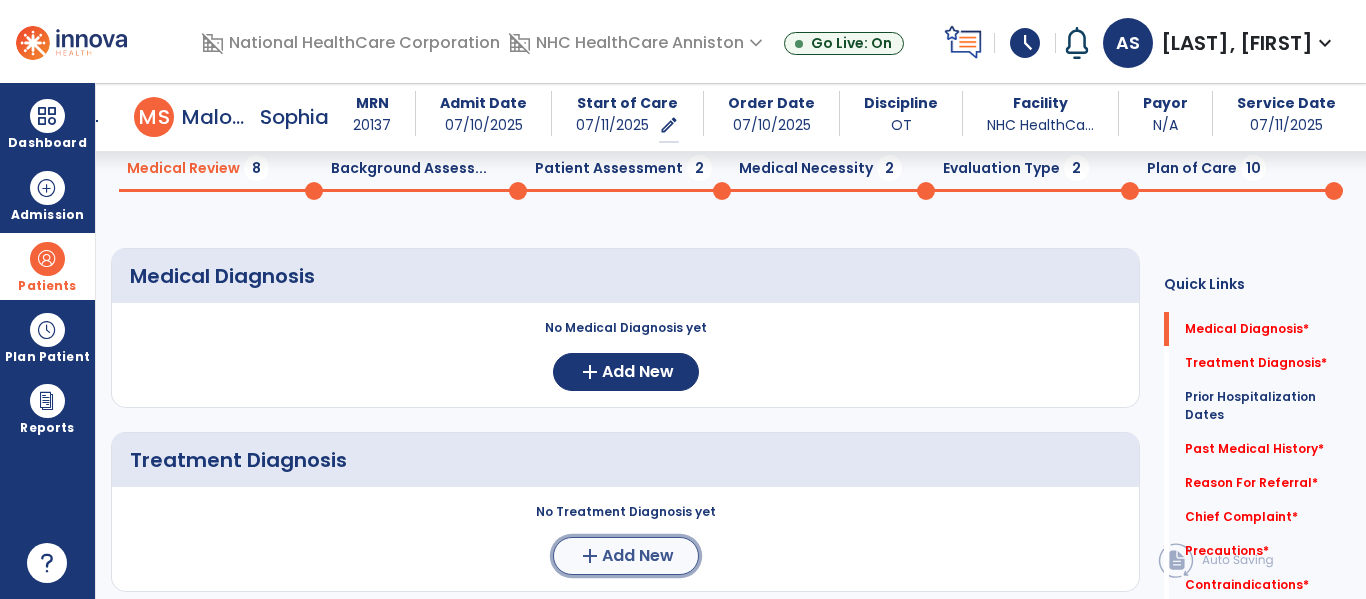 click on "add" 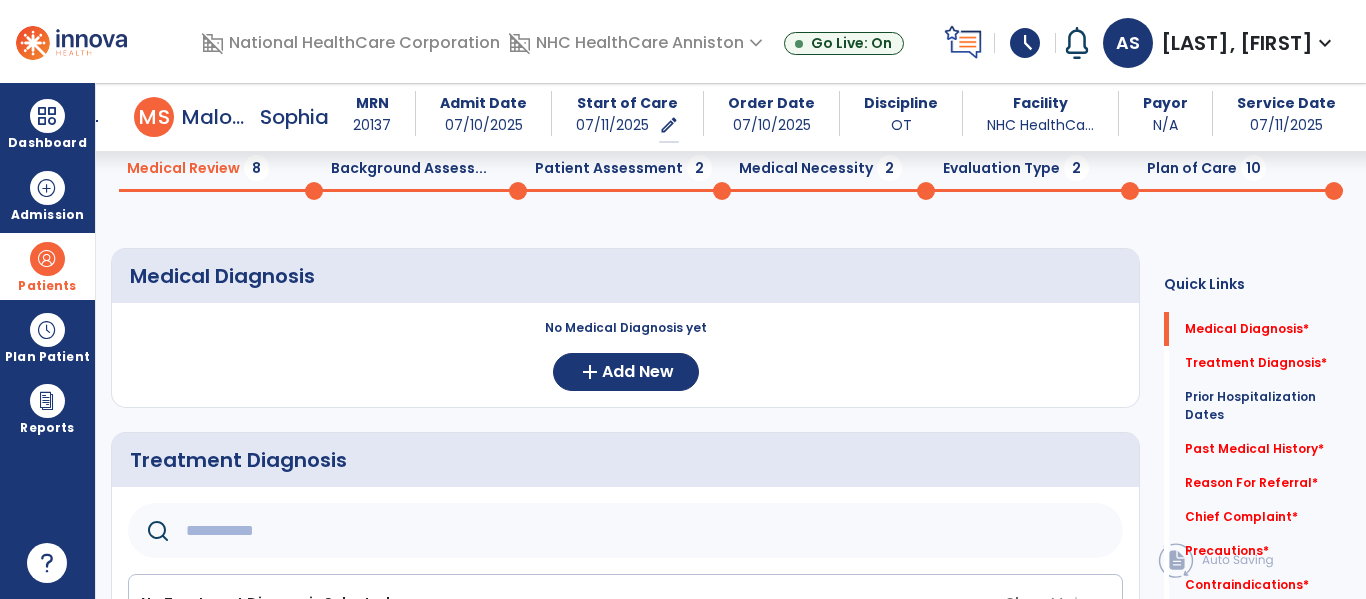 click 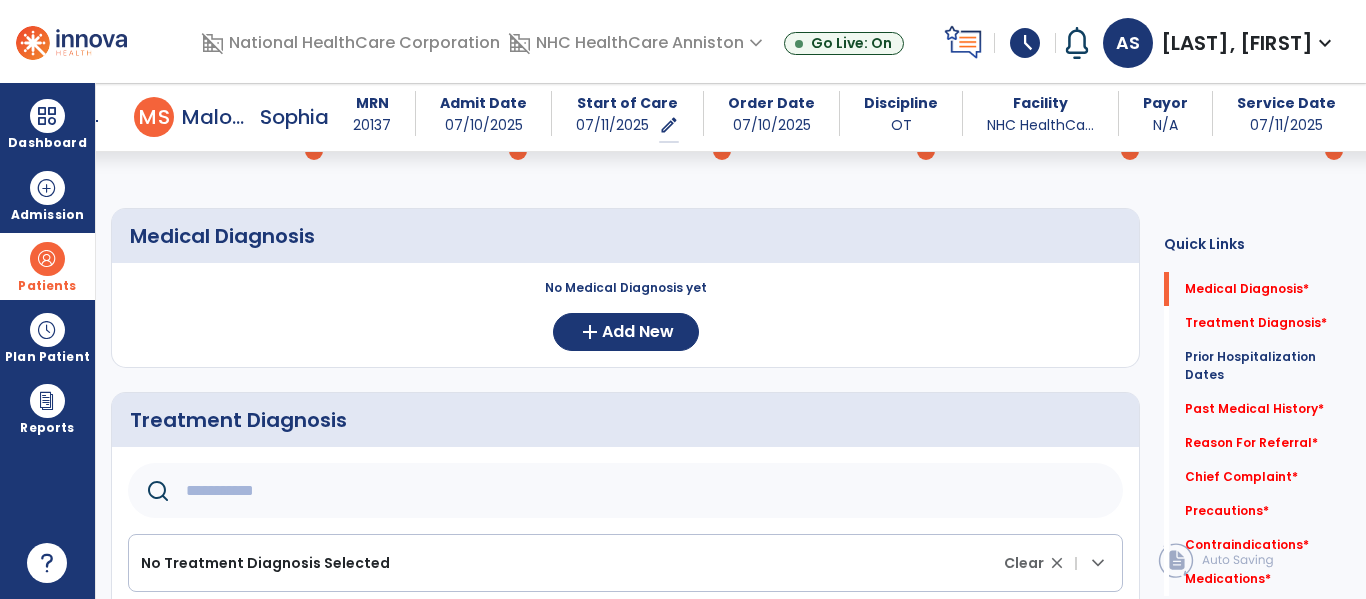 scroll, scrollTop: 160, scrollLeft: 0, axis: vertical 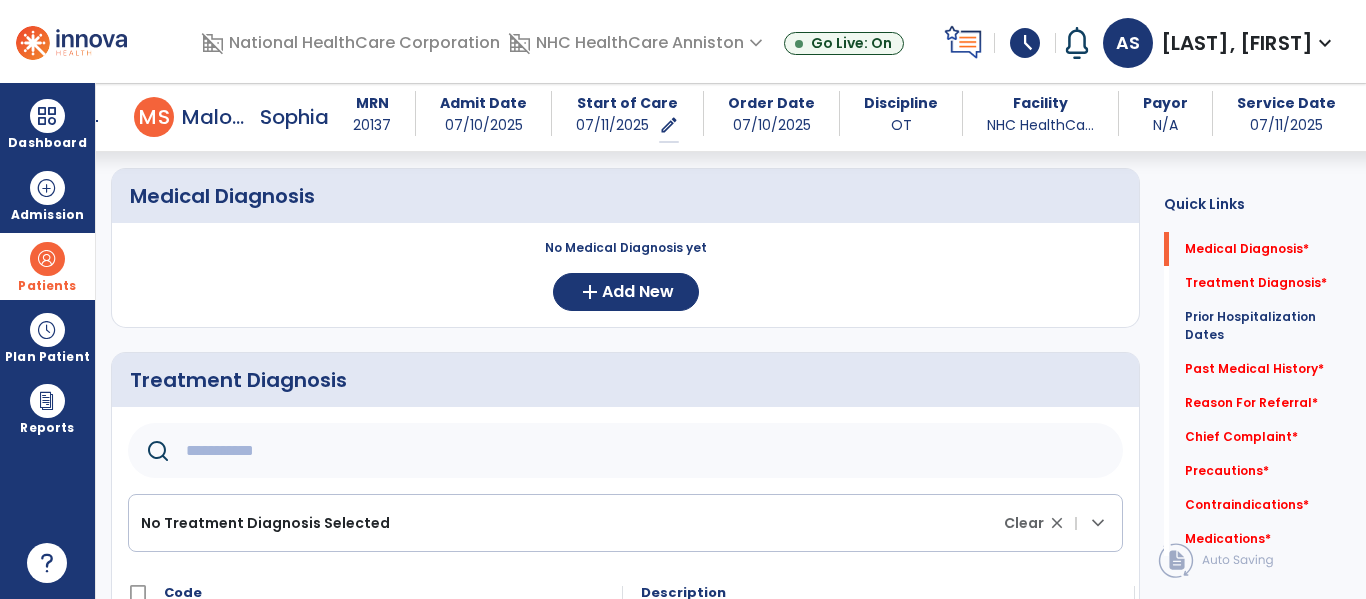 click 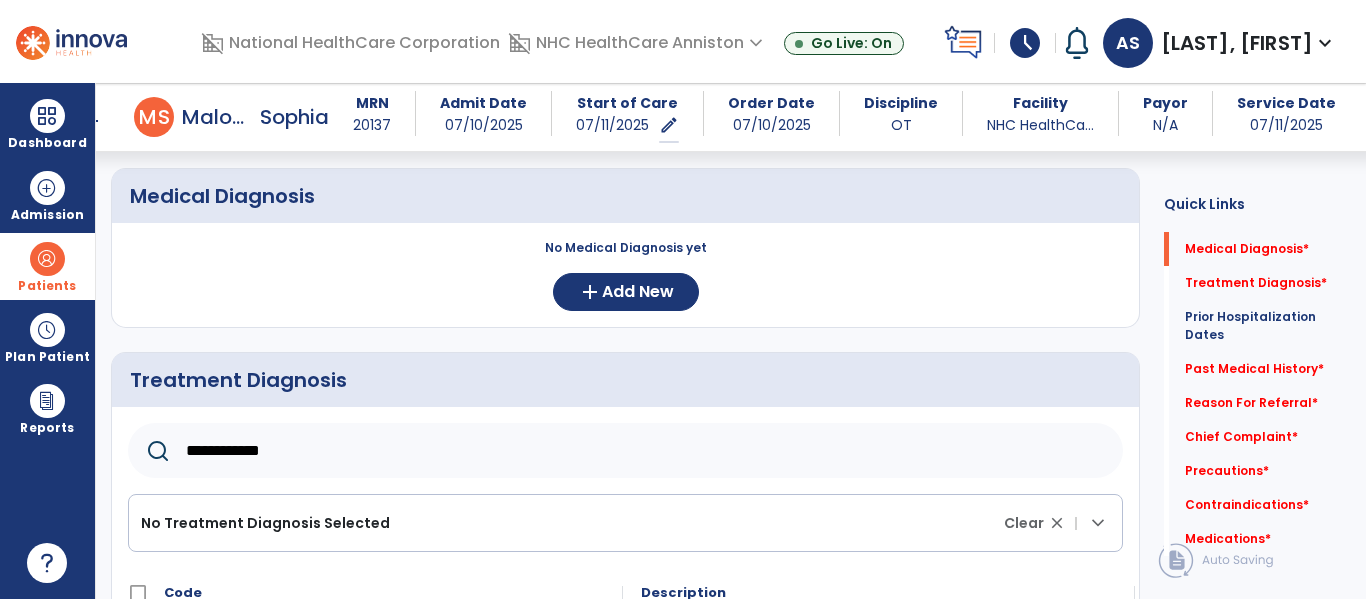 scroll, scrollTop: 235, scrollLeft: 0, axis: vertical 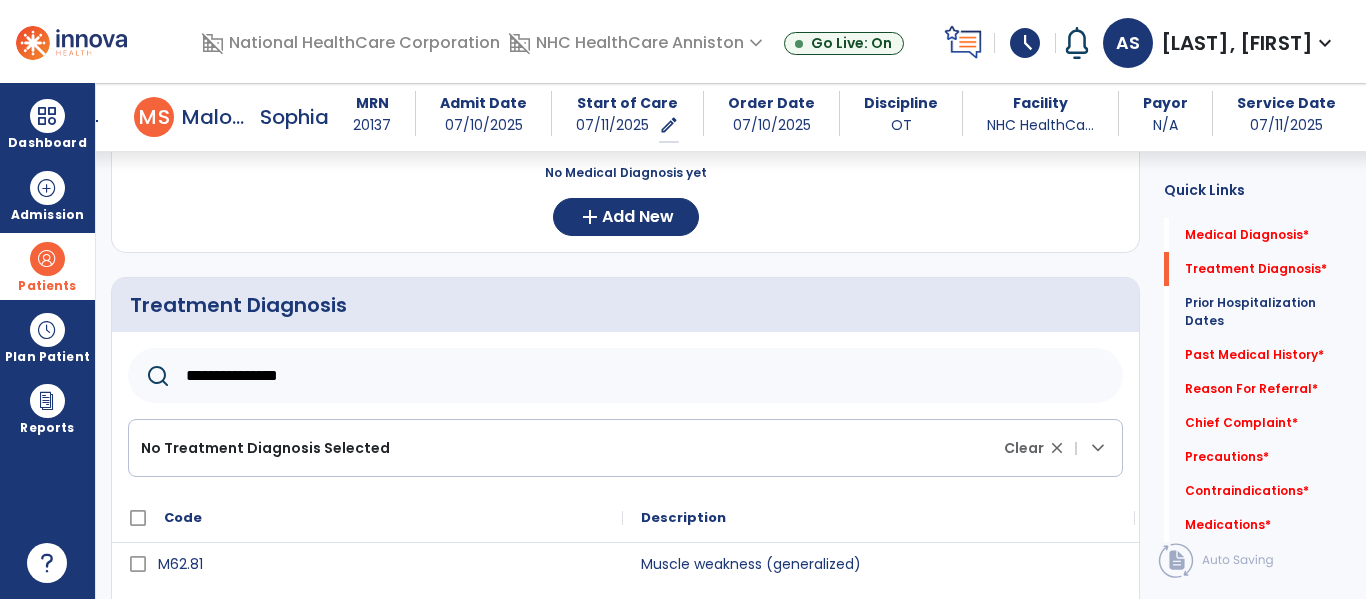 click on "**********" 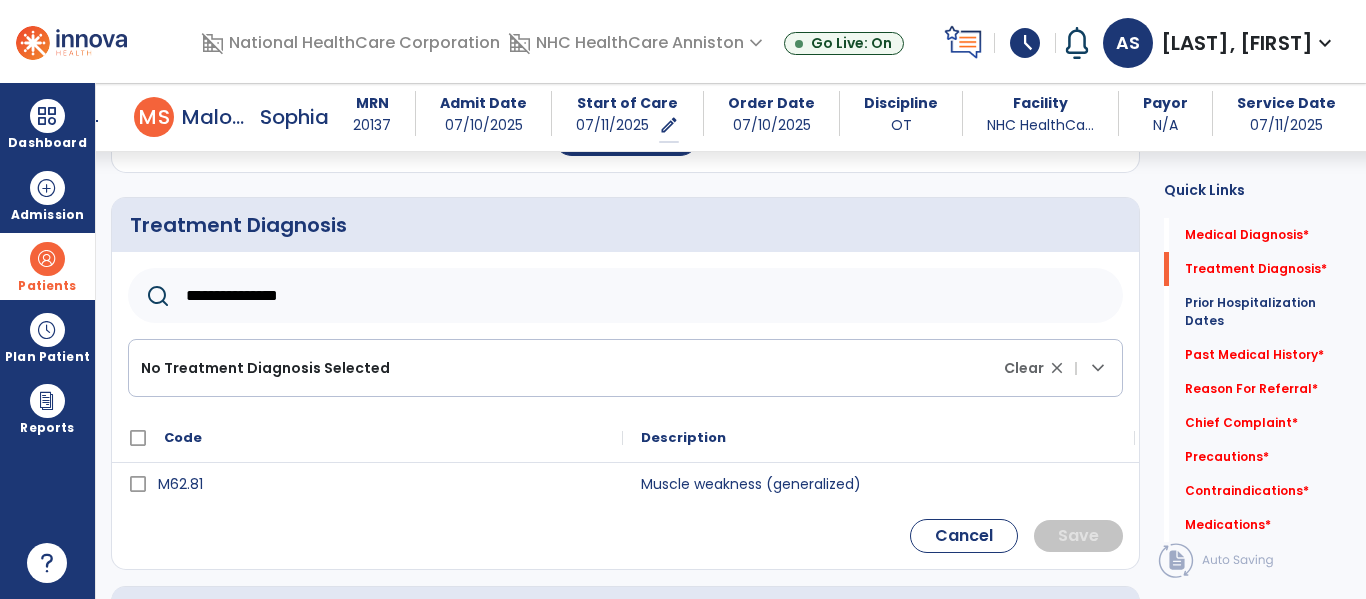 scroll, scrollTop: 355, scrollLeft: 0, axis: vertical 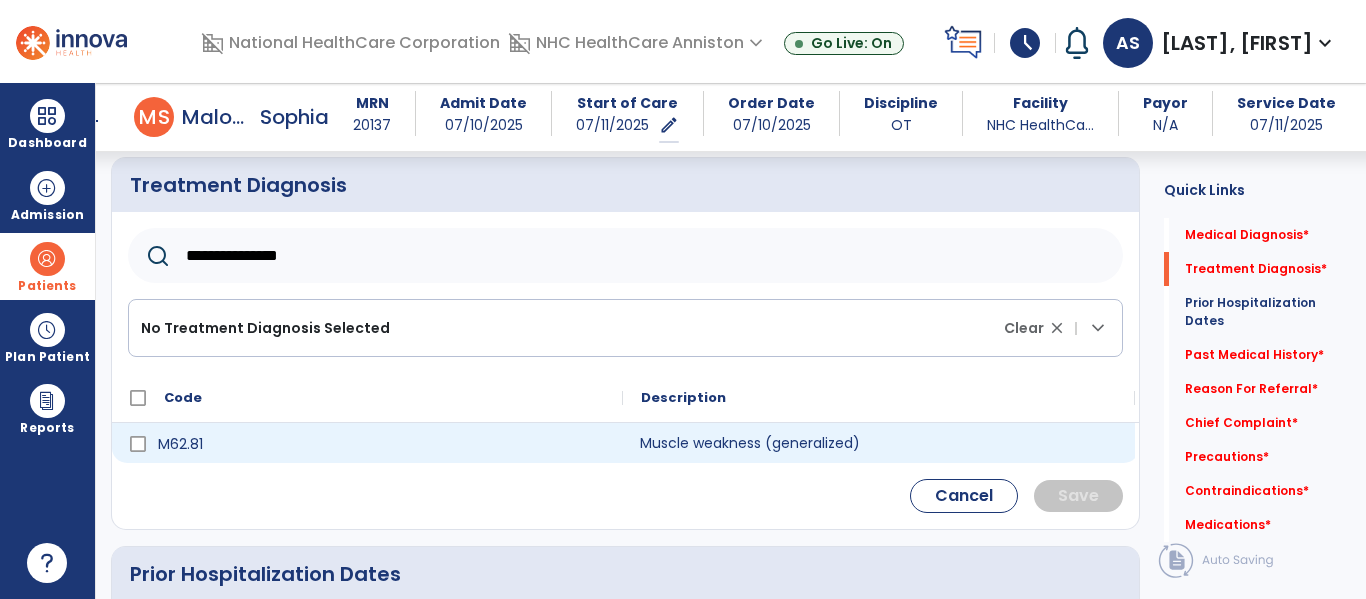 click on "Muscle weakness (generalized)" 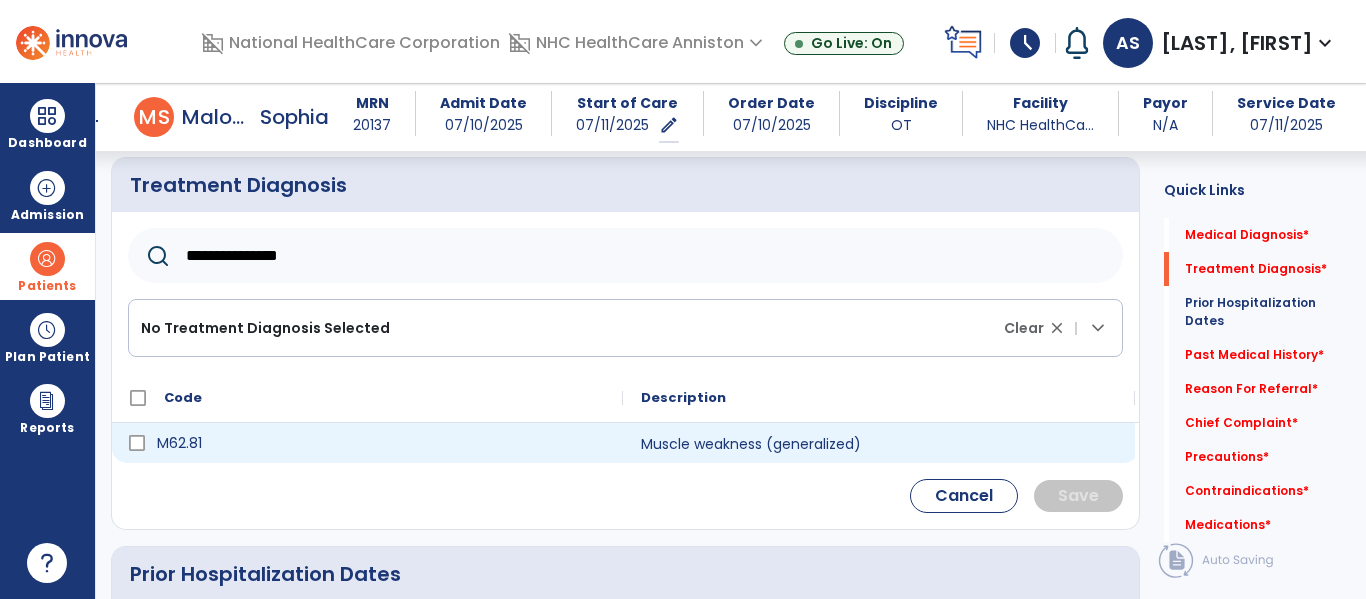 click 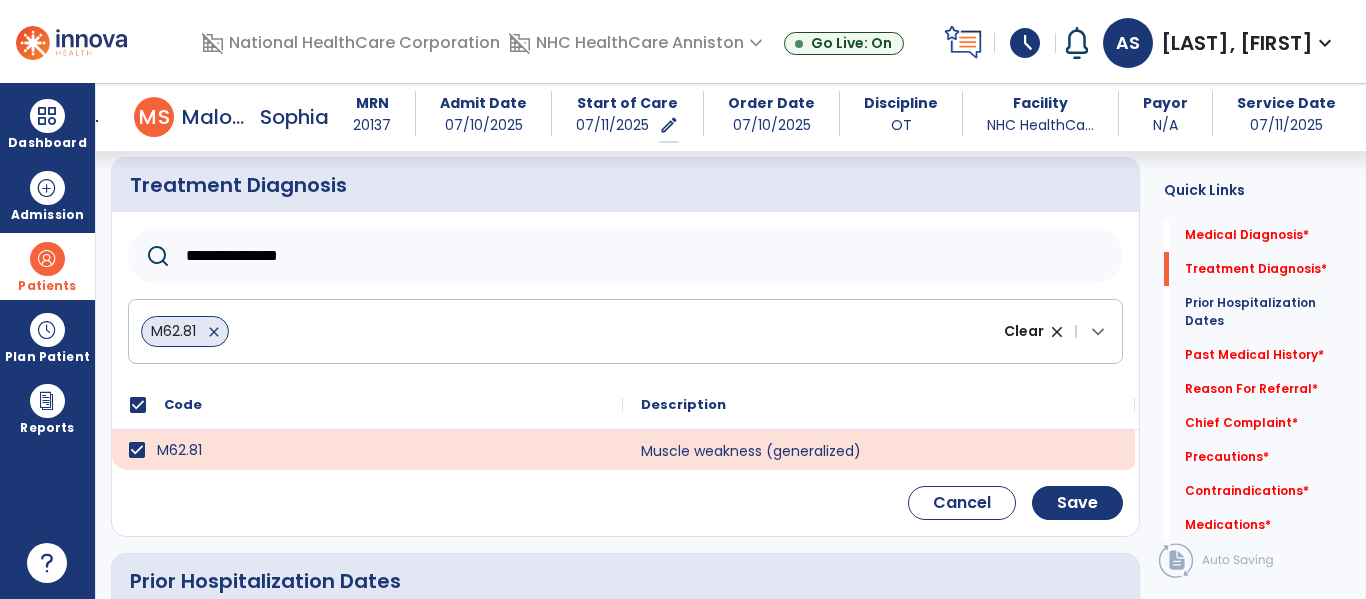 click on "**********" 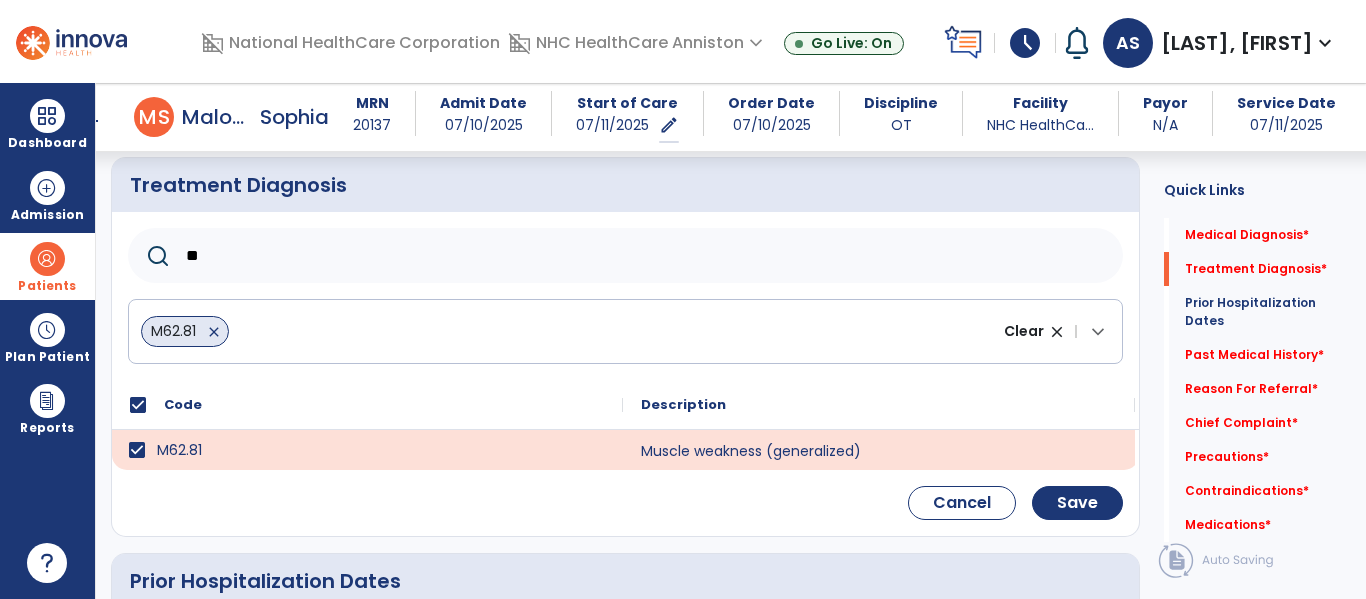 type on "*" 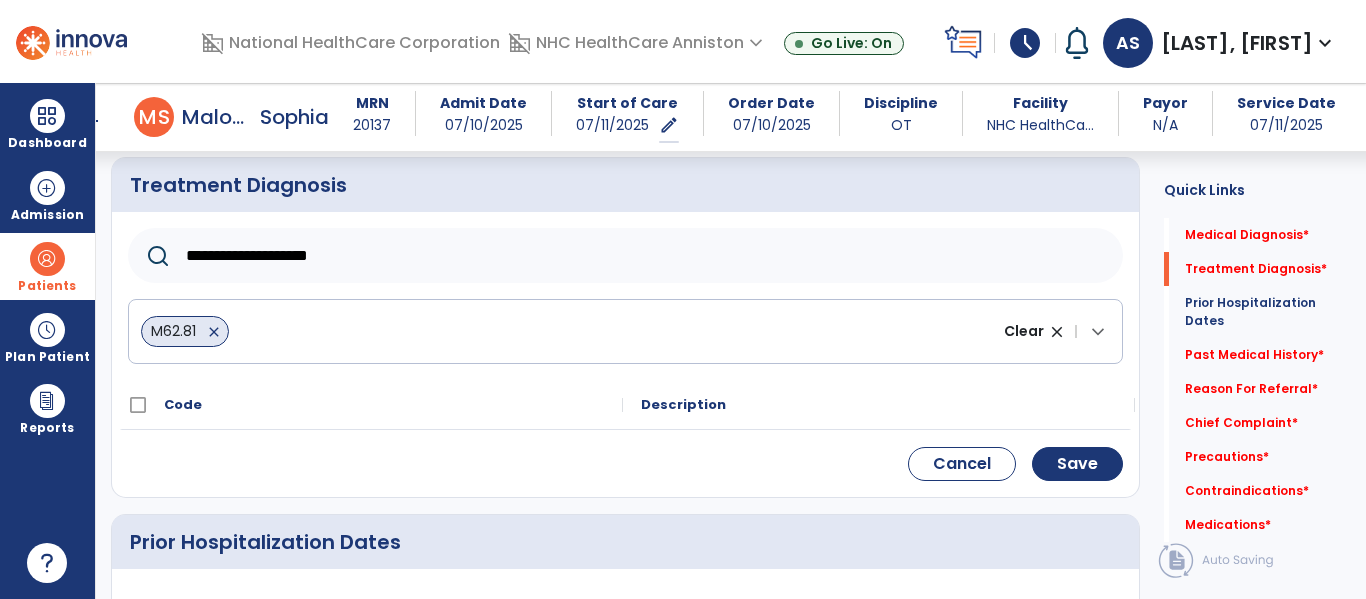 type on "**********" 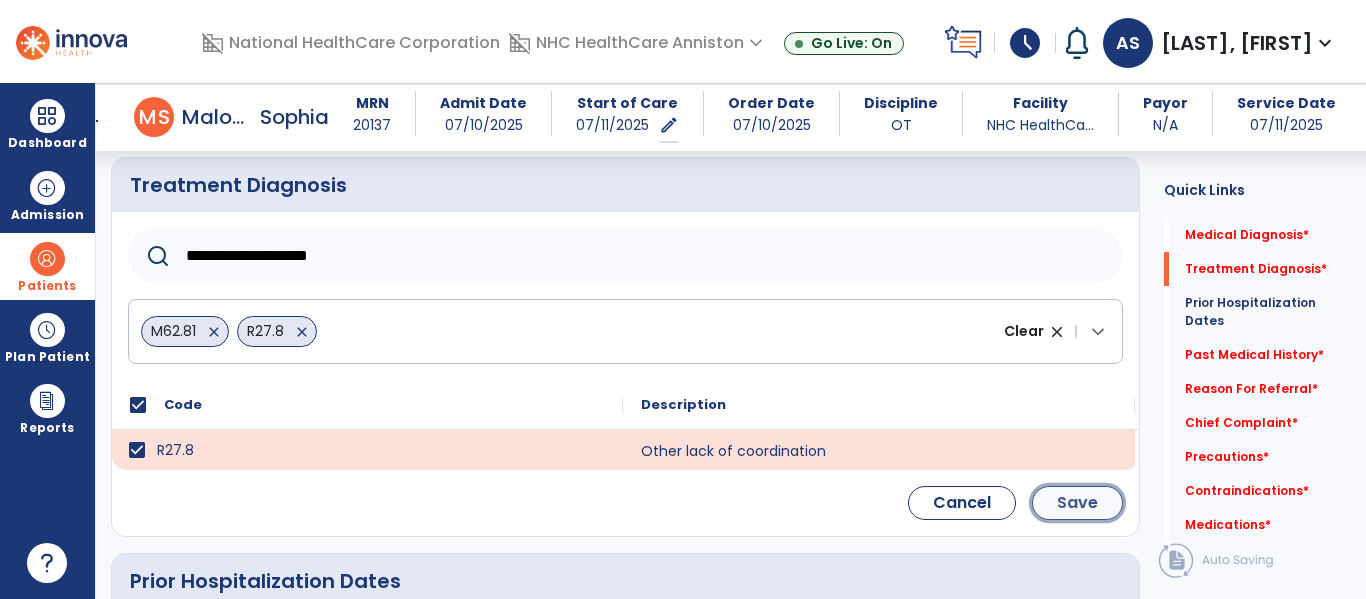 click on "Save" 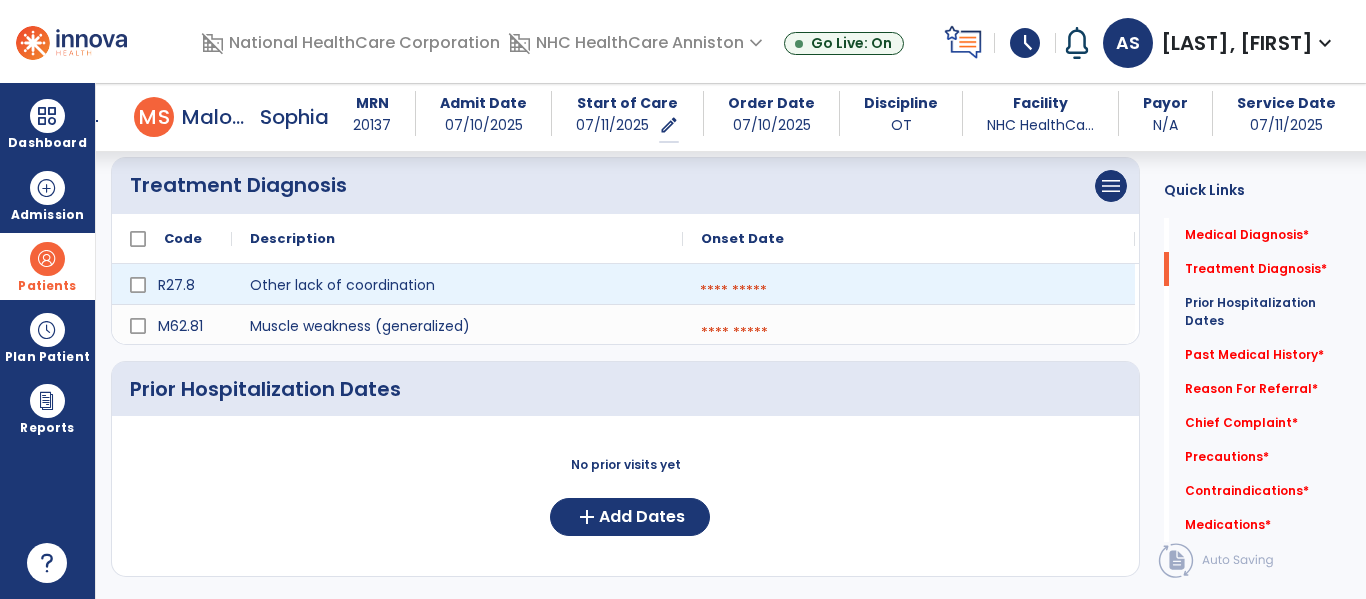 drag, startPoint x: 752, startPoint y: 294, endPoint x: 752, endPoint y: 258, distance: 36 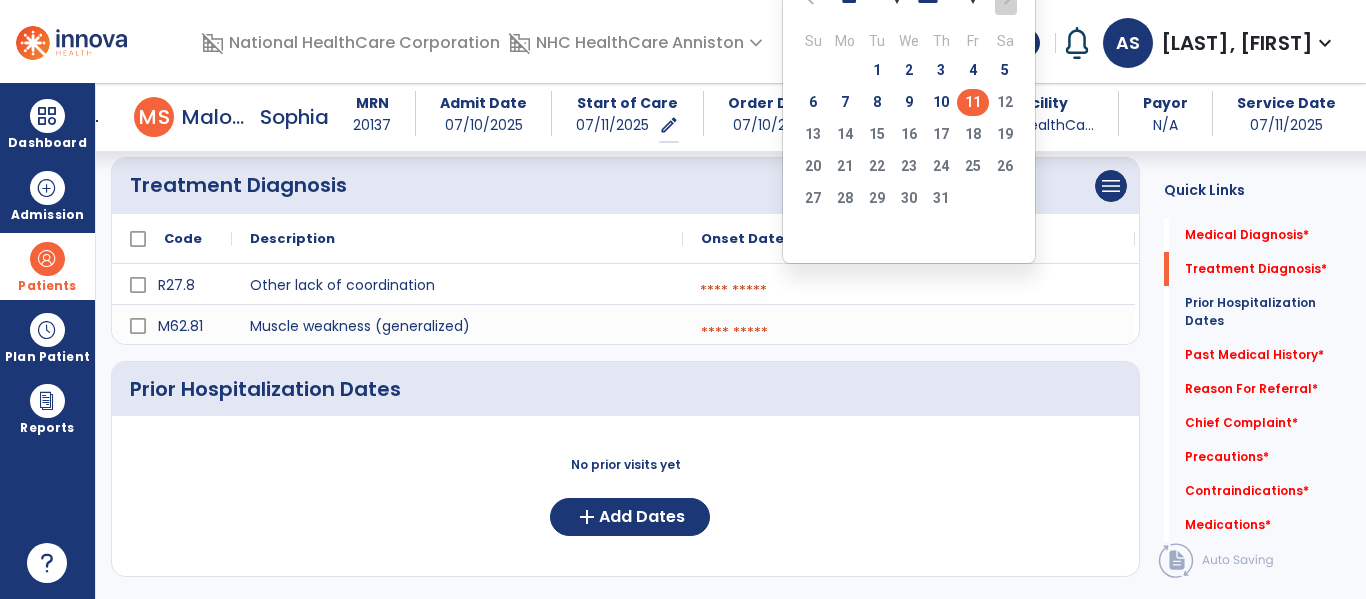 click on "11" 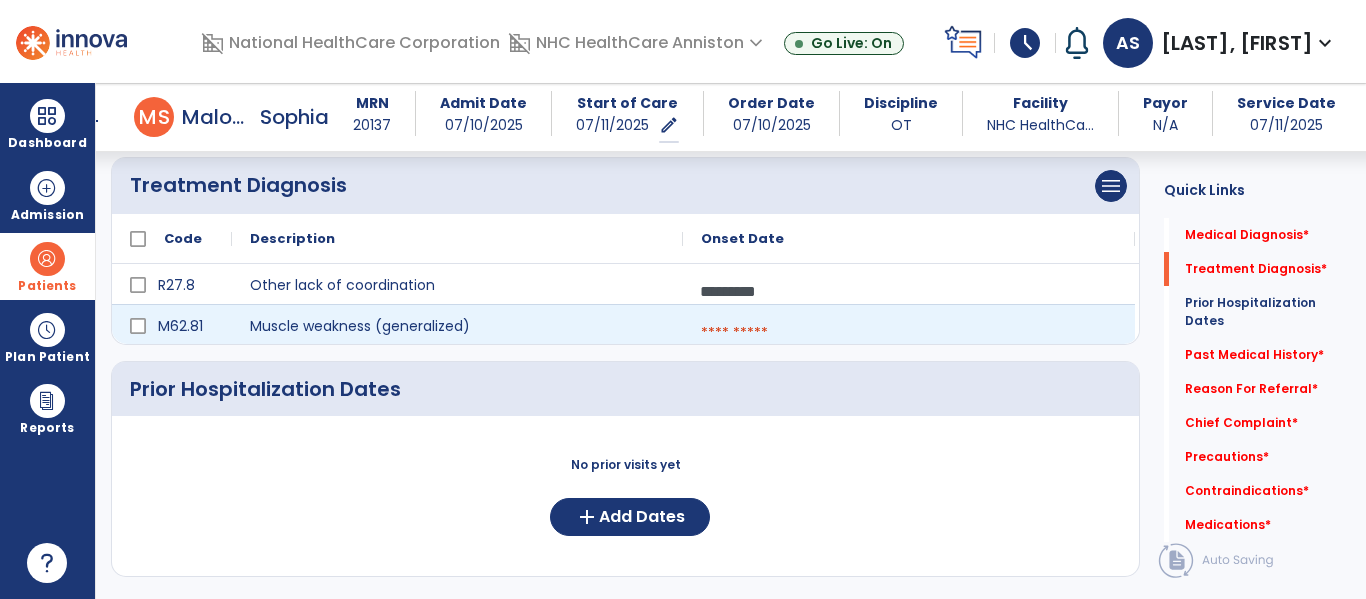 click at bounding box center [909, 333] 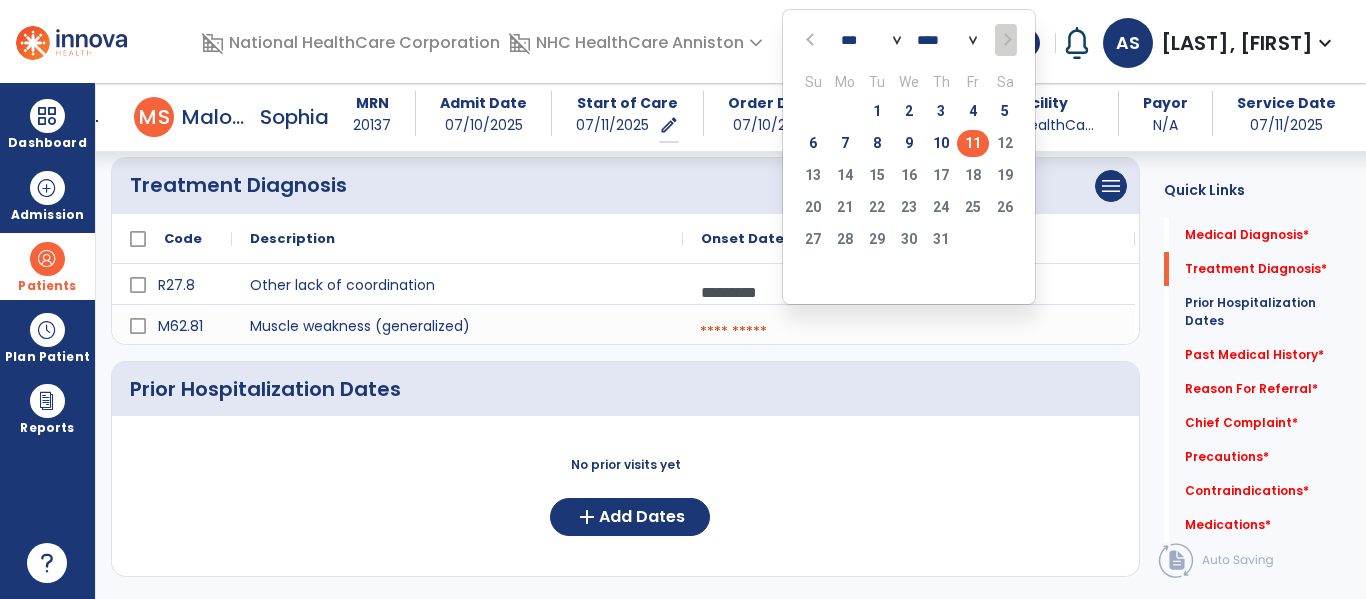 click on "11" 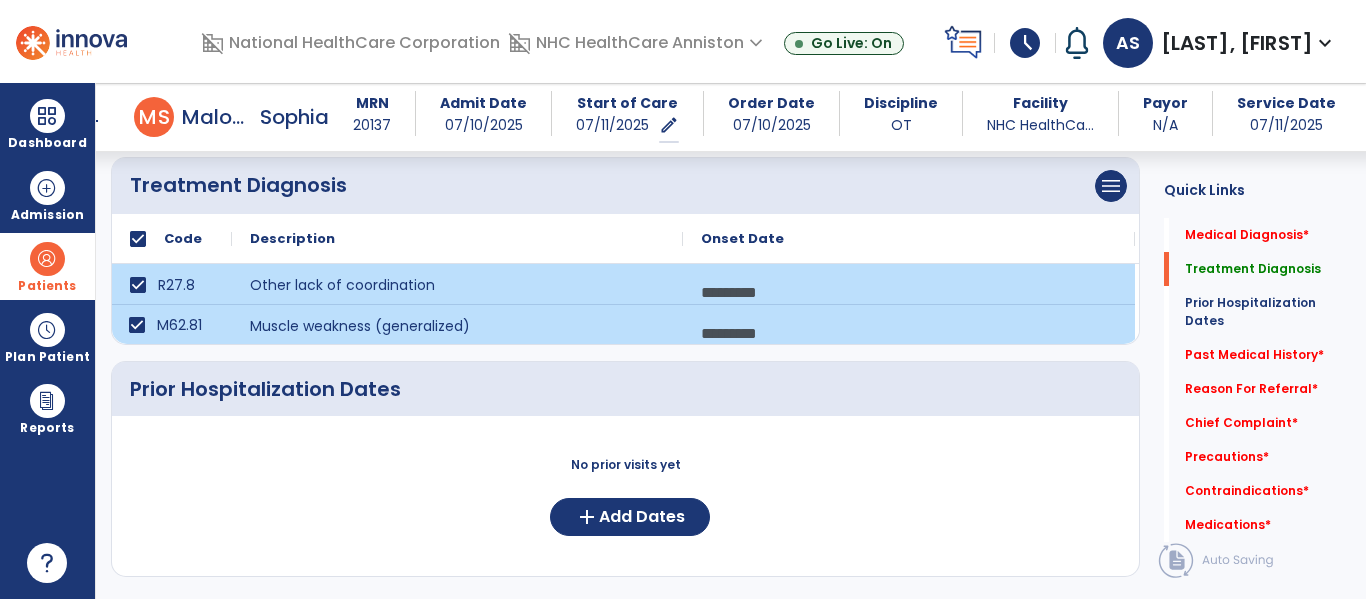 click on "Prior Hospitalization Dates" 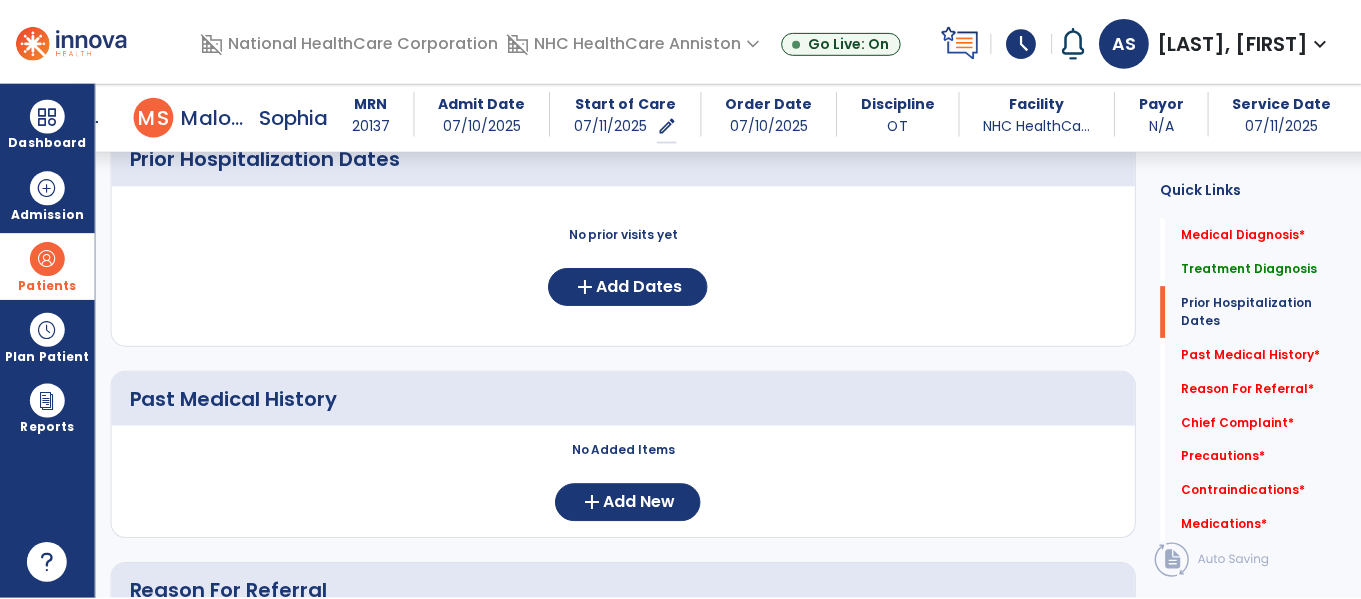 scroll, scrollTop: 635, scrollLeft: 0, axis: vertical 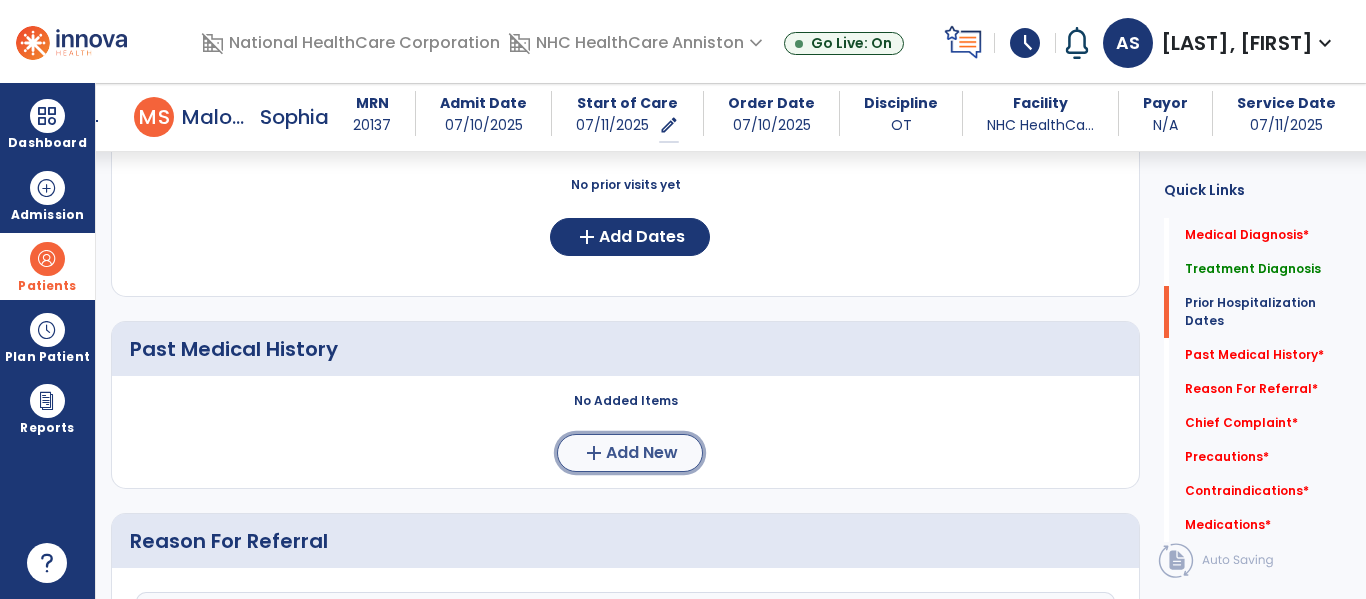 click on "Add New" 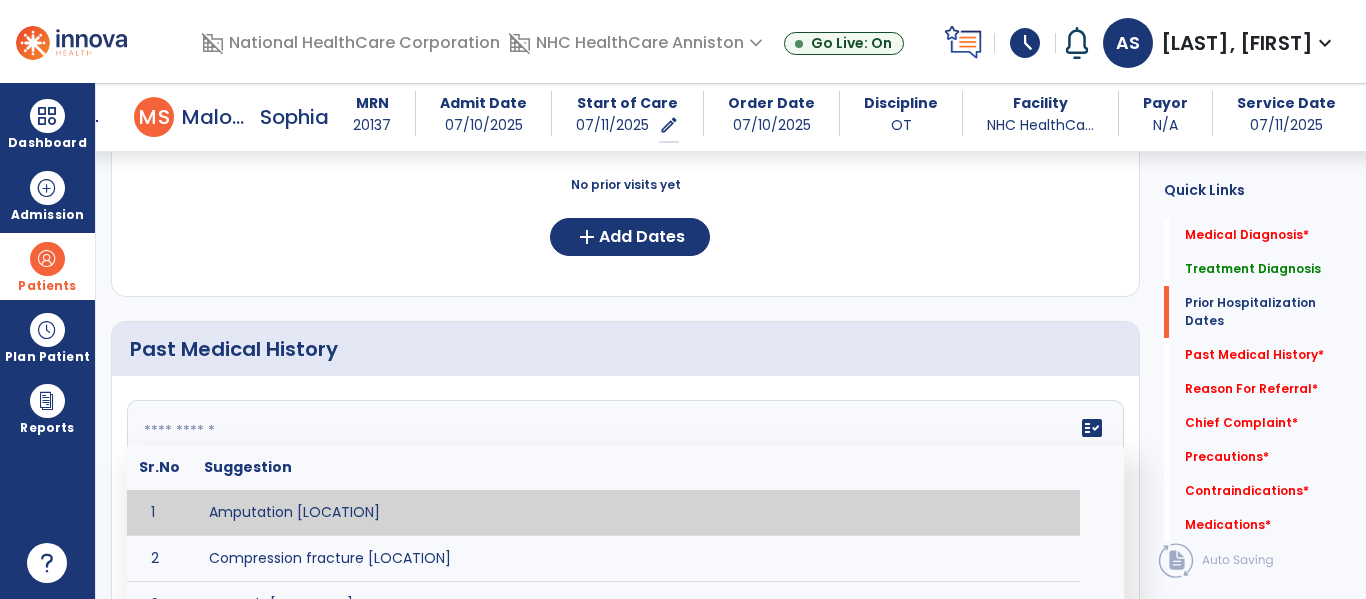 click 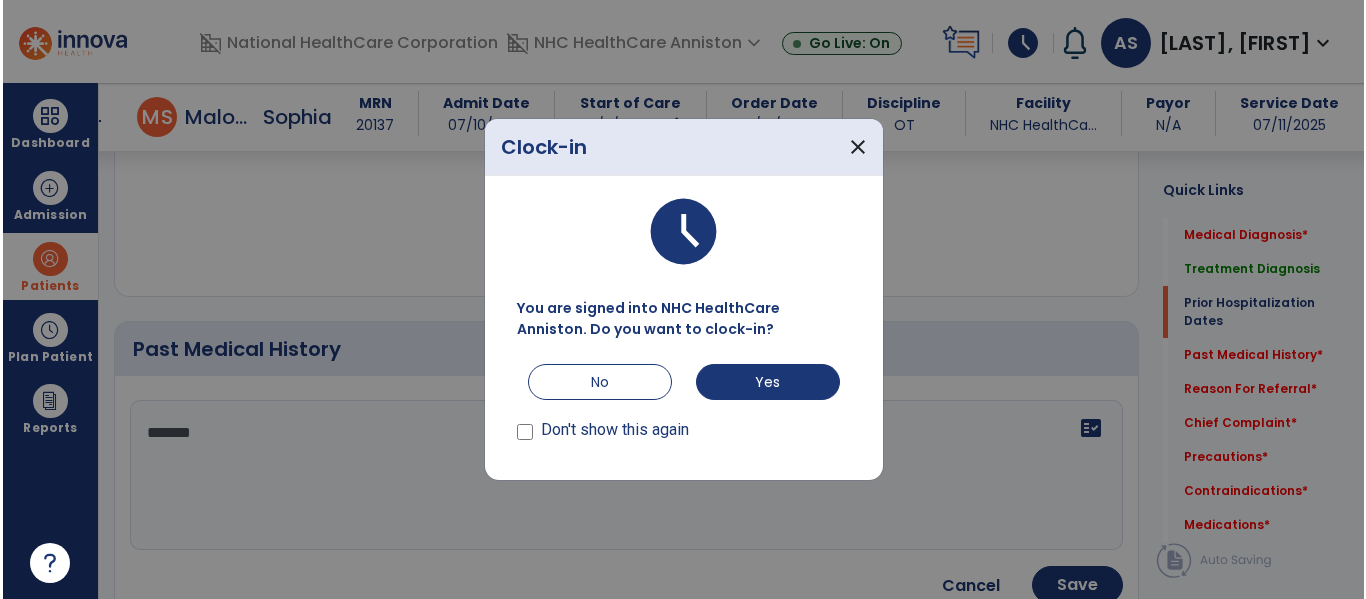 scroll, scrollTop: 635, scrollLeft: 0, axis: vertical 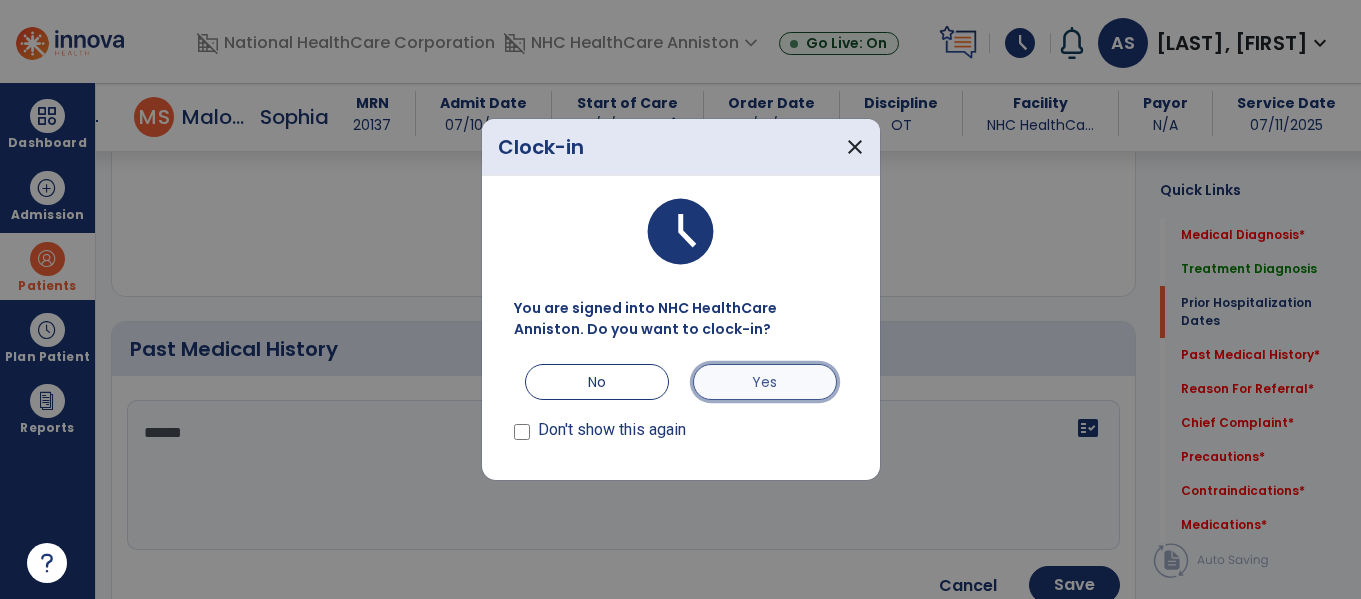 click on "Yes" at bounding box center [765, 382] 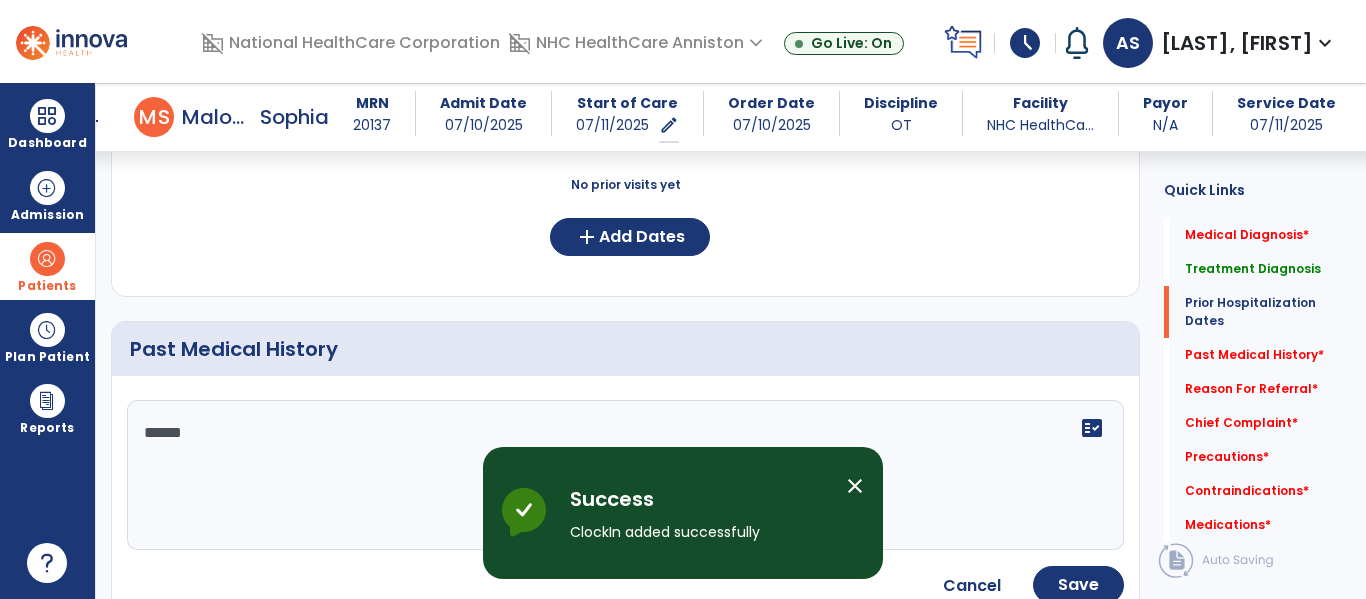 click on "******" 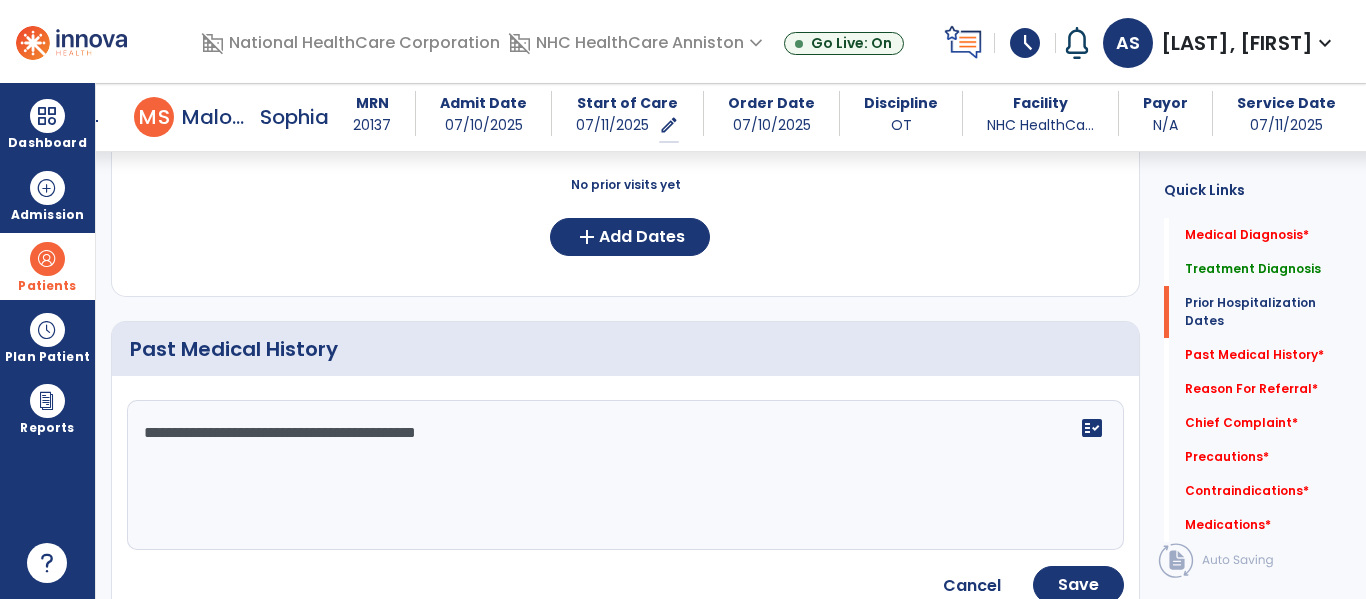 click on "**********" 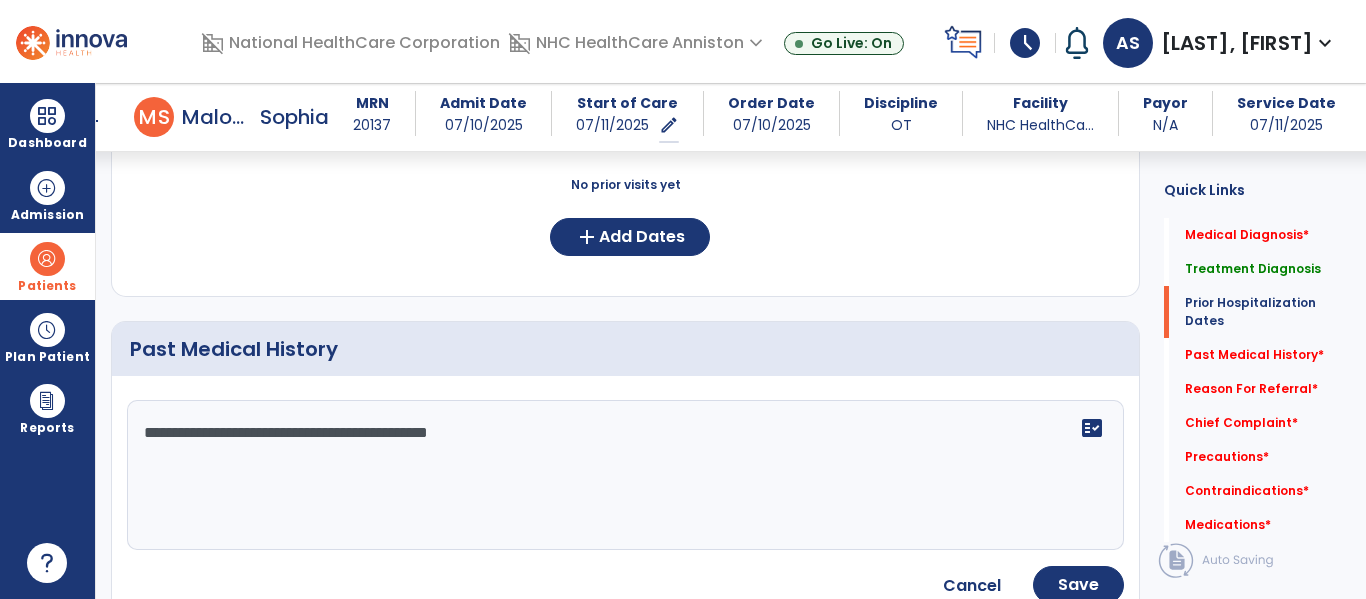 click on "**********" 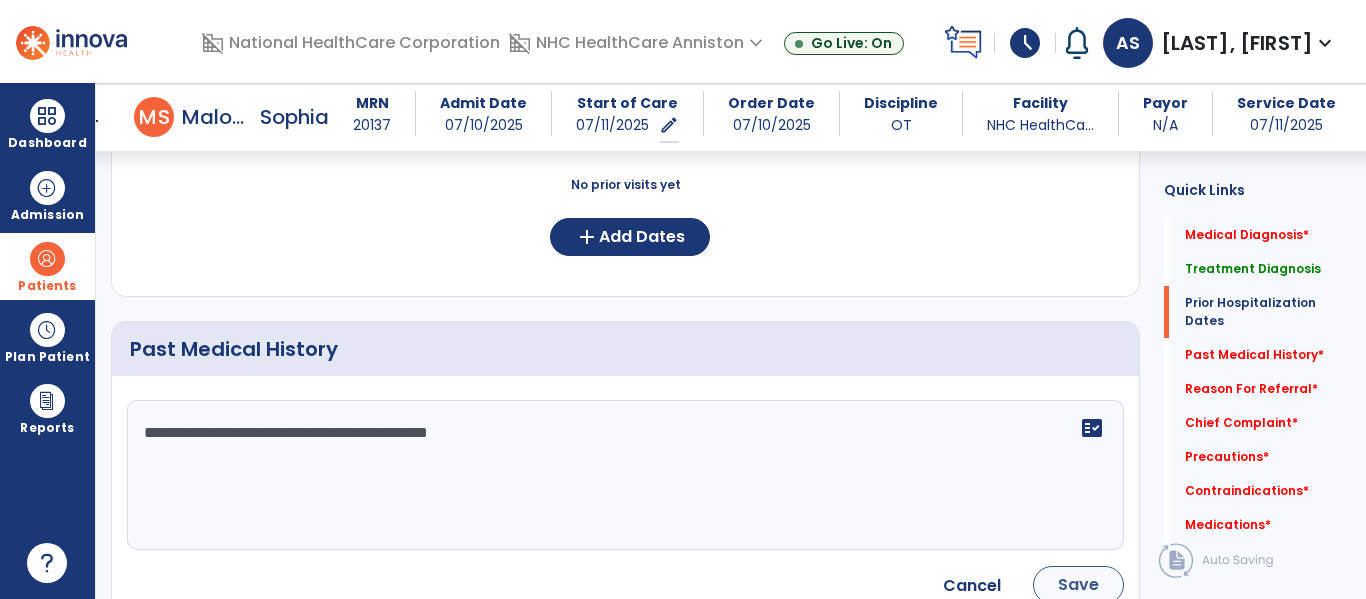 type on "**********" 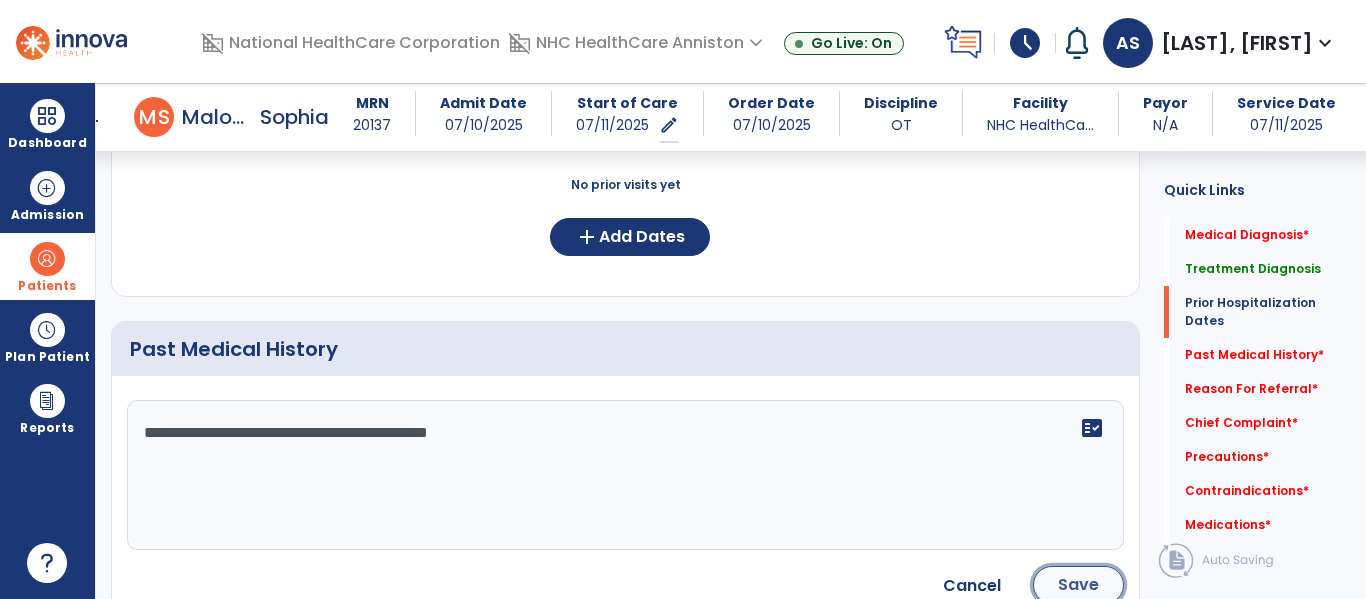 click on "Save" 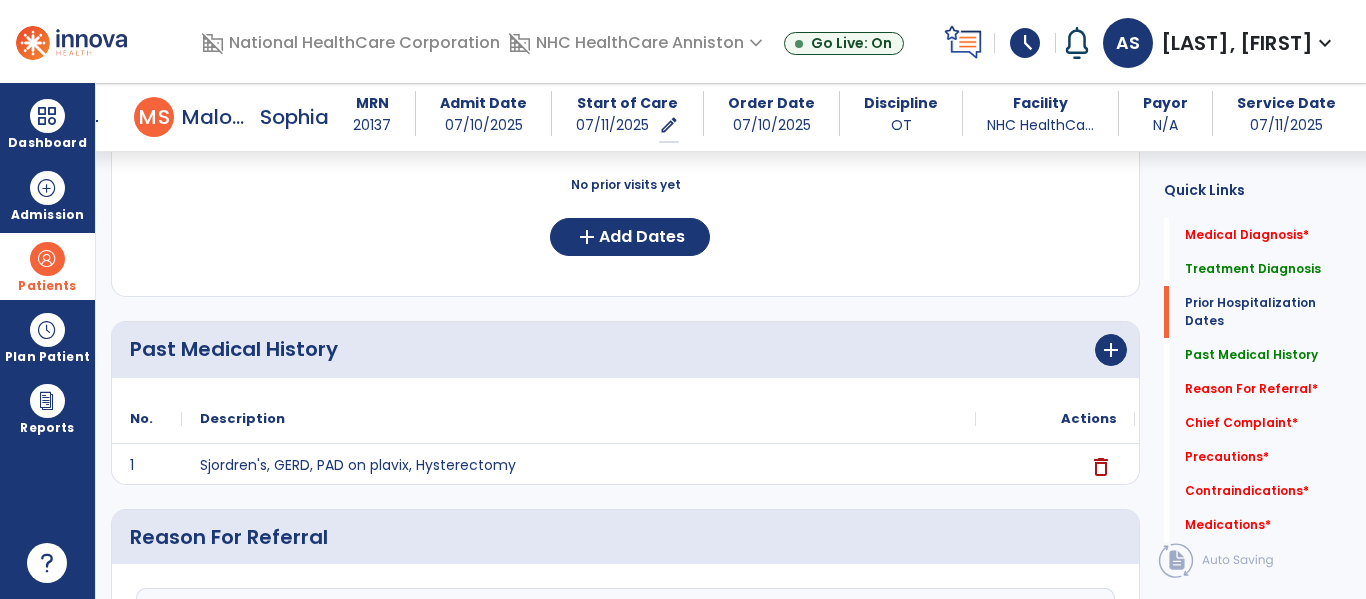click on "Medical Diagnosis     No Medical Diagnosis yet  add  Add New Treatment Diagnosis      menu   Add Treatment Diagnosis   Delete Treatment Diagnosis
Code
Description
Onset Date
to" 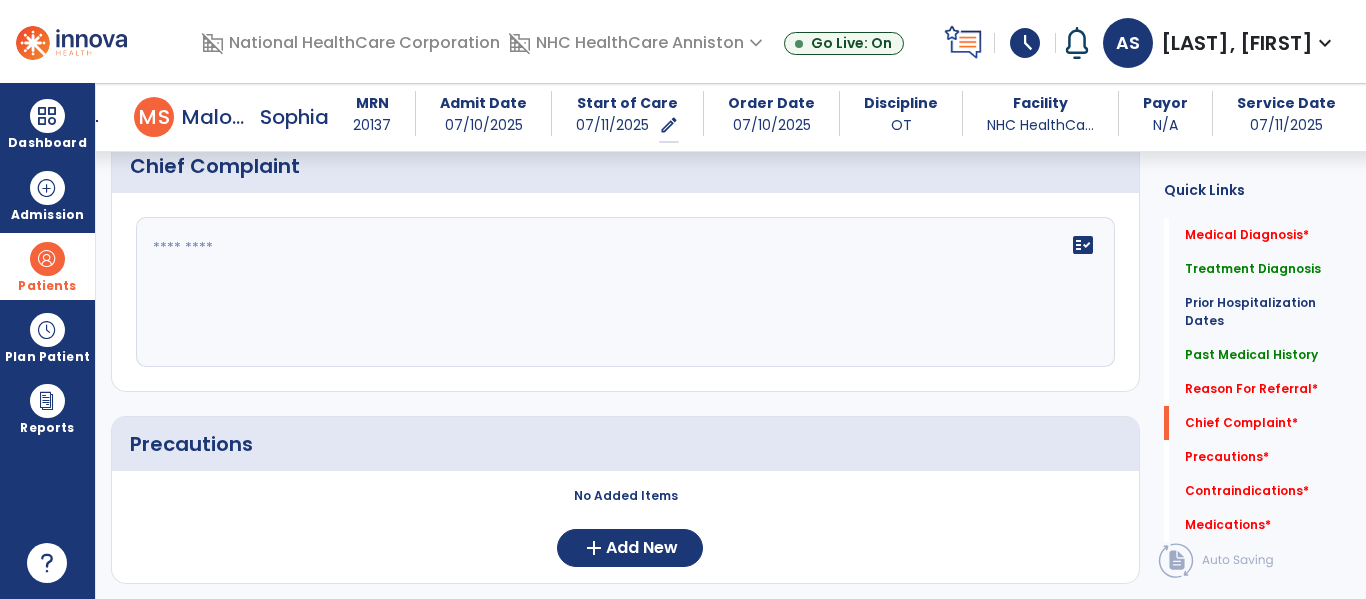 scroll, scrollTop: 1315, scrollLeft: 0, axis: vertical 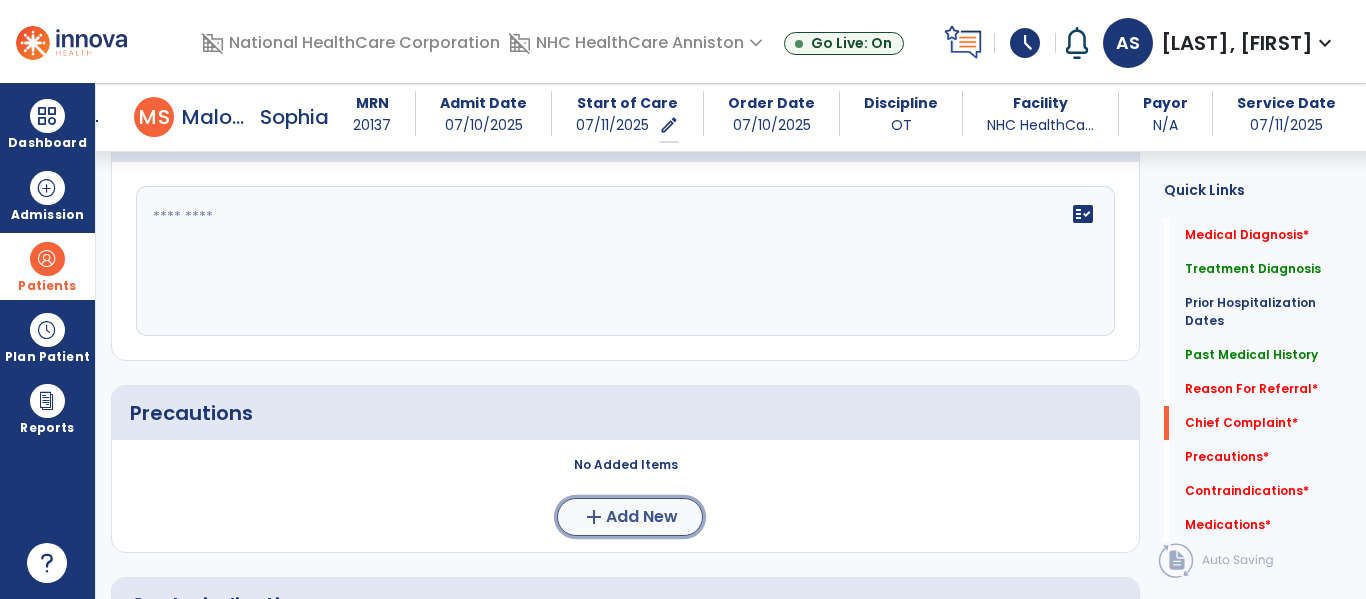 click on "add  Add New" 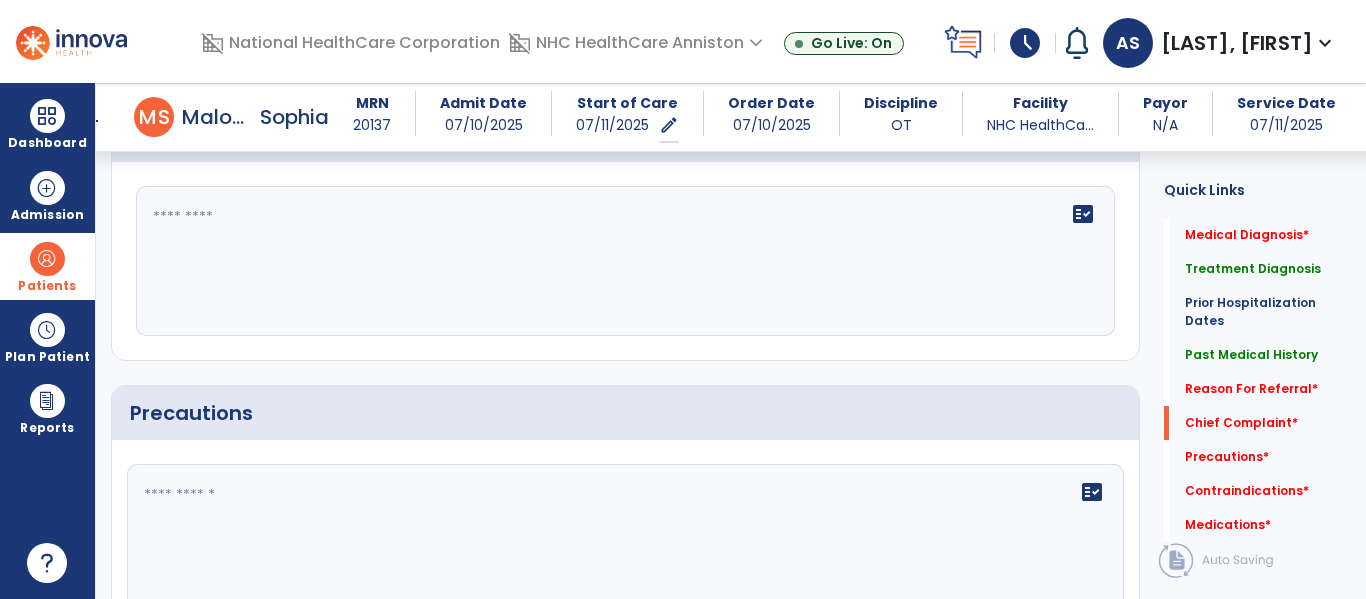 click on "fact_check" 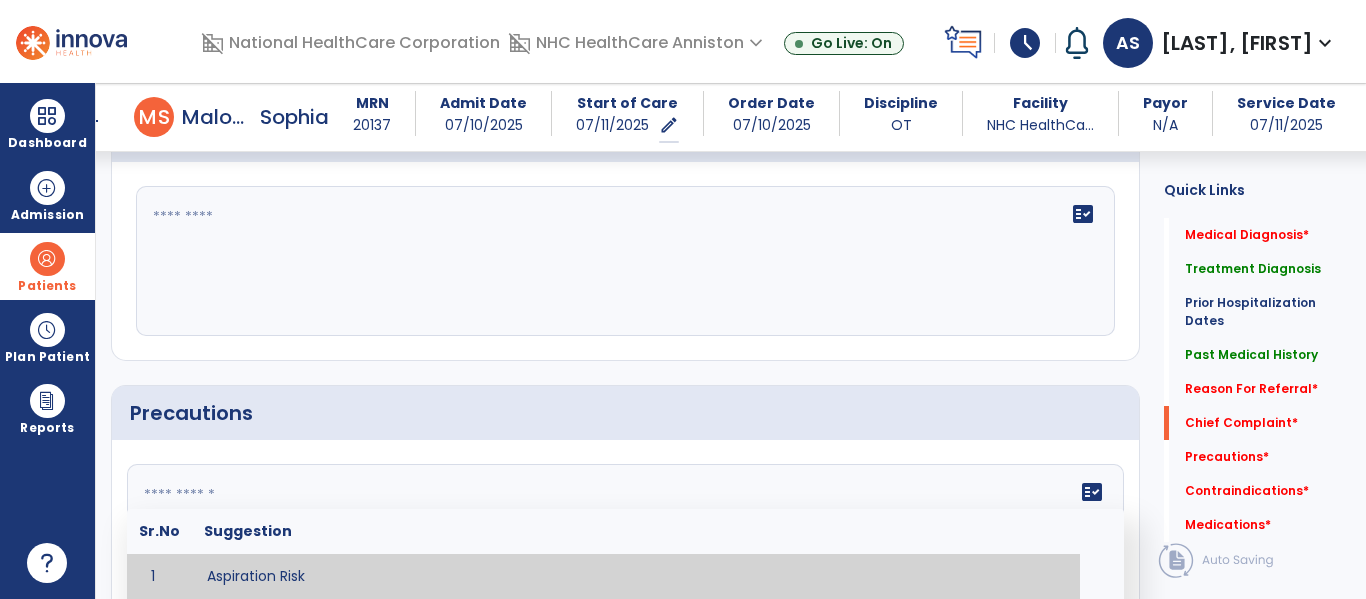 scroll, scrollTop: 1316, scrollLeft: 0, axis: vertical 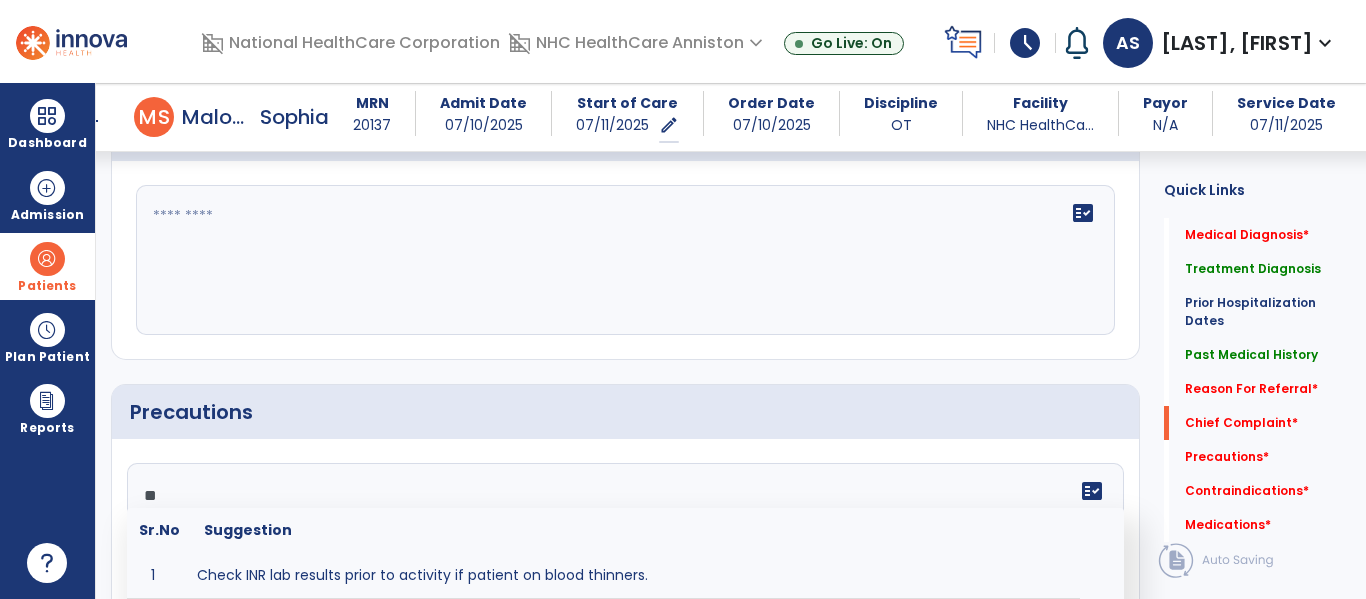 type on "*" 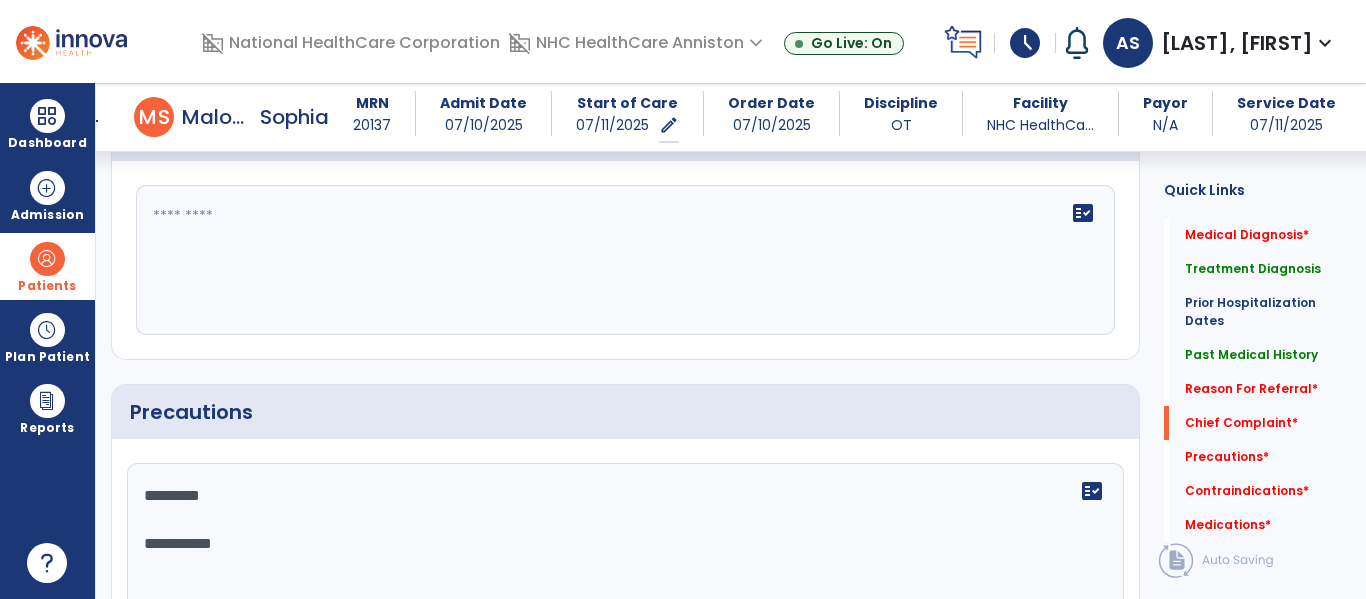 scroll, scrollTop: 1321, scrollLeft: 0, axis: vertical 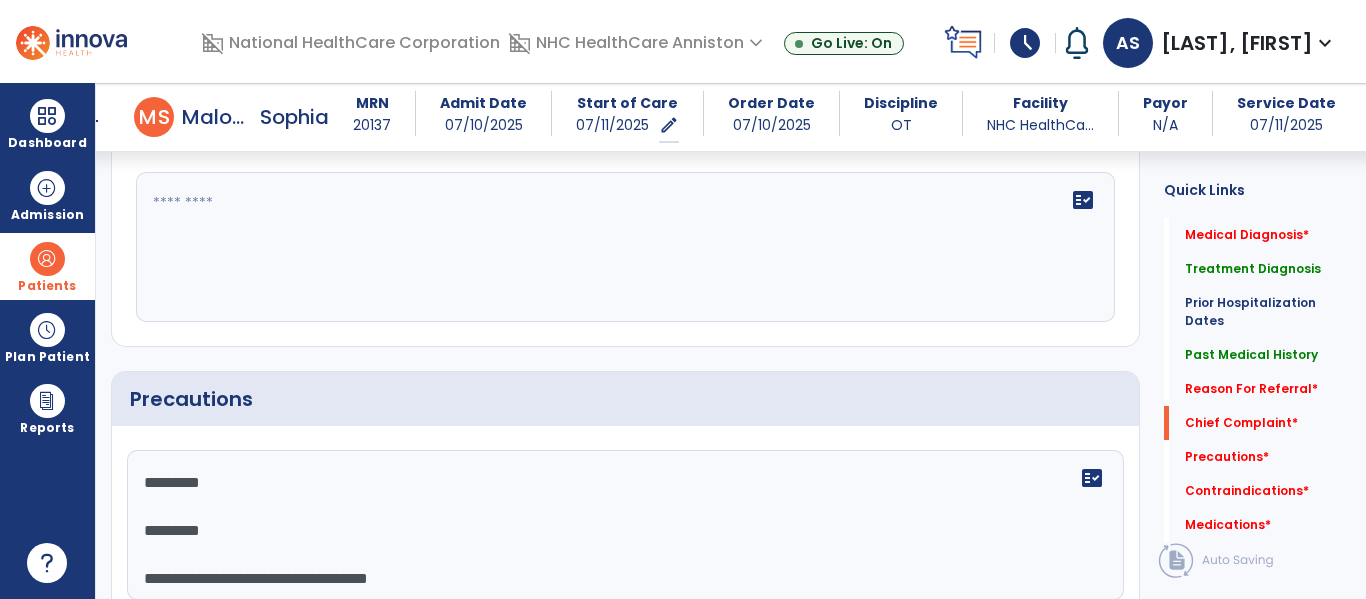click on "**********" 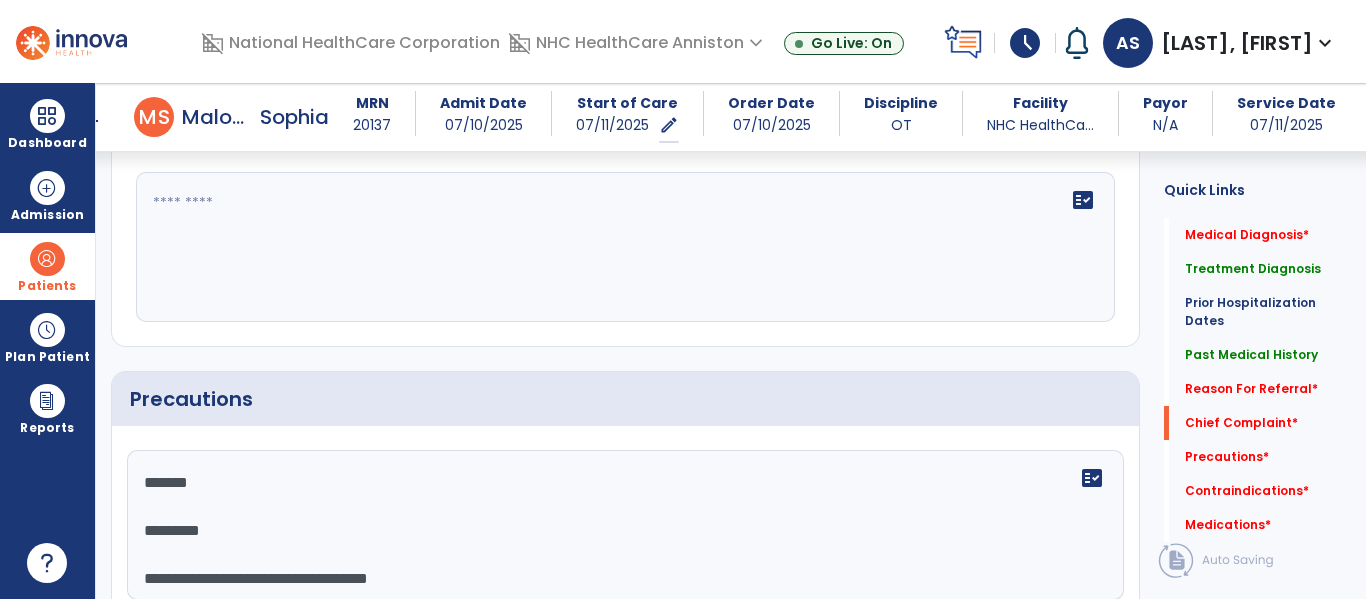 click on "**********" 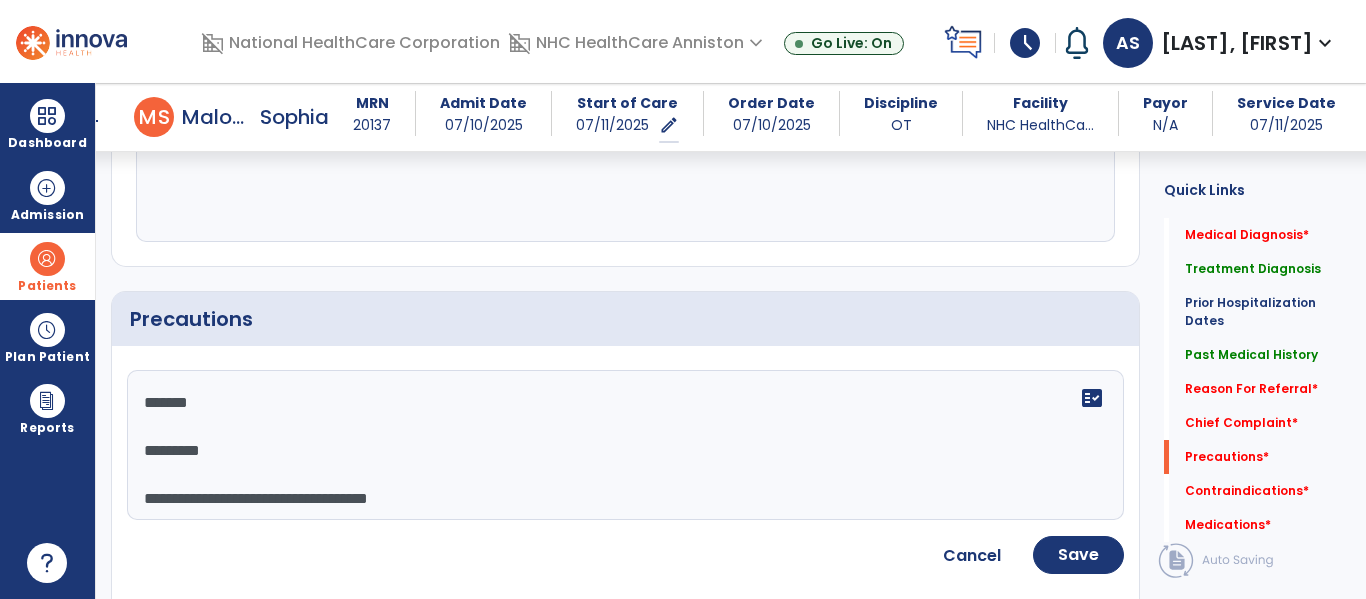 scroll, scrollTop: 1449, scrollLeft: 0, axis: vertical 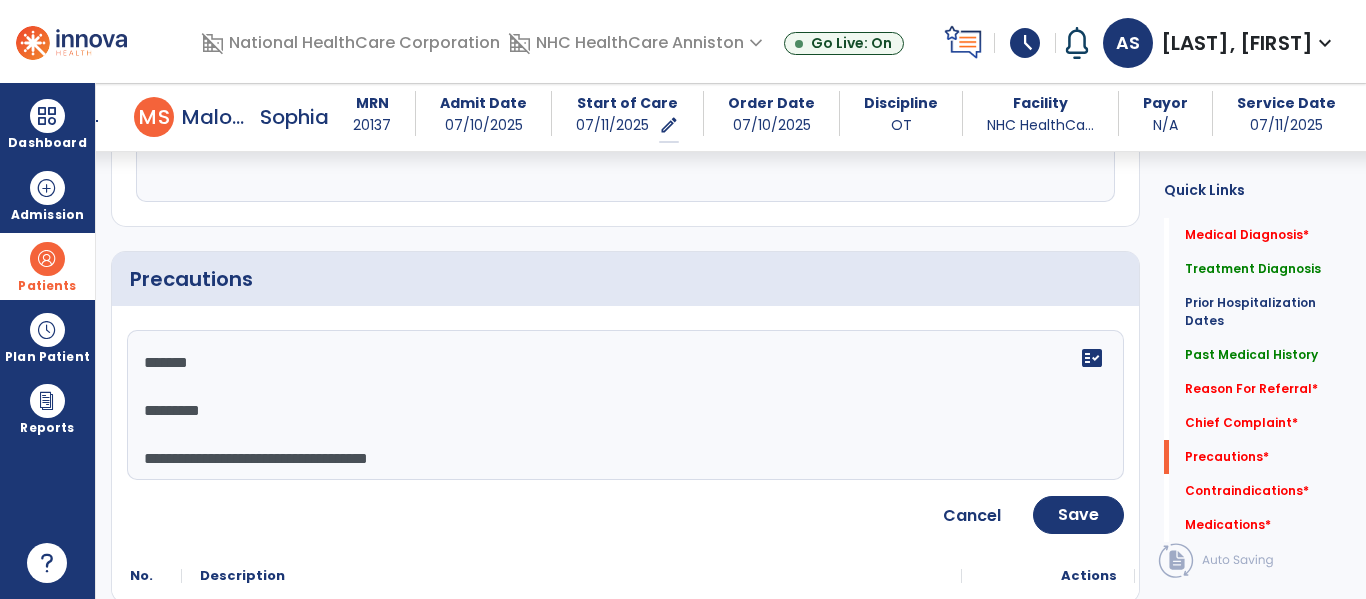 click on "**********" 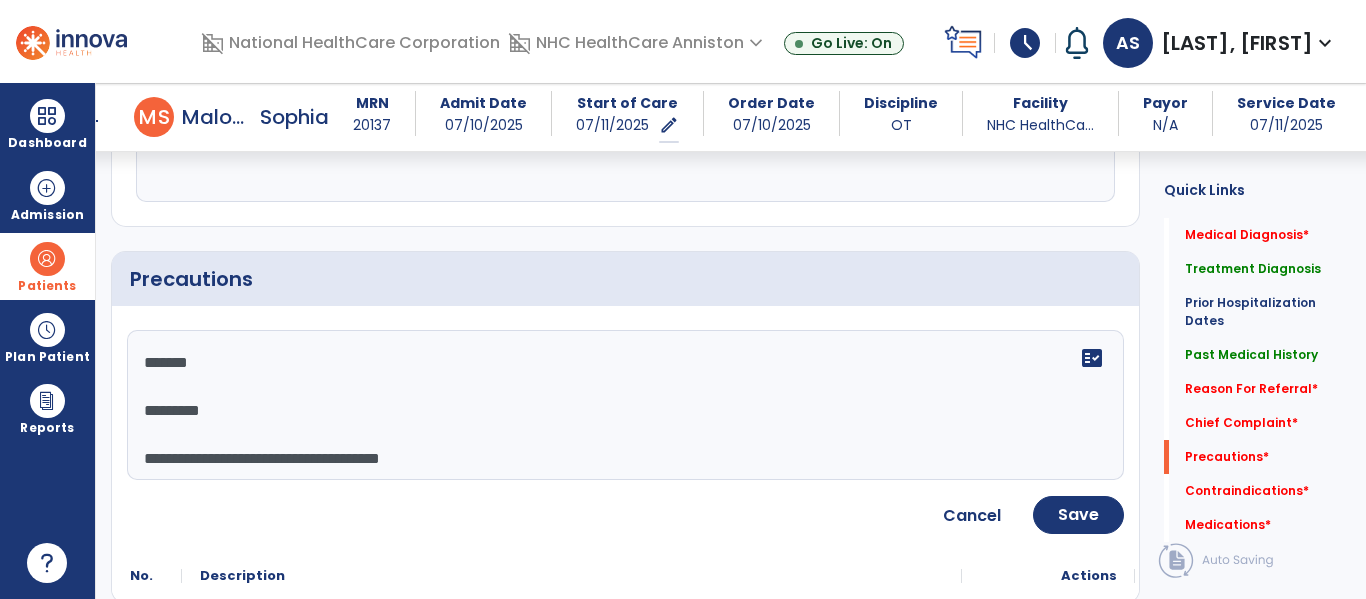 scroll, scrollTop: 40, scrollLeft: 0, axis: vertical 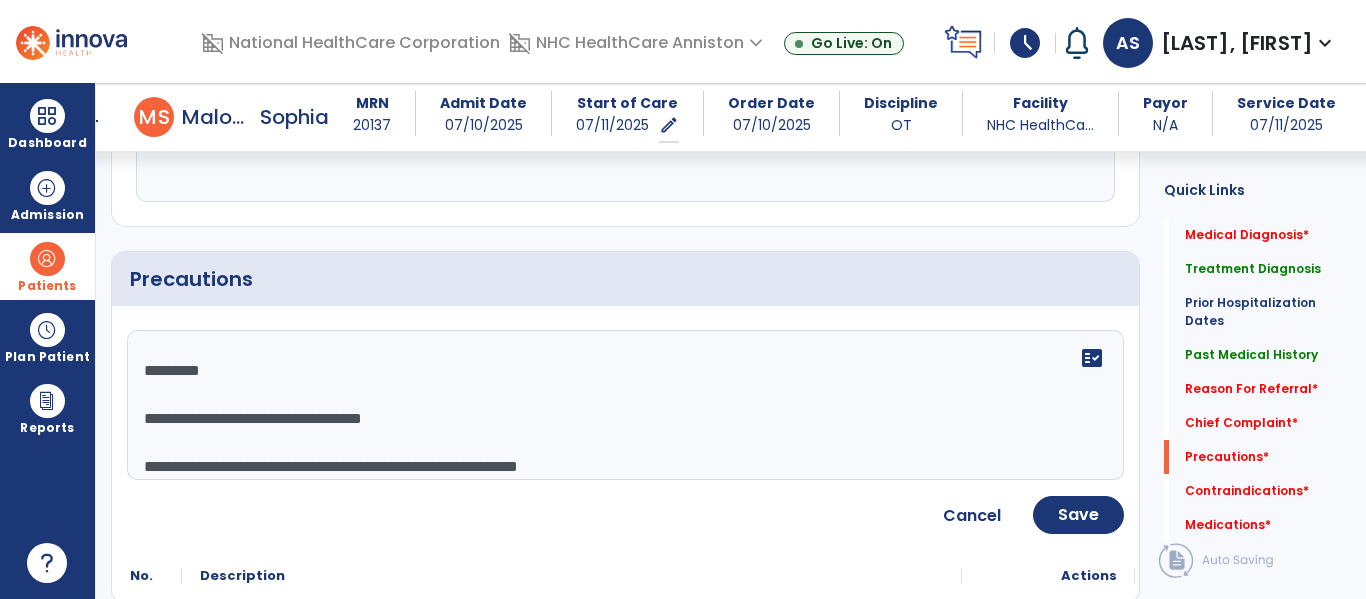 click on "**********" 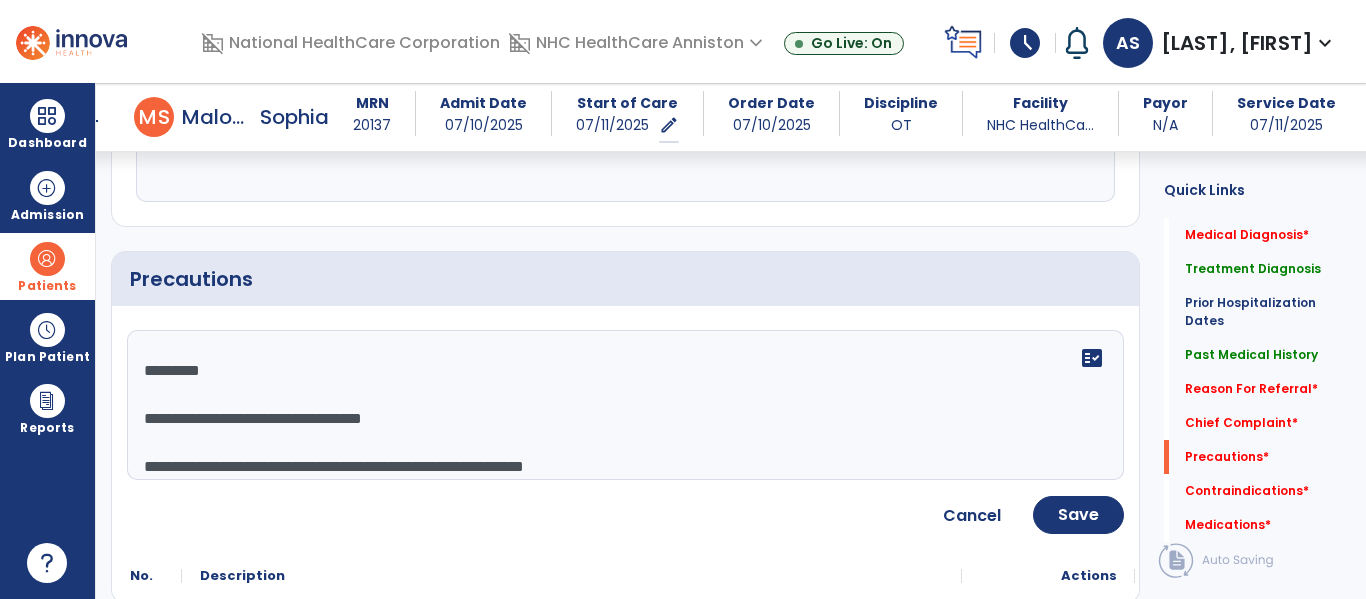 click on "**********" 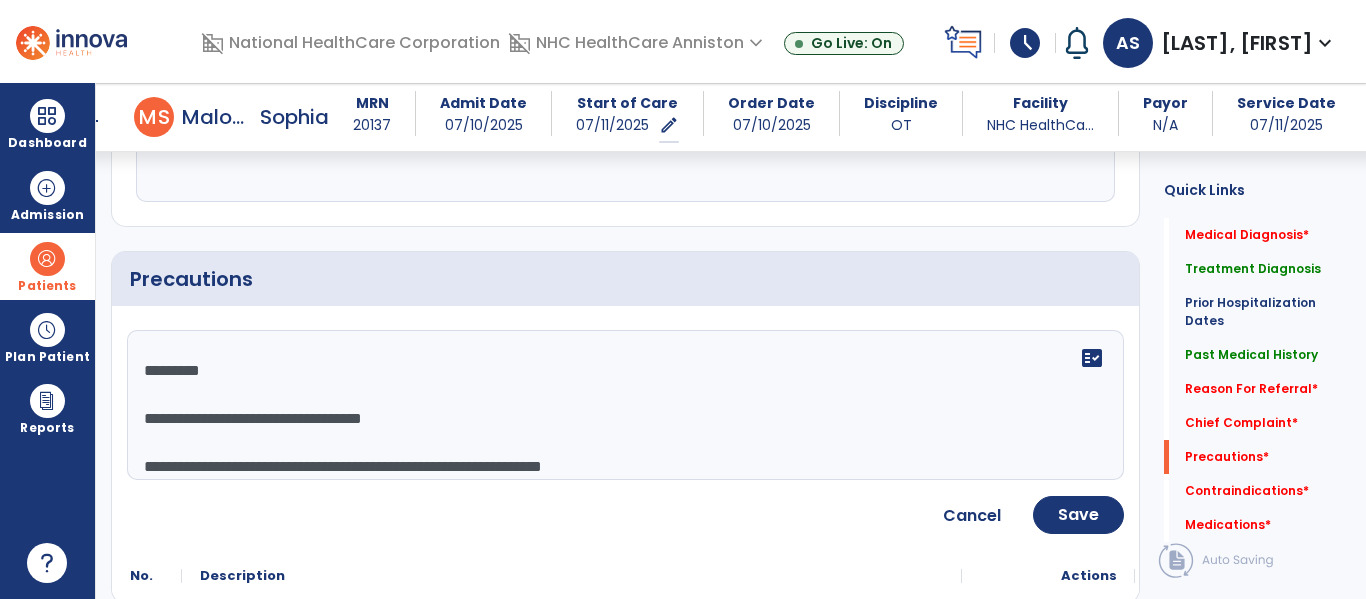 click on "**********" 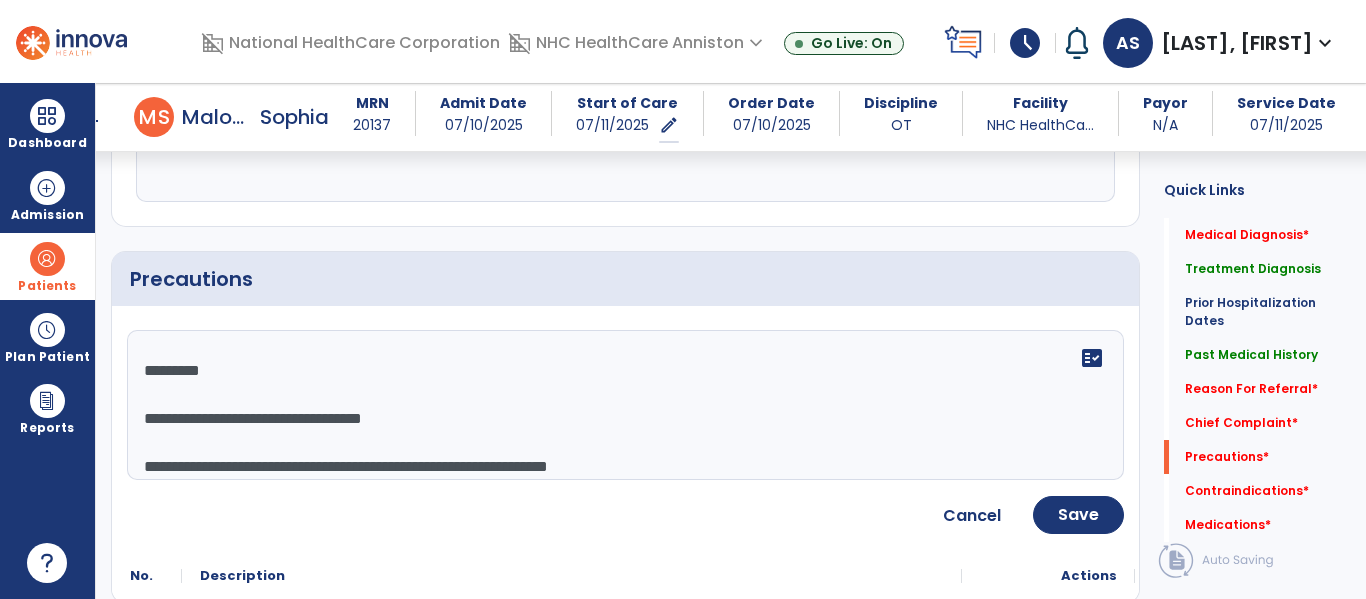type on "**********" 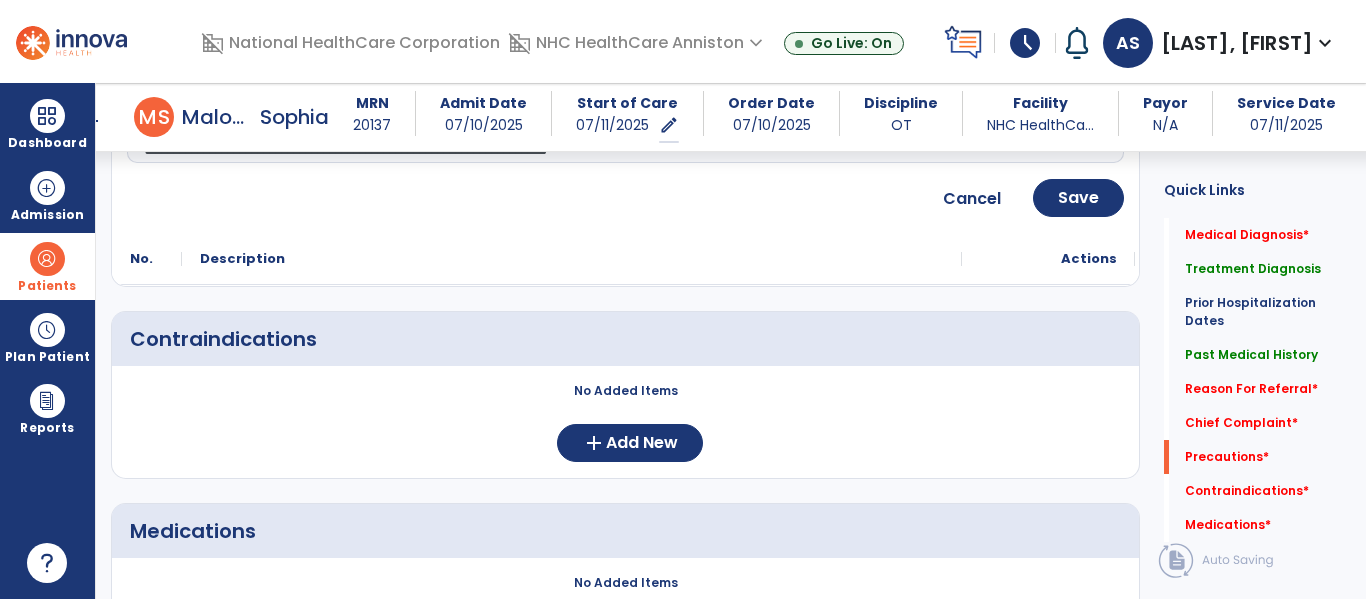 scroll, scrollTop: 1769, scrollLeft: 0, axis: vertical 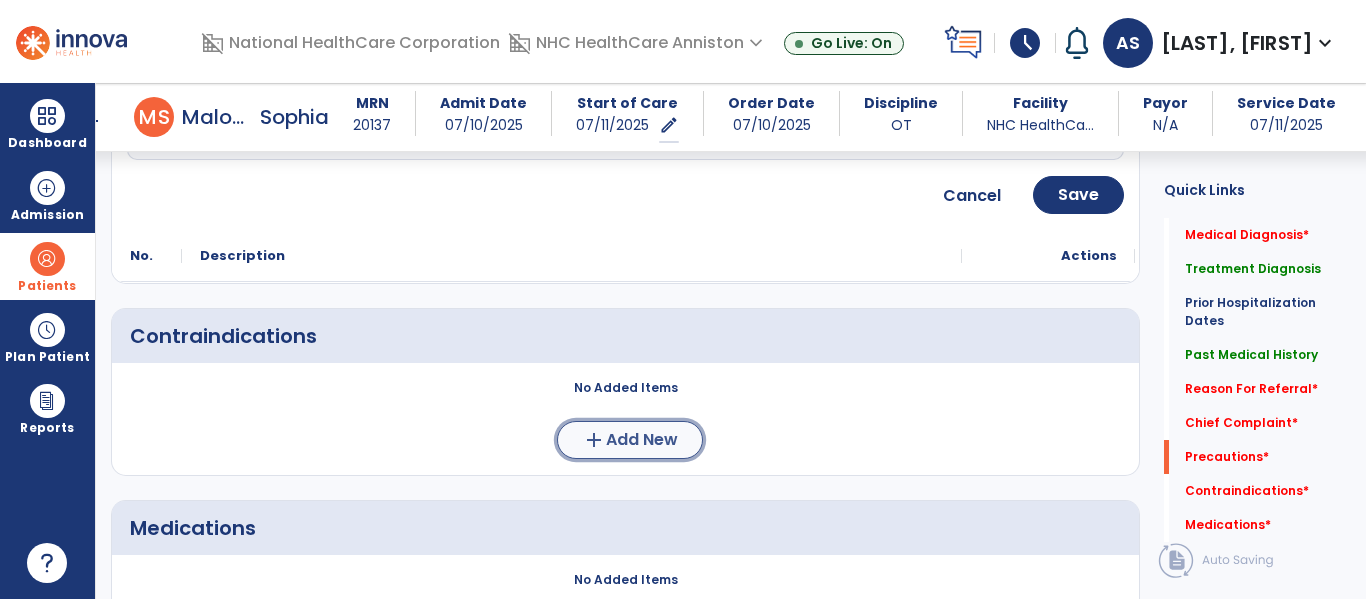 click on "add  Add New" 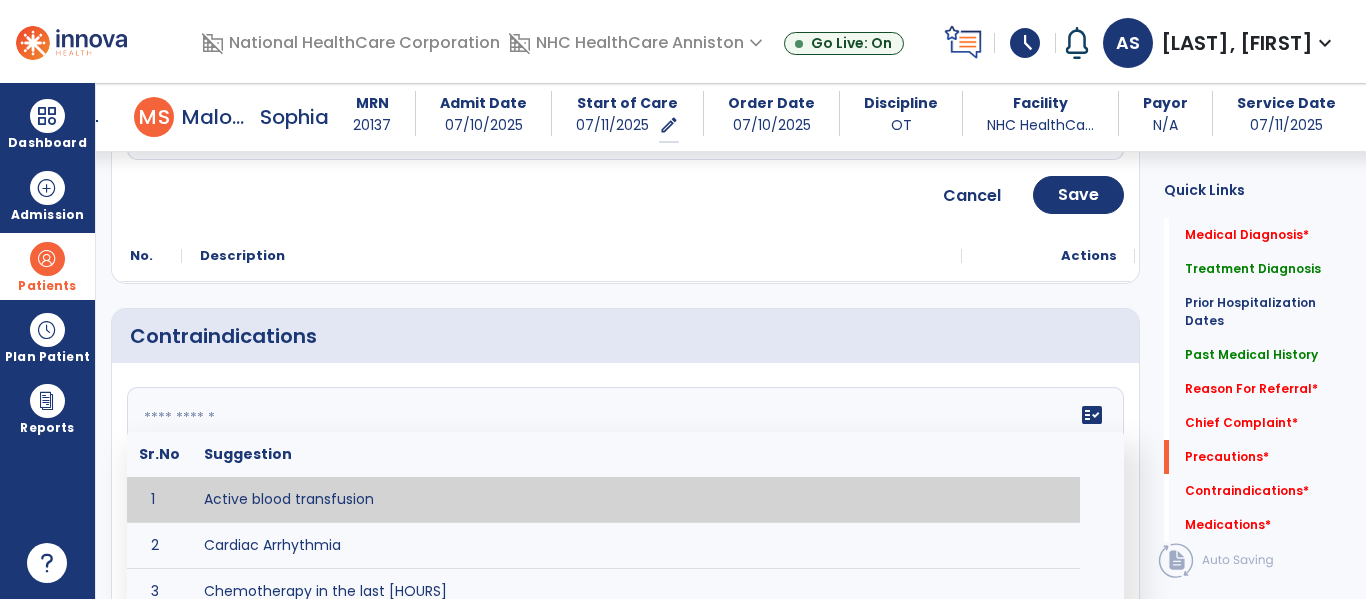 click 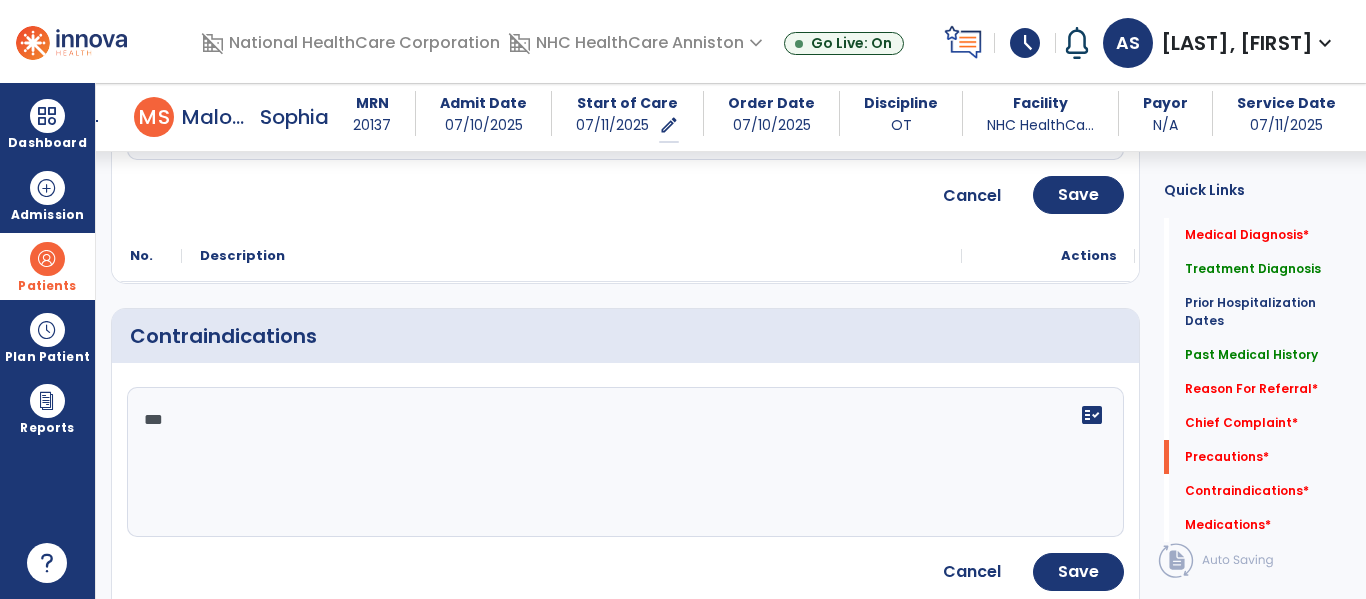 type on "***" 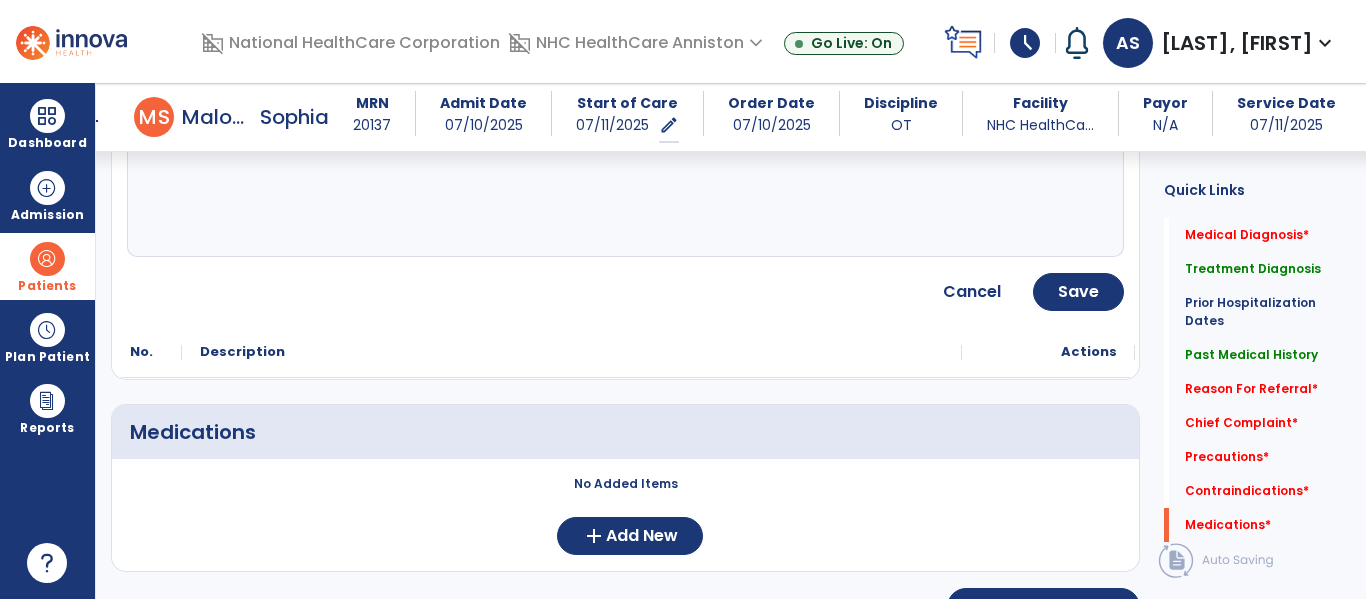 scroll, scrollTop: 2089, scrollLeft: 0, axis: vertical 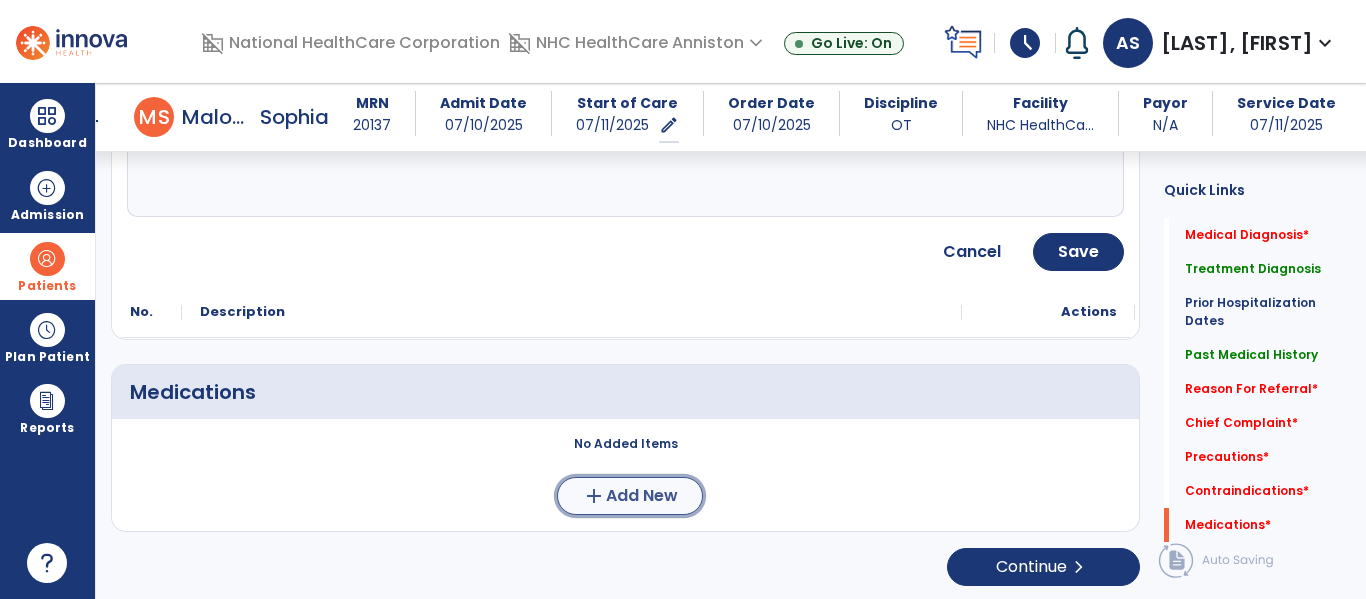 click on "Add New" 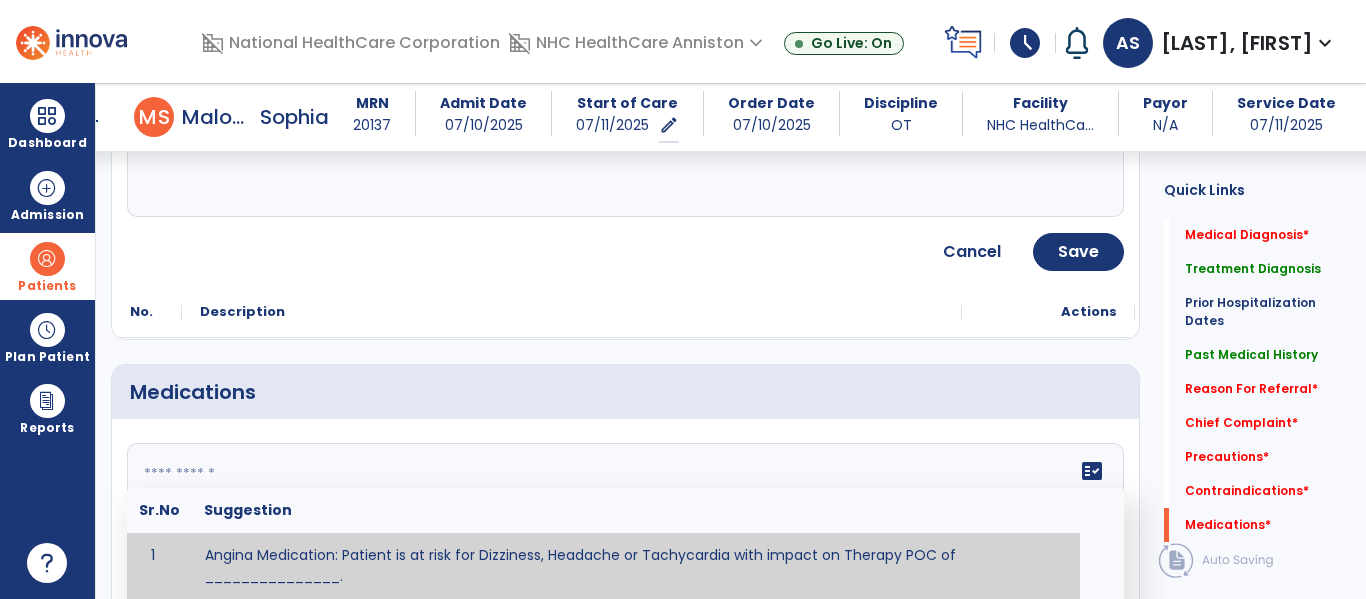 click on "fact_check  Sr.No Suggestion 1 Angina Medication: Patient is at risk for Dizziness, Headache or Tachycardia with impact on Therapy POC of _______________. 2 Anti-Anxiety Medication: at risk for Abnormal thinking, Anxiety, Arrhythmias, Clumsiness, Dizziness, Drowsiness, Dry mouth, GI disturbances, Headache, Increased appetite, Loss of appetite, Orthostatic hypotension, Sedation, Seizures, Tachycardia, Unsteadiness, Weakness or Weight gain with impact on Therapy POC of _____________. 3 Anti-Arrhythmic Agents: at risk for Arrhythmias, Confusion, EKG changes, Hallucinations, Hepatotoxicity, Increased blood pressure, Increased heart rate, Lethargy or Toxicity with impact on Therapy POC of 4 Anti-Coagulant medications: with potential risk for hemorrhage (including rectal bleeding and coughing up blood), and heparin-induced thrombocytopenia (HIT syndrome). Potential impact on therapy progress includes _________. 5 6 7 8 Aspirin for ______________. 9 10 11 12 13 14 15 16 17 18 19 20 21 22 23 24" 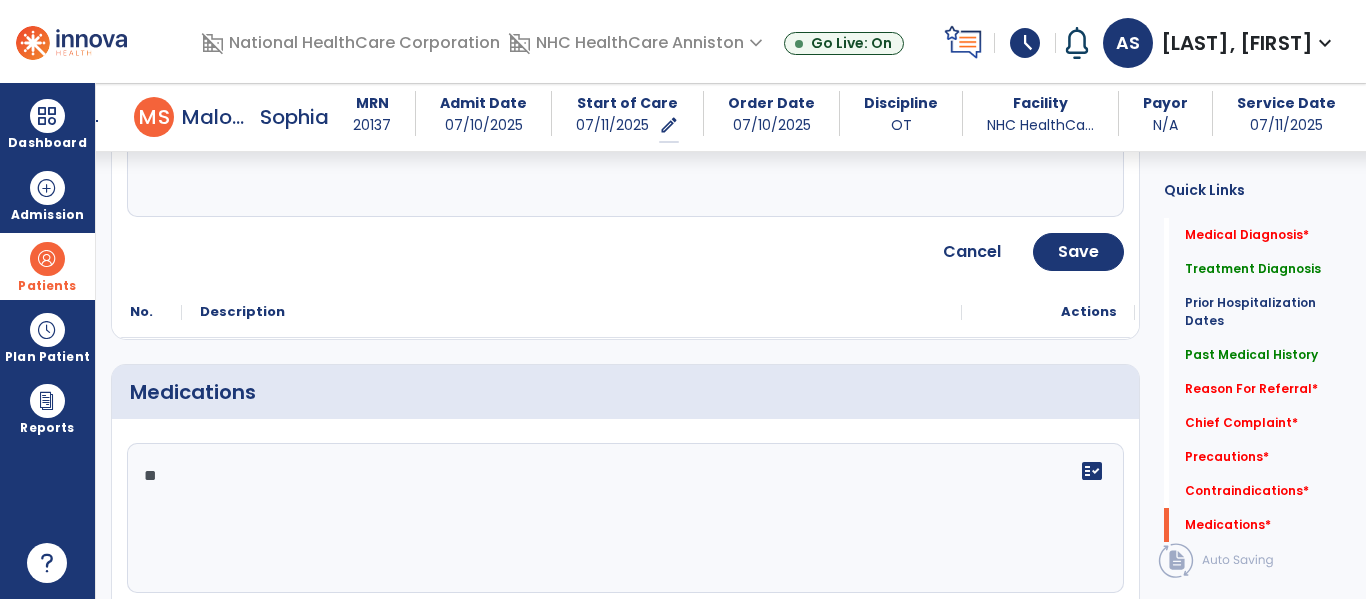 type on "*" 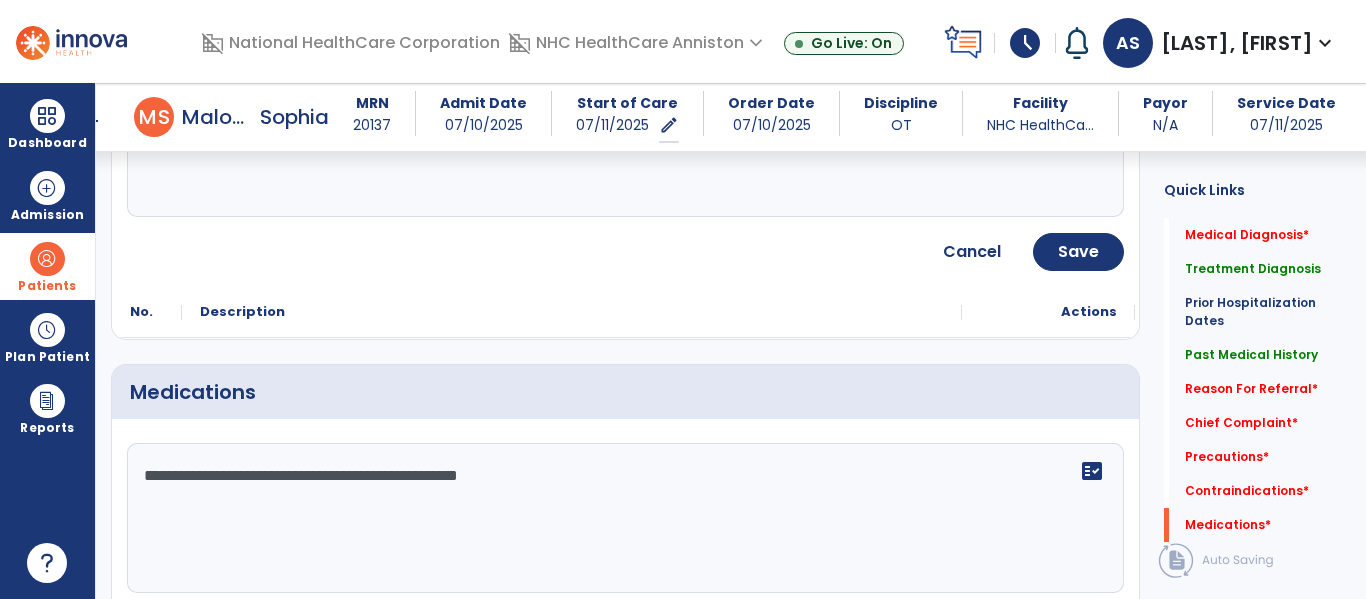 type on "**********" 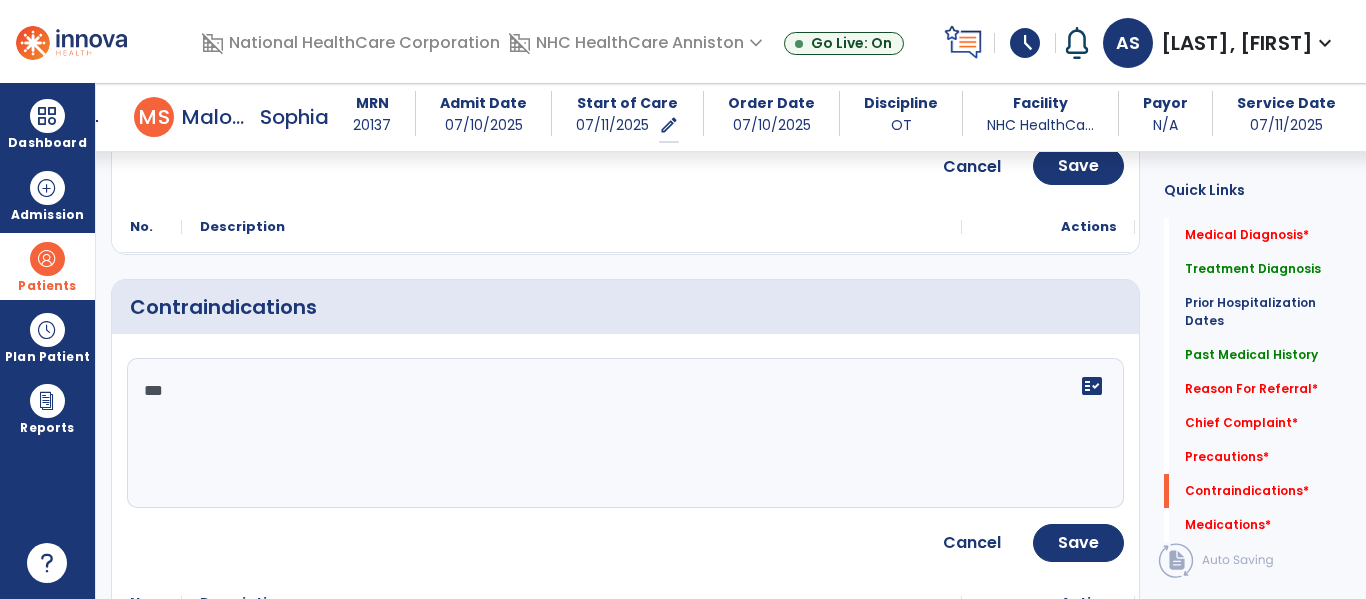scroll, scrollTop: 1796, scrollLeft: 0, axis: vertical 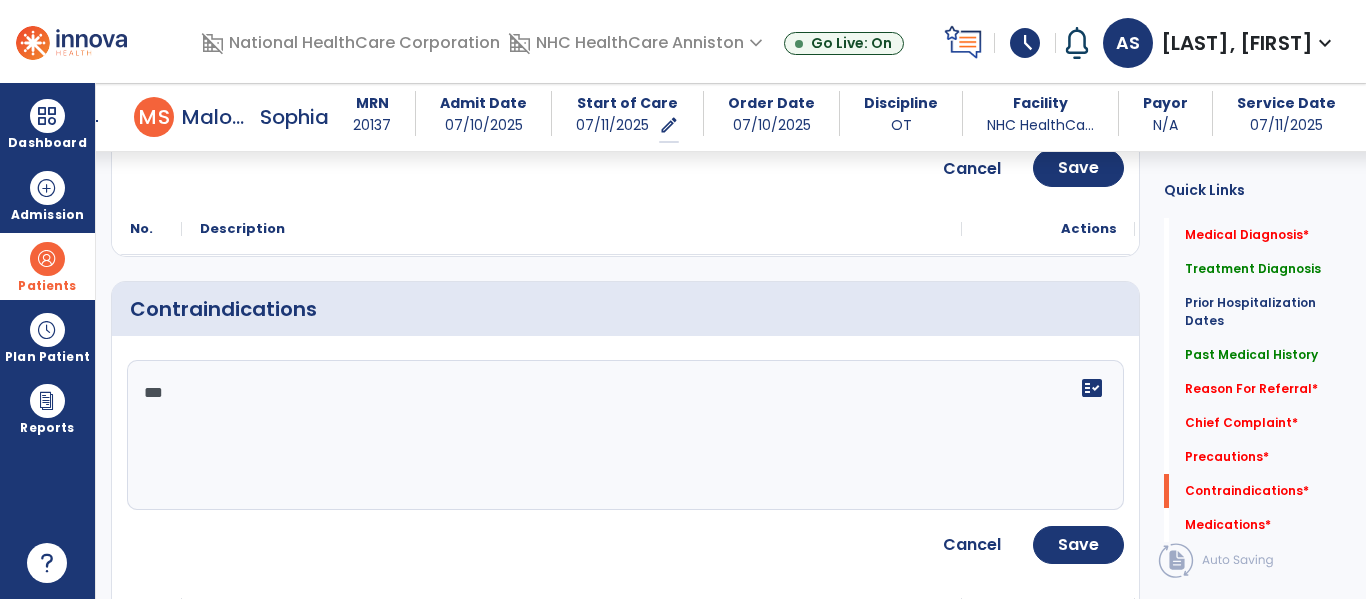 click on "***" 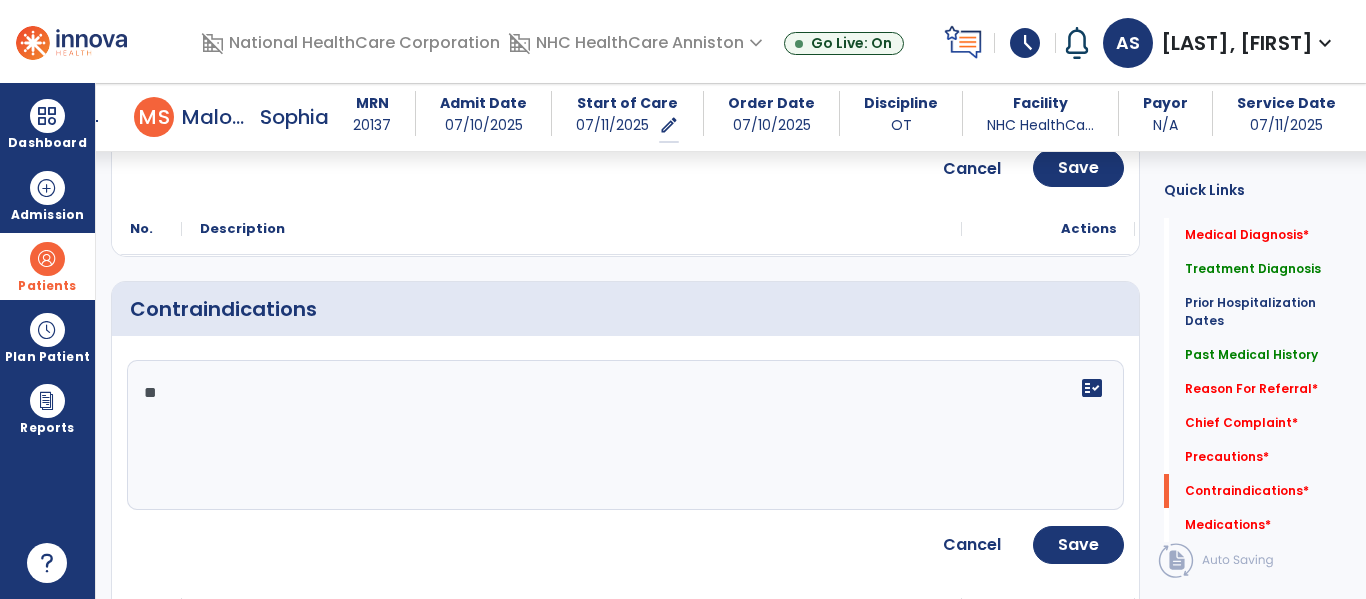 type on "*" 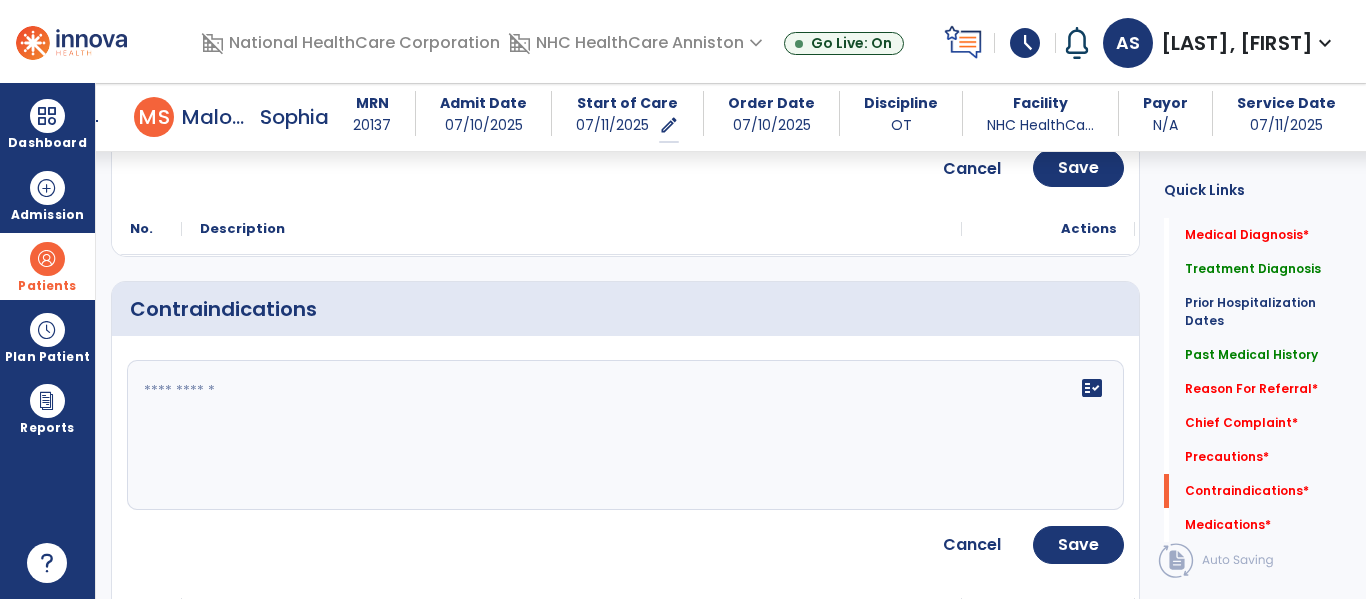 click 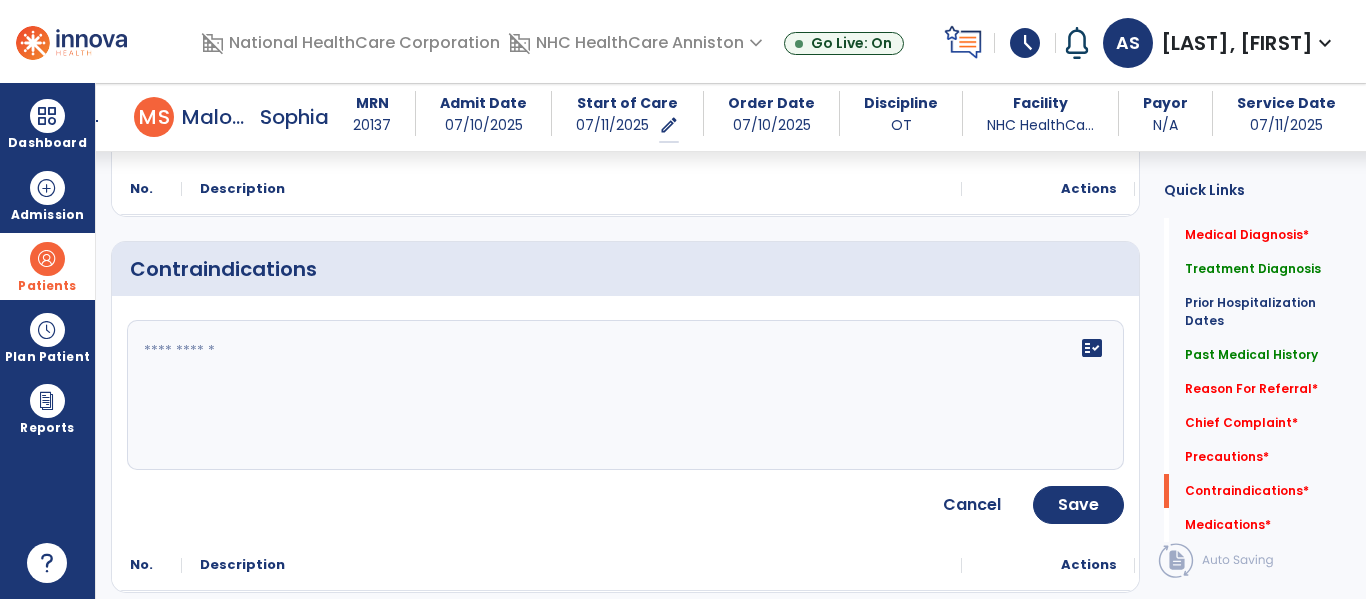 scroll, scrollTop: 1876, scrollLeft: 0, axis: vertical 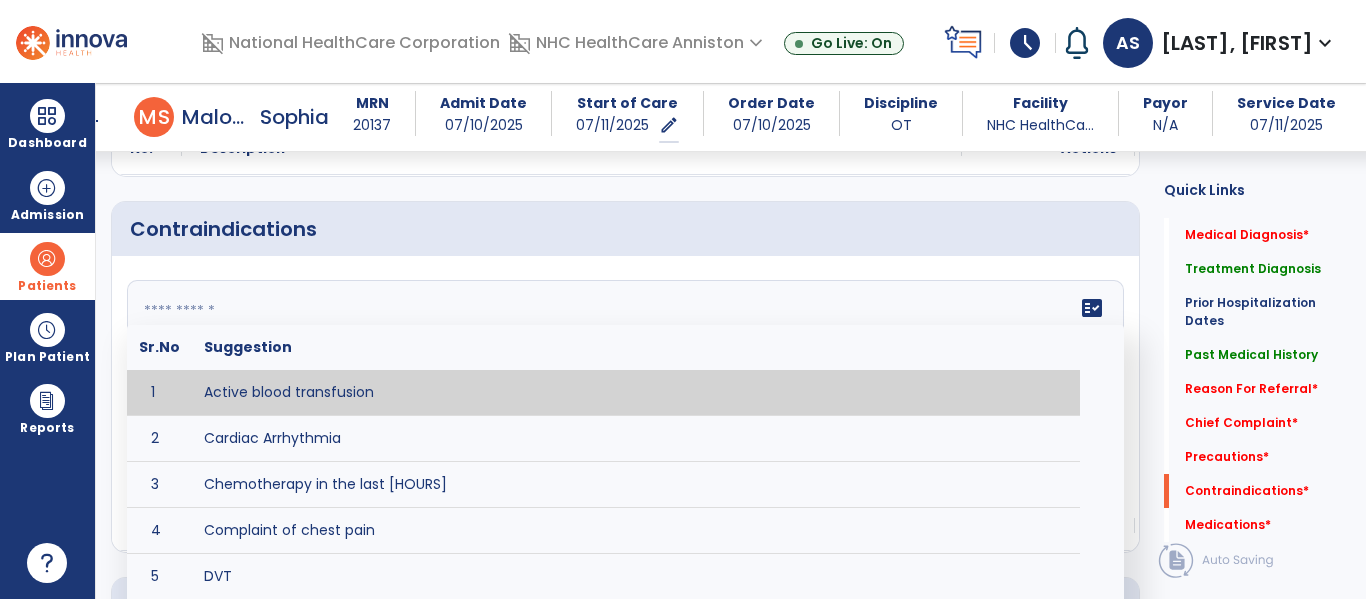 click on "fact_check  Sr.No Suggestion 1 Active blood transfusion 2 Cardiac Arrhythmia 3 Chemotherapy in the last [HOURS] 4 Complaint of chest pain 5 DVT 6 Hypertension [VALUES] 7 Inflammation or infection in the heart. 8 Oxygen saturation lower than [VALUE] 9 Pacemaker 10 Pulmonary infarction 11 Recent changes in EKG 12 Severe aortic stenosis 13 Severe dehydration 14 Severe diaphoresis 15 Severe orthostatic hypotension 16 Severe shortness of breath/dyspnea 17 Significantly elevated potassium levels 18 Significantly low potassium levels 19 Suspected or known dissecting aneurysm 20 Systemic infection 21 Uncontrolled diabetes with blood sugar levels greater than [VALUE] or less than [Value]  22 Unstable angina 23 Untreated blood clots" 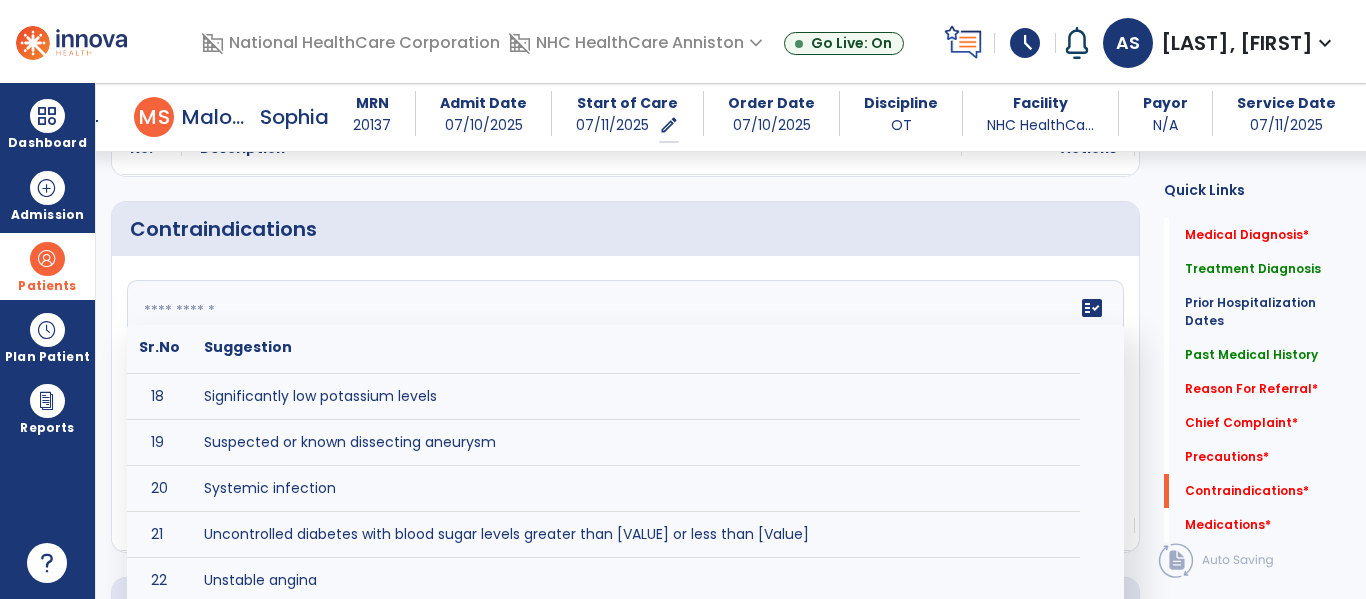scroll, scrollTop: 808, scrollLeft: 0, axis: vertical 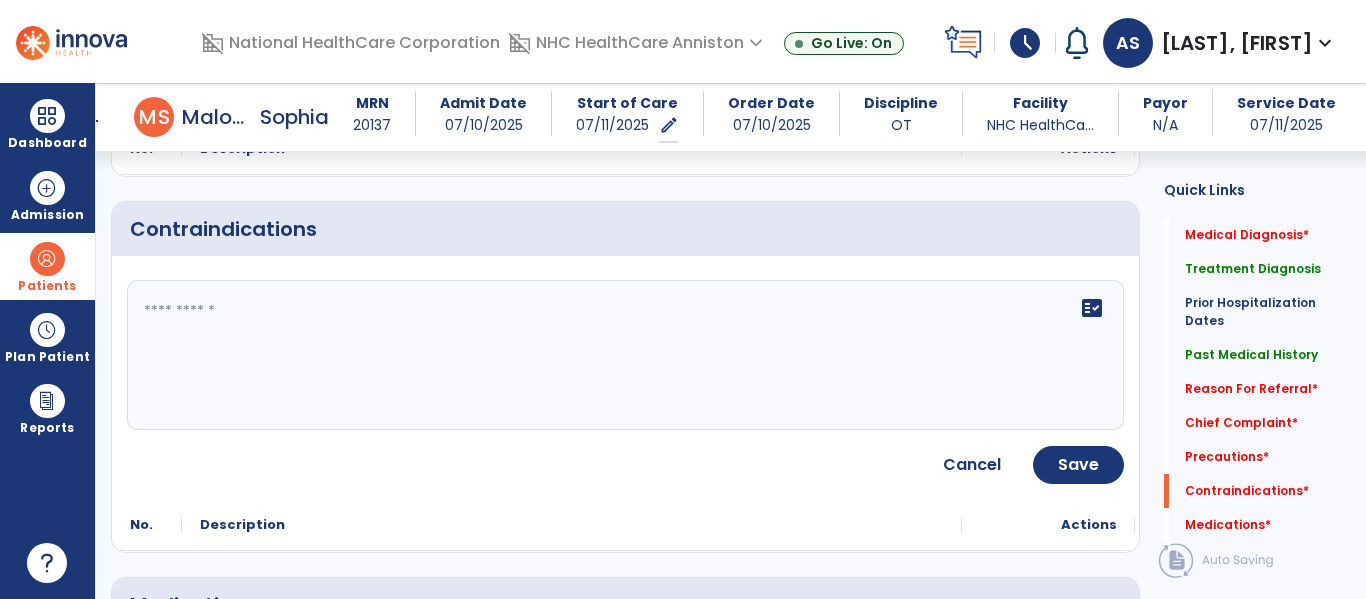 click 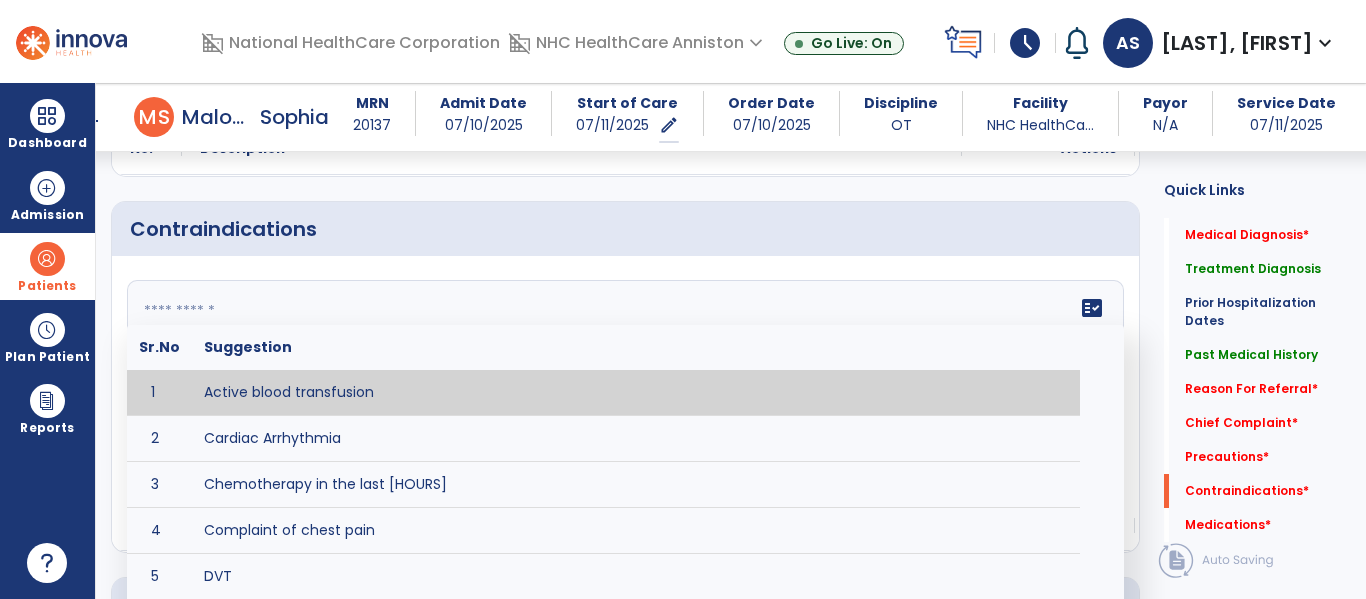 click on "fact_check  Sr.No Suggestion 1 Active blood transfusion 2 Cardiac Arrhythmia 3 Chemotherapy in the last [HOURS] 4 Complaint of chest pain 5 DVT 6 Hypertension [VALUES] 7 Inflammation or infection in the heart. 8 Oxygen saturation lower than [VALUE] 9 Pacemaker 10 Pulmonary infarction 11 Recent changes in EKG 12 Severe aortic stenosis 13 Severe dehydration 14 Severe diaphoresis 15 Severe orthostatic hypotension 16 Severe shortness of breath/dyspnea 17 Significantly elevated potassium levels 18 Significantly low potassium levels 19 Suspected or known dissecting aneurysm 20 Systemic infection 21 Uncontrolled diabetes with blood sugar levels greater than [VALUE] or less than [Value]  22 Unstable angina 23 Untreated blood clots" 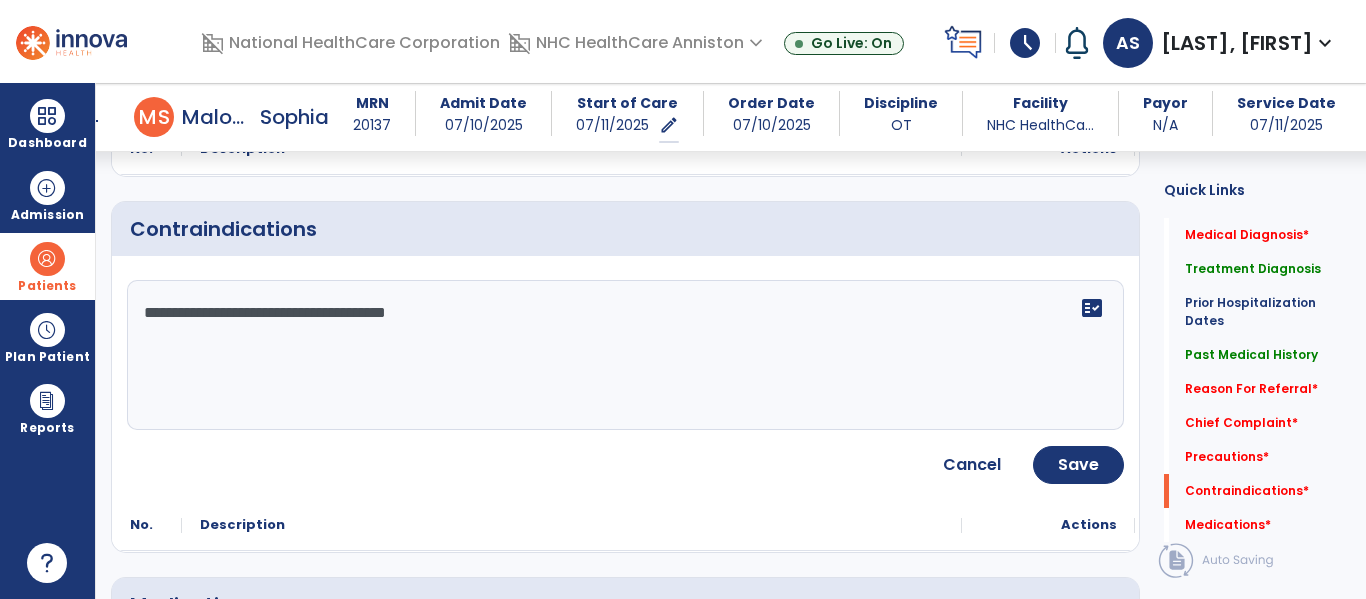 click on "**********" 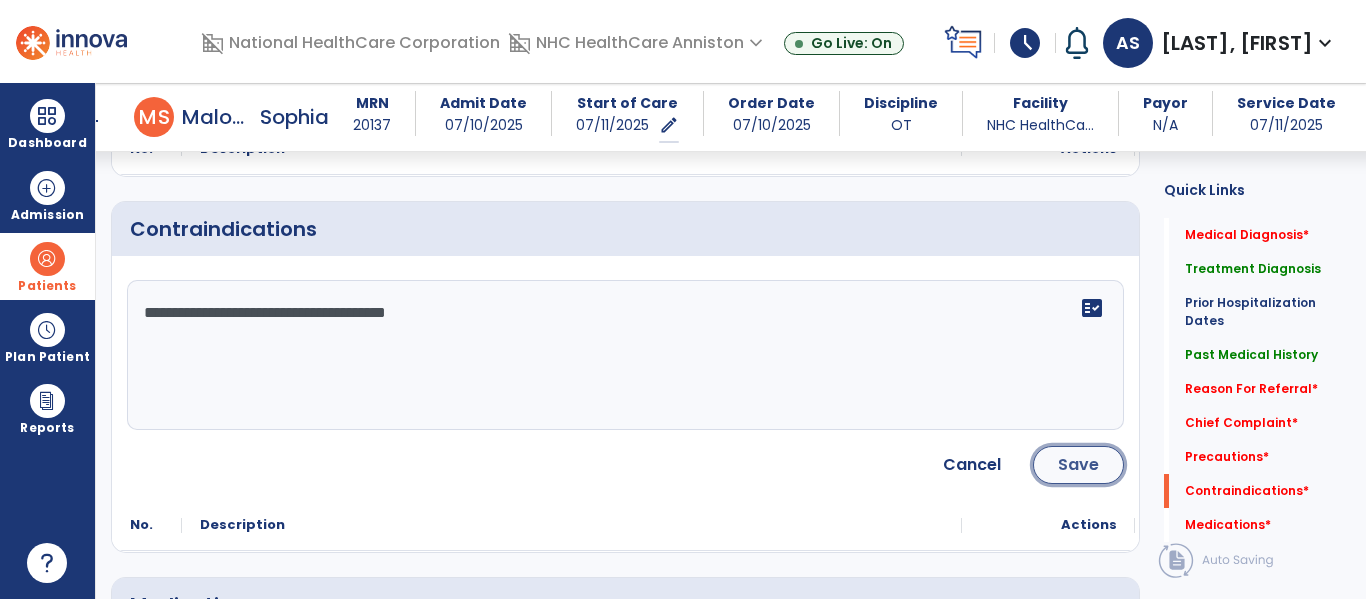 click on "Save" 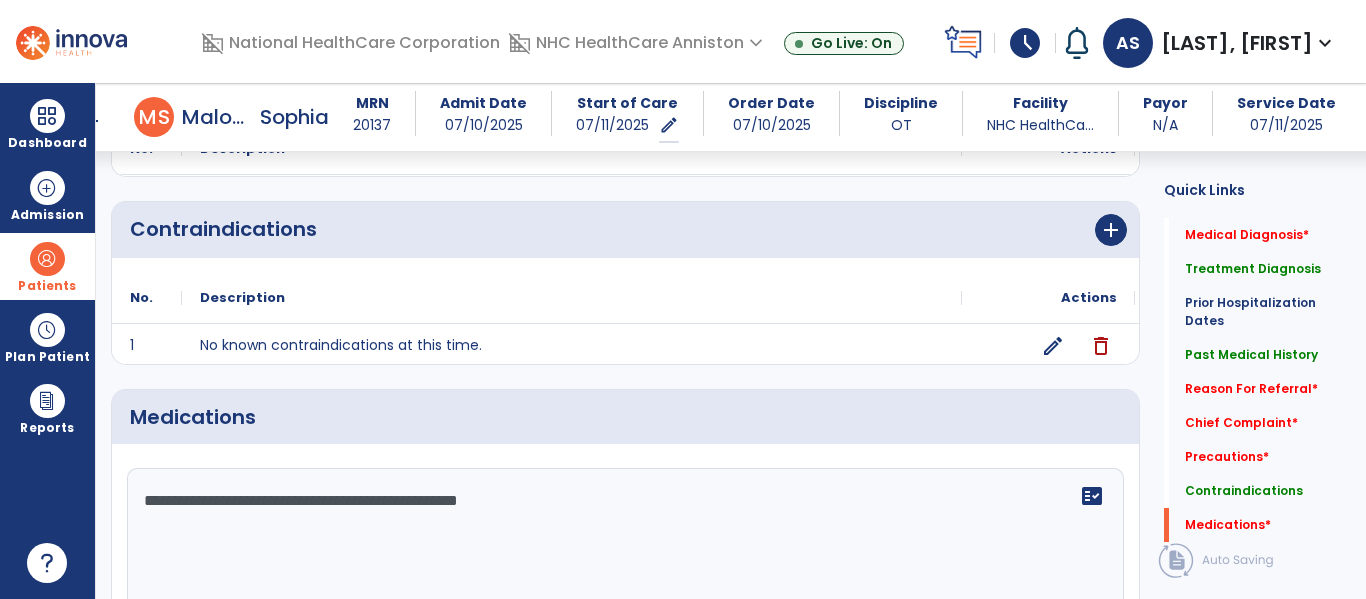 click on "Quick Links  Medical Diagnosis   *  Medical Diagnosis   *  Treatment Diagnosis   Treatment Diagnosis   Prior Hospitalization Dates   Prior Hospitalization Dates   Past Medical History   Past Medical History   Reason For Referral   *  Reason For Referral   *  Chief Complaint   *  Chief Complaint   *  Precautions   *  Precautions   *  Contraindications   Contraindications   Medications   *  Medications   *" 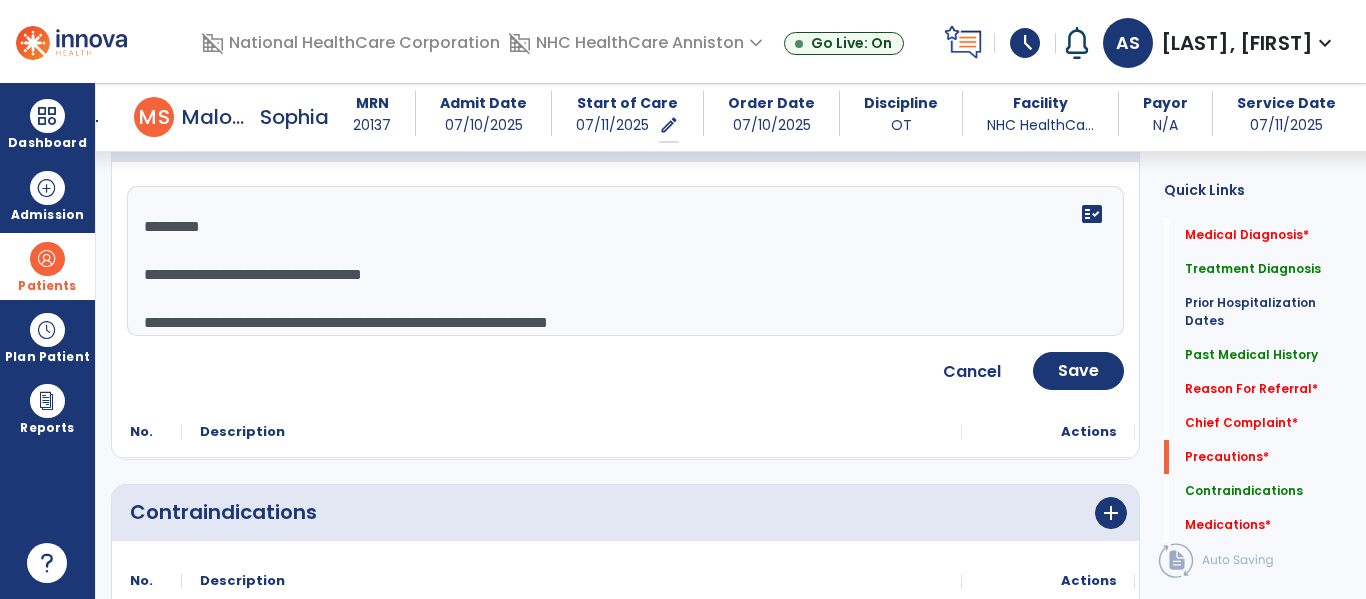 scroll, scrollTop: 1596, scrollLeft: 0, axis: vertical 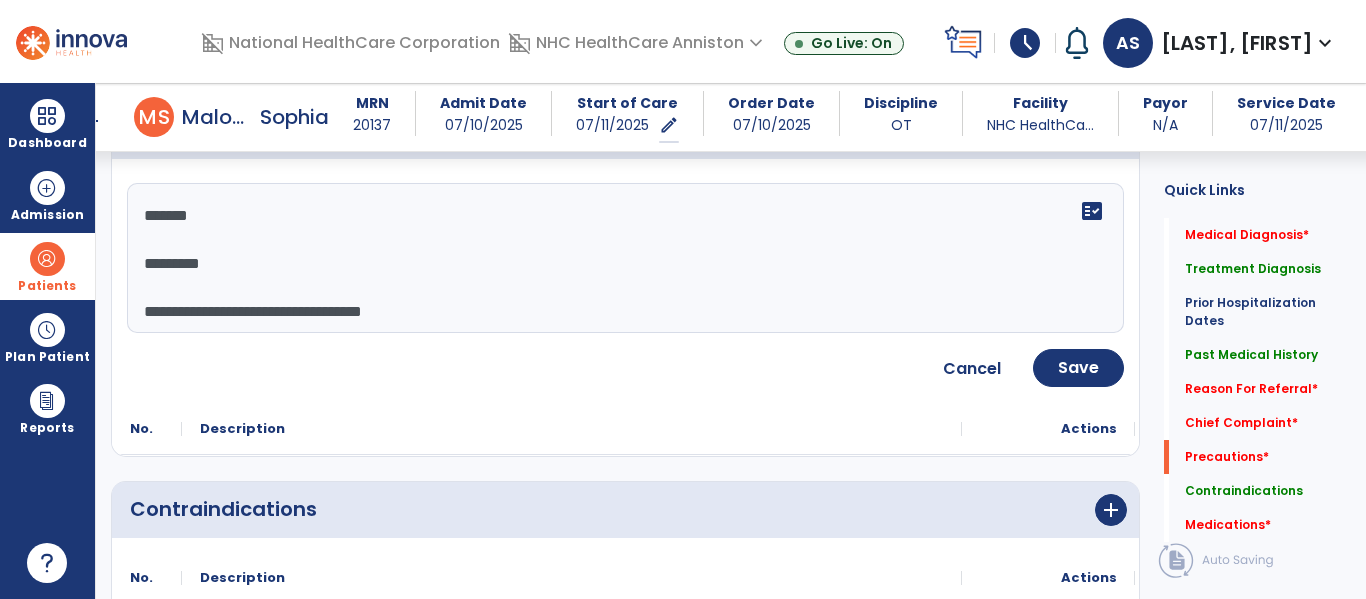 click on "**********" 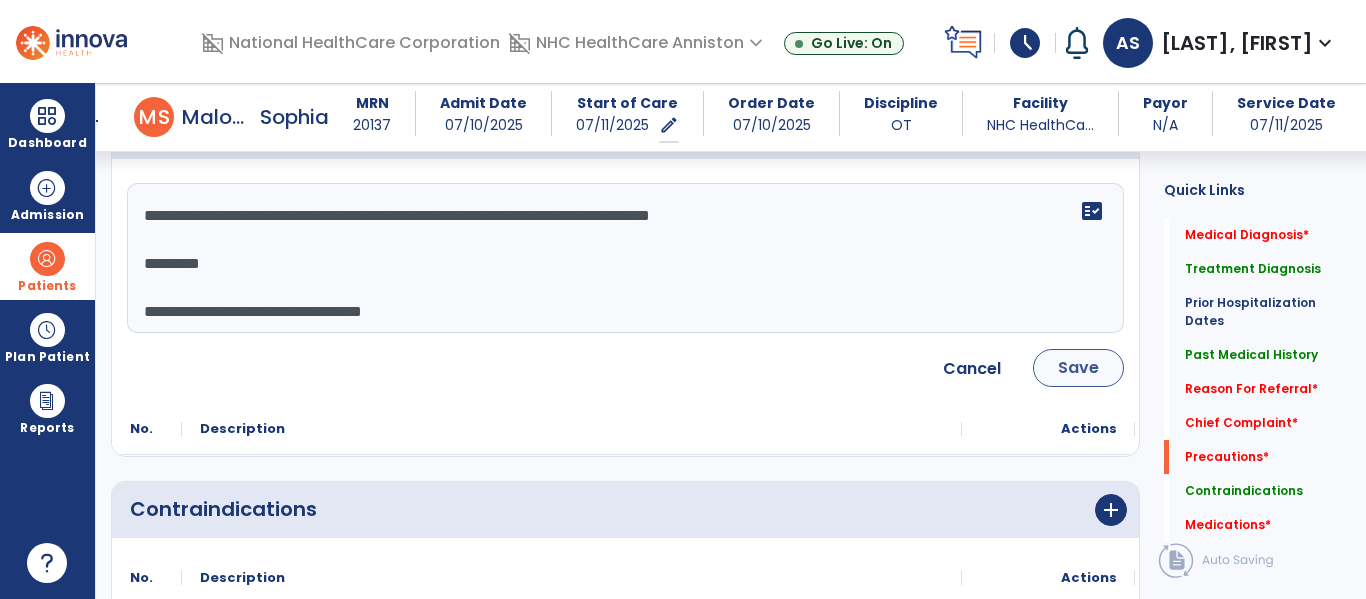 type on "**********" 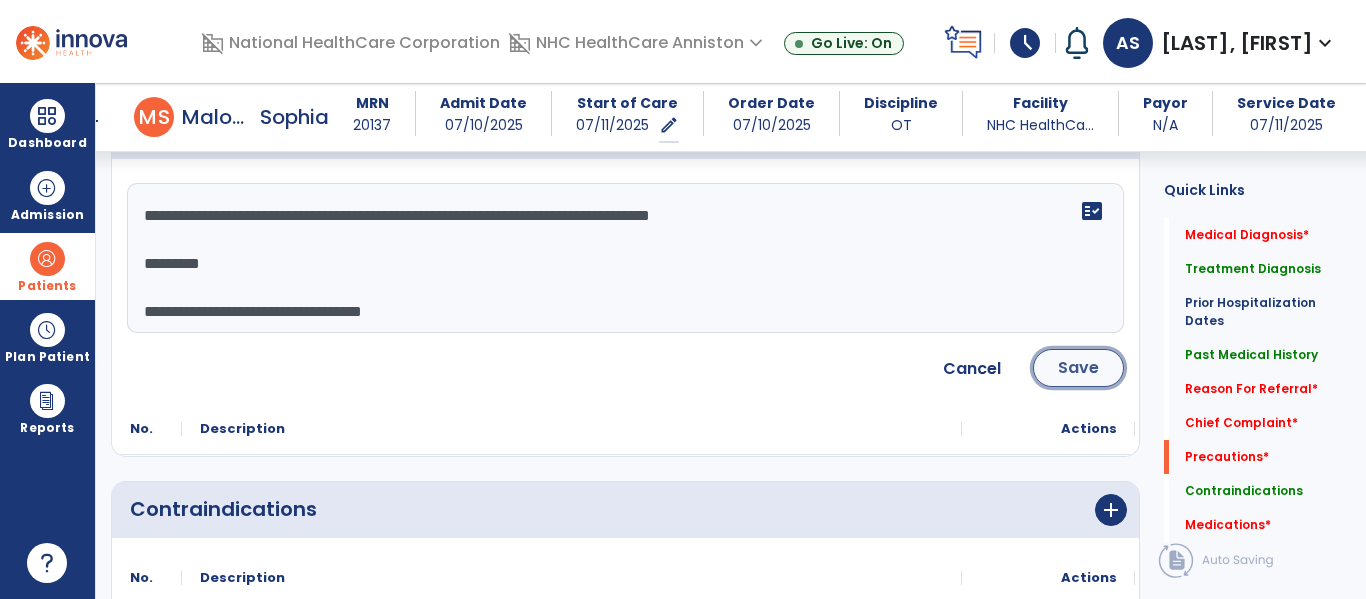 click on "Save" 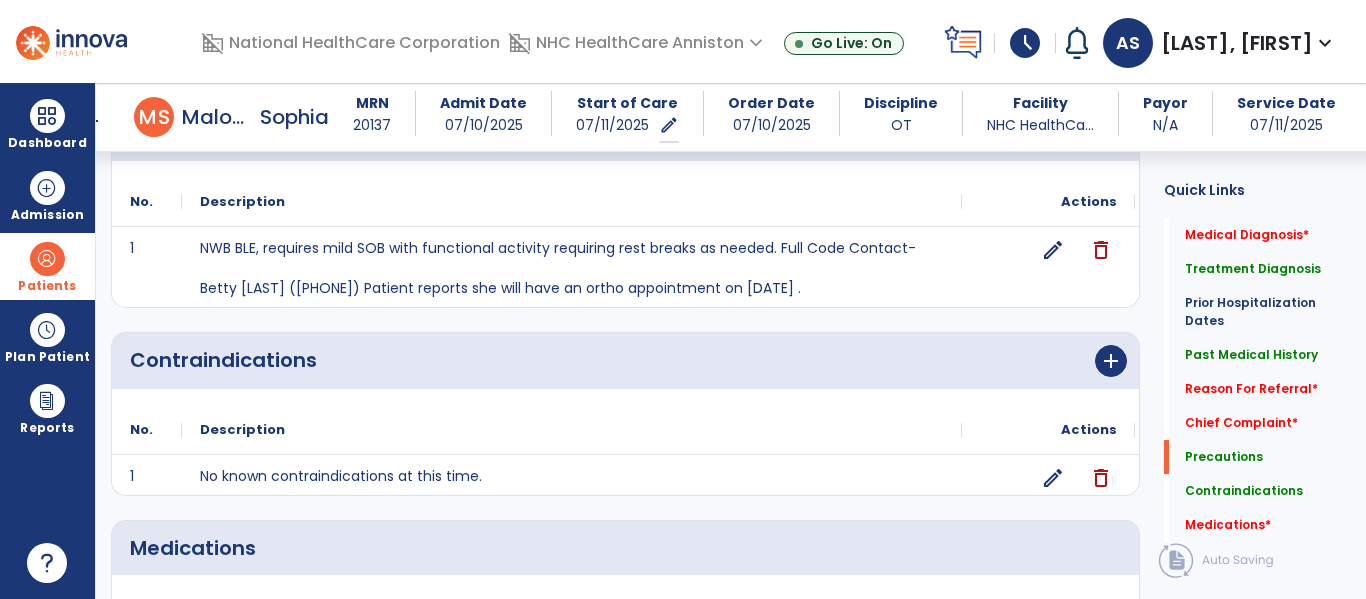 click on "Quick Links  Medical Diagnosis   *  Medical Diagnosis   *  Treatment Diagnosis   Treatment Diagnosis   Prior Hospitalization Dates   Prior Hospitalization Dates   Past Medical History   Past Medical History   Reason For Referral   *  Reason For Referral   *  Chief Complaint   *  Chief Complaint   *  Precautions   Precautions   Contraindications   Contraindications   Medications   *  Medications   *" 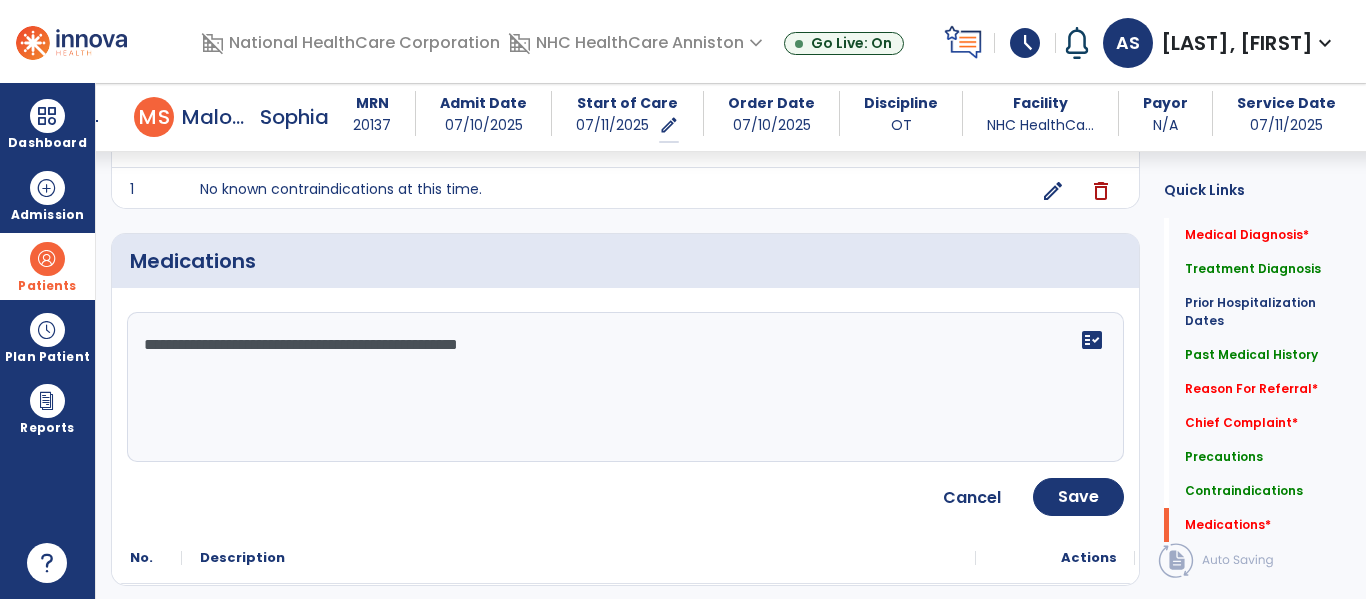 scroll, scrollTop: 1940, scrollLeft: 0, axis: vertical 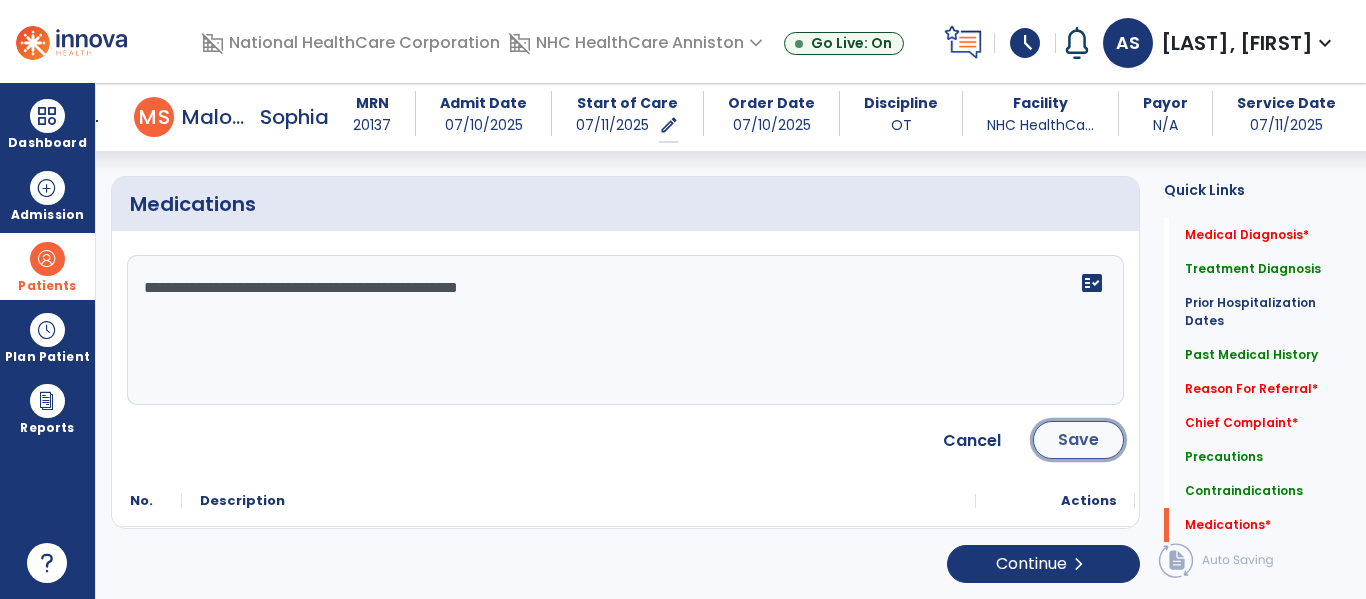click on "Save" 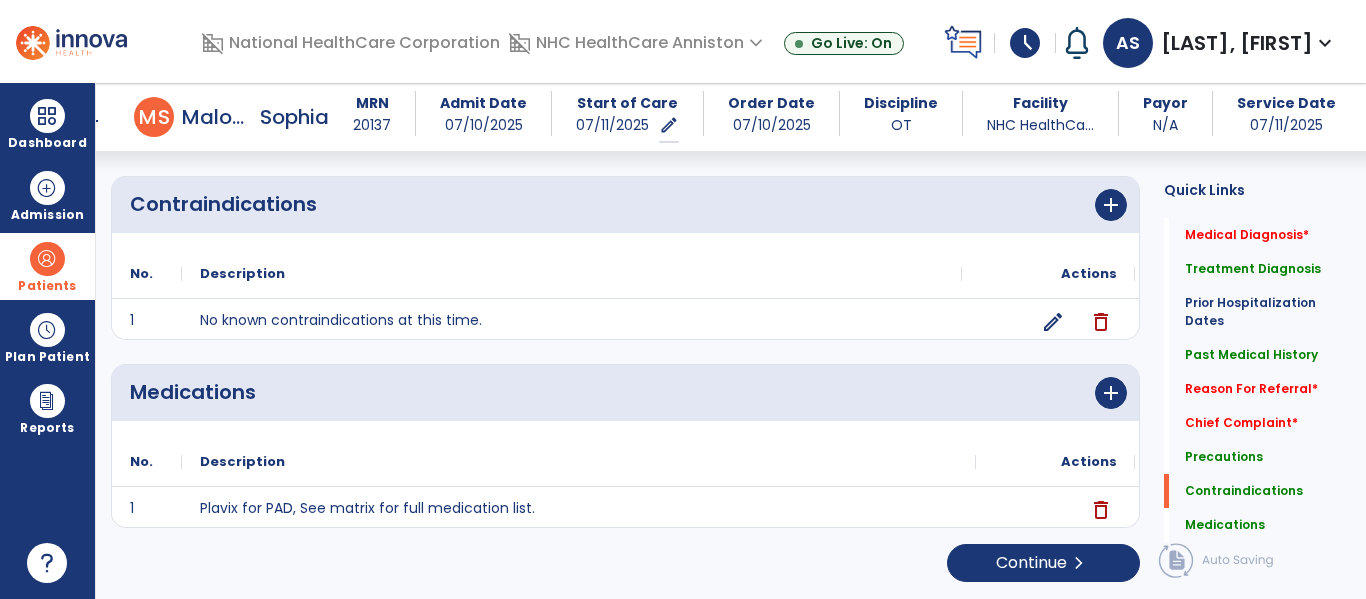 scroll, scrollTop: 1752, scrollLeft: 0, axis: vertical 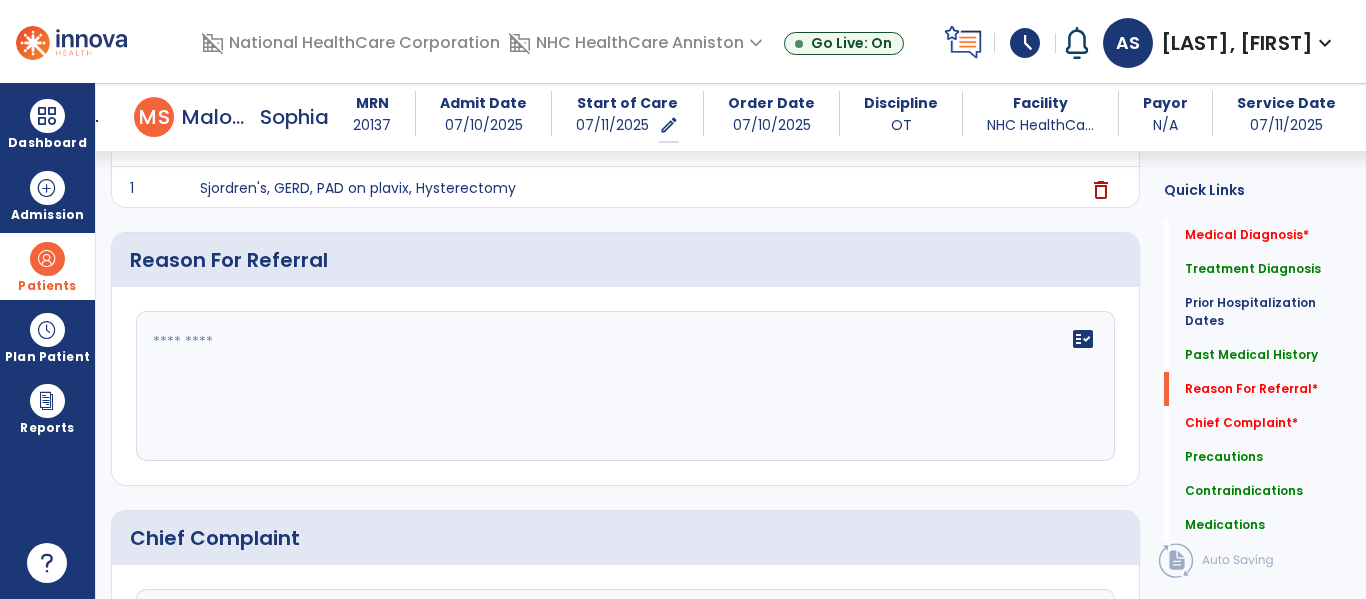 click on "Medical Diagnosis     No Medical Diagnosis yet  add  Add New Treatment Diagnosis      menu   Add Treatment Diagnosis   Delete Treatment Diagnosis
Code
Description
Onset Date
to" 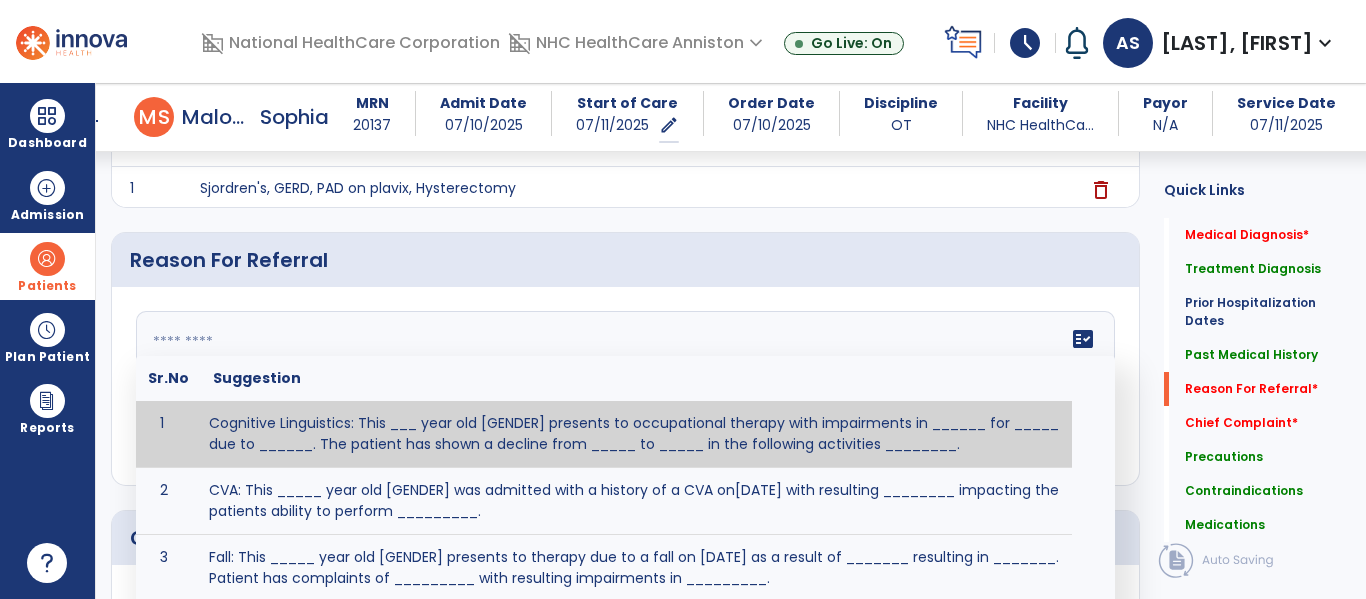 click on "fact_check  Sr.No Suggestion 1 Cognitive Linguistics: This ___ year old [GENDER] presents to occupational therapy with impairments in ______ for _____ due to ______.  The patient has shown a decline from _____ to _____ in the following activities ________. 2 CVA: This _____ year old [GENDER] was admitted with a history of a CVA on[DATE] with resulting ________ impacting the patients ability to perform _________. 3 Fall: This _____ year old [GENDER] presents to therapy due to a fall on [DATE] as a result of _______ resulting in _______.  Patient has complaints of _________ with resulting impairments in _________. 4 5 Fall at Home: This _____ year old [GENDER] fell at home, resulting  in ________.  This has impacted this patient's _______.  As a result of these noted limitations in functional activities, this patient is unable to safely return to home.  This patient requires skilled therapy in order to improve safety and function. 6 7 8 9 10 11" 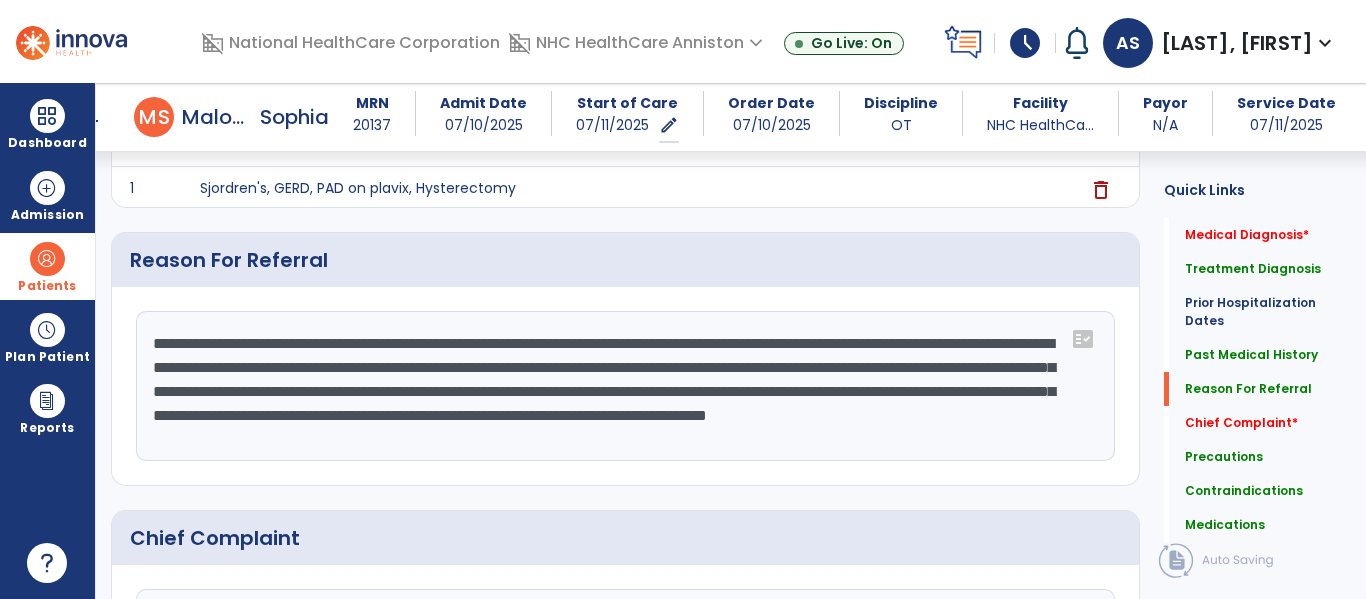 click on "**********" 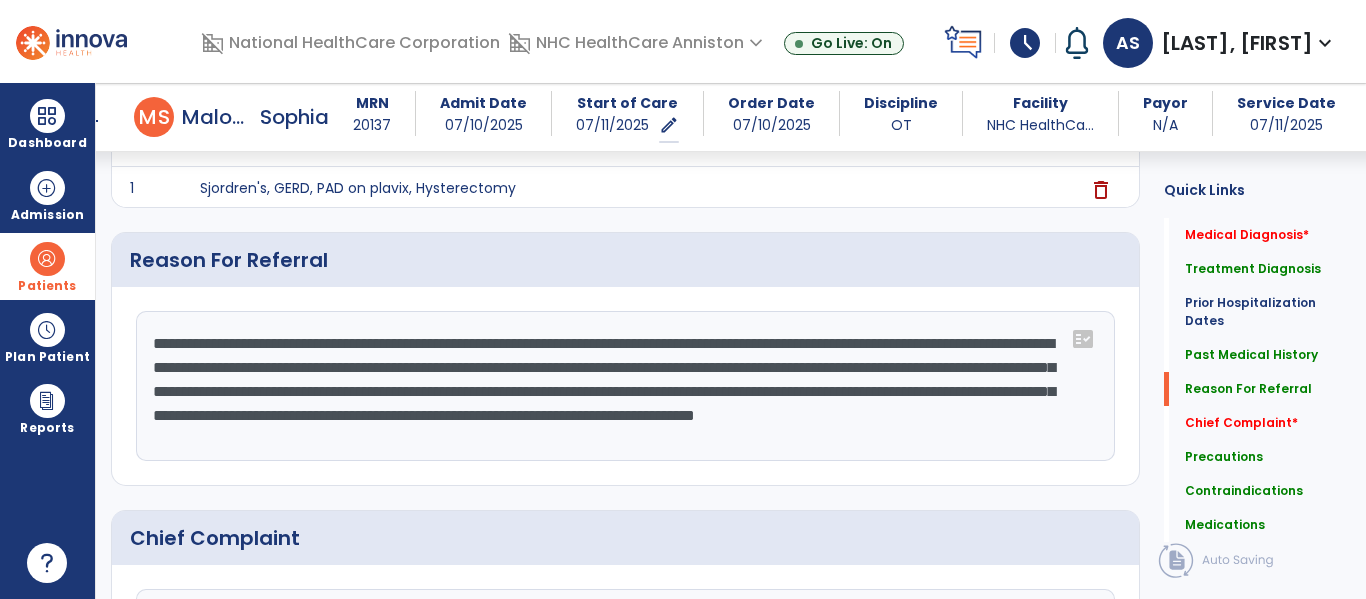 click on "**********" 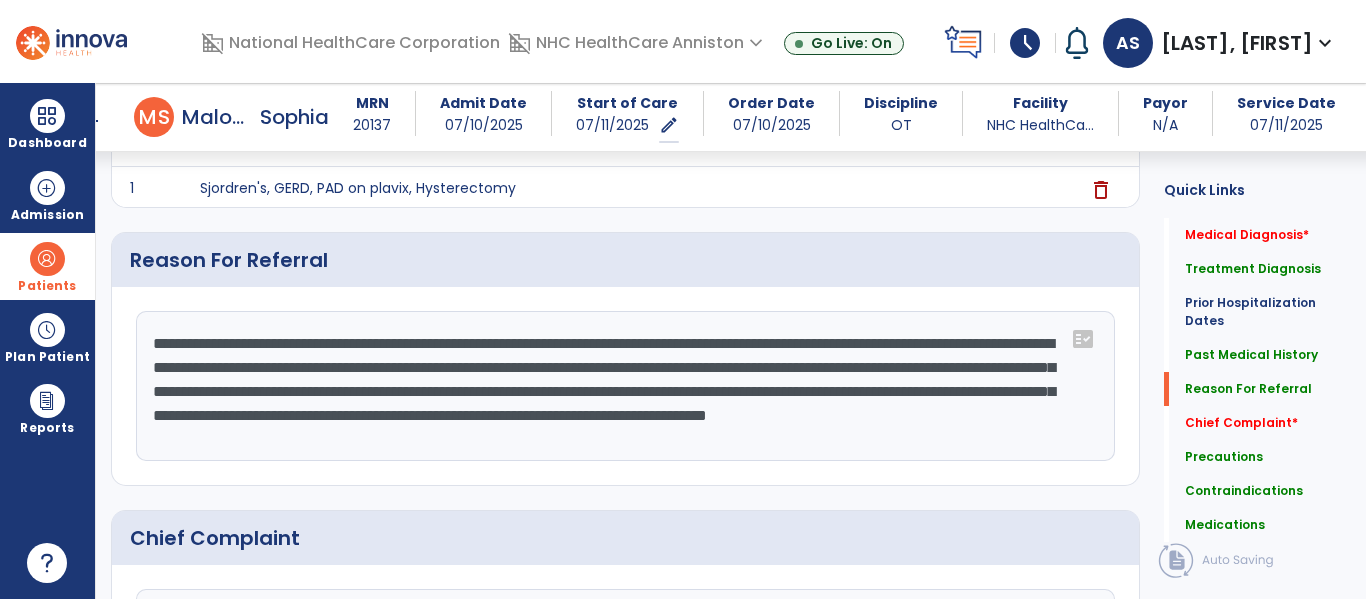 click on "Chief Complaint" 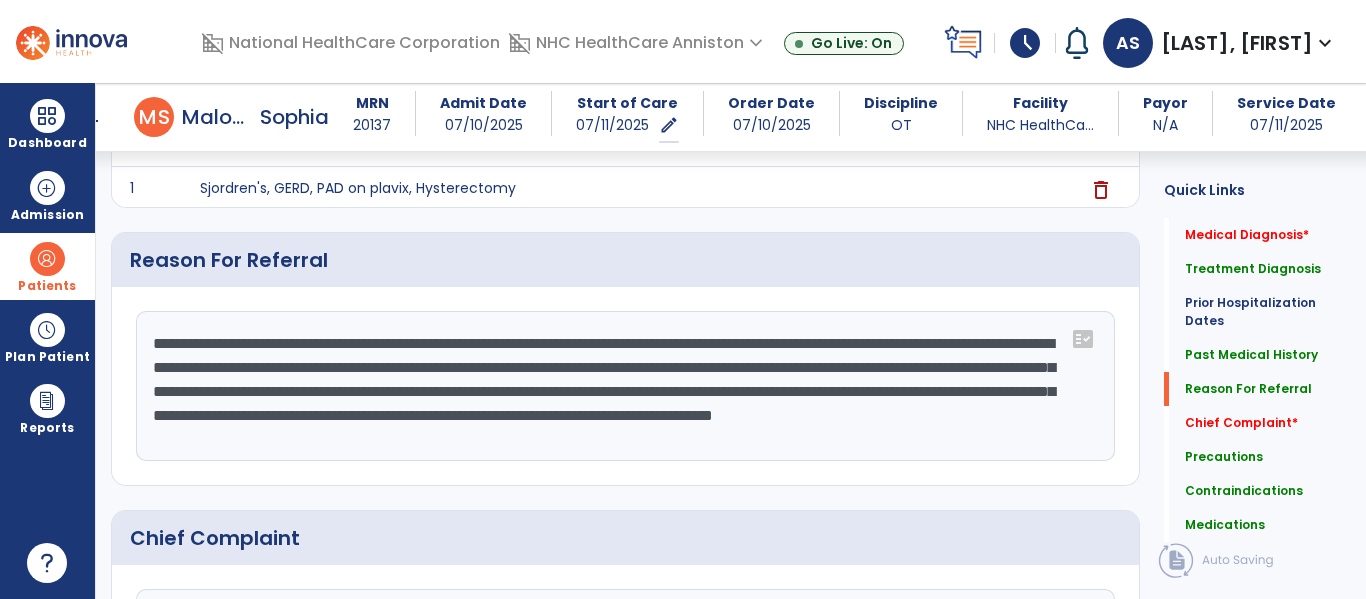 type on "**********" 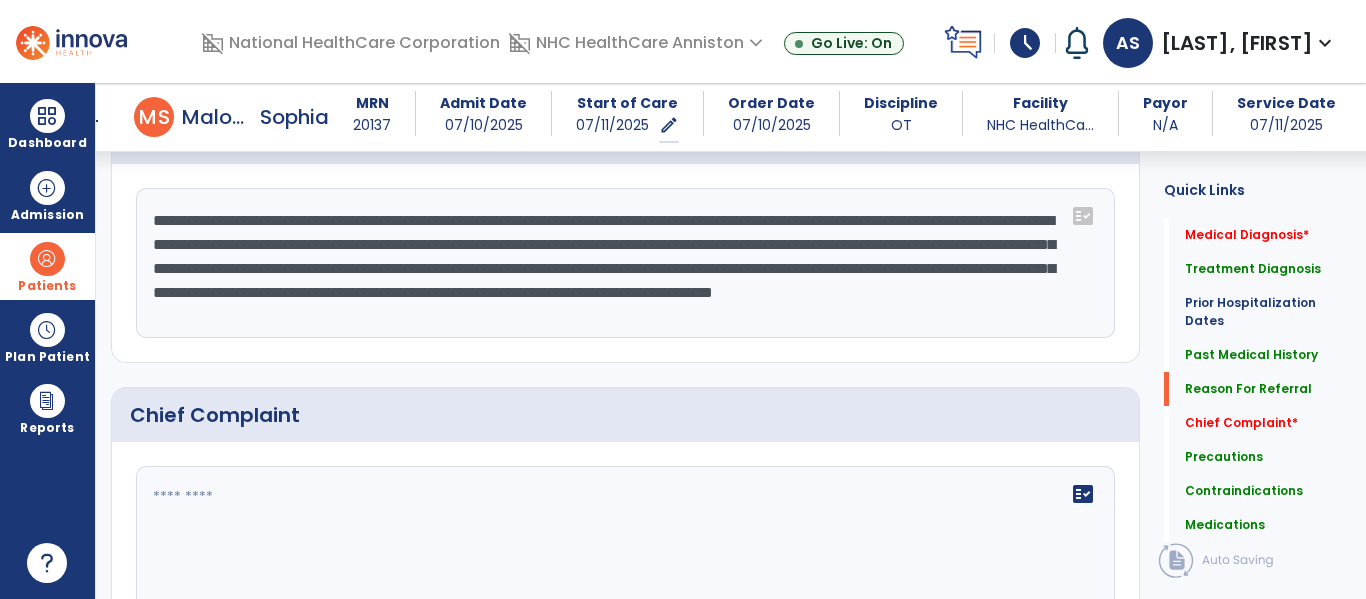 scroll, scrollTop: 1072, scrollLeft: 0, axis: vertical 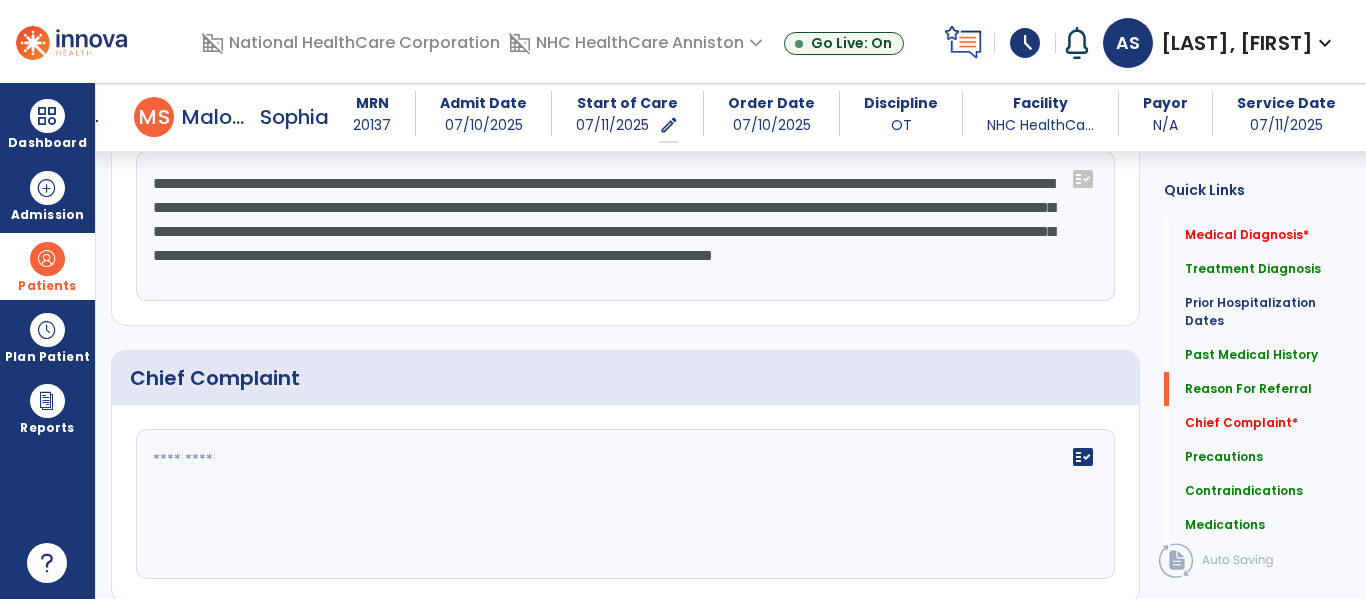 click on "fact_check" 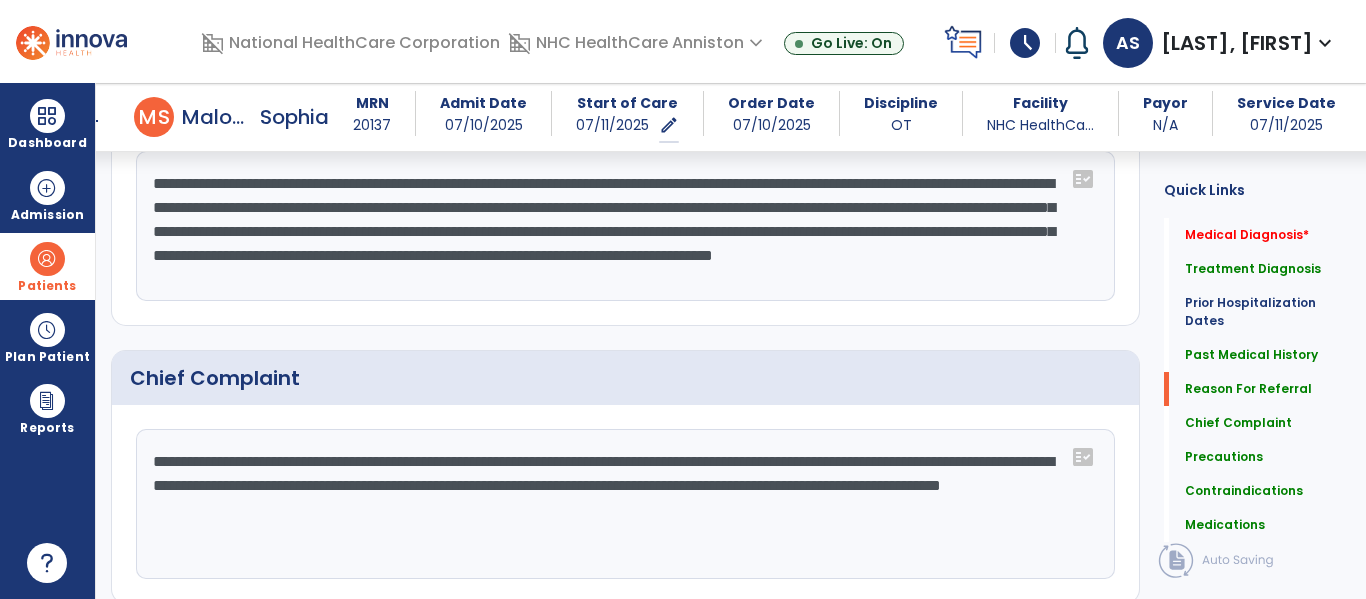 click on "**********" 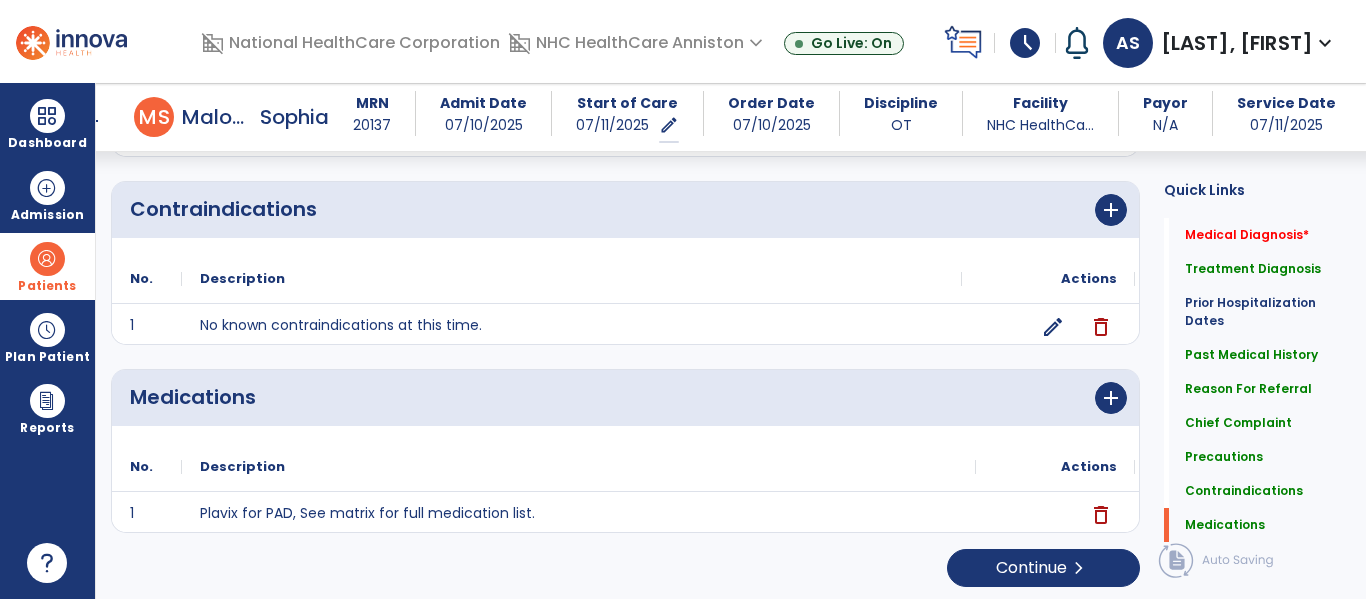 scroll, scrollTop: 1752, scrollLeft: 0, axis: vertical 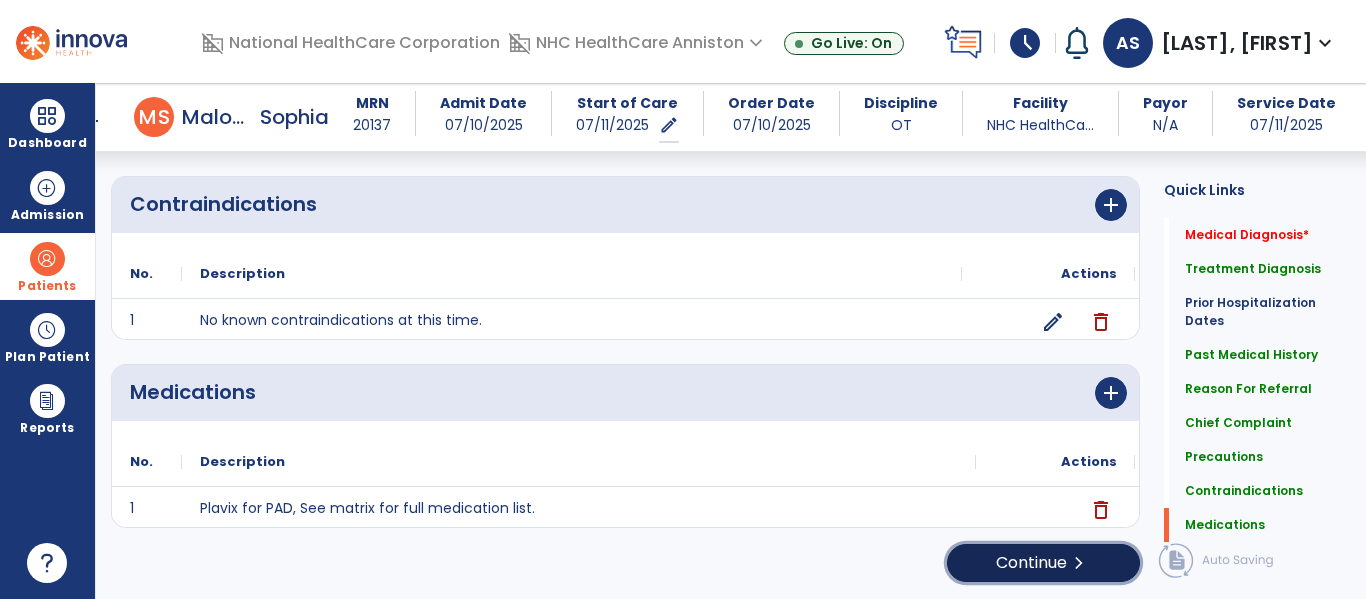 click on "Continue  chevron_right" 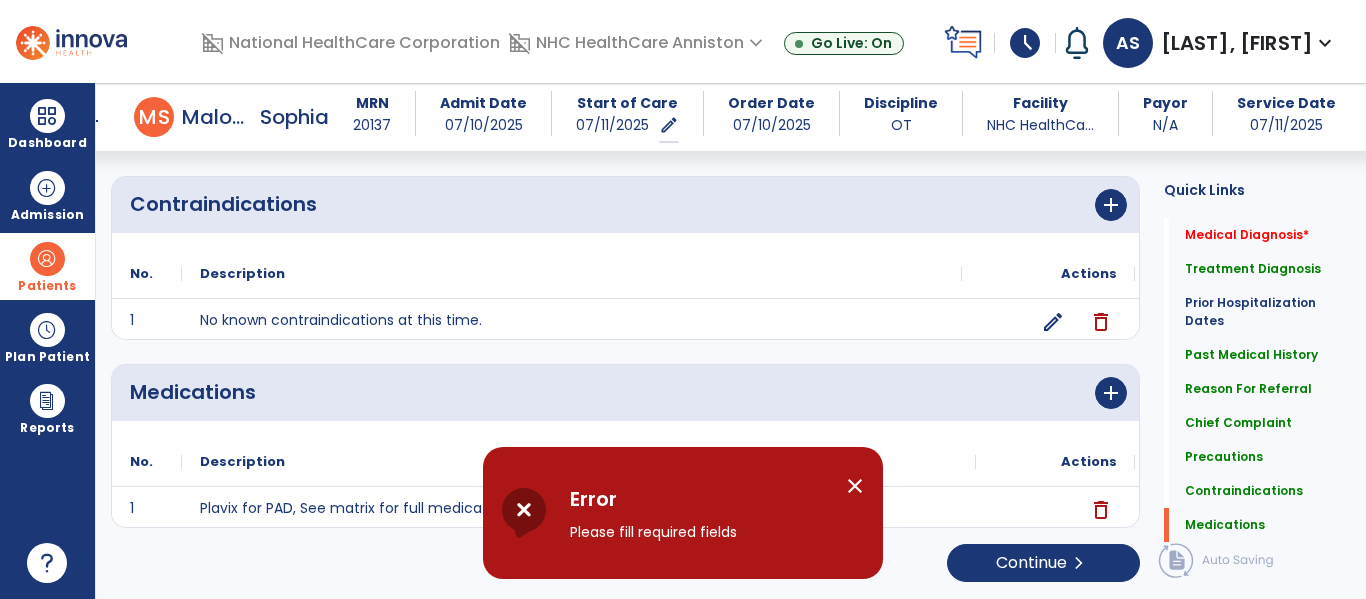 click on "close" at bounding box center (855, 486) 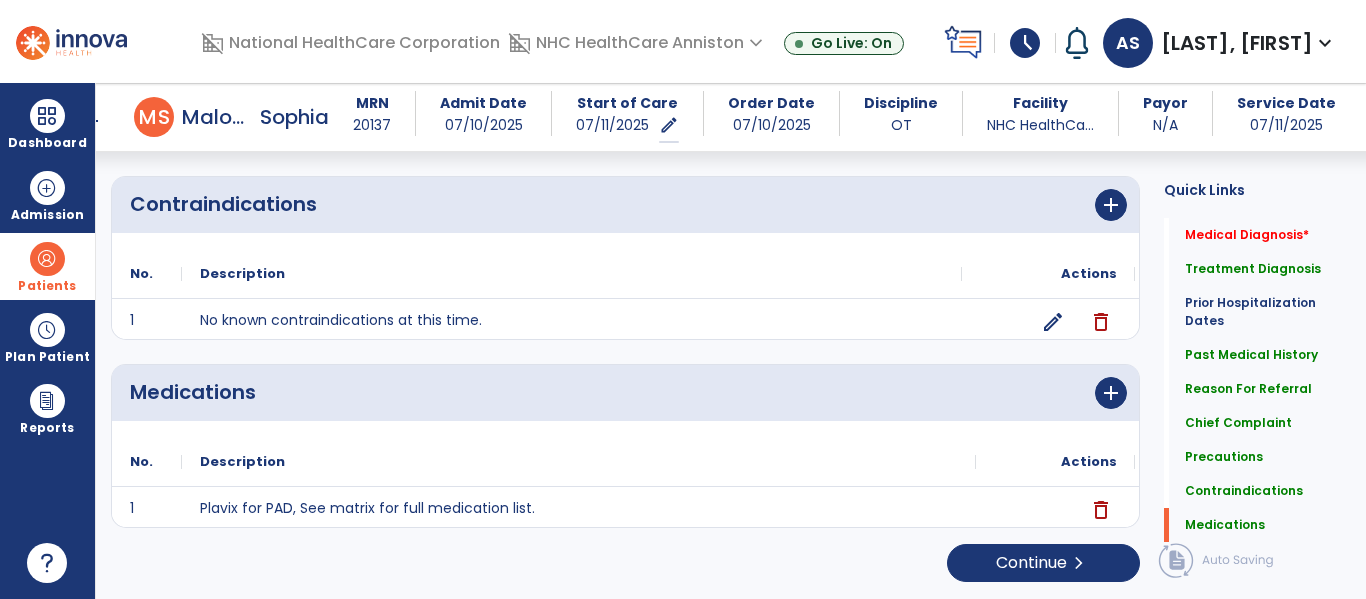 click on "Medical Diagnosis     No Medical Diagnosis yet  add  Add New Treatment Diagnosis      menu   Add Treatment Diagnosis   Delete Treatment Diagnosis
Code
Description
Onset Date
to" 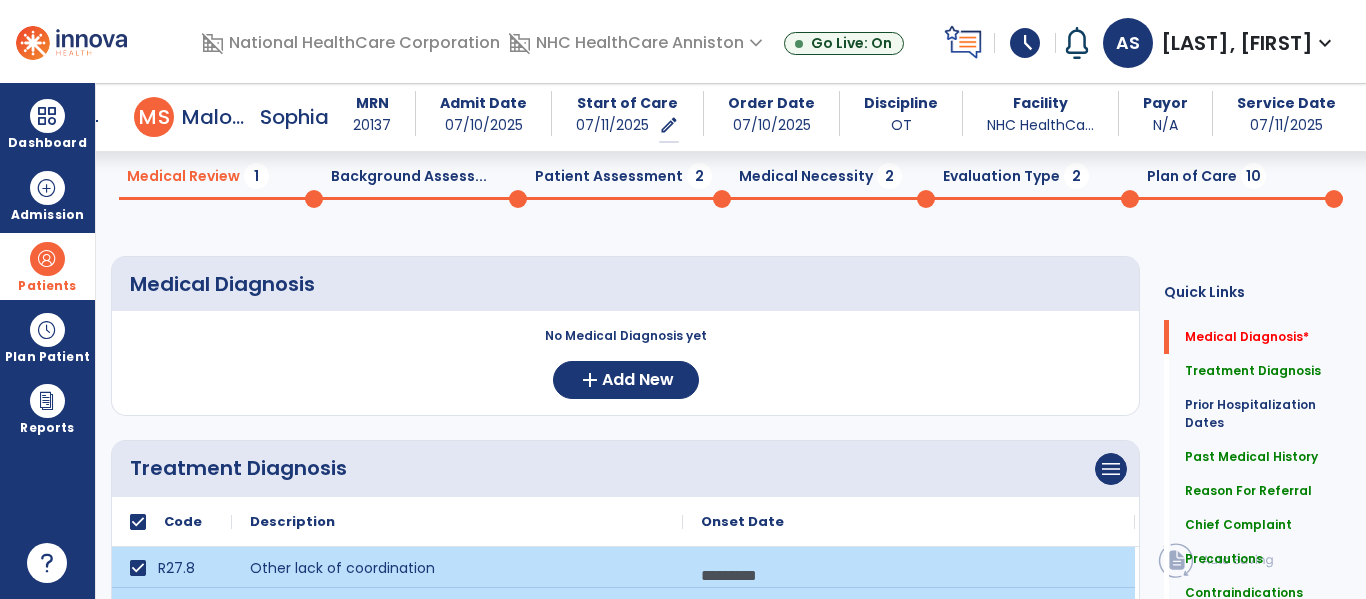 scroll, scrollTop: 112, scrollLeft: 0, axis: vertical 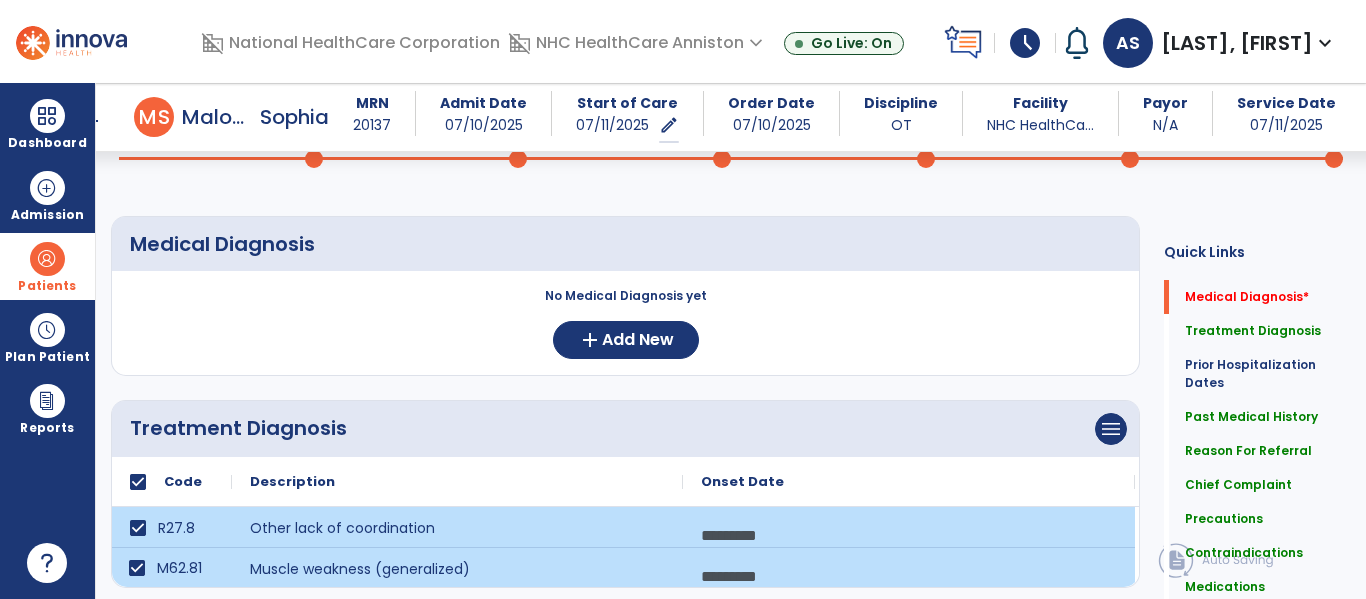 click on "No Medical Diagnosis yet  add  Add New" 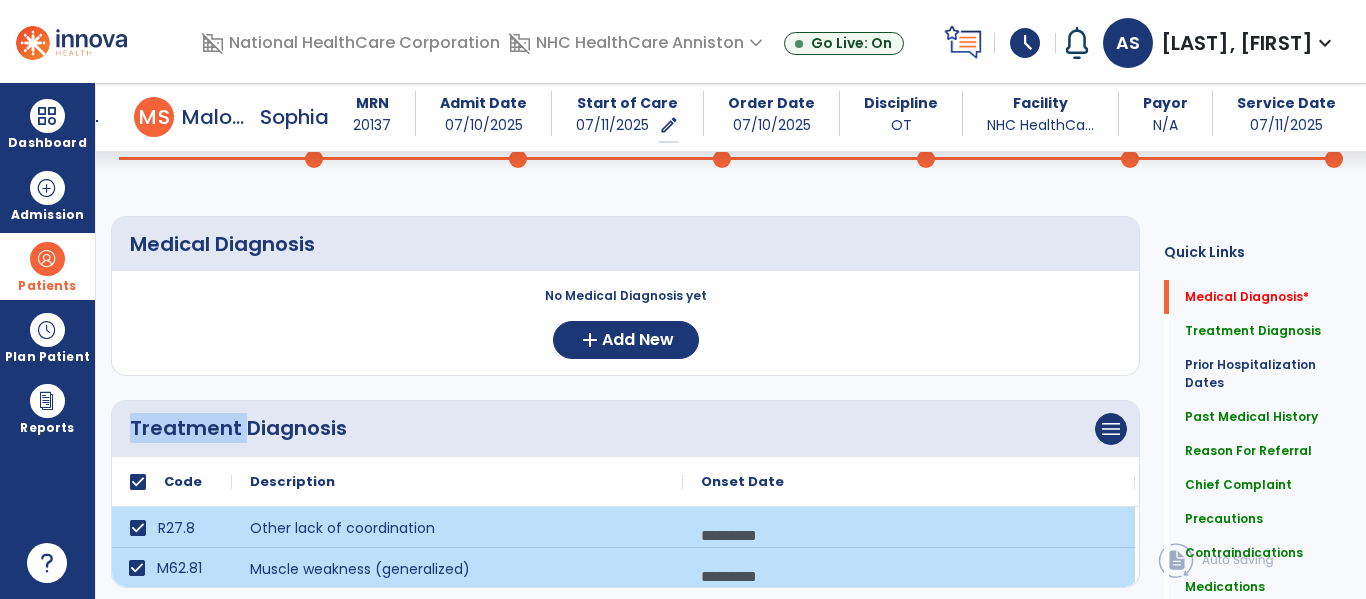 click on "No Medical Diagnosis yet  add  Add New" 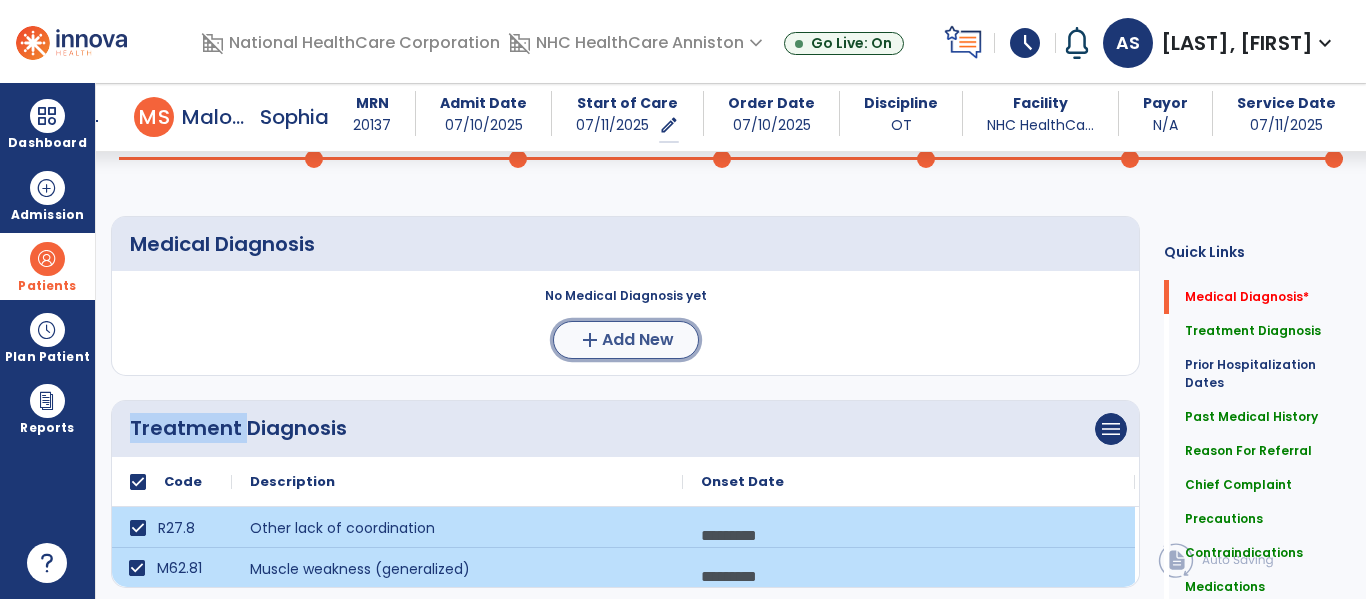 click on "add  Add New" 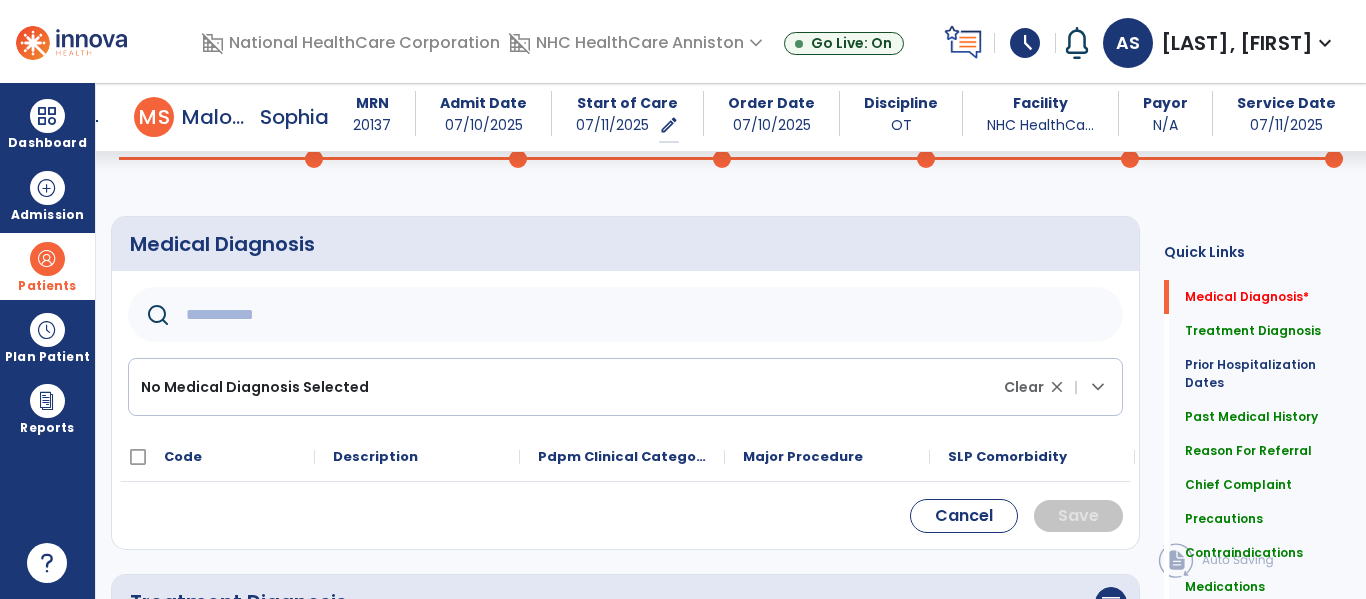 click 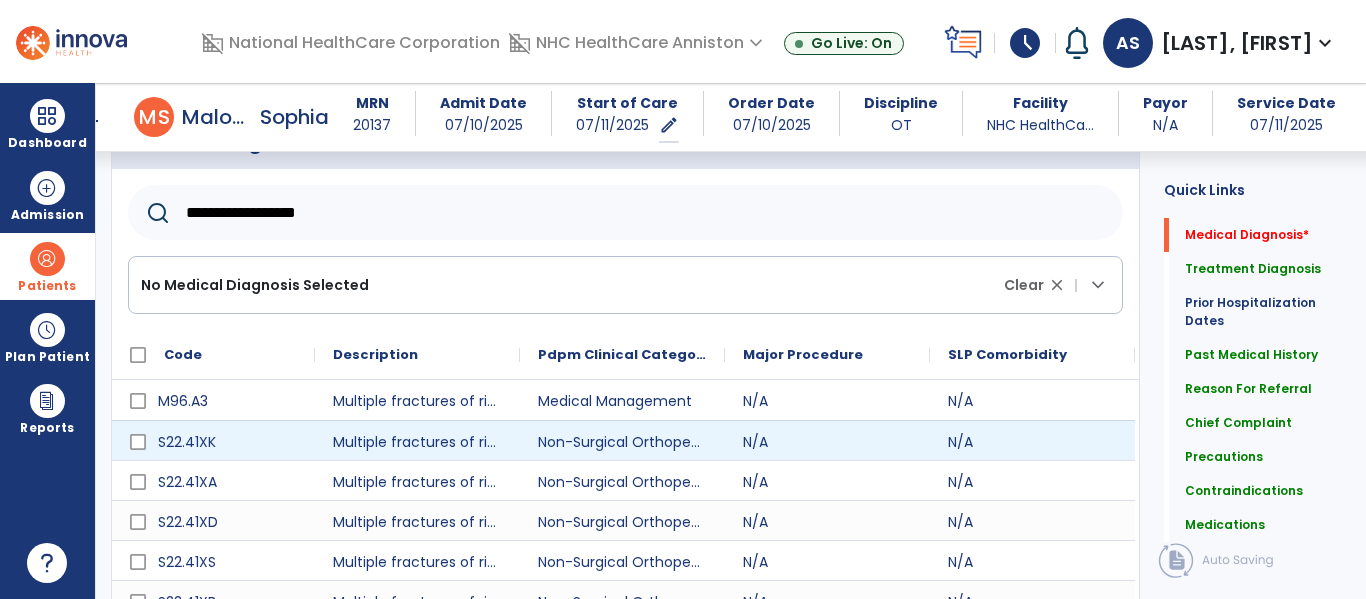 scroll, scrollTop: 441, scrollLeft: 0, axis: vertical 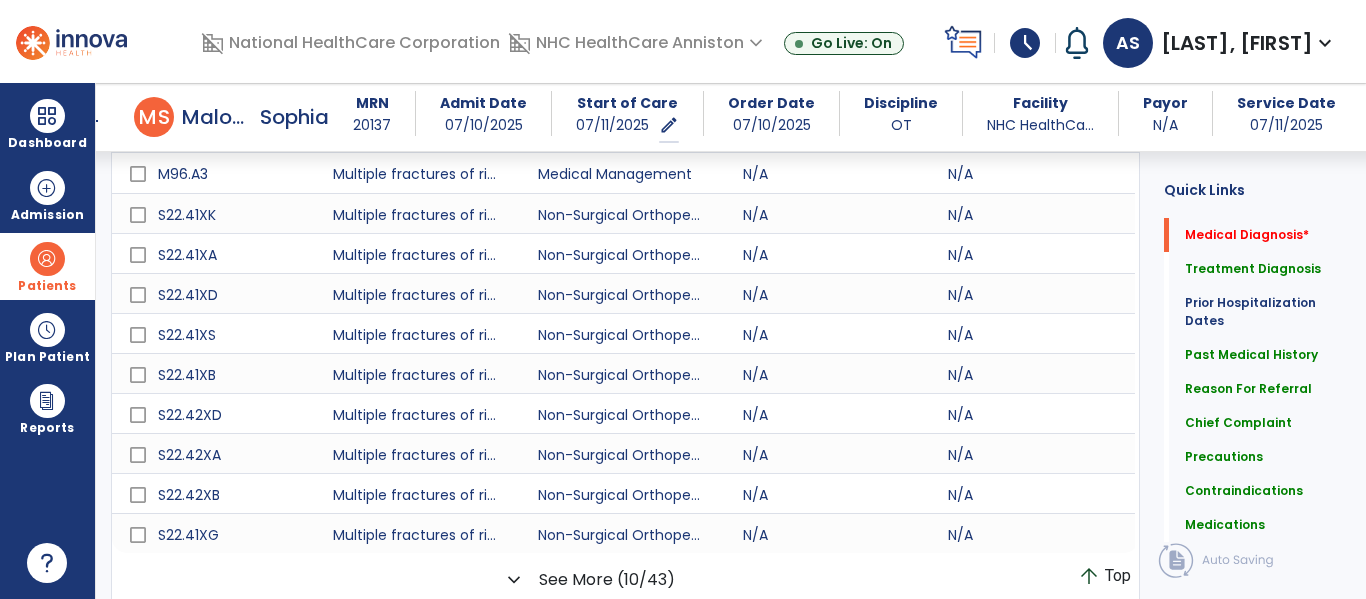 type on "**********" 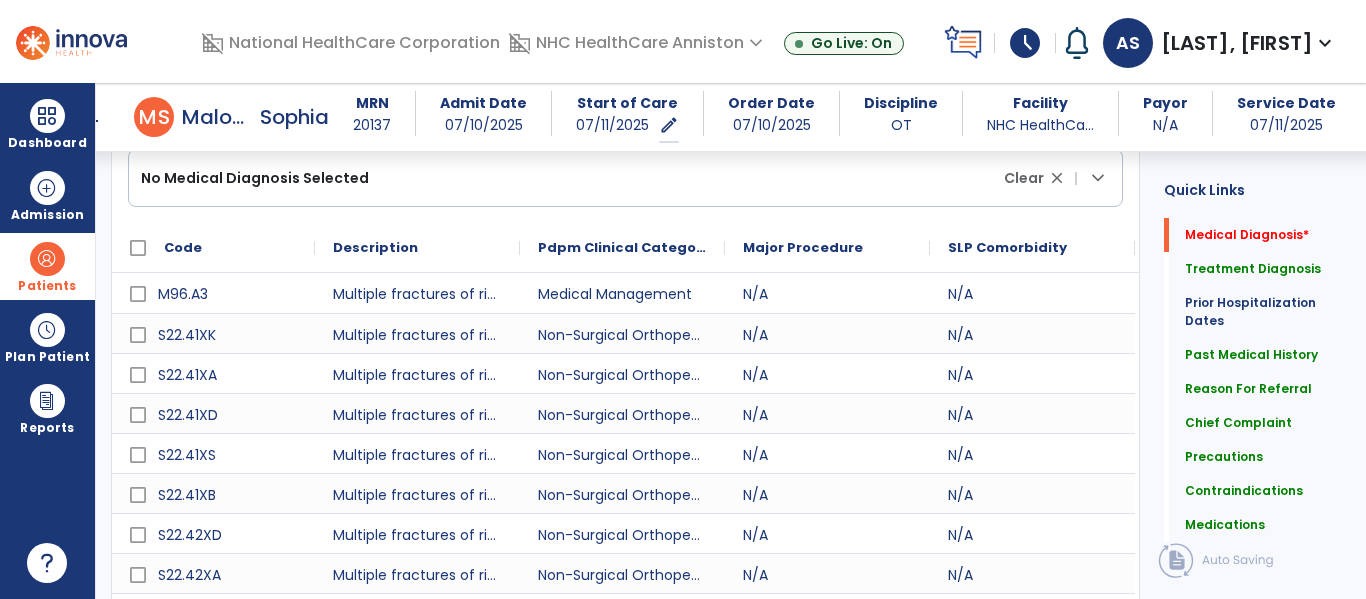 scroll, scrollTop: 281, scrollLeft: 0, axis: vertical 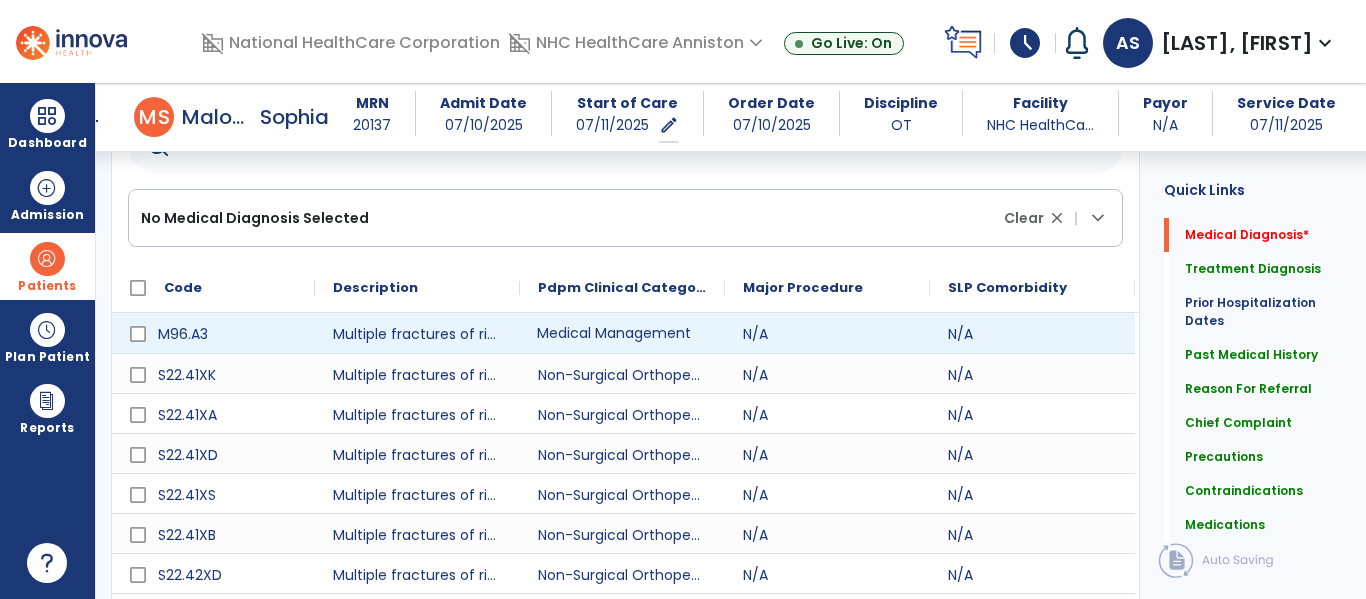 click on "Medical Management" 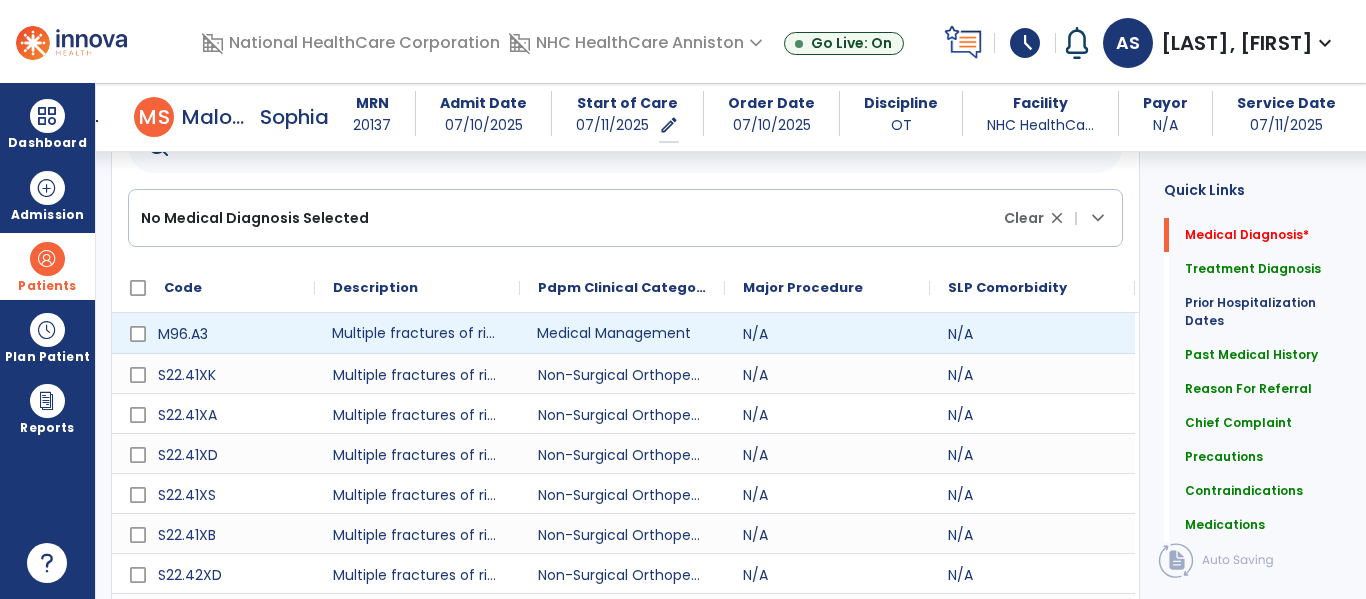 click on "Multiple fractures of ribs associated with chest compression and cardiopulmonary resuscitation" 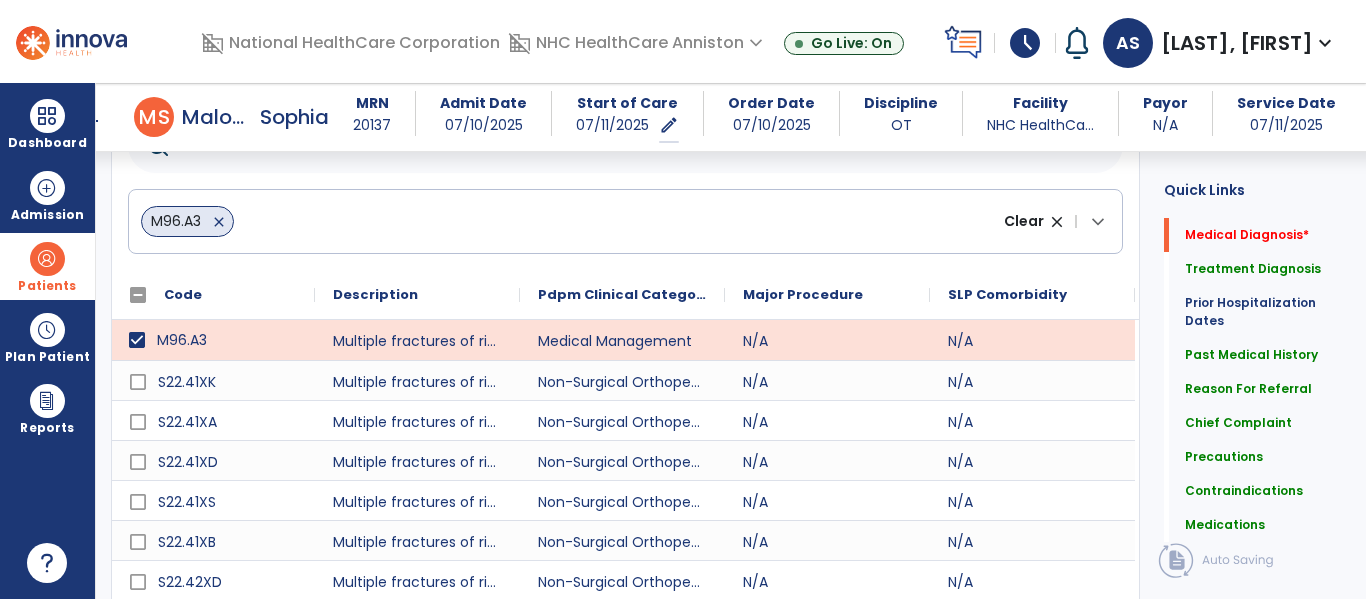 click on "Quick Links  Medical Diagnosis   *  Medical Diagnosis   *  Treatment Diagnosis   Treatment Diagnosis   Prior Hospitalization Dates   Prior Hospitalization Dates   Past Medical History   Past Medical History   Reason For Referral   Reason For Referral   Chief Complaint   Chief Complaint   Precautions   Precautions   Contraindications   Contraindications   Medications   Medications" 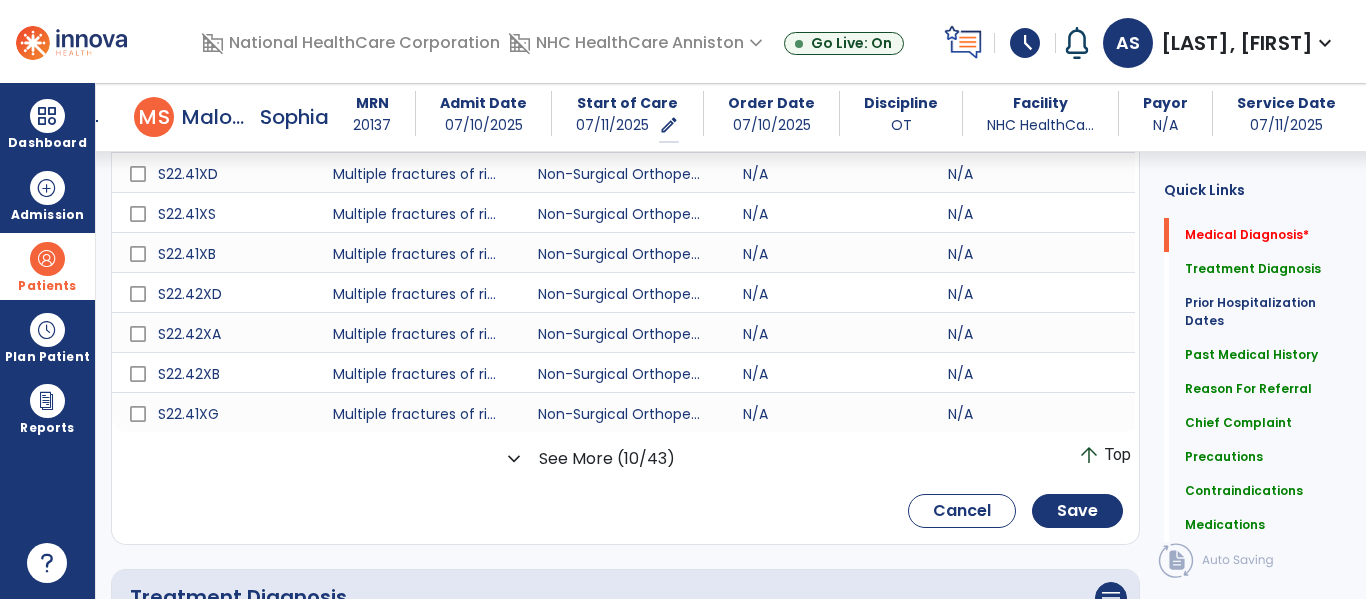 scroll, scrollTop: 761, scrollLeft: 0, axis: vertical 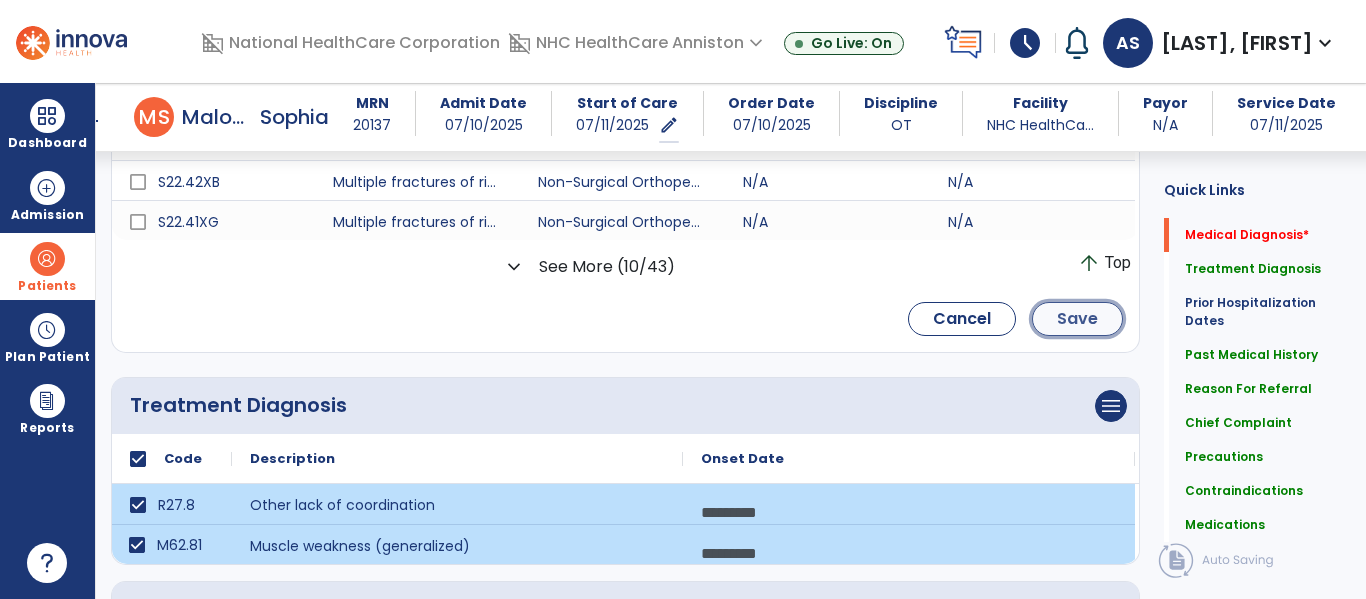 click on "Save" 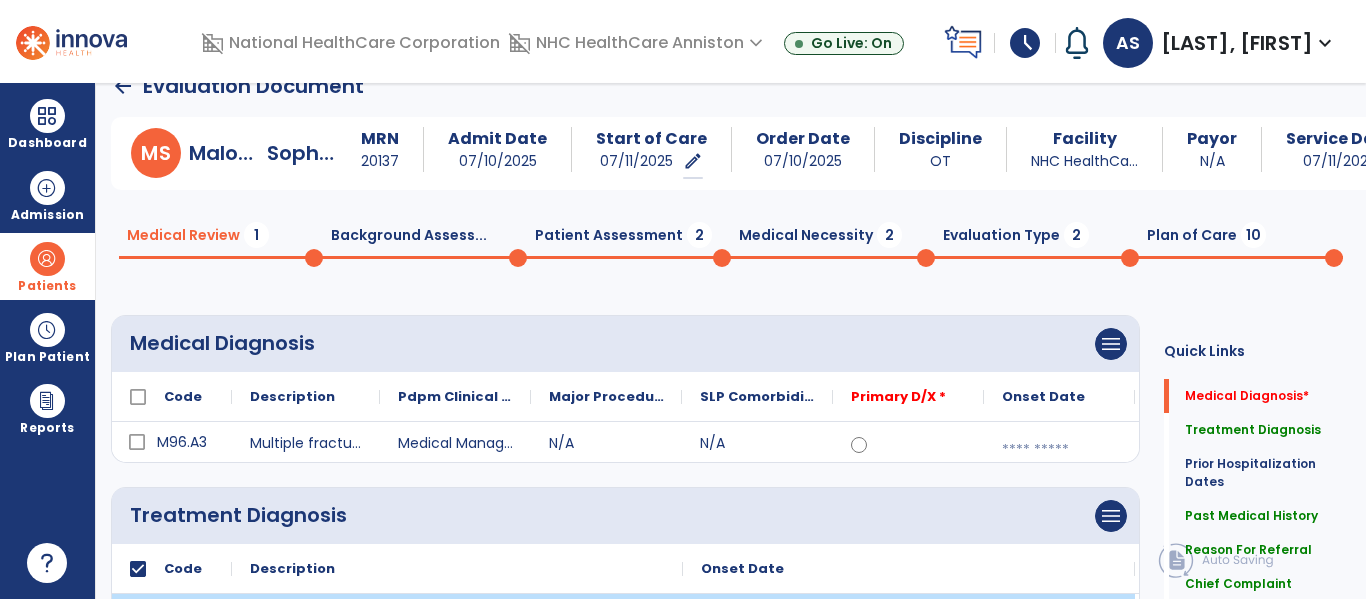 scroll, scrollTop: 0, scrollLeft: 0, axis: both 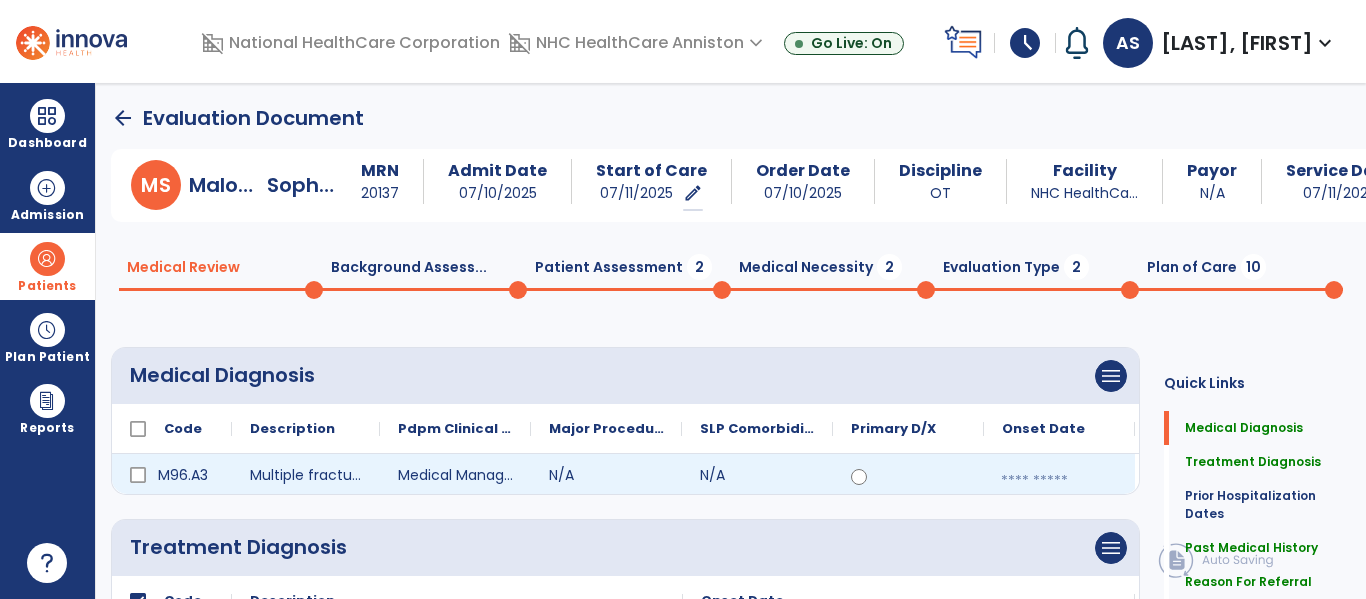 click at bounding box center [1059, 481] 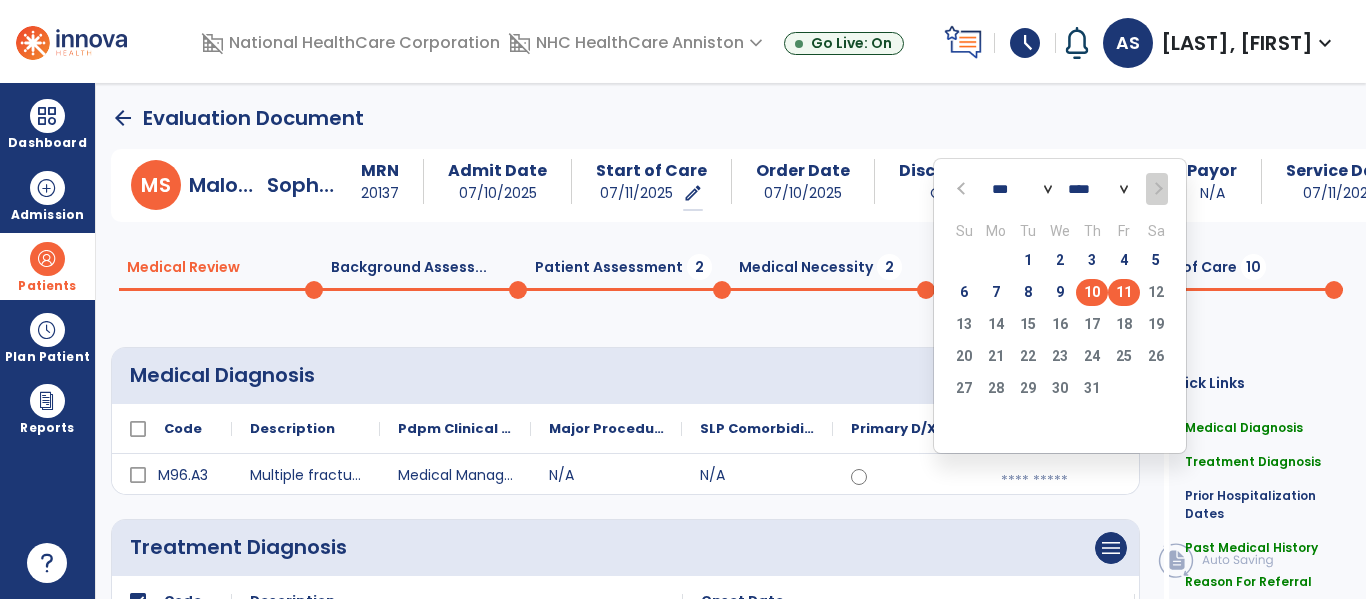 click on "10" 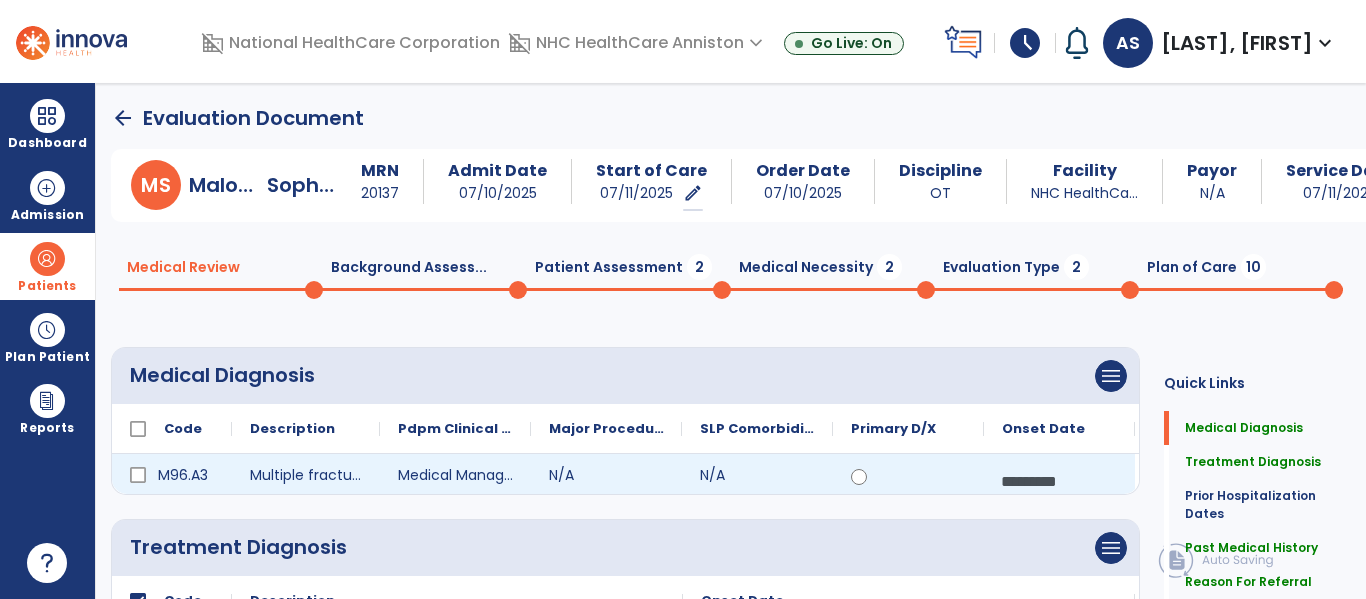 click on "*********" at bounding box center [1059, 481] 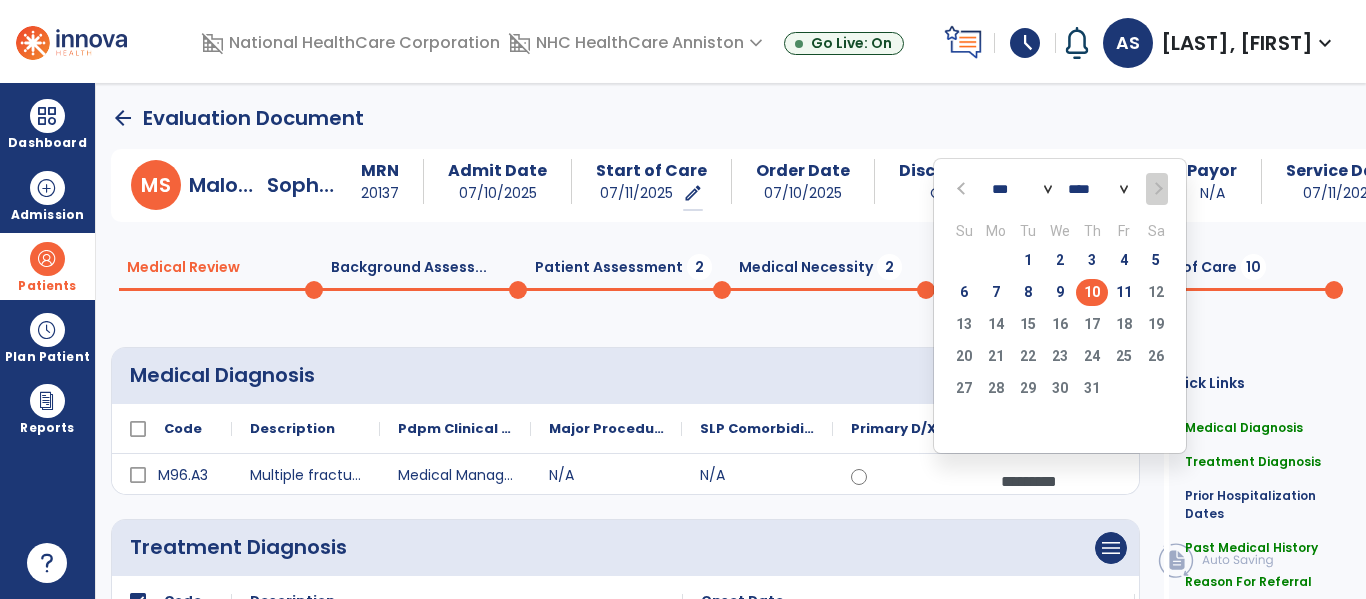click on "11" 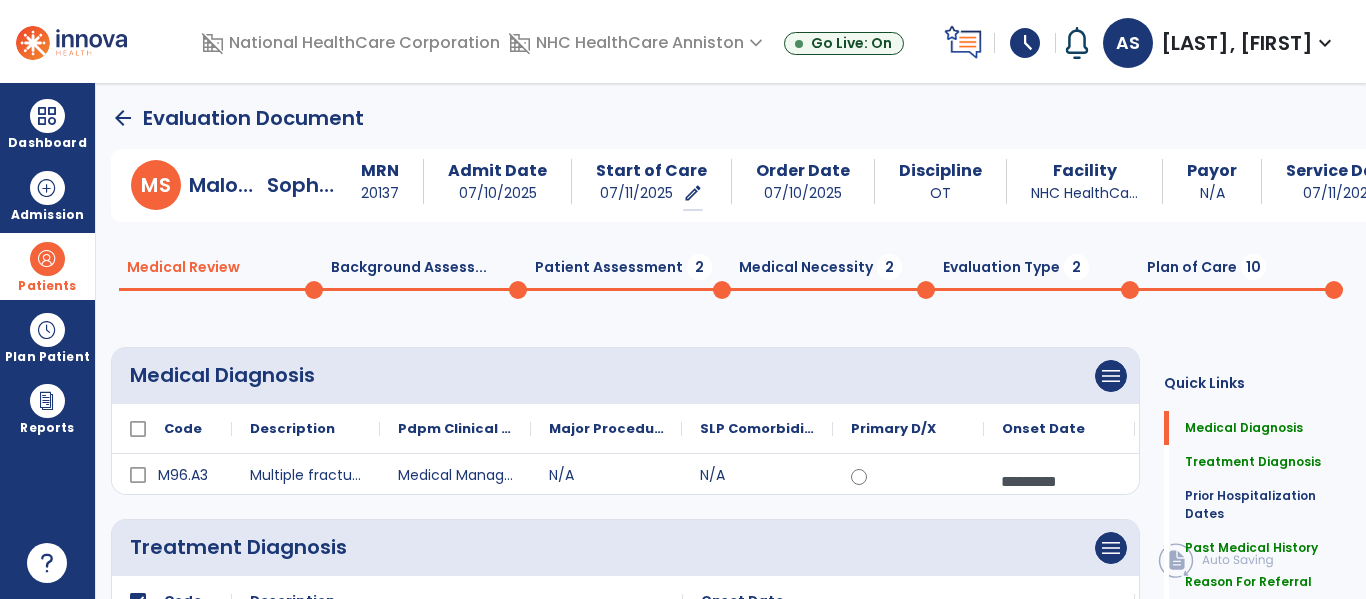 click on "Medical Diagnosis      menu   Add Medical Diagnosis   Delete Medical Diagnosis
Code
Description
Pdpm Clinical Category" 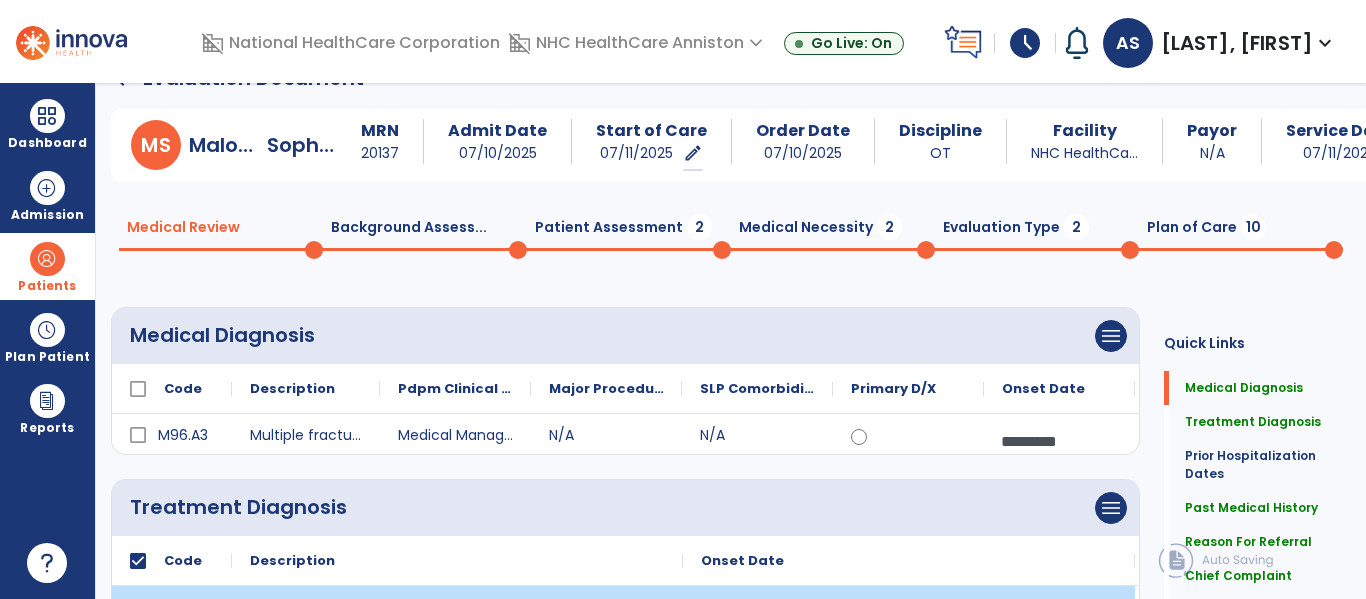 scroll, scrollTop: 0, scrollLeft: 0, axis: both 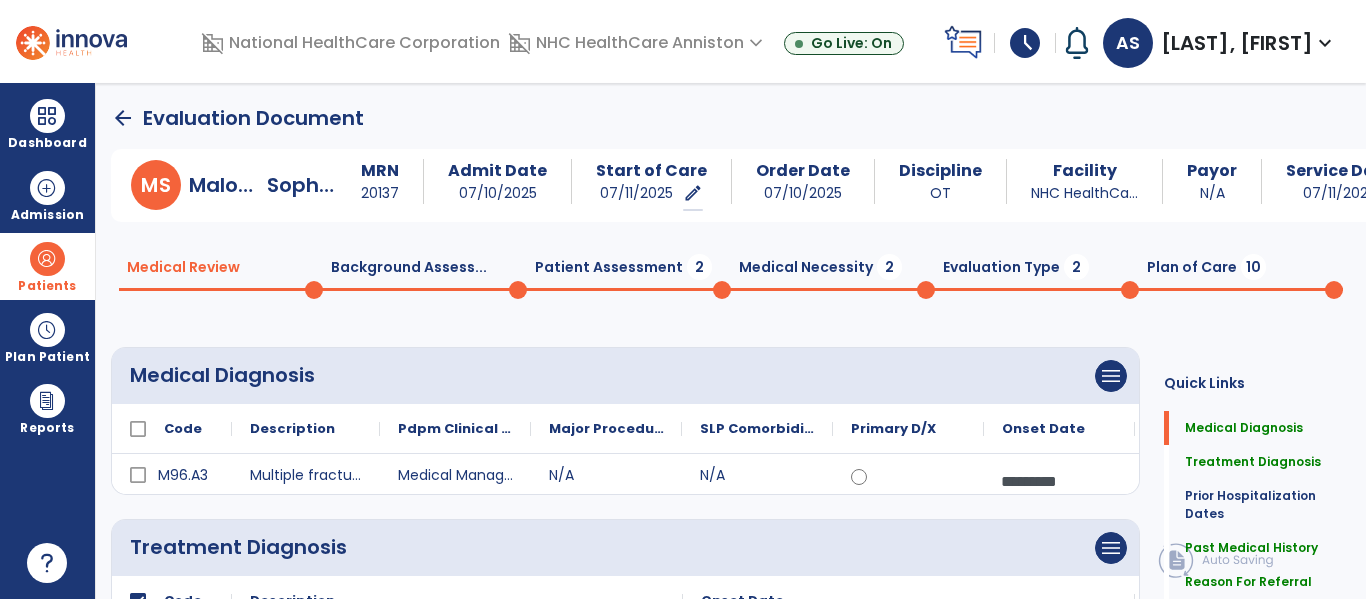 click on "Background Assess...  0" 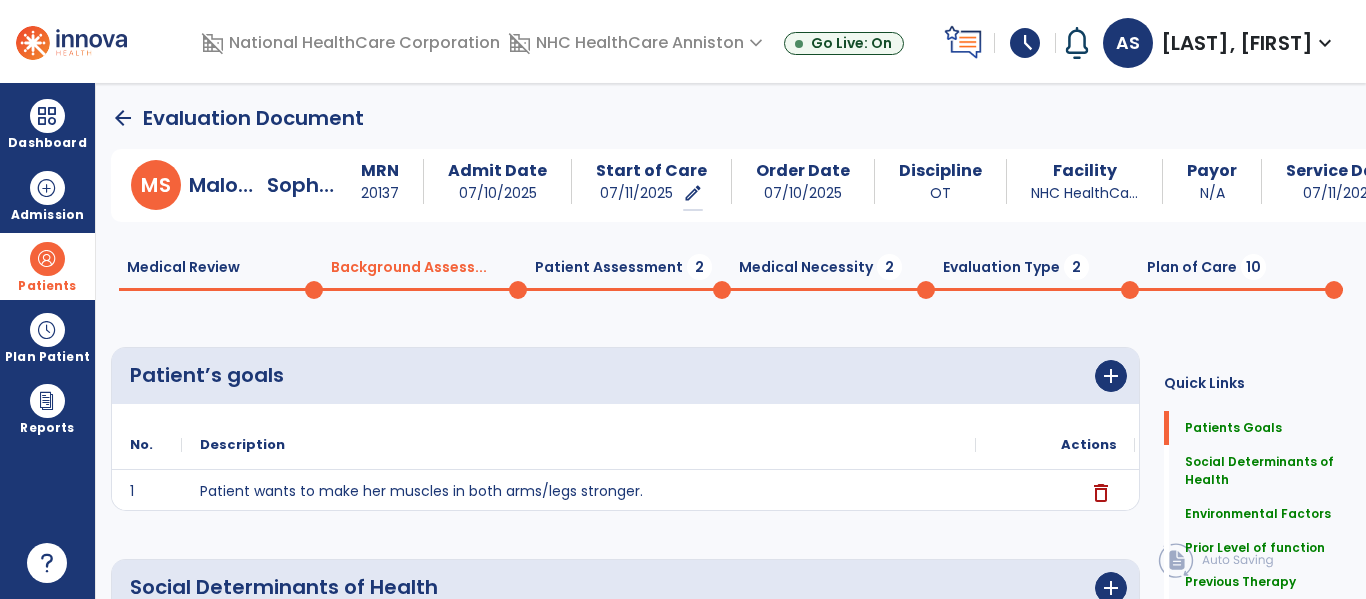 click on "Patient’s goals      add" 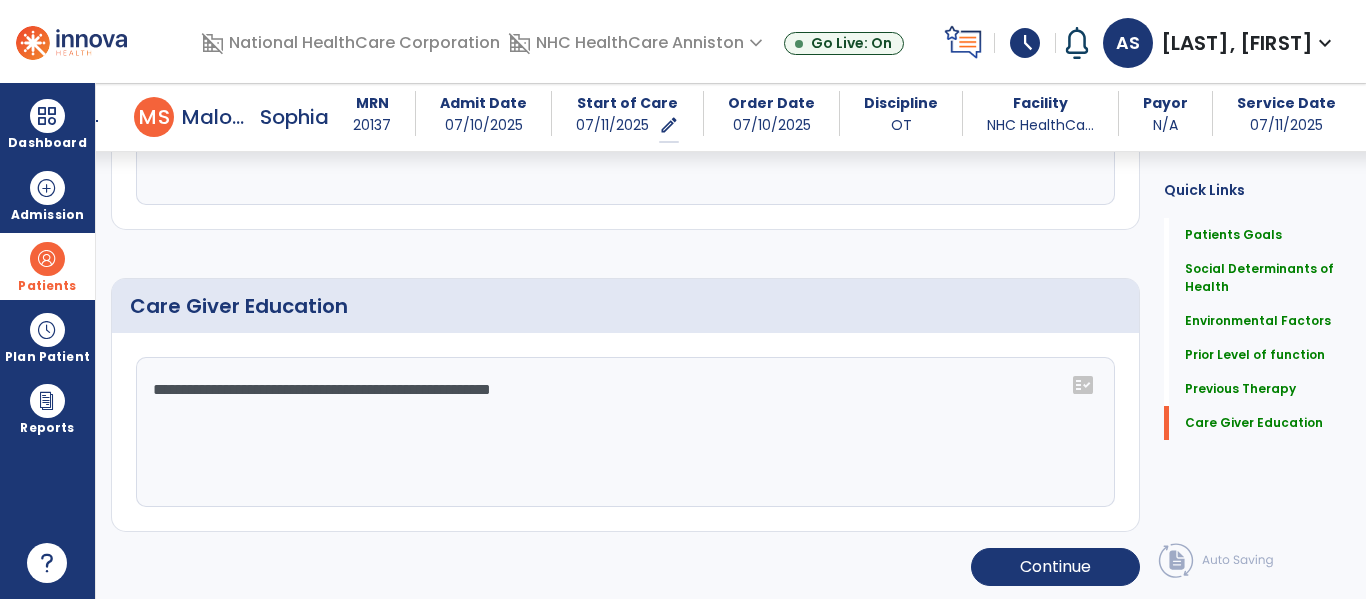 scroll, scrollTop: 1454, scrollLeft: 0, axis: vertical 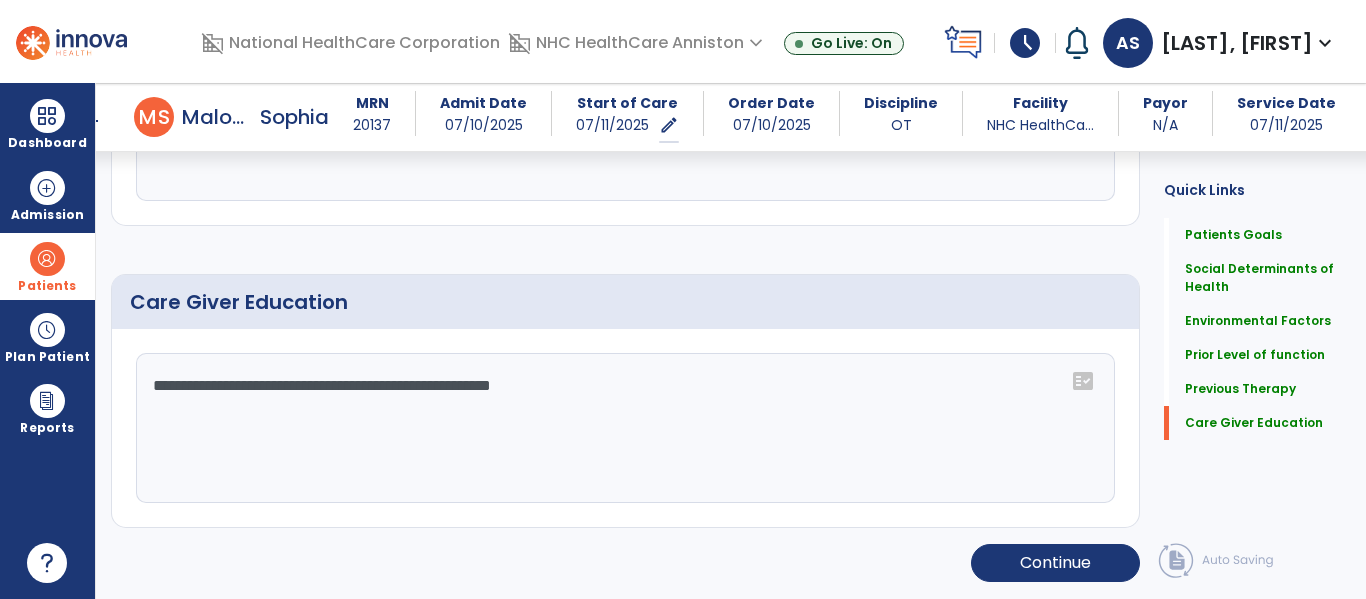 click on "**********" 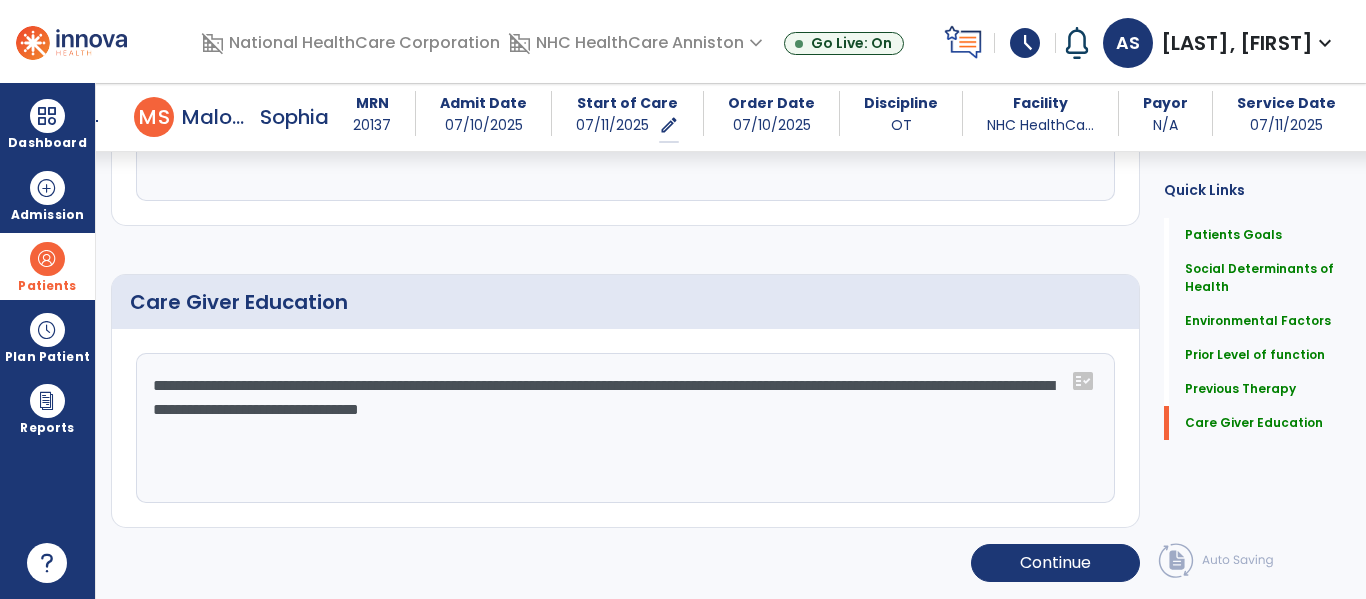 scroll, scrollTop: 1454, scrollLeft: 0, axis: vertical 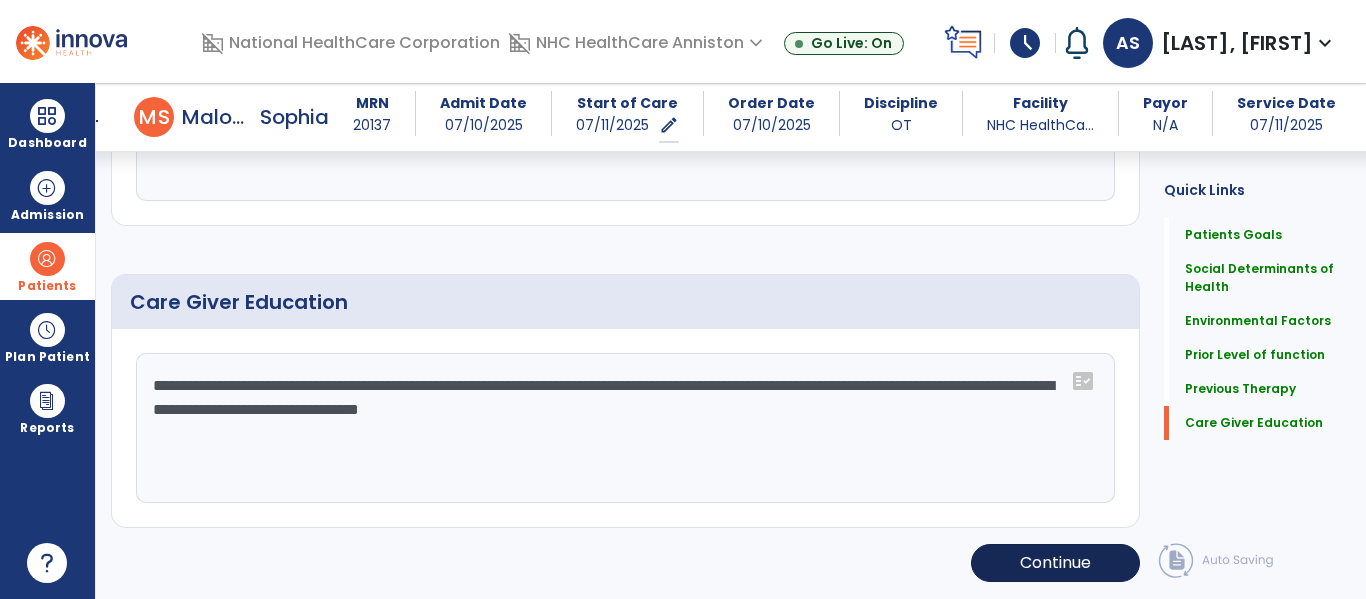type on "**********" 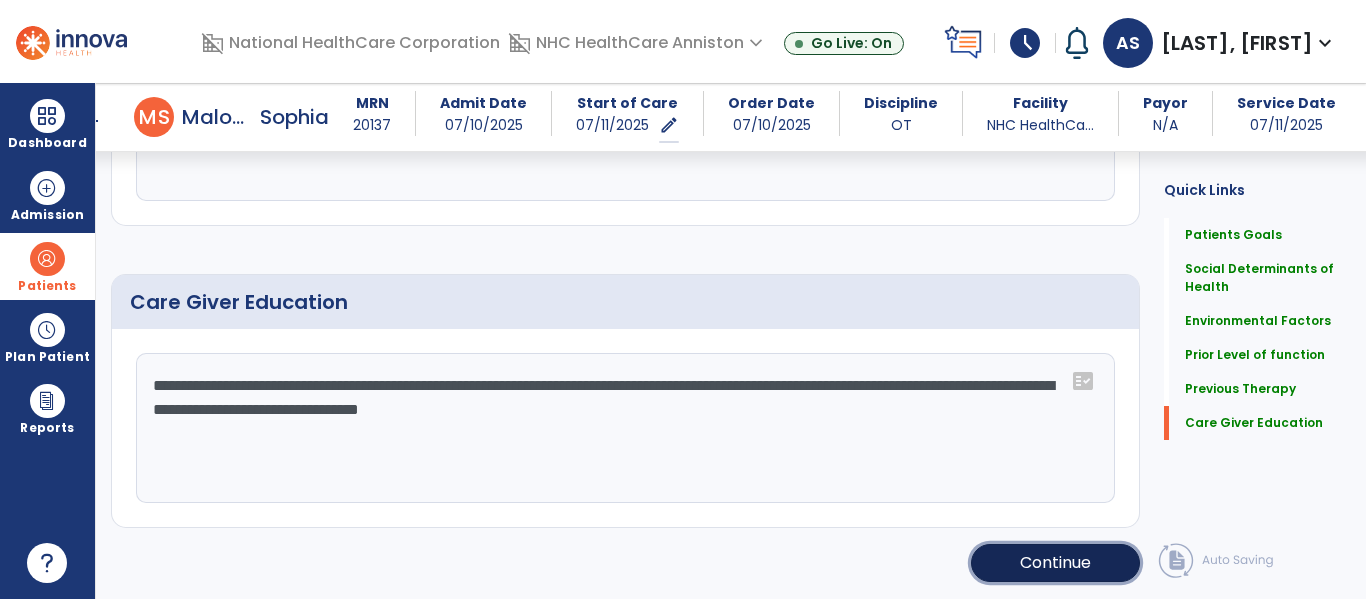click on "Continue" 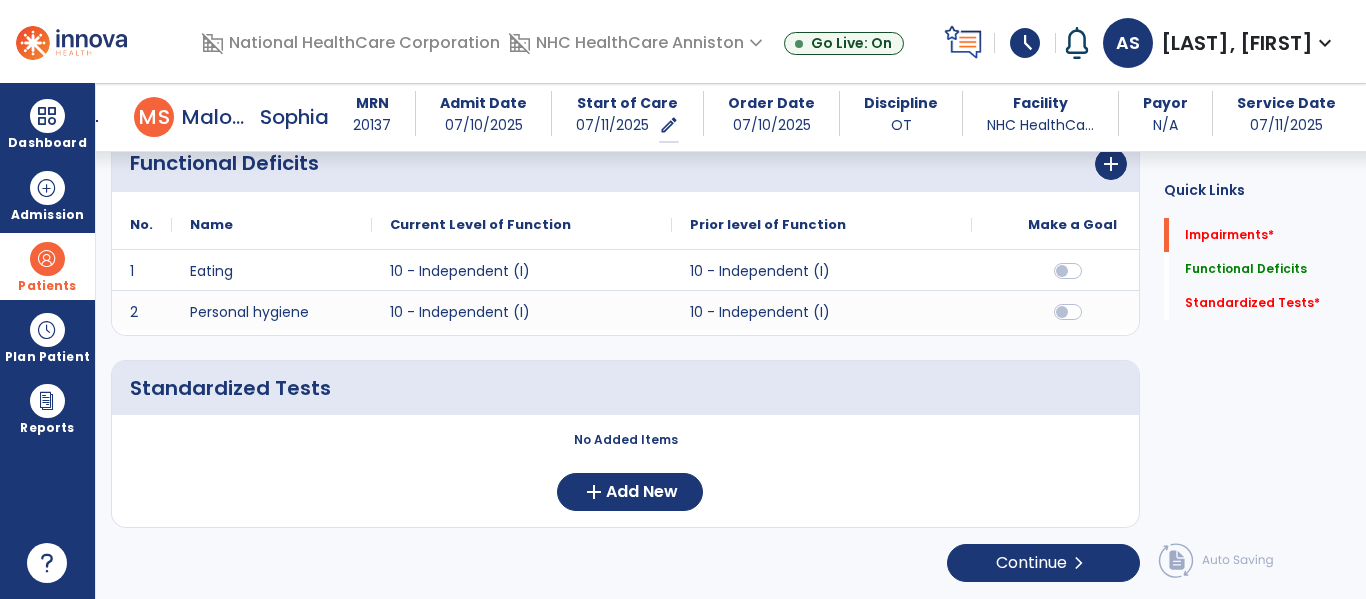 scroll, scrollTop: 380, scrollLeft: 0, axis: vertical 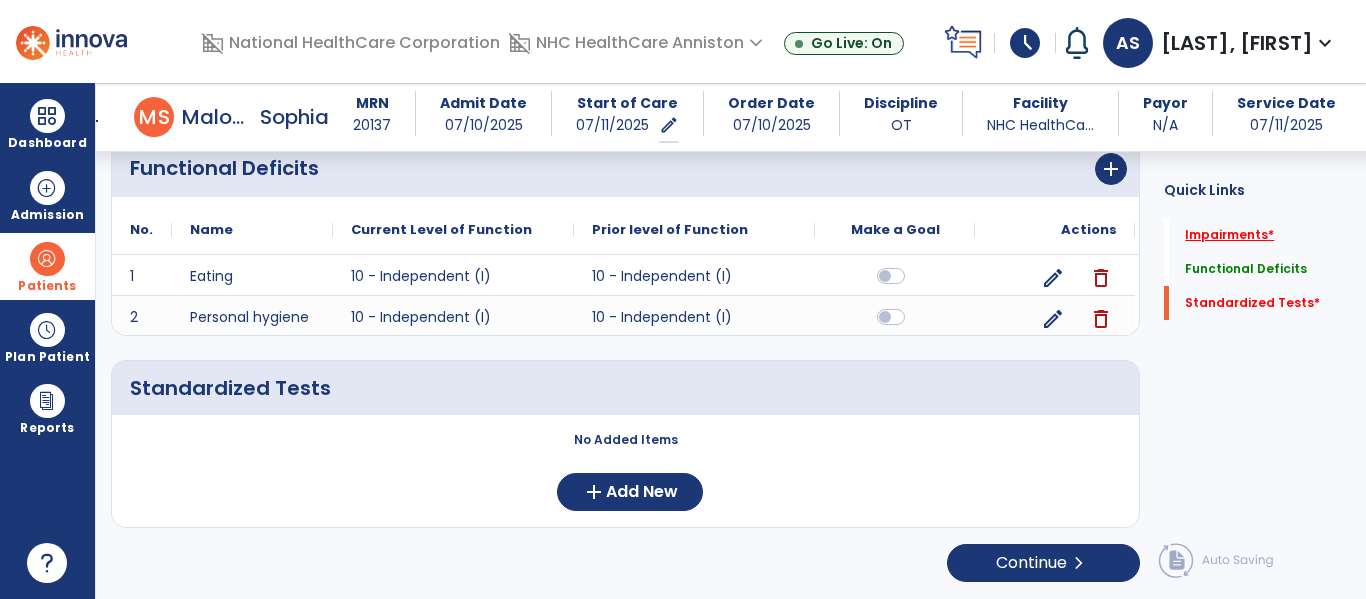 click on "Impairments   *" 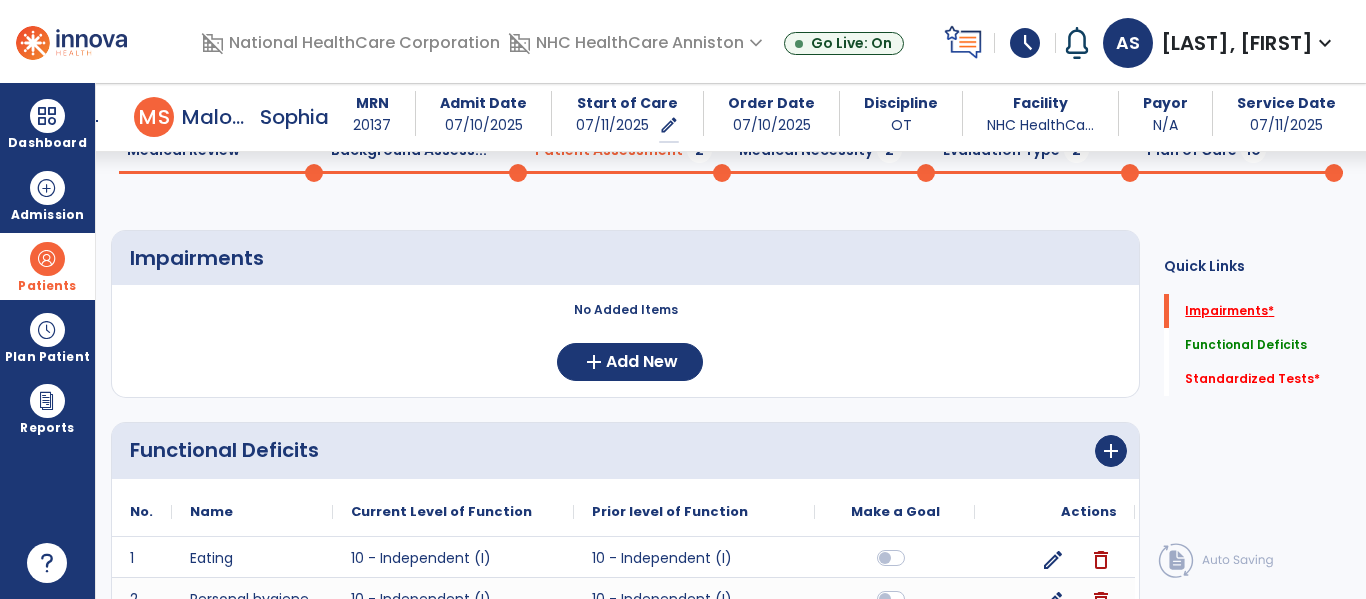 scroll, scrollTop: 72, scrollLeft: 0, axis: vertical 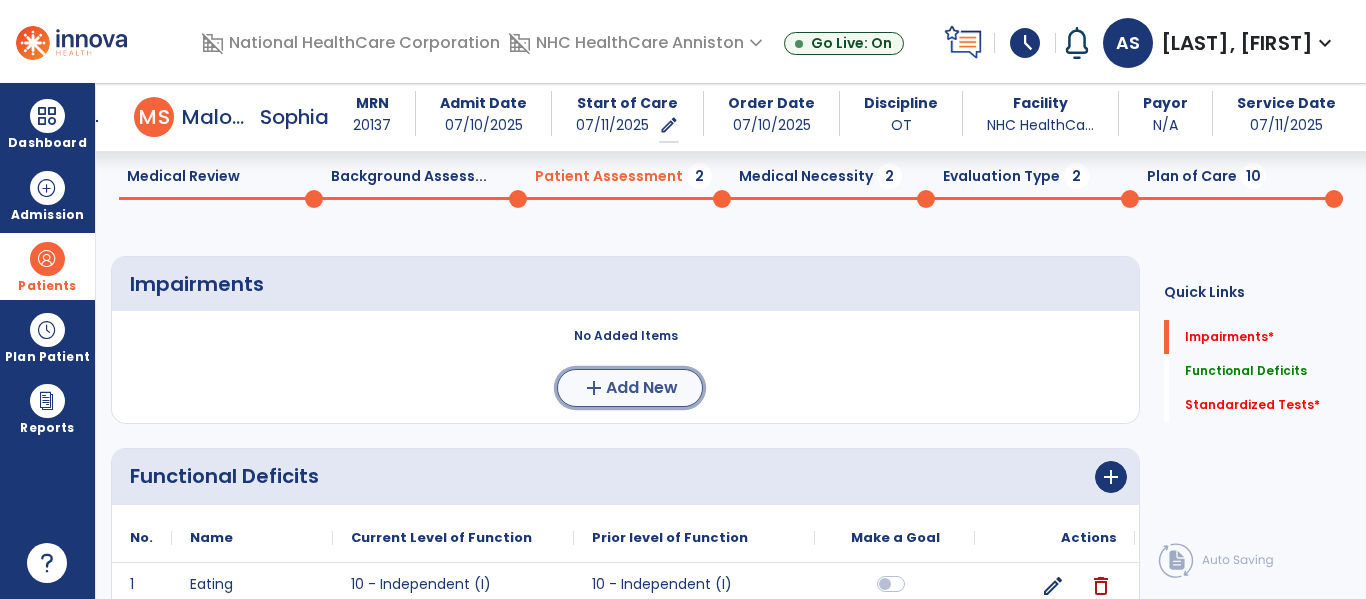 click on "Add New" 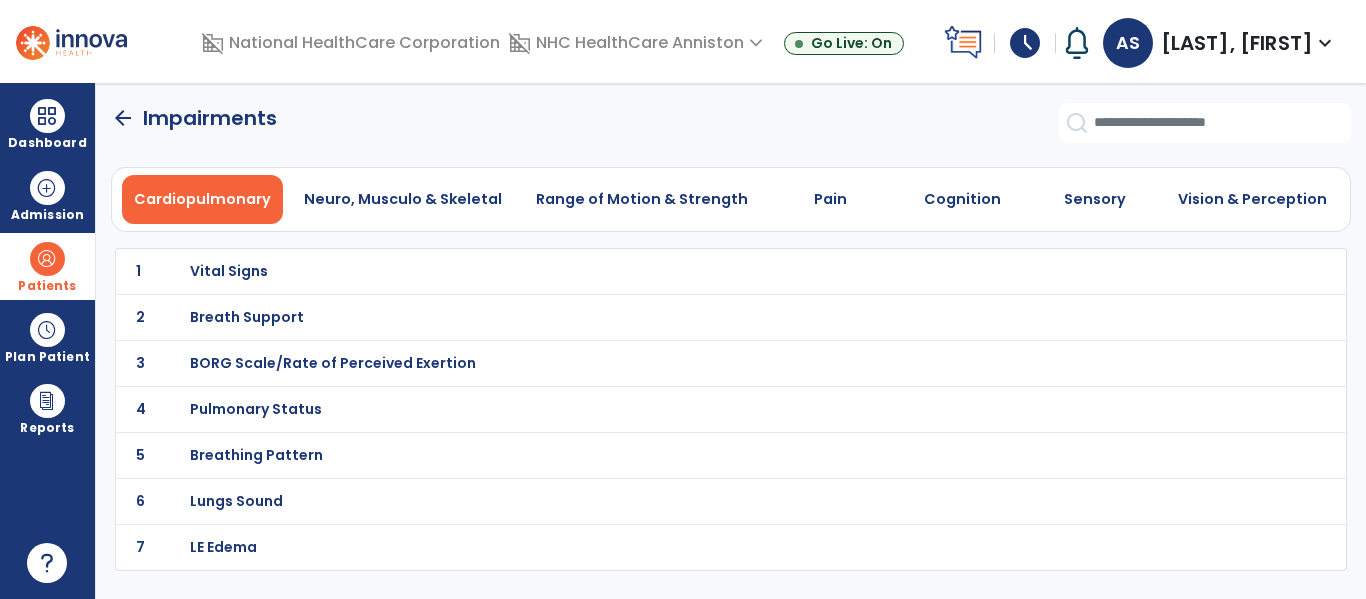 scroll, scrollTop: 0, scrollLeft: 0, axis: both 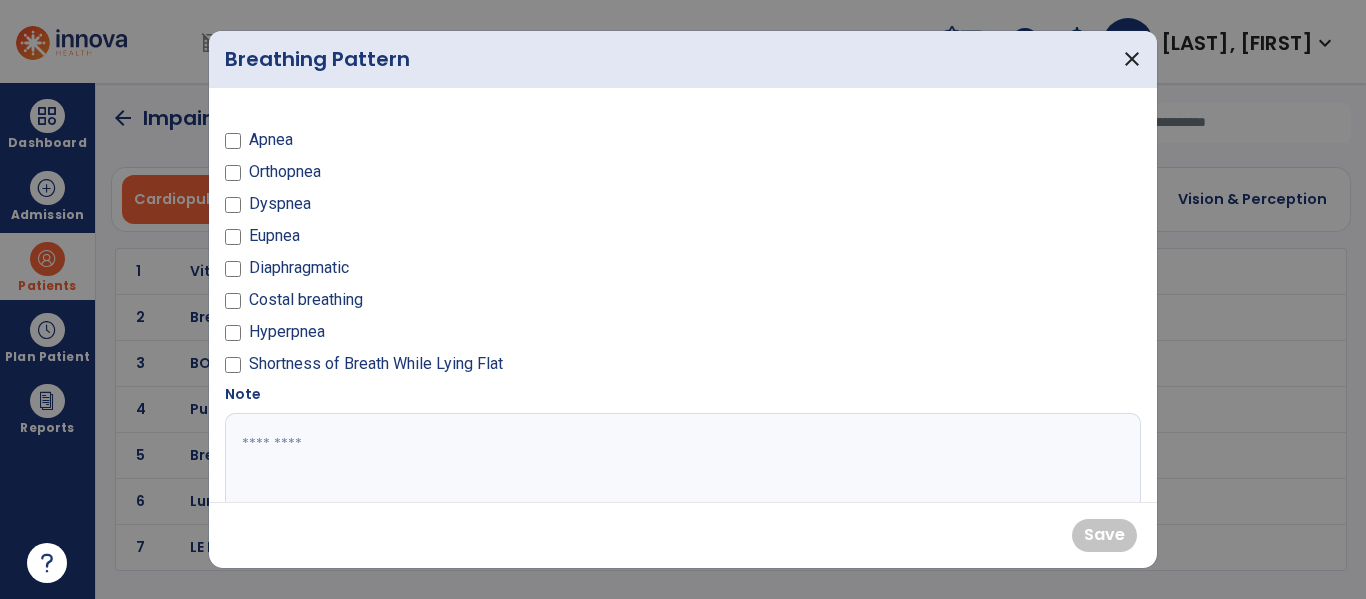 click at bounding box center [680, 488] 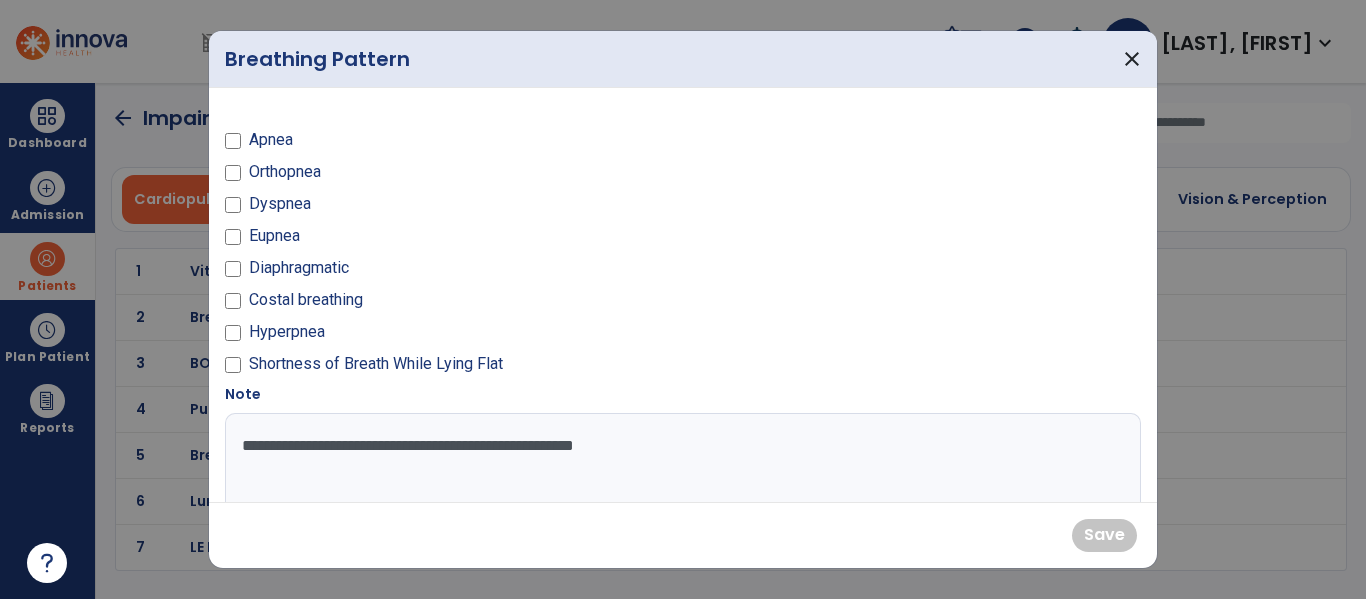 type on "**********" 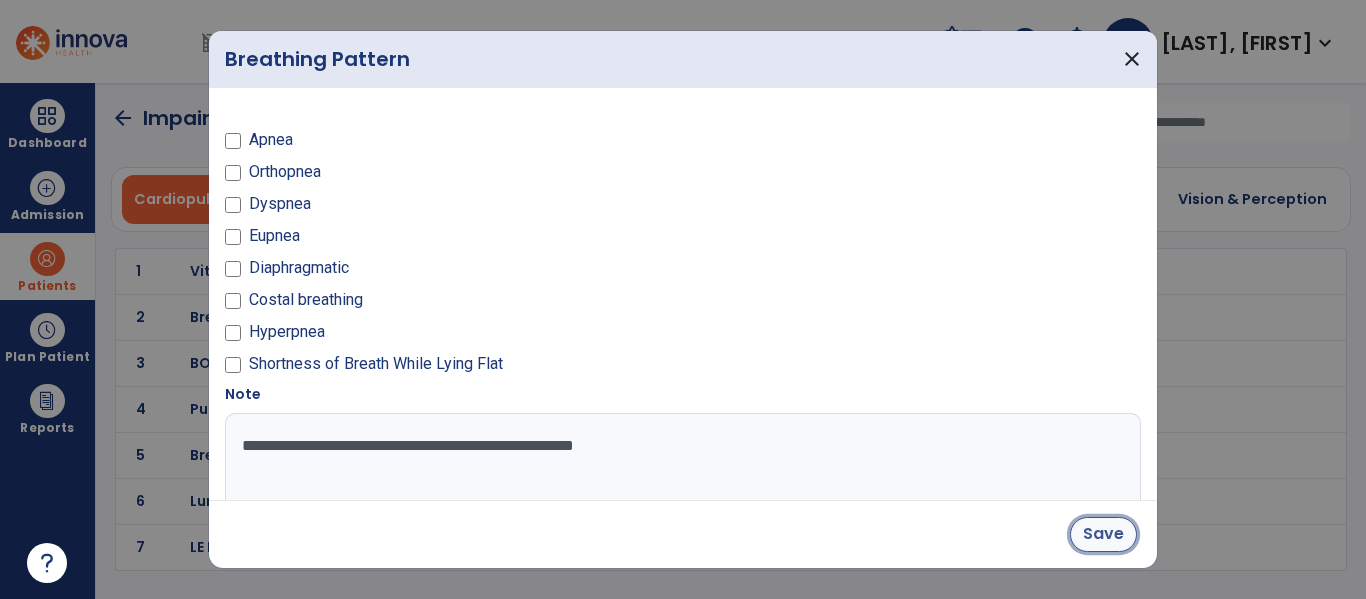 click on "Save" at bounding box center [1103, 534] 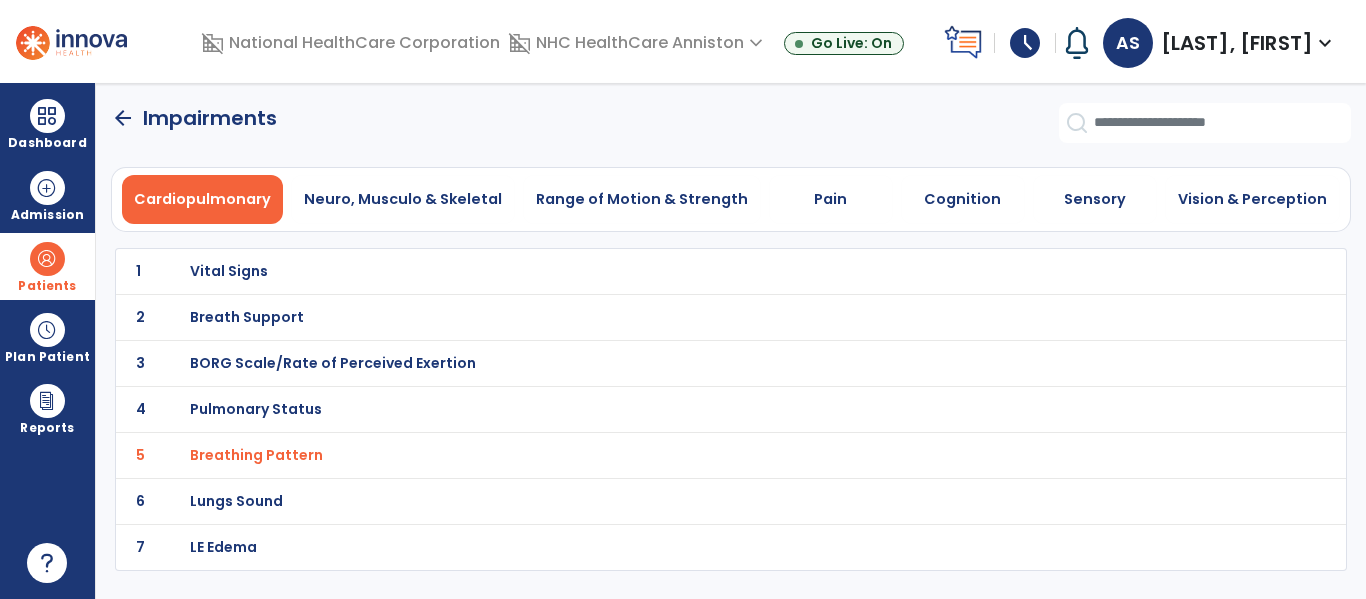 click on "arrow_back   Impairments   Cardiopulmonary   Neuro, Musculo & Skeletal   Range of Motion & Strength   Pain   Cognition   Sensory   Vision & Perception  1 Vital Signs 2 Breath Support 3 BORG Scale/Rate of Perceived Exertion 4 Pulmonary Status 5 Breathing Pattern 6 Lungs Sound 7 LE Edema" at bounding box center (731, 341) 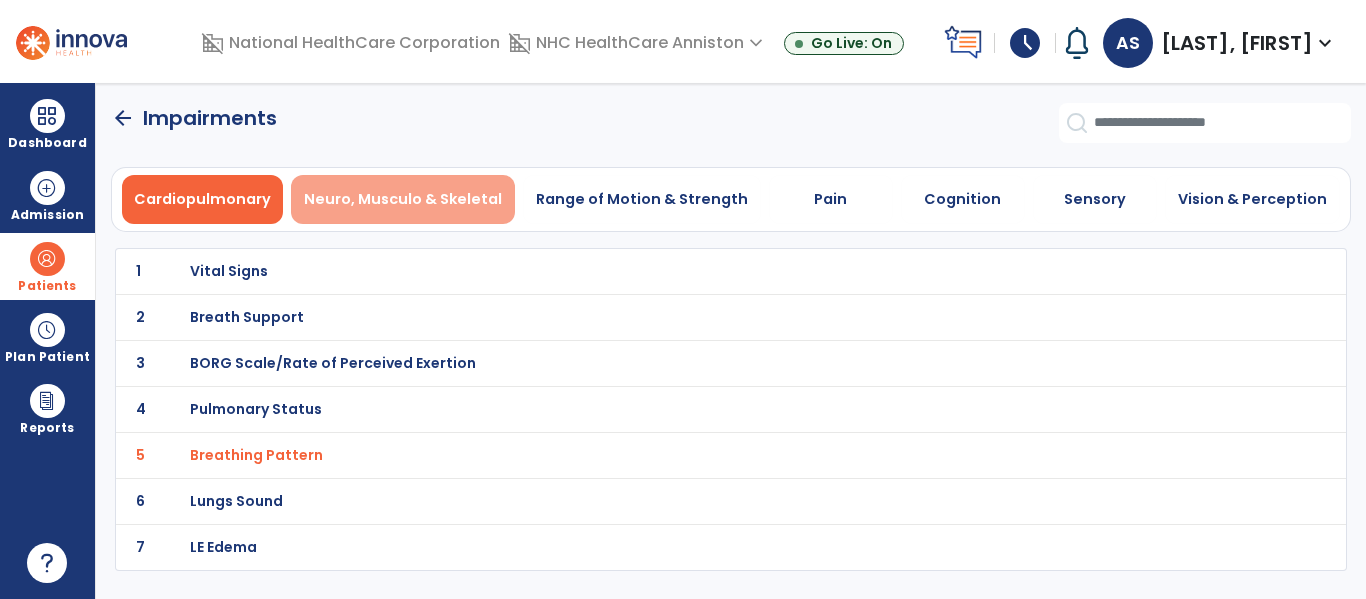 click on "Neuro, Musculo & Skeletal" at bounding box center [403, 199] 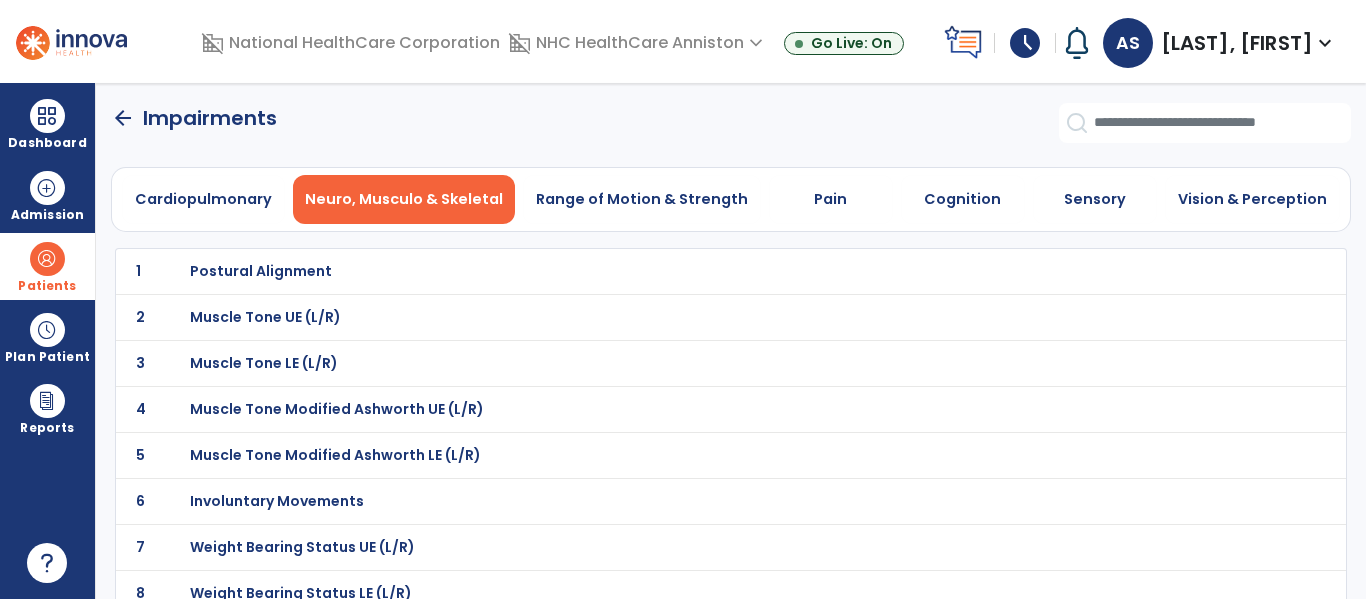 click on "Weight Bearing Status LE (L/R)" at bounding box center (261, 271) 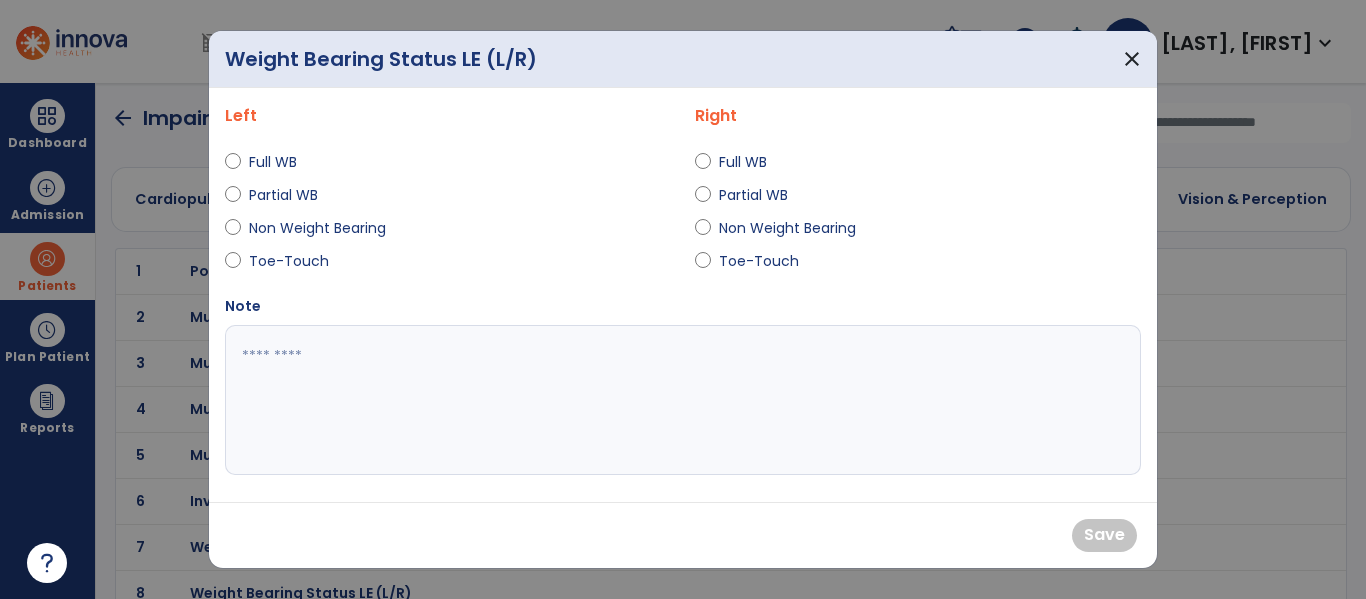 click on "Non Weight Bearing" at bounding box center [317, 228] 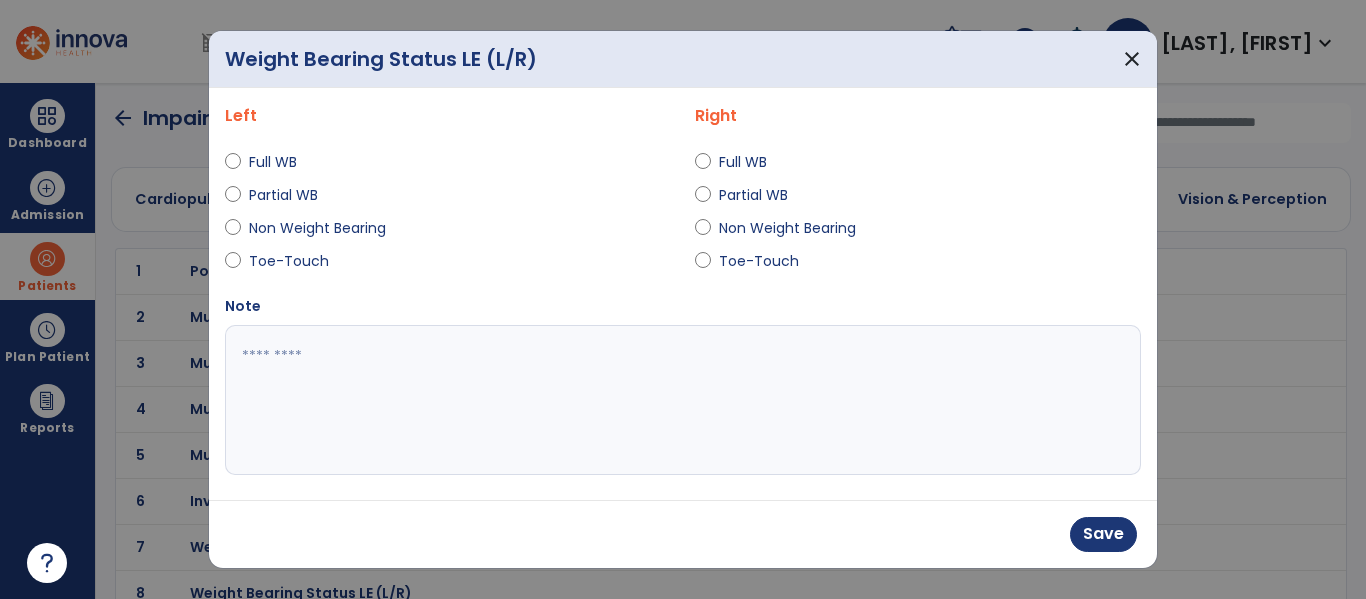 click at bounding box center [680, 400] 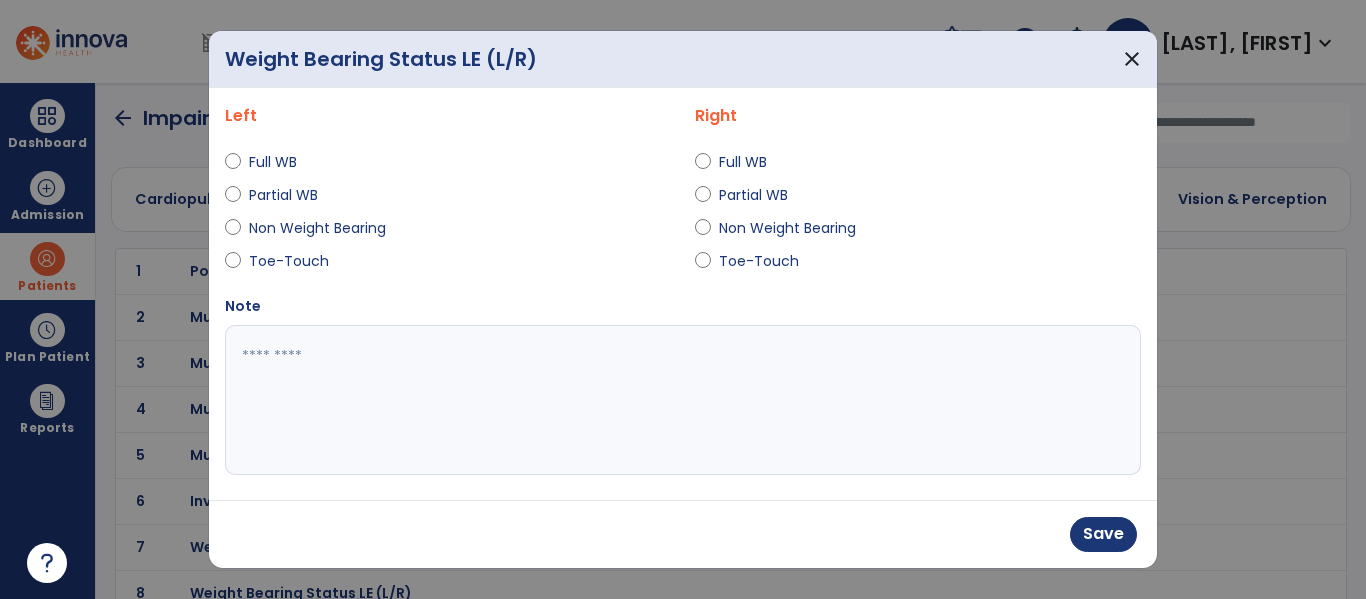 click on "Non Weight Bearing" at bounding box center [787, 228] 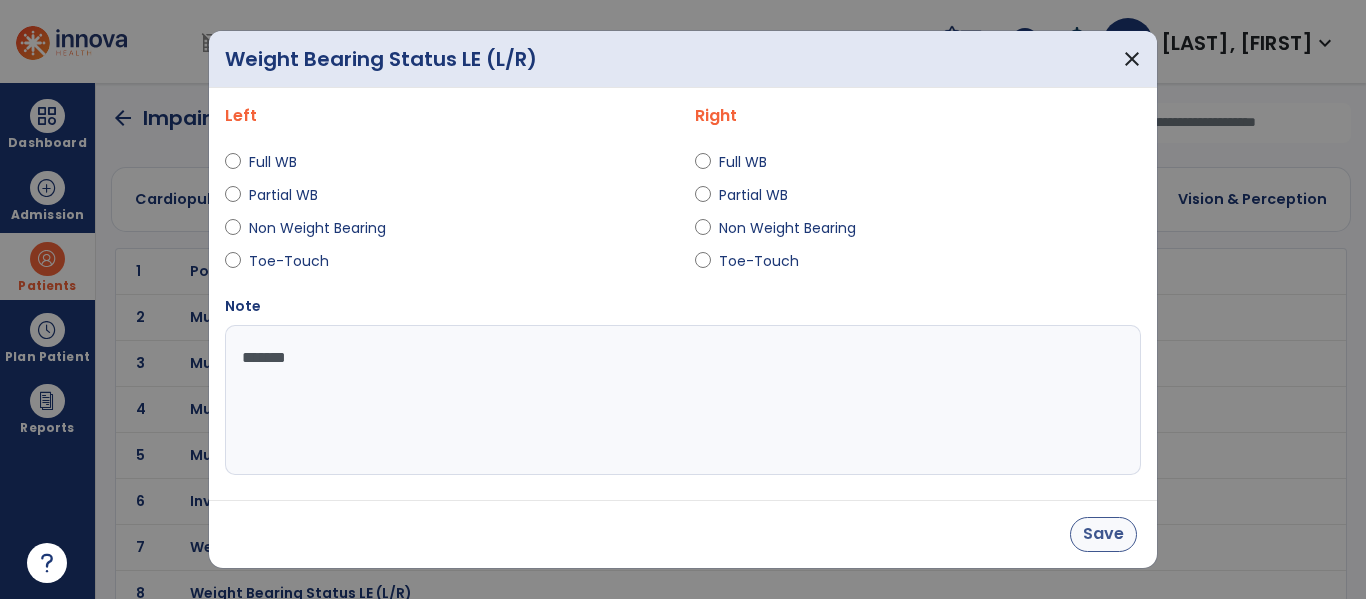 type on "*******" 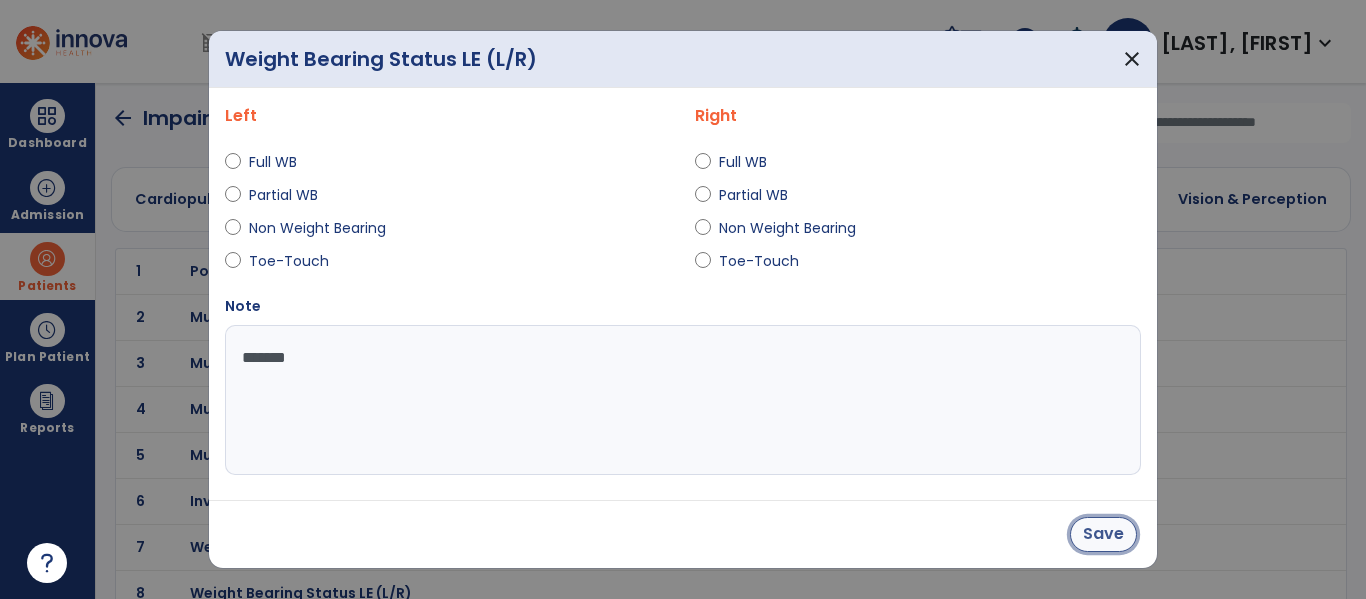 click on "Save" at bounding box center (1103, 534) 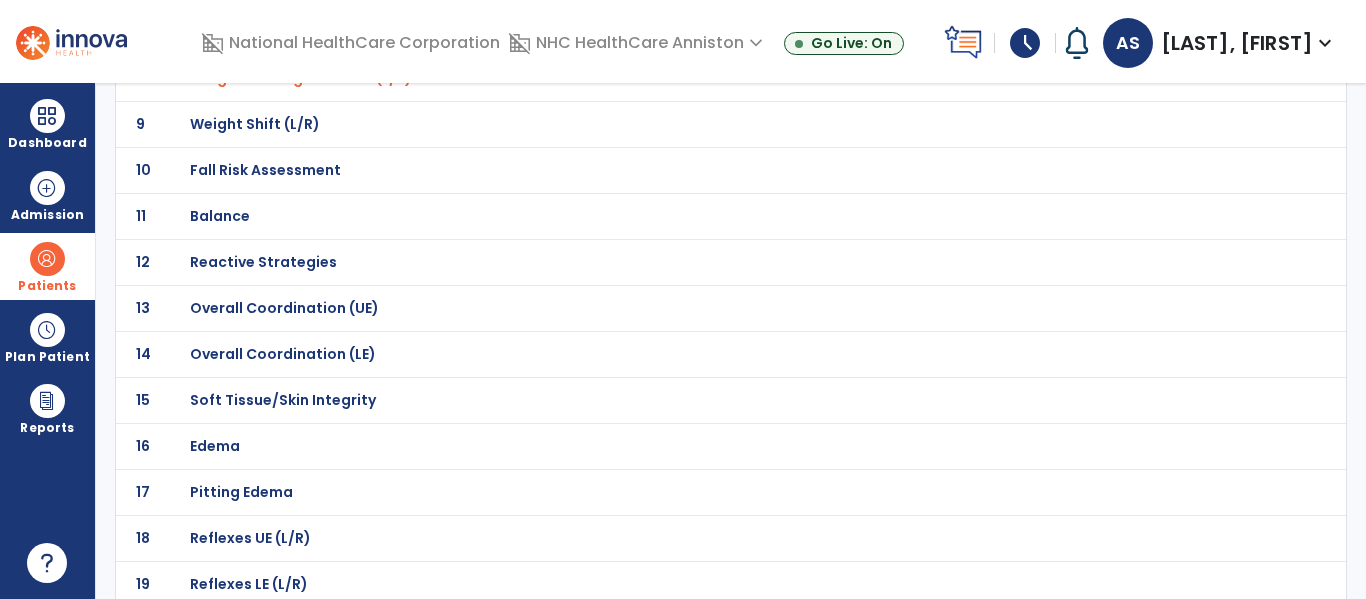 scroll, scrollTop: 520, scrollLeft: 0, axis: vertical 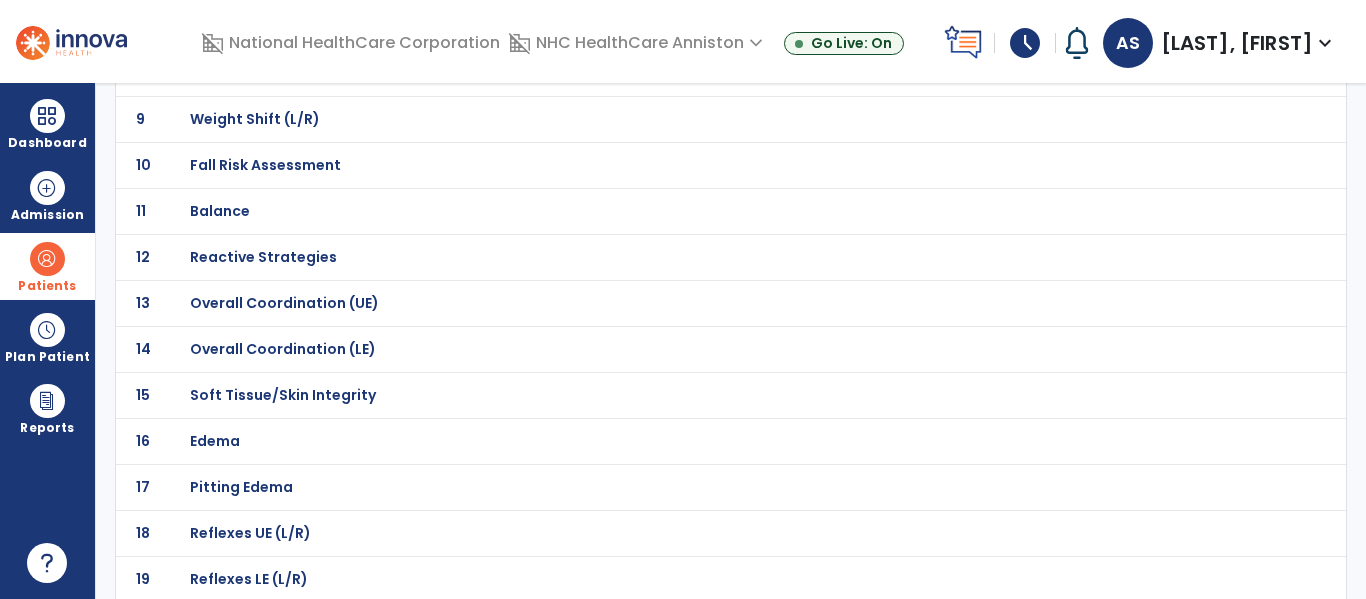 click on "Overall Coordination (LE)" at bounding box center (687, -249) 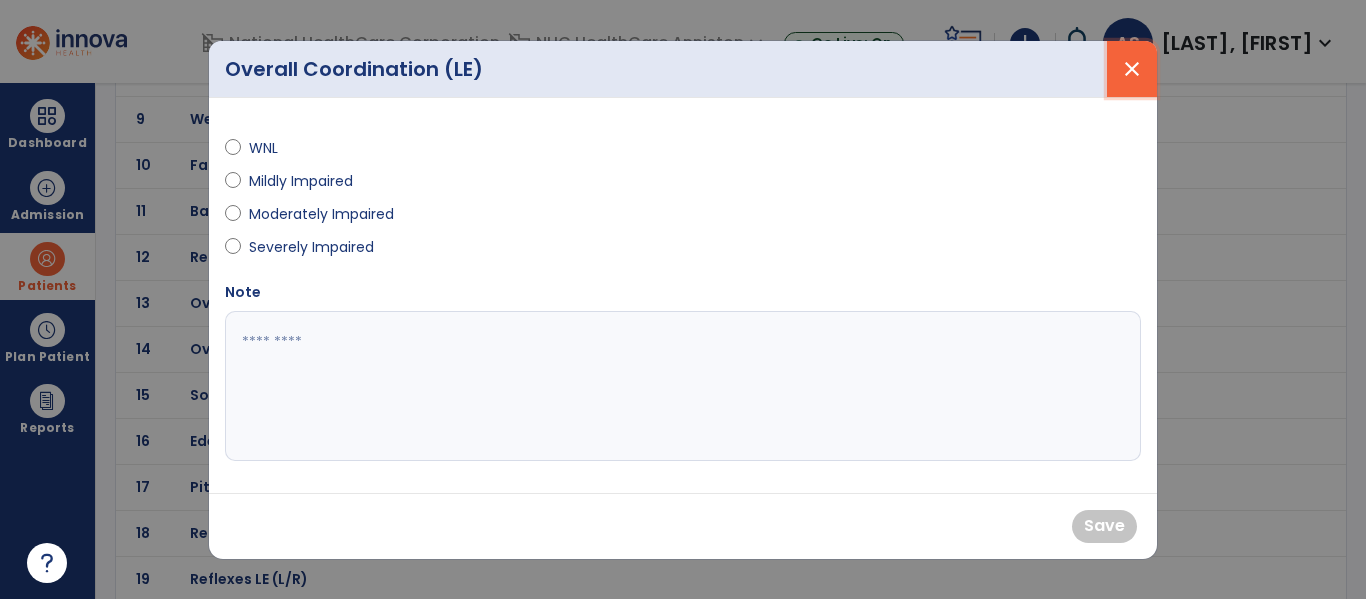 click on "close" at bounding box center (1132, 69) 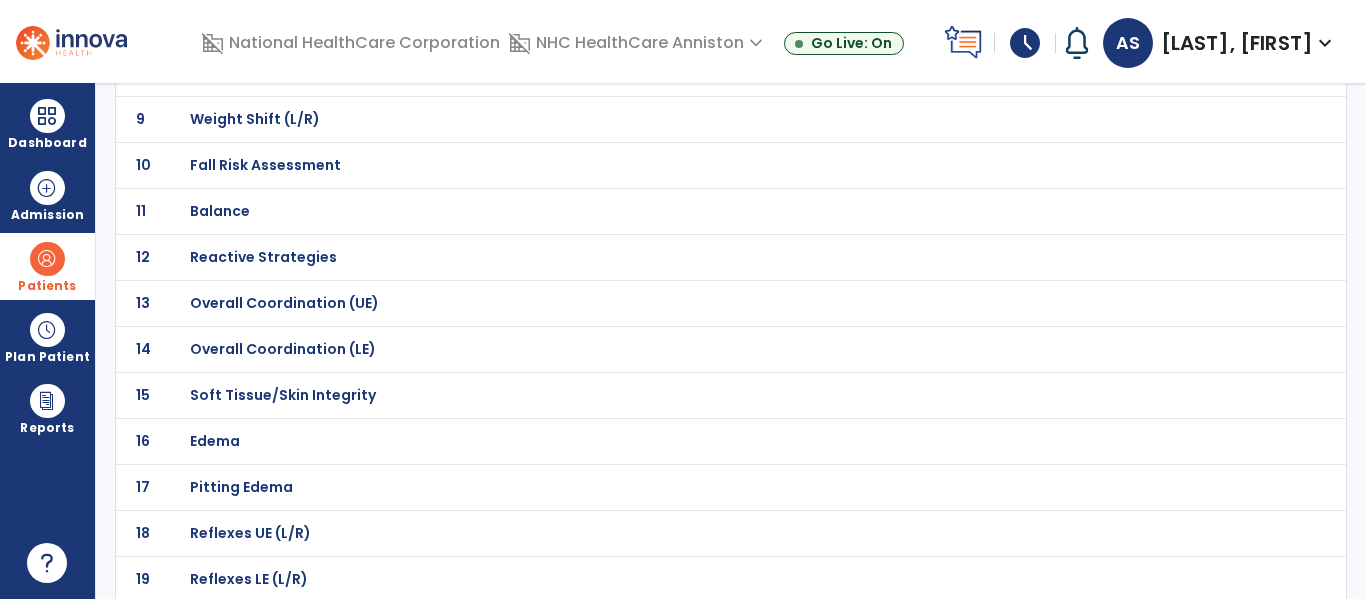 click on "Overall Coordination (UE)" at bounding box center [261, -249] 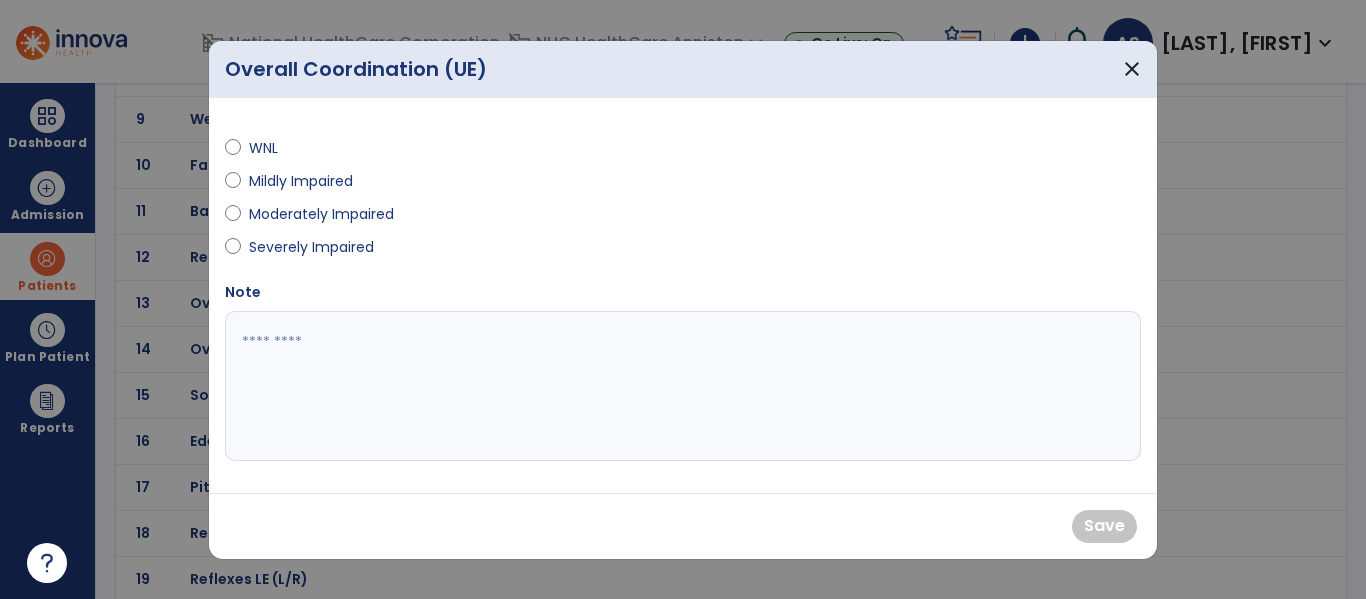 click on "Mildly Impaired" at bounding box center [301, 181] 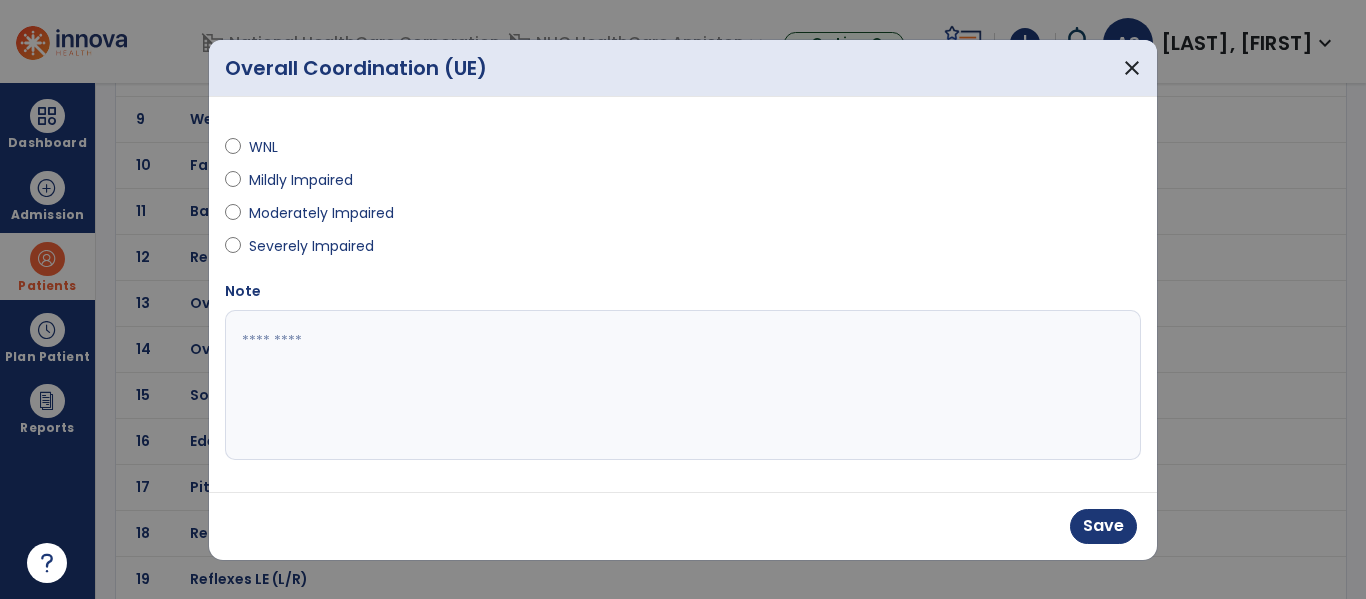 click at bounding box center (683, 385) 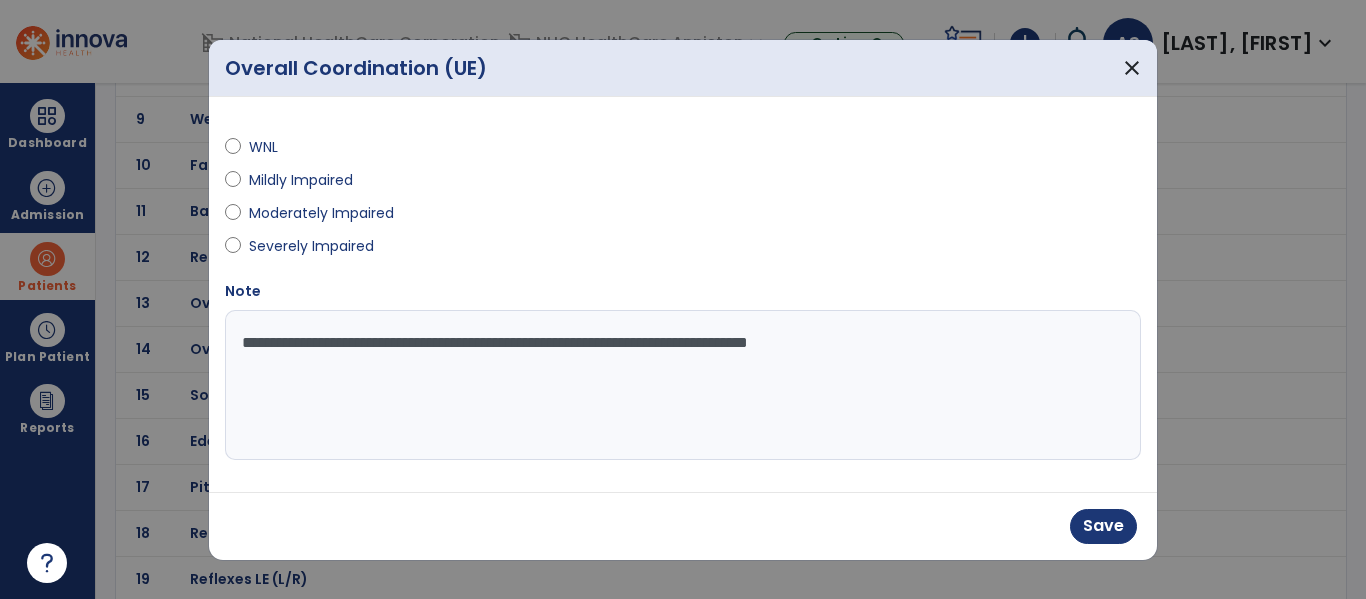 drag, startPoint x: 949, startPoint y: 352, endPoint x: 66, endPoint y: 350, distance: 883.00226 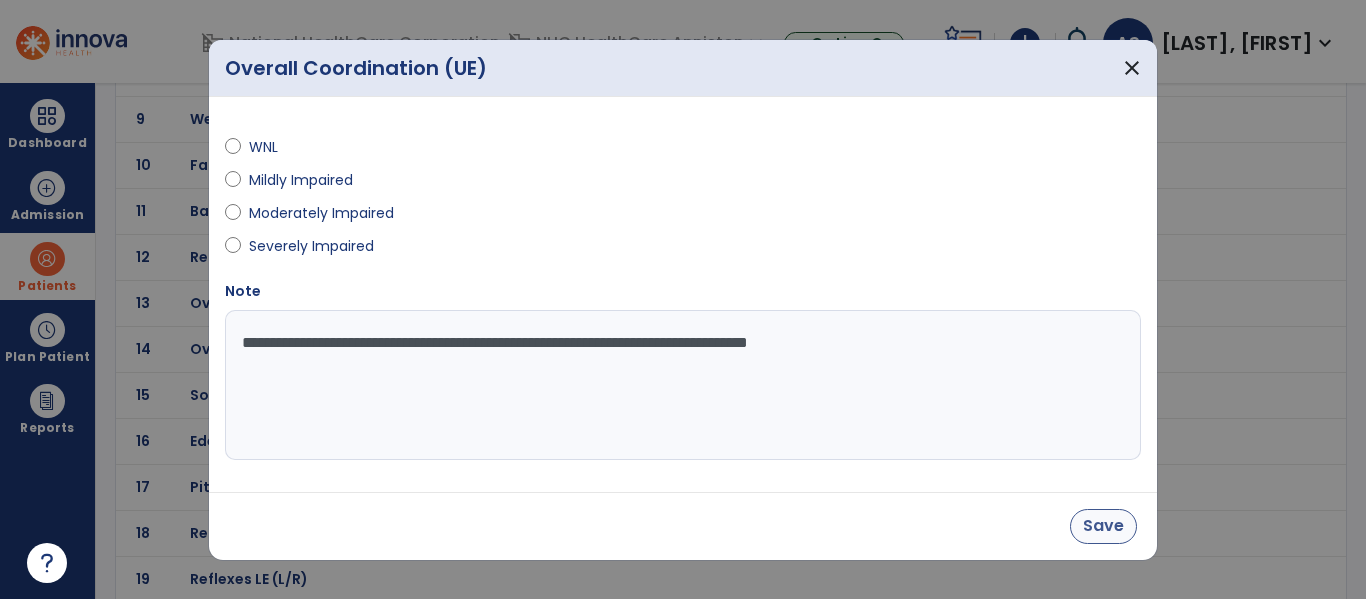 type on "**********" 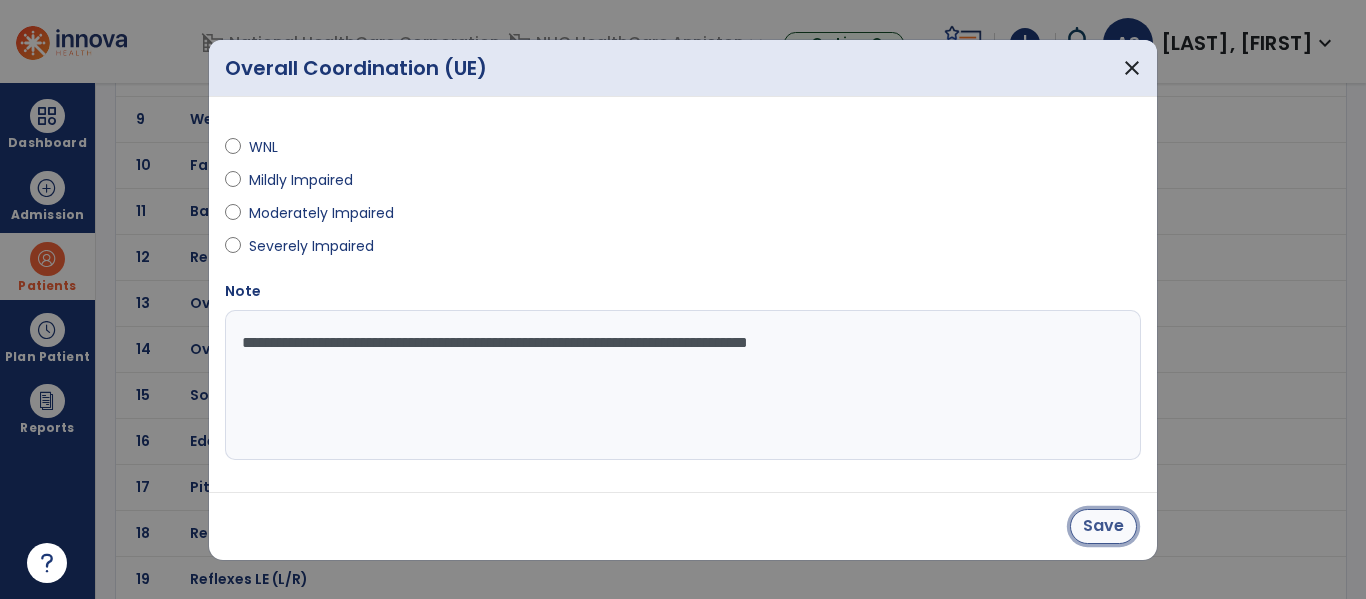click on "Save" at bounding box center [1103, 526] 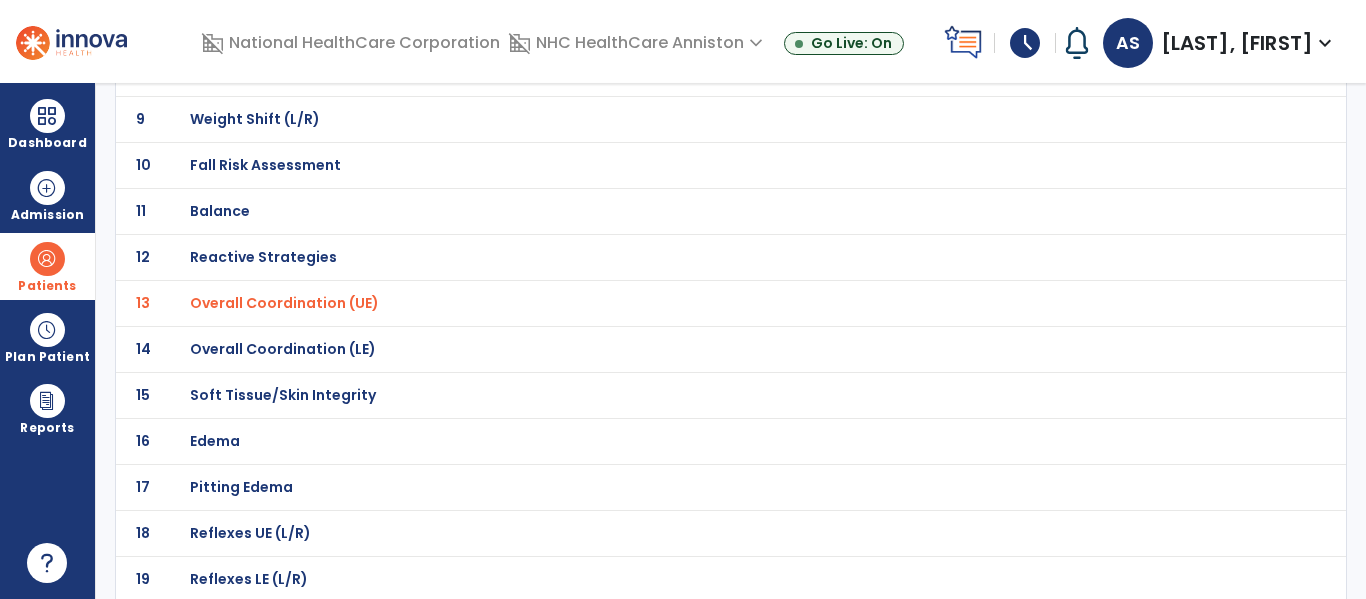 click on "Overall Coordination (LE)" at bounding box center (687, -249) 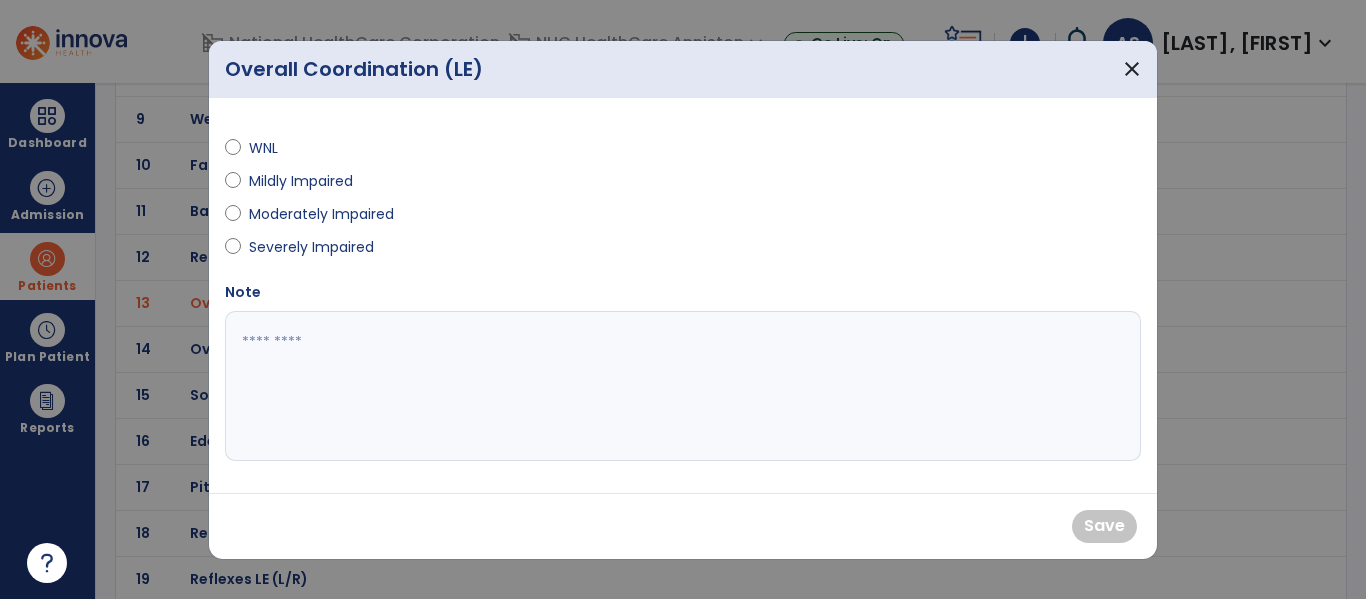 click on "Mildly Impaired" at bounding box center [301, 181] 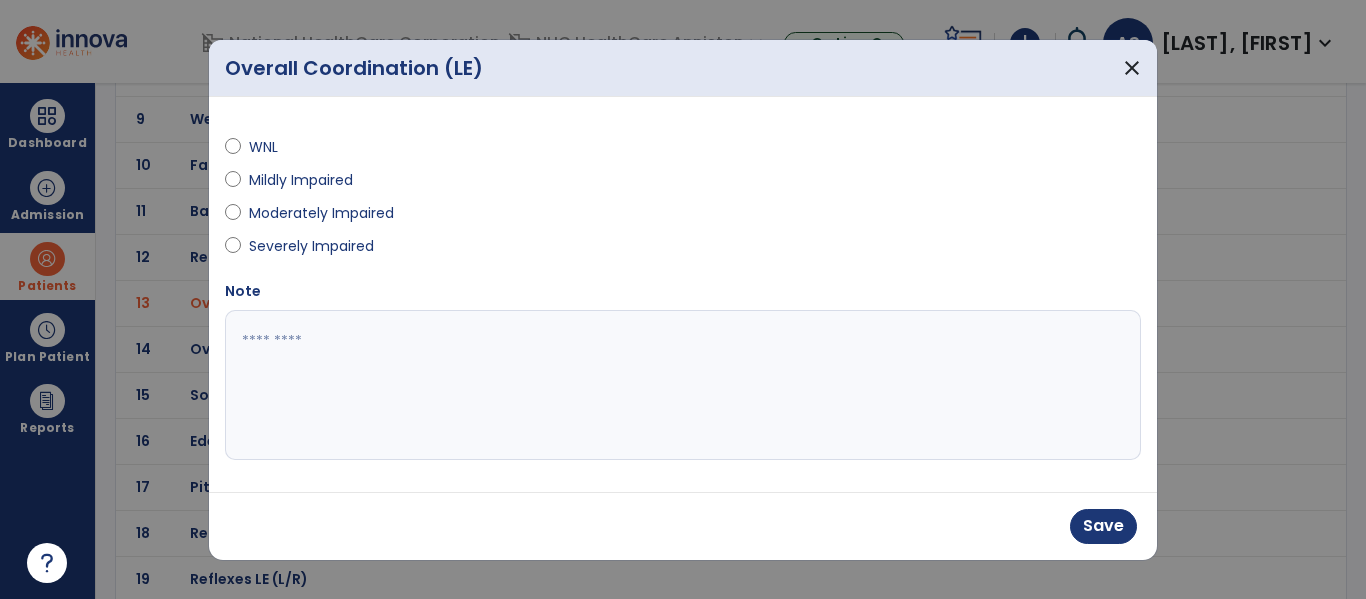 click at bounding box center (683, 385) 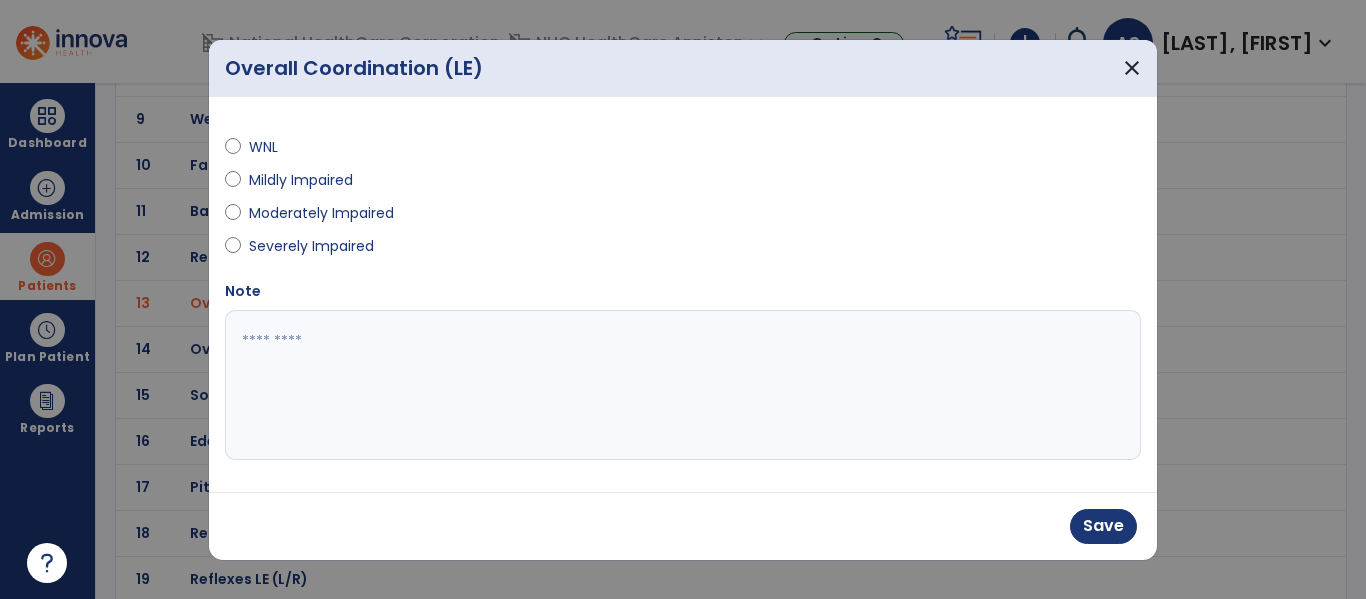 paste on "**********" 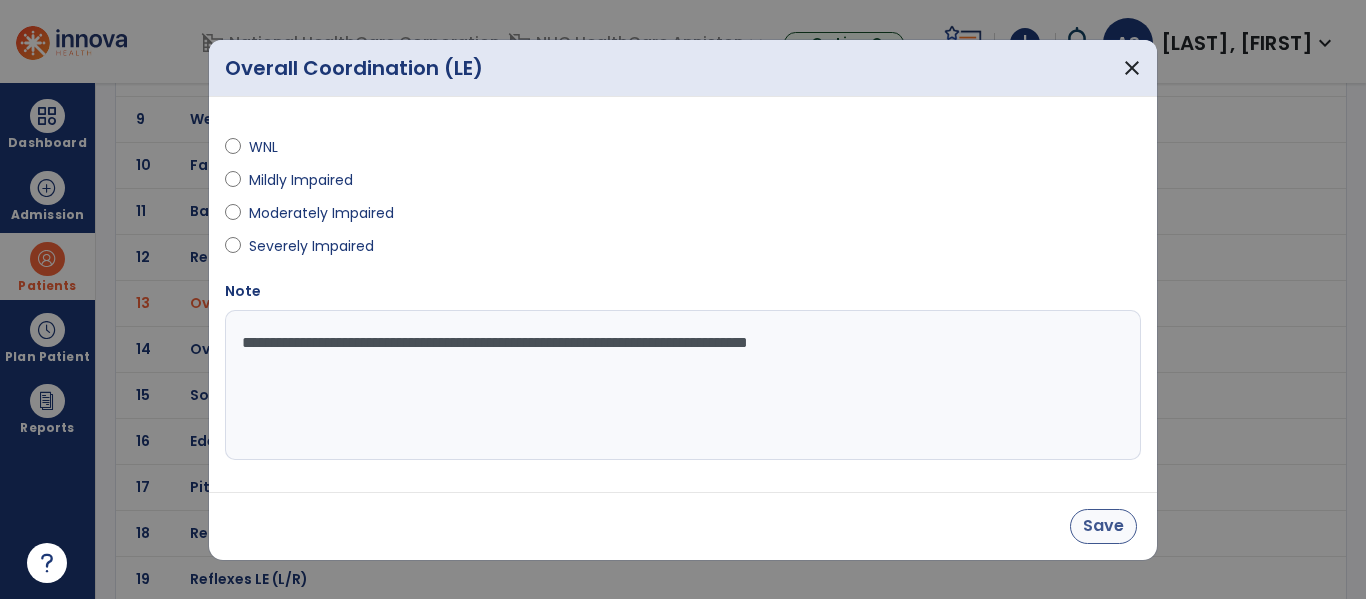 type on "**********" 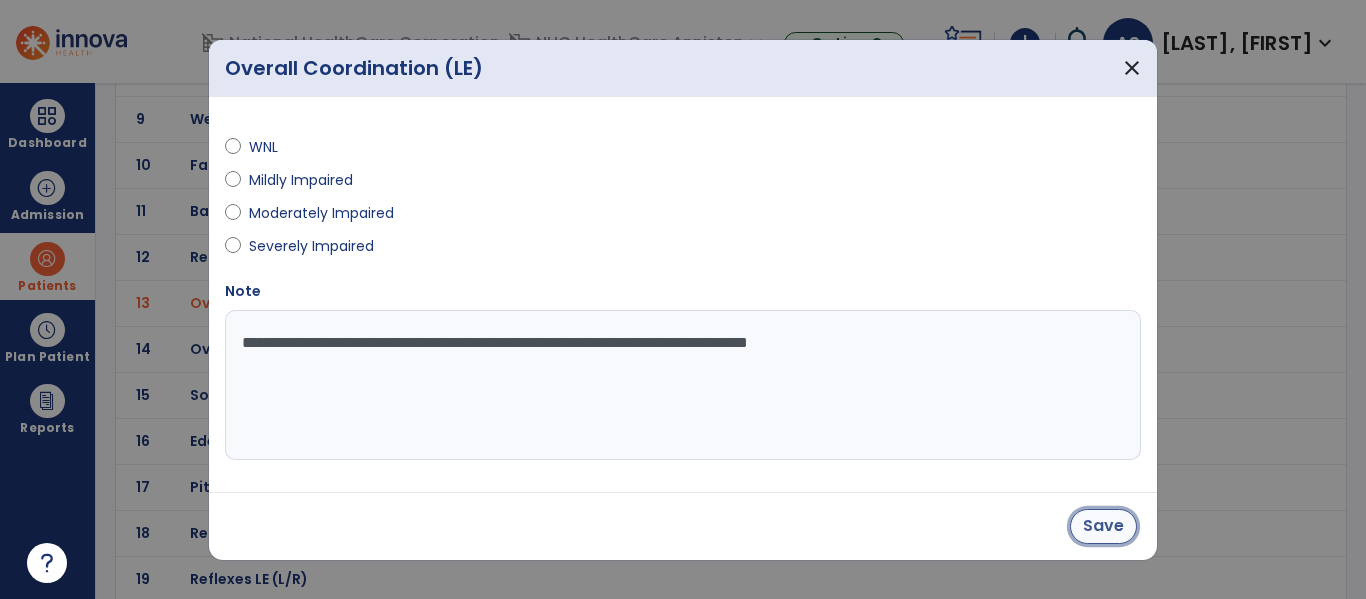 click on "Save" at bounding box center [1103, 526] 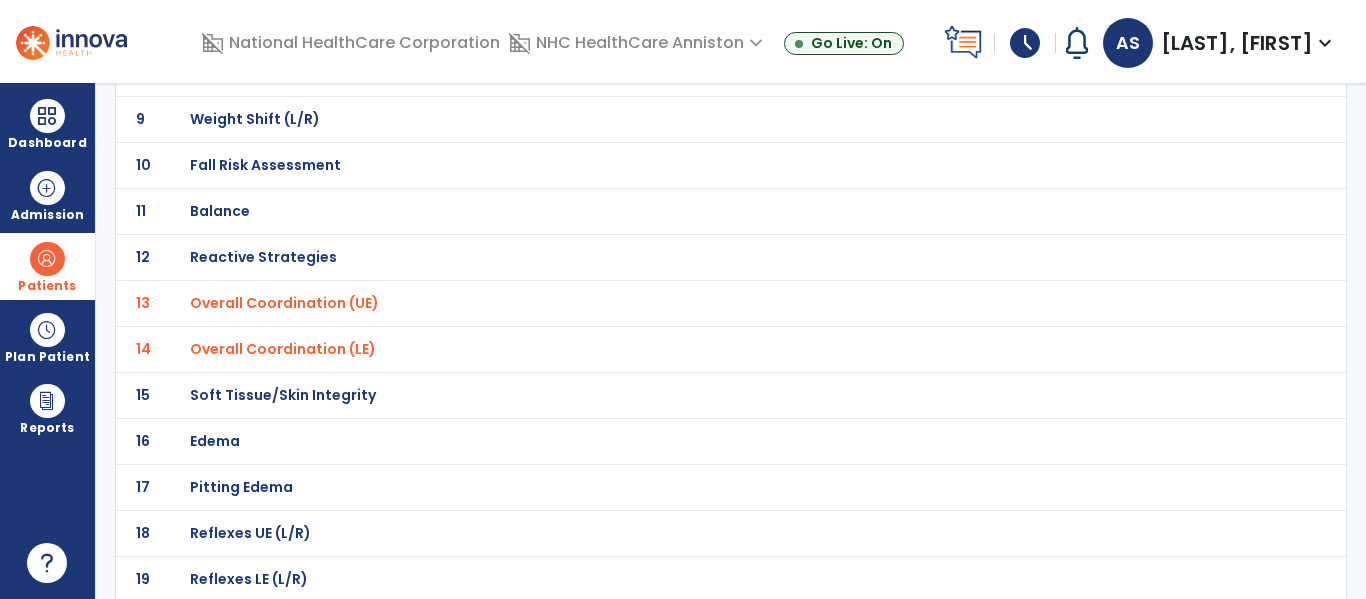 click on "11 Balance" 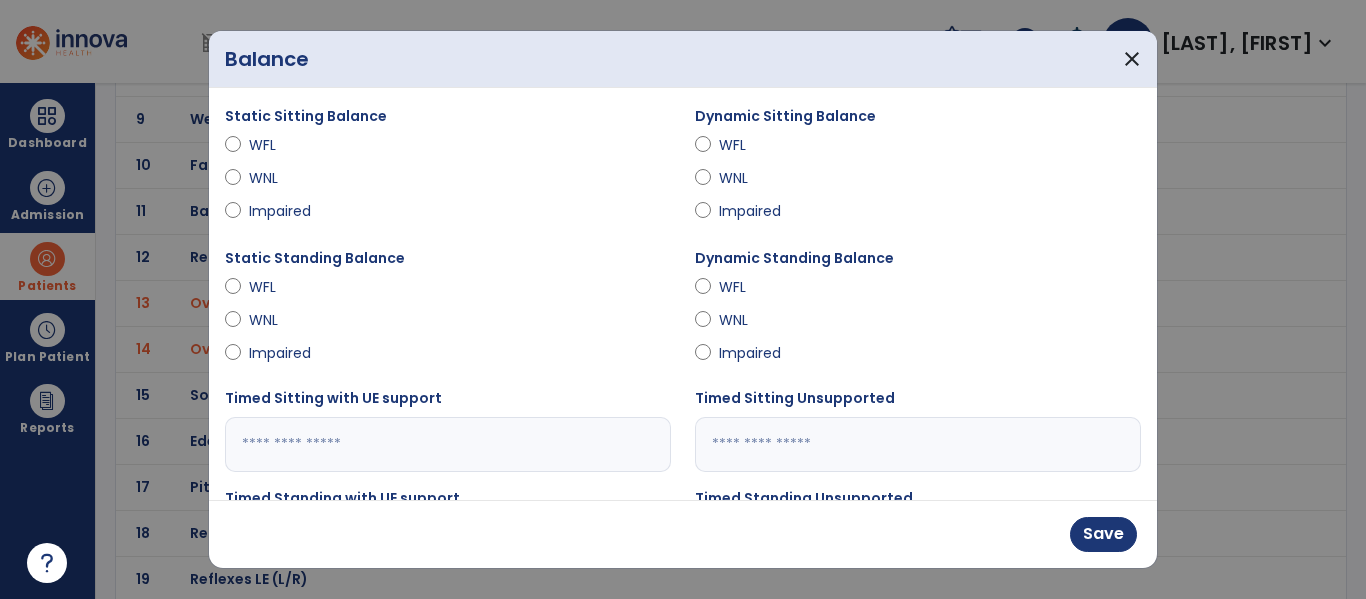 click on "WFL" at bounding box center [918, 149] 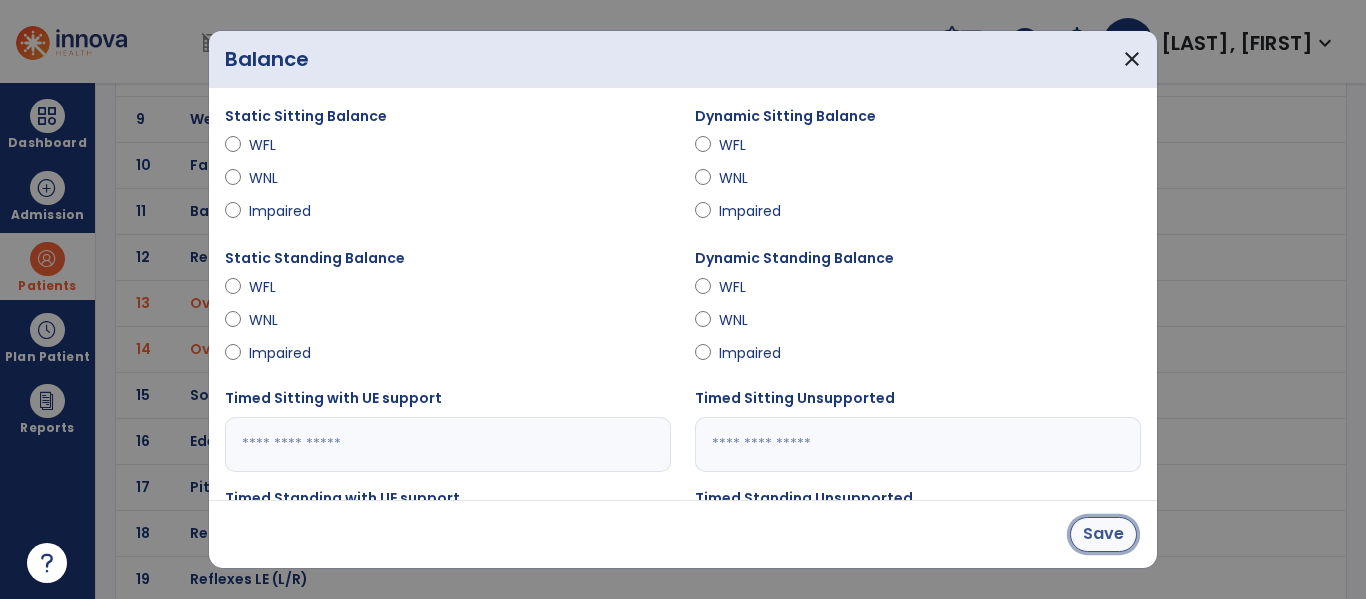 click on "Save" at bounding box center (1103, 534) 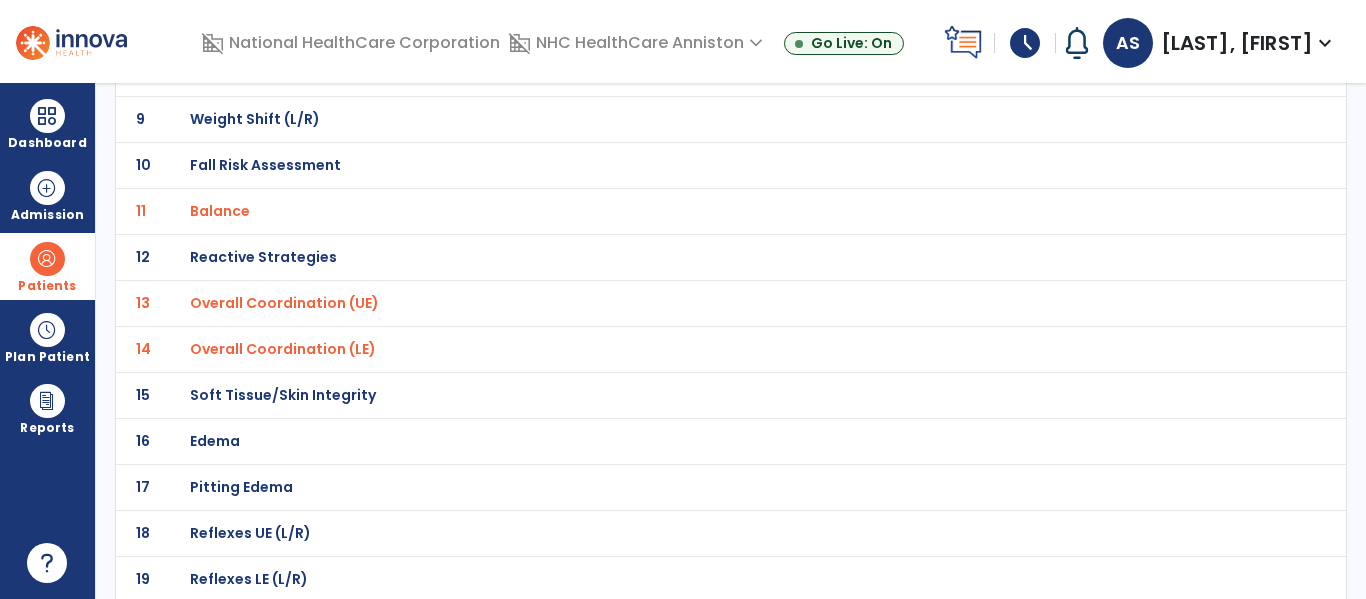 click on "Weight Shift (L/R)" at bounding box center (687, -249) 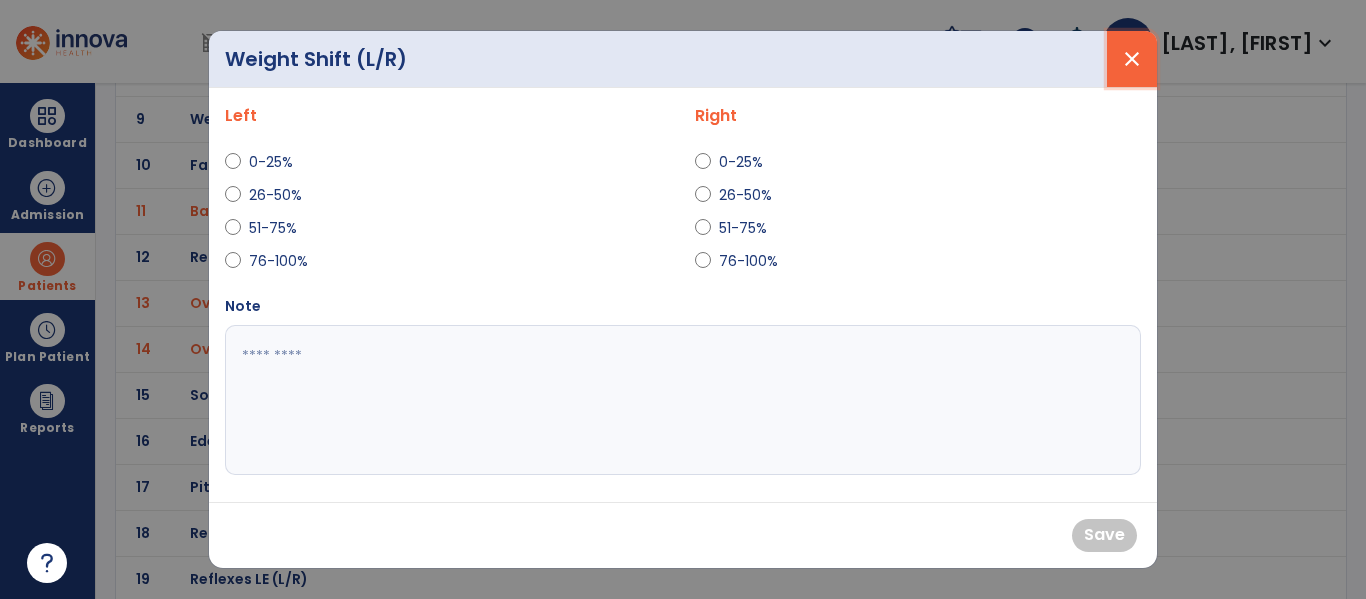 click on "close" at bounding box center [1132, 59] 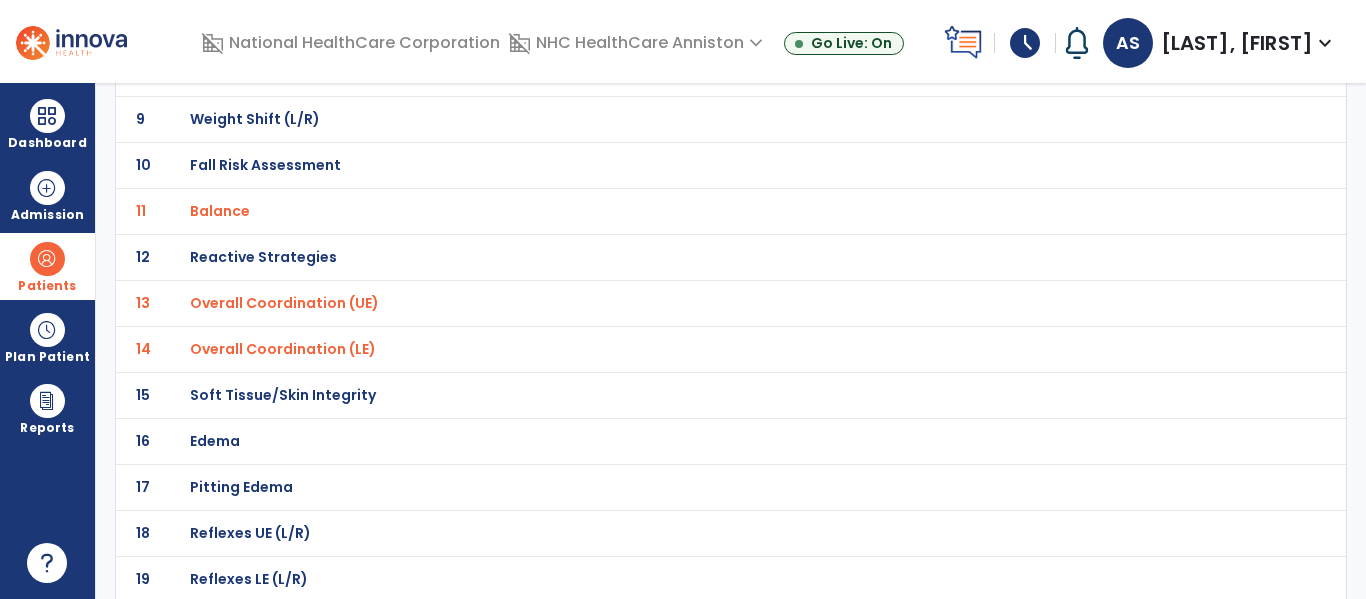 click on "arrow_back   Impairments   Cardiopulmonary   Neuro, Musculo & Skeletal   Range of Motion & Strength   Pain   Cognition   Sensory   Vision & Perception  1 Postural Alignment 2 Muscle Tone UE (L/R) 3 Muscle Tone LE (L/R) 4 Muscle Tone Modified Ashworth UE (L/R) 5 Muscle Tone Modified Ashworth LE (L/R) 6 Involuntary Movements 7 Weight Bearing Status UE (L/R) 8 Weight Bearing Status LE (L/R) 9 Weight Shift (L/R) 10 Fall Risk Assessment 11 Balance 12 Reactive Strategies 13 Overall Coordination (UE) 14 Overall Coordination (LE) 15 Soft Tissue/Skin Integrity 16 Edema 17 Pitting Edema 18 Reflexes UE (L/R) 19 Reflexes LE (L/R) 20 Activity Tolerance 21 Leg Length Discrepancy 22 Limb Girth Measurement 23 Does client experience Incontinence" at bounding box center [731, 341] 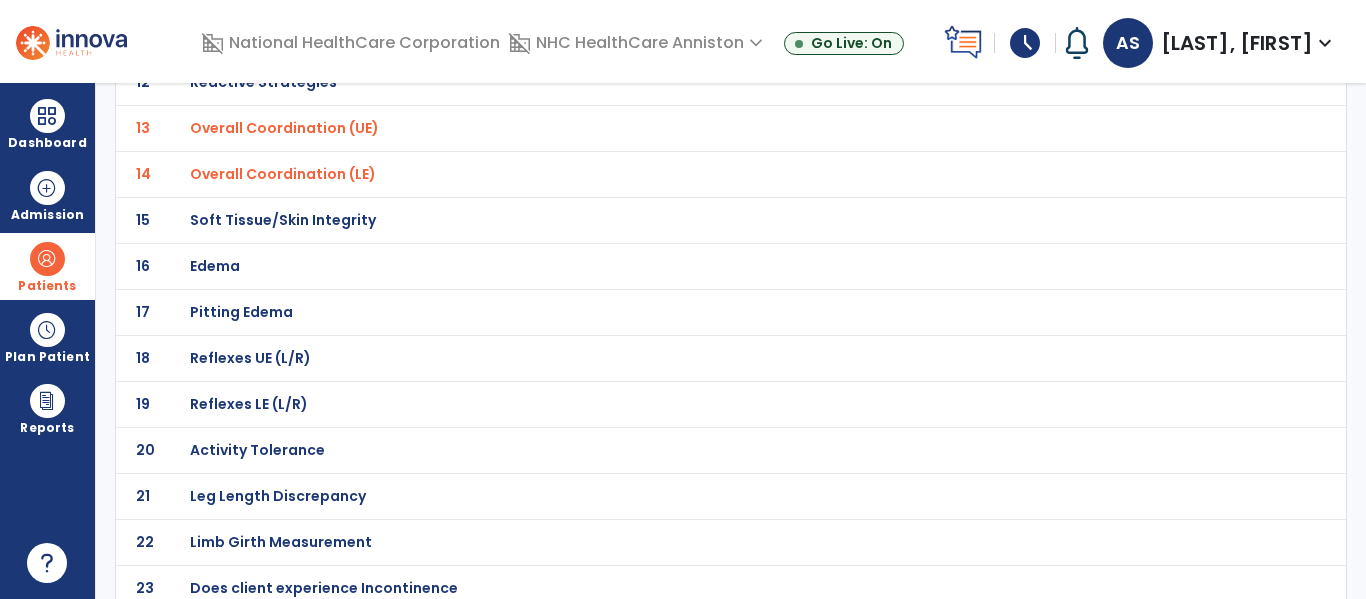 scroll, scrollTop: 708, scrollLeft: 0, axis: vertical 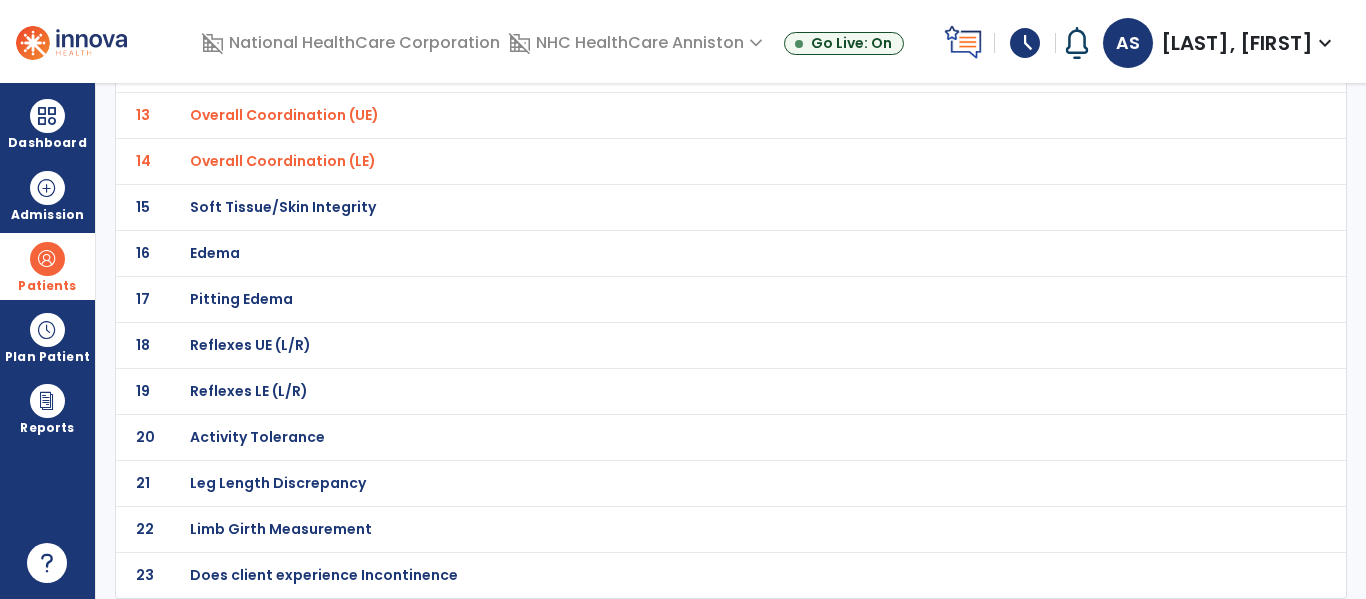 click on "Activity Tolerance" at bounding box center [261, -437] 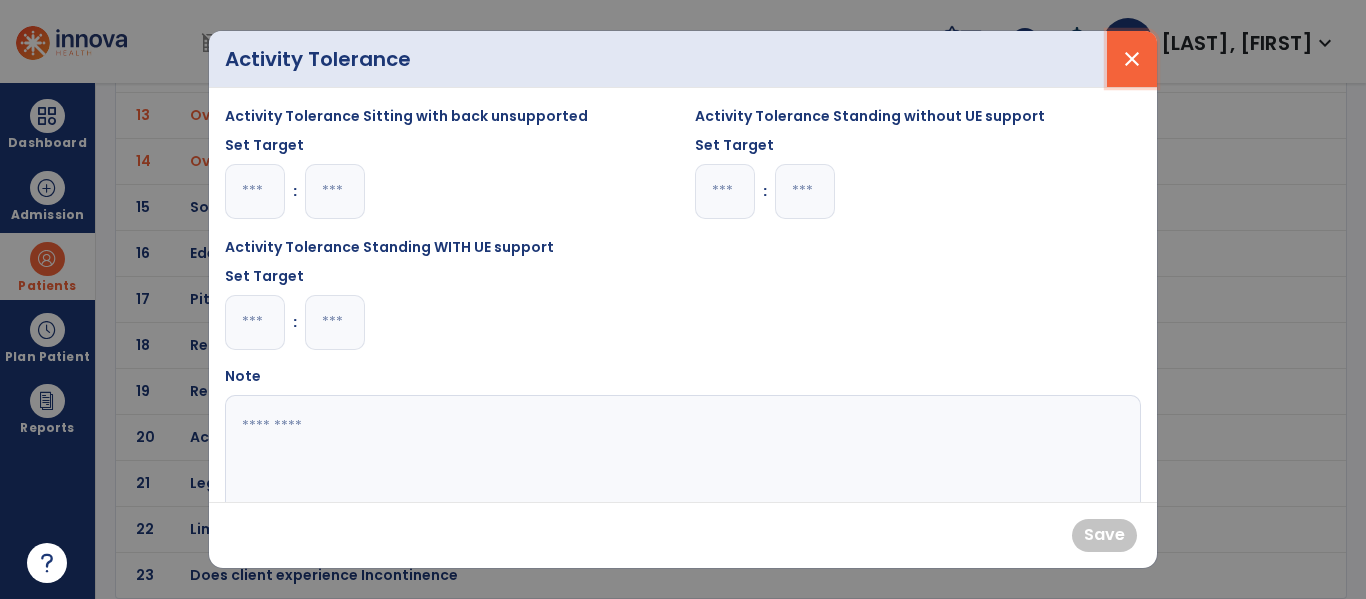 click on "close" at bounding box center [1132, 59] 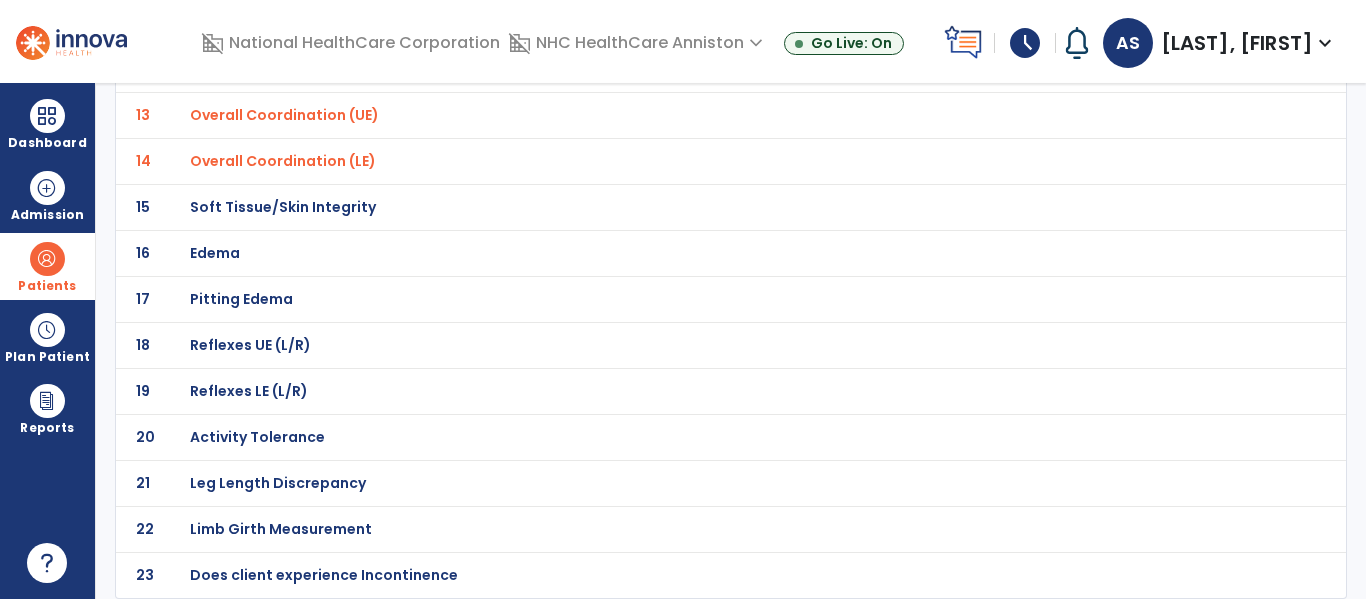 click on "arrow_back   Impairments   Cardiopulmonary   Neuro, Musculo & Skeletal   Range of Motion & Strength   Pain   Cognition   Sensory   Vision & Perception  1 Postural Alignment 2 Muscle Tone UE (L/R) 3 Muscle Tone LE (L/R) 4 Muscle Tone Modified Ashworth UE (L/R) 5 Muscle Tone Modified Ashworth LE (L/R) 6 Involuntary Movements 7 Weight Bearing Status UE (L/R) 8 Weight Bearing Status LE (L/R) 9 Weight Shift (L/R) 10 Fall Risk Assessment 11 Balance 12 Reactive Strategies 13 Overall Coordination (UE) 14 Overall Coordination (LE) 15 Soft Tissue/Skin Integrity 16 Edema 17 Pitting Edema 18 Reflexes UE (L/R) 19 Reflexes LE (L/R) 20 Activity Tolerance 21 Leg Length Discrepancy 22 Limb Girth Measurement 23 Does client experience Incontinence" at bounding box center (731, 341) 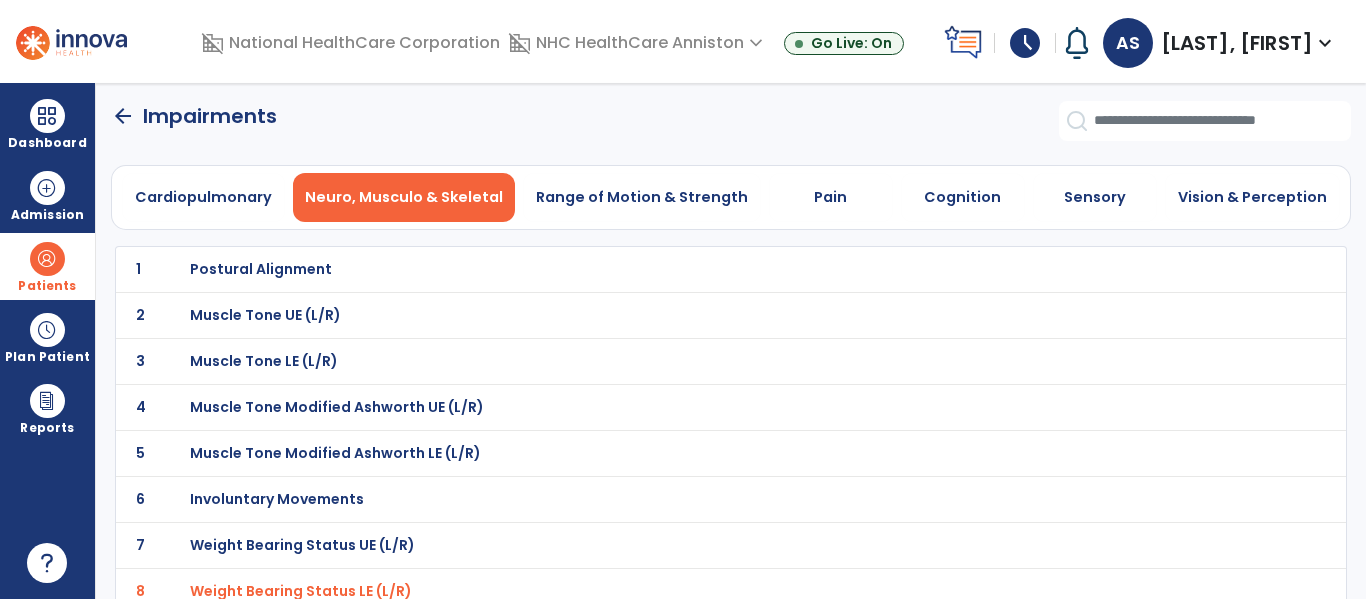 scroll, scrollTop: 0, scrollLeft: 0, axis: both 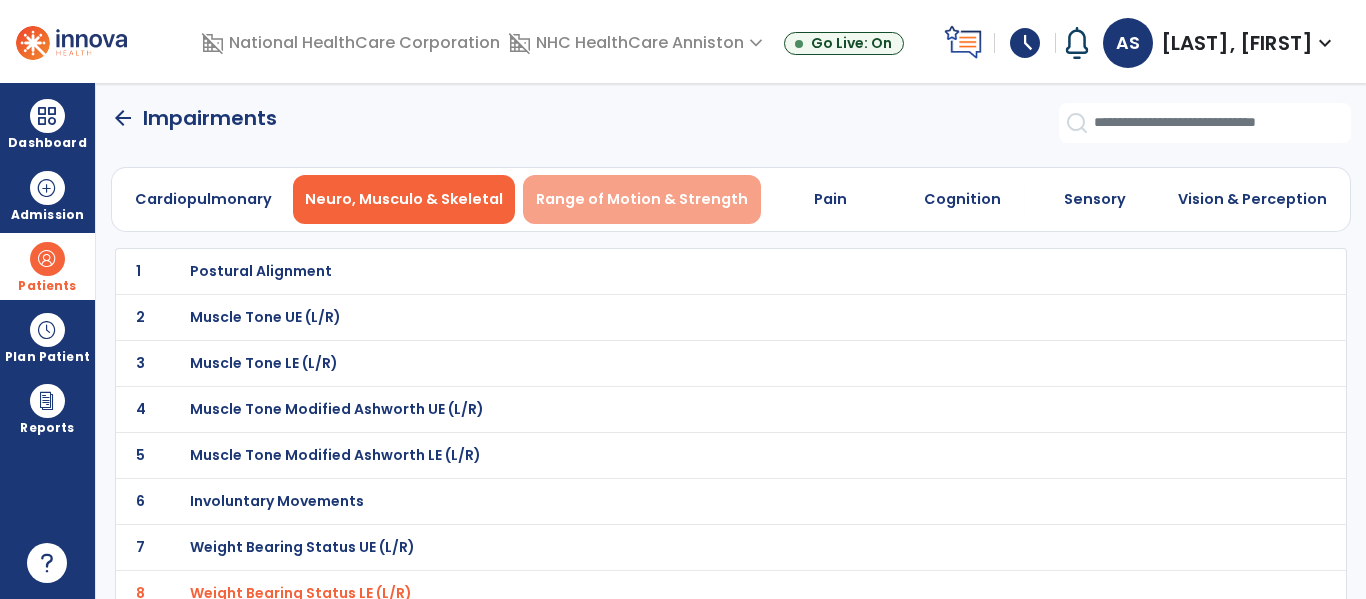 click on "Range of Motion & Strength" at bounding box center [642, 199] 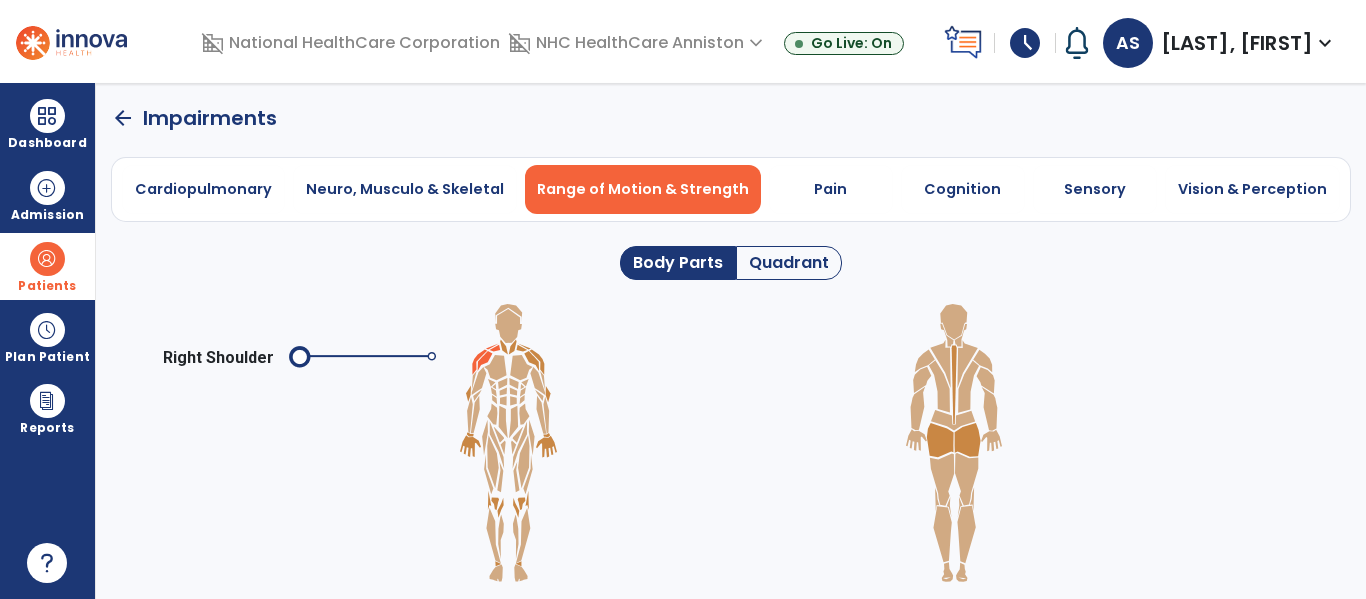 click 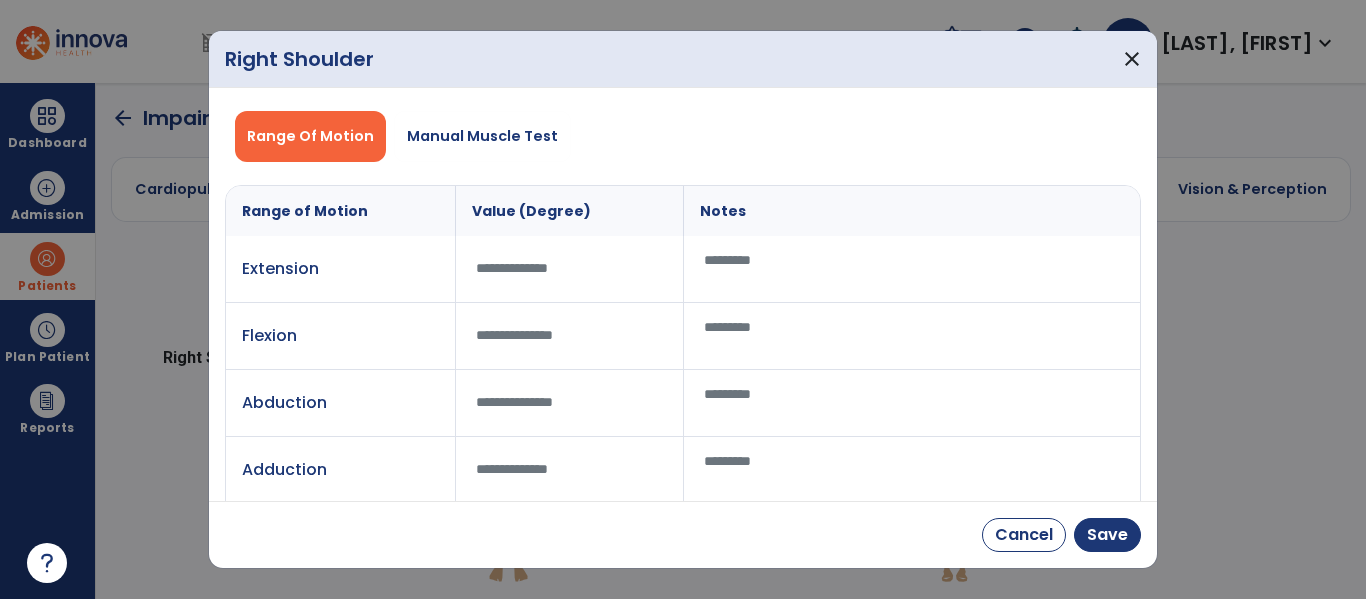 click at bounding box center (912, 336) 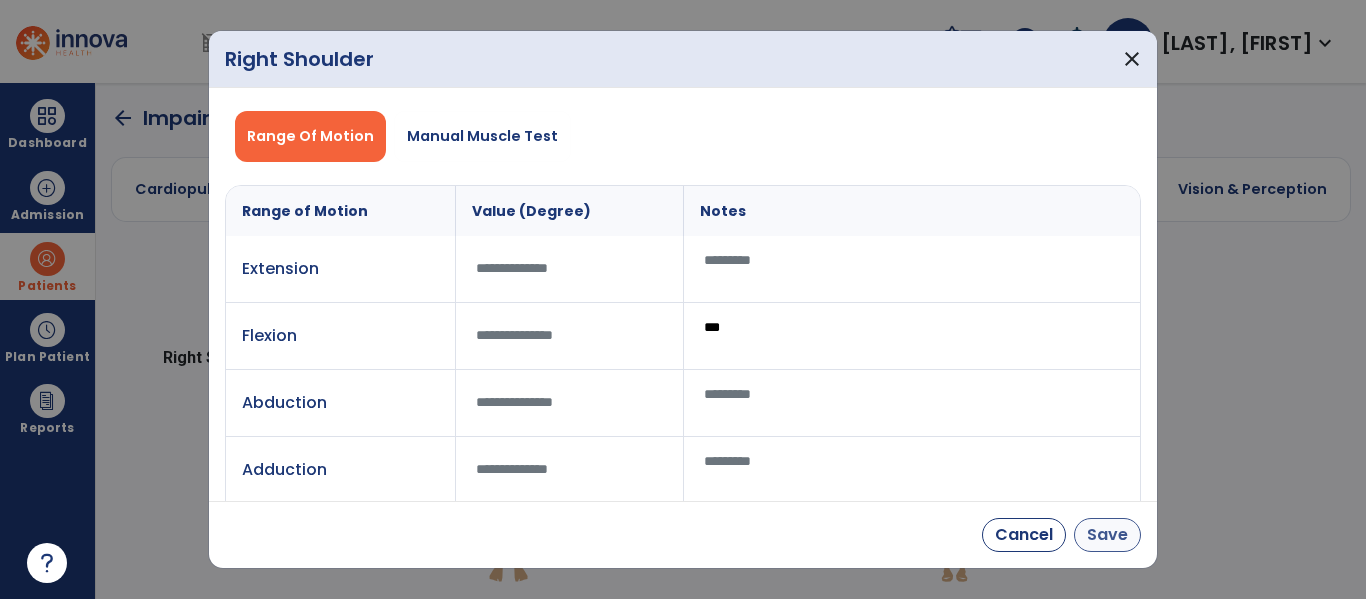 type on "***" 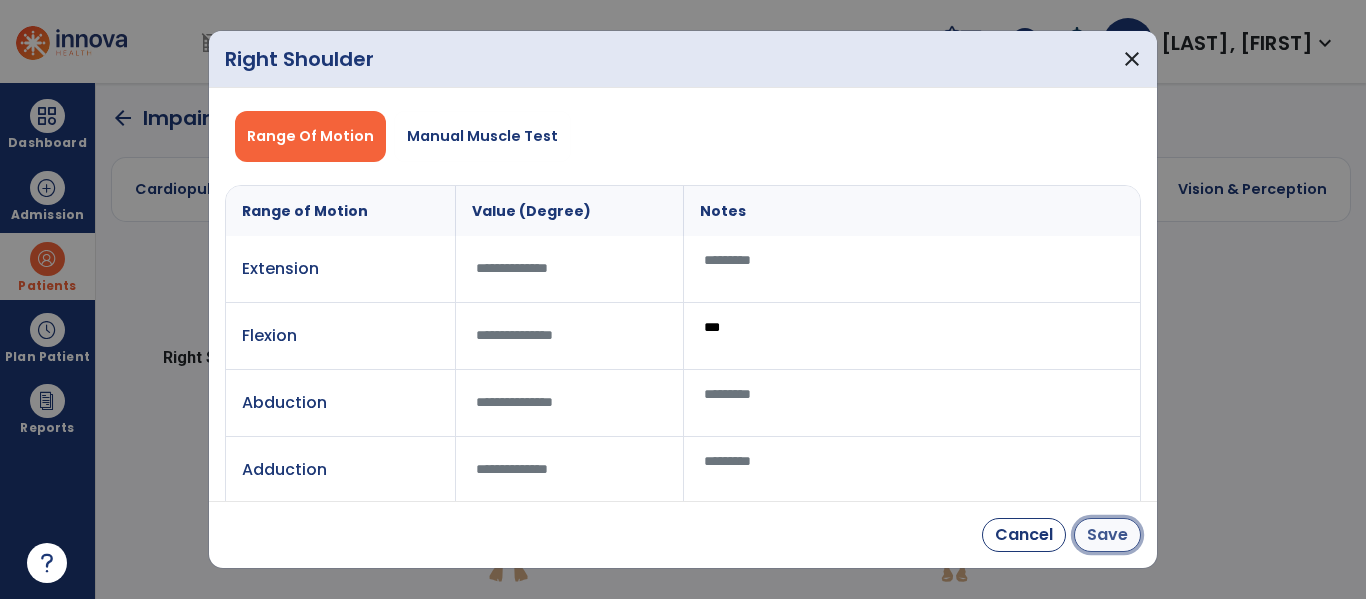click on "Save" at bounding box center (1107, 535) 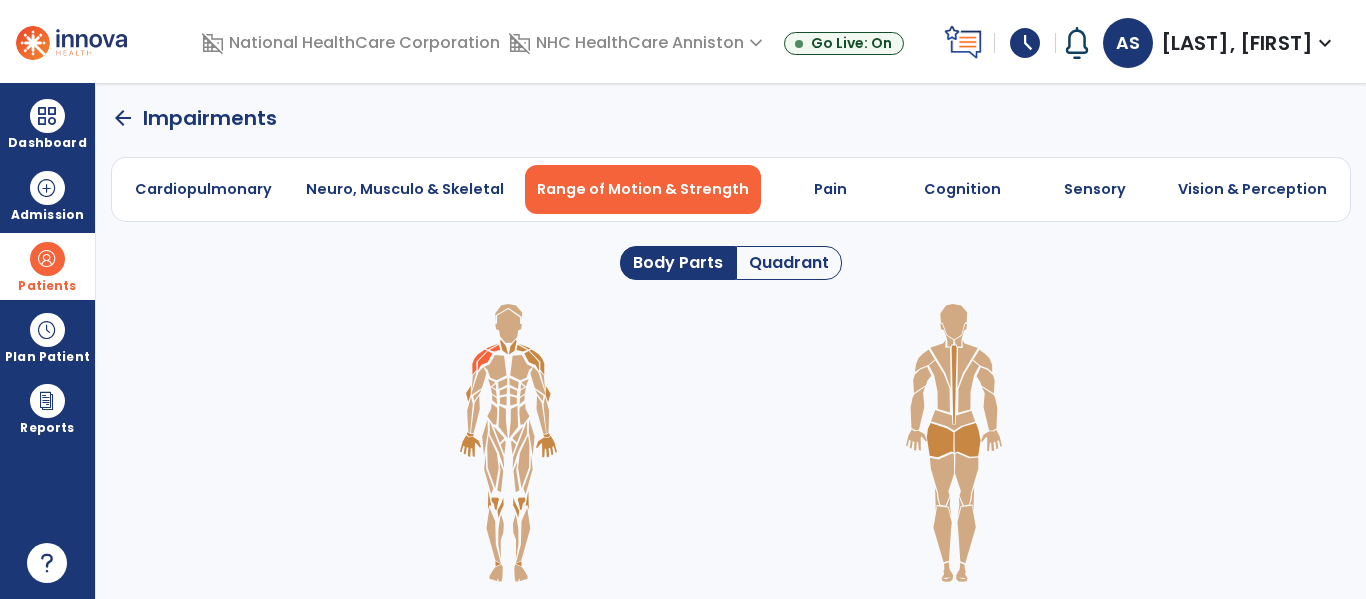 click 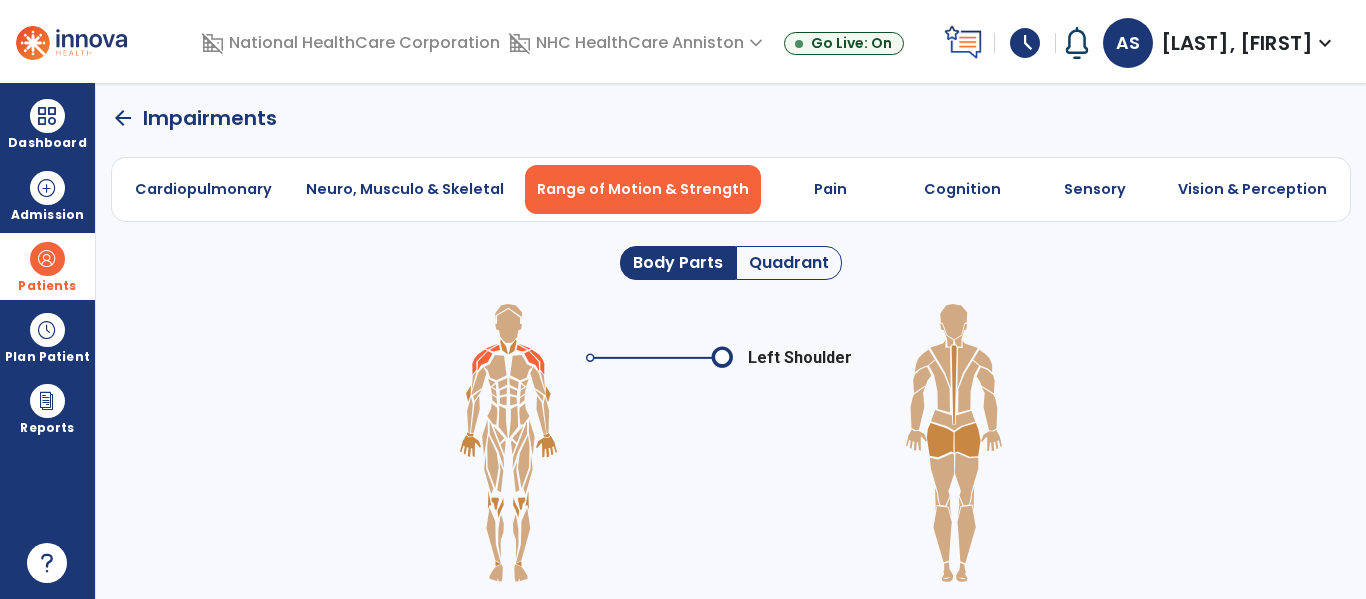 click 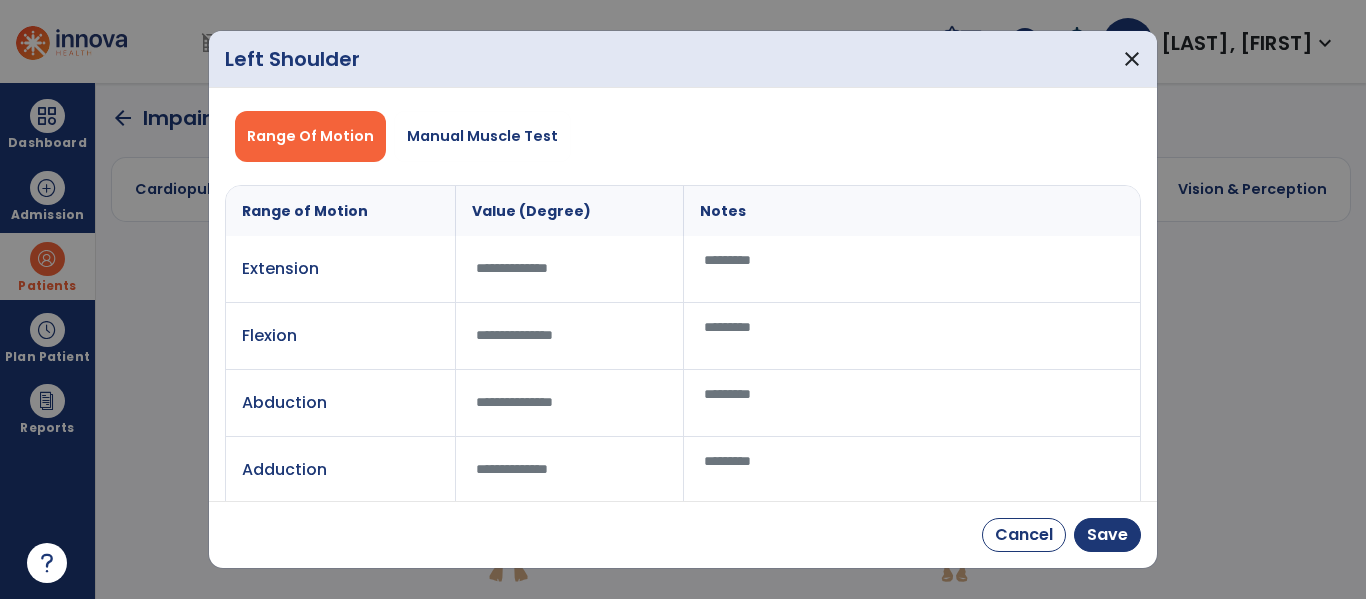 click at bounding box center [912, 336] 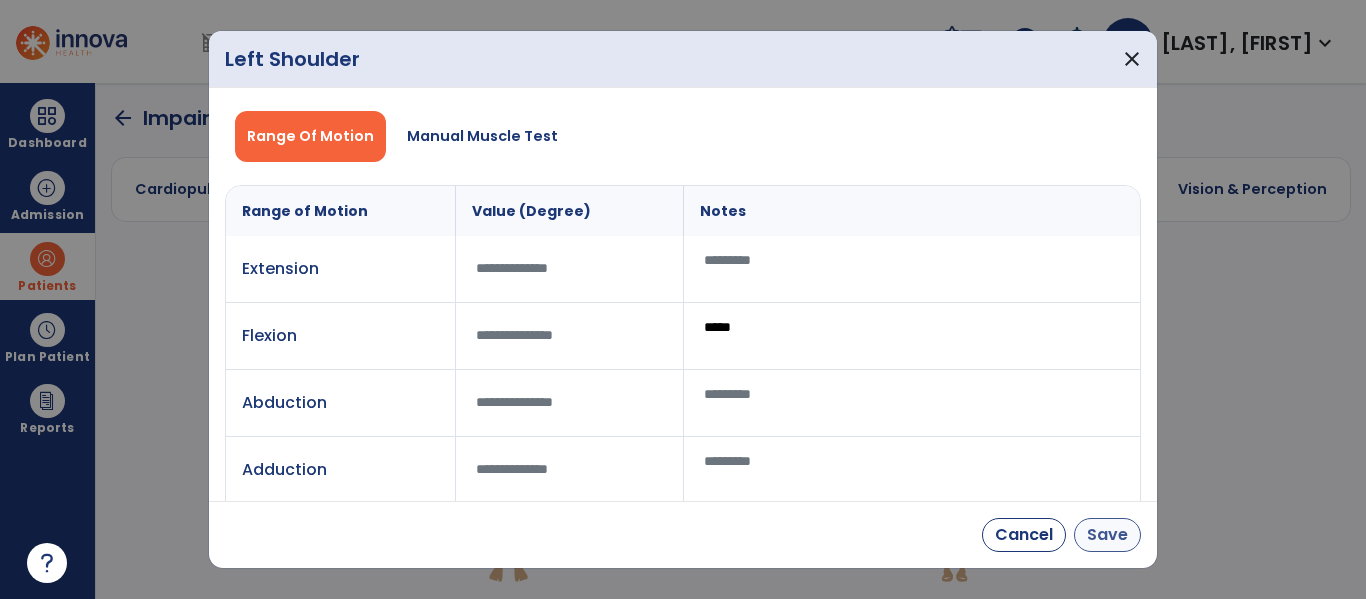 type on "****" 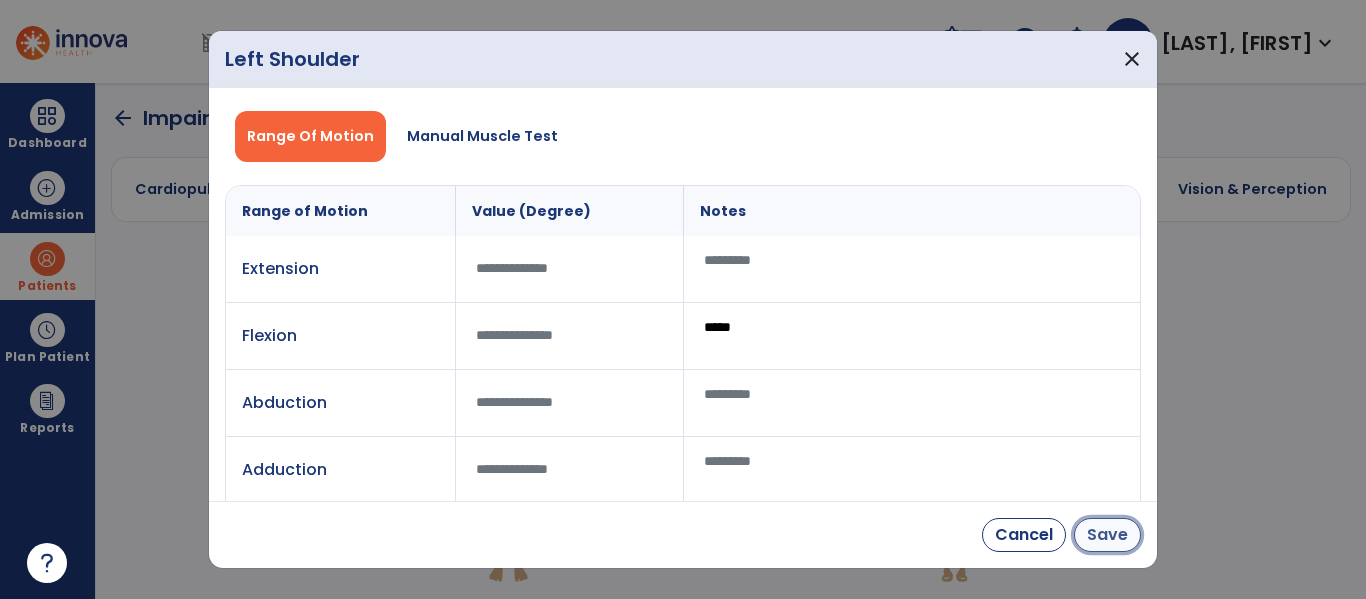 click on "Save" at bounding box center [1107, 535] 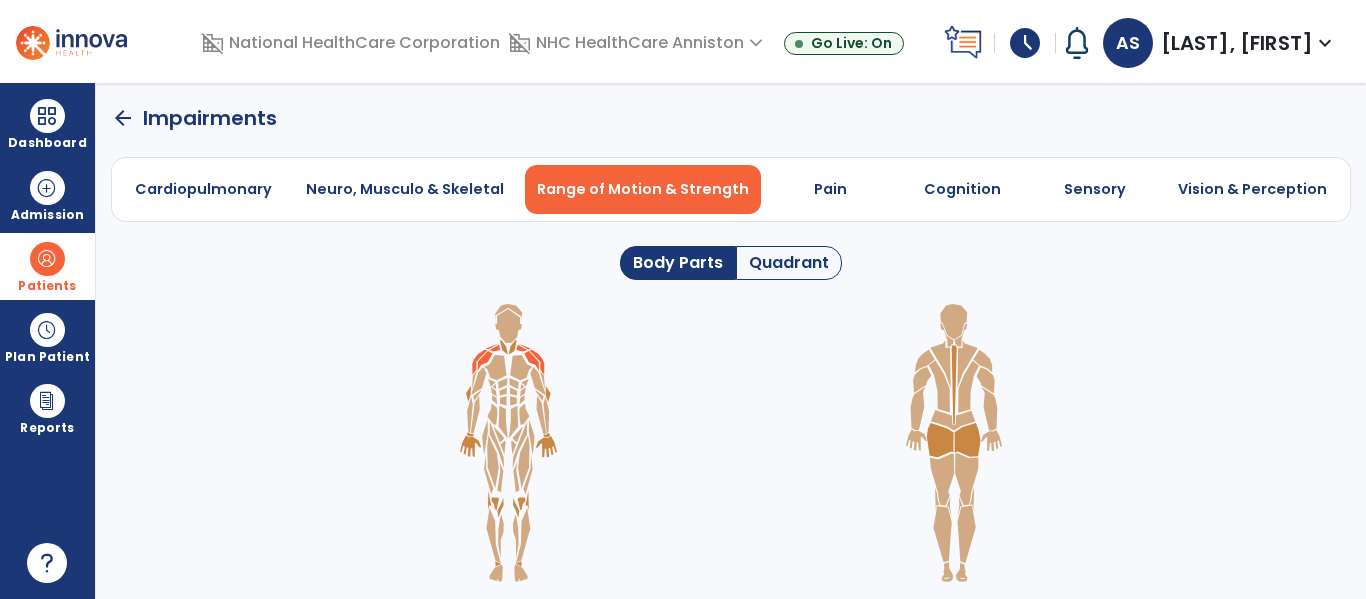 click 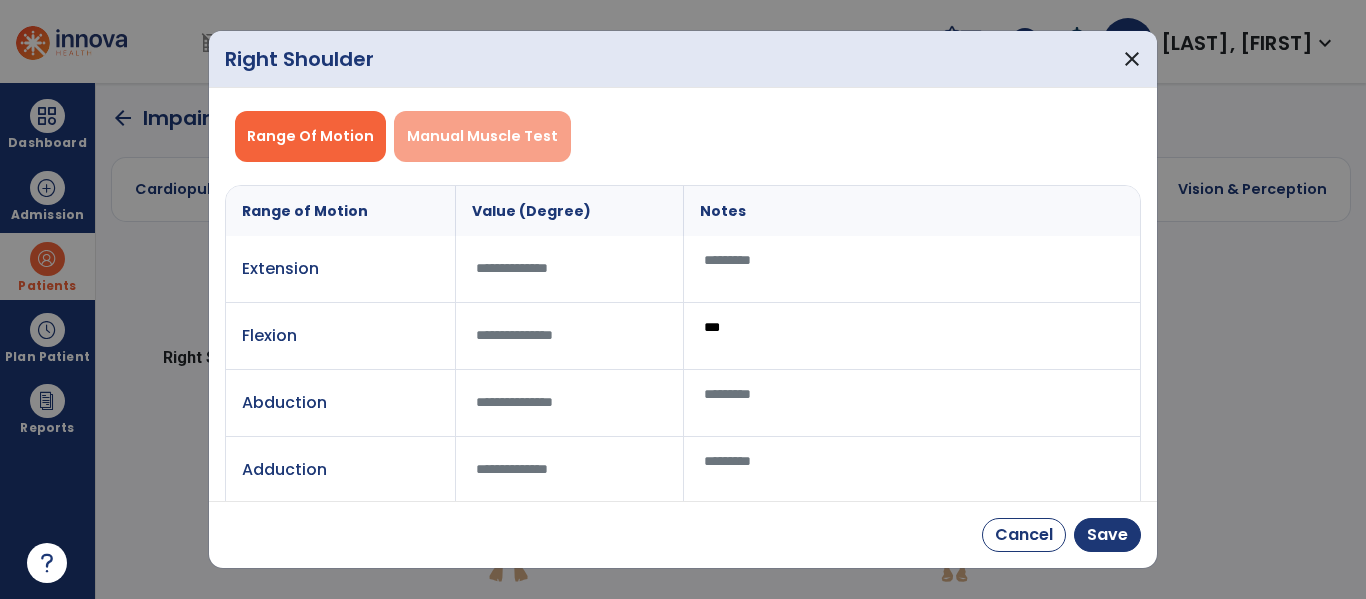 click on "Manual Muscle Test" at bounding box center [482, 136] 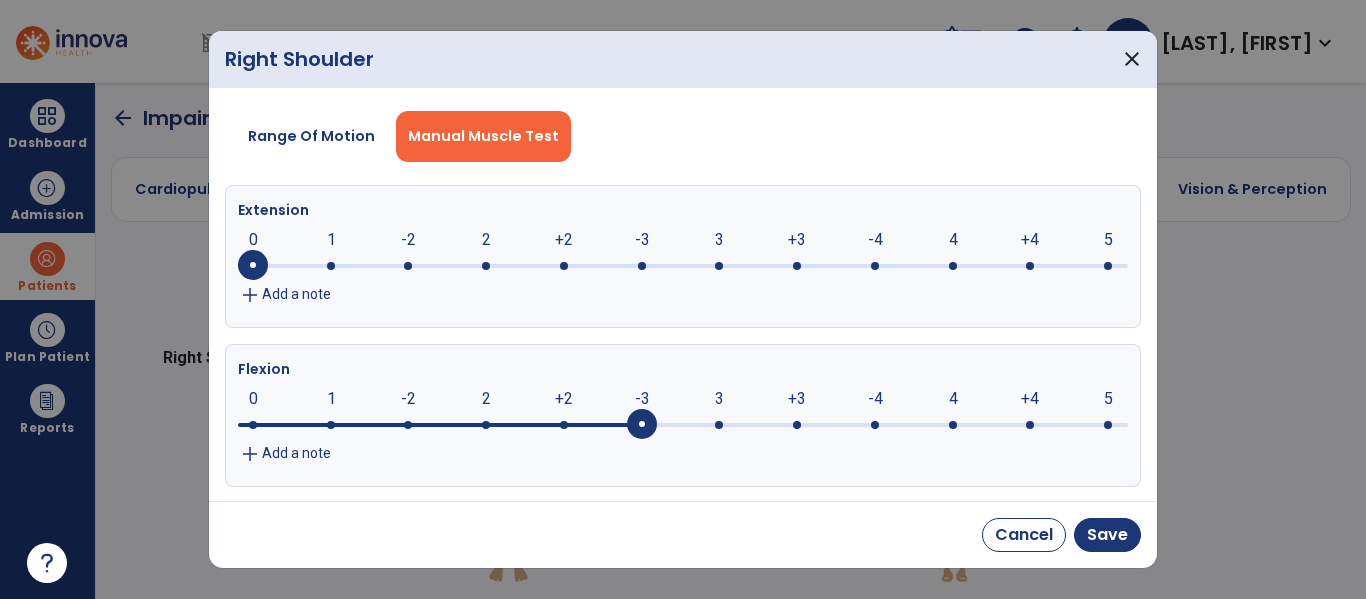 click 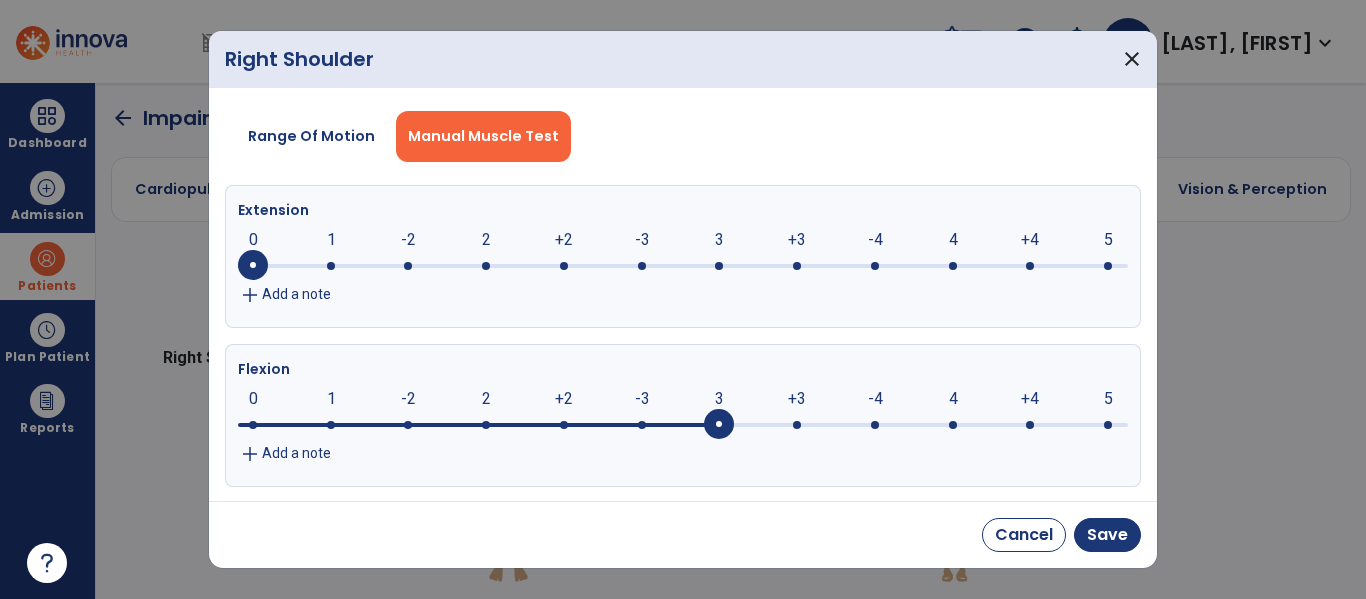 click 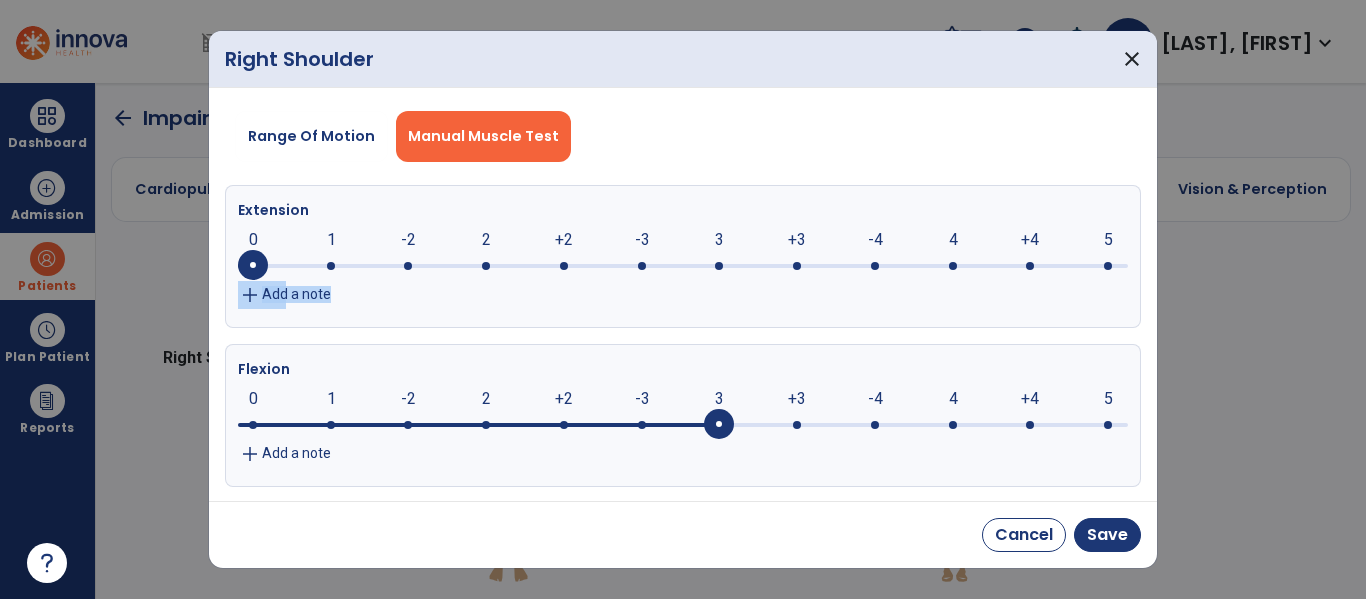 drag, startPoint x: 1148, startPoint y: 239, endPoint x: 1137, endPoint y: 316, distance: 77.781746 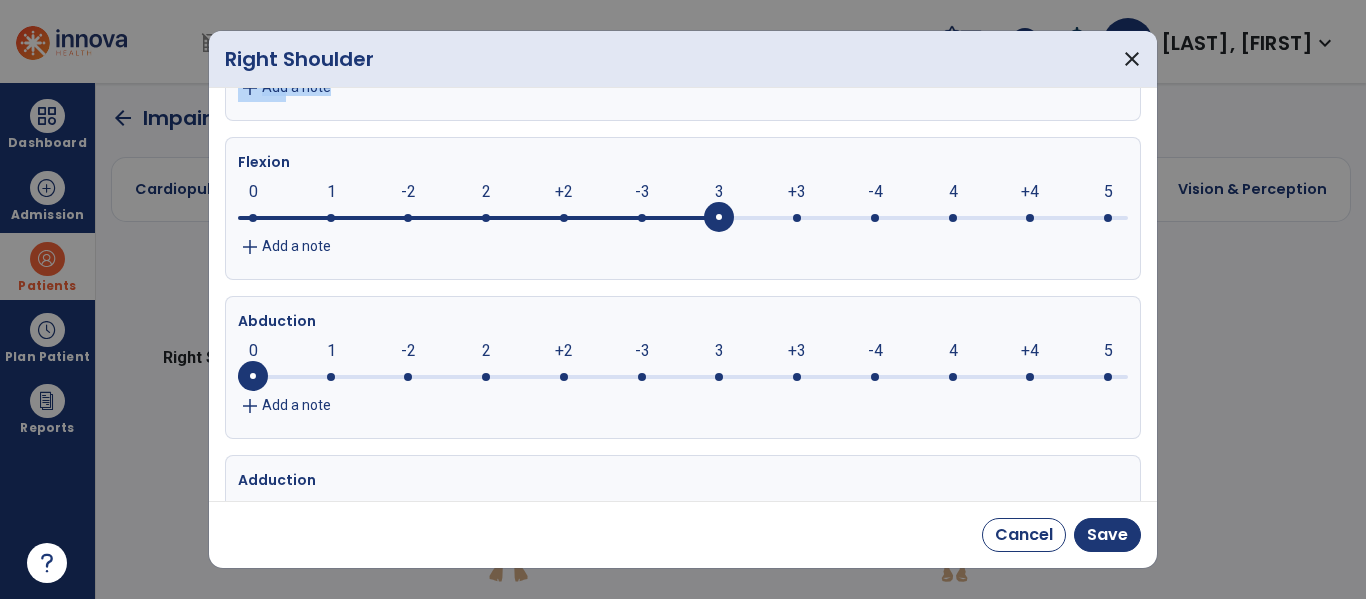 scroll, scrollTop: 202, scrollLeft: 0, axis: vertical 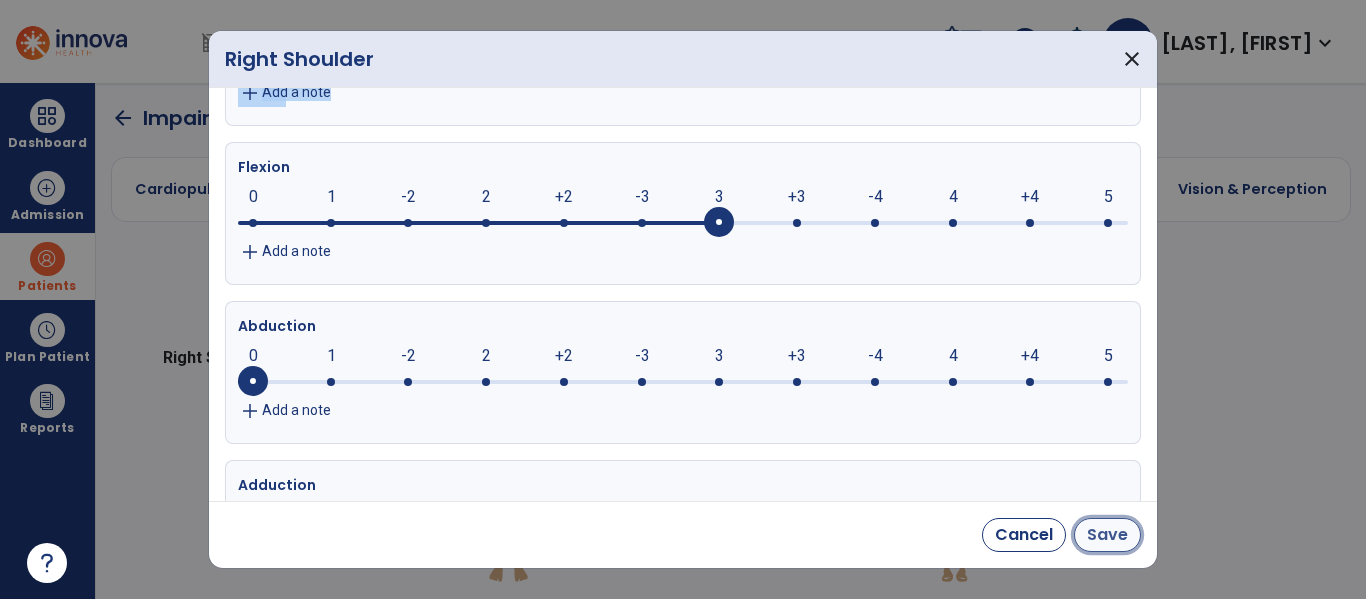 click on "Save" at bounding box center [1107, 535] 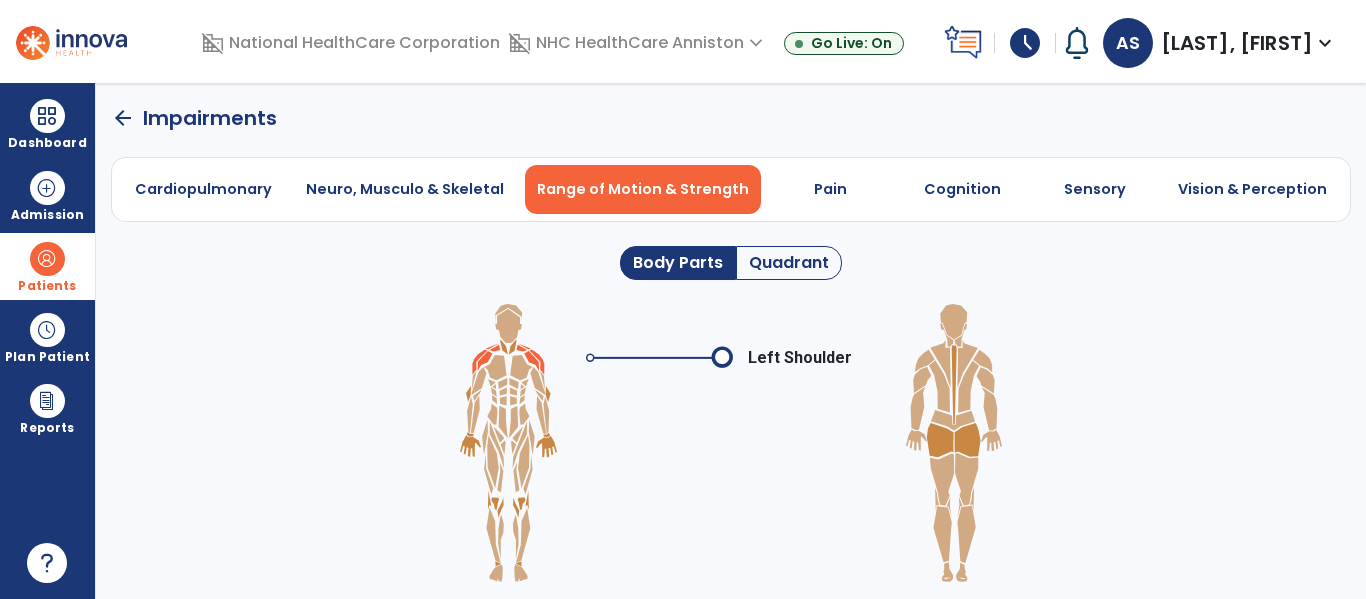 click 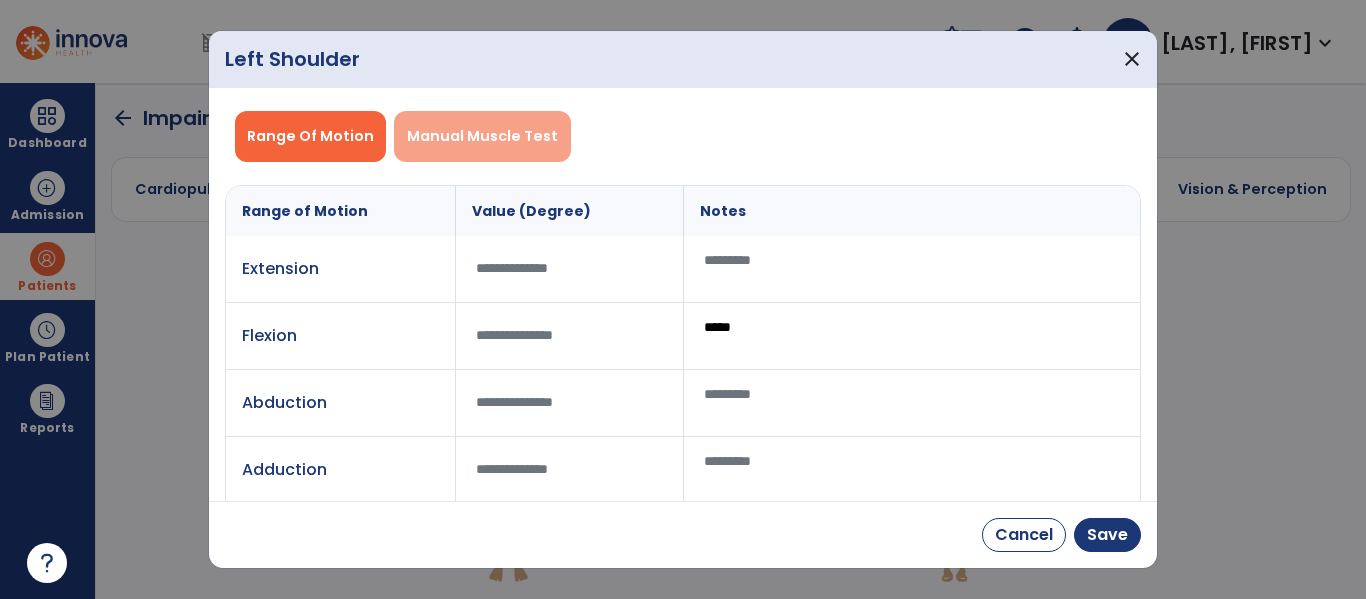 click on "Manual Muscle Test" at bounding box center [482, 136] 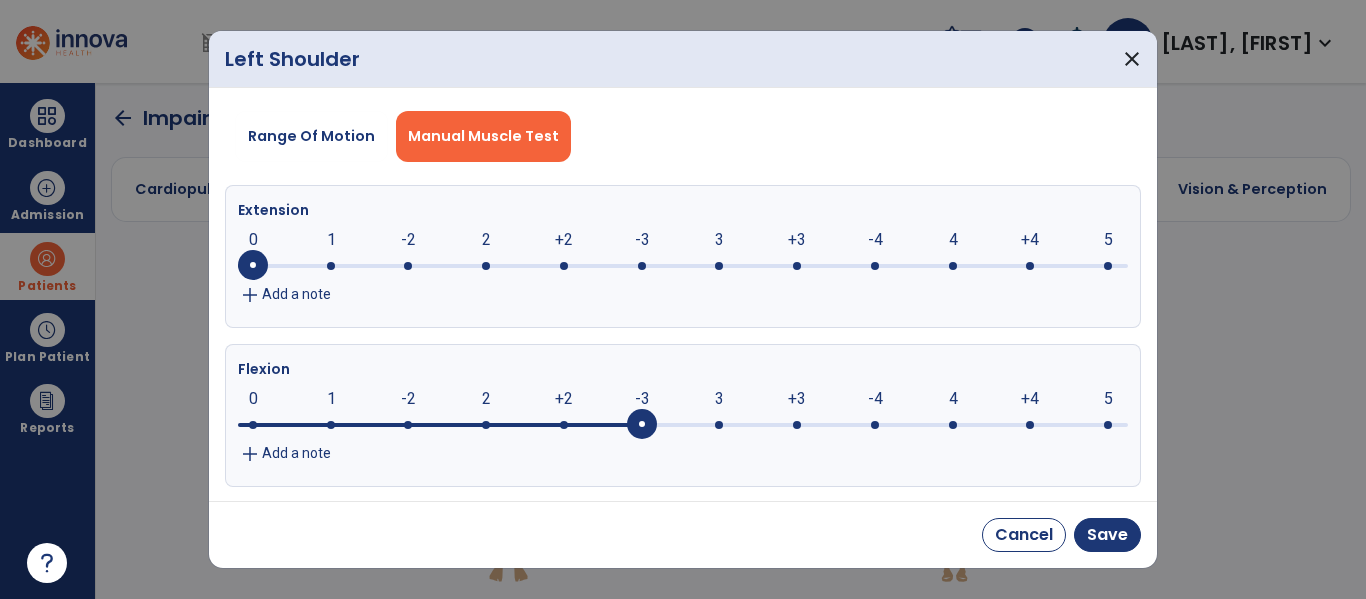 drag, startPoint x: 635, startPoint y: 427, endPoint x: 301, endPoint y: 453, distance: 335.01044 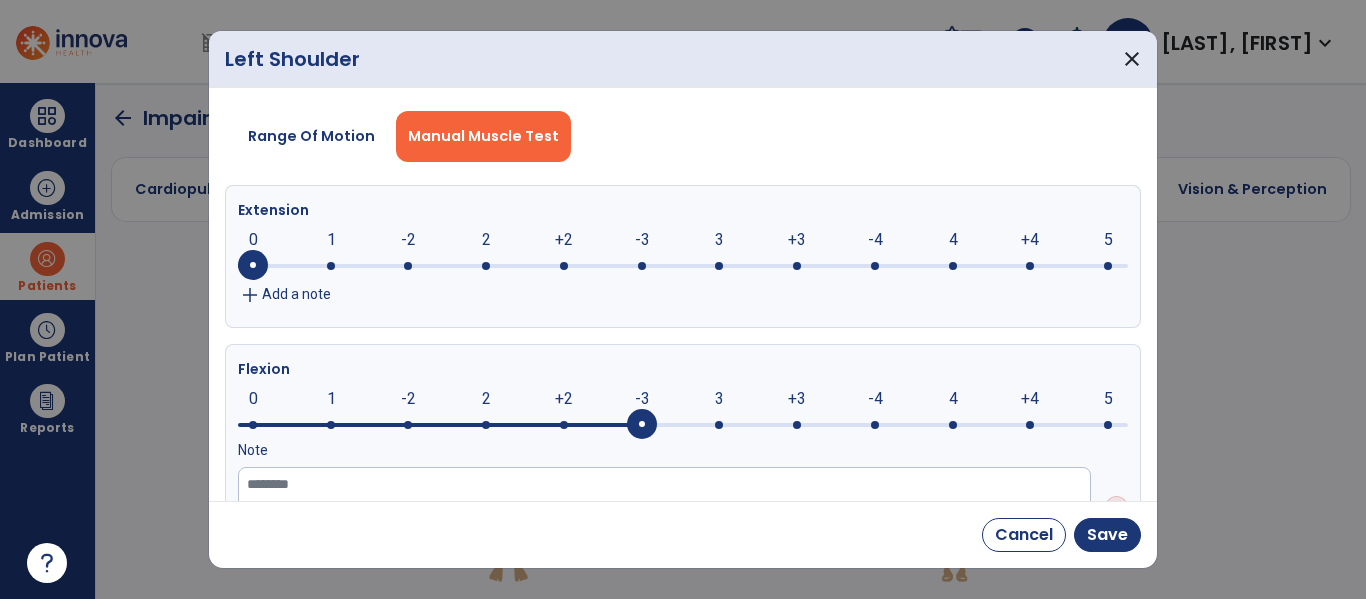 drag, startPoint x: 301, startPoint y: 453, endPoint x: 311, endPoint y: 468, distance: 18.027756 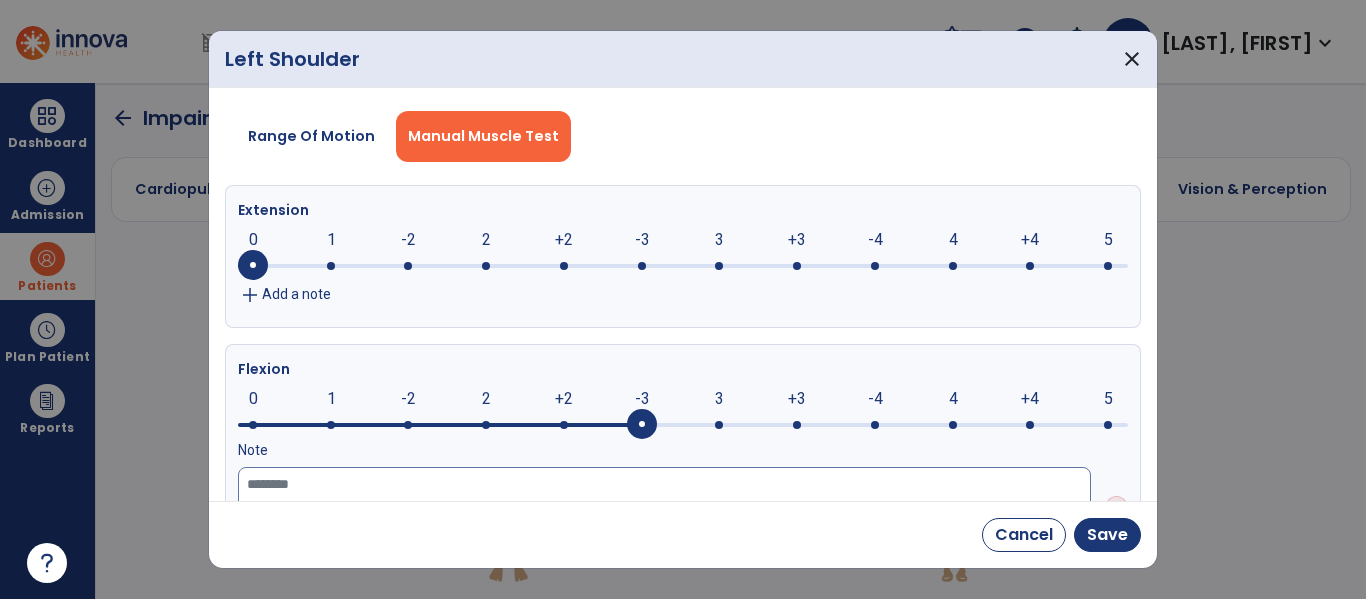 click 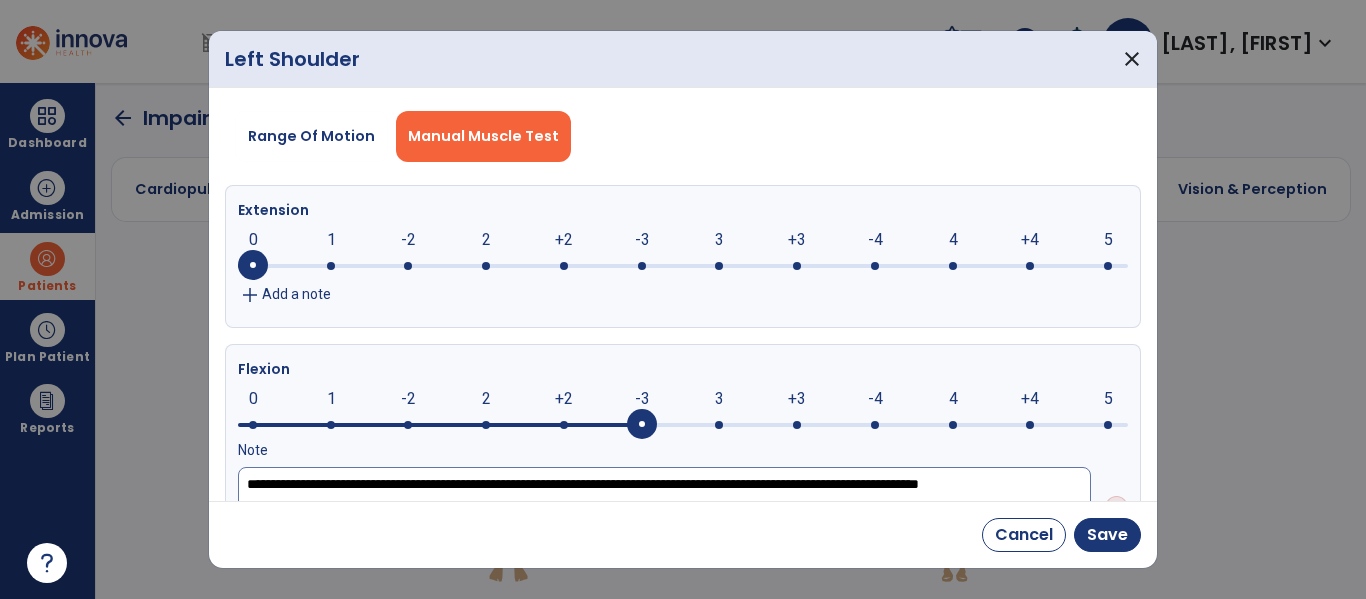 scroll, scrollTop: 10, scrollLeft: 0, axis: vertical 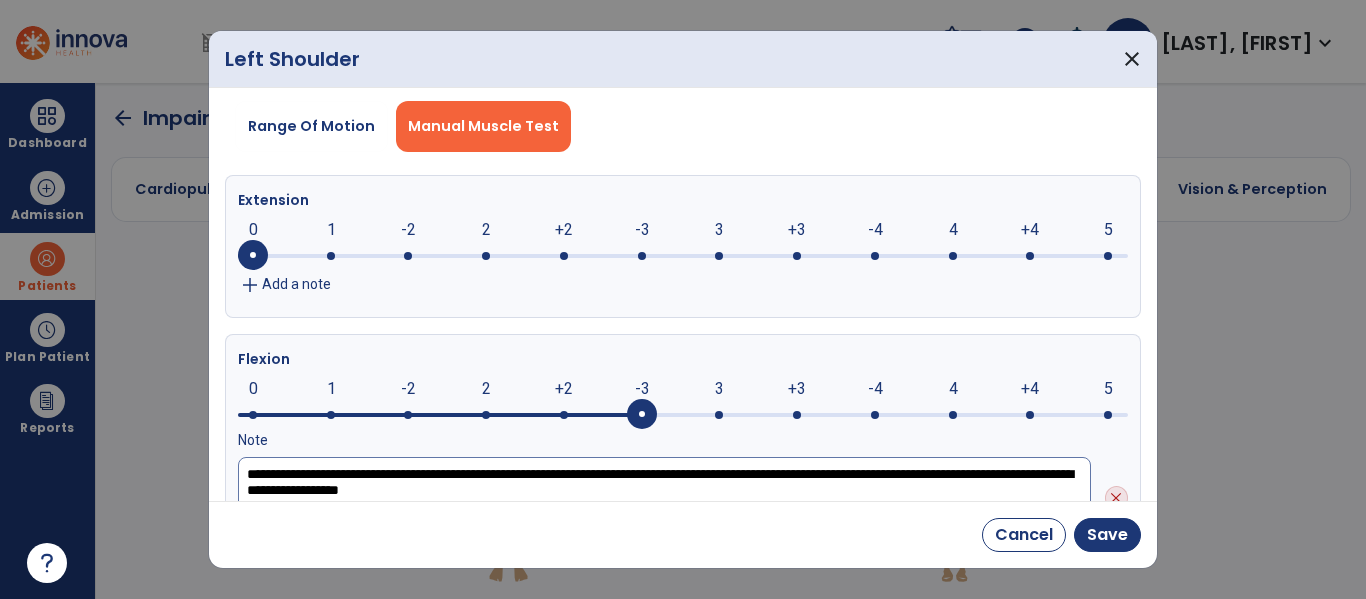 click on "**********" 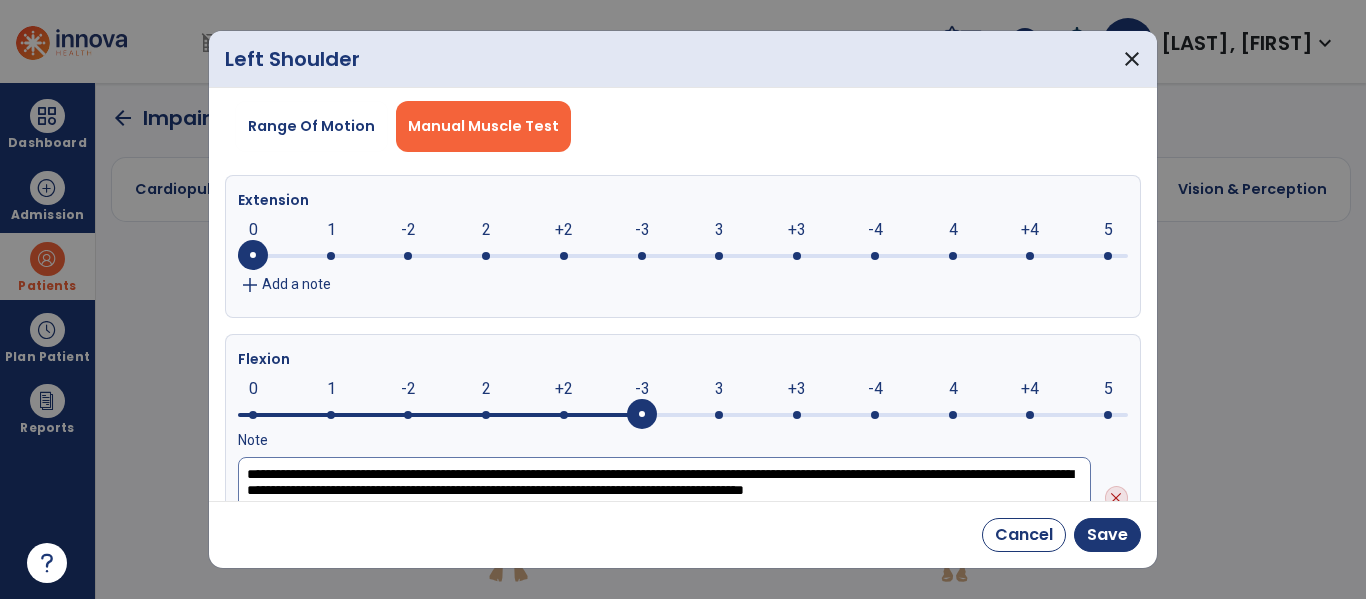 scroll, scrollTop: 26, scrollLeft: 0, axis: vertical 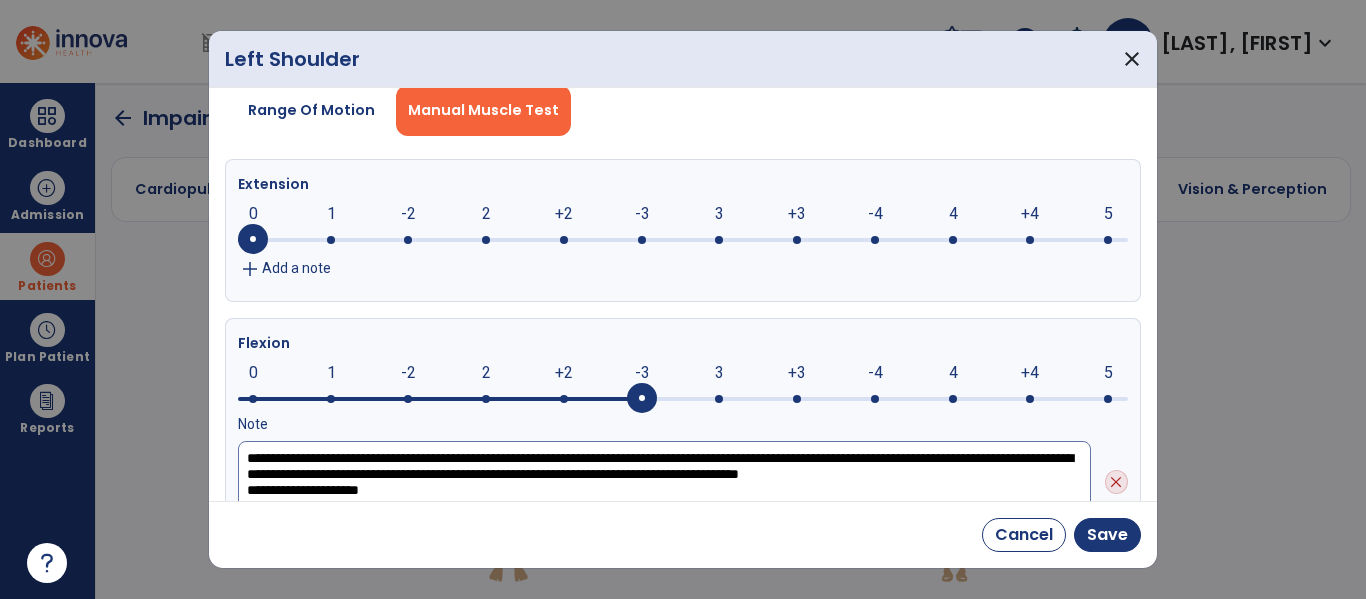 click on "**********" 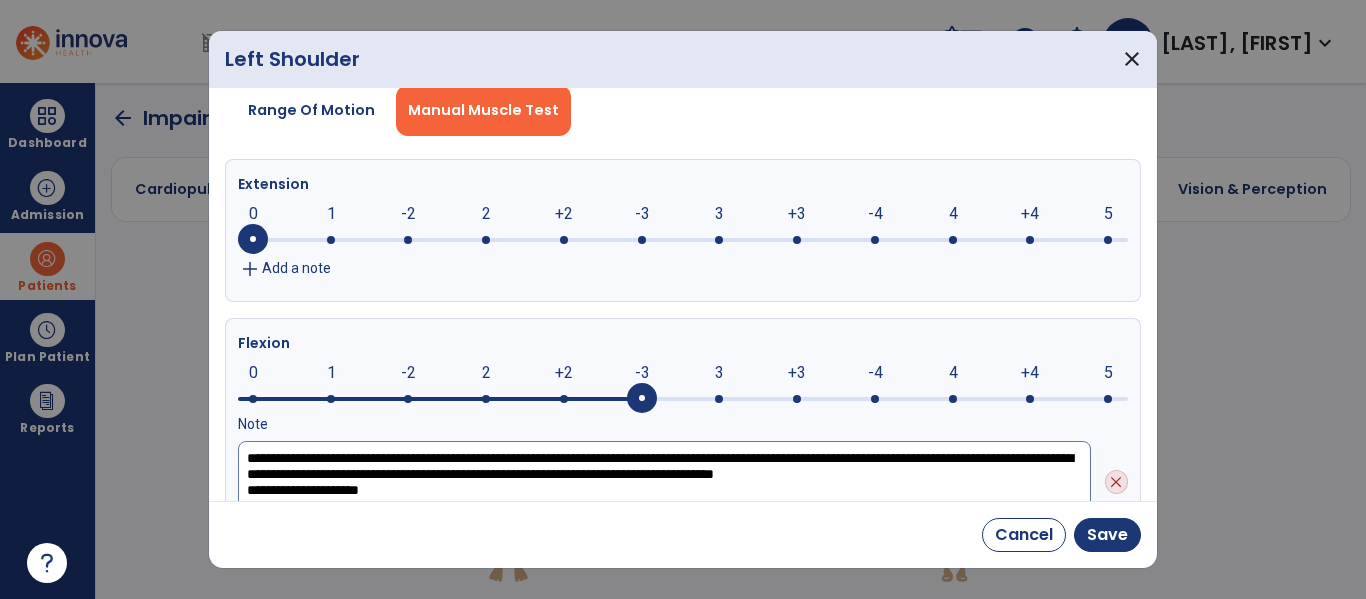 click on "**********" 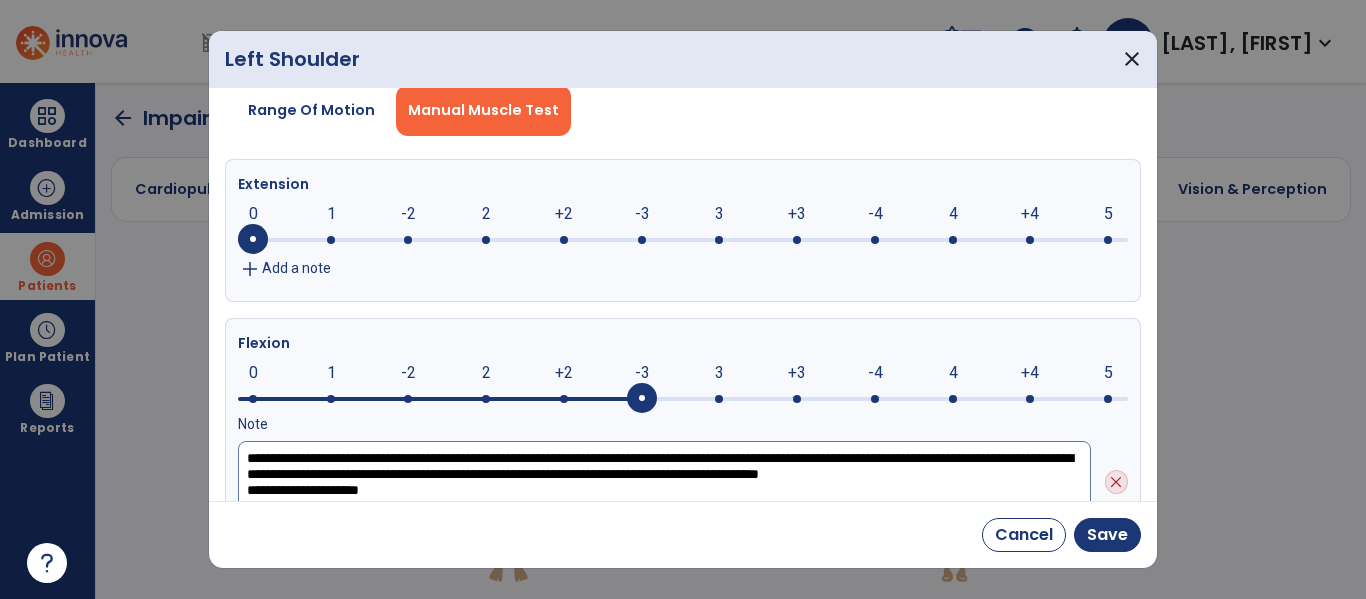 click on "**********" 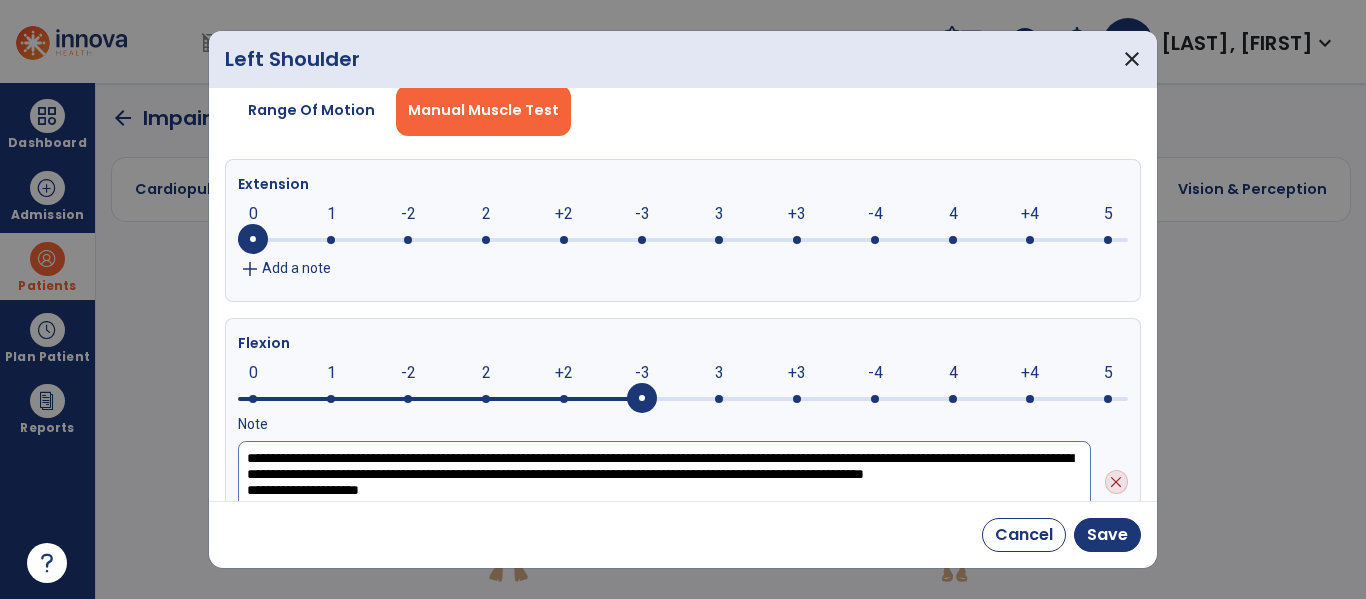 click on "**********" 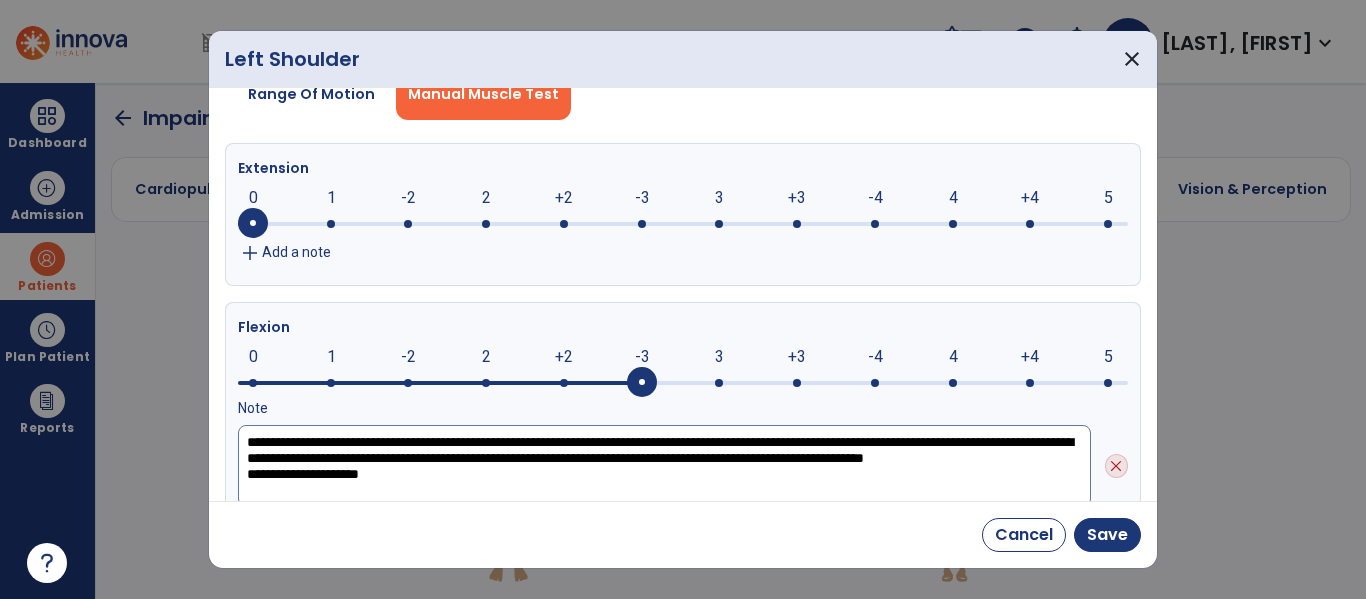 click on "**********" 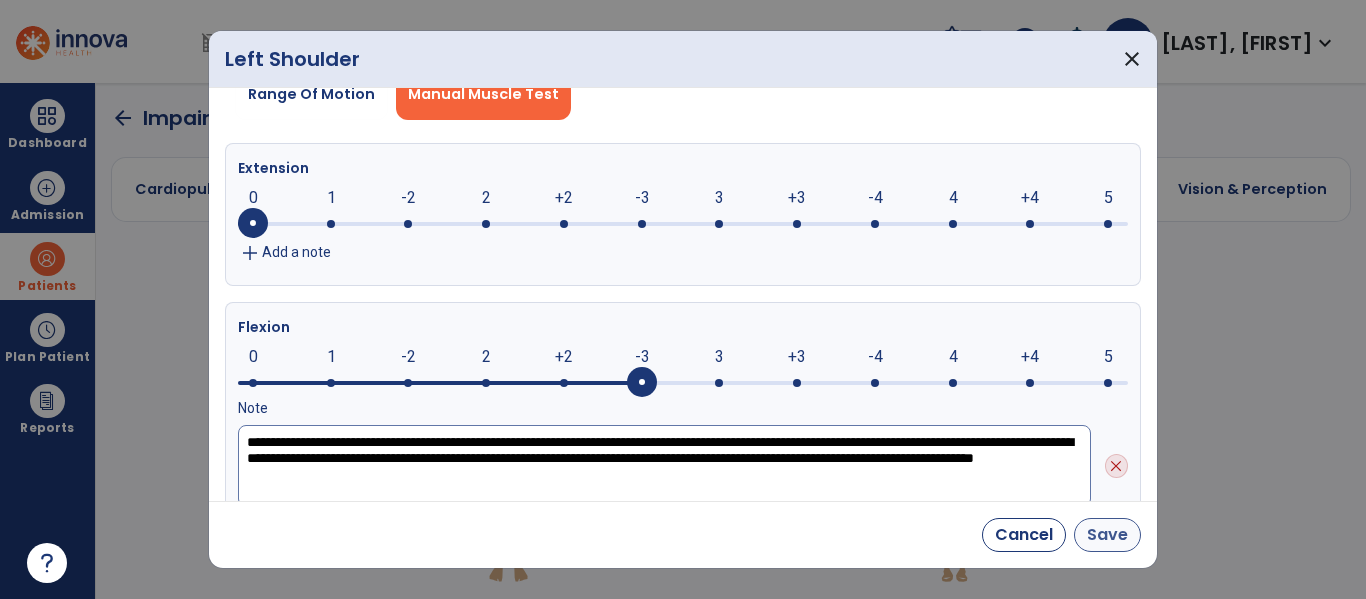 type on "**********" 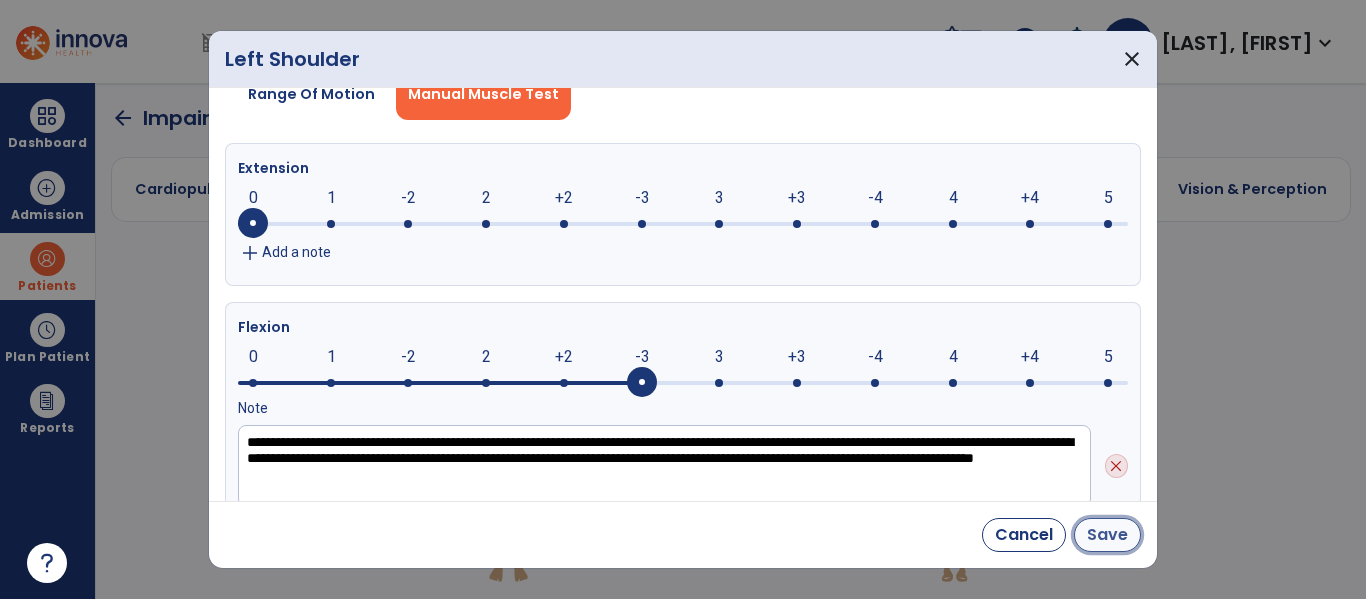 click on "Save" at bounding box center (1107, 535) 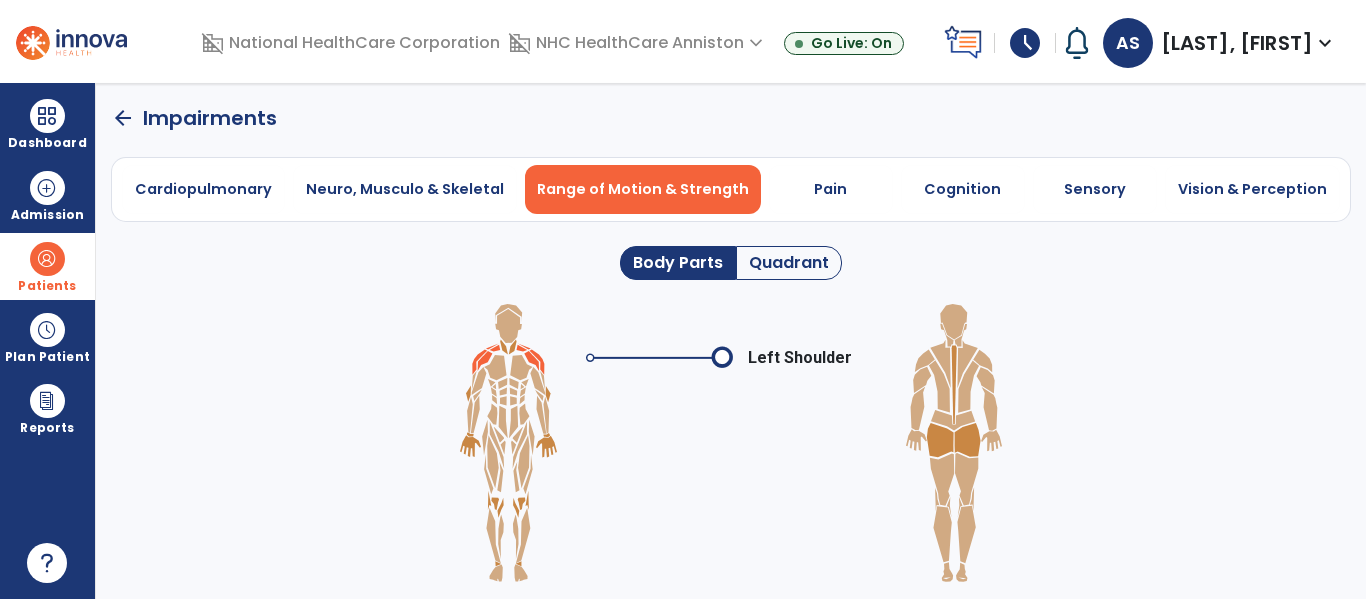 click on "Left Shoulder" at bounding box center (731, 443) 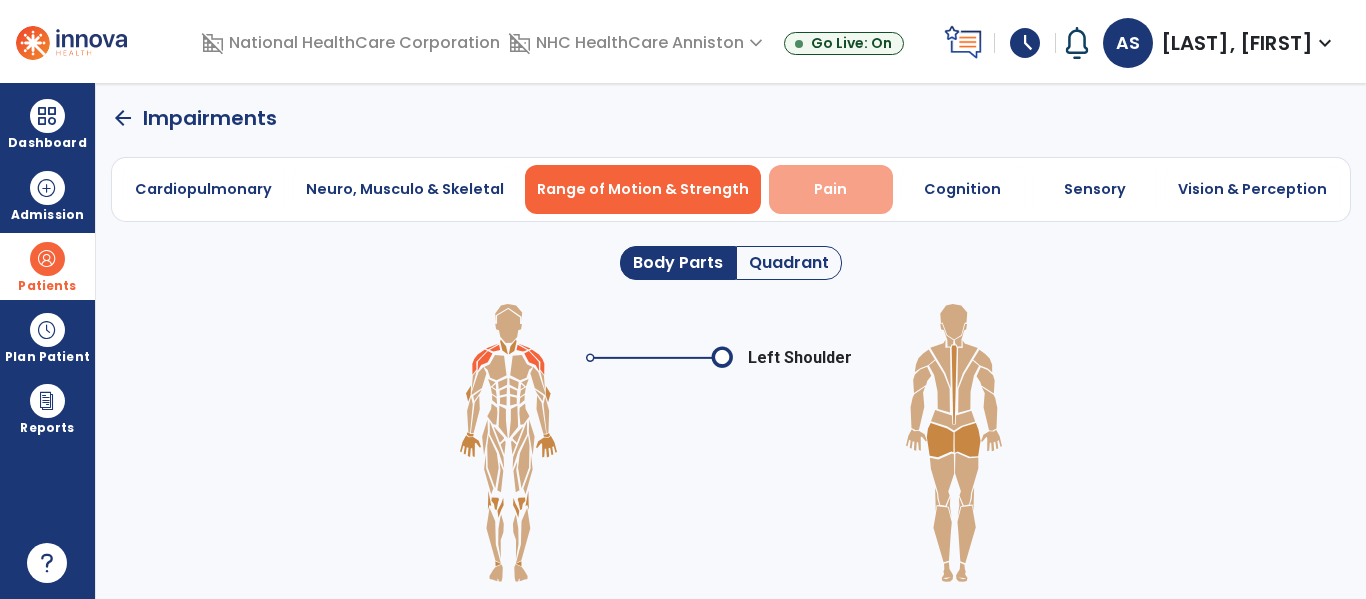 click on "Pain" at bounding box center (831, 189) 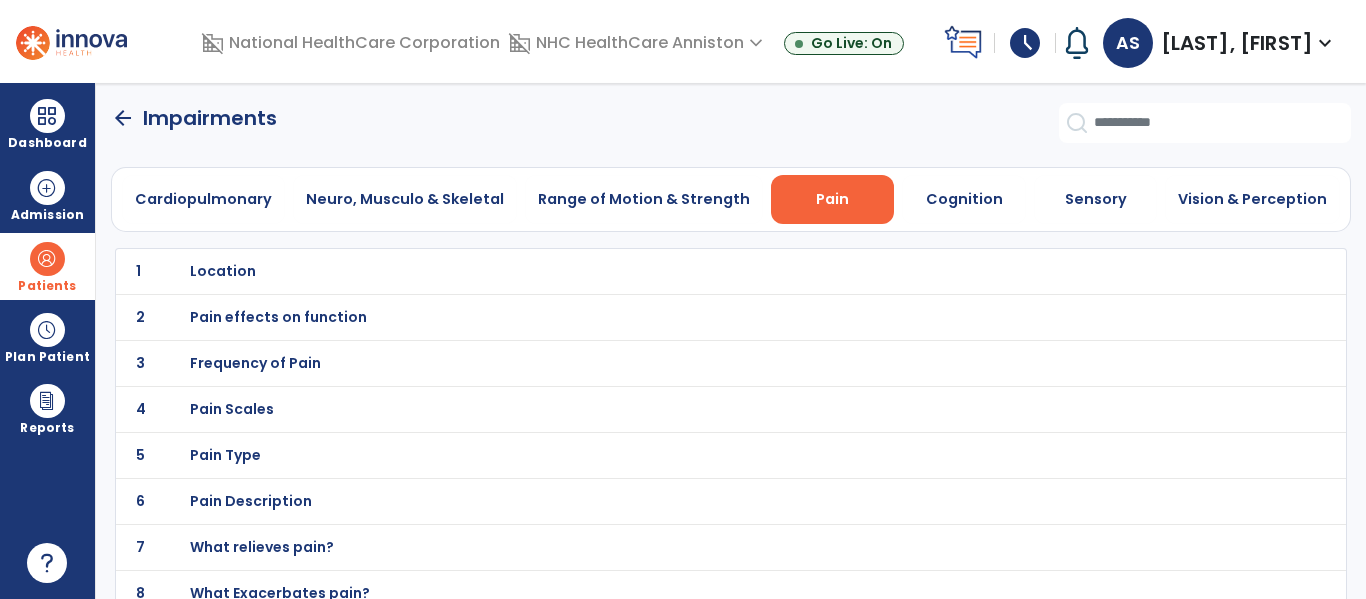click on "Location" at bounding box center (687, 271) 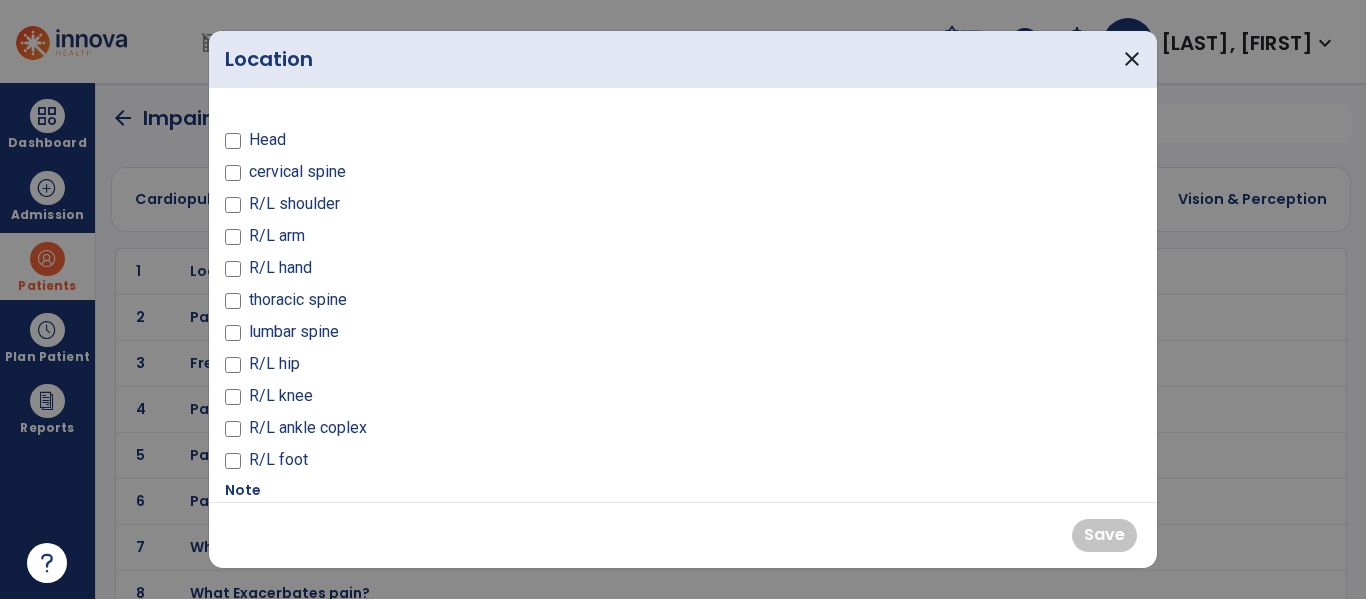 drag, startPoint x: 1140, startPoint y: 213, endPoint x: 1135, endPoint y: 262, distance: 49.25444 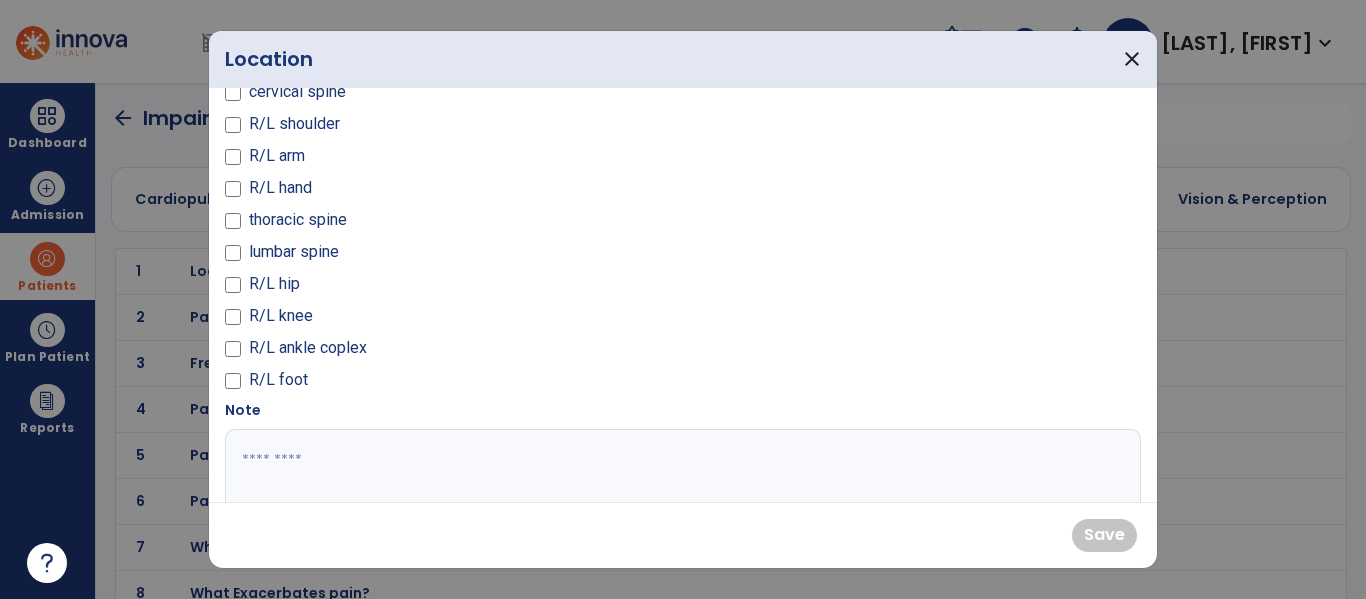 scroll, scrollTop: 120, scrollLeft: 0, axis: vertical 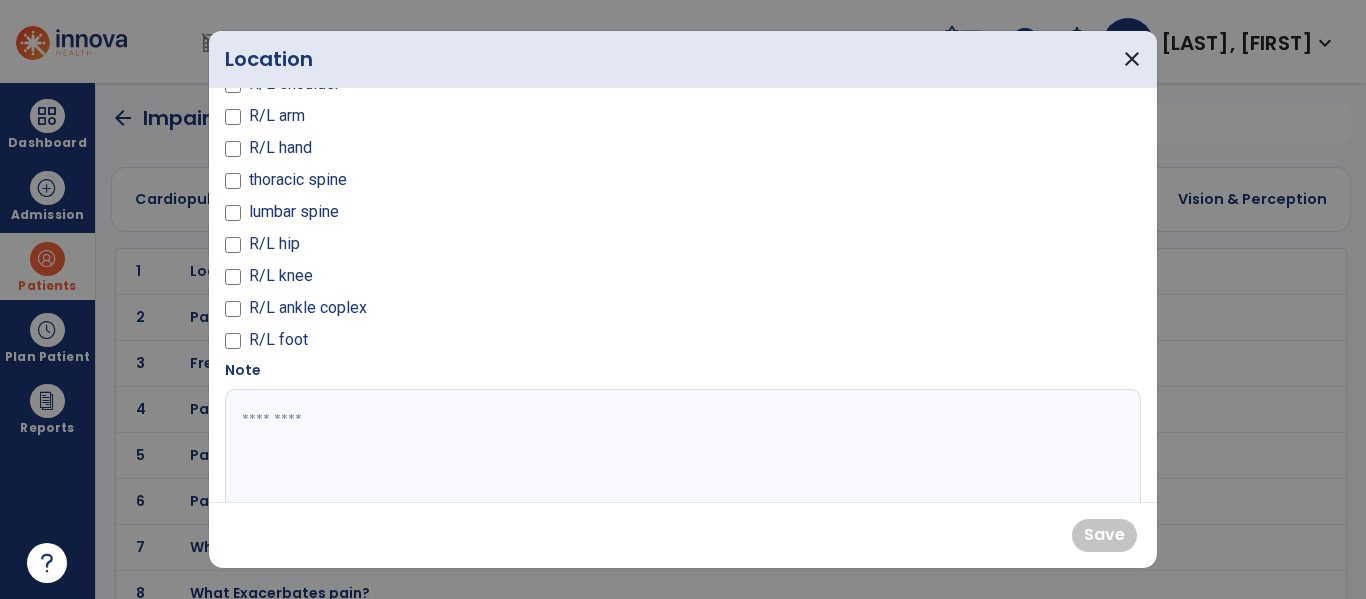 click at bounding box center [680, 464] 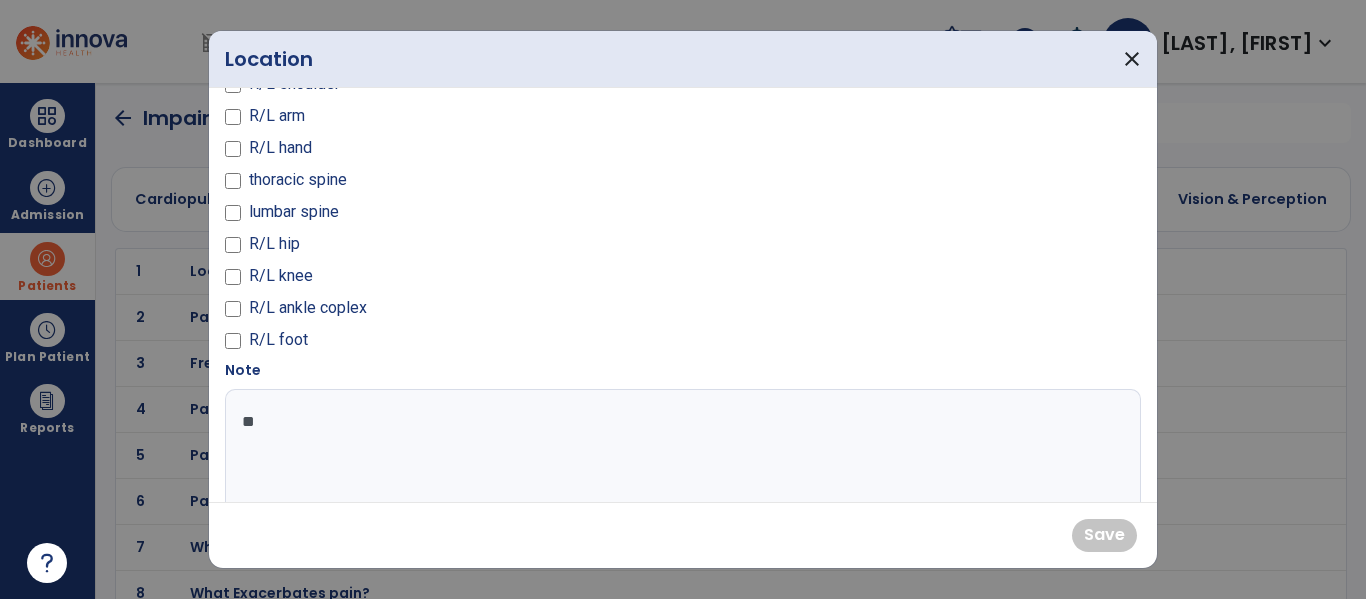 type on "*" 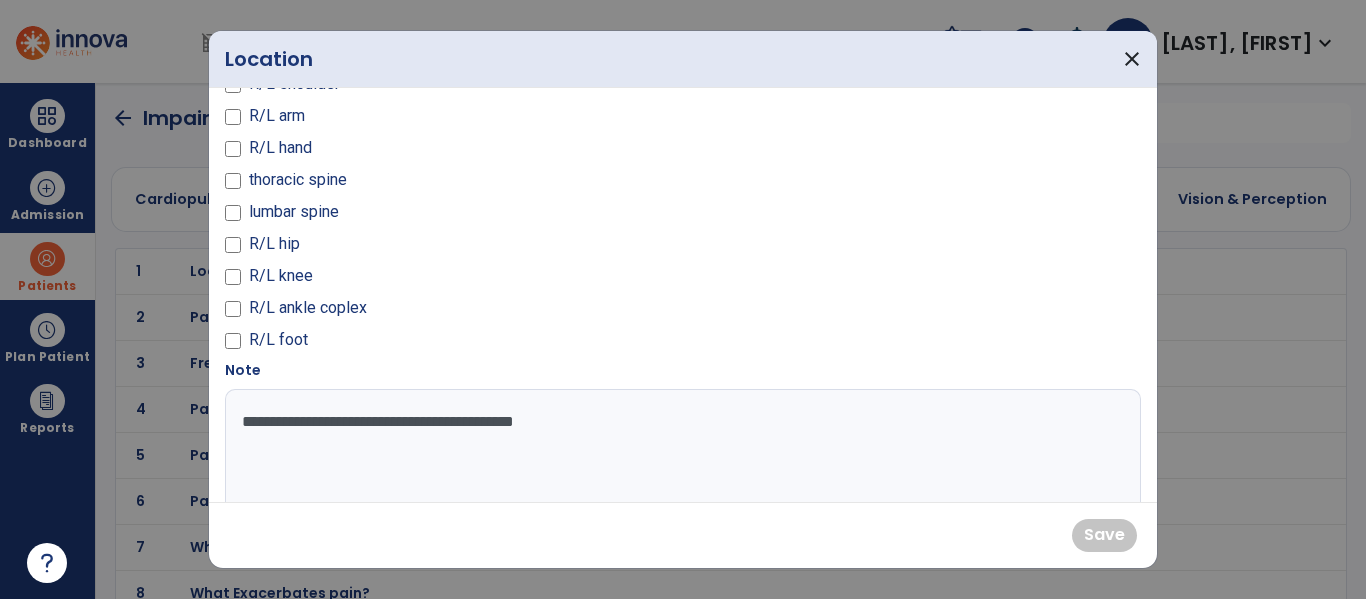 type on "**********" 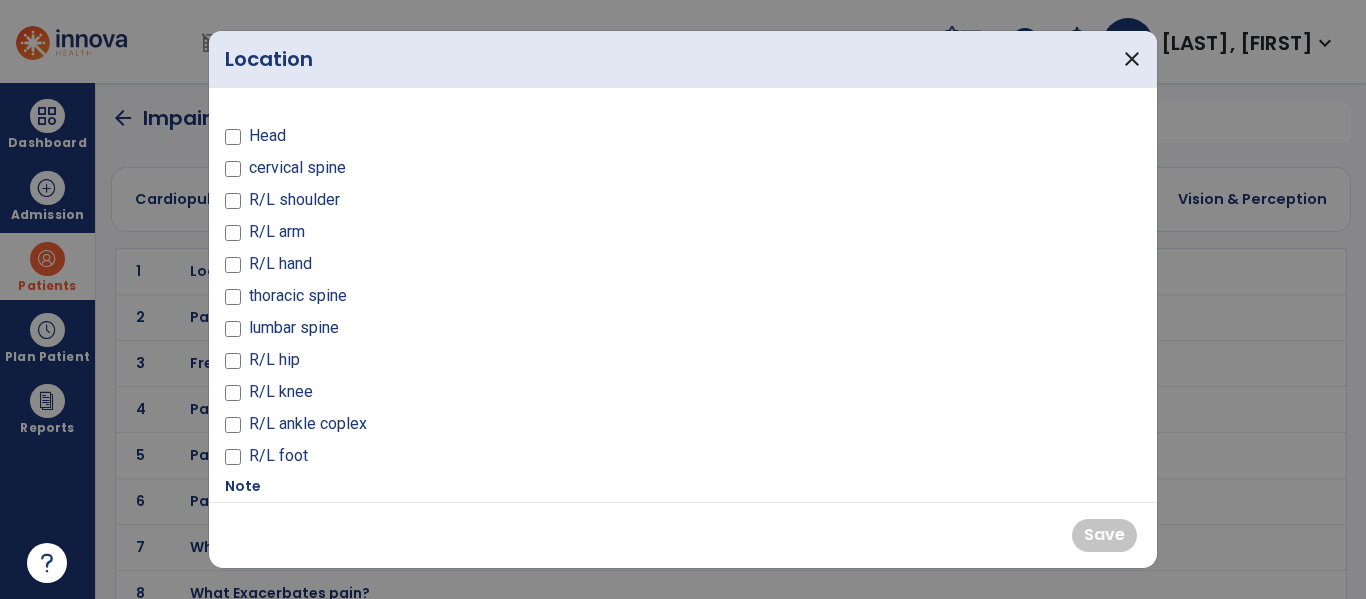 scroll, scrollTop: 0, scrollLeft: 0, axis: both 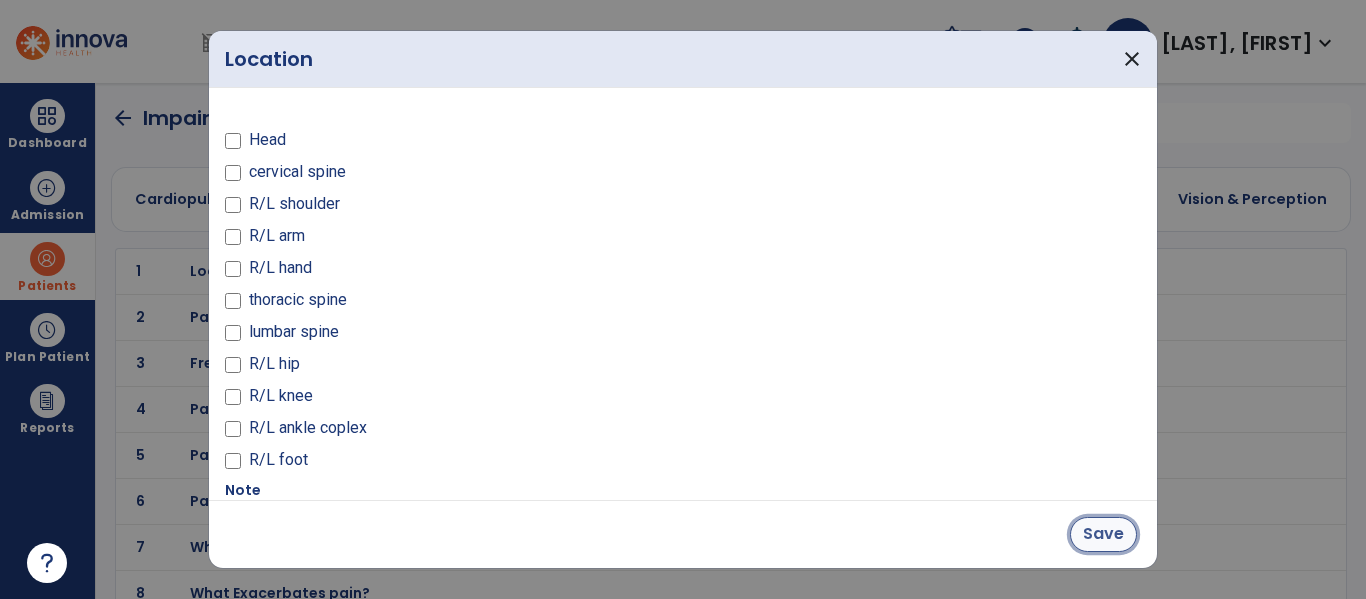click on "Save" at bounding box center (1103, 534) 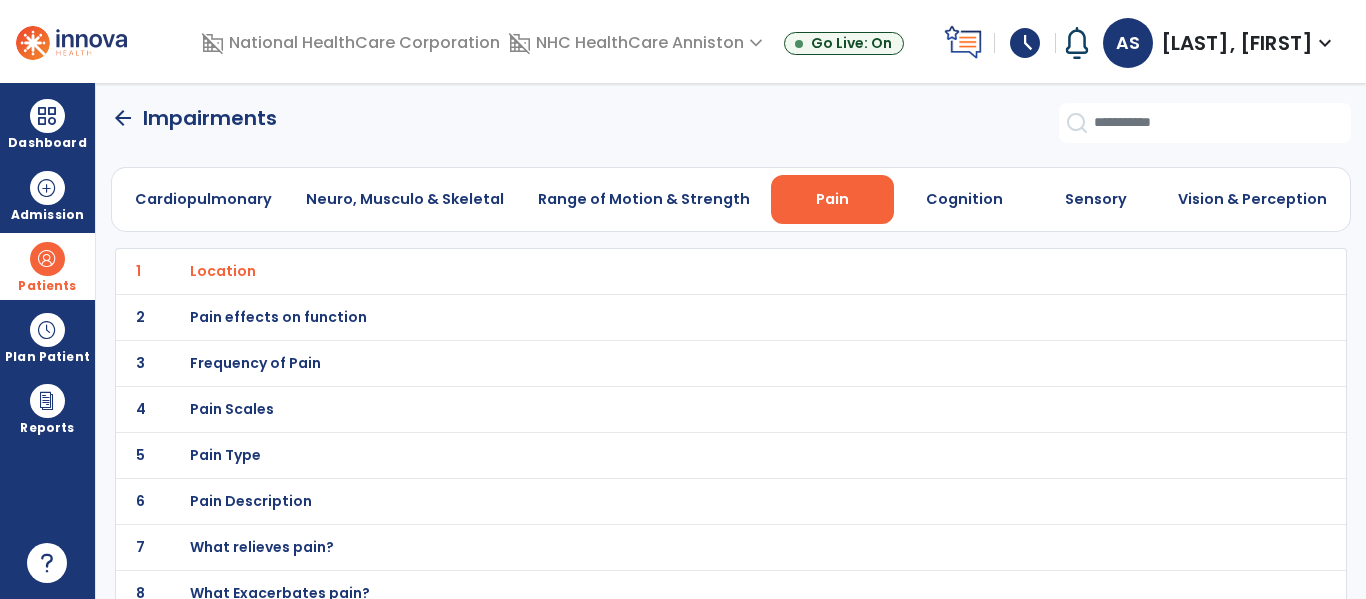 click on "Pain effects on function" at bounding box center (687, 271) 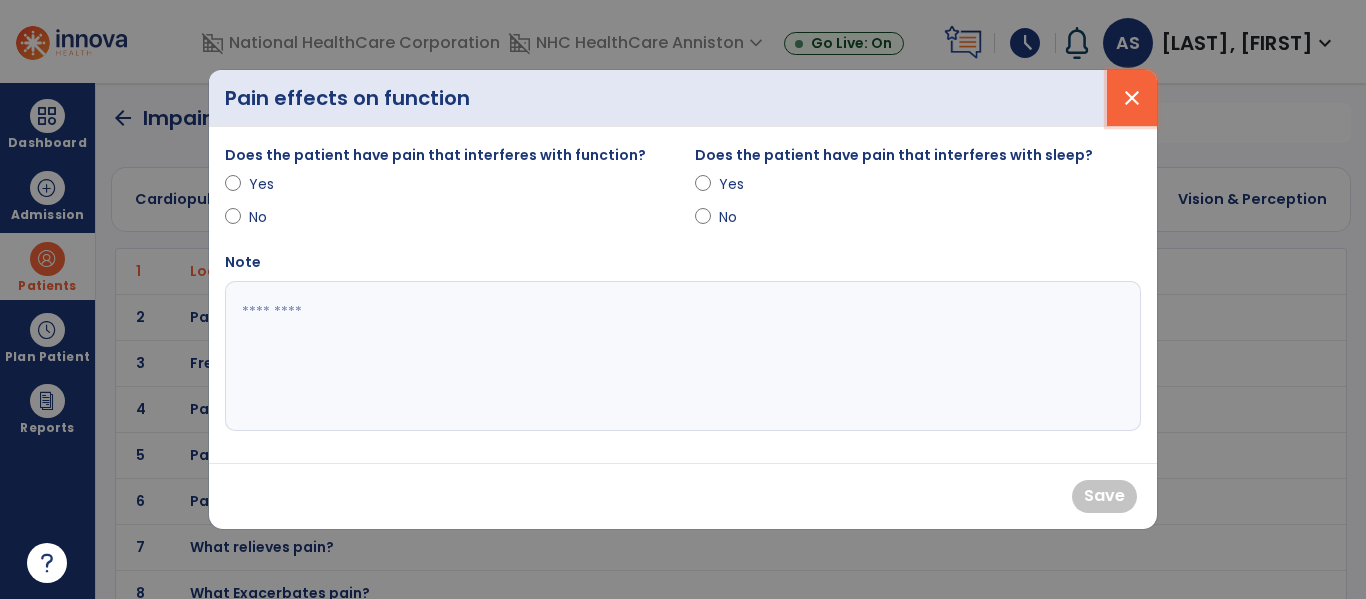 click on "close" at bounding box center [1132, 98] 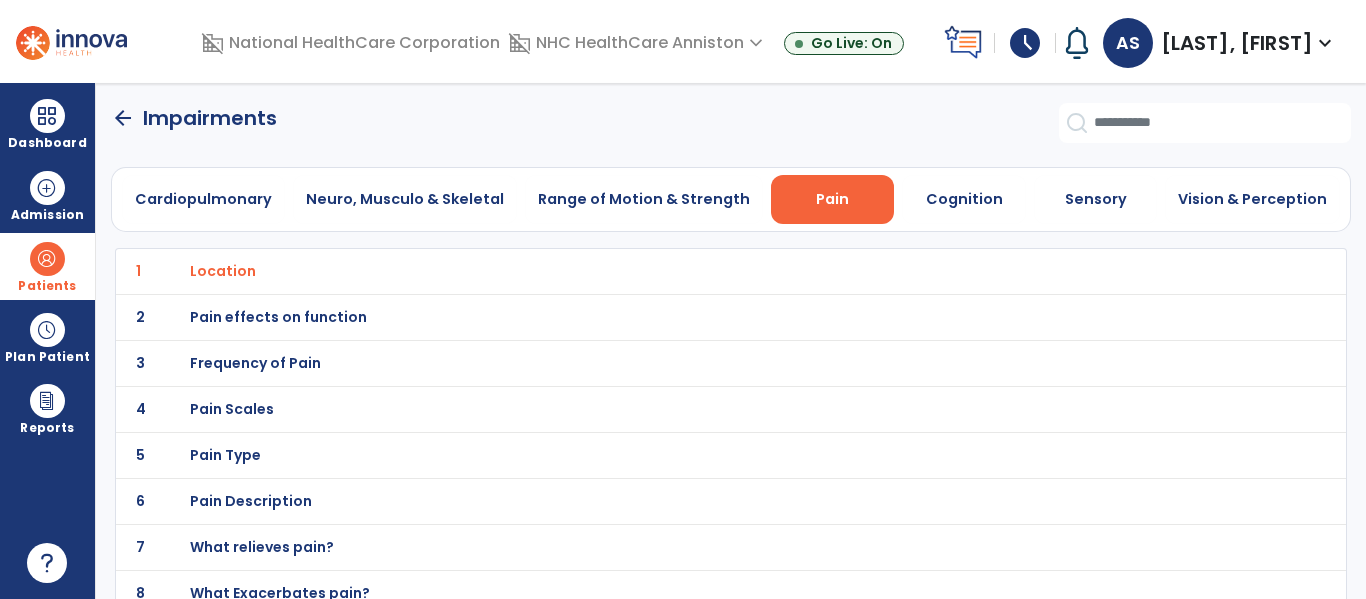 click on "Frequency of Pain" at bounding box center (687, 271) 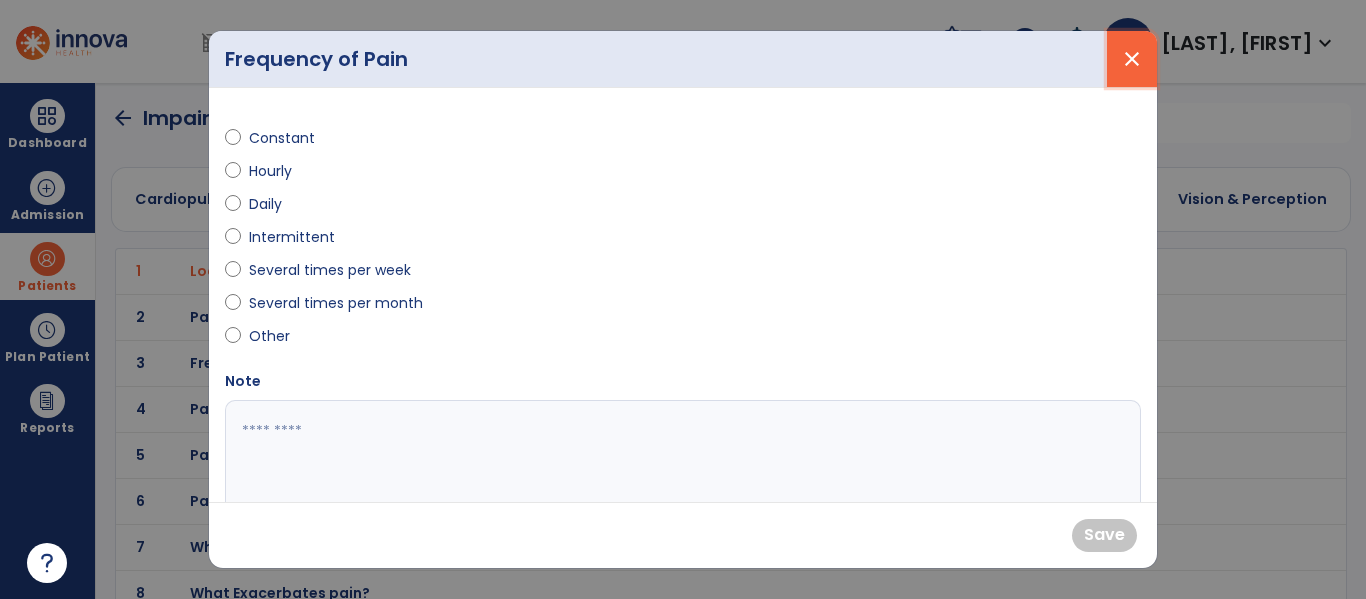 click on "close" at bounding box center [1132, 59] 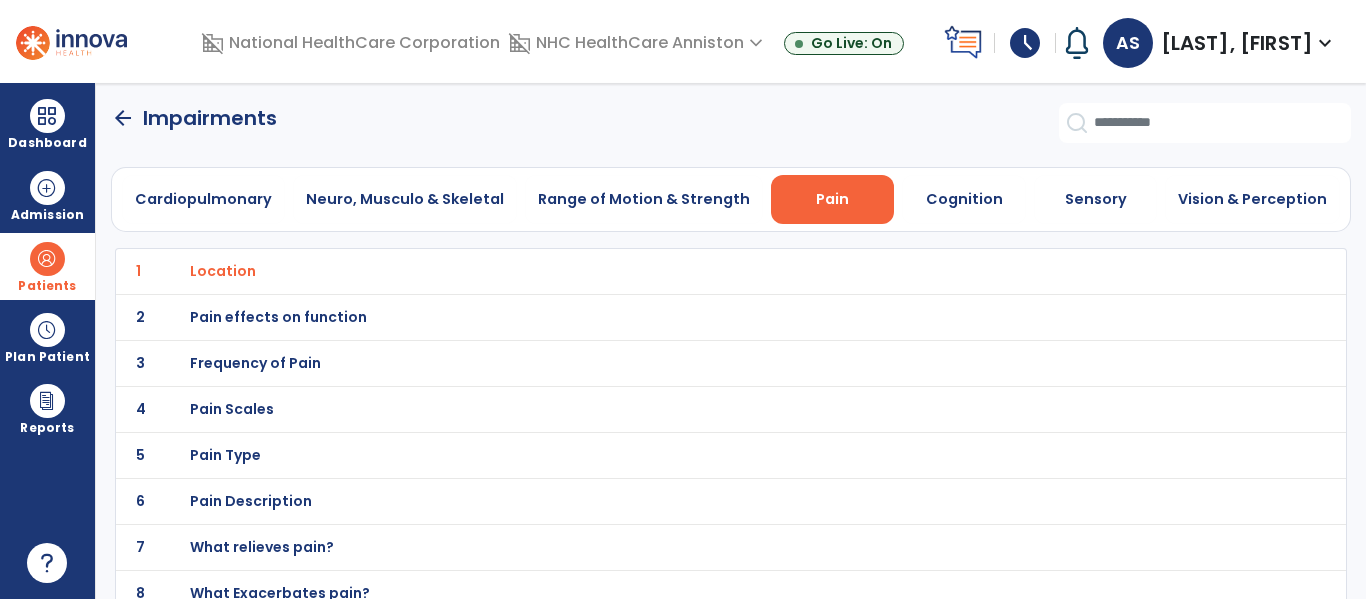 click on "Pain Type" at bounding box center (687, 271) 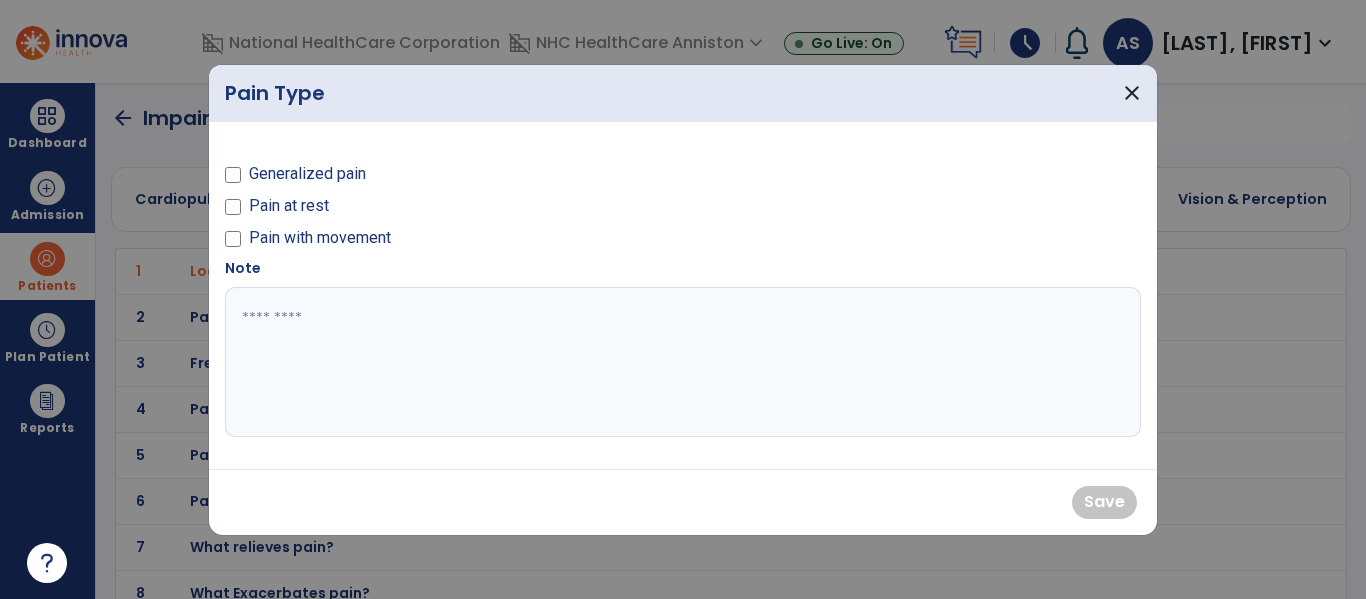 click on "Generalized pain" at bounding box center [307, 174] 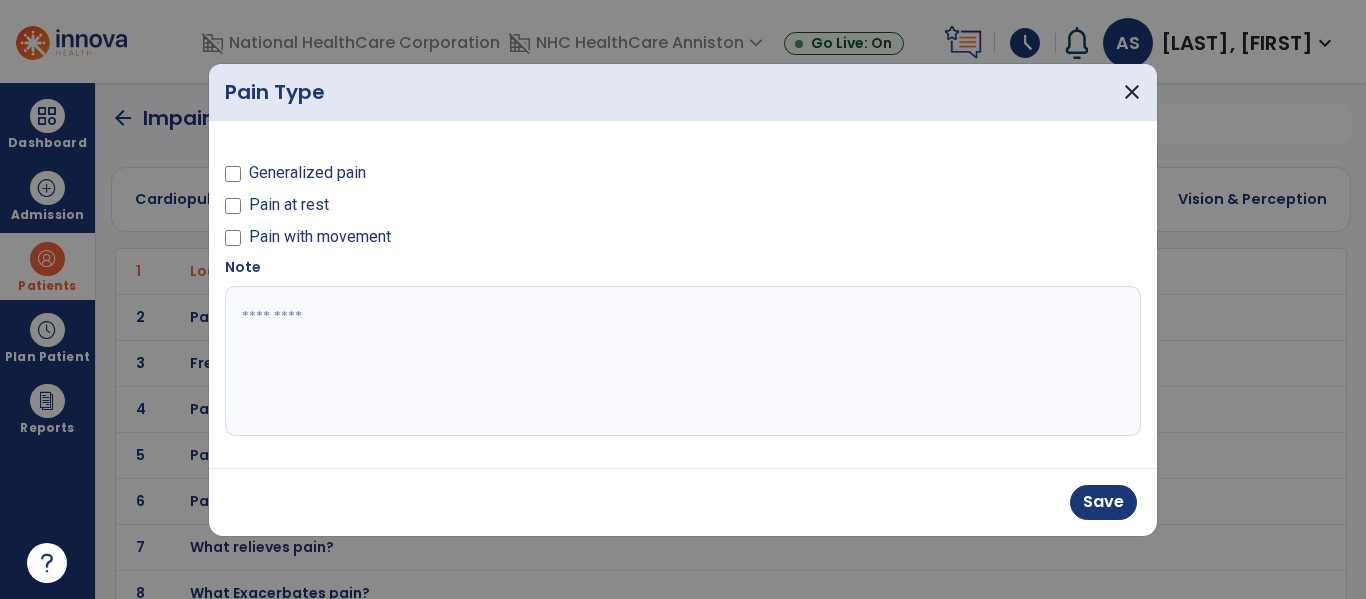 click on "Pain with movement" at bounding box center (320, 237) 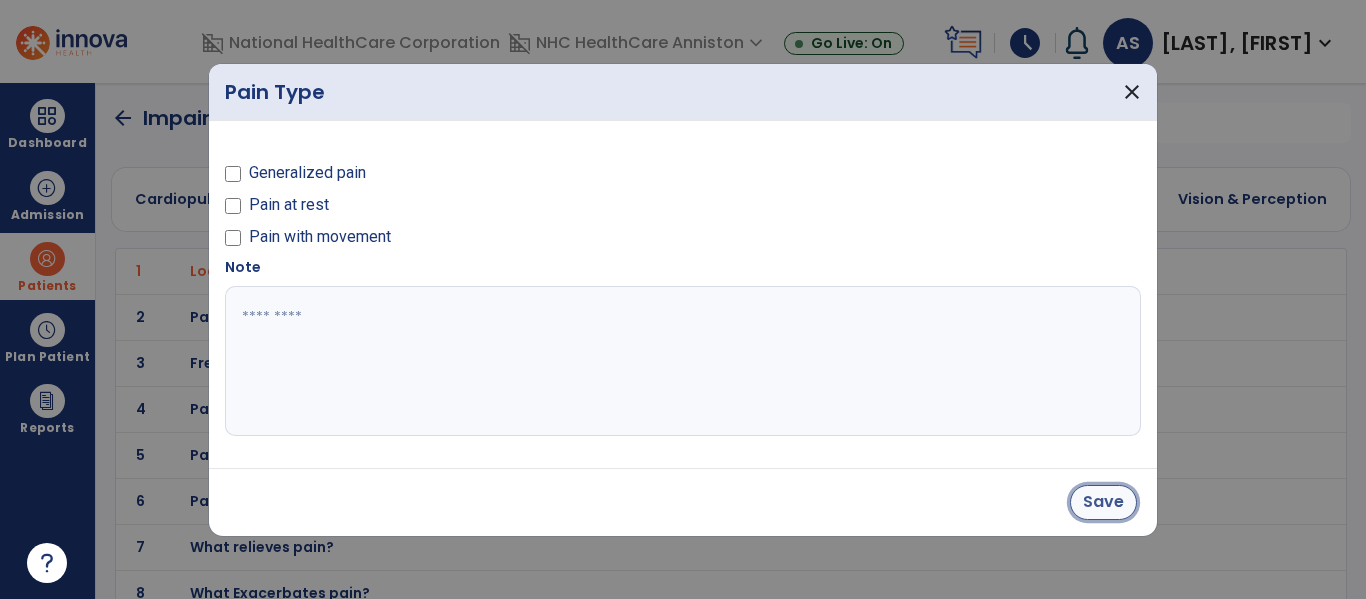 click on "Save" at bounding box center (1103, 502) 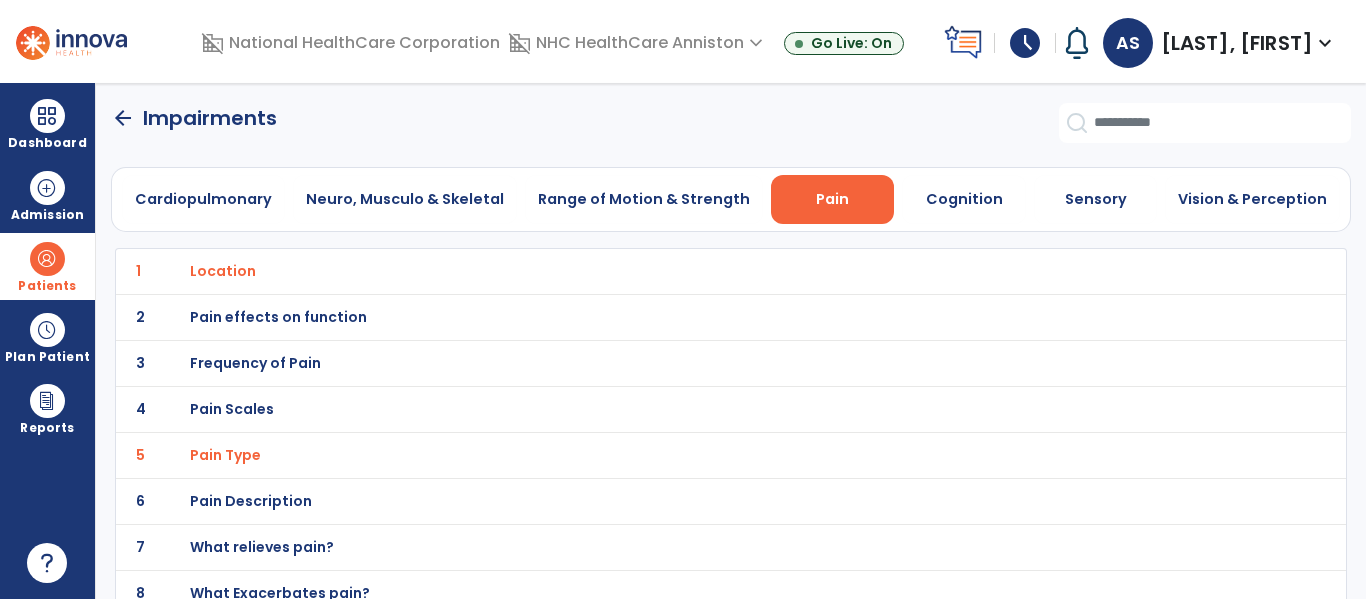 click on "Pain Description" at bounding box center [687, 271] 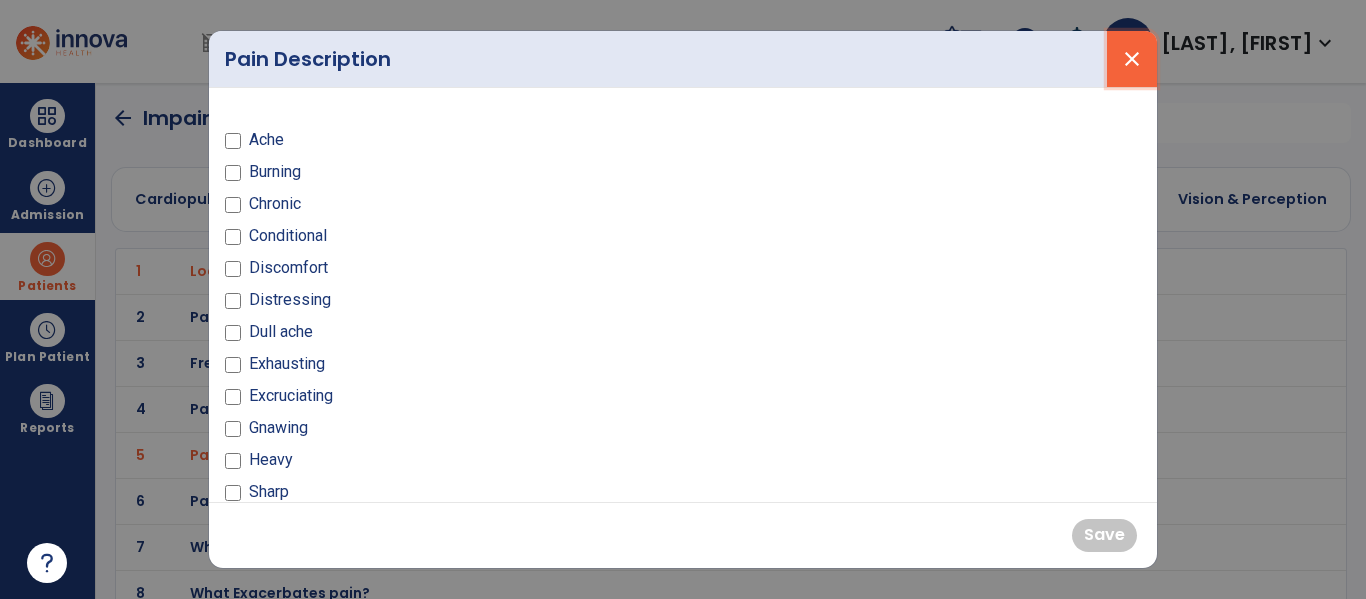 click on "close" at bounding box center (1132, 59) 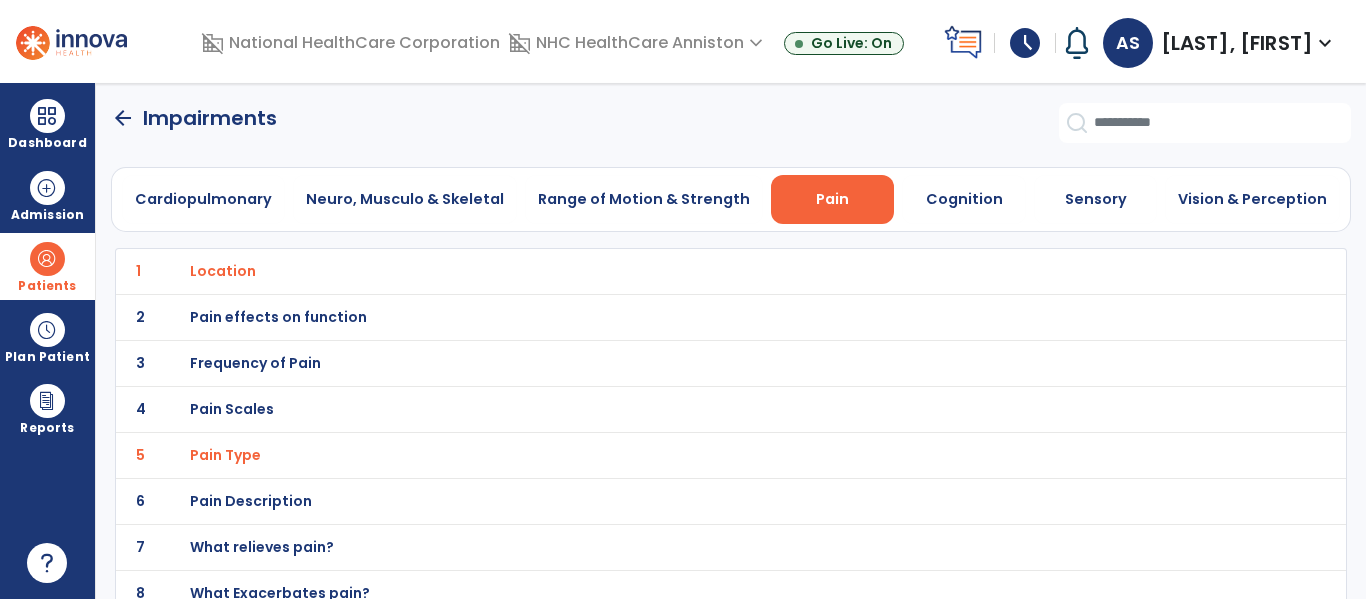 scroll, scrollTop: 110, scrollLeft: 0, axis: vertical 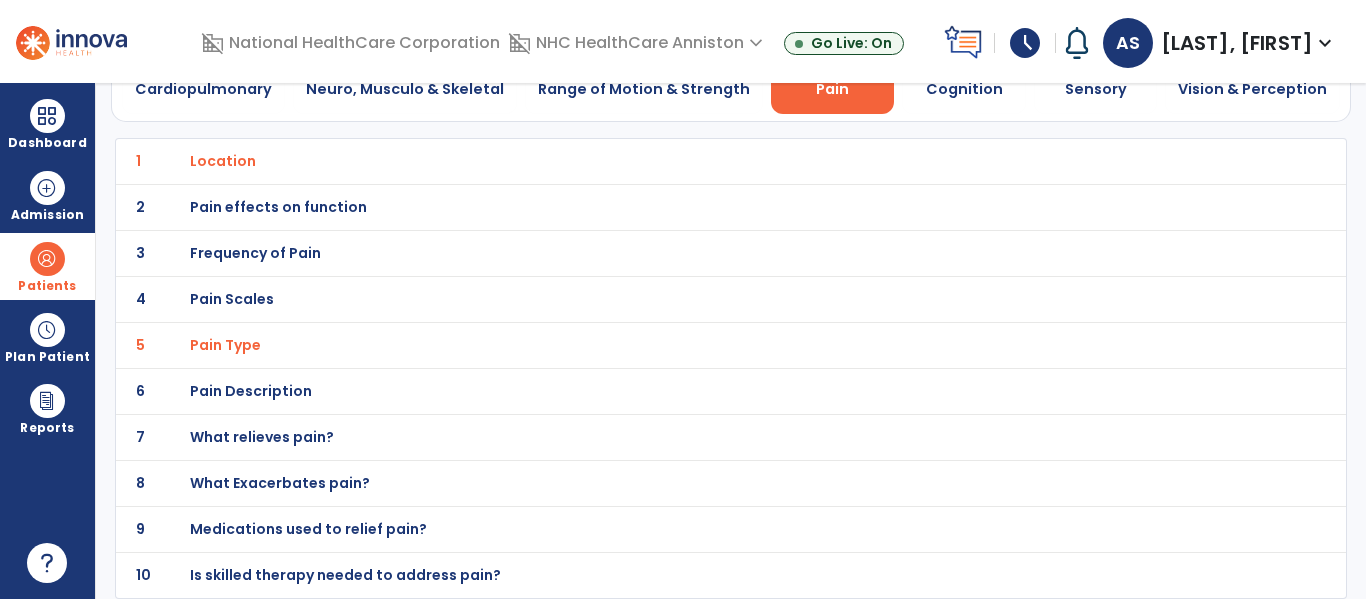 click on "Medications used to relief pain?" at bounding box center (223, 161) 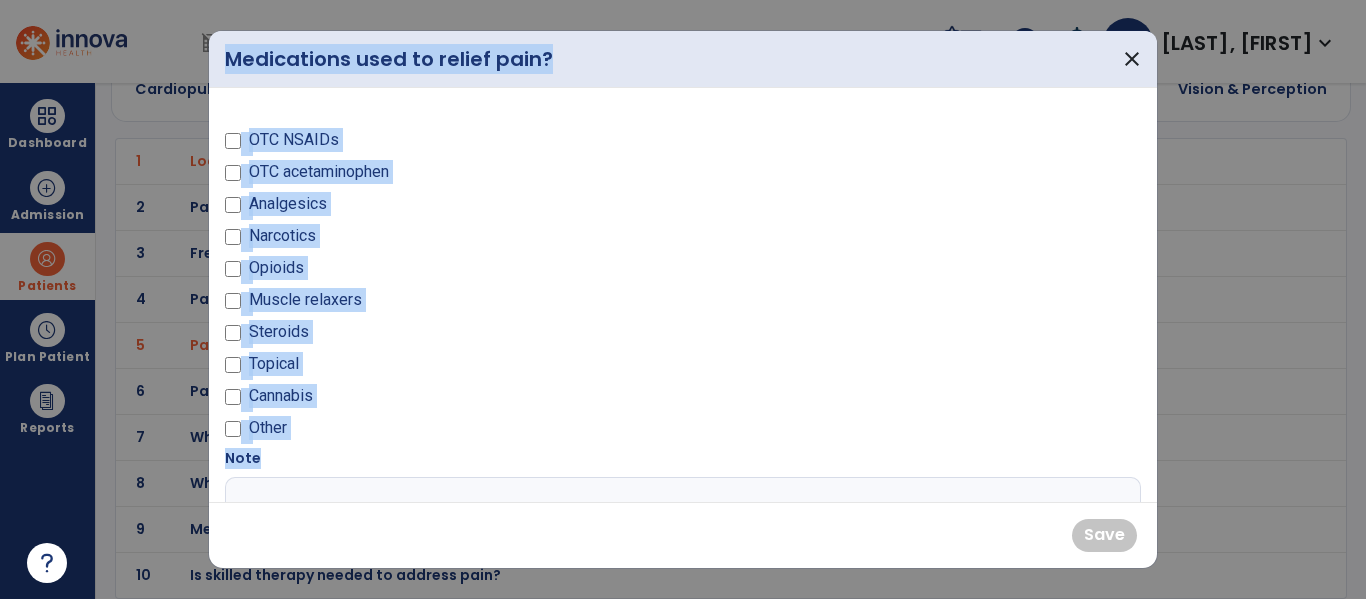 drag, startPoint x: 1149, startPoint y: 258, endPoint x: 1163, endPoint y: 341, distance: 84.17244 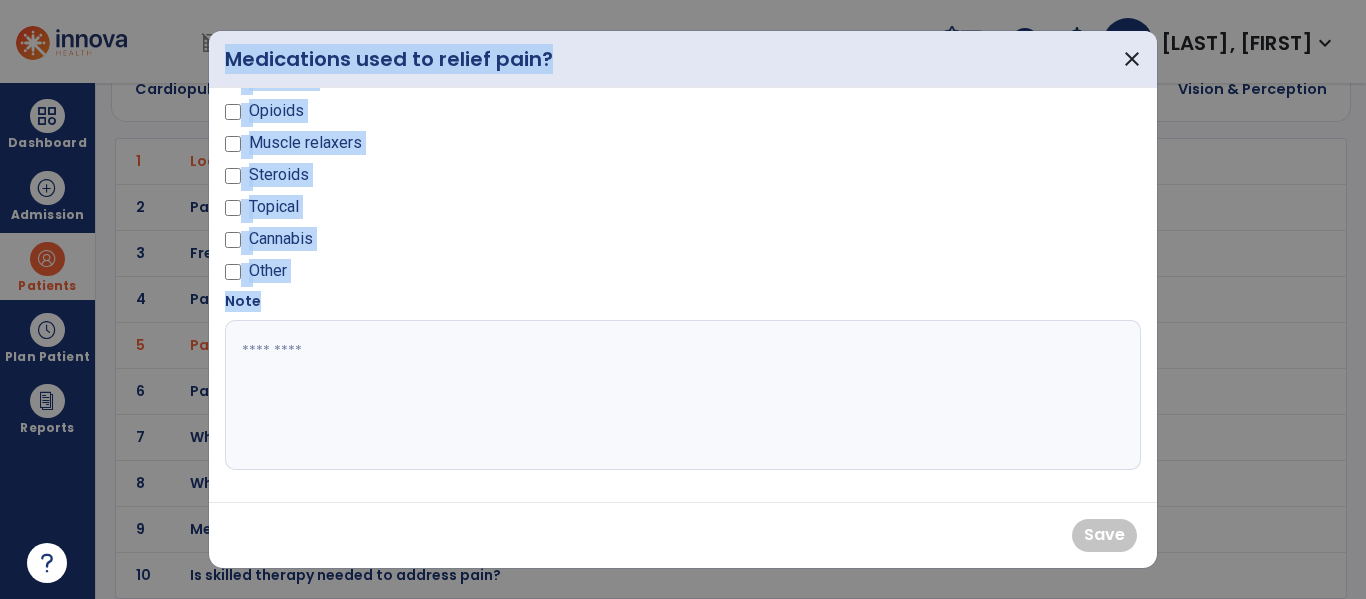 click on "Other" at bounding box center (448, 275) 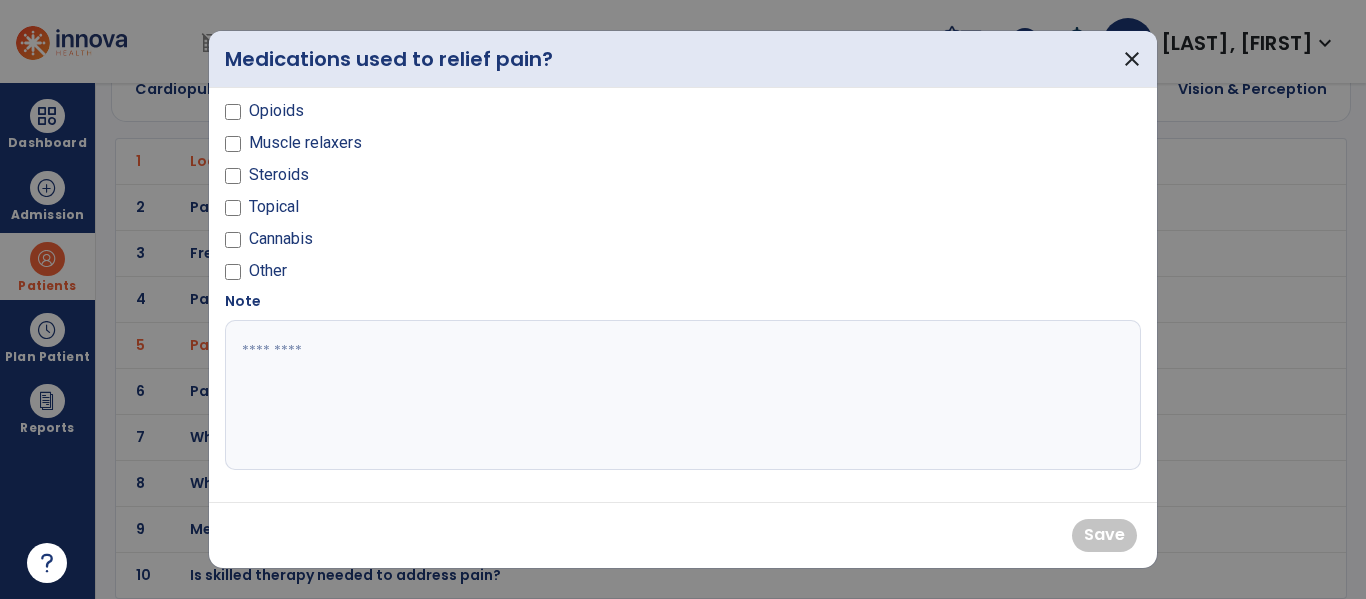 click at bounding box center (680, 395) 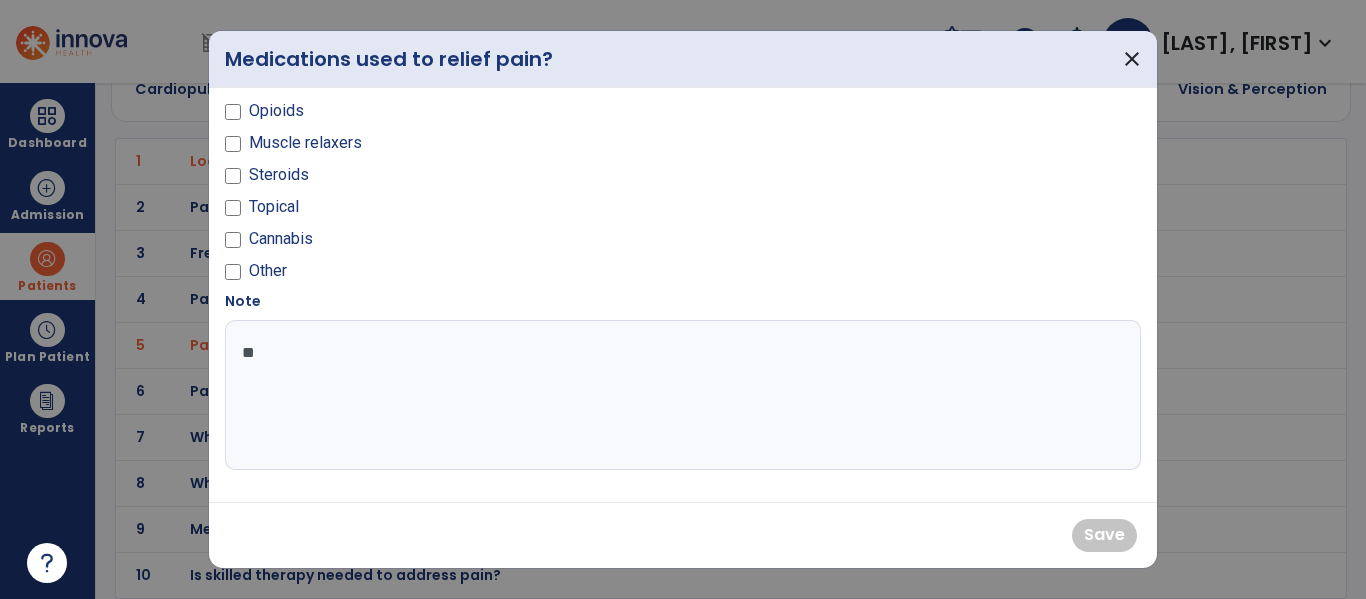 type on "*" 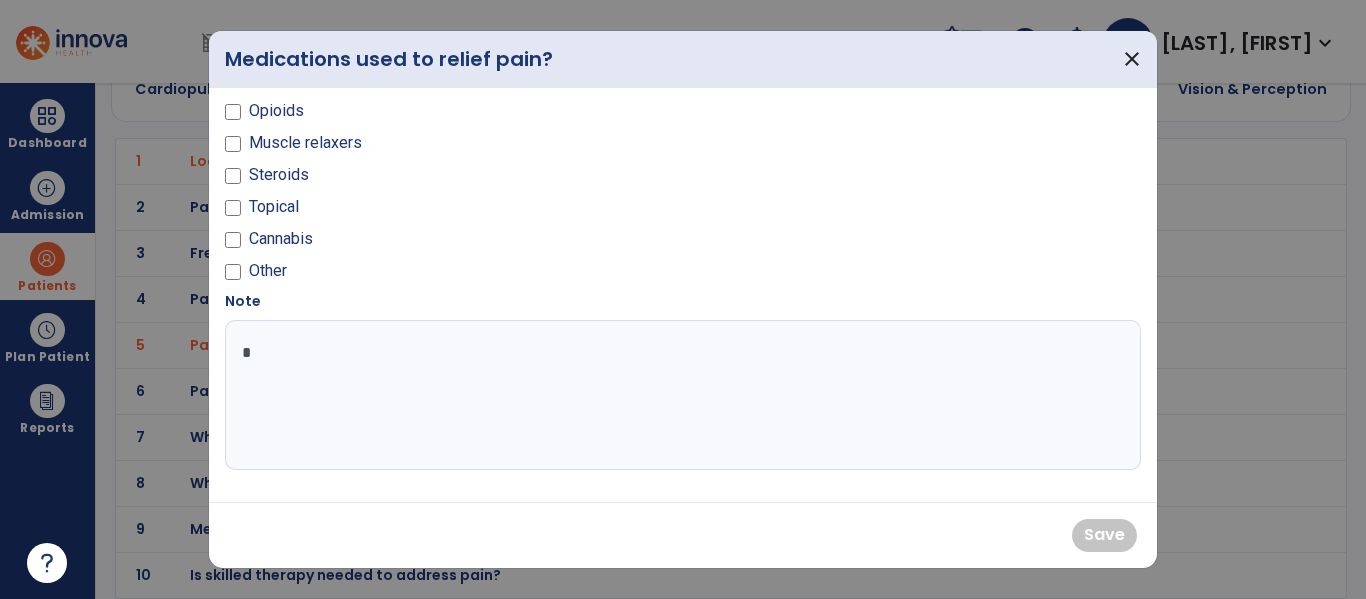 type 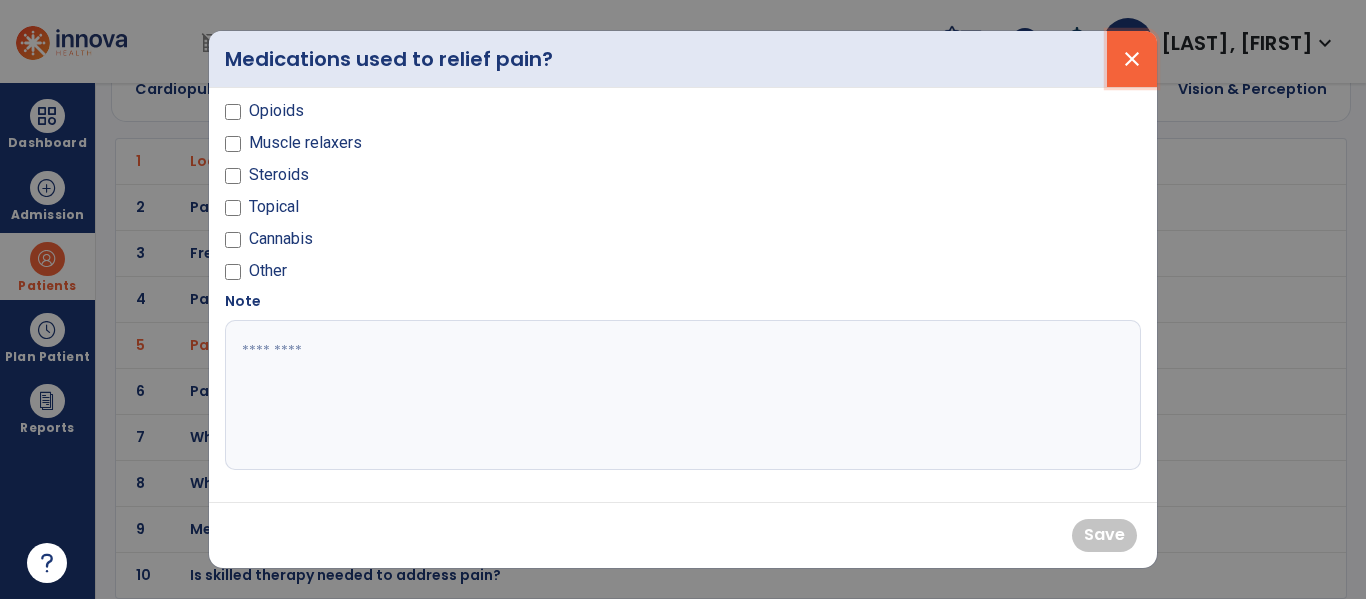 click on "close" at bounding box center (1132, 59) 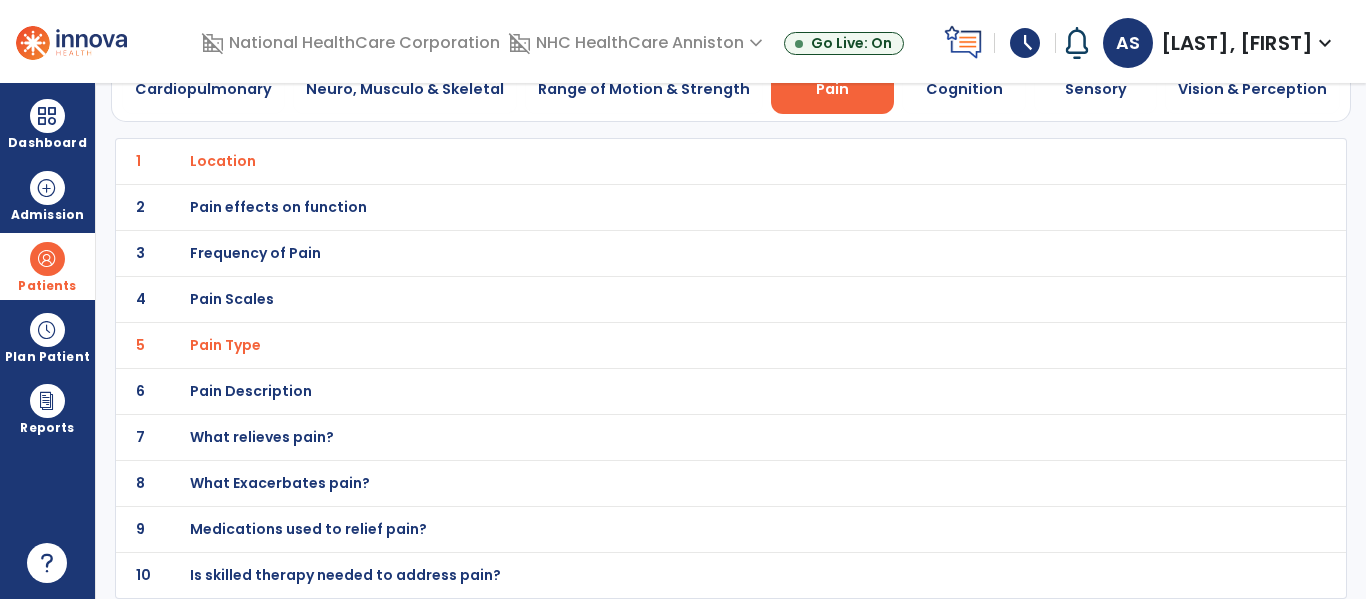 click on "Is skilled therapy needed to address pain?" at bounding box center (687, 161) 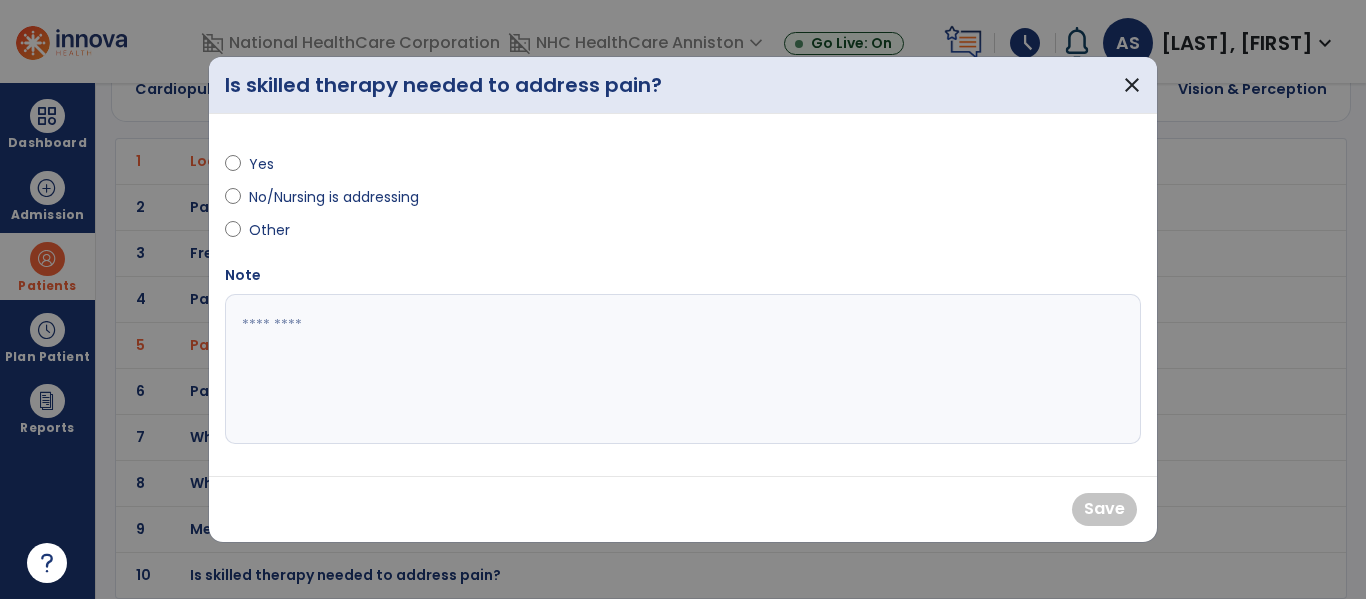 click on "No/Nursing is addressing" at bounding box center [334, 197] 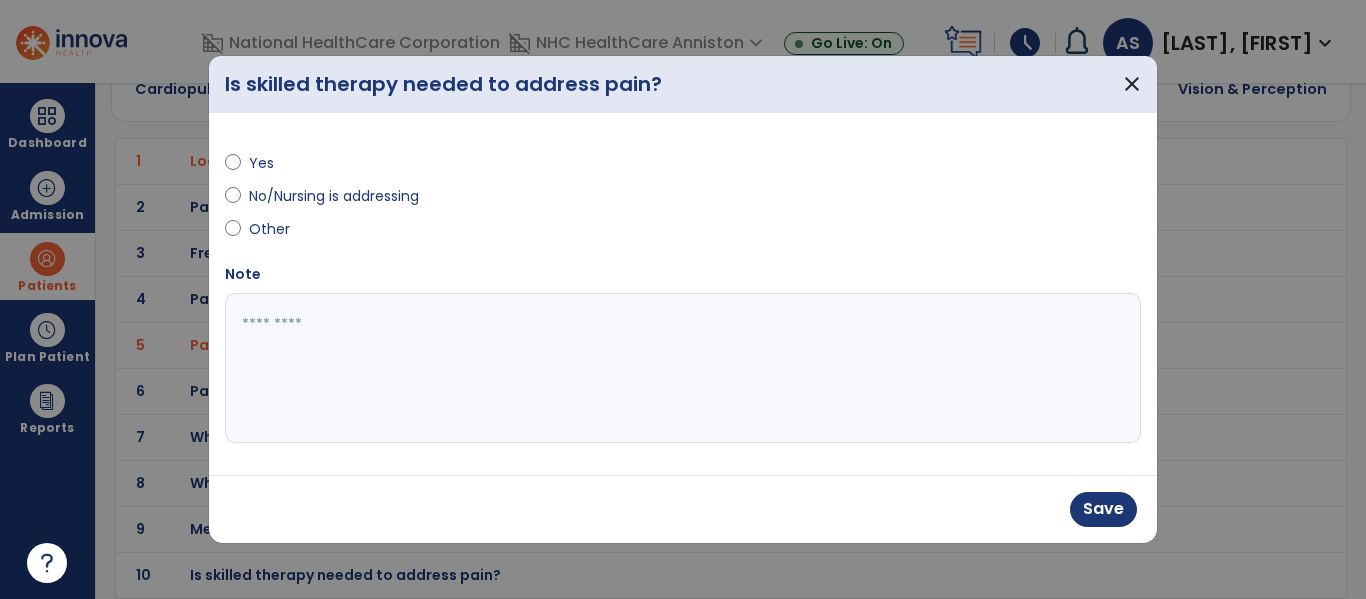 click at bounding box center [683, 368] 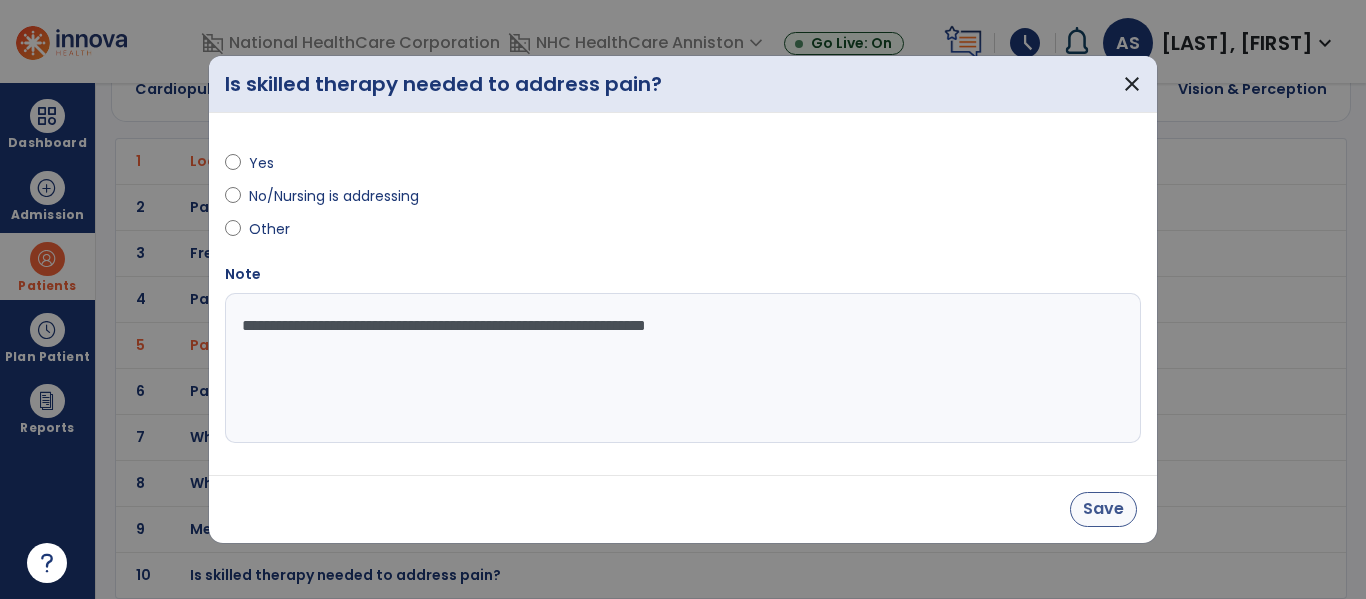 type on "**********" 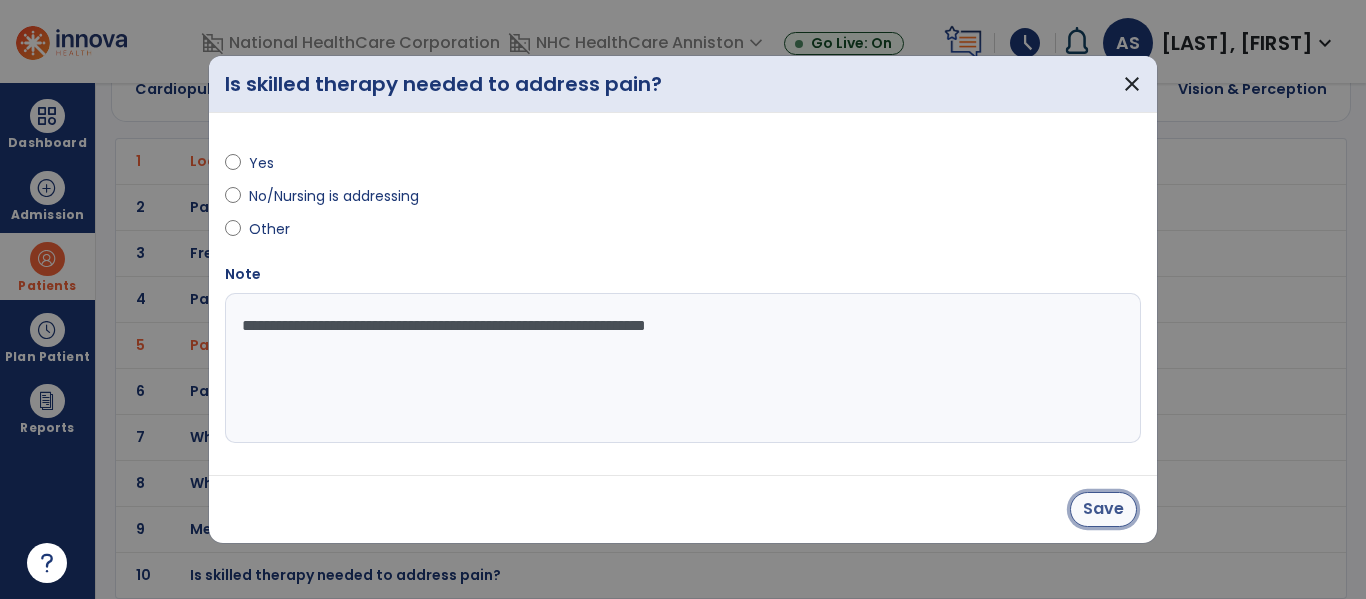 click on "Save" at bounding box center (1103, 509) 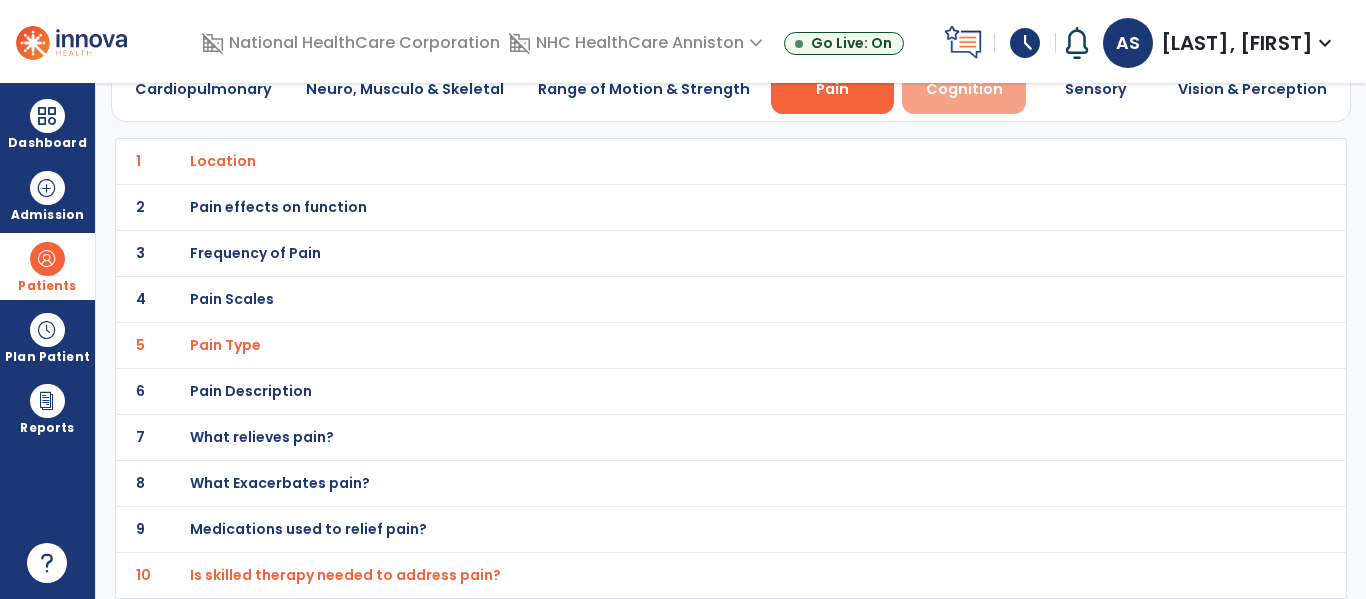 click on "Cognition" at bounding box center (964, 89) 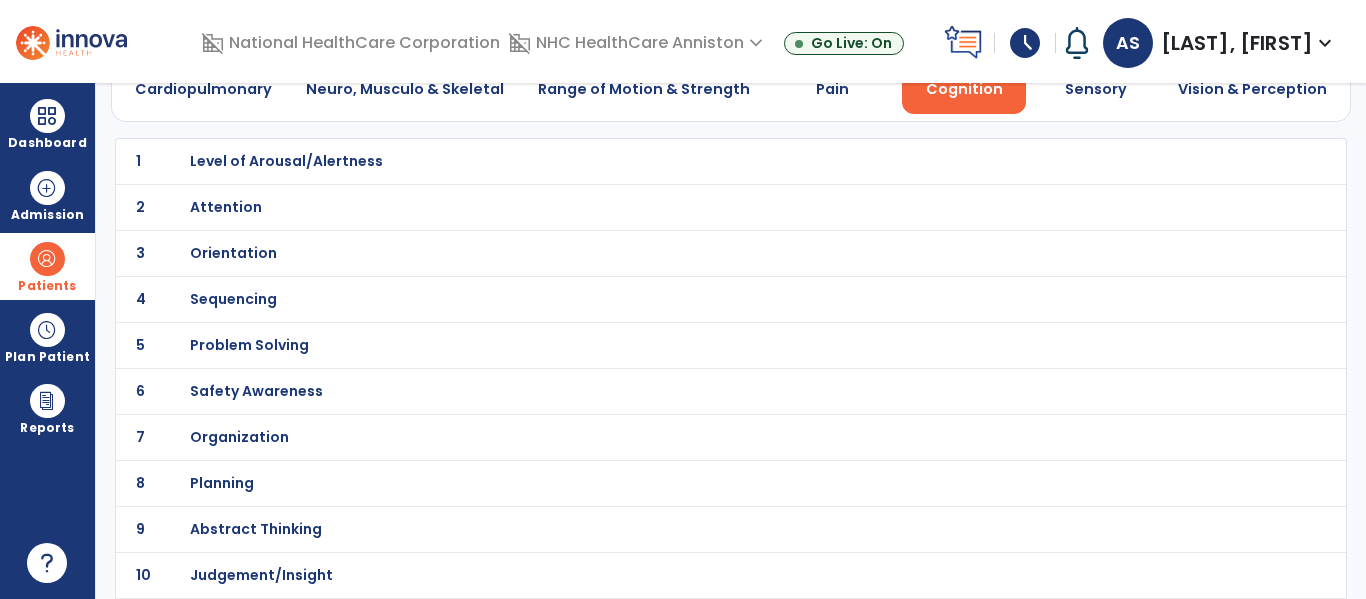 click on "Level of Arousal/Alertness" at bounding box center (687, 161) 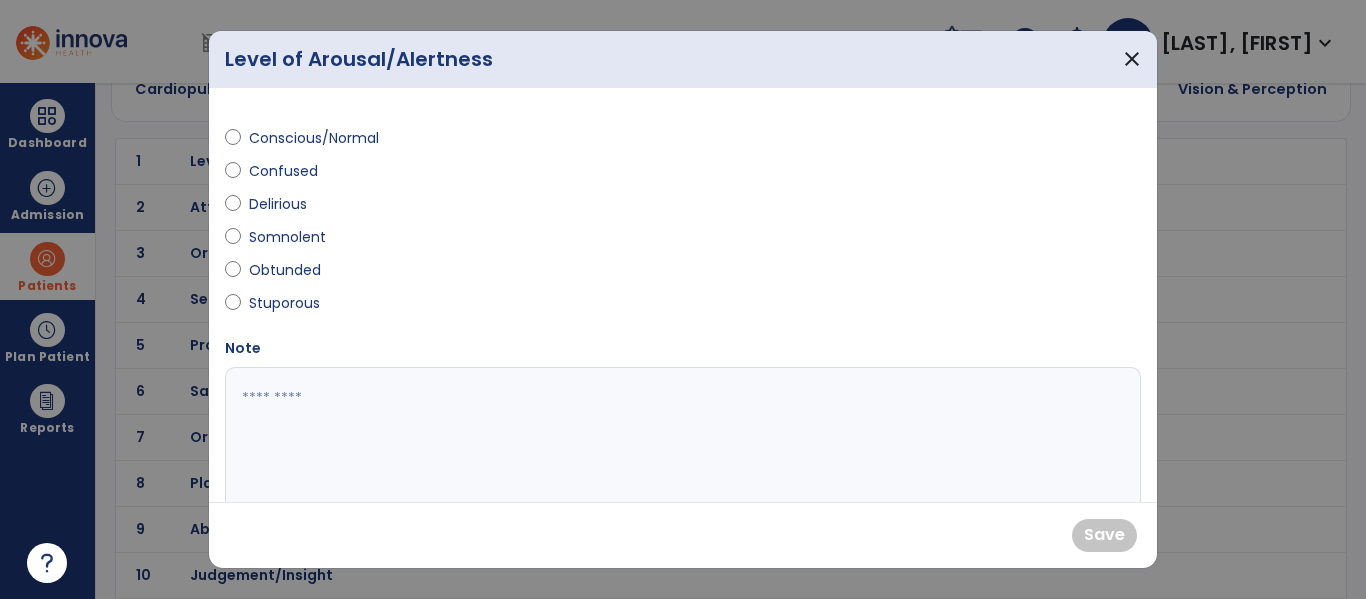 click on "Conscious/Normal" at bounding box center [314, 138] 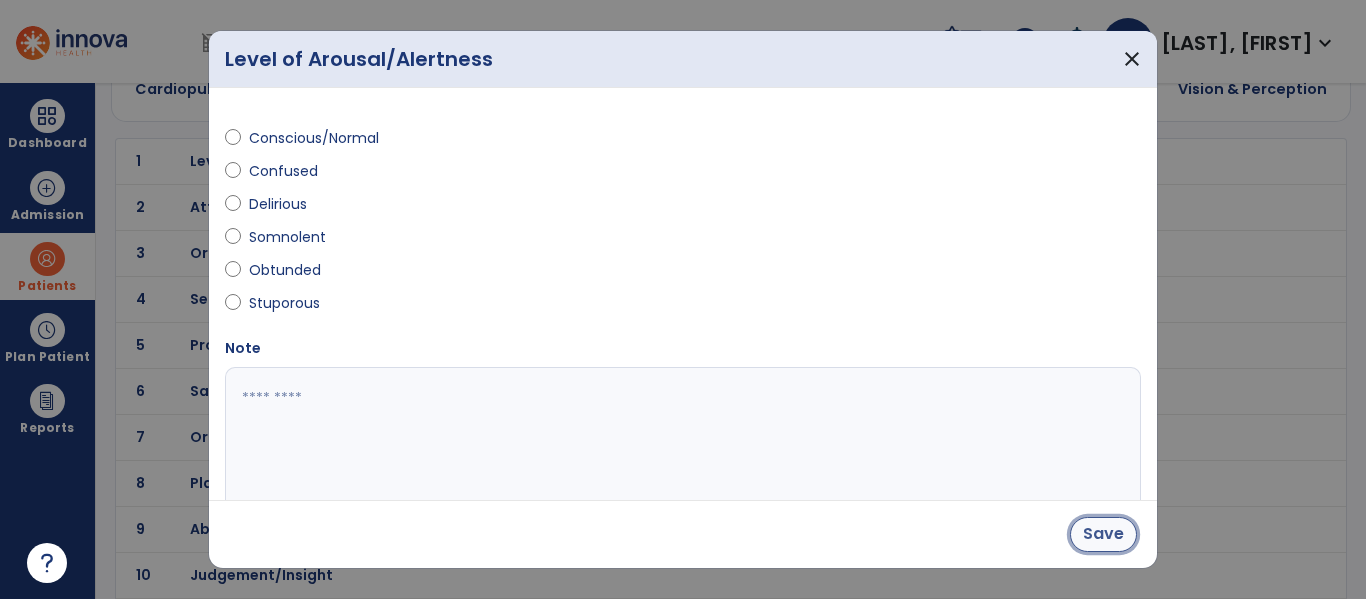 click on "Save" at bounding box center [1103, 534] 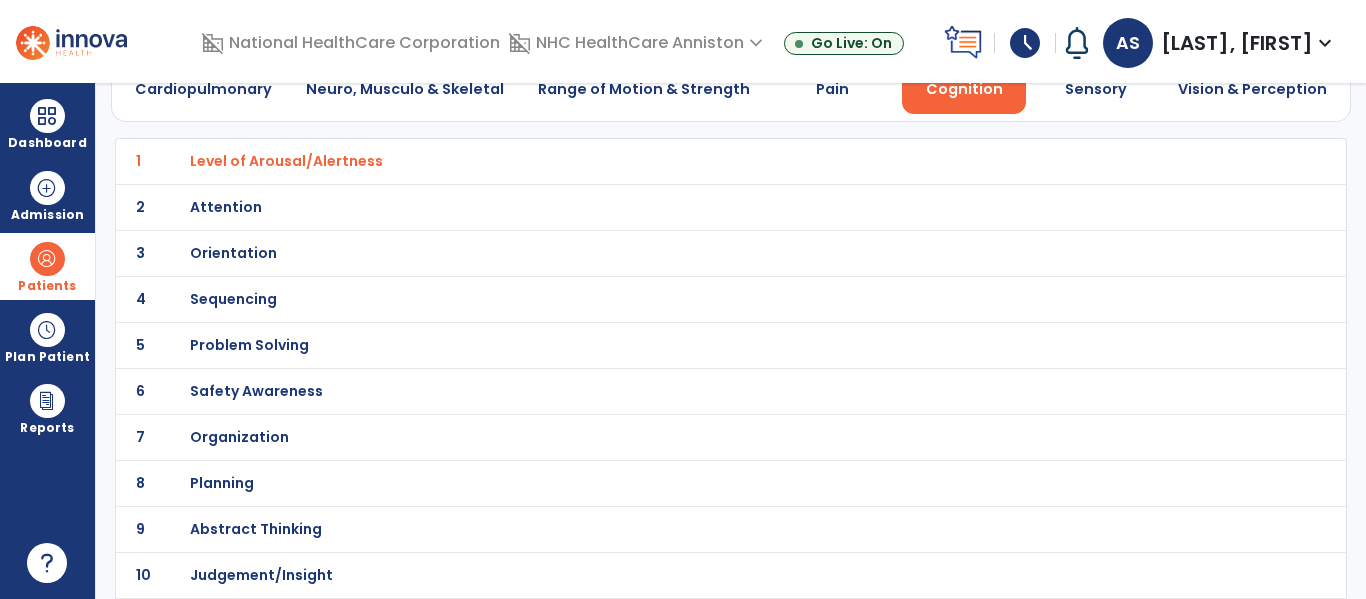 click on "2 Attention" 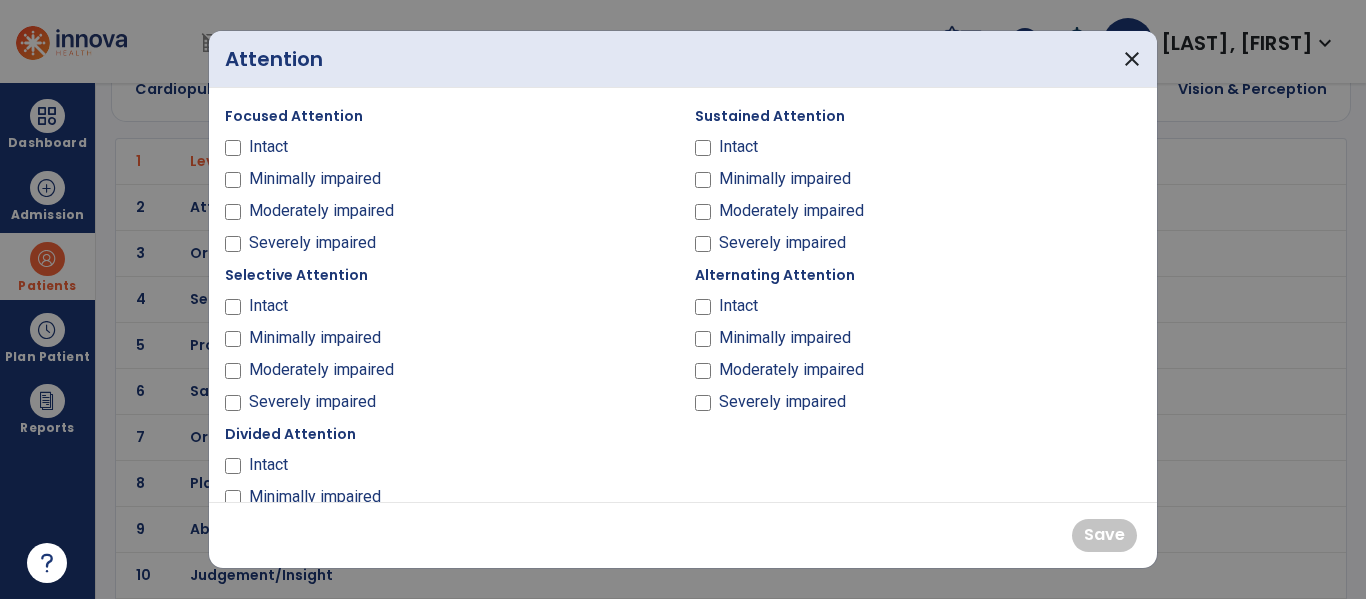 click on "Intact" at bounding box center [268, 147] 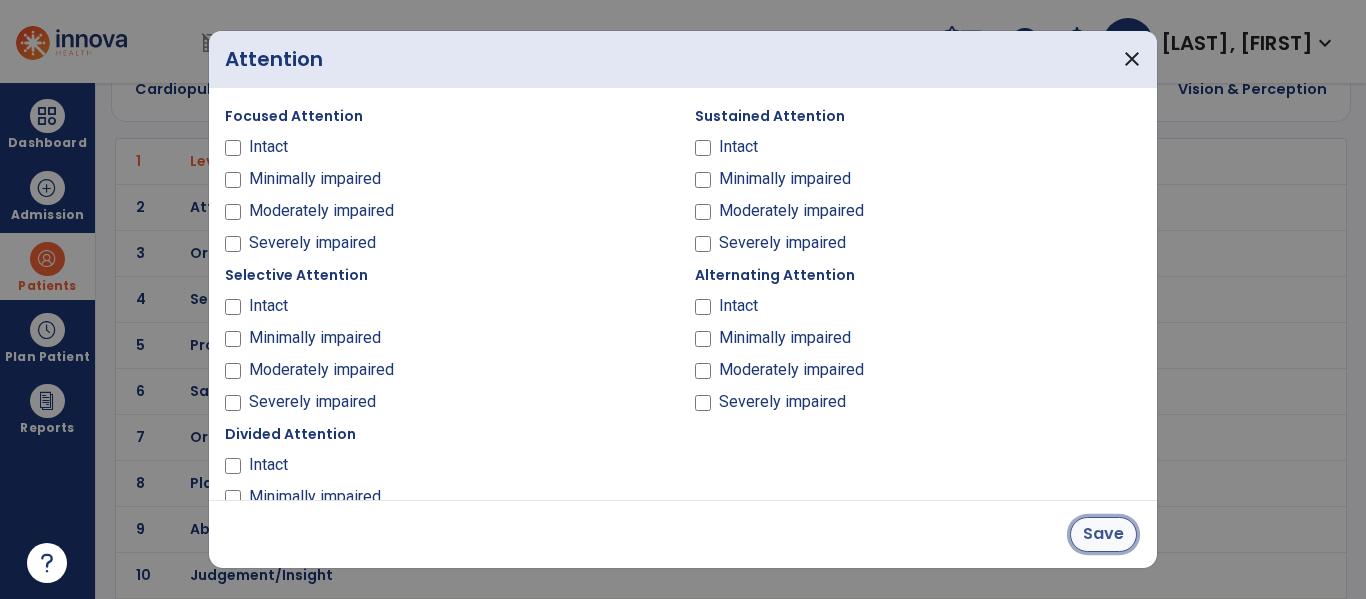 click on "Save" at bounding box center (1103, 534) 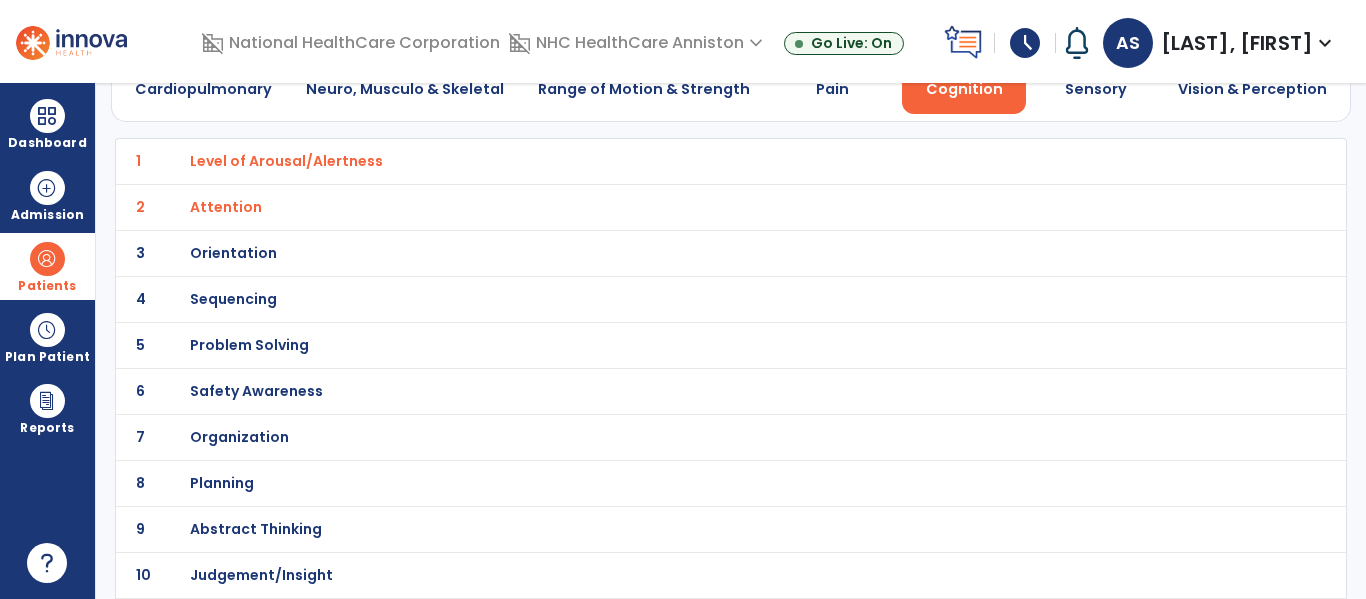 click on "4 Sequencing" 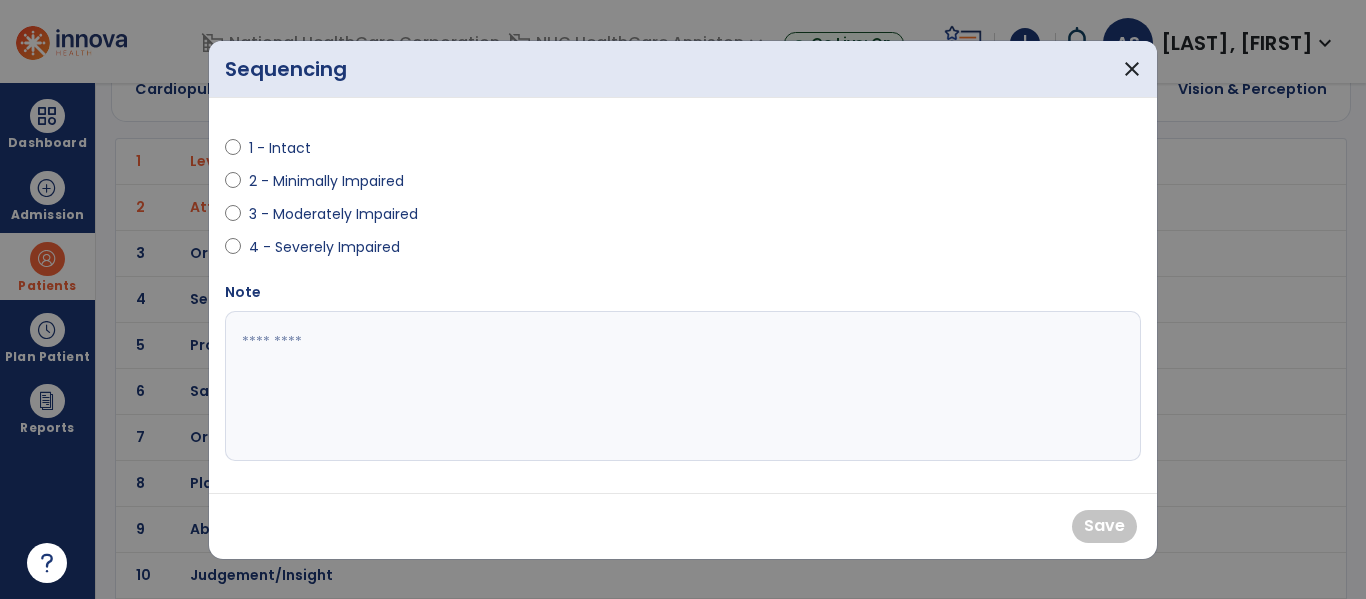 click on "1 - Intact" at bounding box center [284, 148] 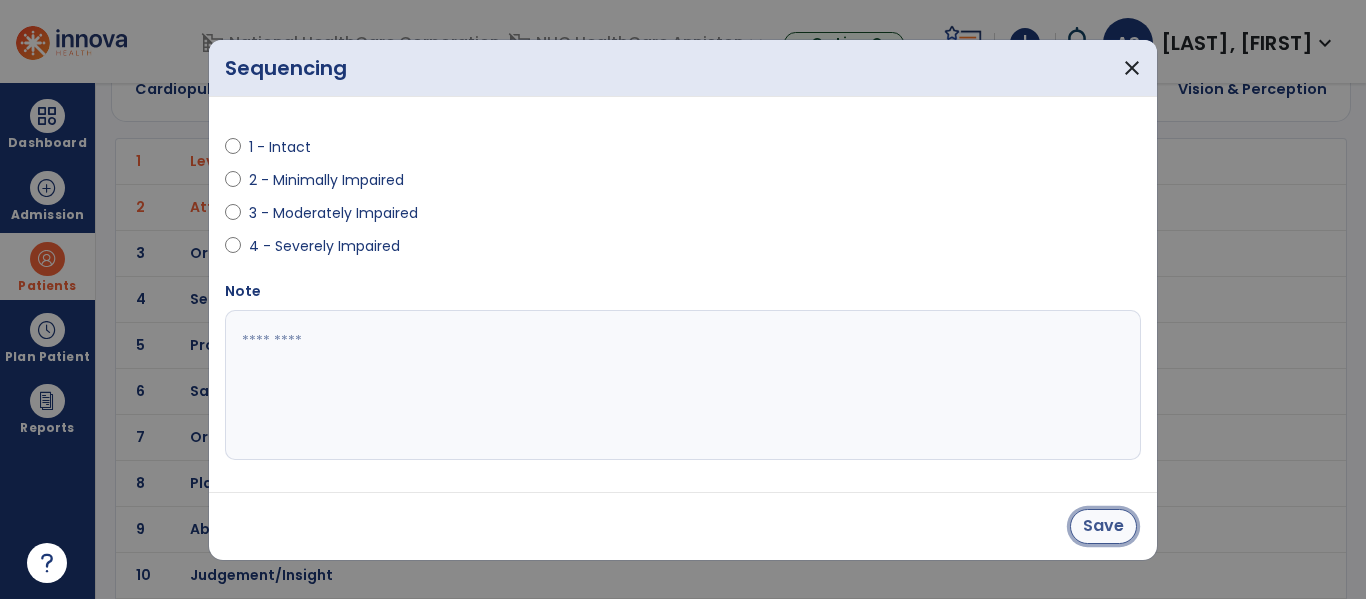 click on "Save" at bounding box center [1103, 526] 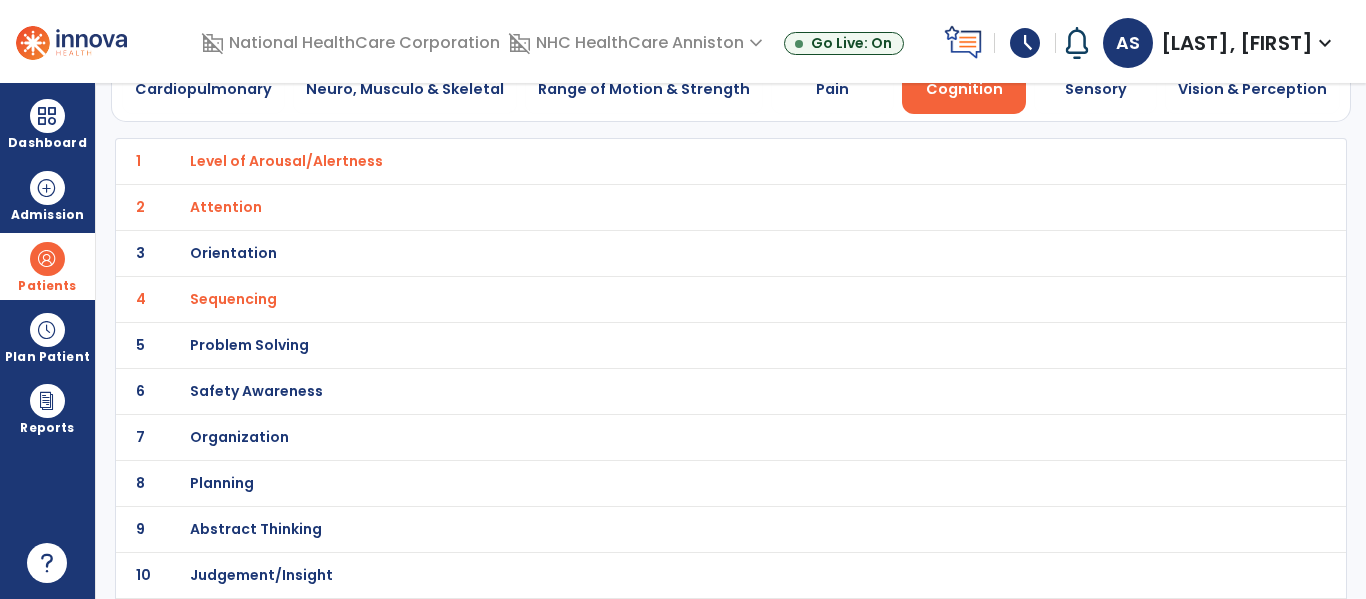 click on "Sequencing" at bounding box center [286, 161] 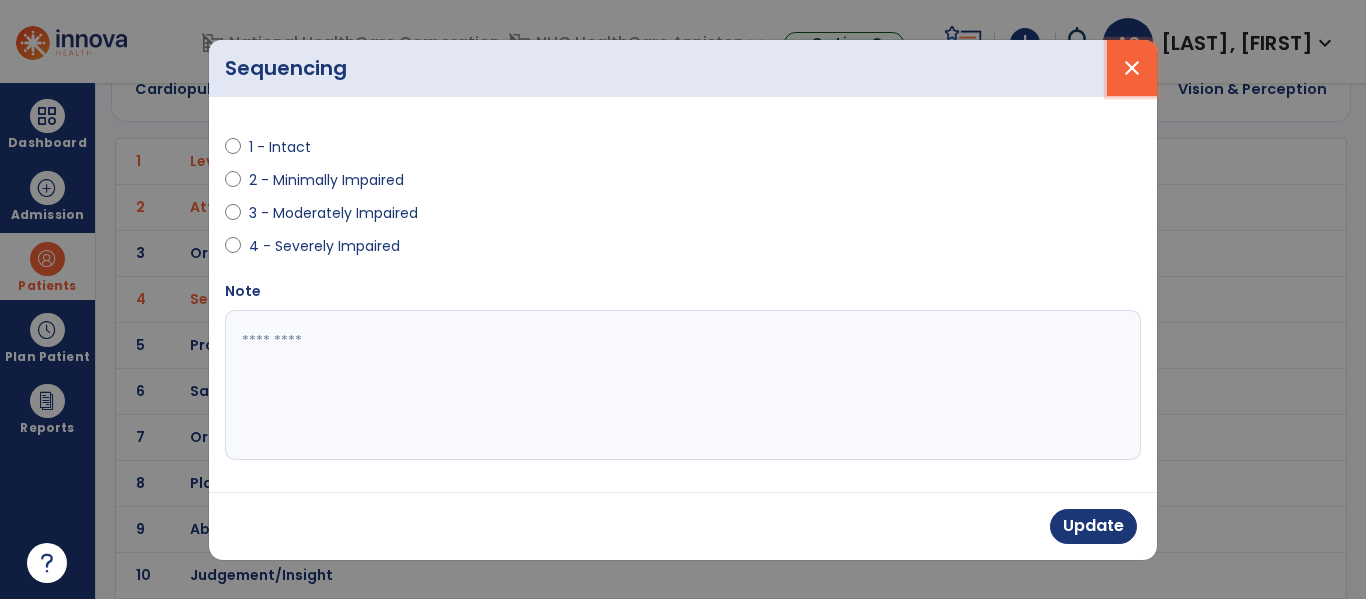 click on "close" at bounding box center [1132, 68] 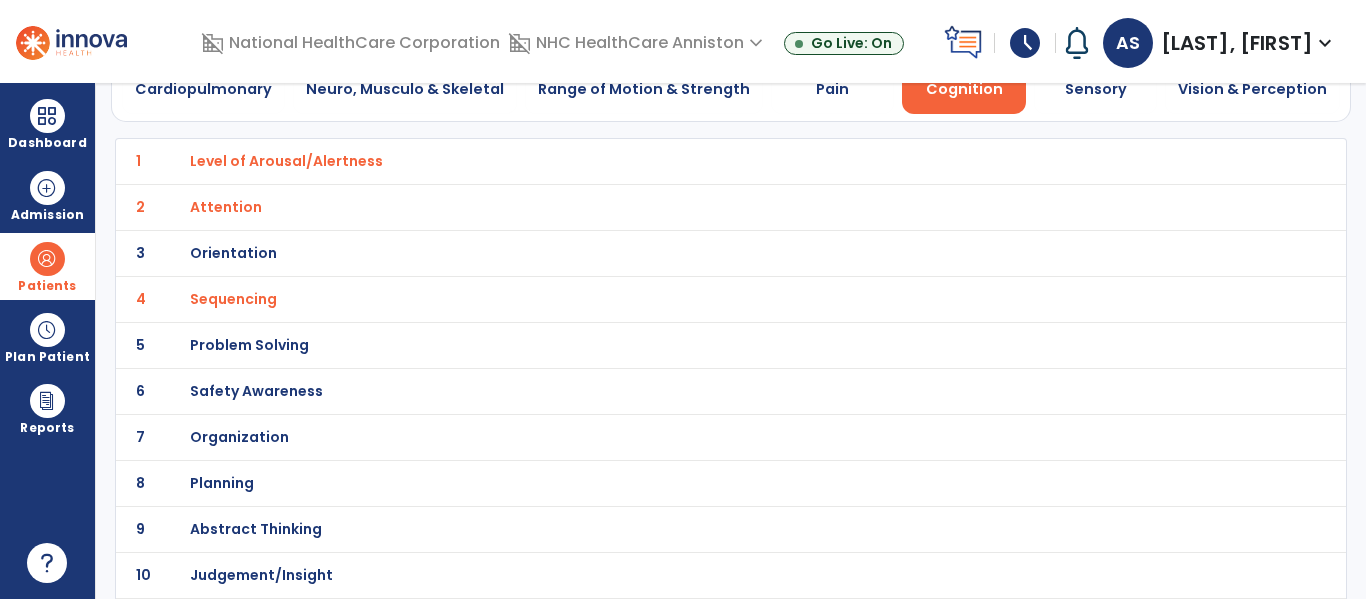 click on "3 Orientation" 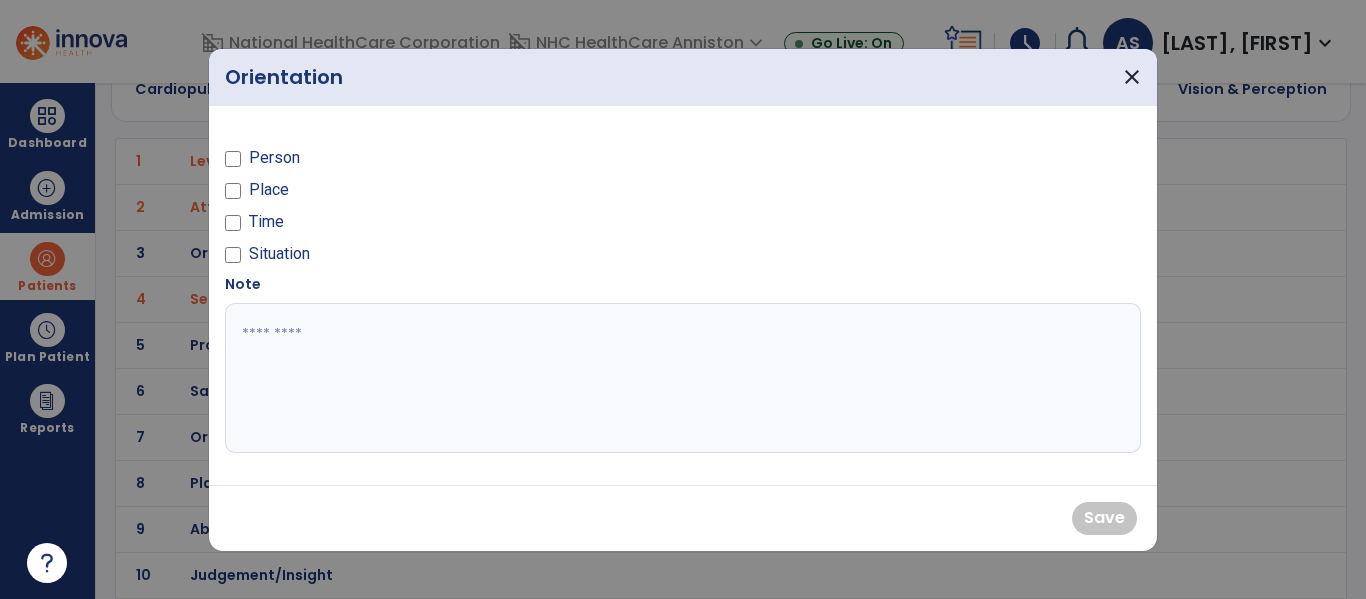 click on "Person" at bounding box center (274, 158) 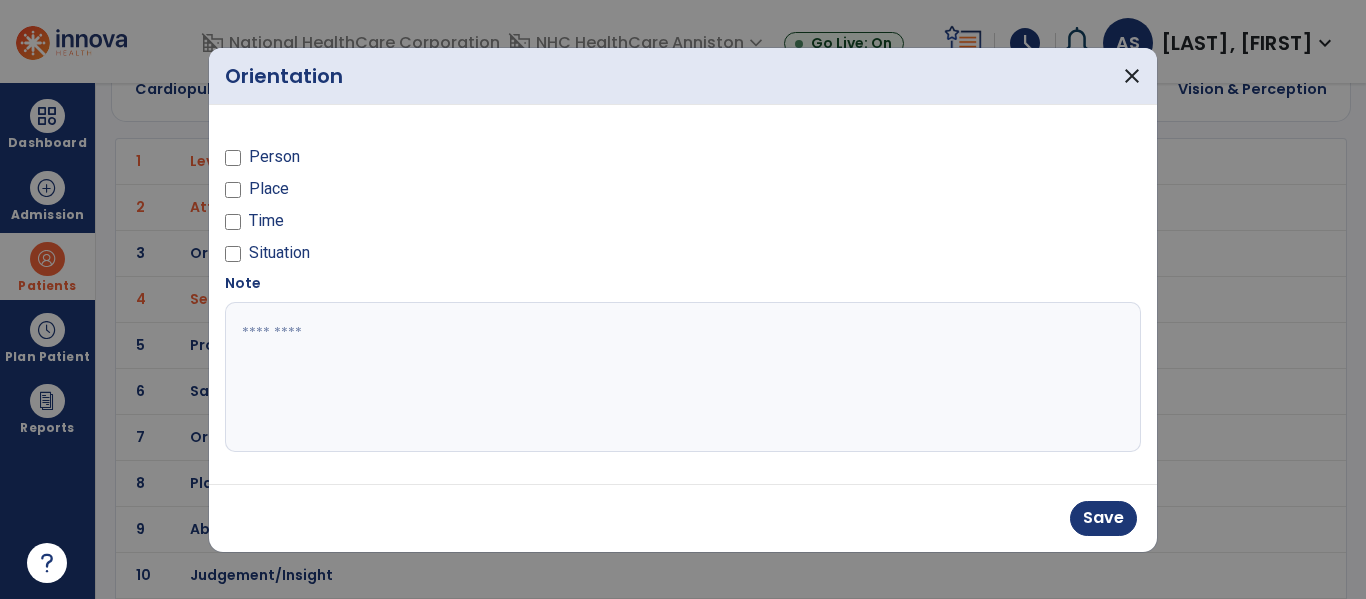 click on "Place" at bounding box center (269, 189) 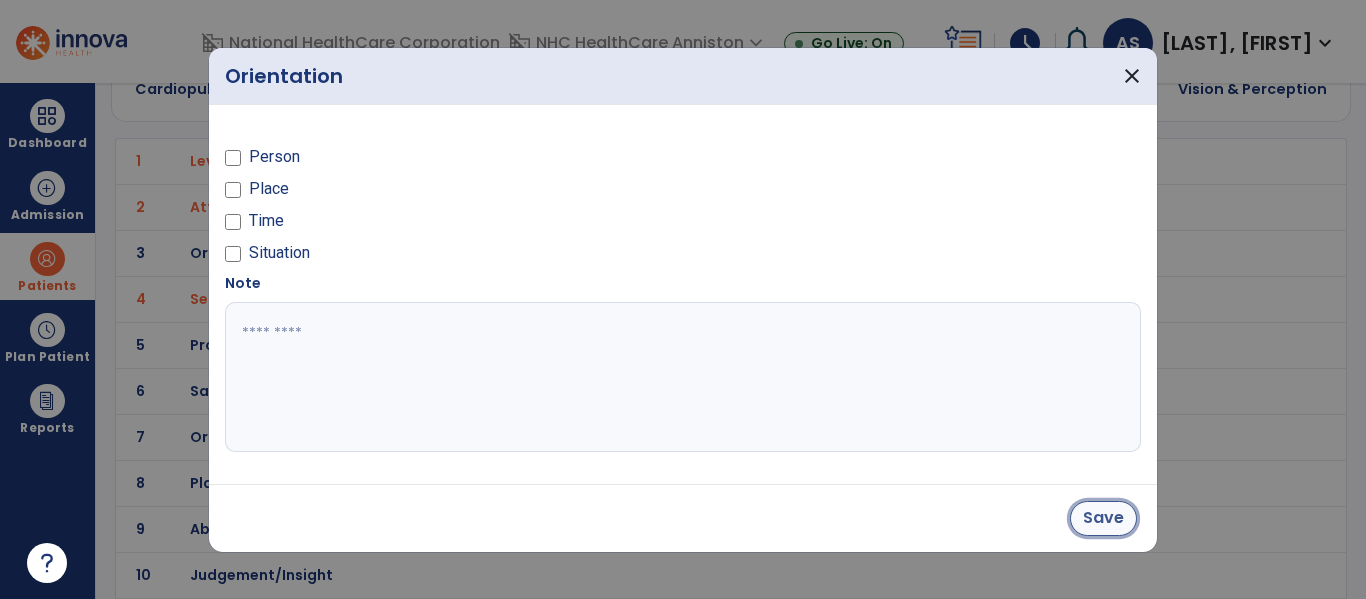 click on "Save" at bounding box center [1103, 518] 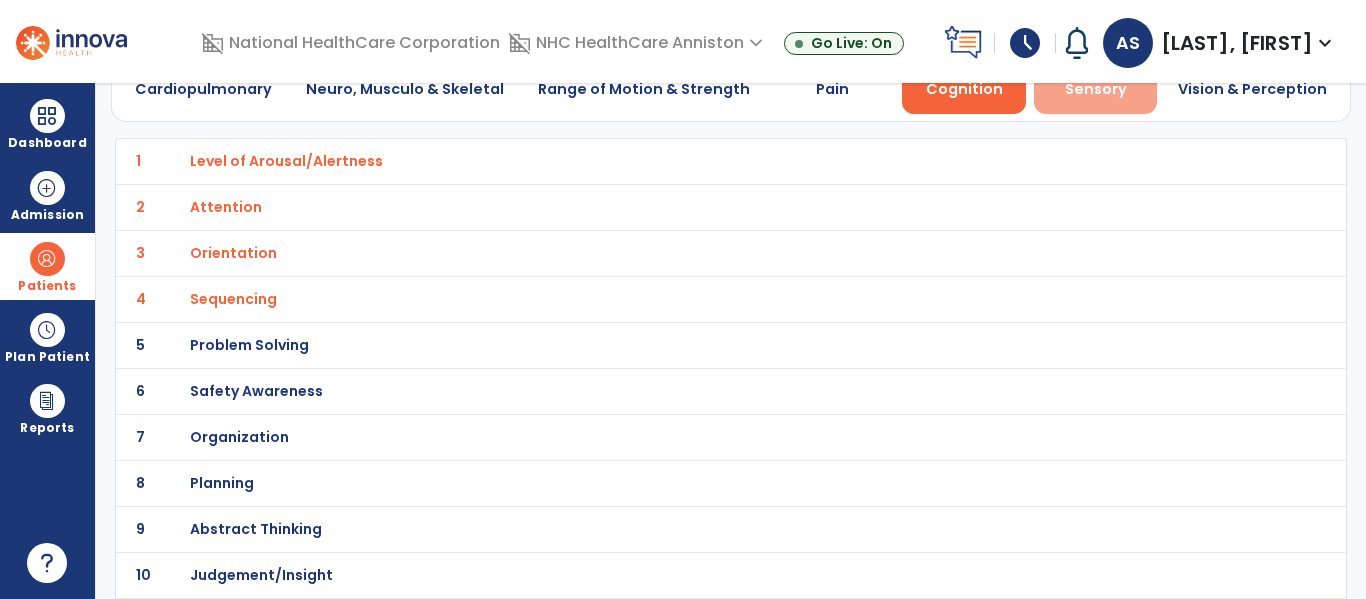 click on "Sensory" at bounding box center (1096, 89) 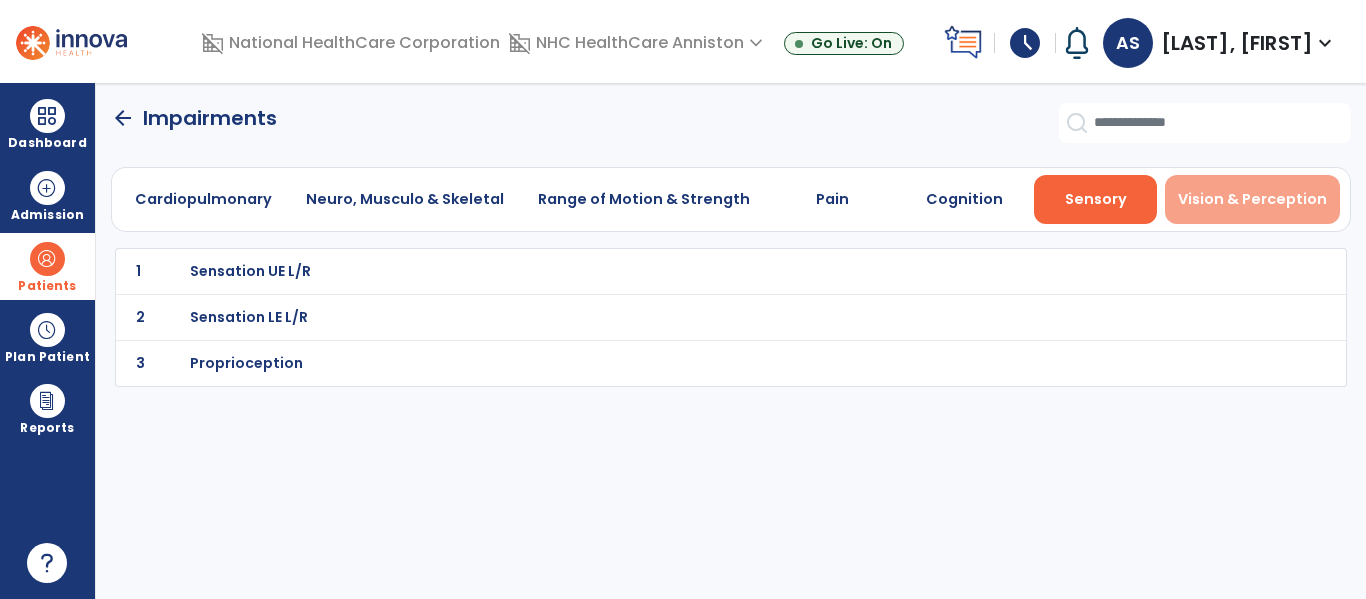 click on "Vision & Perception" at bounding box center [1252, 199] 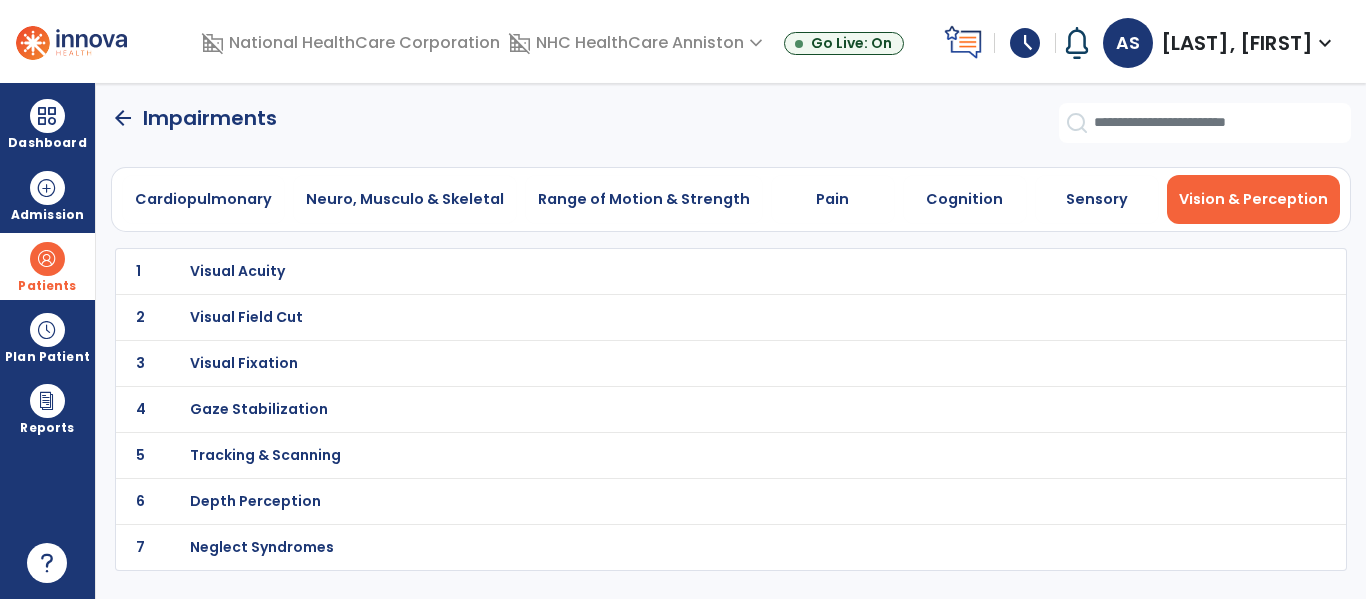 click on "arrow_back" 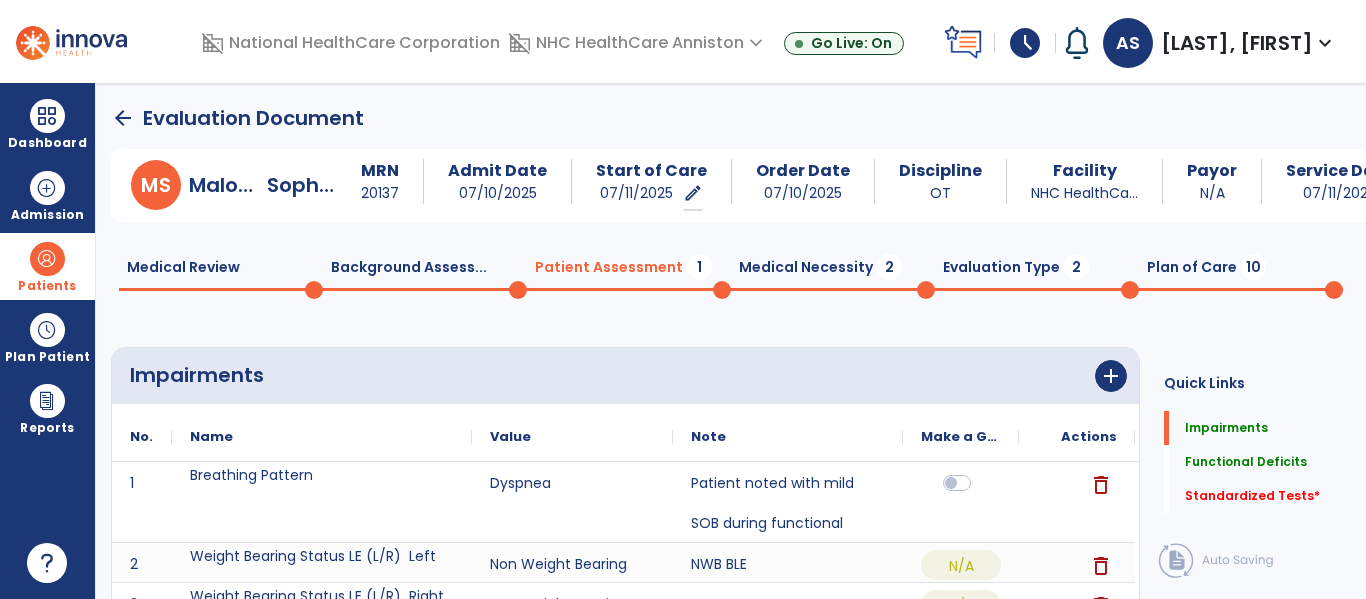 click on "Impairments      add
No.
Name
Value" 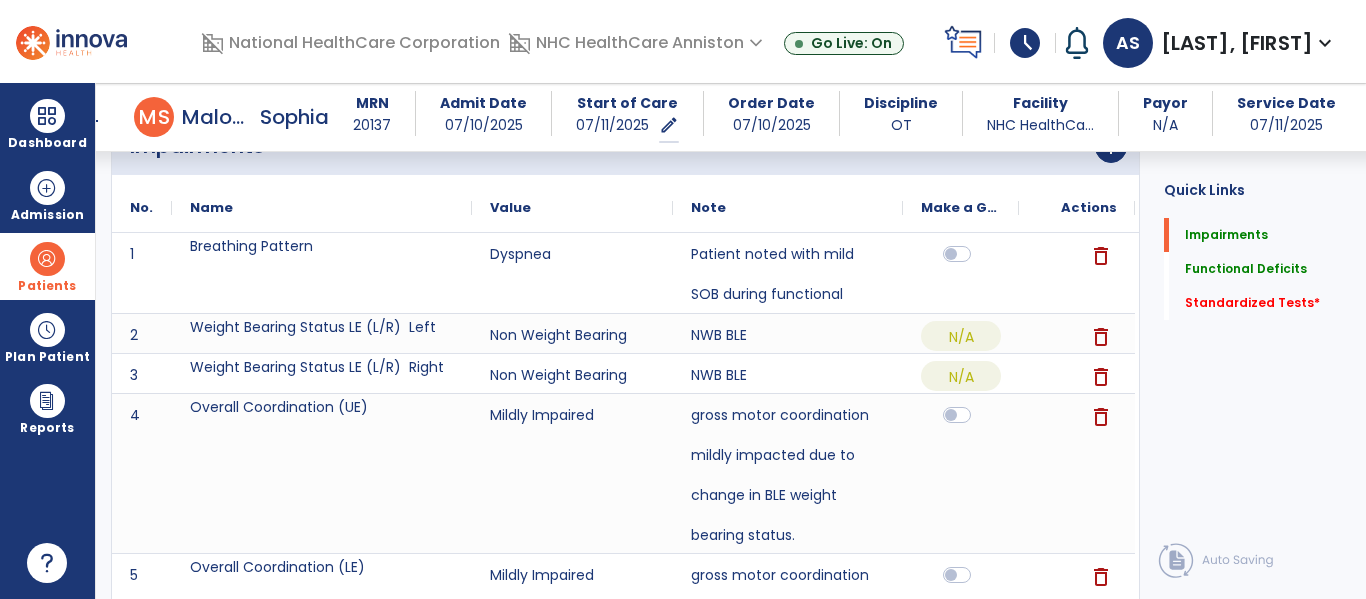 scroll, scrollTop: 440, scrollLeft: 0, axis: vertical 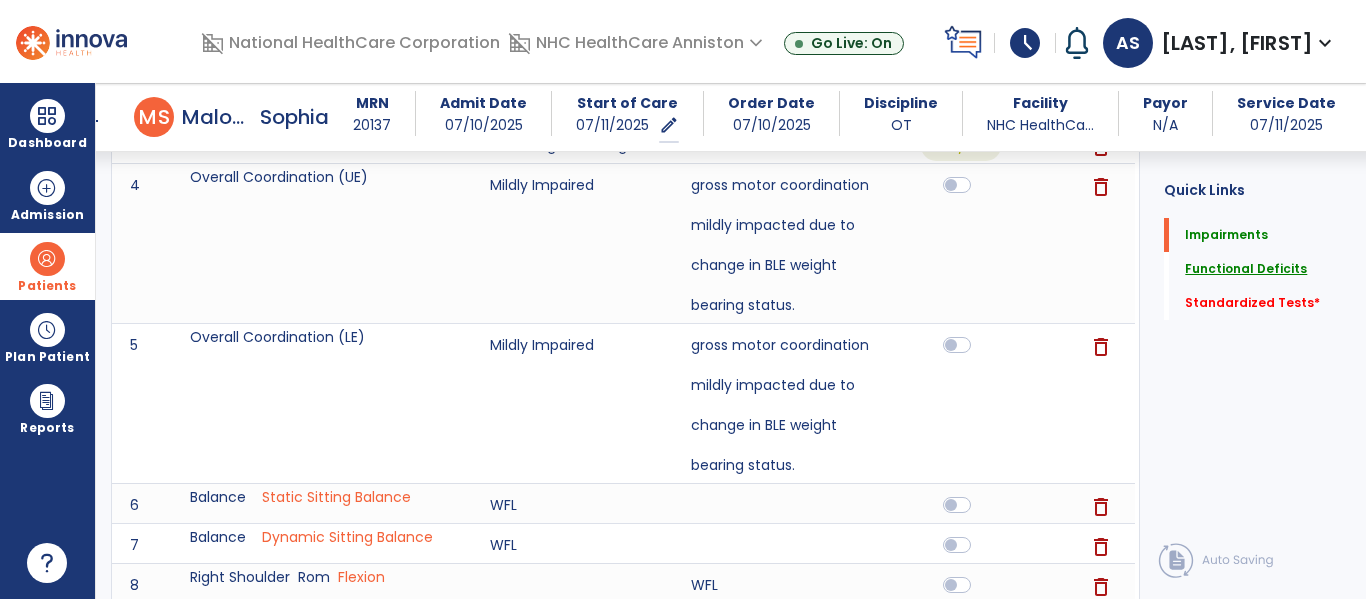 click on "Functional Deficits" 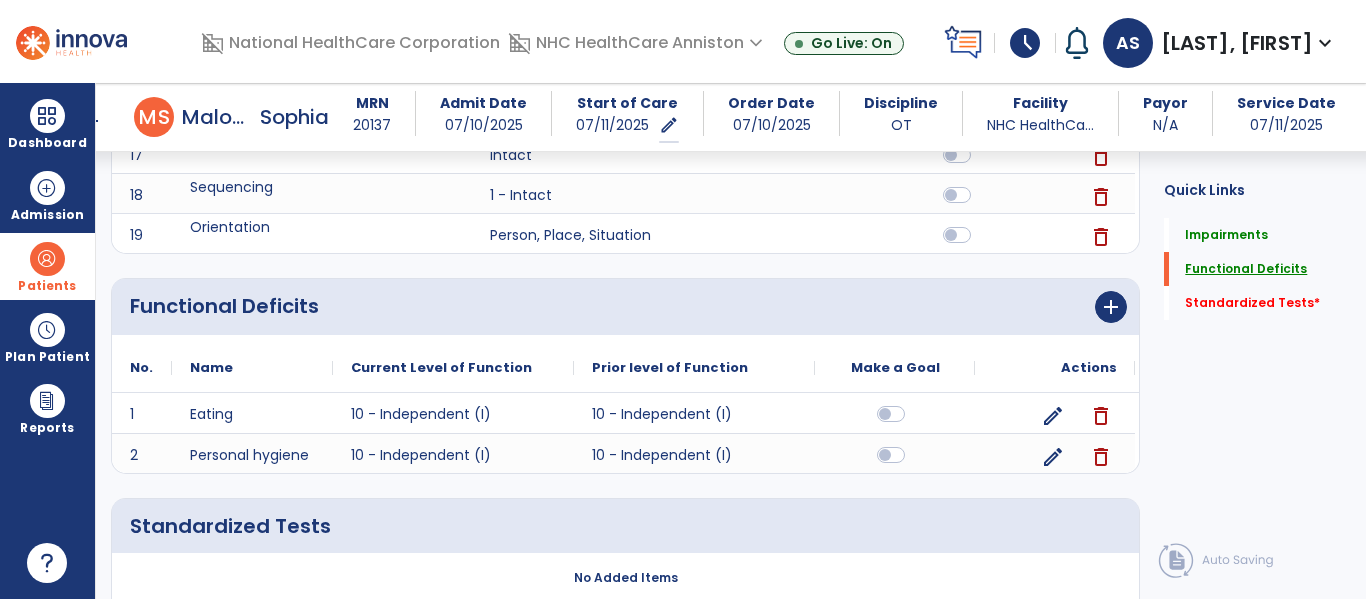 scroll, scrollTop: 1906, scrollLeft: 0, axis: vertical 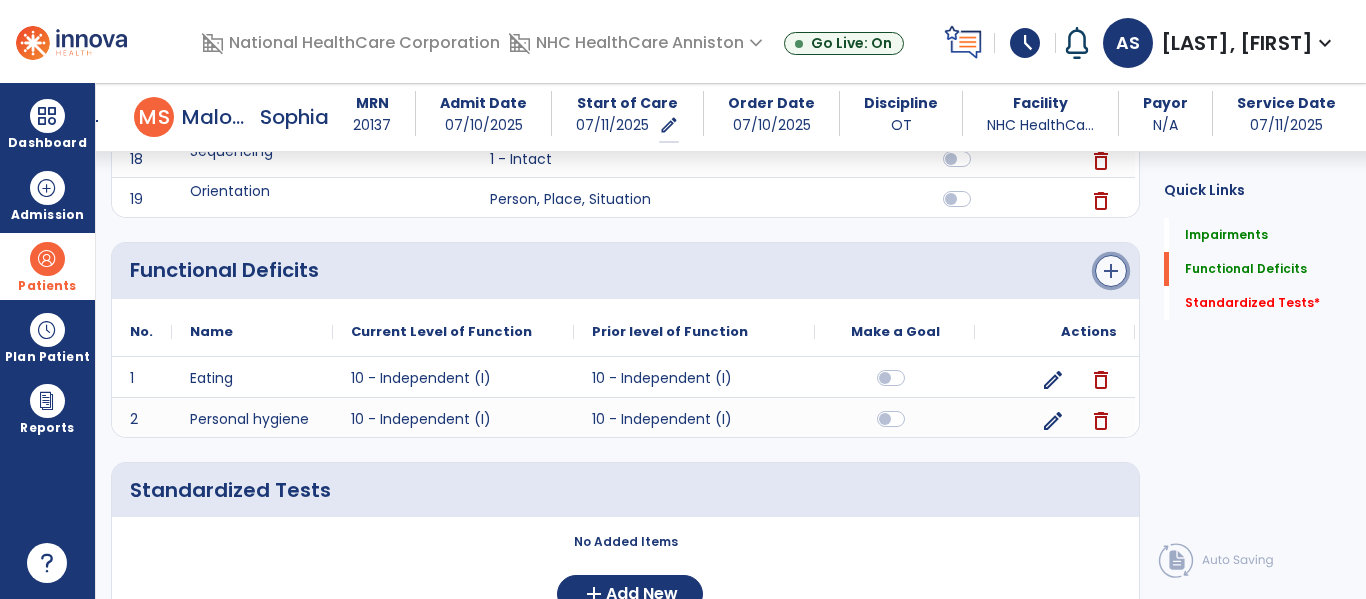 click on "add" 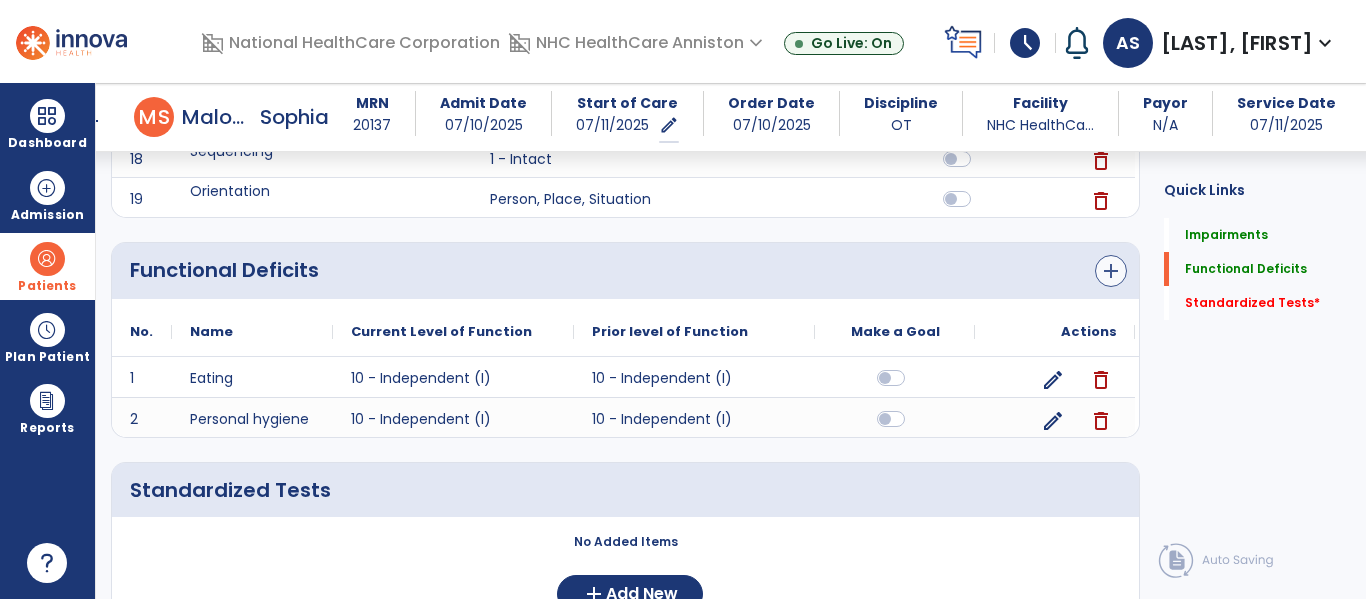 scroll, scrollTop: 0, scrollLeft: 0, axis: both 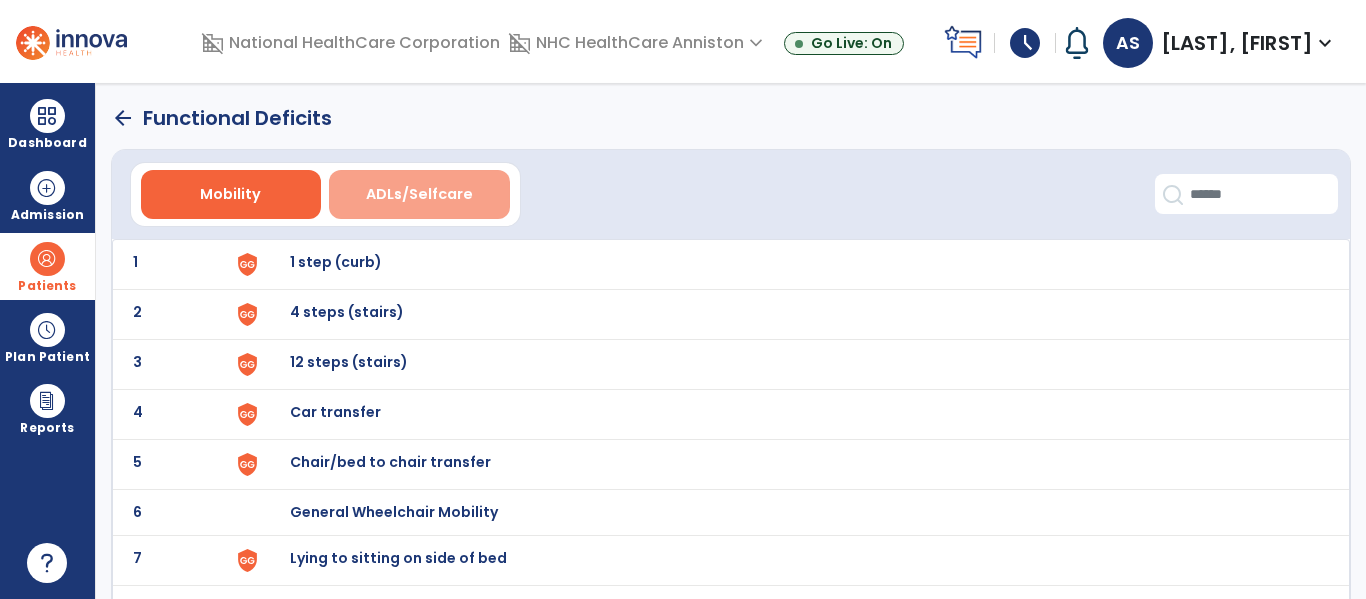 click on "ADLs/Selfcare" at bounding box center [419, 194] 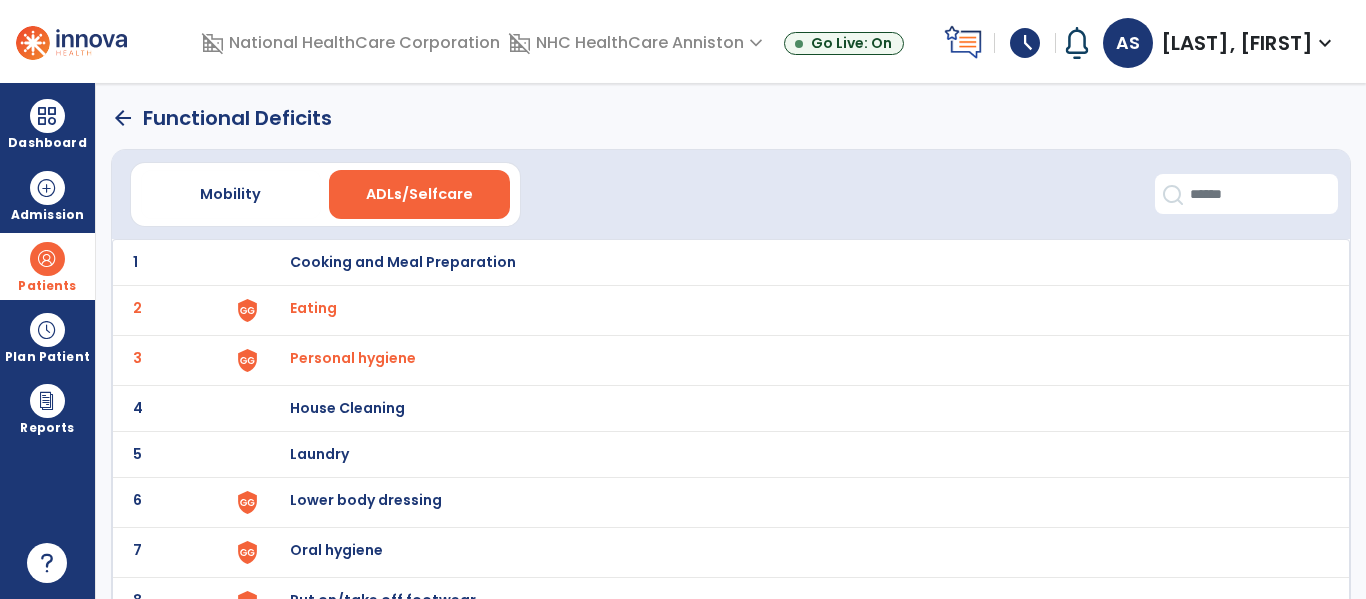 type 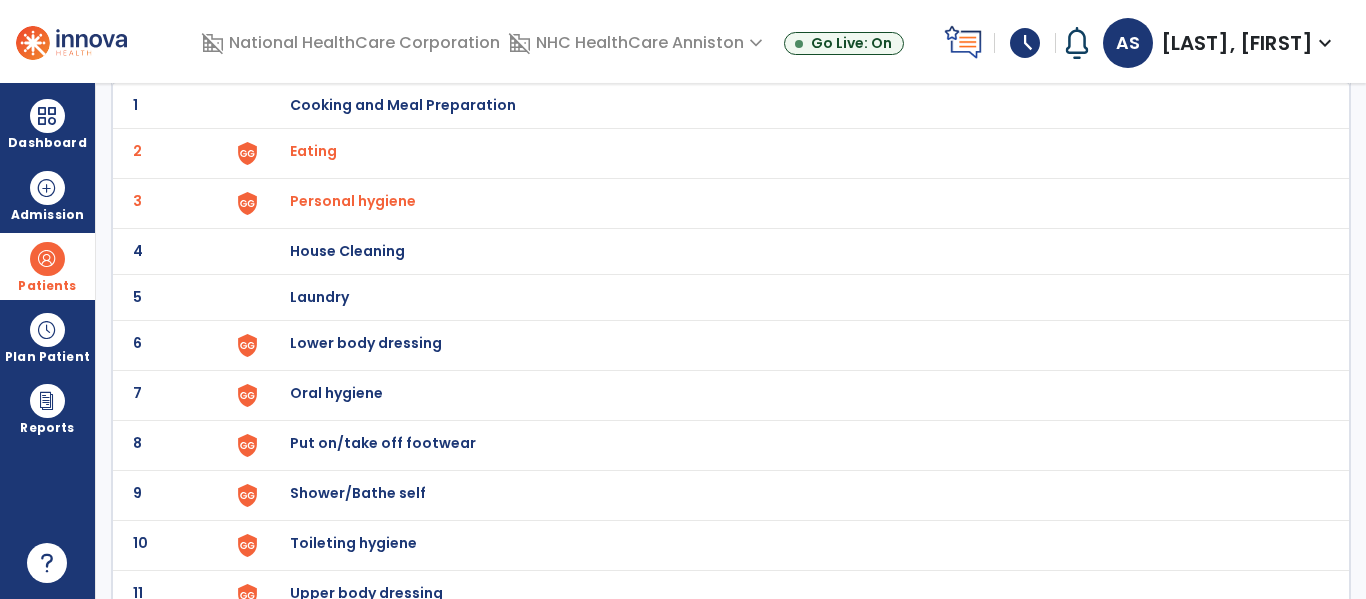scroll, scrollTop: 200, scrollLeft: 0, axis: vertical 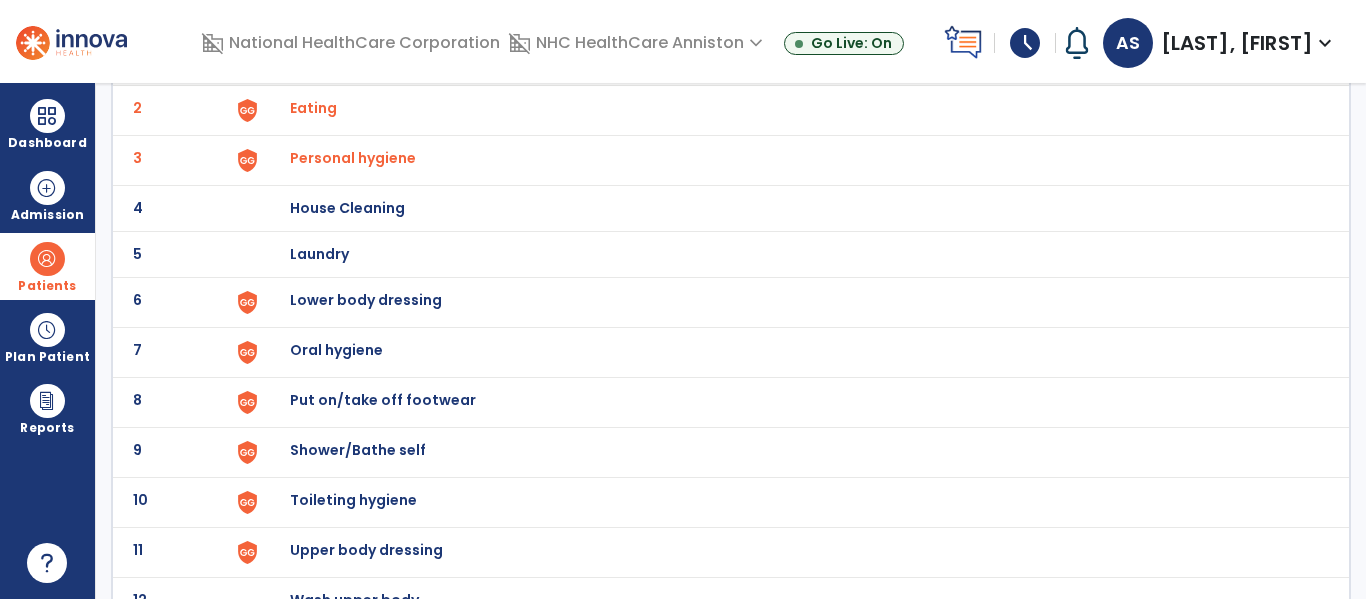 click on "Lower body dressing" at bounding box center (403, 62) 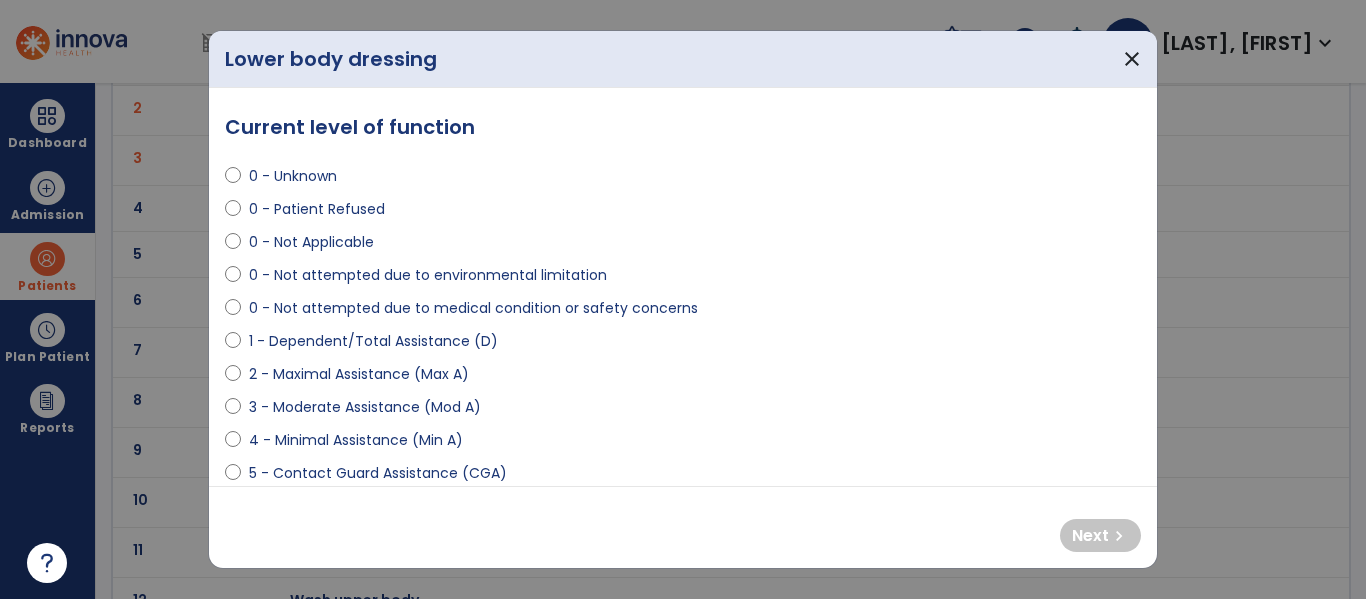 click on "3 - Moderate Assistance (Mod A)" at bounding box center [365, 407] 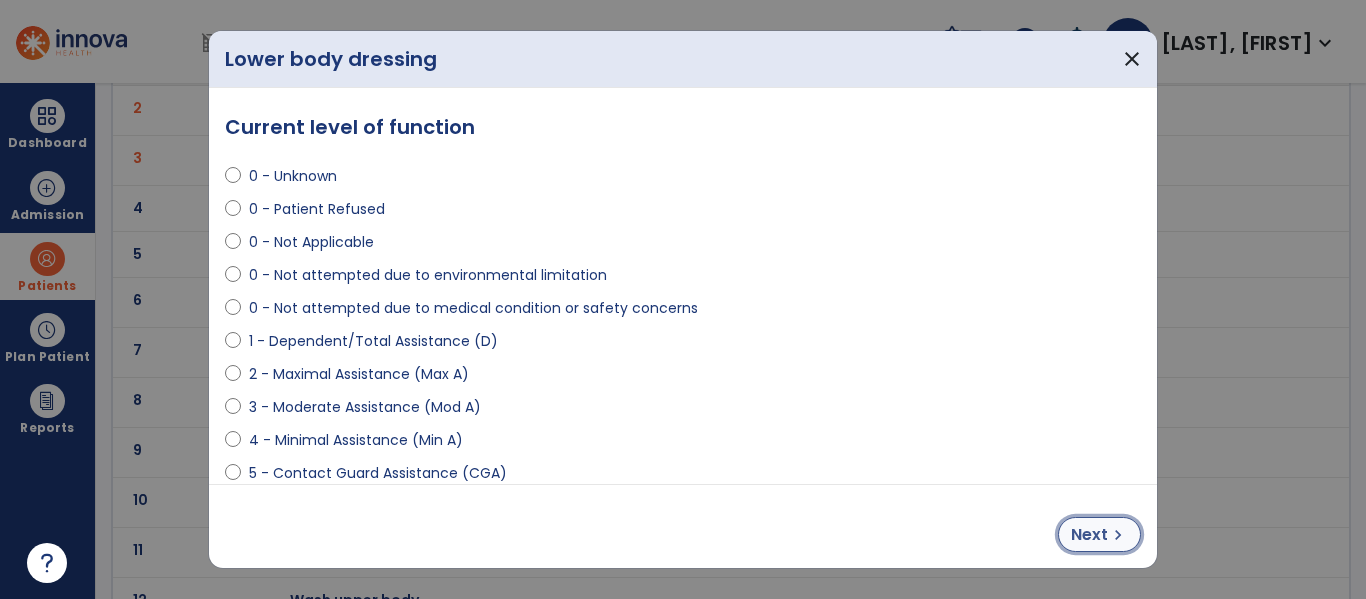 click on "Next  chevron_right" at bounding box center (1099, 534) 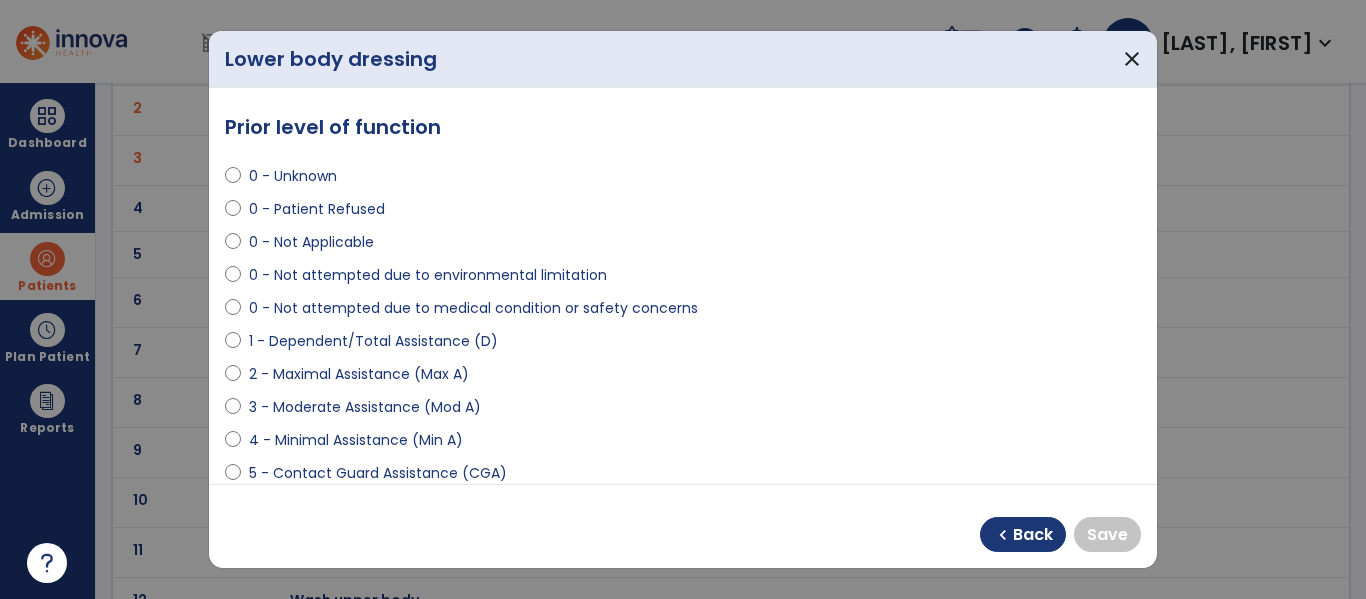 click on "**********" at bounding box center [683, 286] 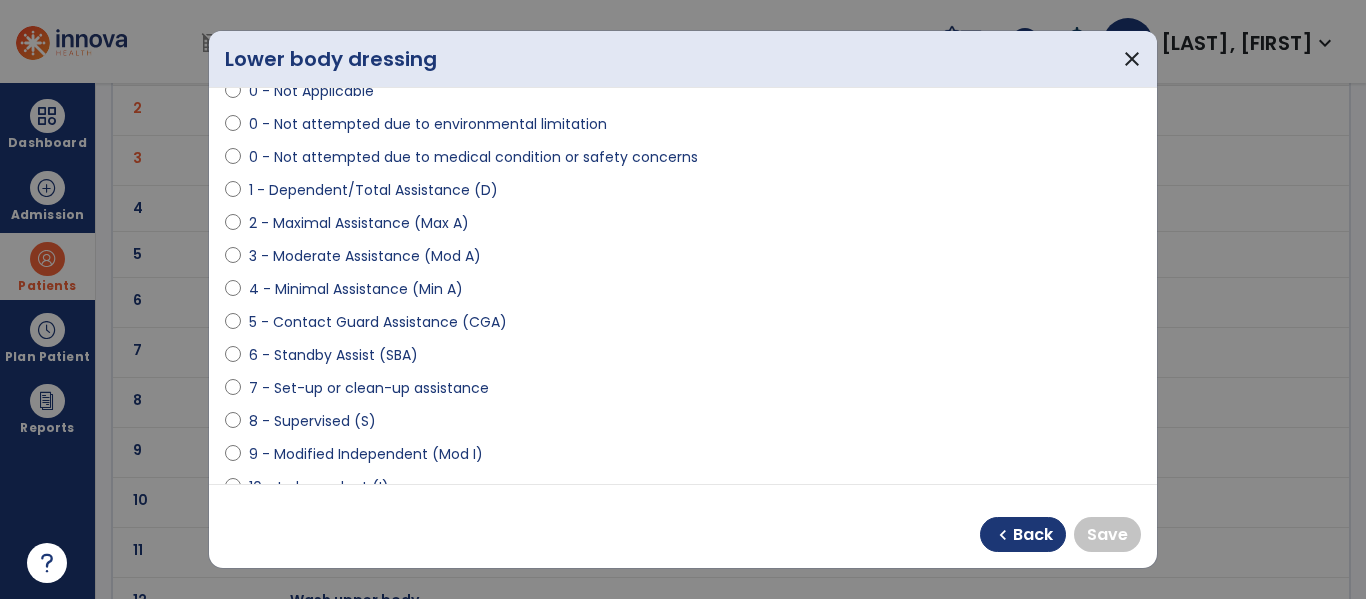 scroll, scrollTop: 174, scrollLeft: 0, axis: vertical 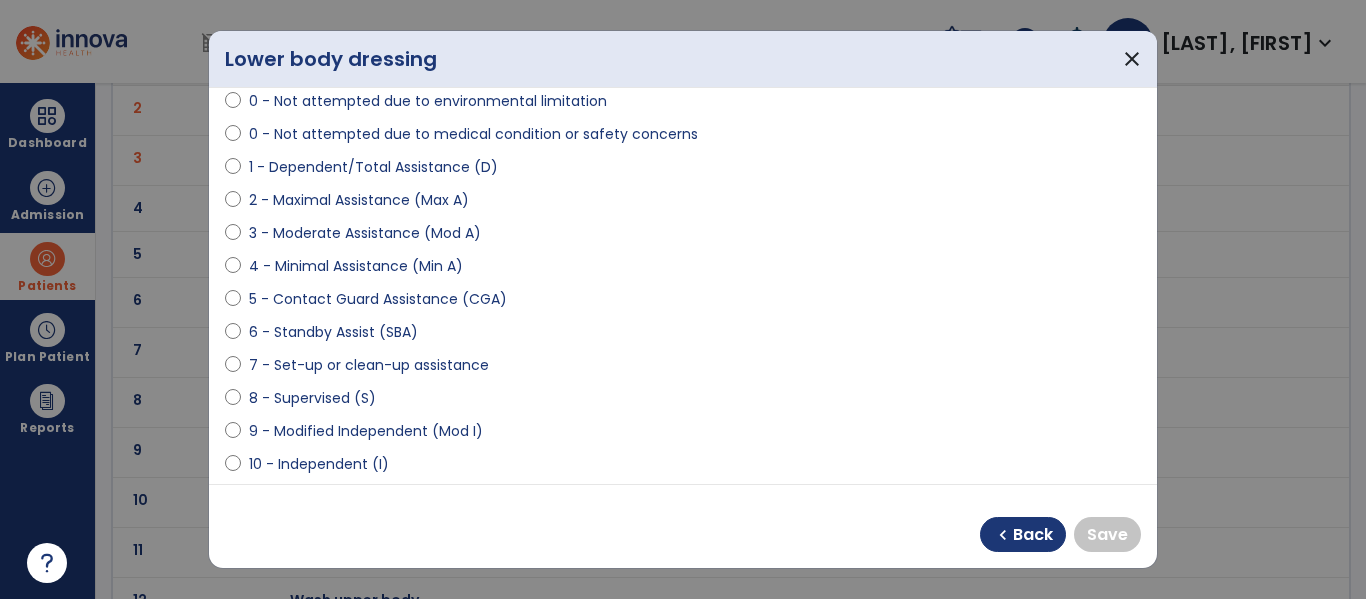 click on "10 - Independent (I)" at bounding box center [319, 464] 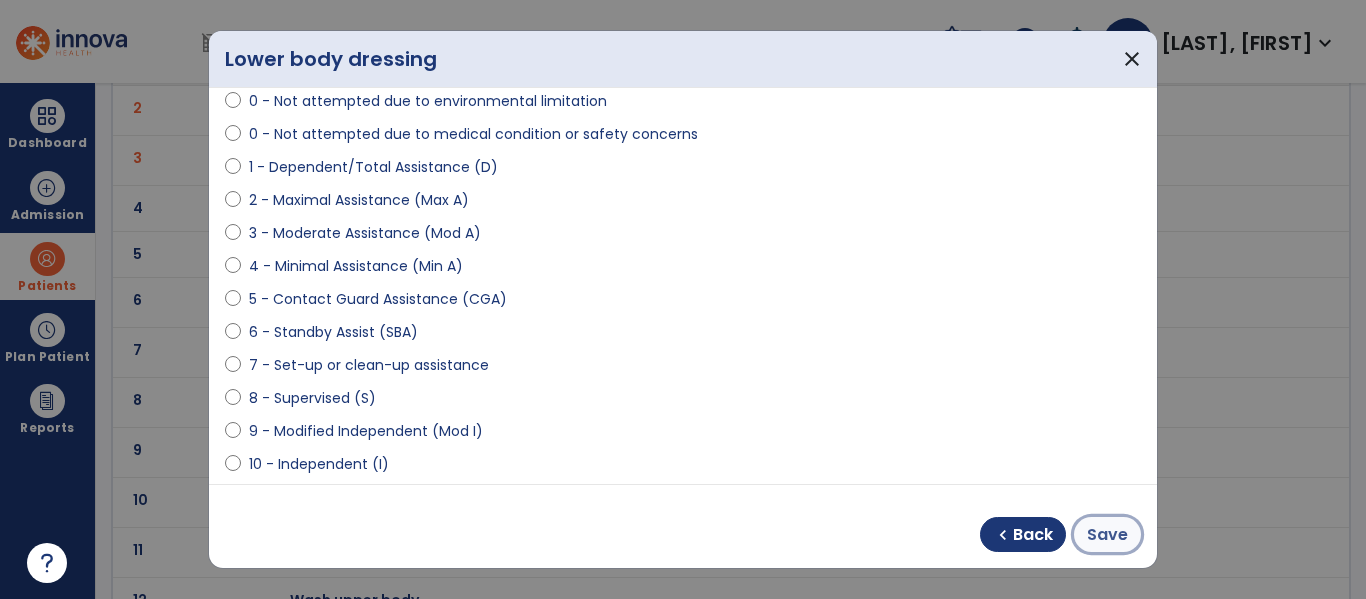 click on "Save" at bounding box center (1107, 535) 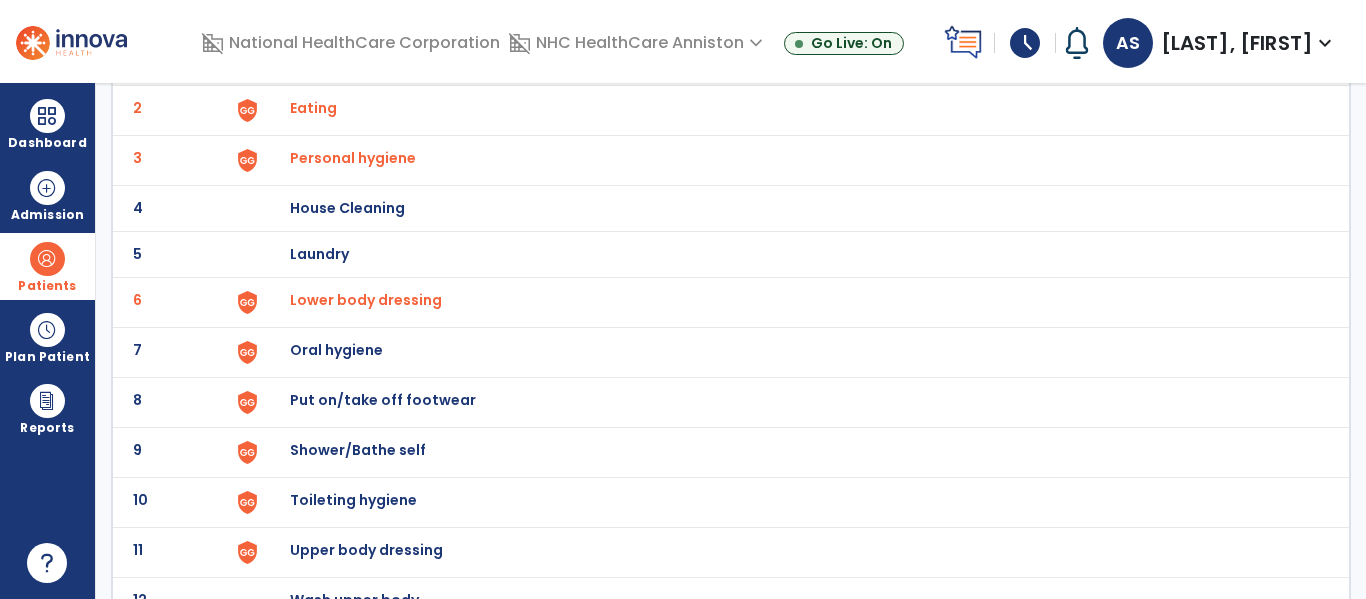 click on "Oral hygiene" at bounding box center [789, 62] 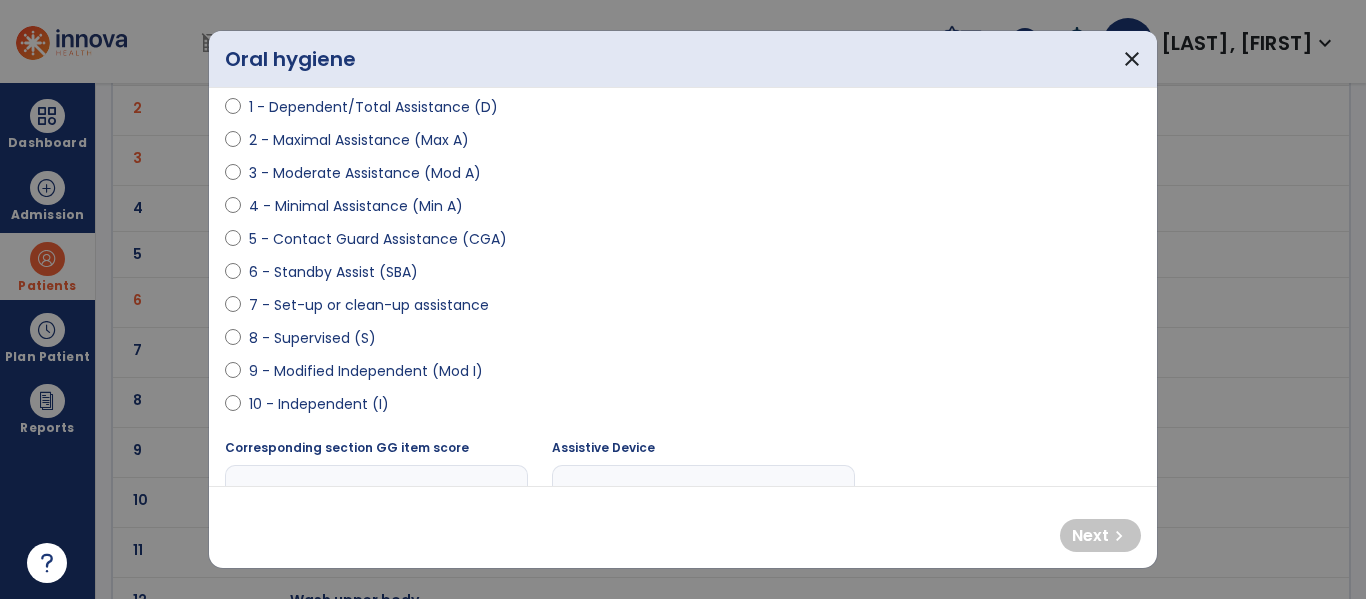 scroll, scrollTop: 328, scrollLeft: 0, axis: vertical 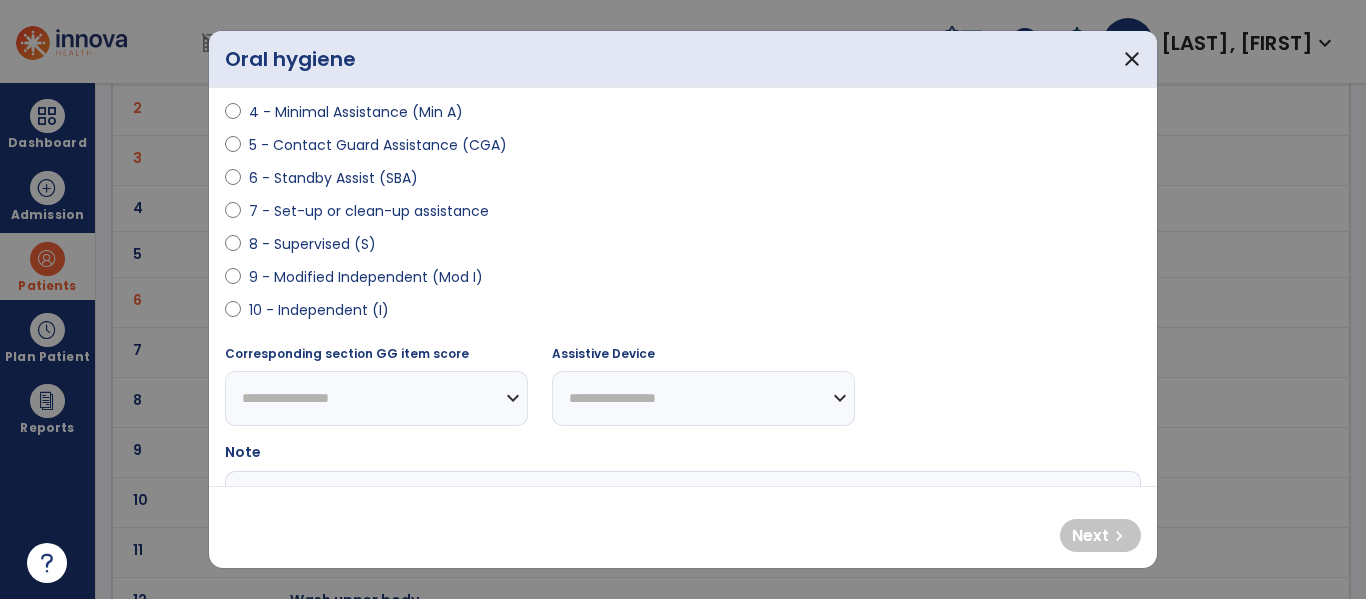 click on "10 - Independent (I)" at bounding box center [319, 310] 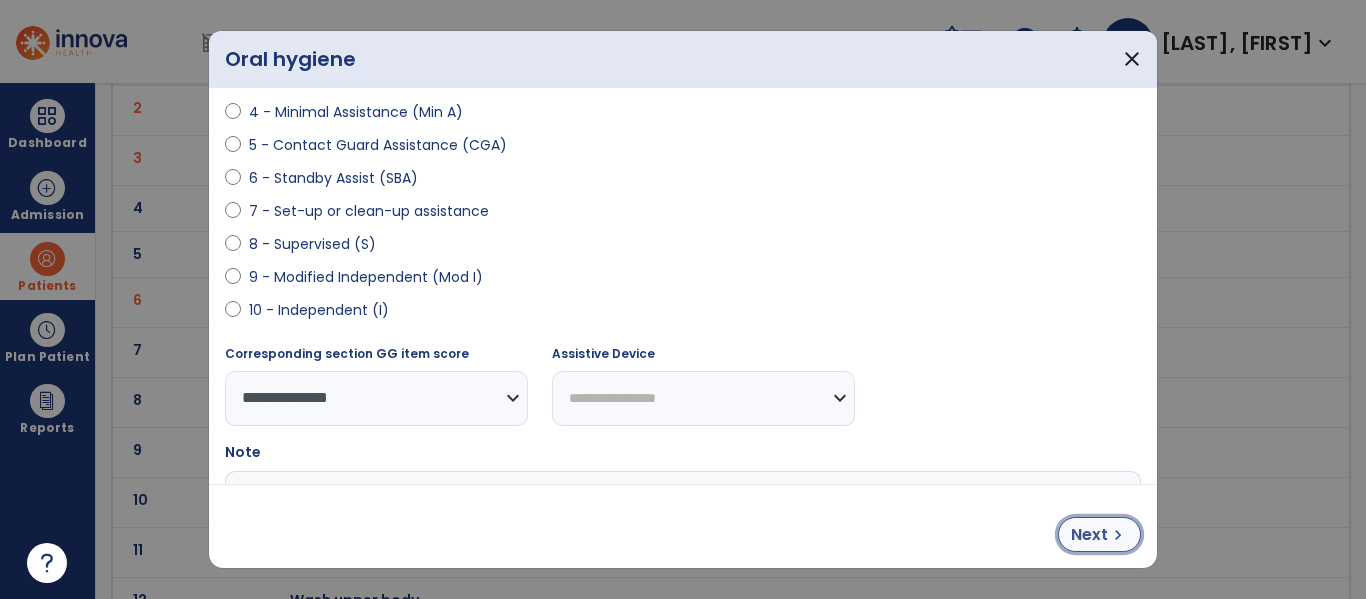 click on "Next" at bounding box center [1089, 535] 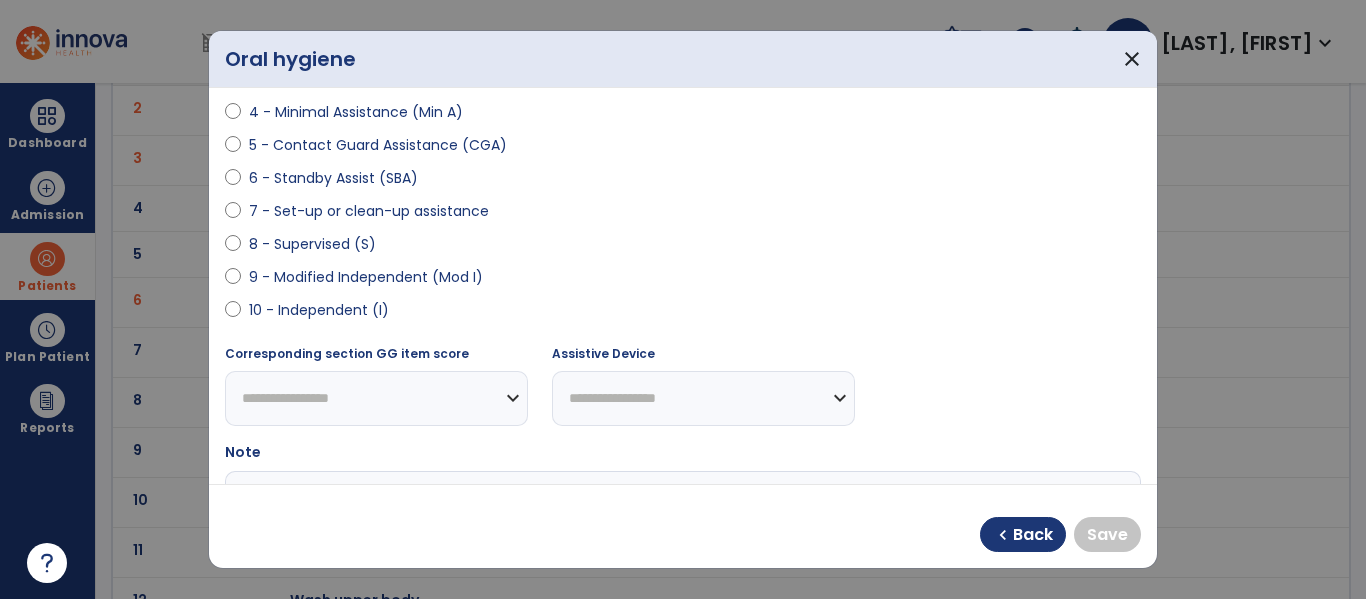 click on "10 - Independent (I)" at bounding box center [319, 310] 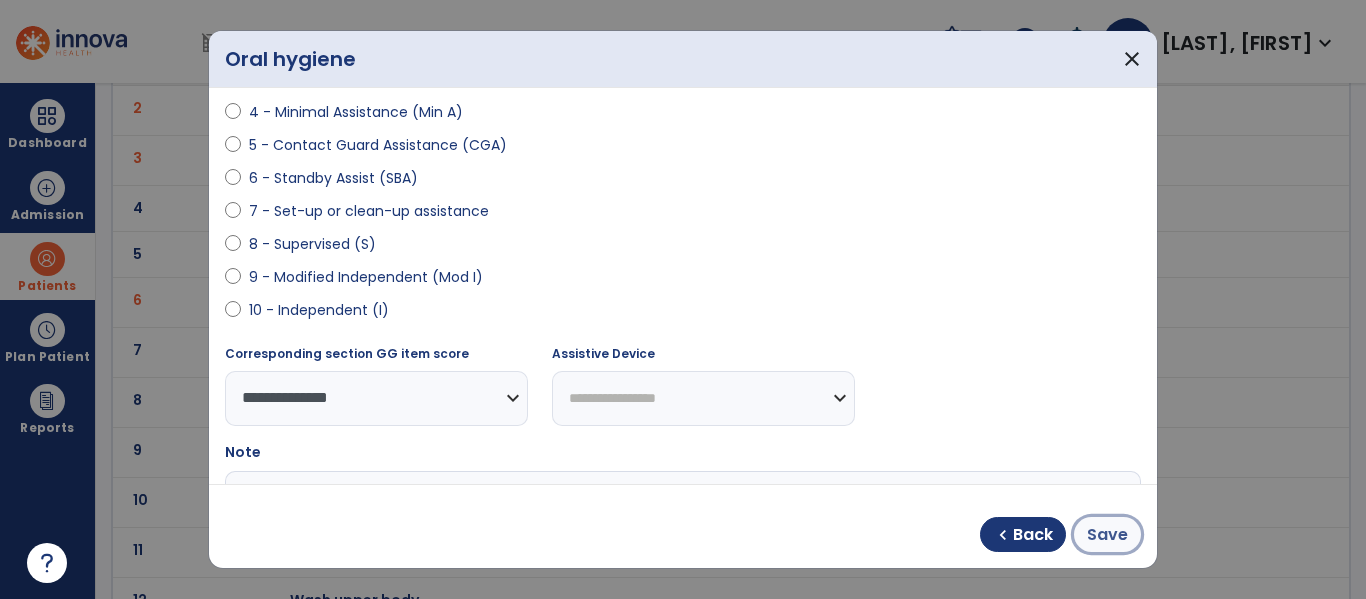 click on "Save" at bounding box center (1107, 535) 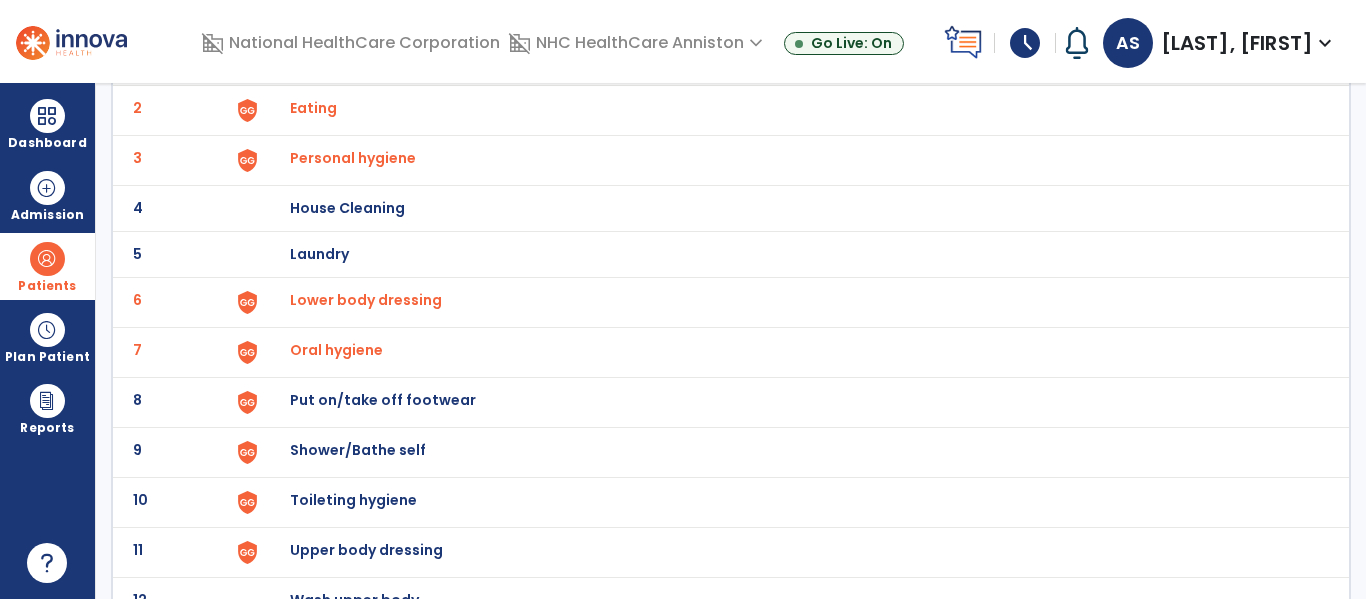 scroll, scrollTop: 254, scrollLeft: 0, axis: vertical 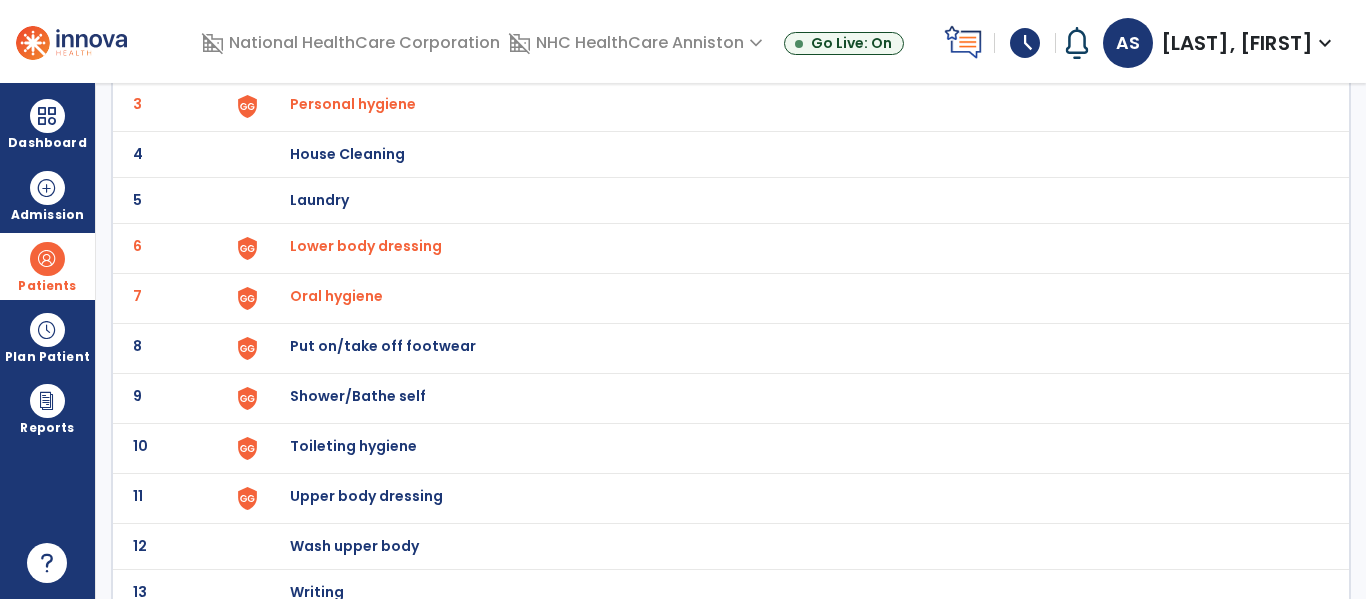 click on "8 Put on/take off footwear" 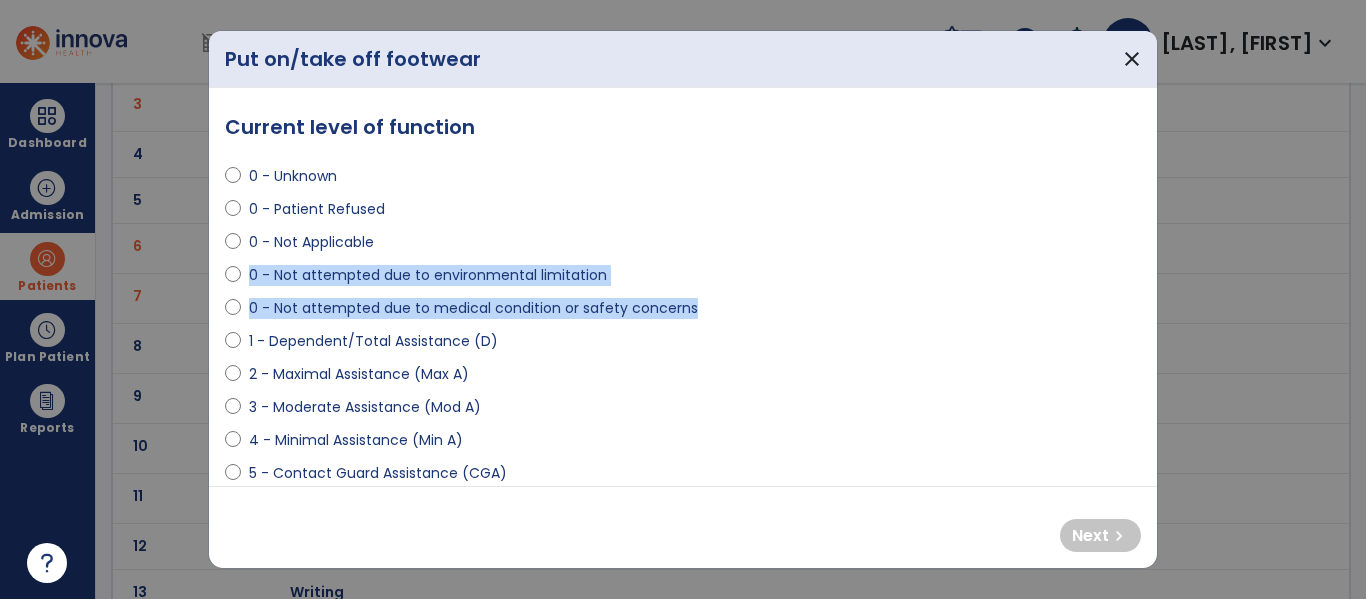drag, startPoint x: 1150, startPoint y: 236, endPoint x: 1143, endPoint y: 297, distance: 61.400326 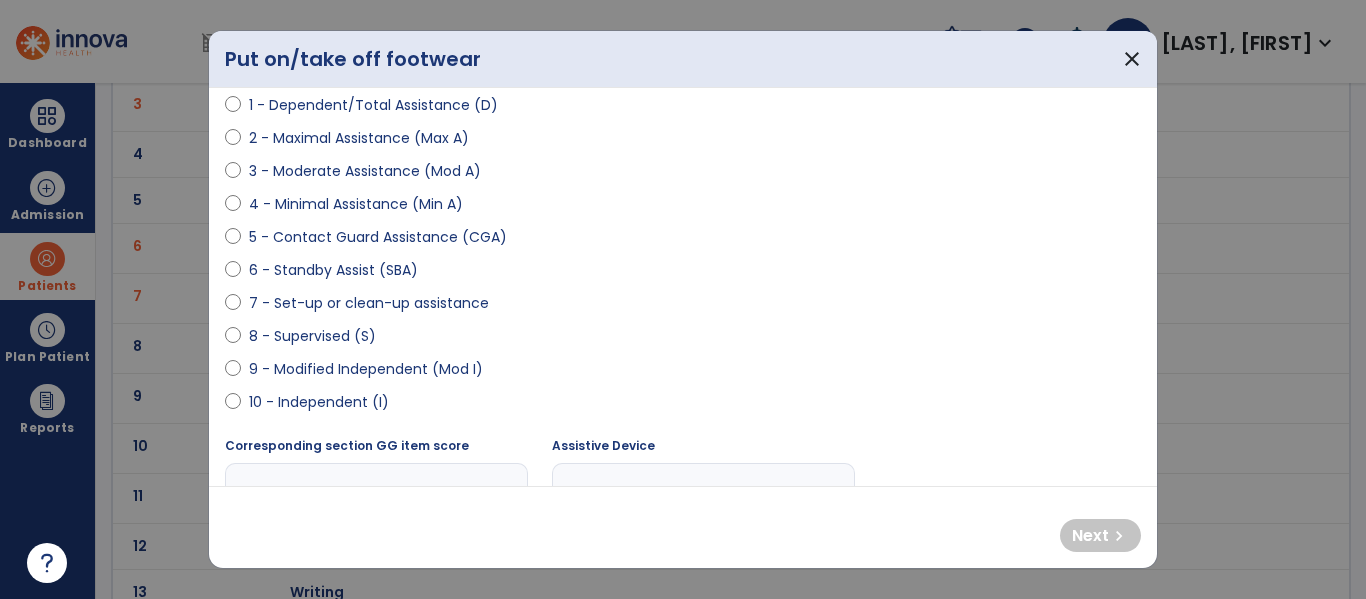 scroll, scrollTop: 231, scrollLeft: 0, axis: vertical 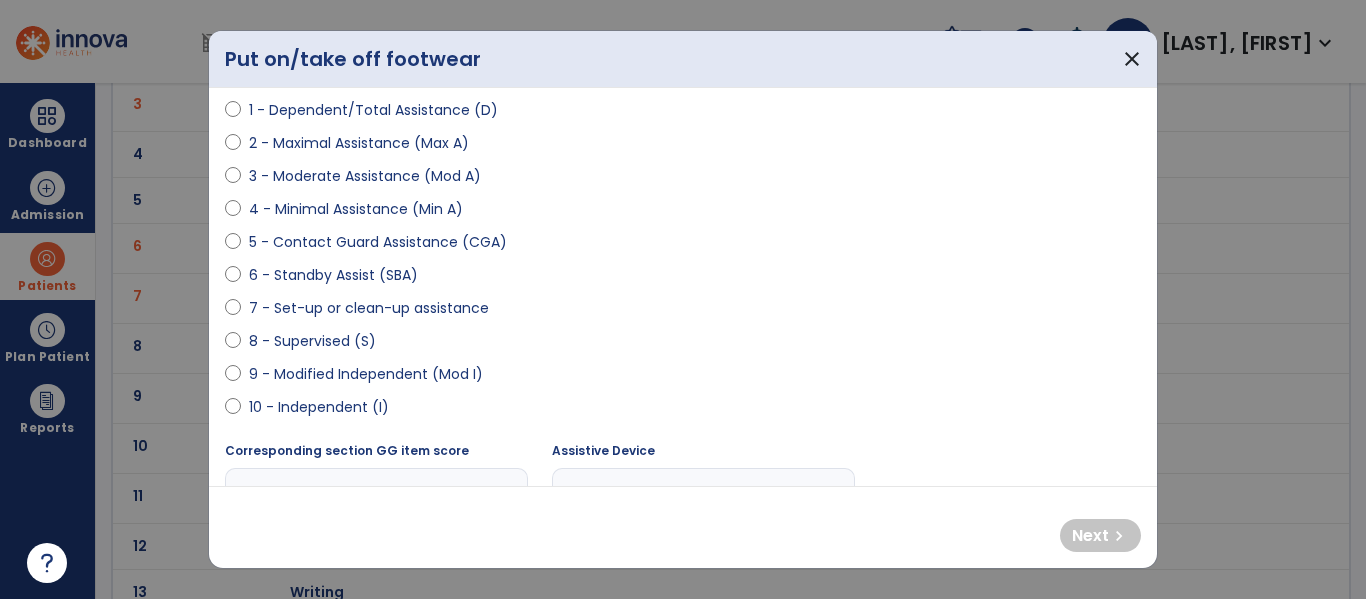 click on "0 - Unknown 0 - Patient Refused 0 - Not Applicable 0 - Not attempted due to environmental limitation 0 - Not attempted due to medical condition or safety concerns 1 - Dependent/Total Assistance (D) 2 - Maximal Assistance (Max A) 3 - Moderate Assistance (Mod A) 4 - Minimal Assistance (Min A) 5 - Contact Guard Assistance (CGA) 6 - Standby Assist (SBA) 7 - Set-up or clean-up assistance 8 - Supervised (S) 9 - Modified Independent (Mod I) 10 - Independent (I)" at bounding box center [683, 168] 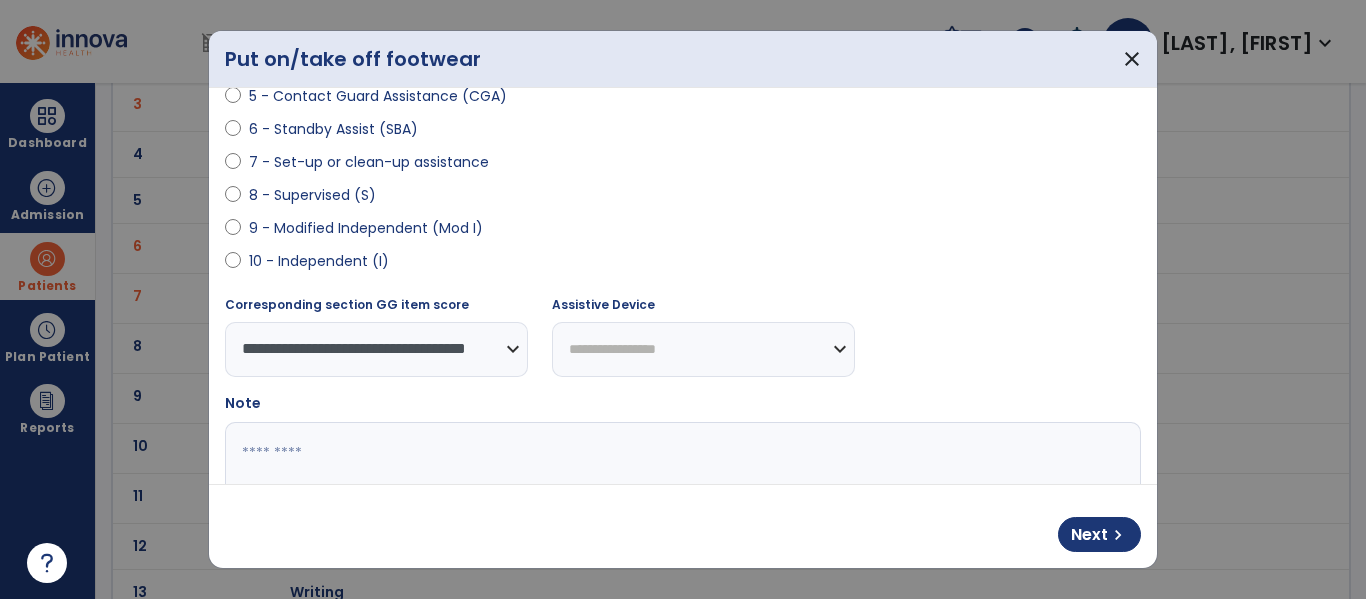 scroll, scrollTop: 363, scrollLeft: 0, axis: vertical 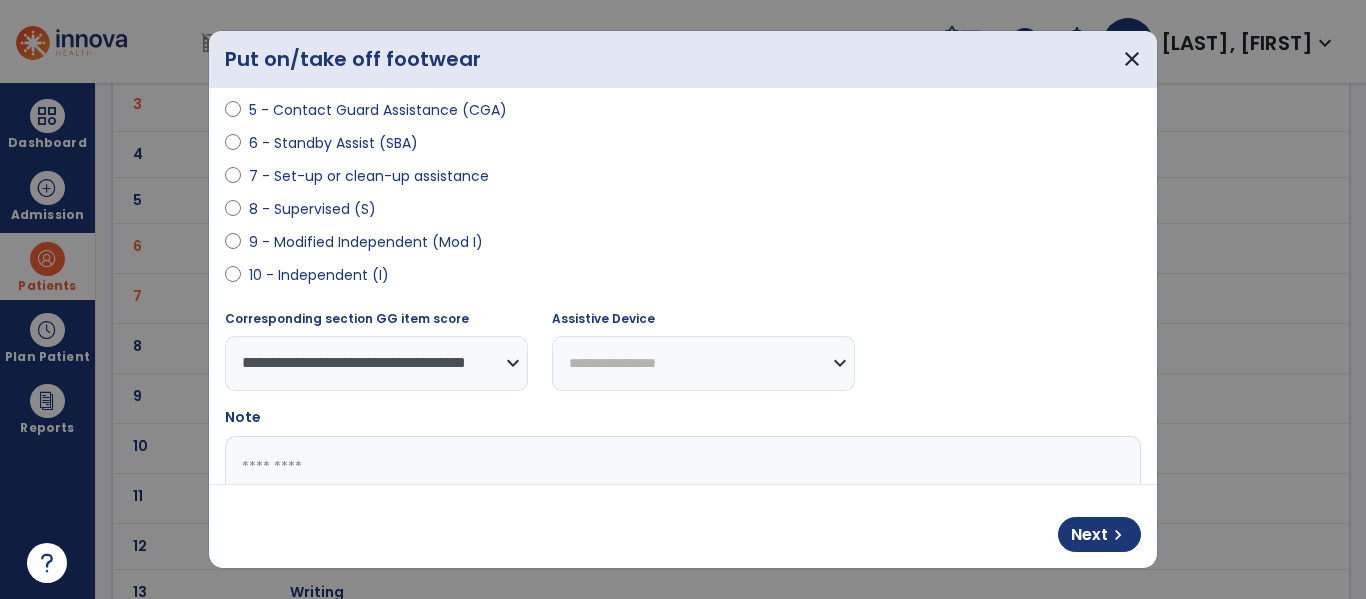 click on "**********" at bounding box center [703, 363] 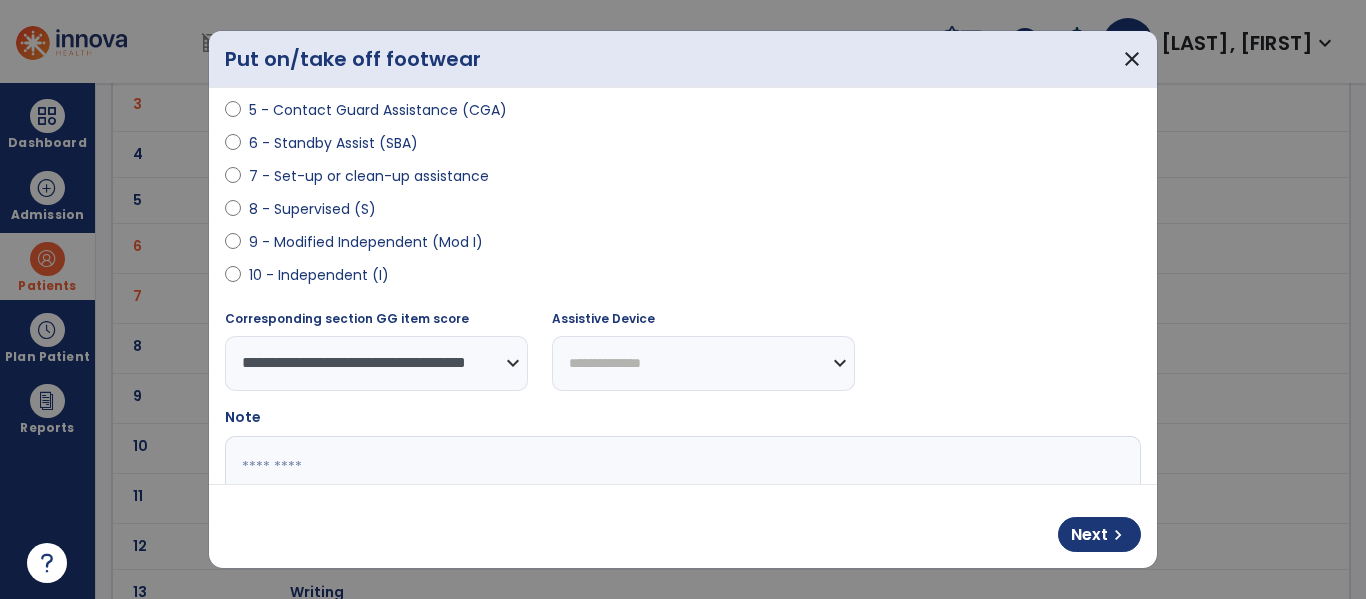 click on "**********" at bounding box center [703, 363] 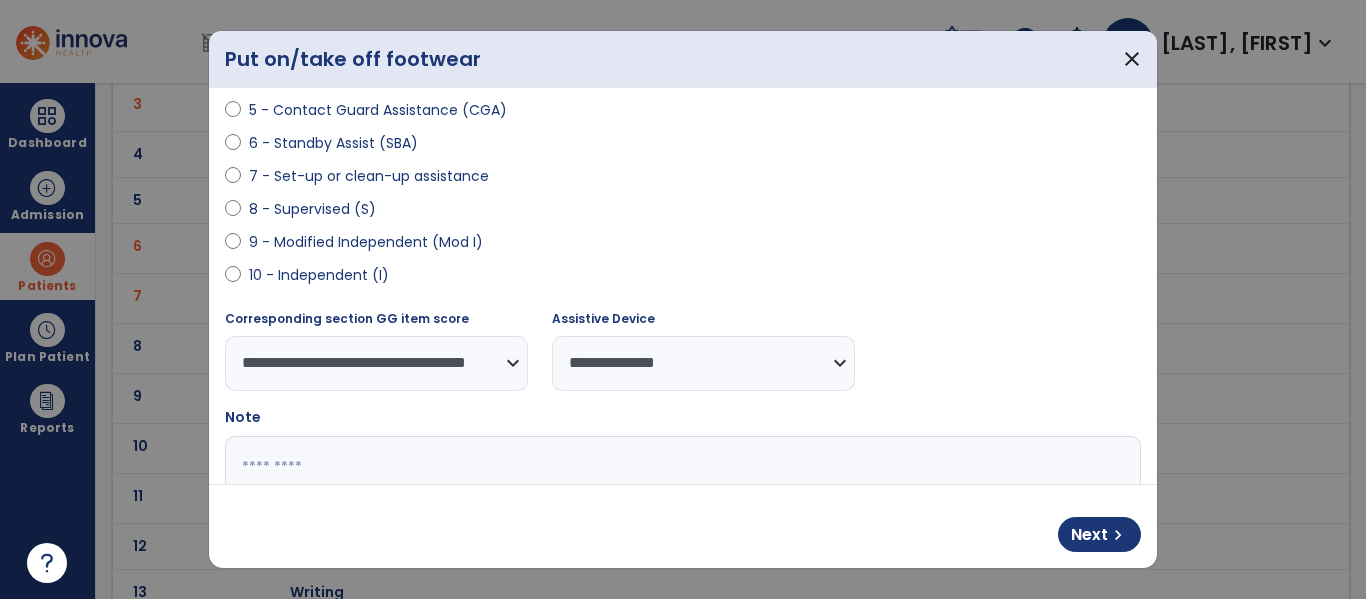 click on "**********" at bounding box center [703, 363] 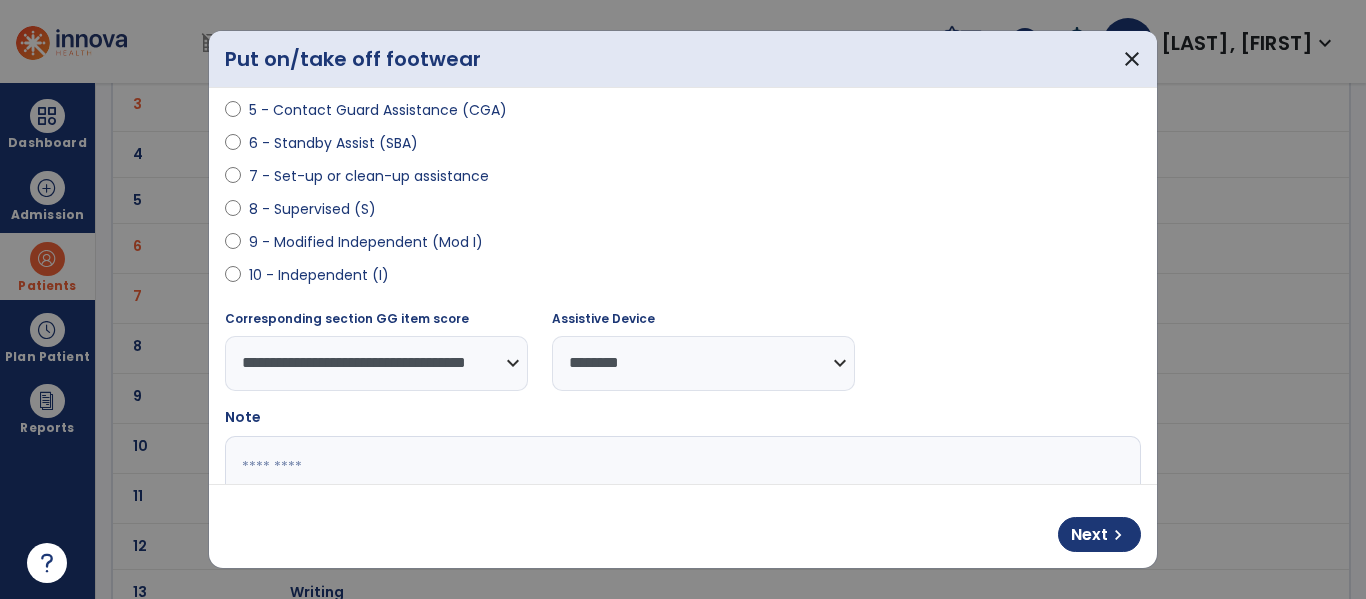 click on "**********" at bounding box center (703, 363) 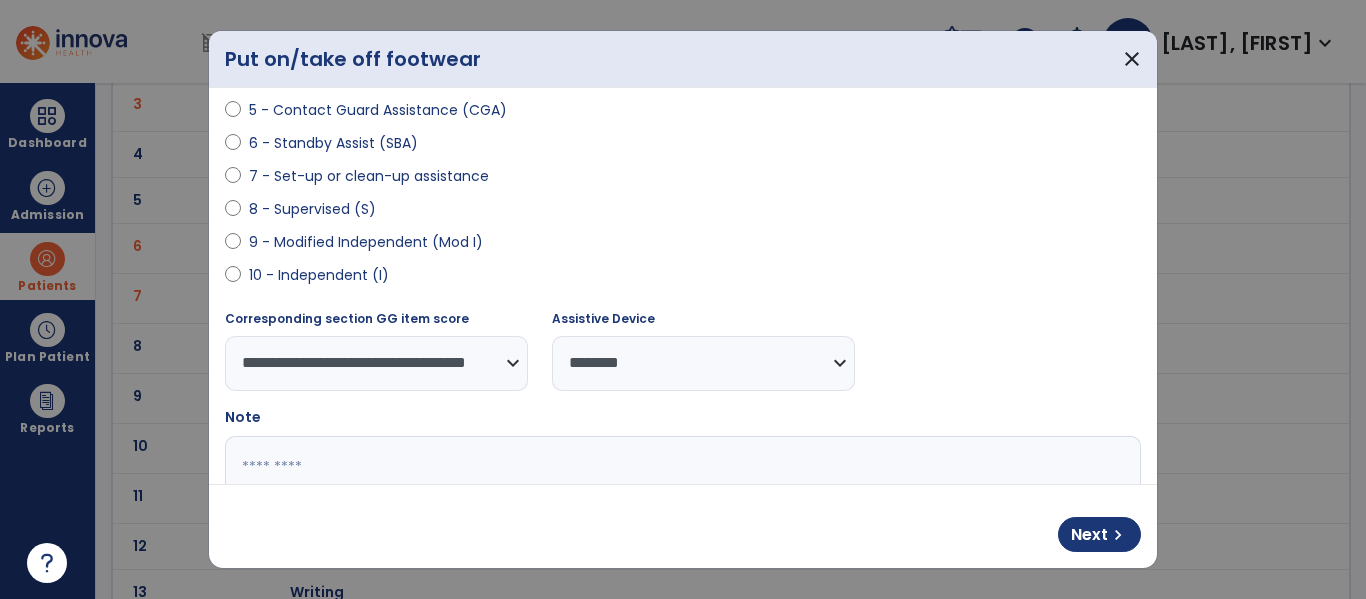 click on "Next  chevron_right" at bounding box center [683, 526] 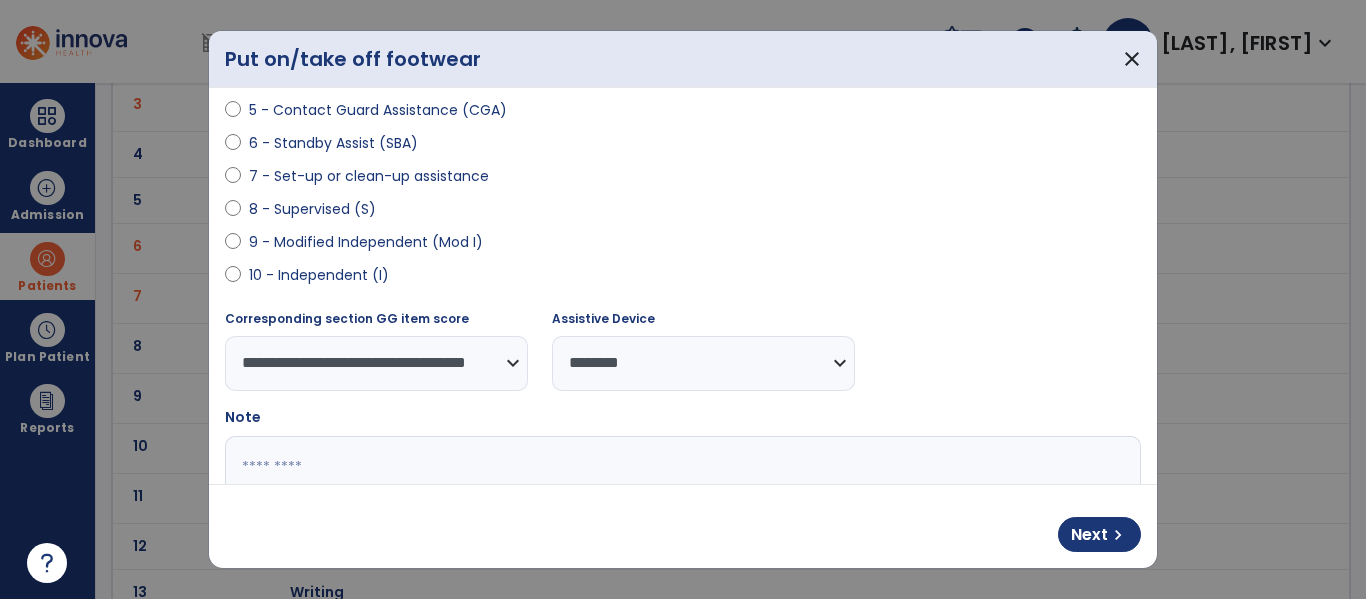 click at bounding box center (680, 511) 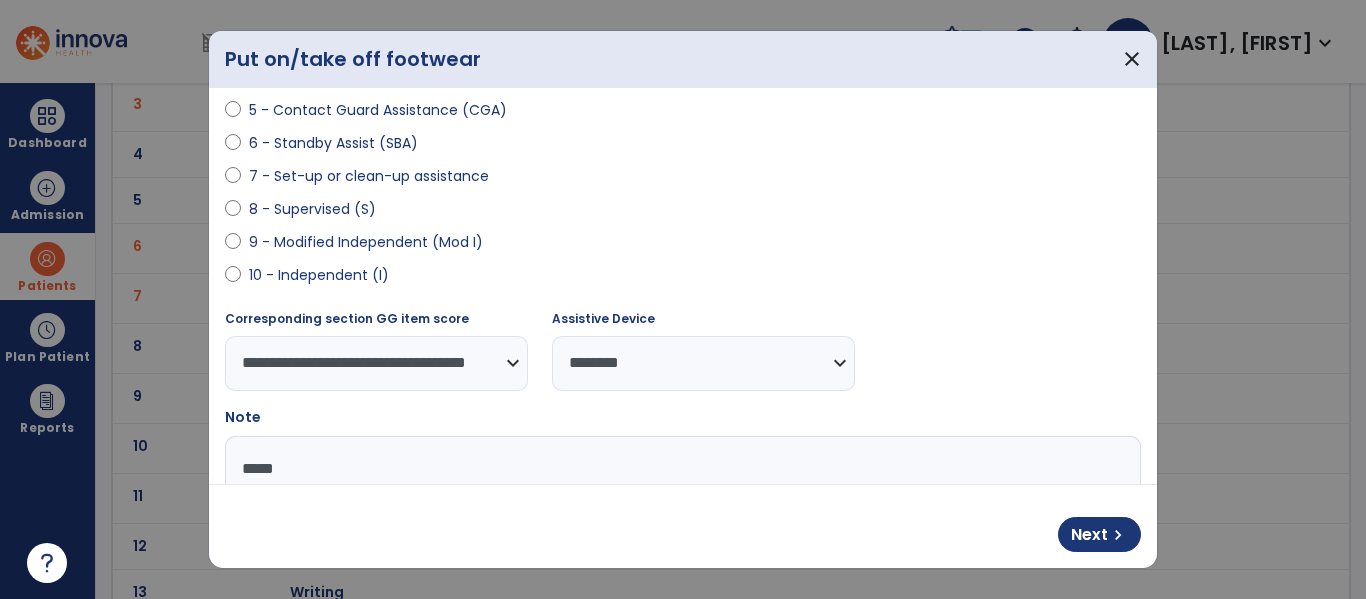 type on "*****" 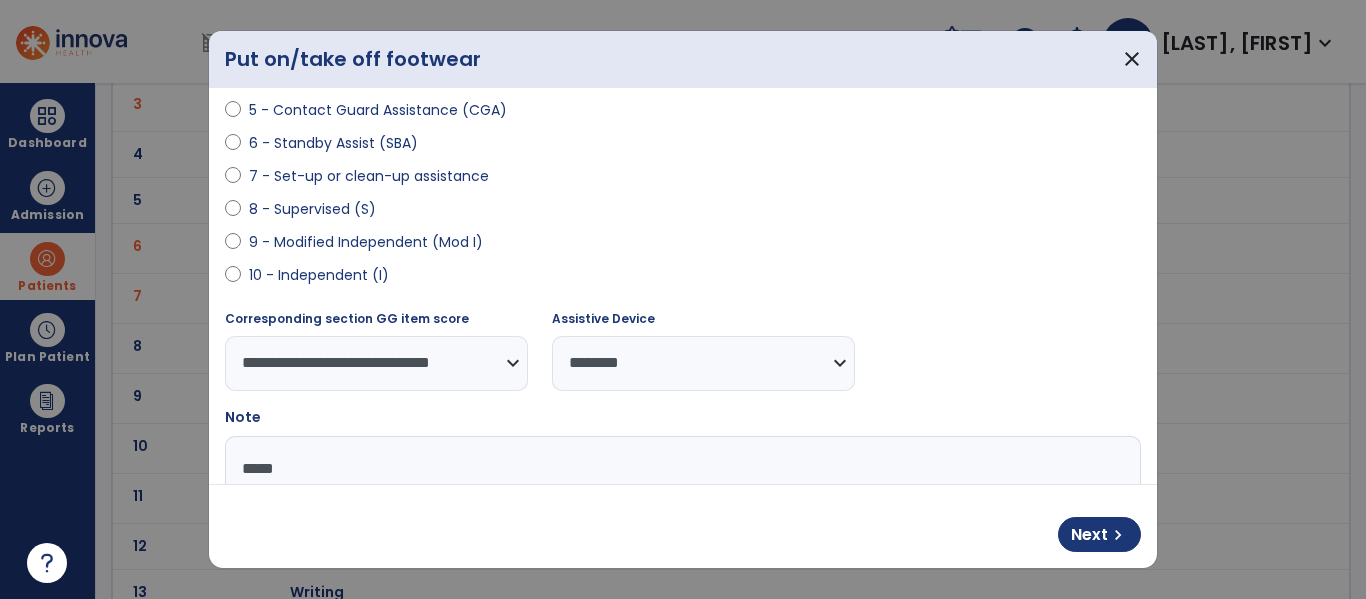 click on "*****" at bounding box center (680, 511) 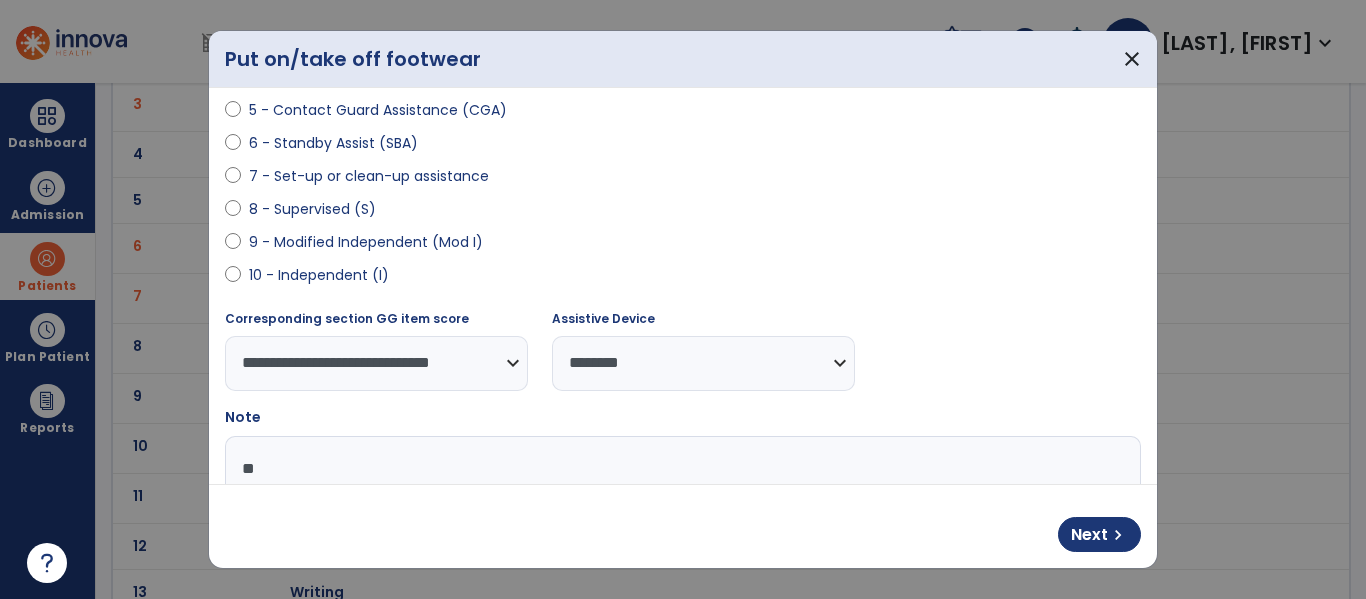 type on "*" 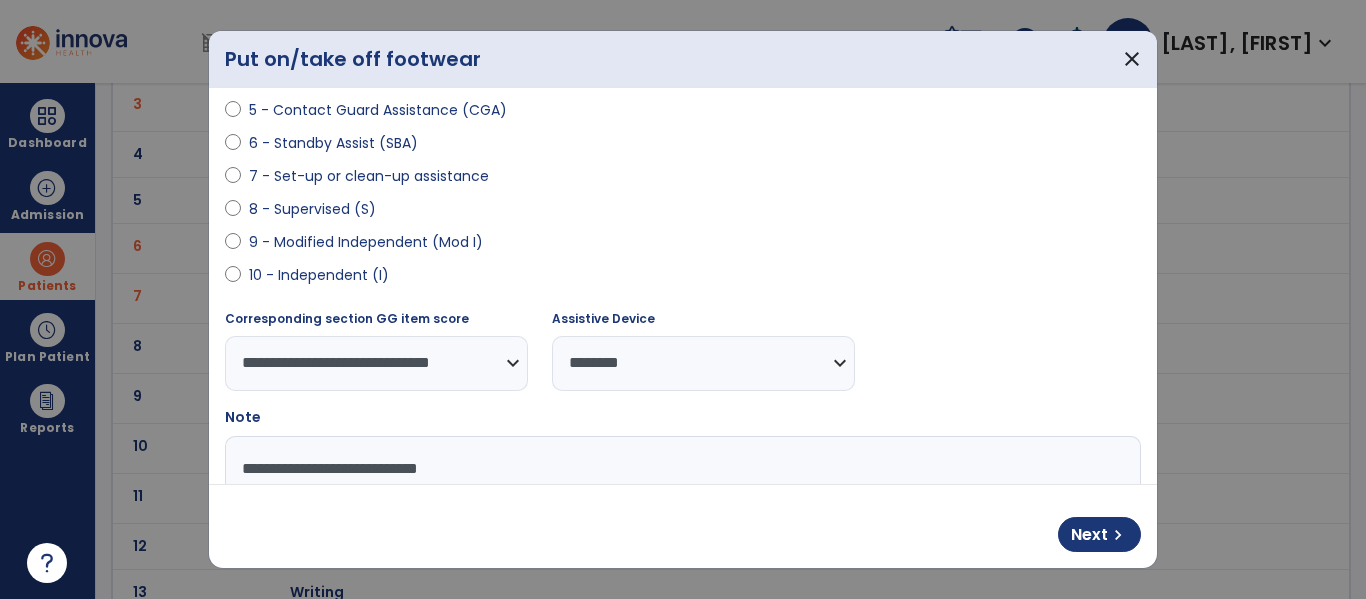 type on "**********" 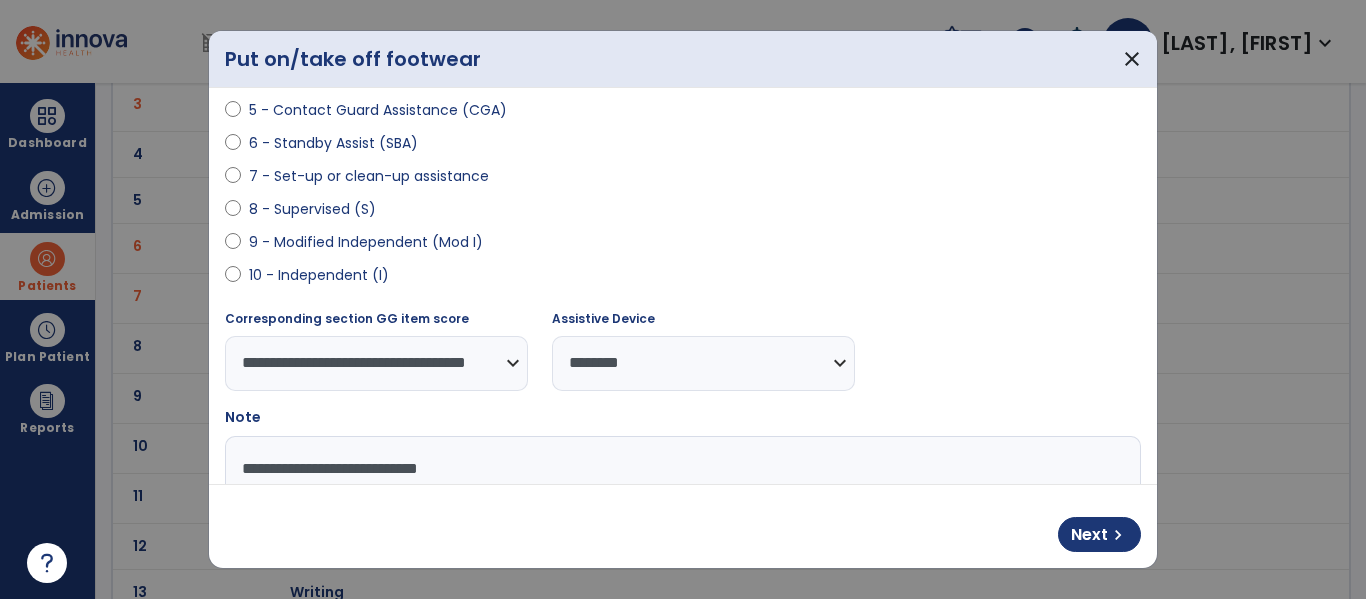 click on "**********" at bounding box center [680, 511] 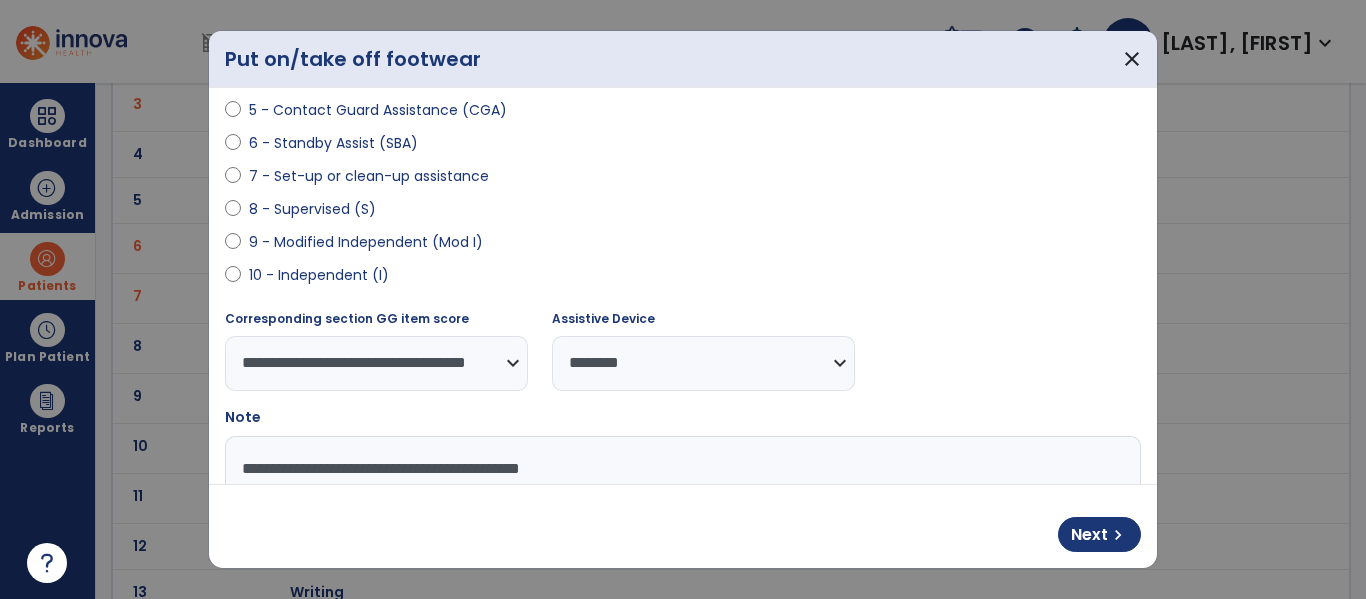 click on "**********" at bounding box center [680, 511] 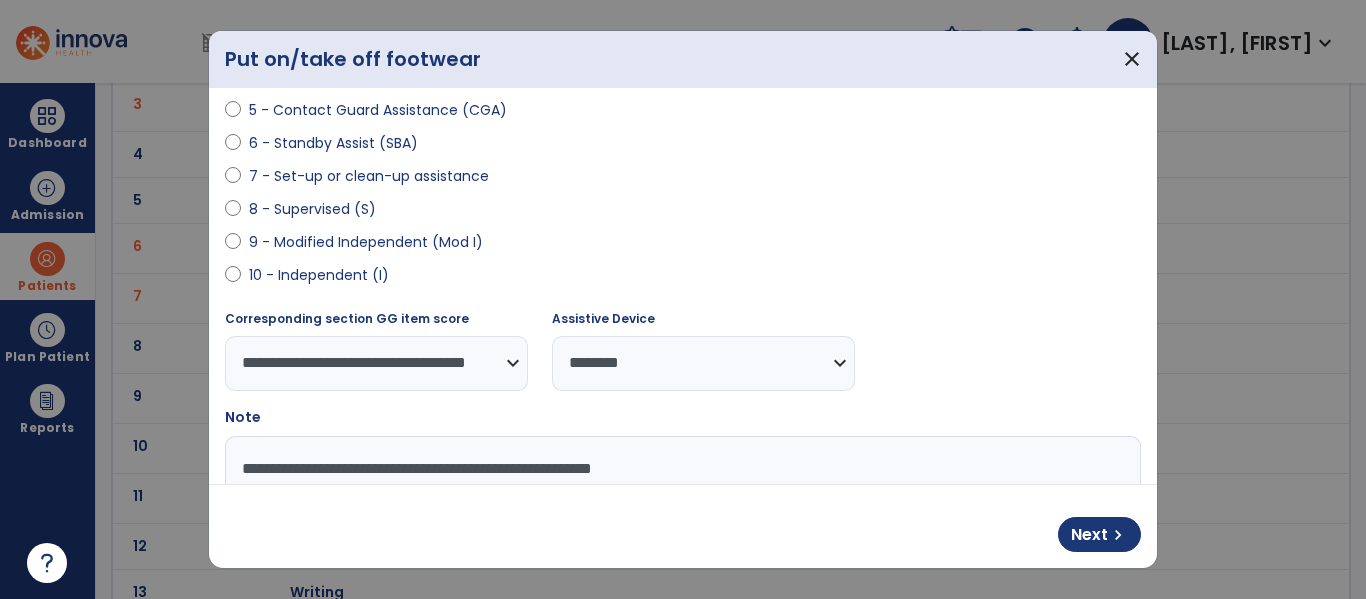 click on "**********" at bounding box center [680, 511] 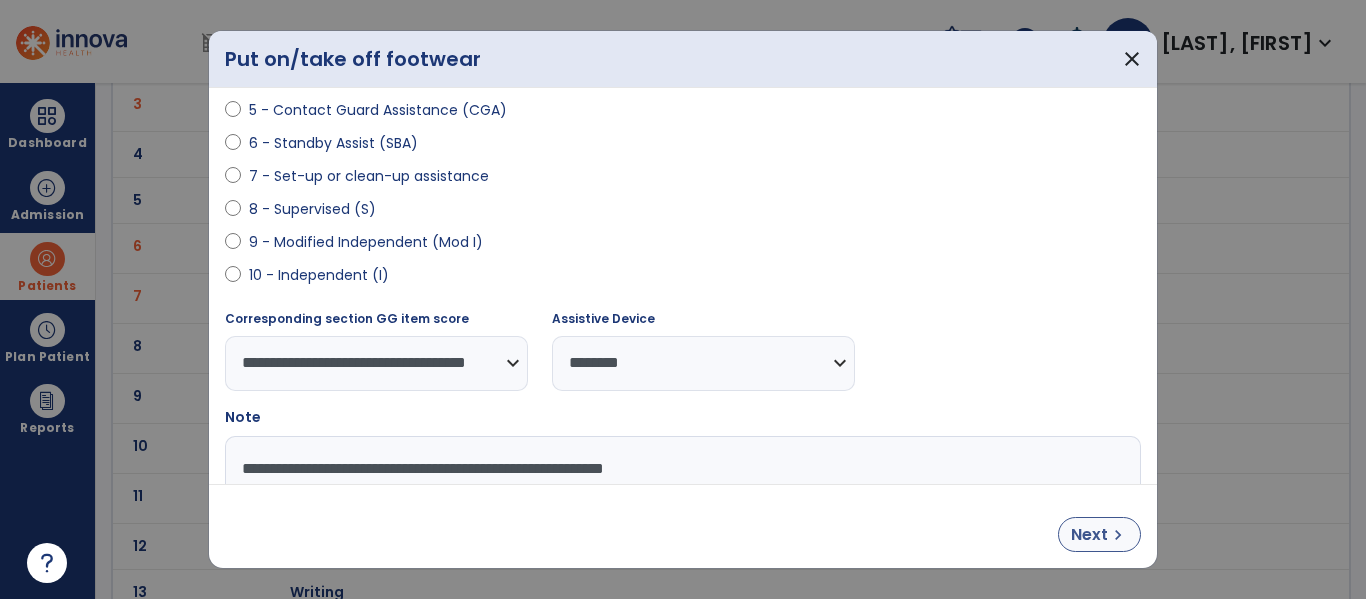 type on "**********" 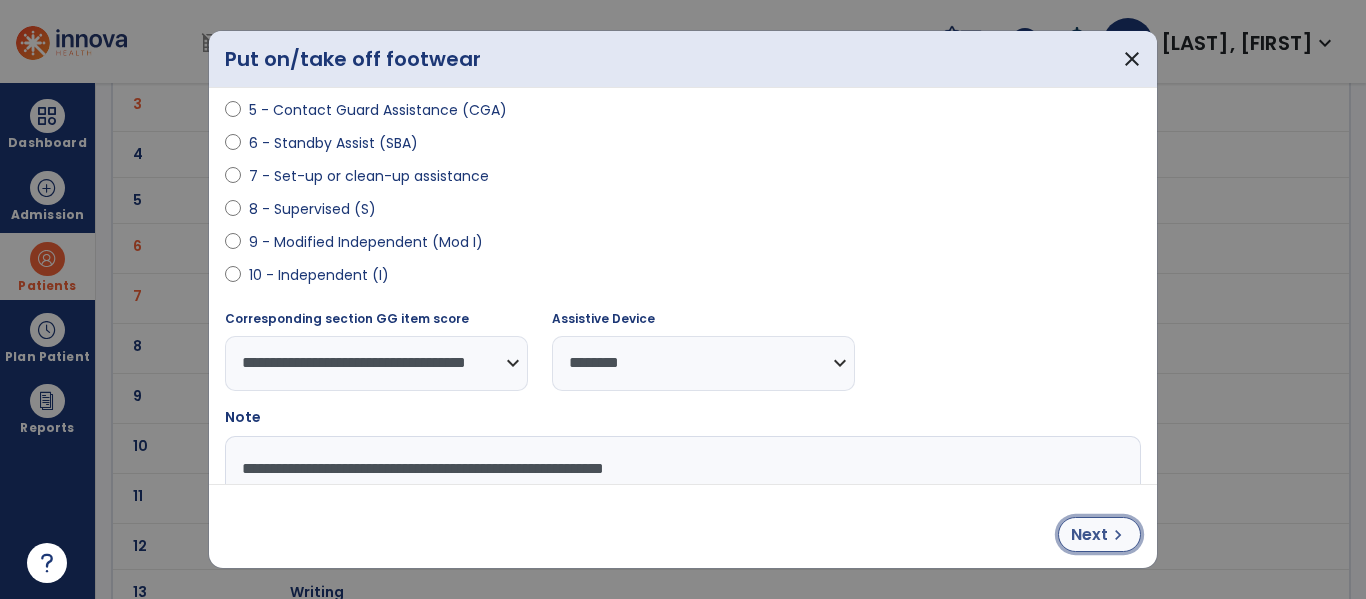 click on "chevron_right" at bounding box center [1118, 535] 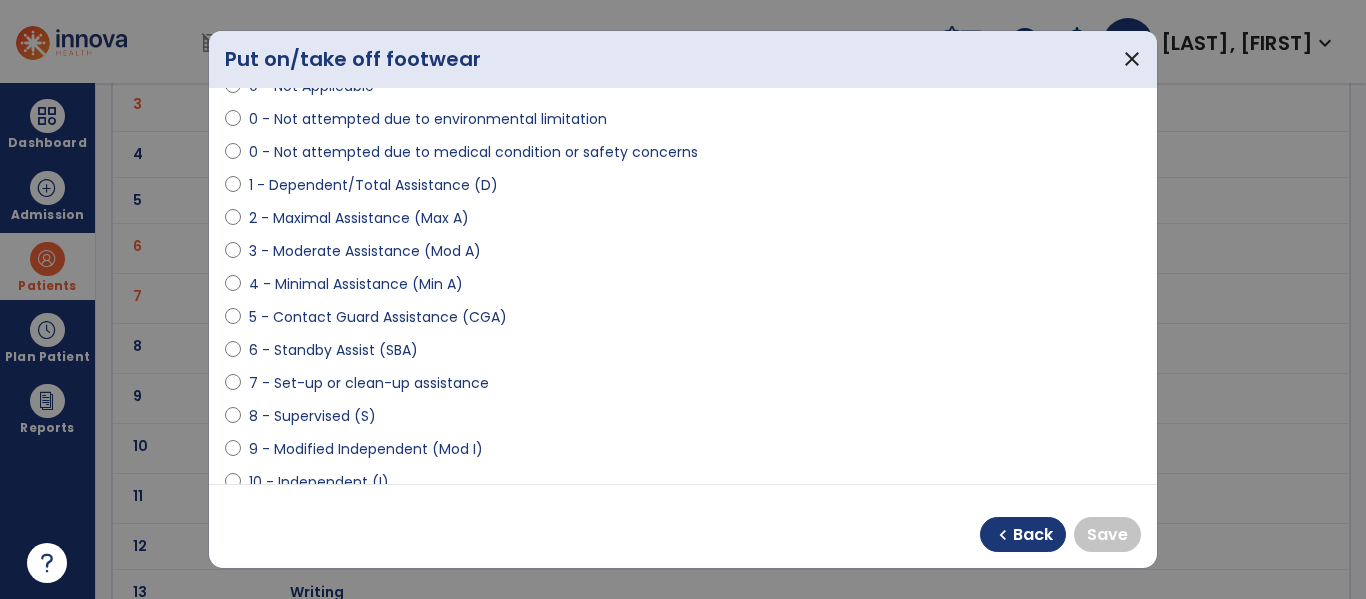 scroll, scrollTop: 153, scrollLeft: 0, axis: vertical 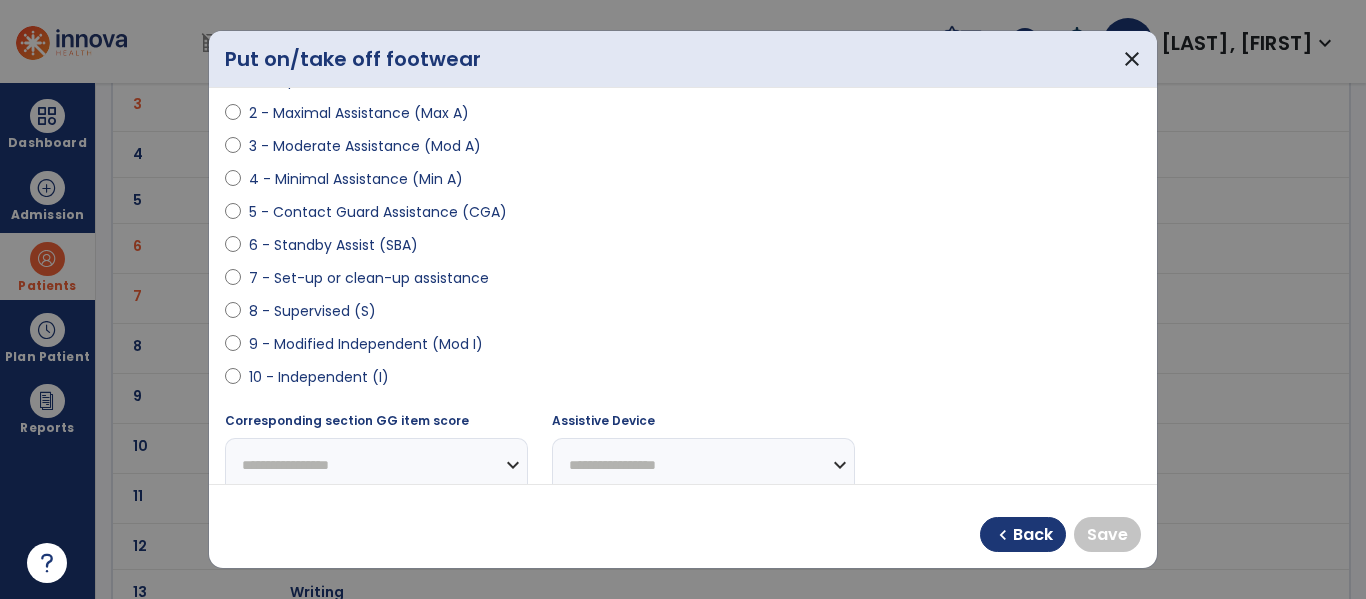click on "10 - Independent (I)" at bounding box center [319, 377] 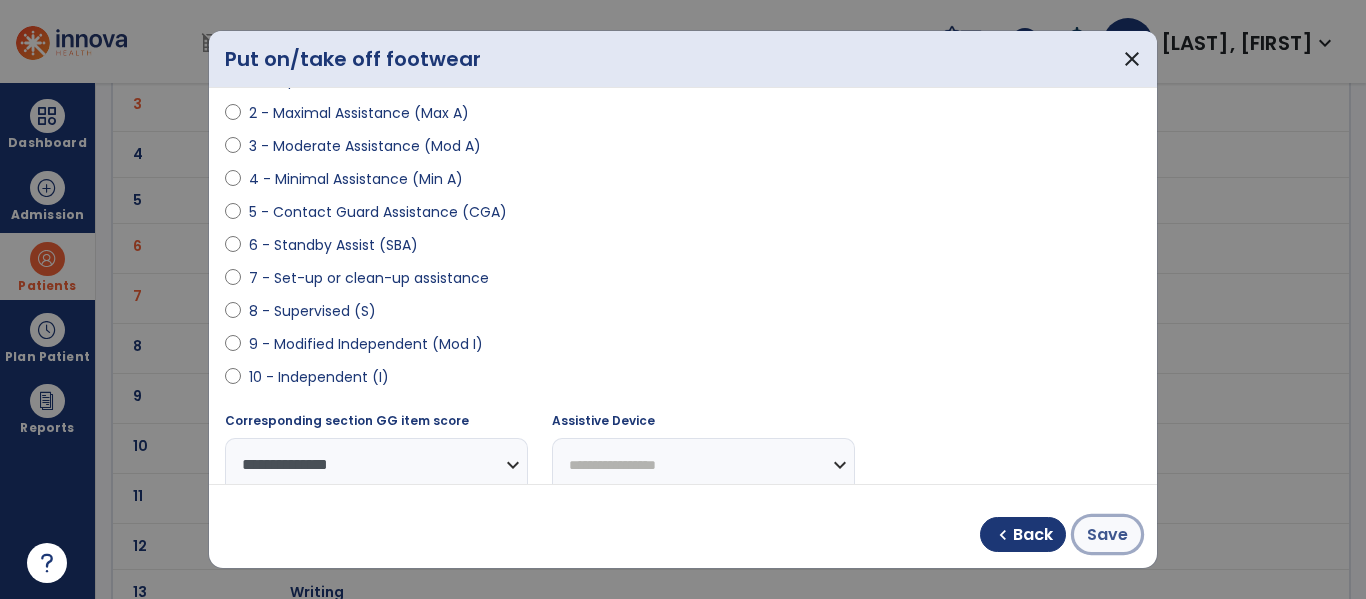 click on "Save" at bounding box center (1107, 535) 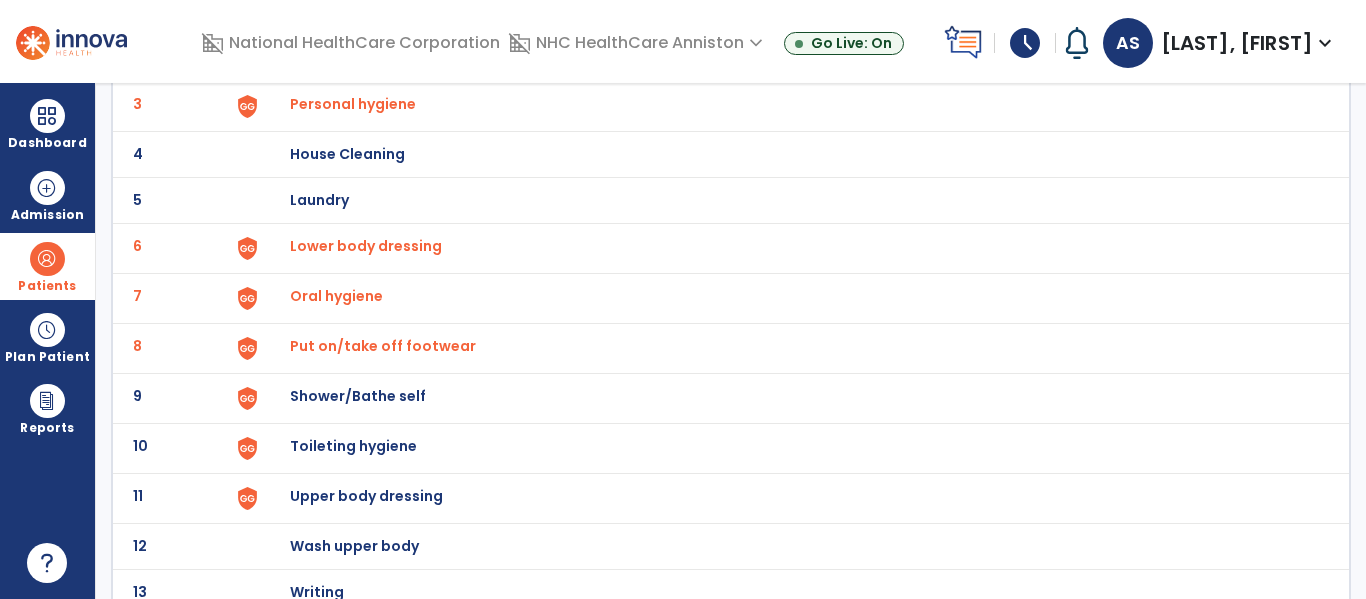 scroll, scrollTop: 272, scrollLeft: 0, axis: vertical 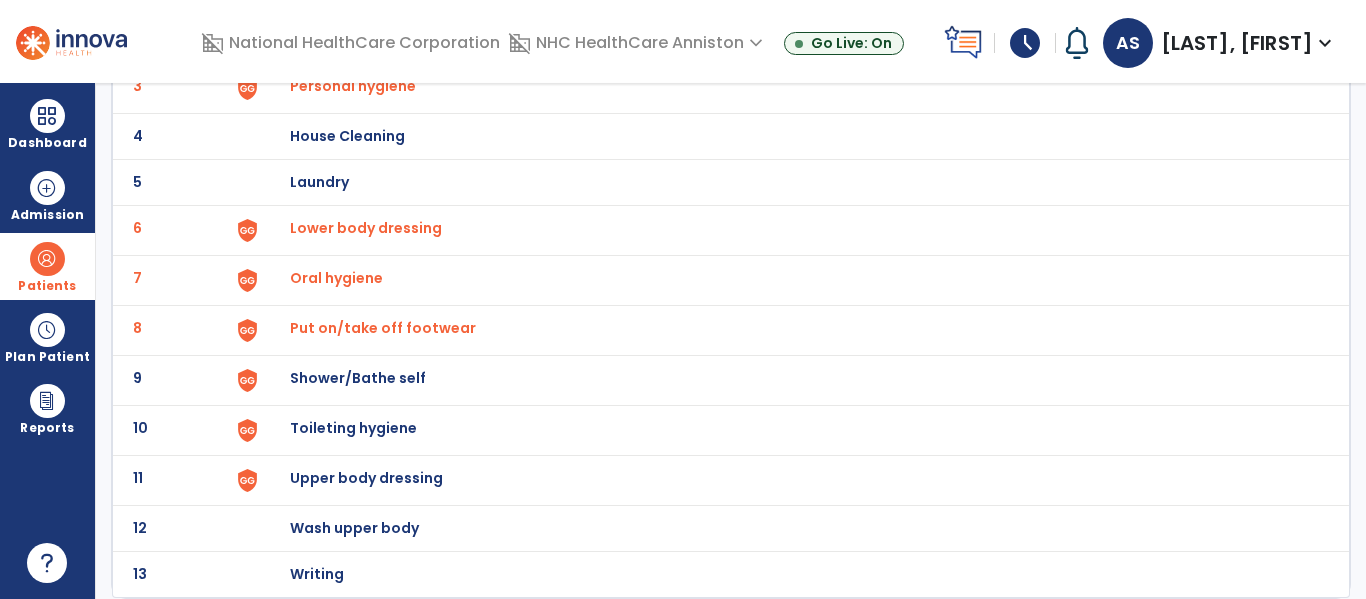 click on "12 Wash upper body" 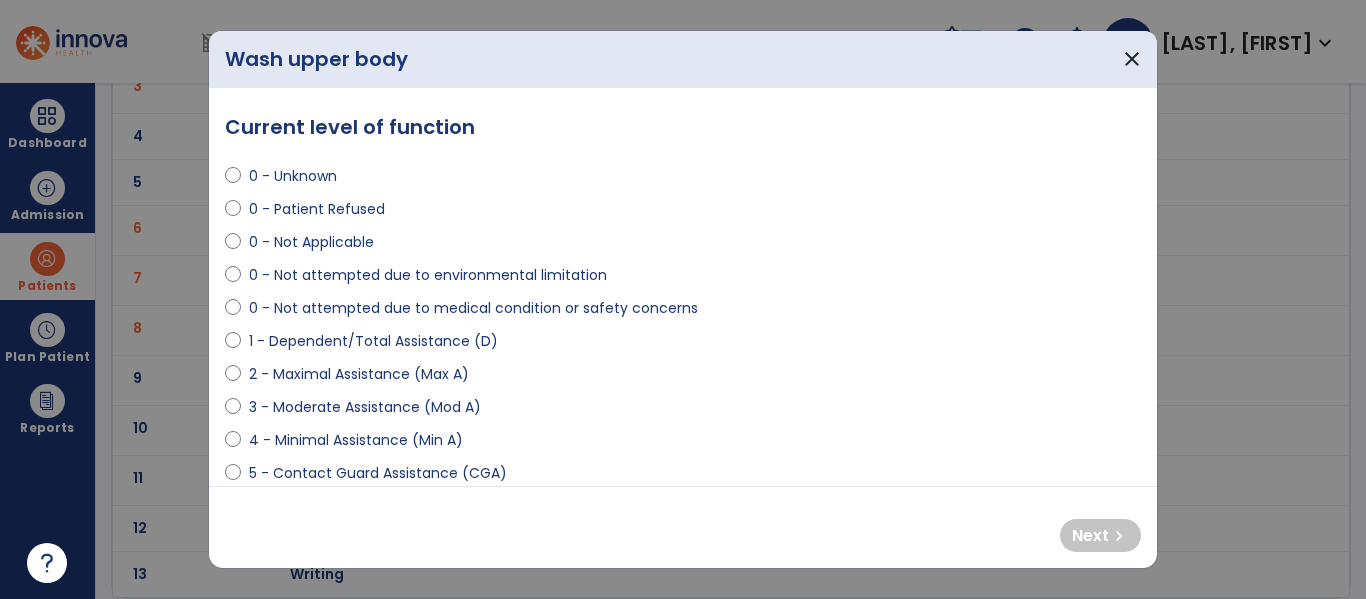 scroll, scrollTop: 171, scrollLeft: 0, axis: vertical 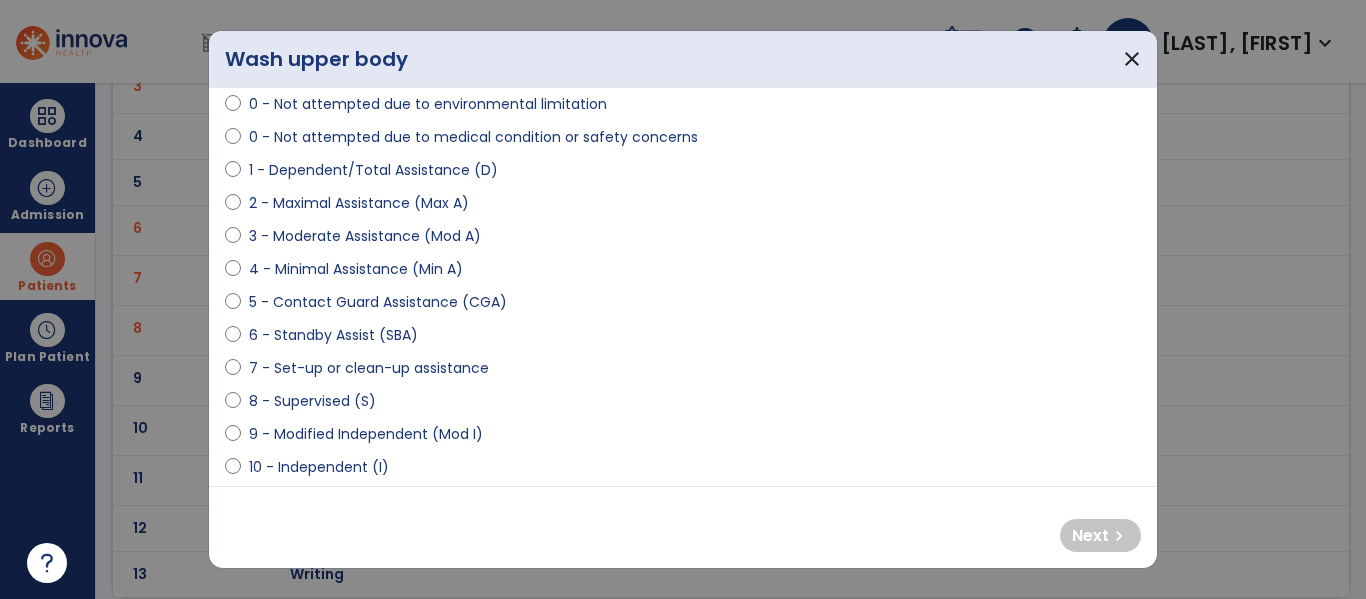 click on "7 - Set-up or clean-up assistance" at bounding box center [369, 368] 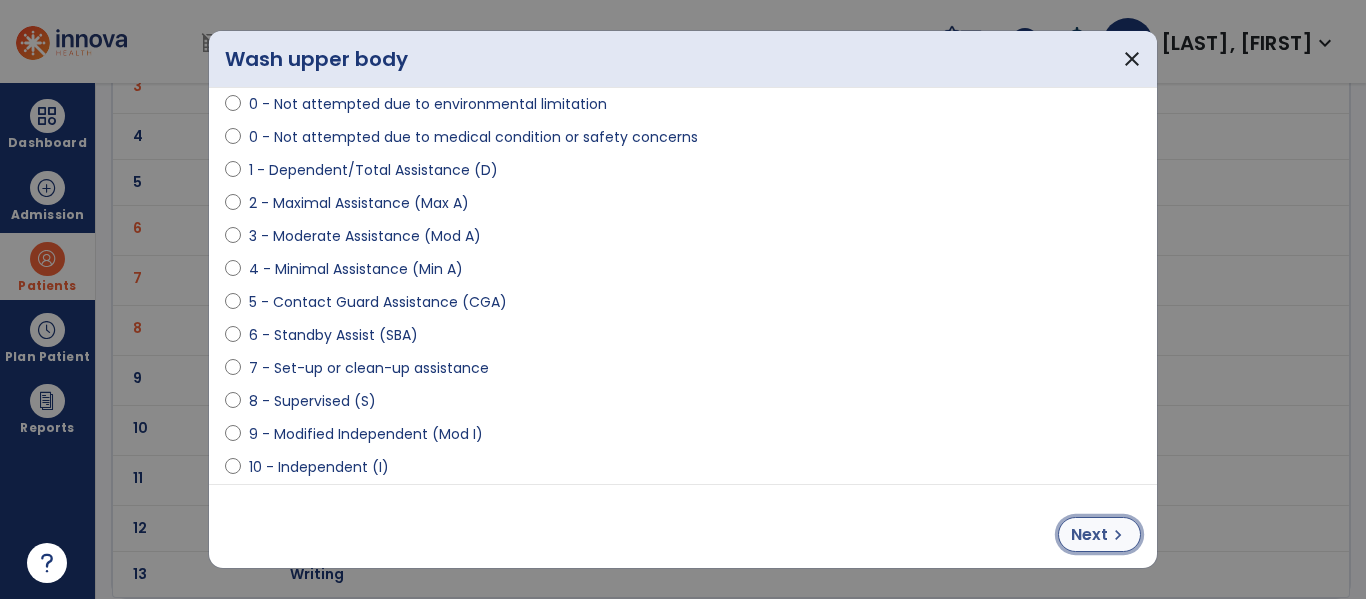 click on "Next  chevron_right" at bounding box center [1099, 534] 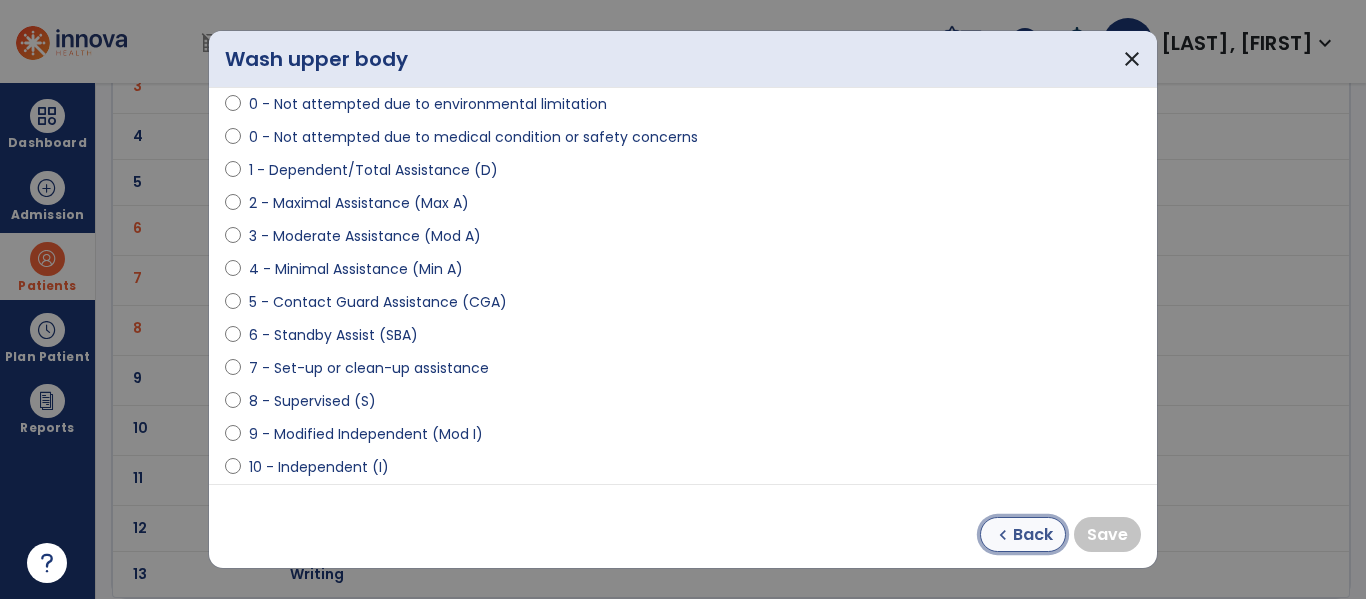 click on "Back" at bounding box center [1033, 535] 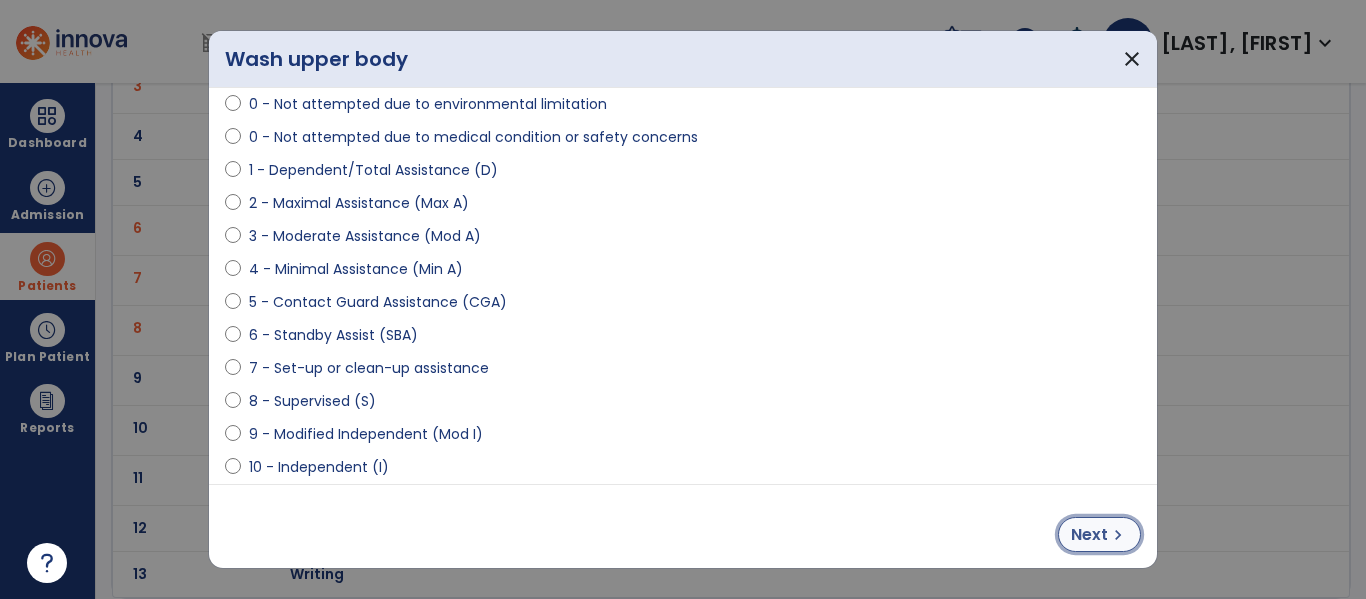 click on "Next  chevron_right" at bounding box center (1099, 534) 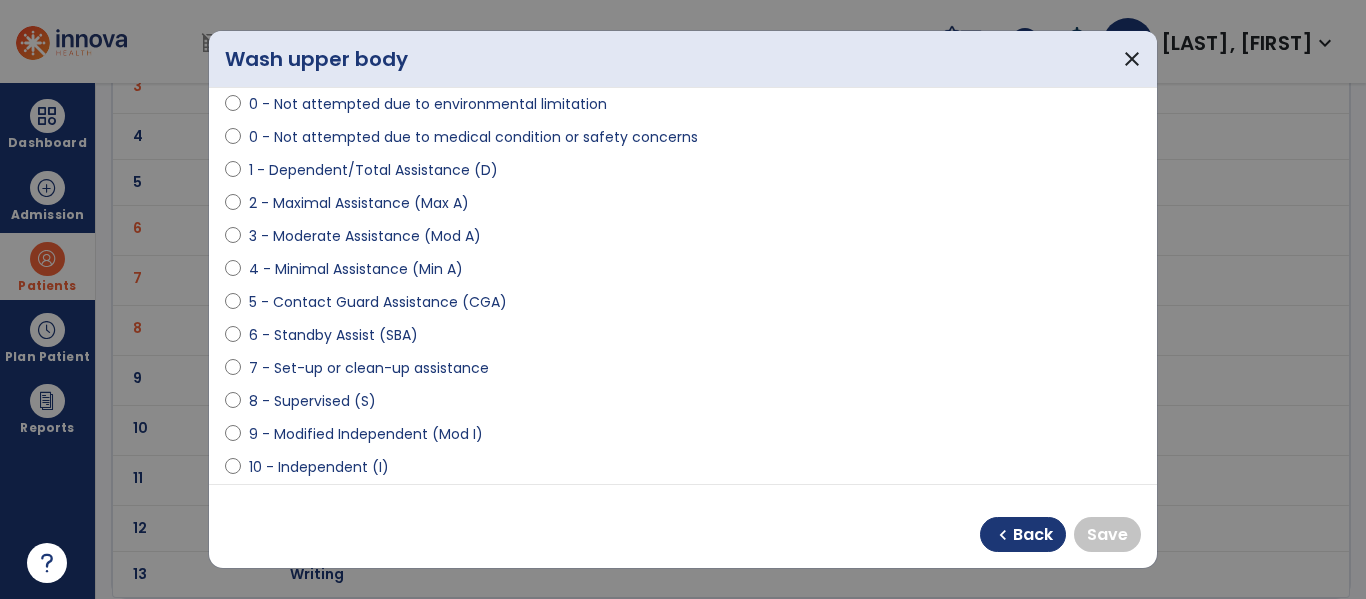 click on "10 - Independent (I)" at bounding box center [319, 467] 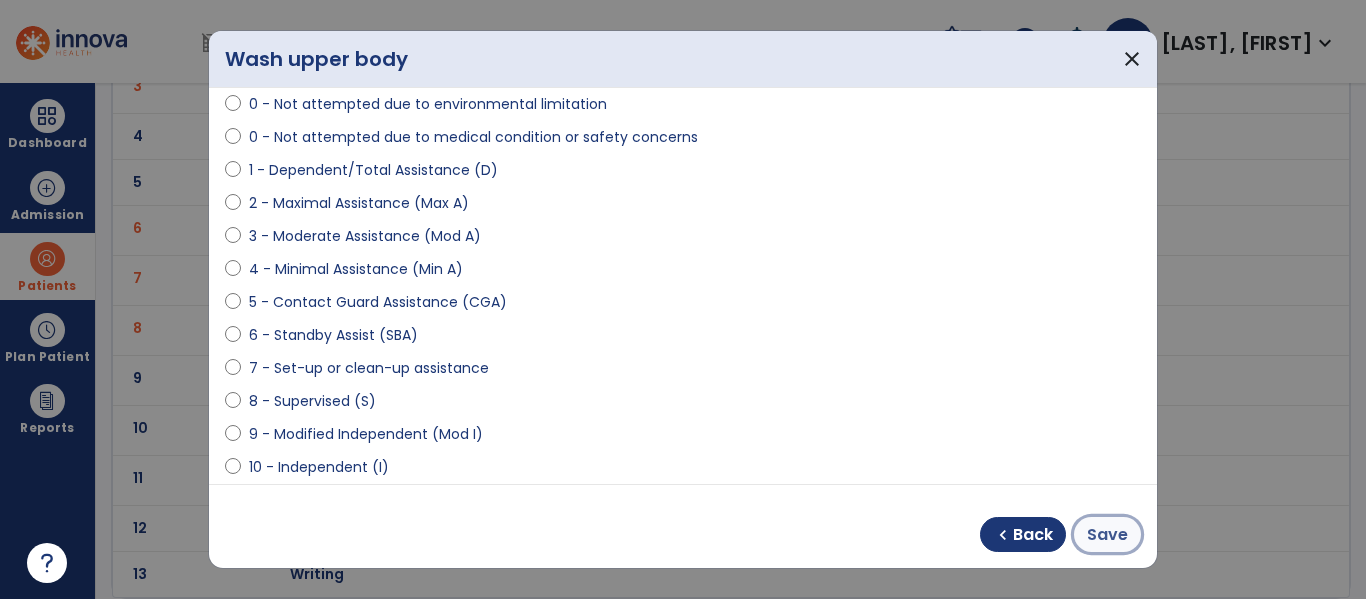 click on "Save" at bounding box center [1107, 534] 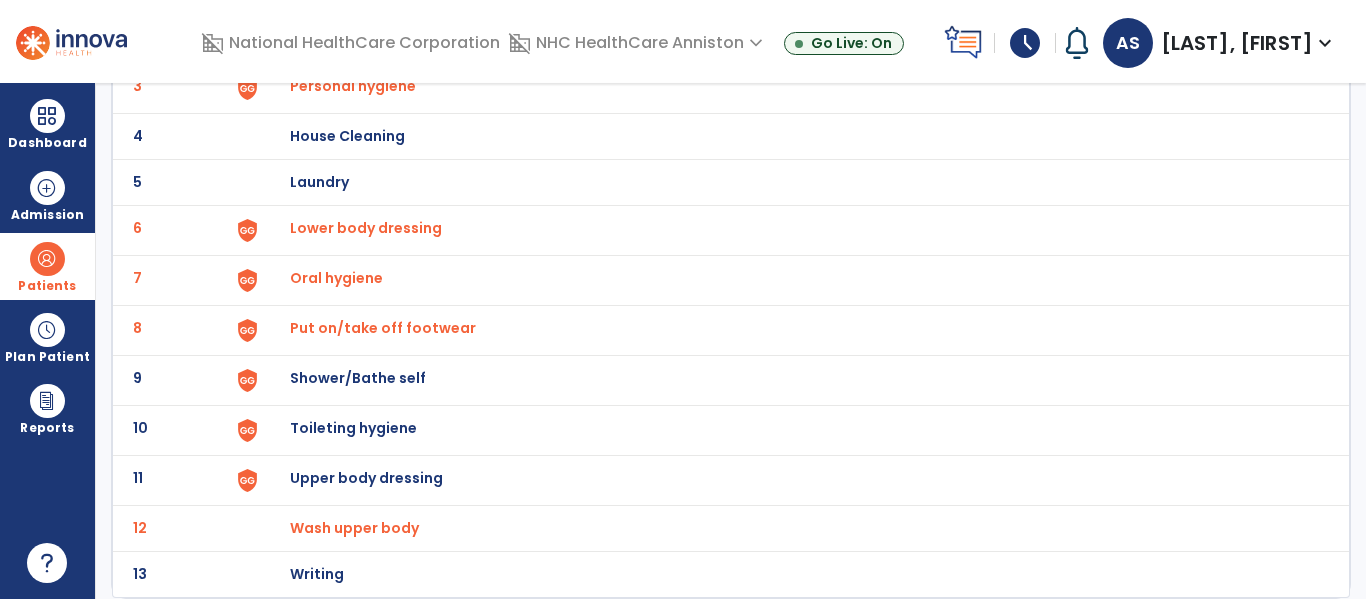 click on "Wash upper body" at bounding box center (313, 36) 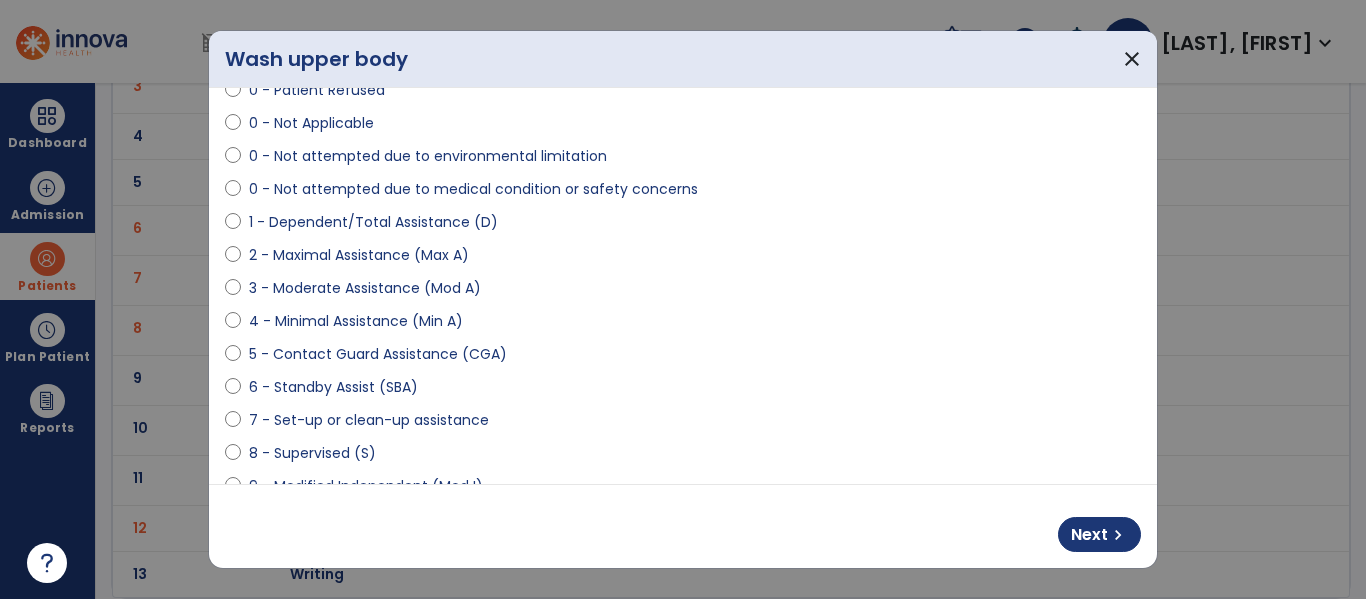 scroll, scrollTop: 138, scrollLeft: 0, axis: vertical 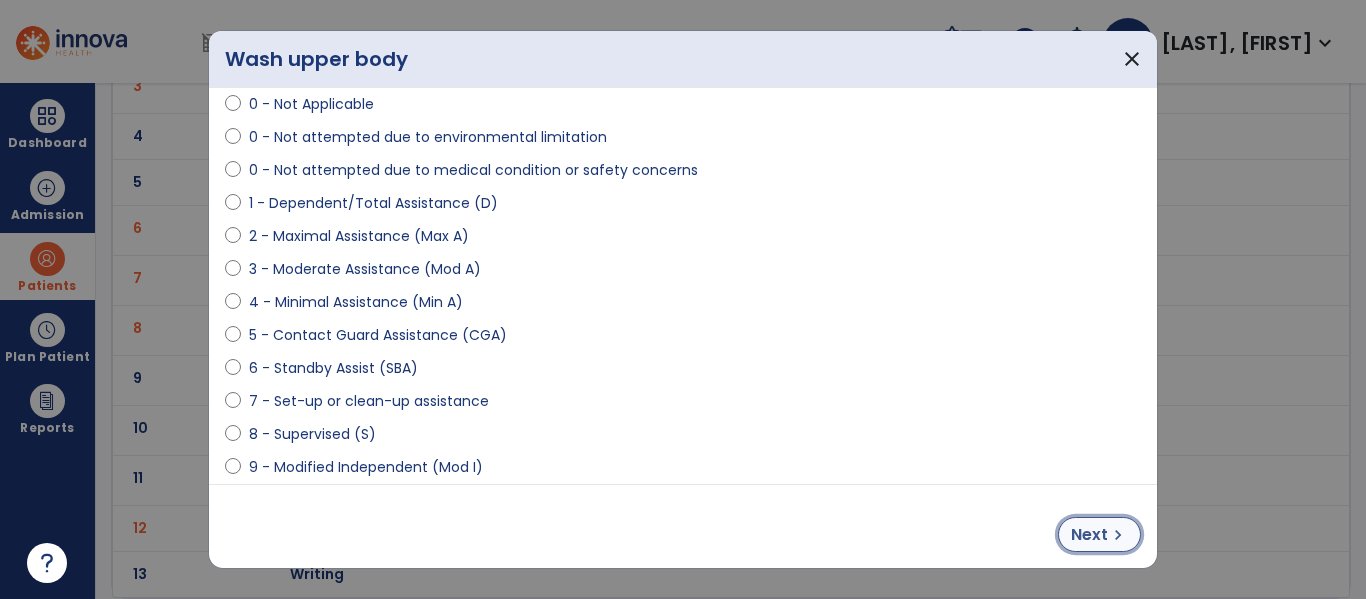 click on "chevron_right" at bounding box center (1118, 535) 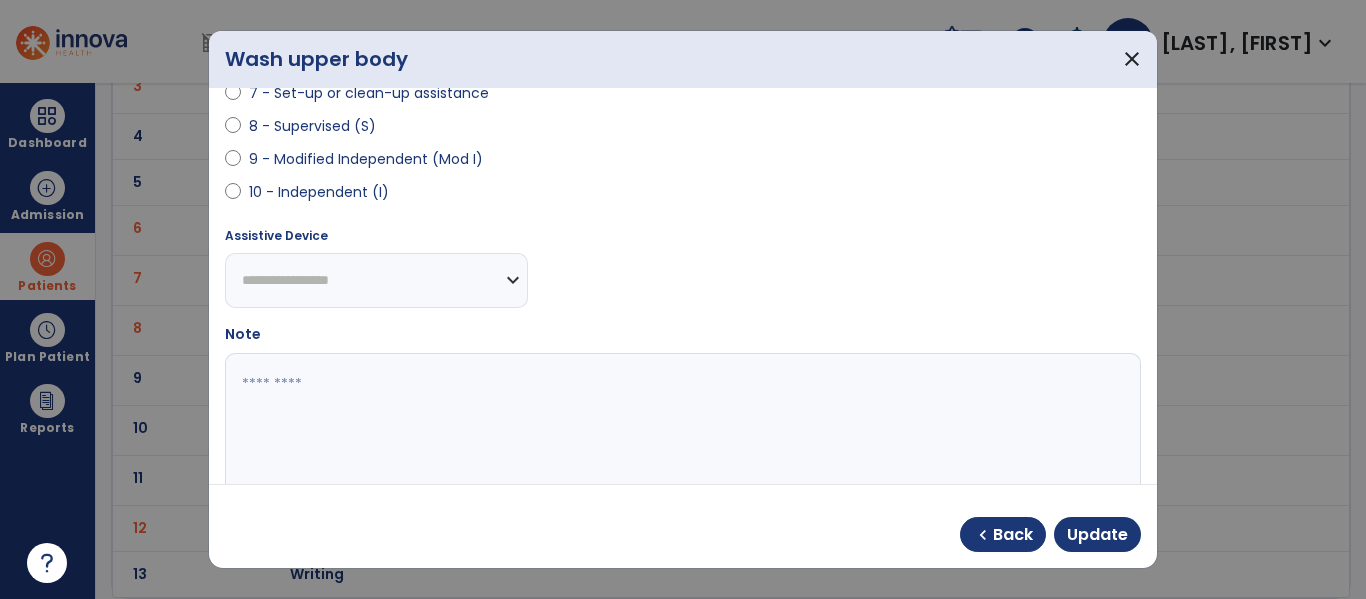 scroll, scrollTop: 440, scrollLeft: 0, axis: vertical 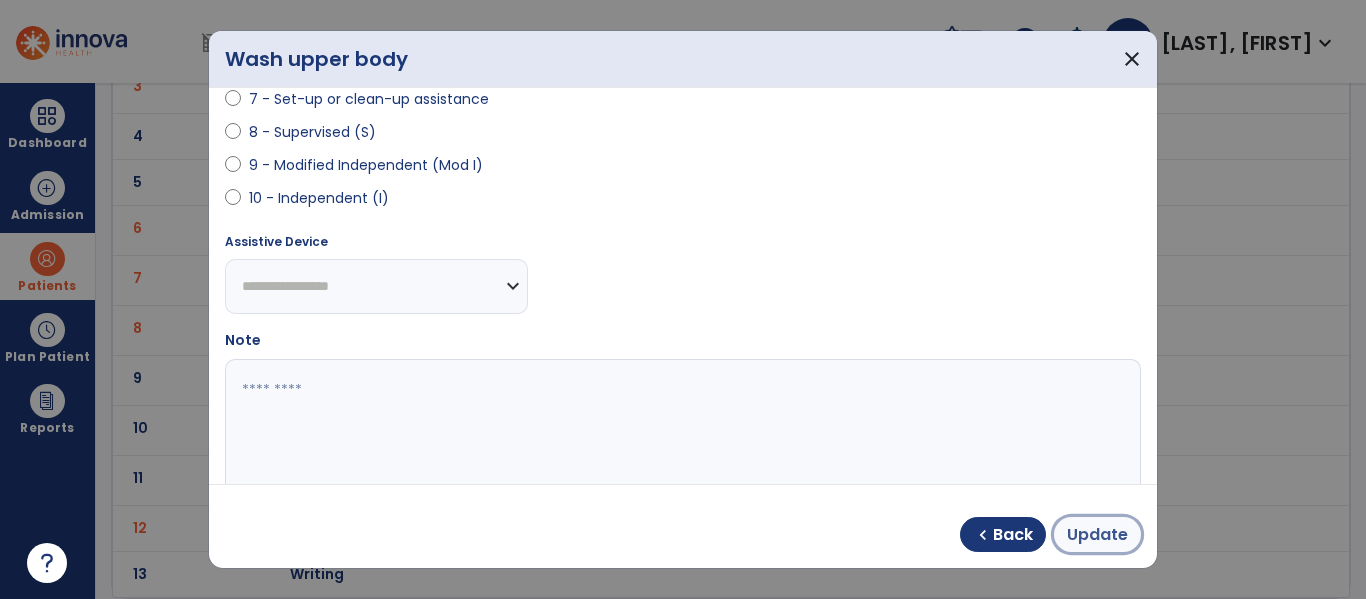 click on "Update" at bounding box center (1097, 535) 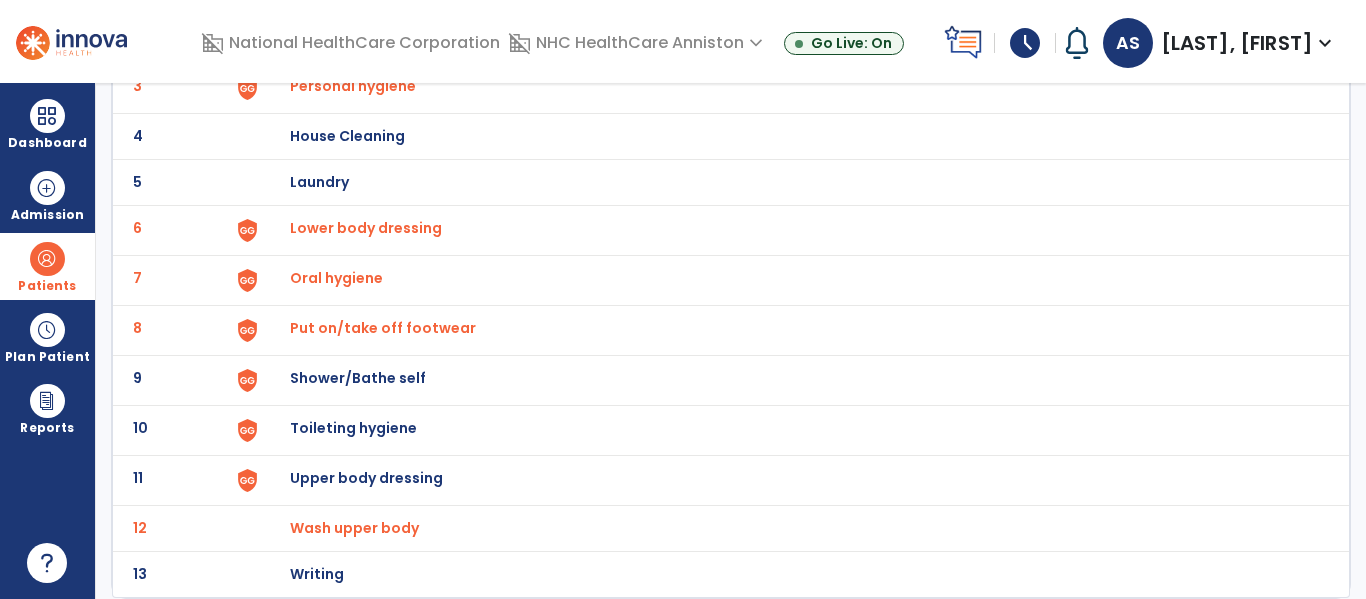 click on "9 Shower/Bathe self" 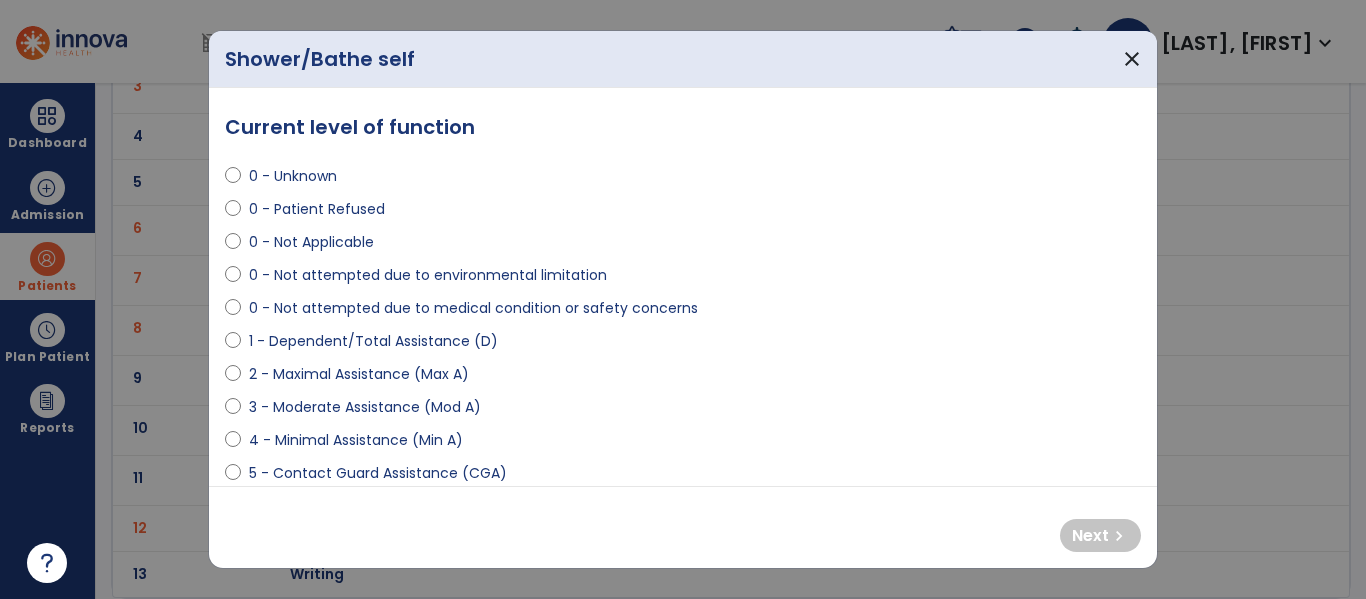 drag, startPoint x: 427, startPoint y: 405, endPoint x: 379, endPoint y: 393, distance: 49.47727 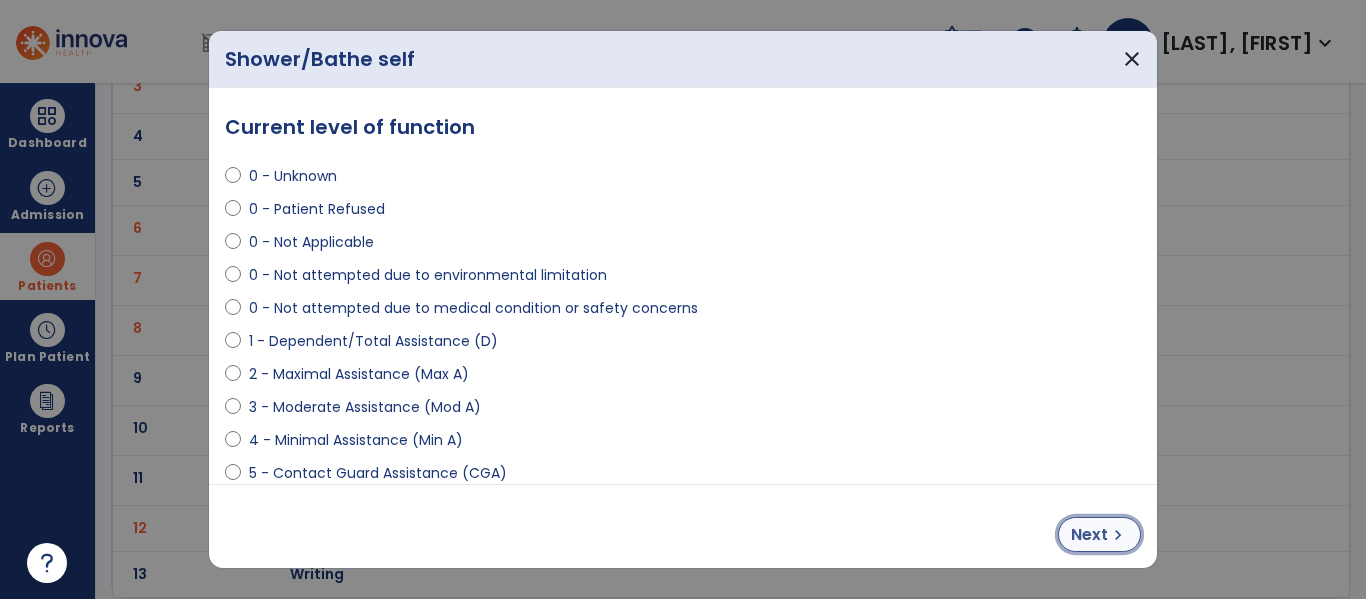 click on "Next" at bounding box center (1089, 535) 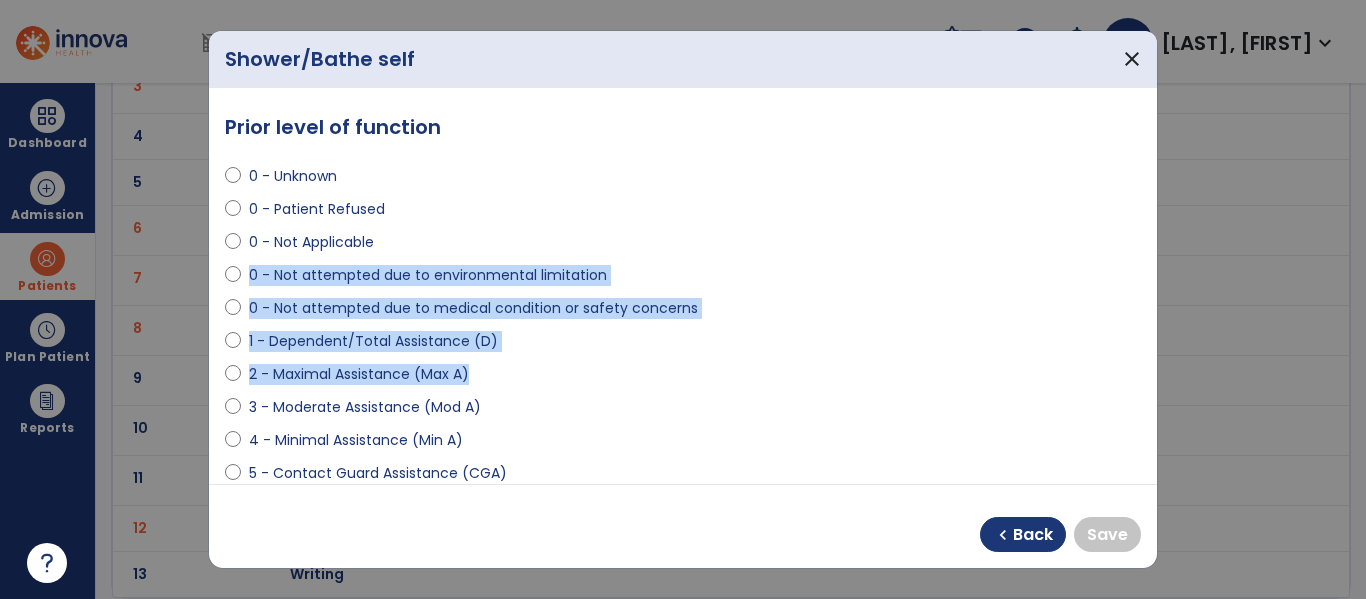 drag, startPoint x: 1143, startPoint y: 233, endPoint x: 1110, endPoint y: 358, distance: 129.28264 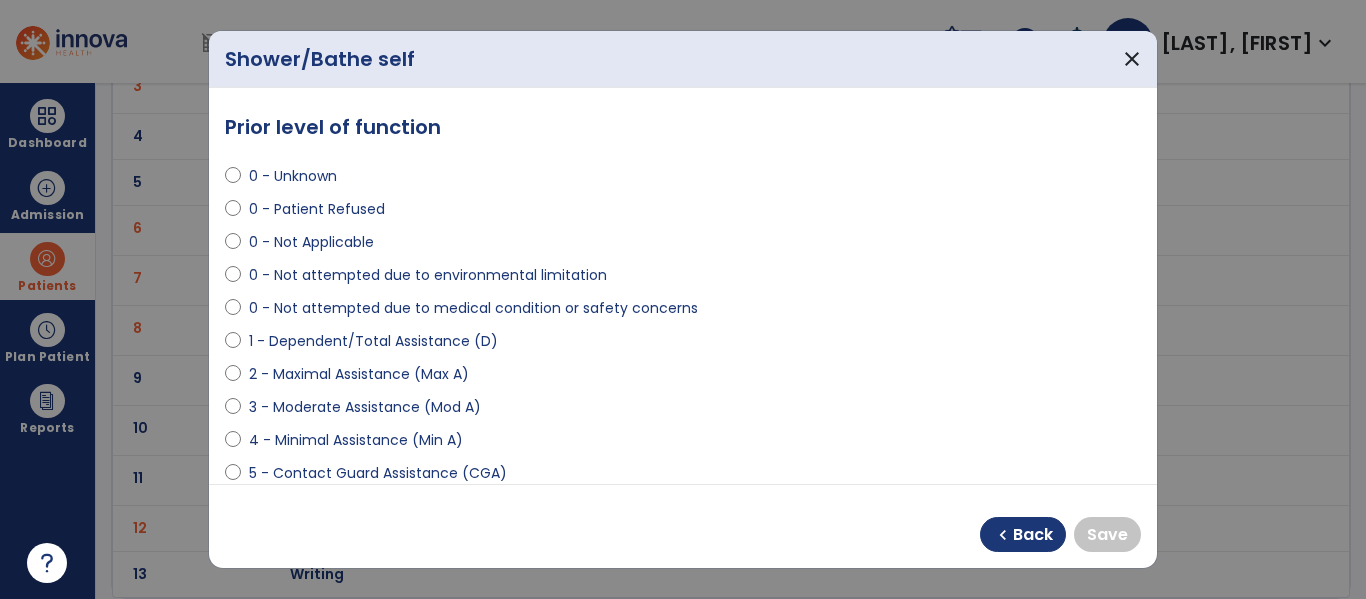 click on "4 - Minimal Assistance (Min A)" at bounding box center (683, 444) 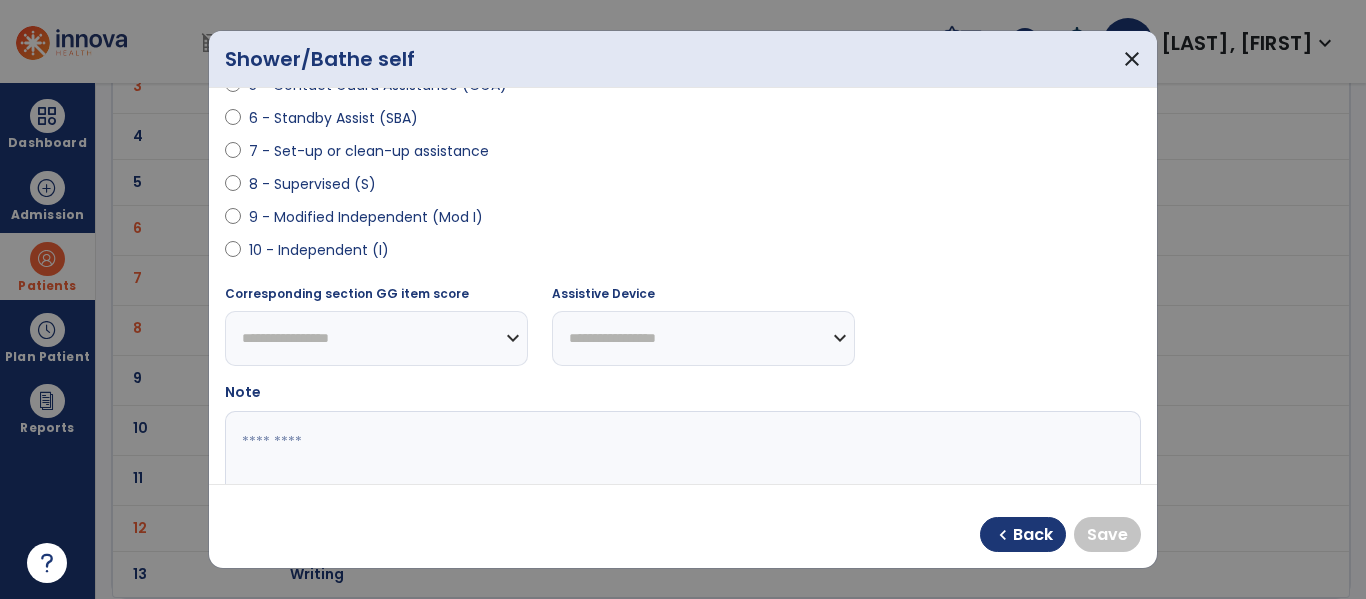 scroll, scrollTop: 386, scrollLeft: 0, axis: vertical 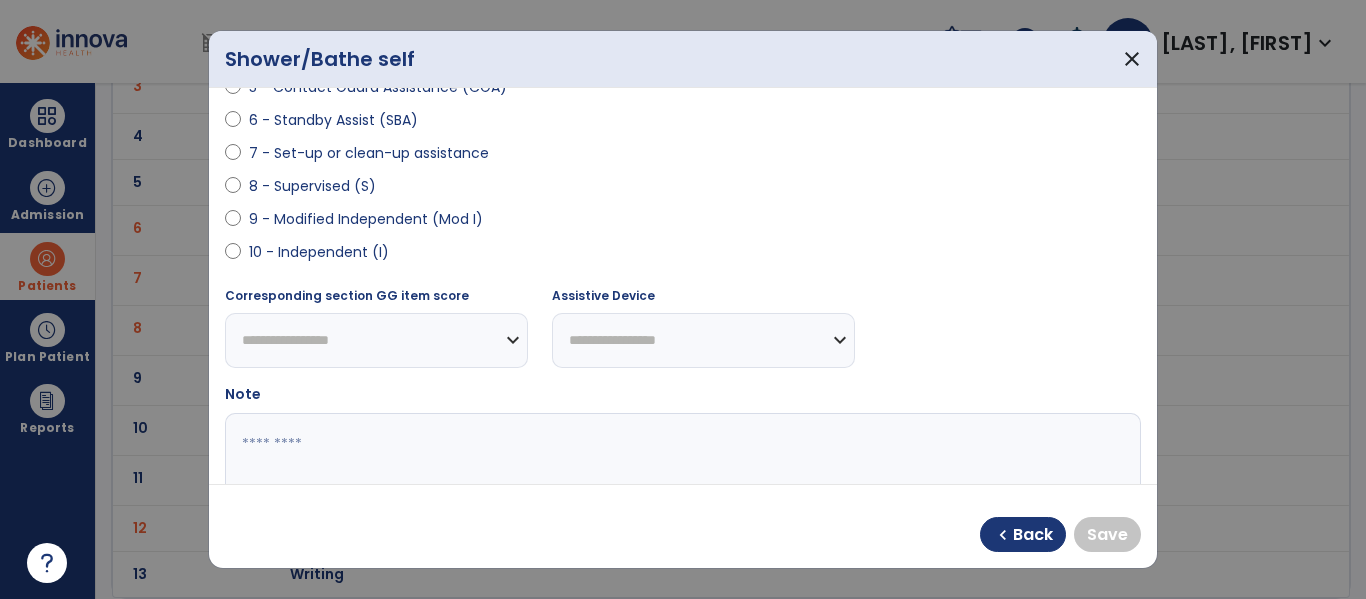 click on "10 - Independent (I)" at bounding box center [319, 252] 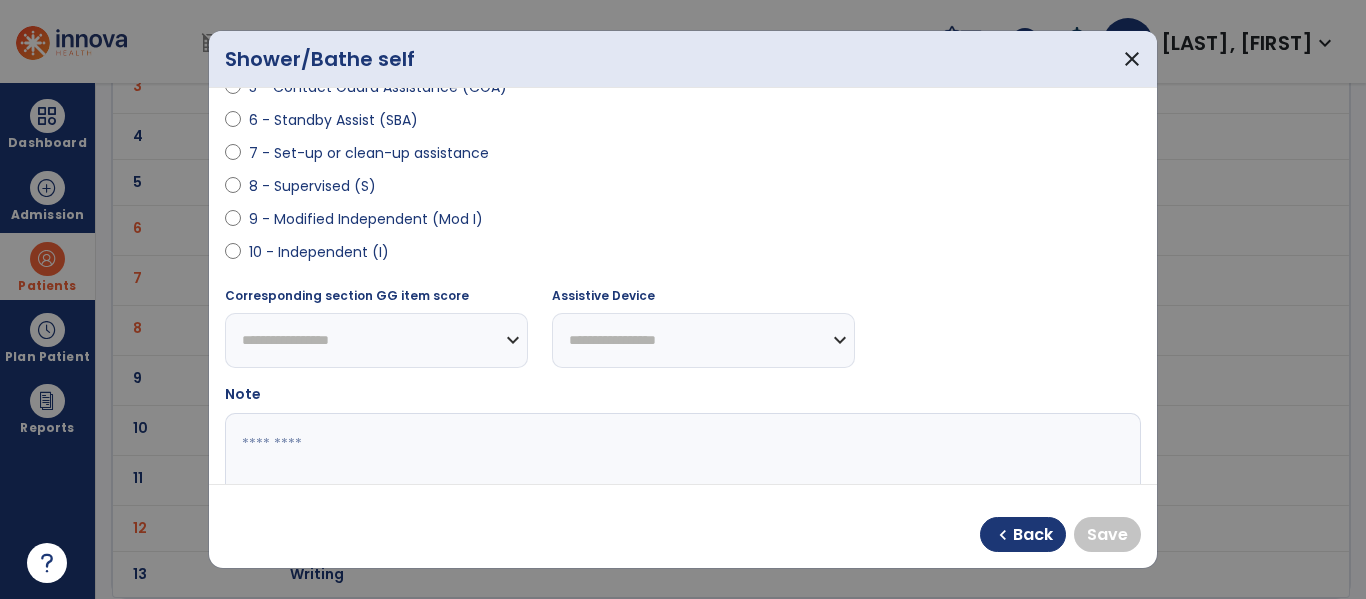 select on "**********" 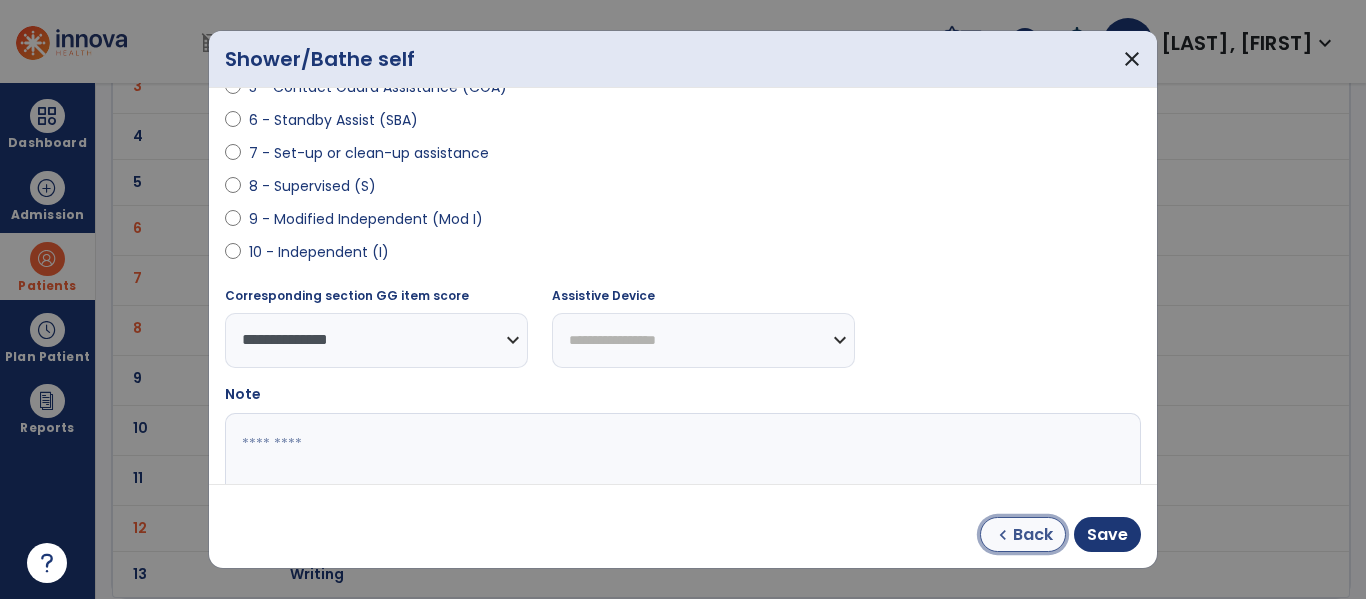 click on "Back" at bounding box center (1033, 535) 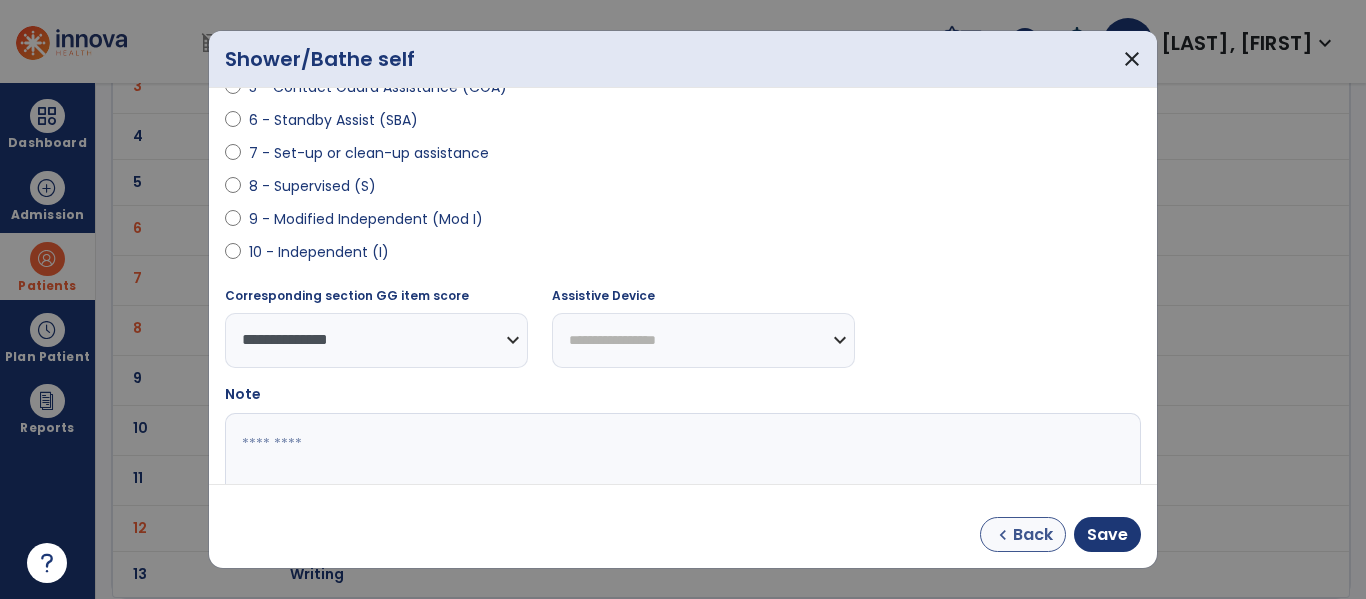 select on "**********" 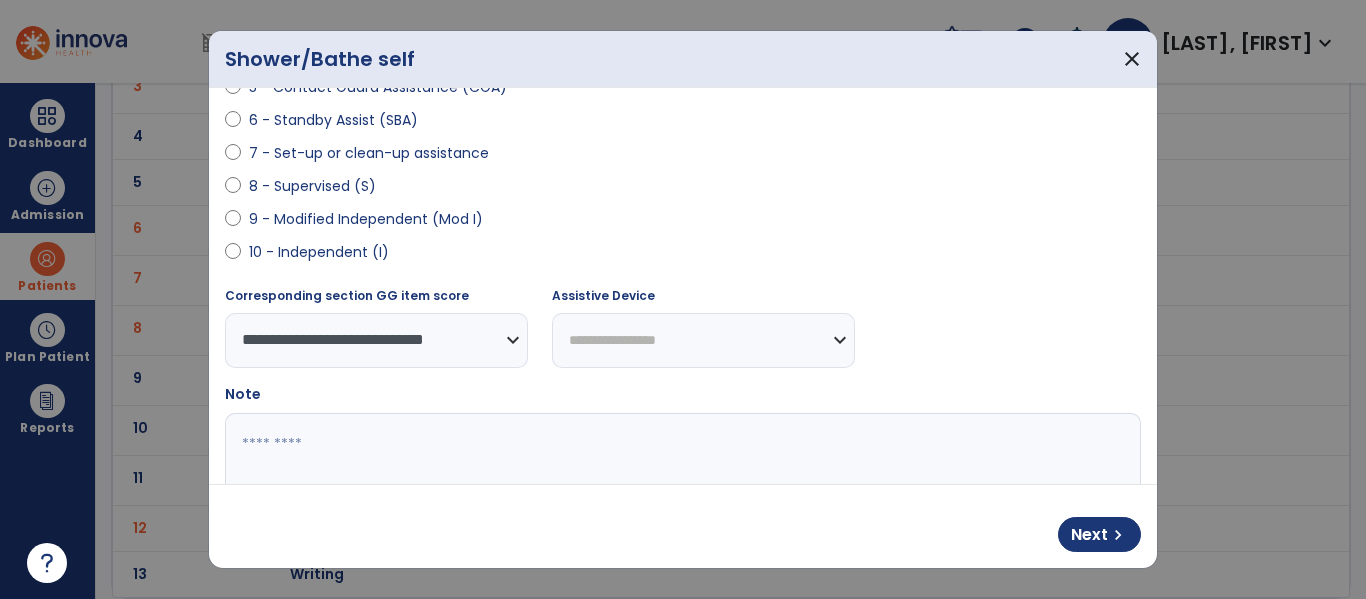 click on "**********" at bounding box center (703, 340) 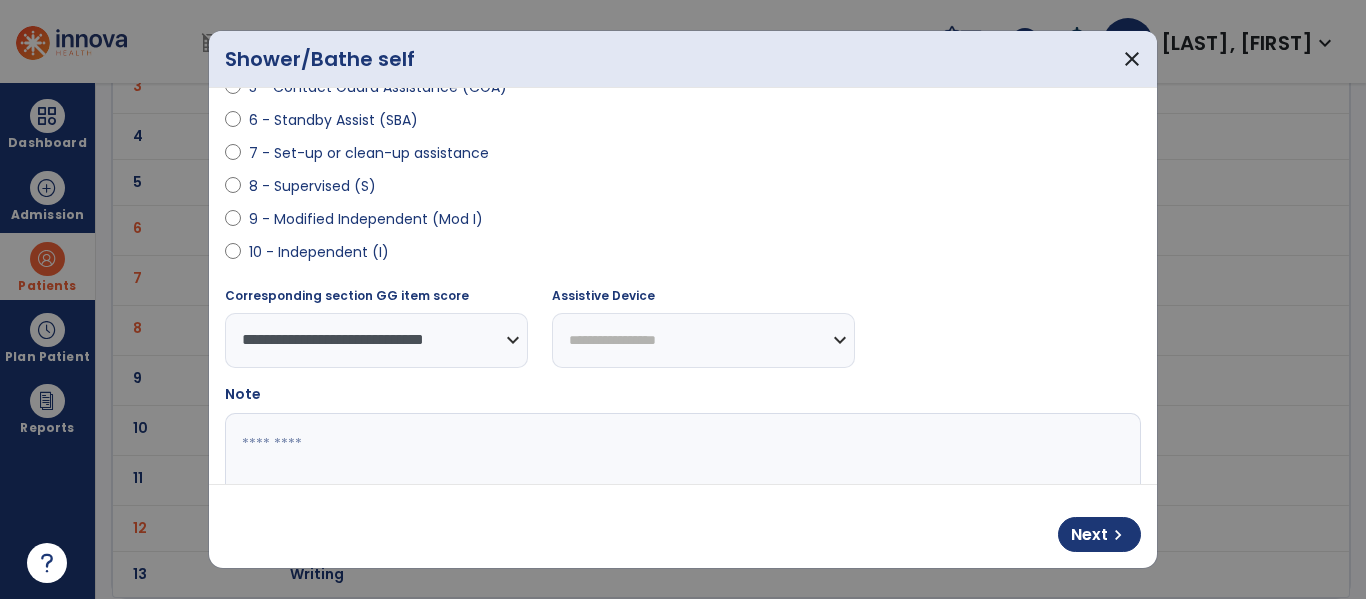 select on "**********" 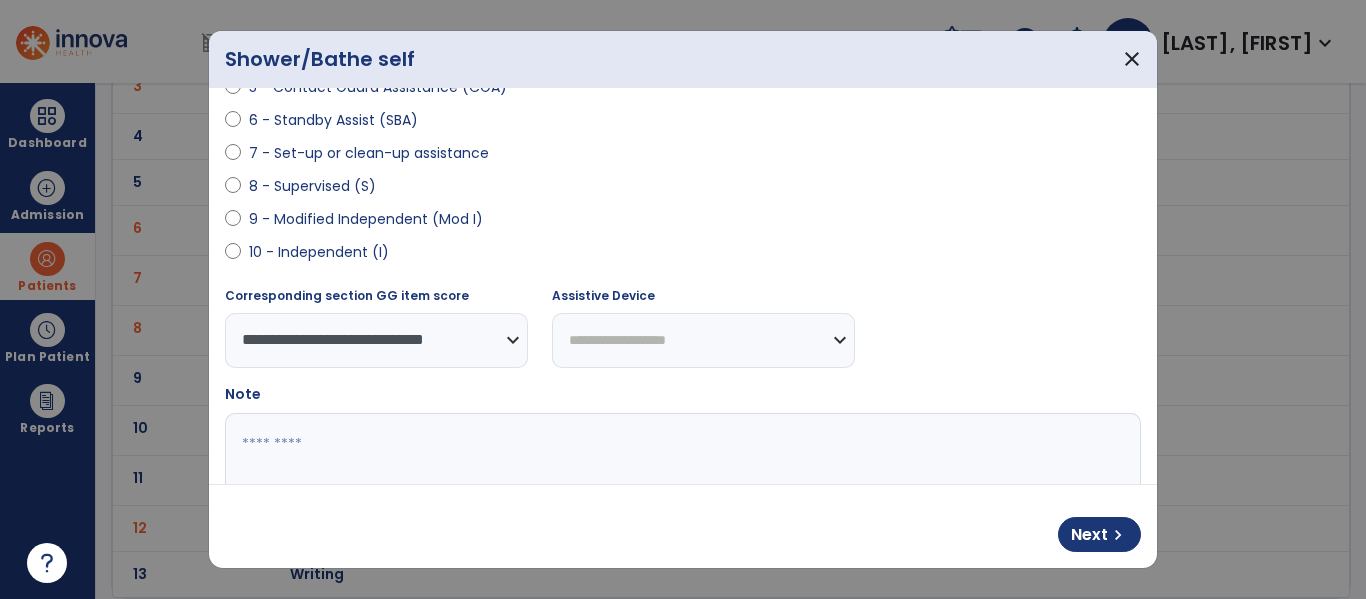 click on "**********" at bounding box center [703, 340] 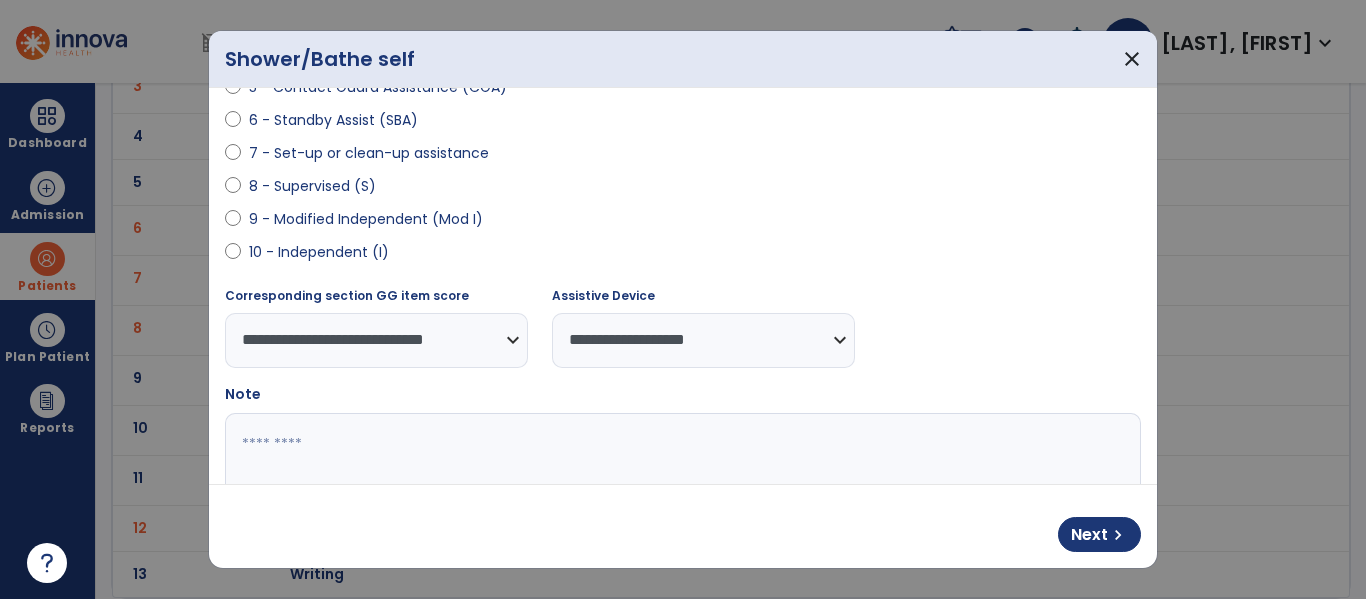 drag, startPoint x: 1141, startPoint y: 386, endPoint x: 1141, endPoint y: 347, distance: 39 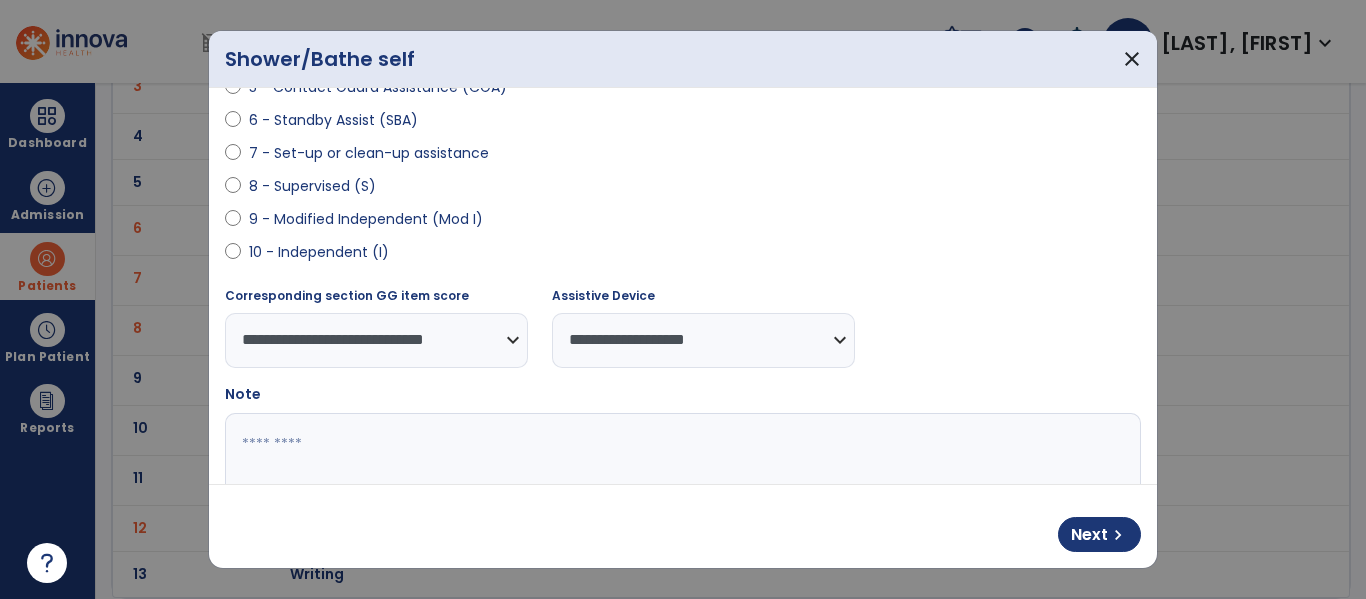 click on "**********" at bounding box center [683, 433] 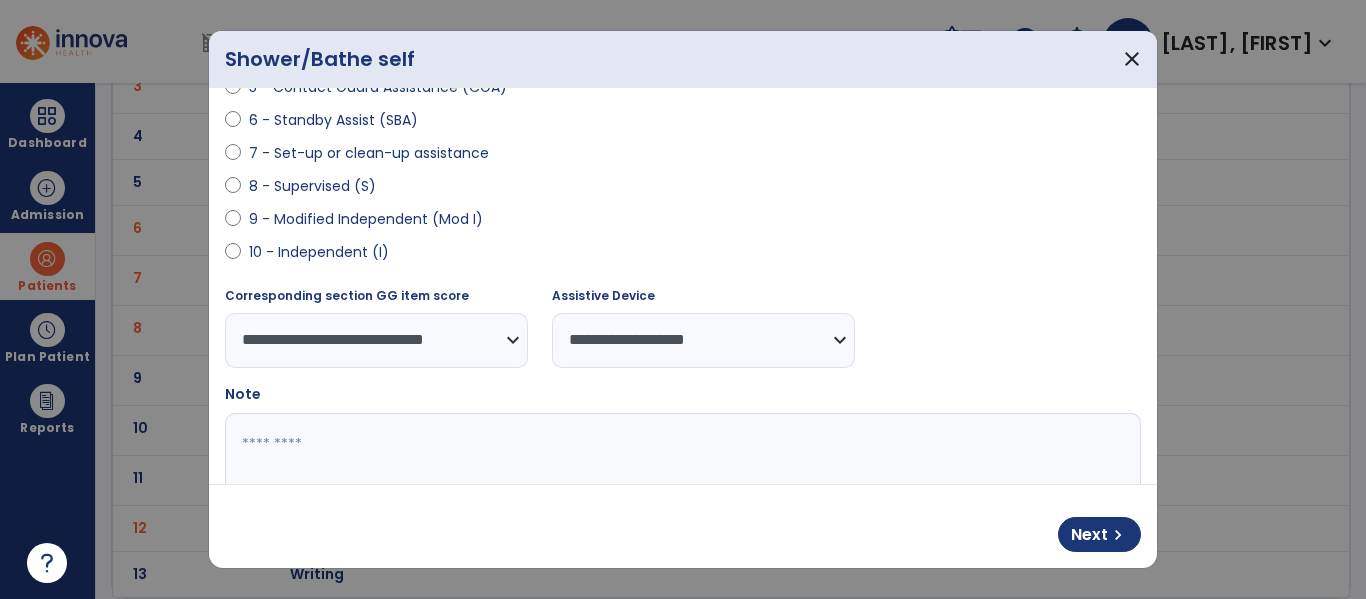 scroll, scrollTop: 284, scrollLeft: 0, axis: vertical 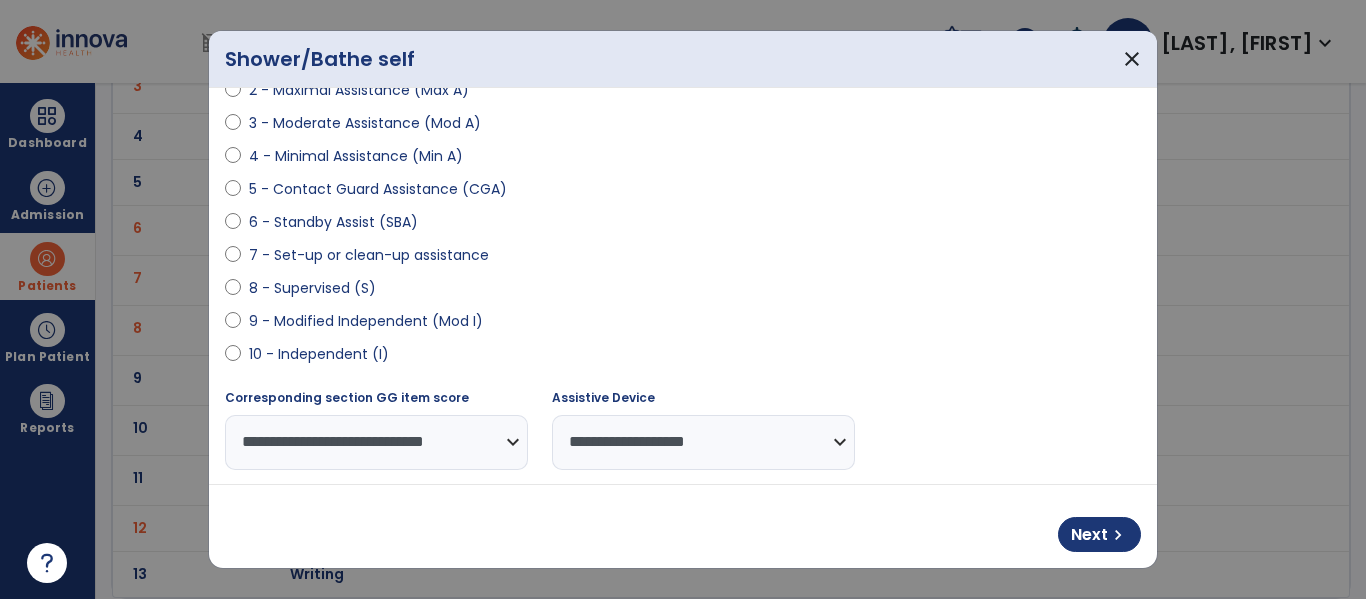 click on "4 - Minimal Assistance (Min A)" at bounding box center [356, 156] 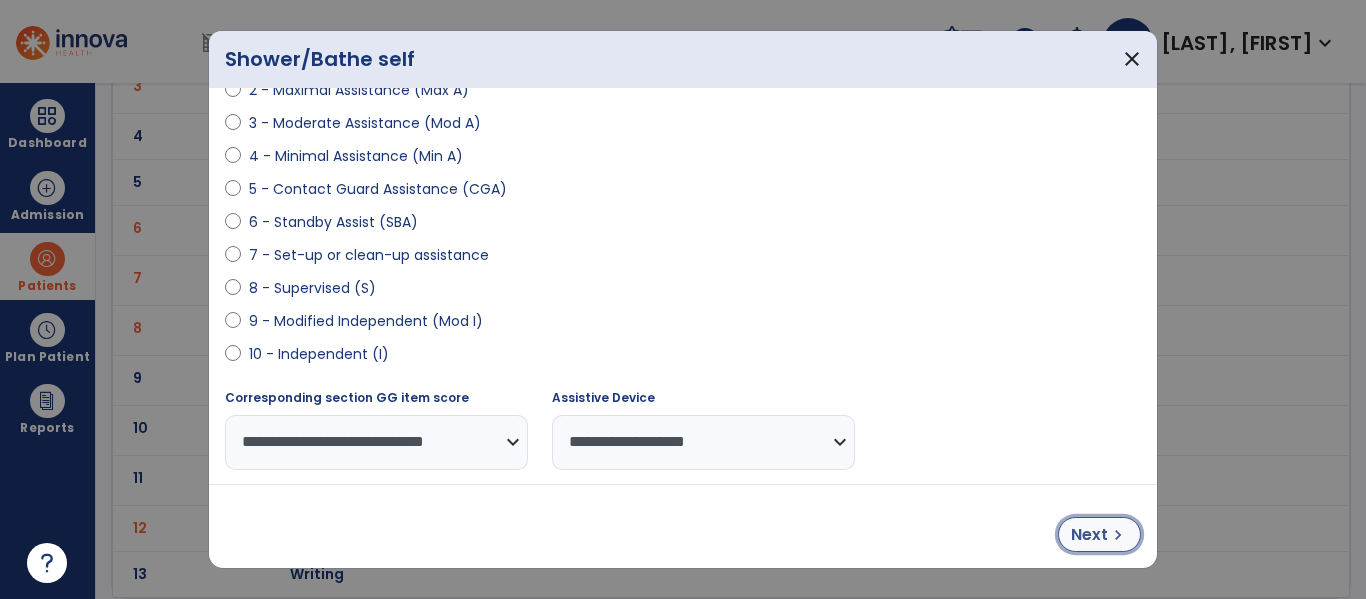 click on "chevron_right" at bounding box center [1118, 535] 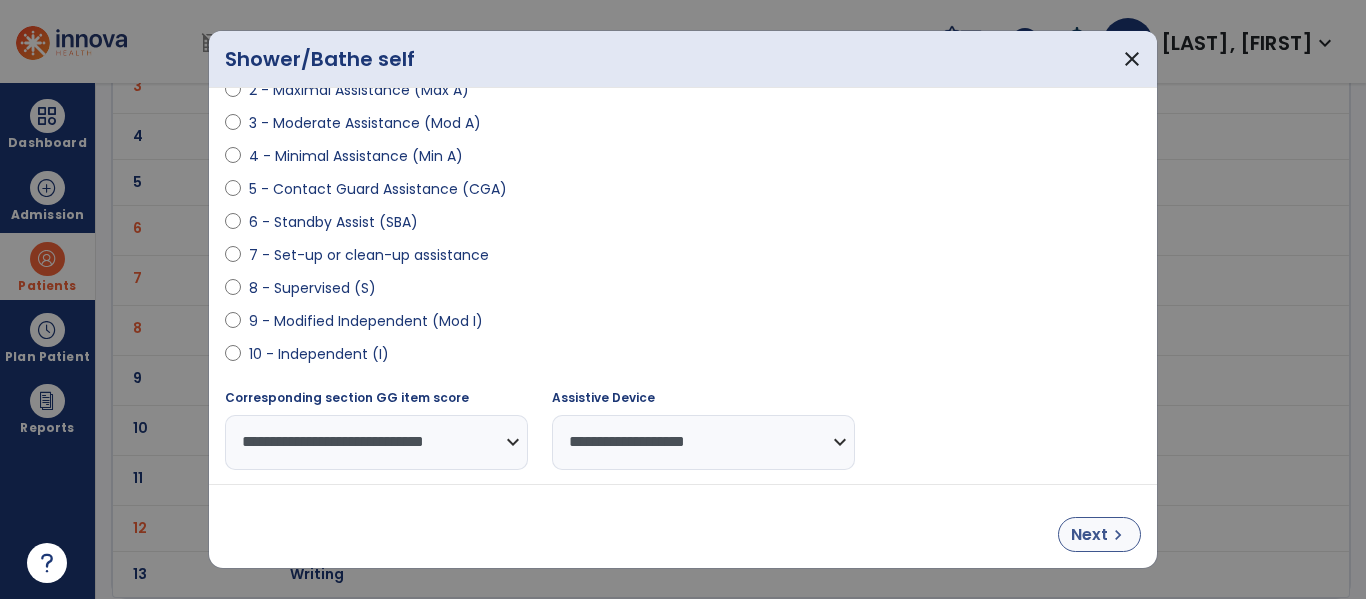select on "**********" 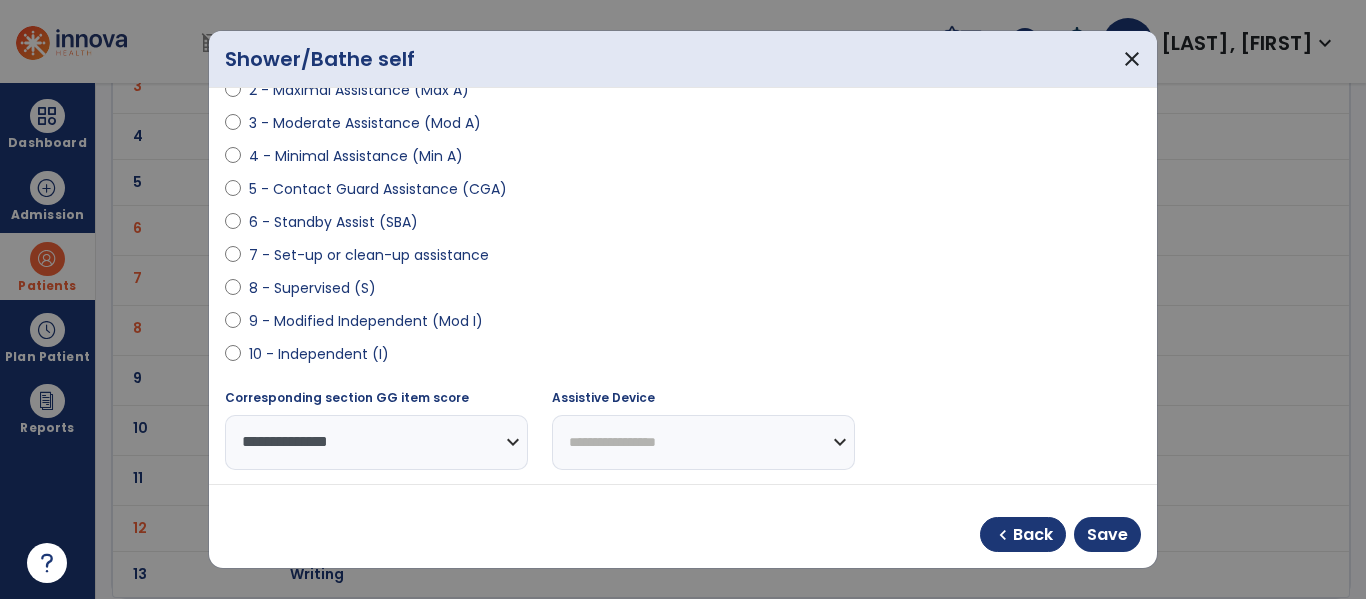 drag, startPoint x: 1114, startPoint y: 534, endPoint x: 774, endPoint y: 514, distance: 340.58774 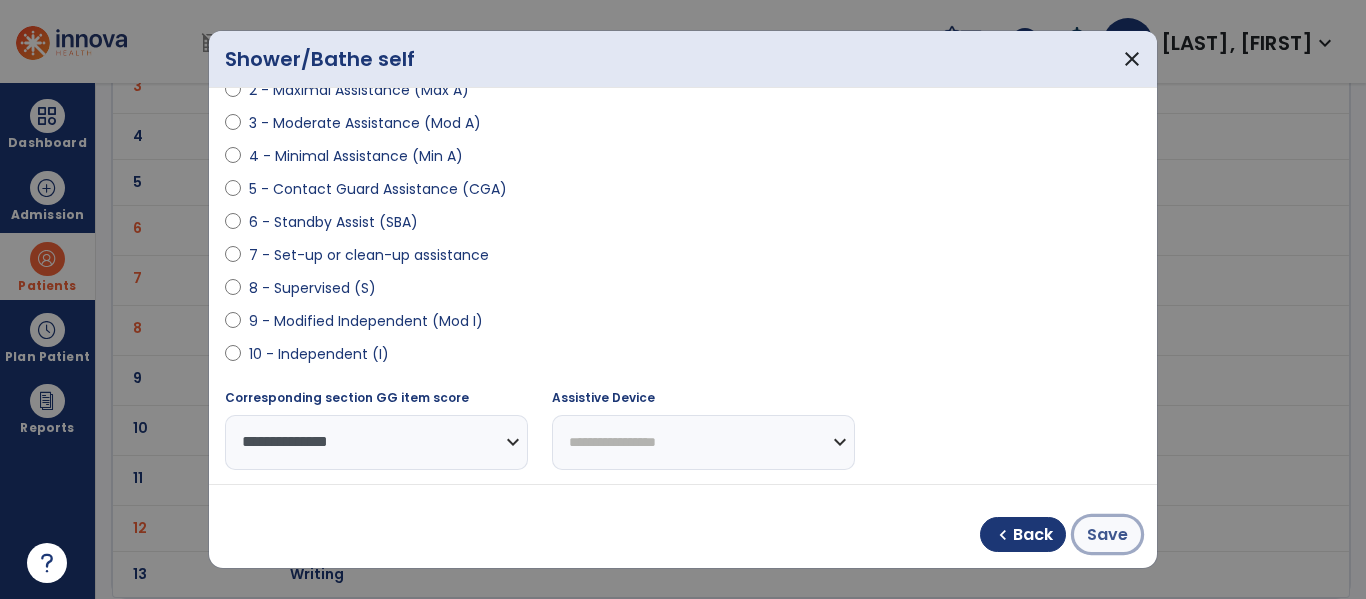 click on "Save" at bounding box center [1107, 535] 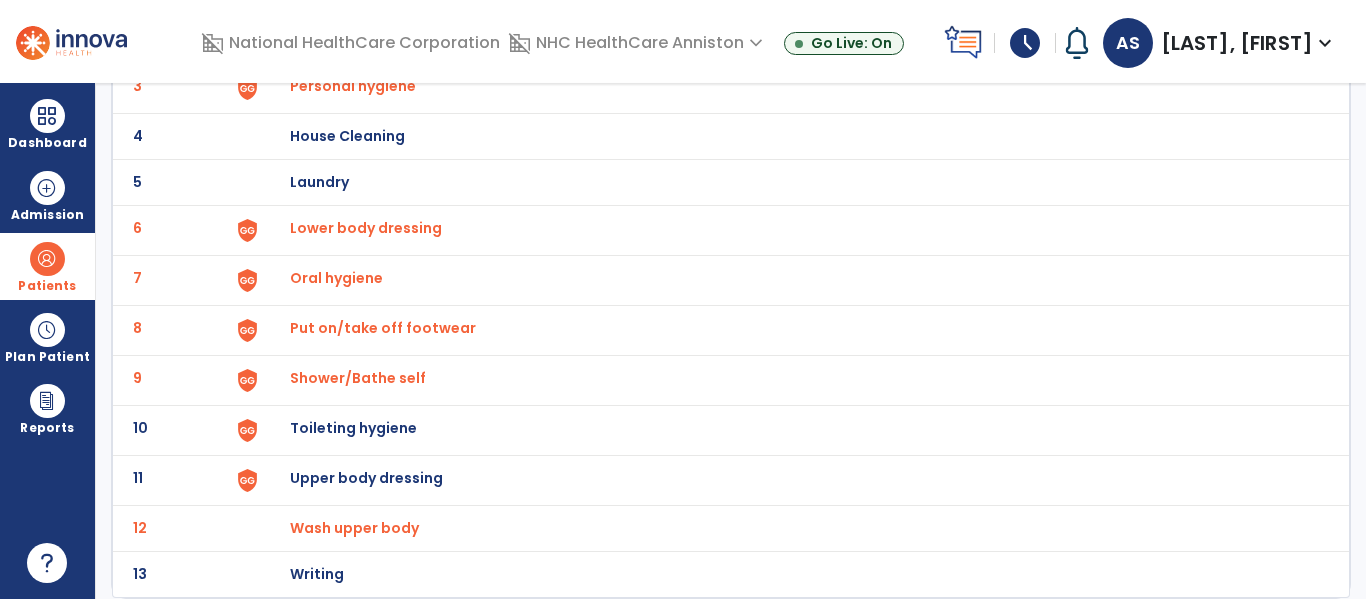 click on "10 Toileting hygiene" 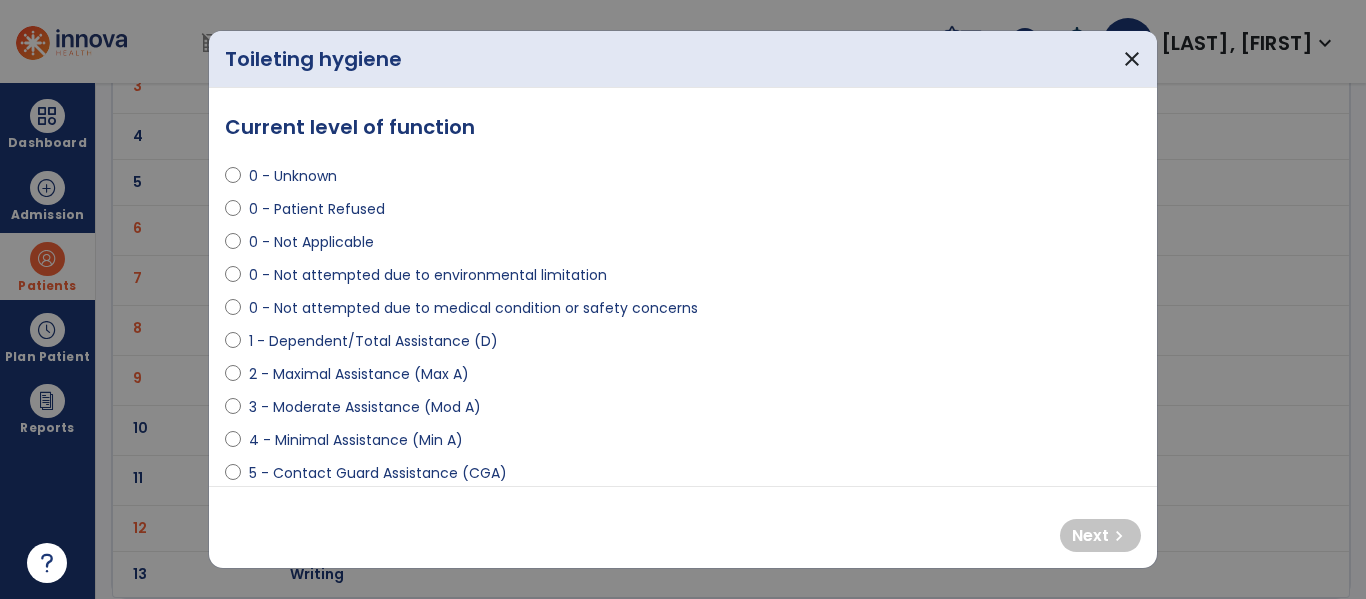 click on "2 - Maximal Assistance (Max A)" at bounding box center (359, 374) 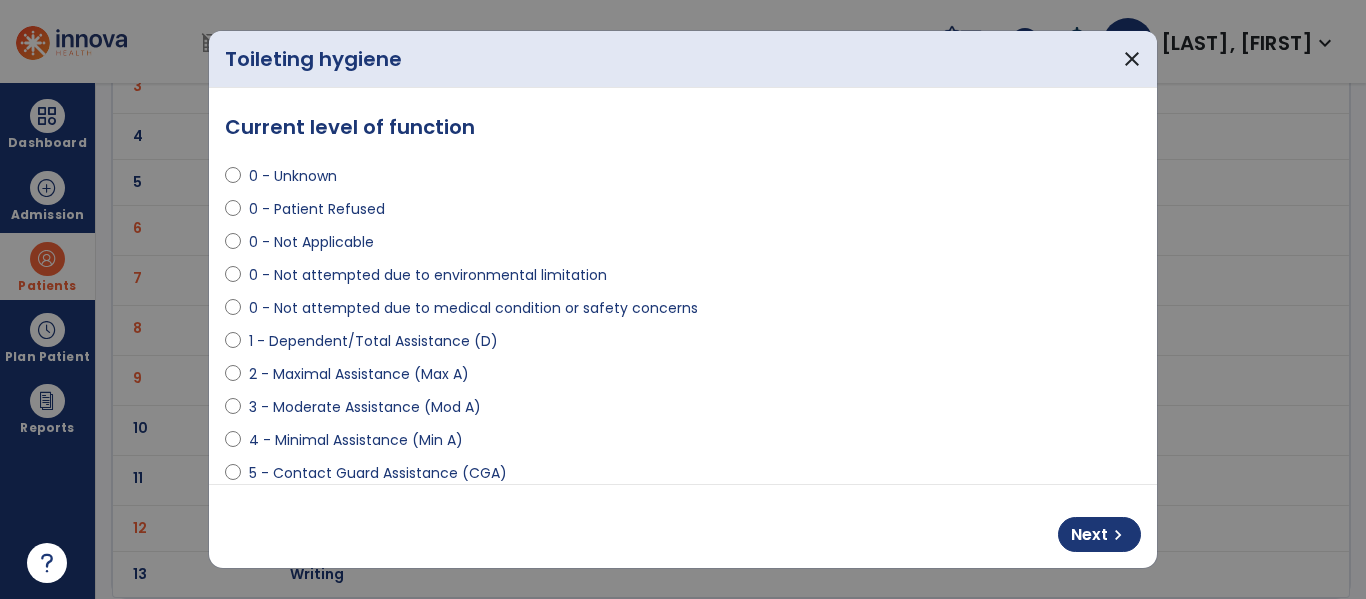 click on "**********" at bounding box center (683, 286) 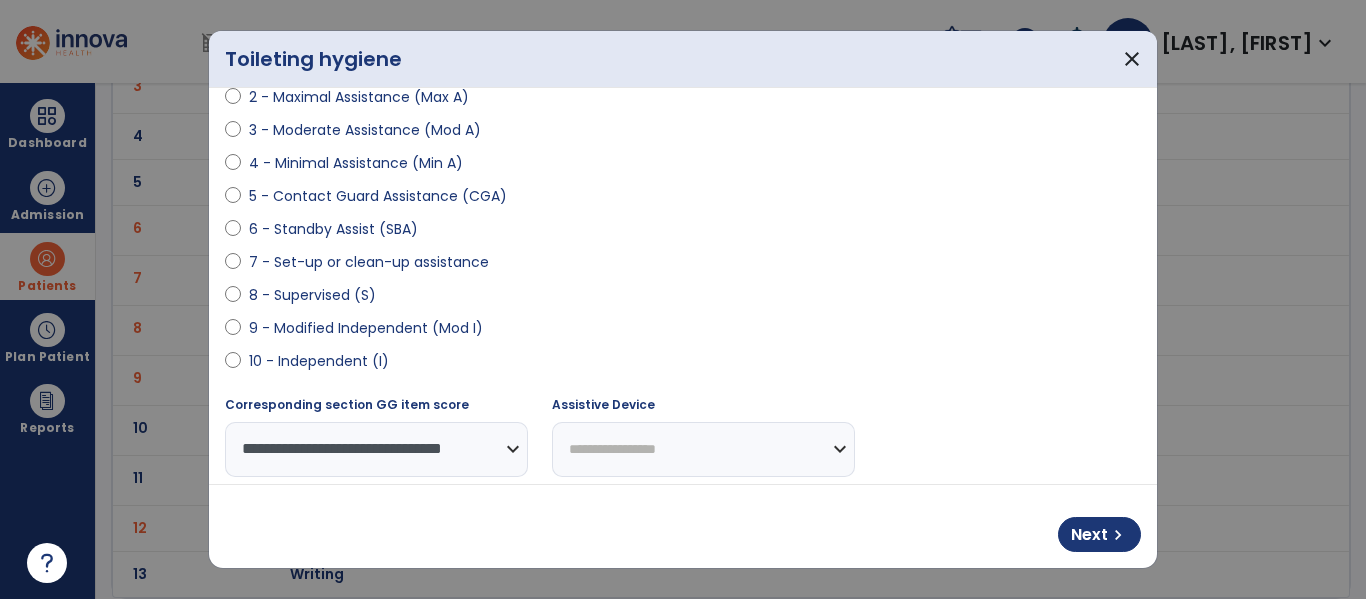 scroll, scrollTop: 270, scrollLeft: 0, axis: vertical 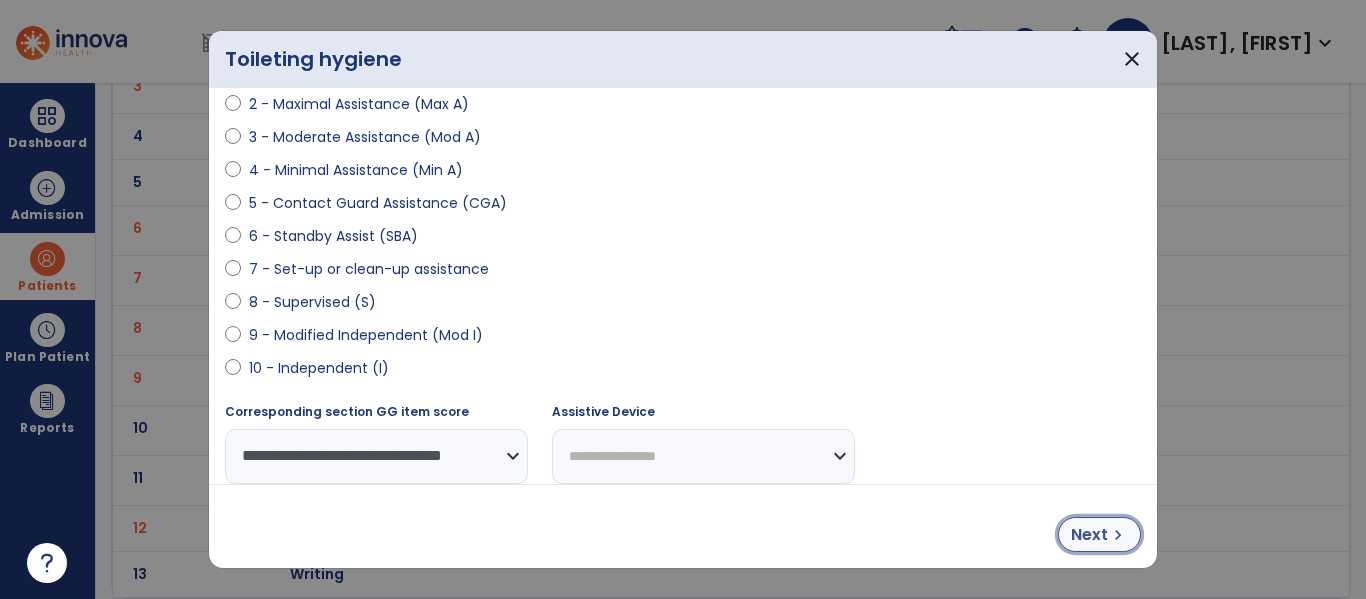 click on "chevron_right" at bounding box center (1118, 535) 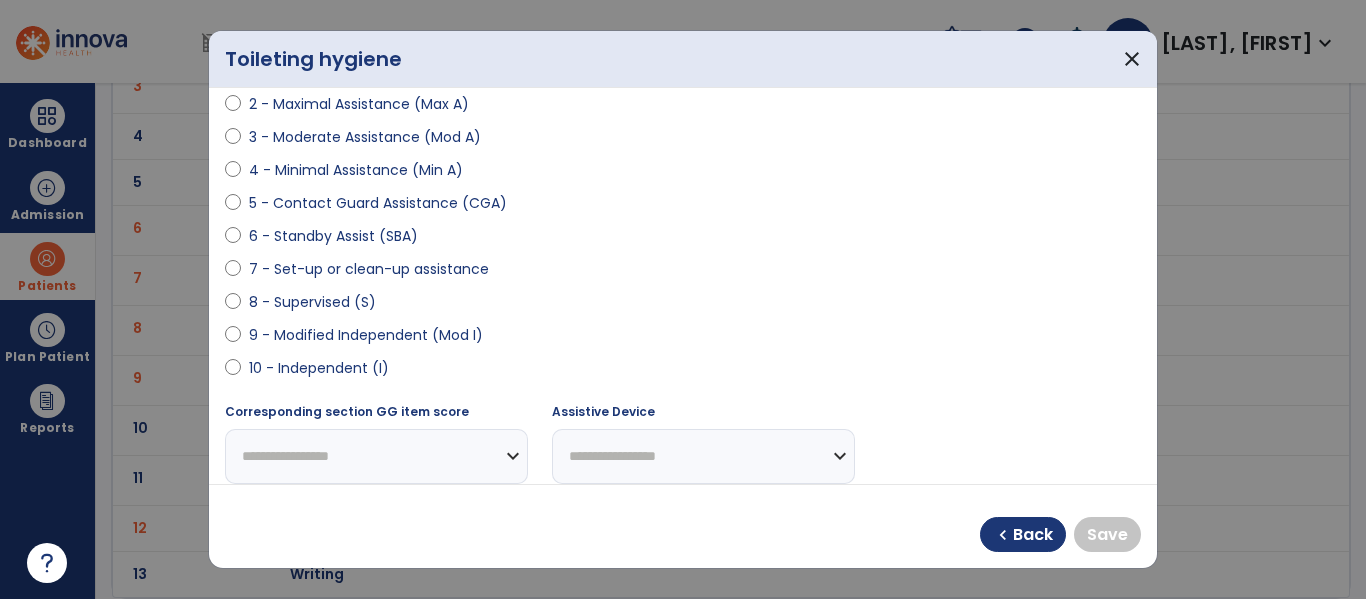 click on "10 - Independent (I)" at bounding box center (319, 368) 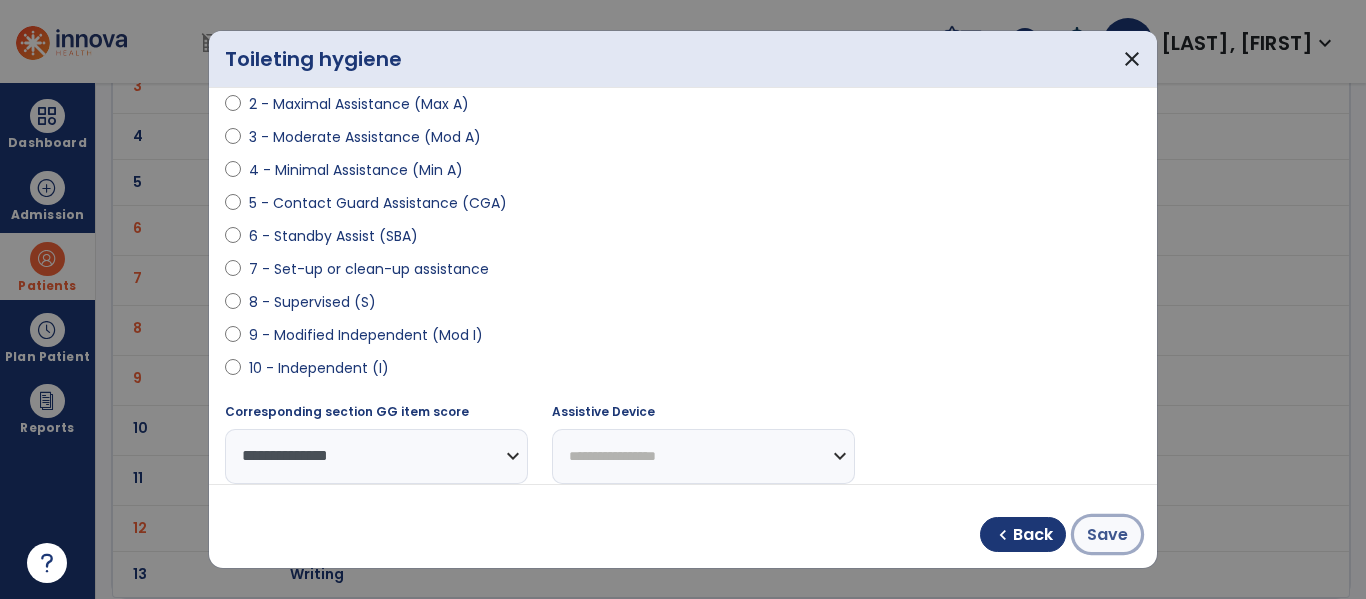 click on "Save" at bounding box center (1107, 535) 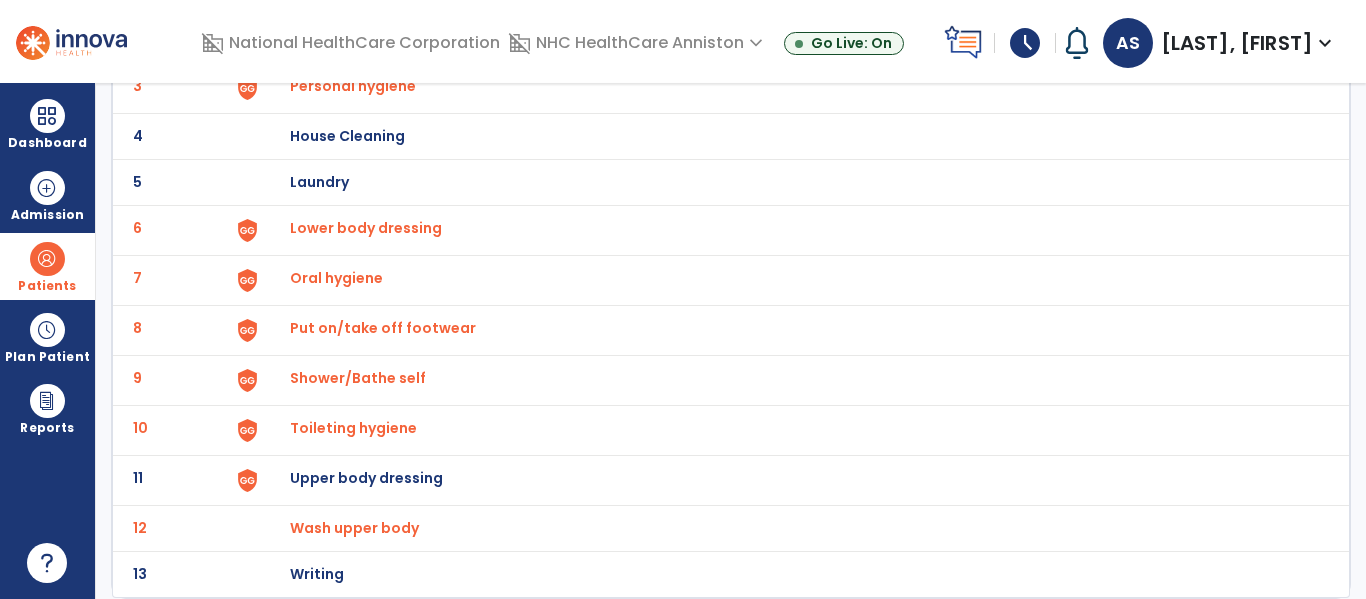 click on "Upper body dressing" at bounding box center [403, -10] 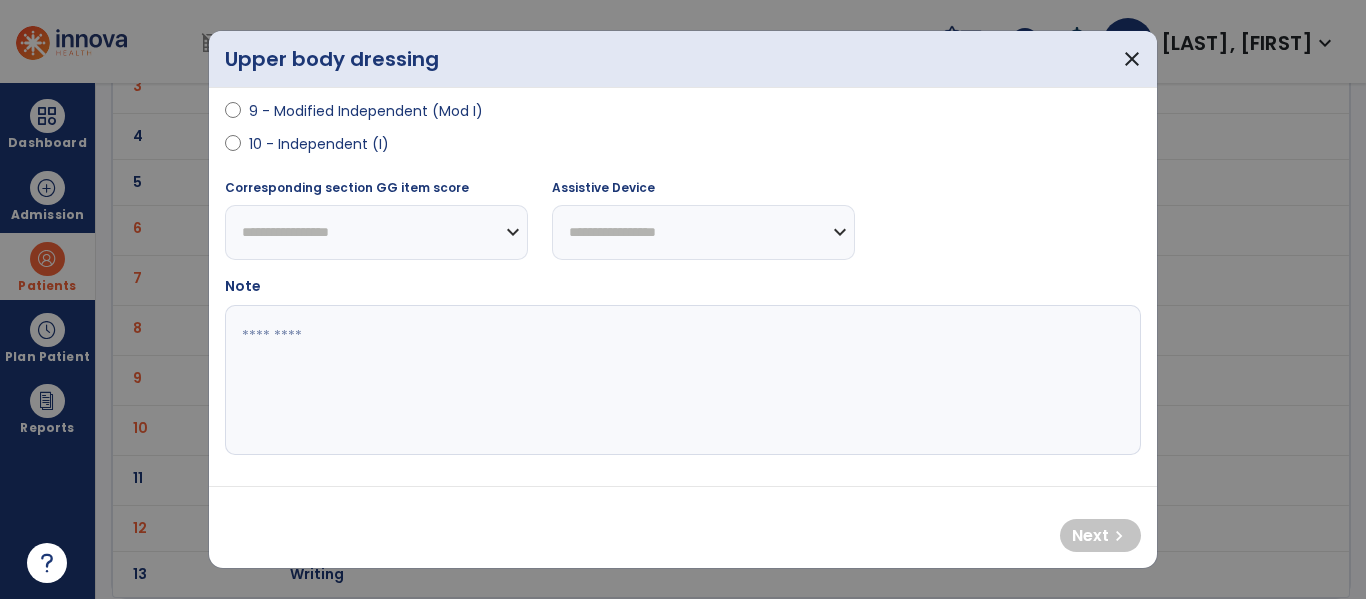scroll, scrollTop: 492, scrollLeft: 0, axis: vertical 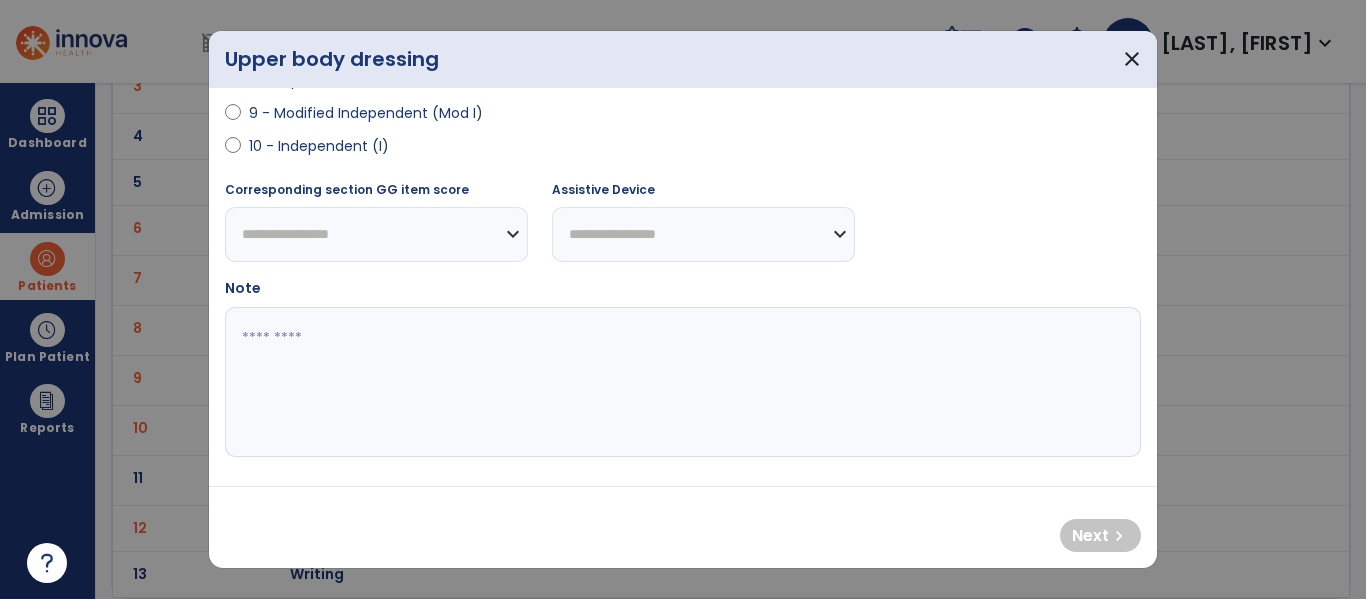 click on "10 - Independent (I)" at bounding box center [319, 146] 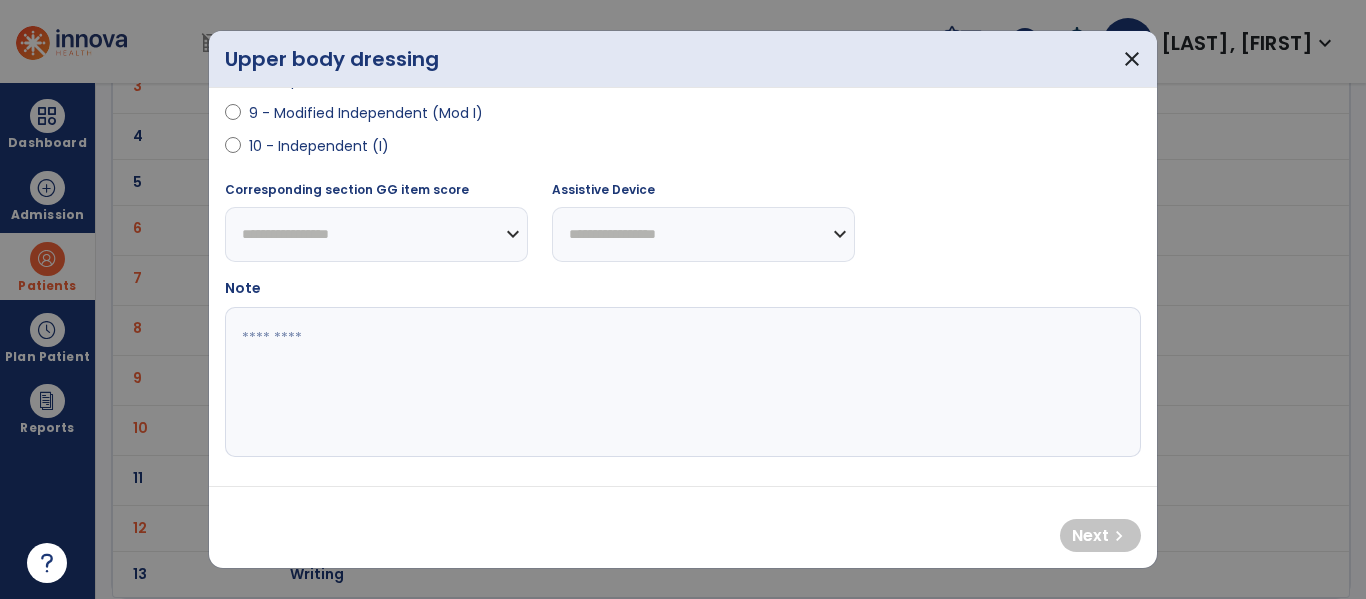 select on "**********" 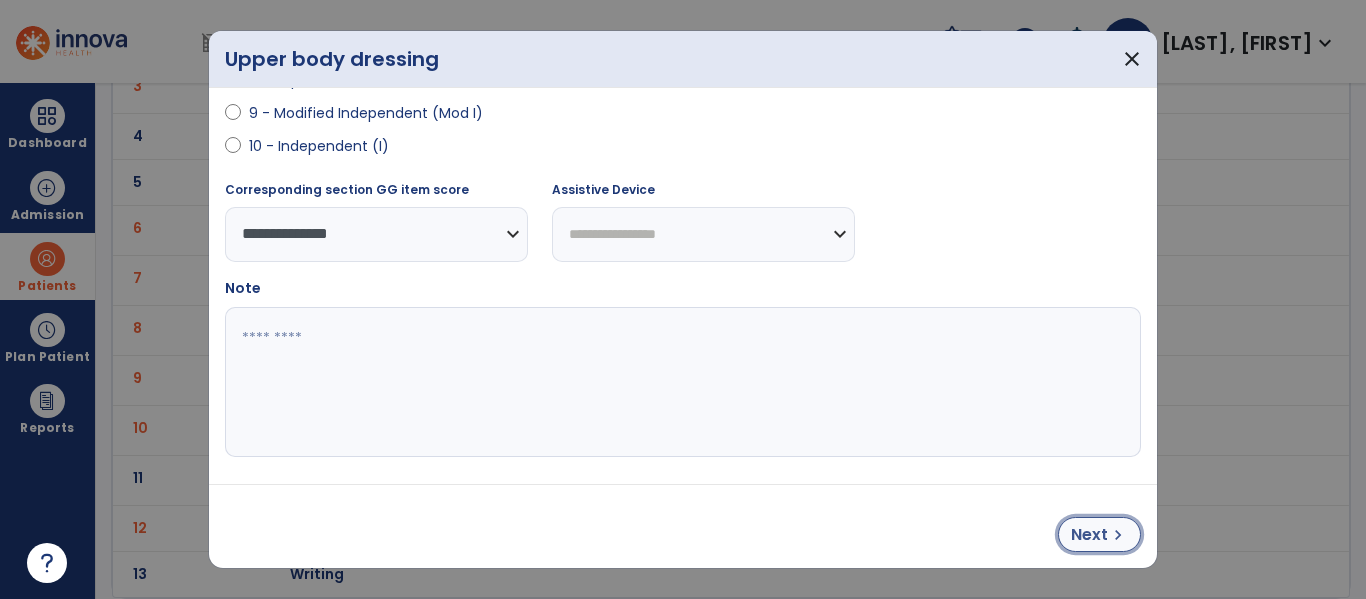 click on "Next  chevron_right" at bounding box center [1099, 534] 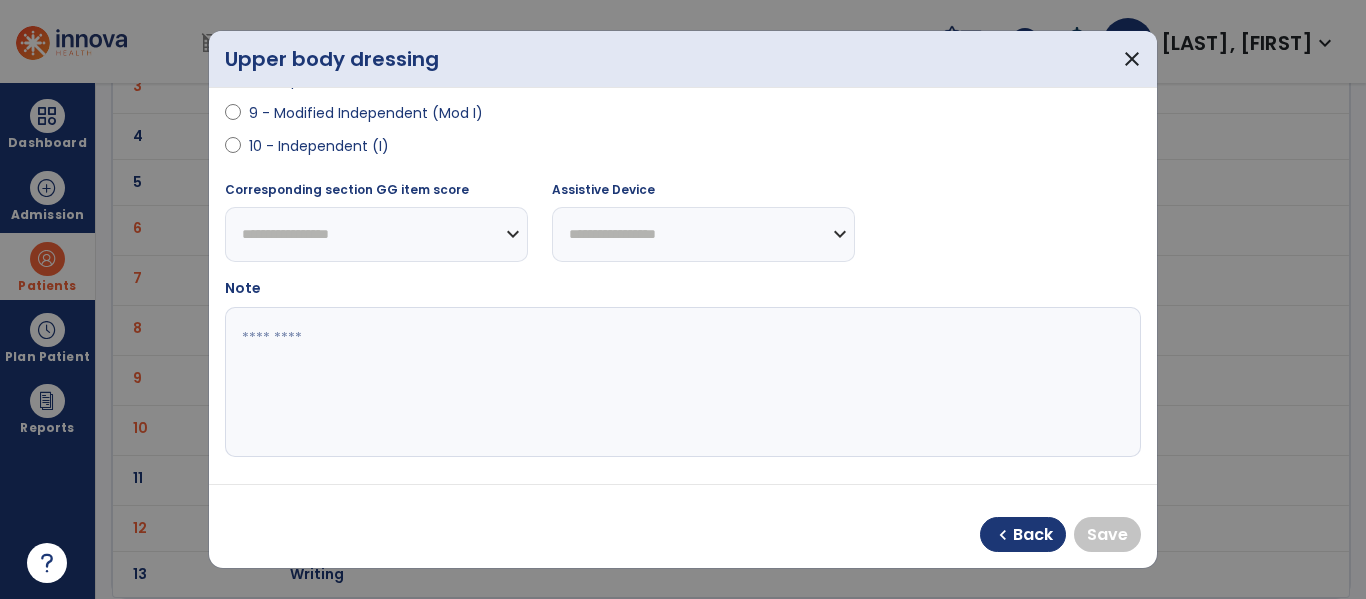 click on "10 - Independent (I)" at bounding box center [319, 146] 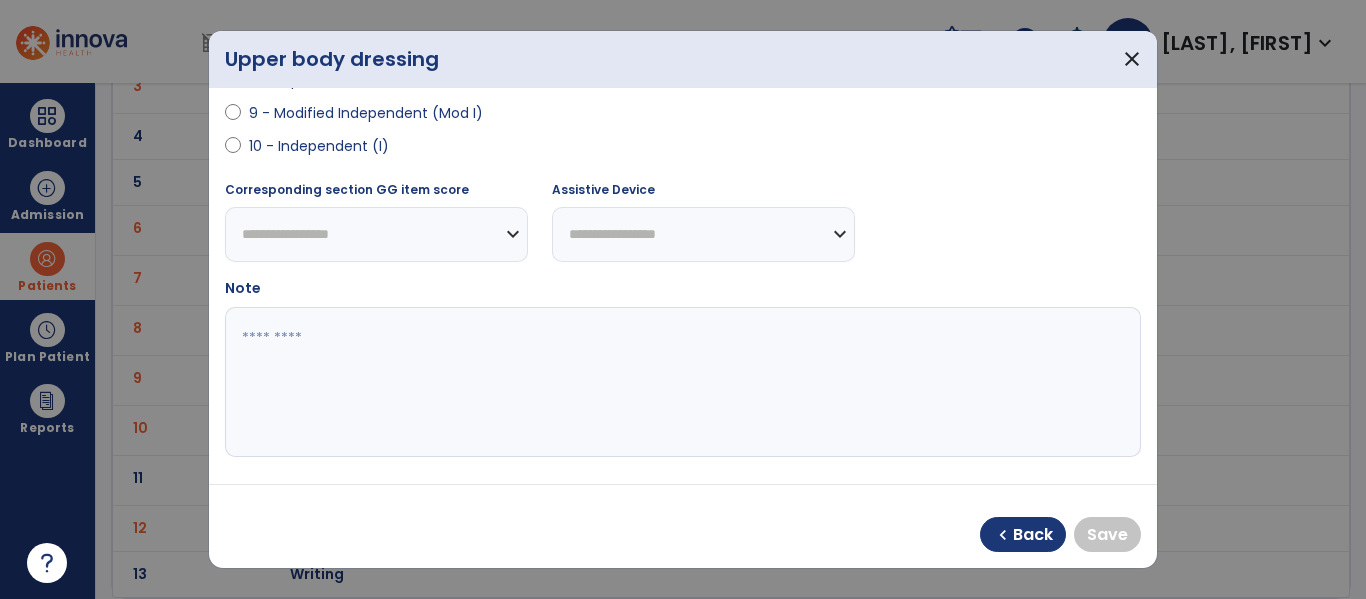 select on "**********" 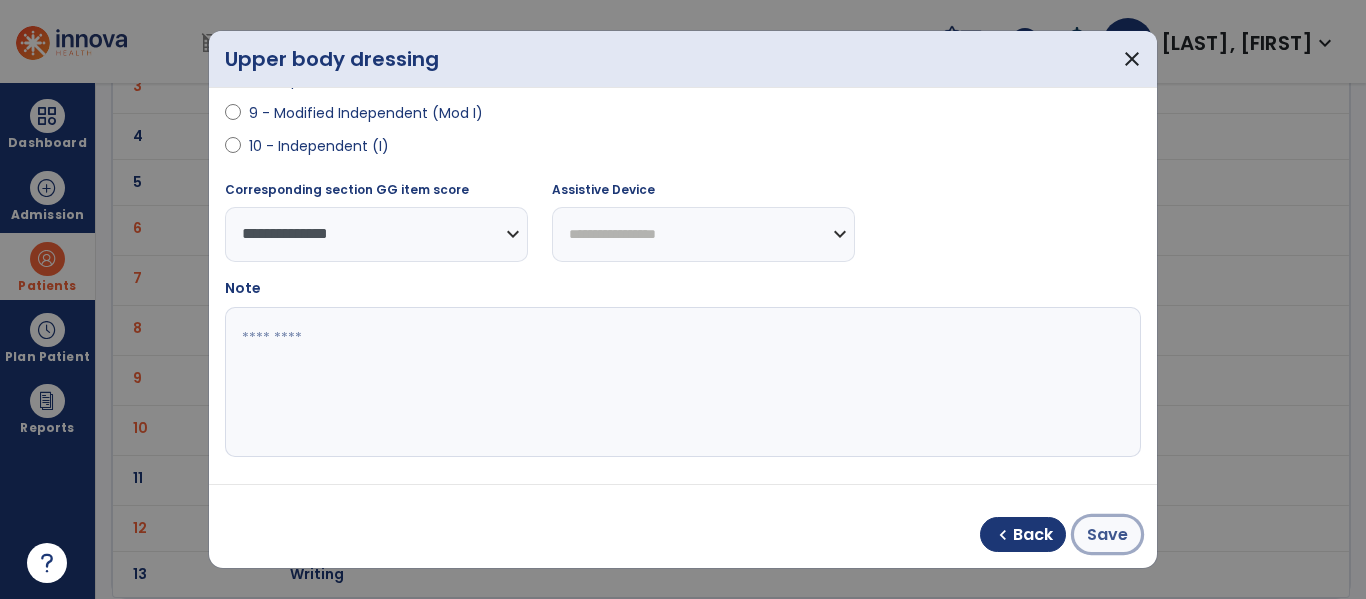click on "Save" at bounding box center (1107, 535) 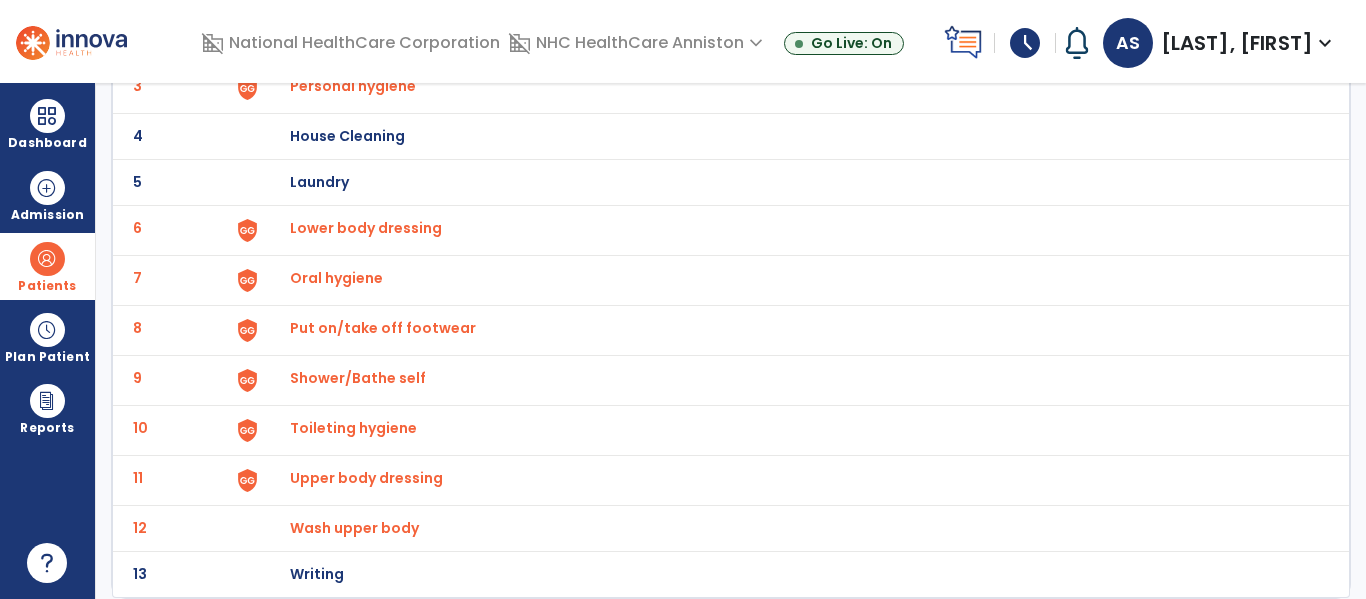 click on "Toileting hygiene" at bounding box center [313, 36] 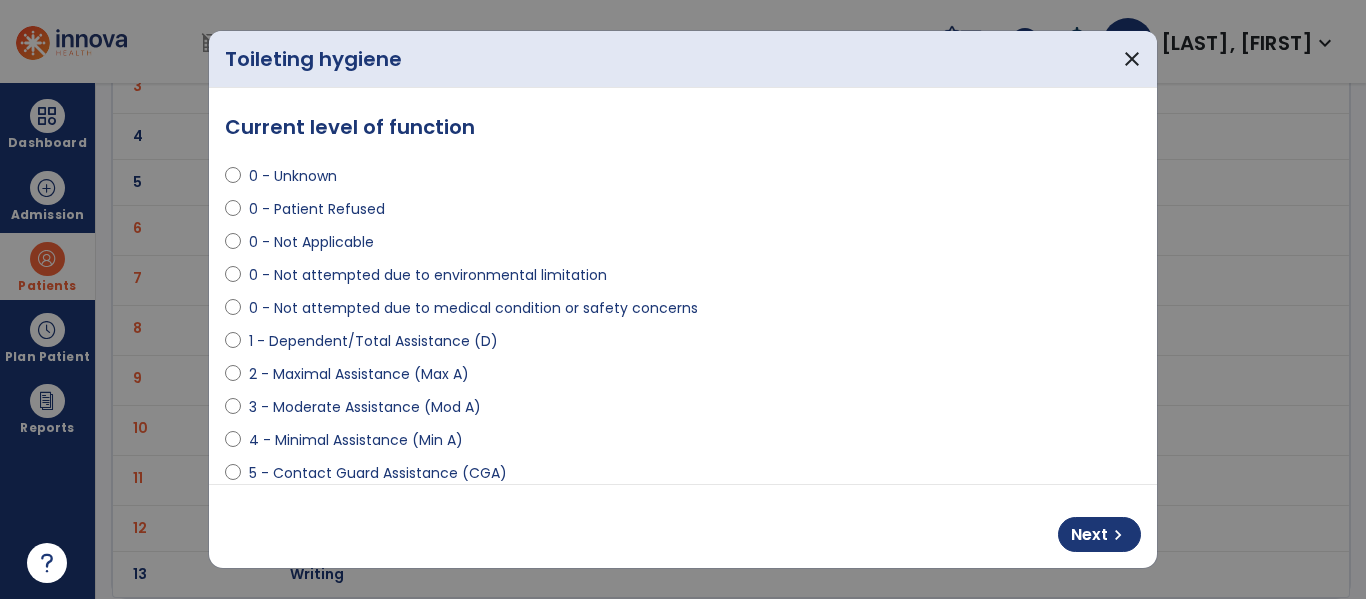 click on "3 - Moderate Assistance (Mod A)" at bounding box center [365, 407] 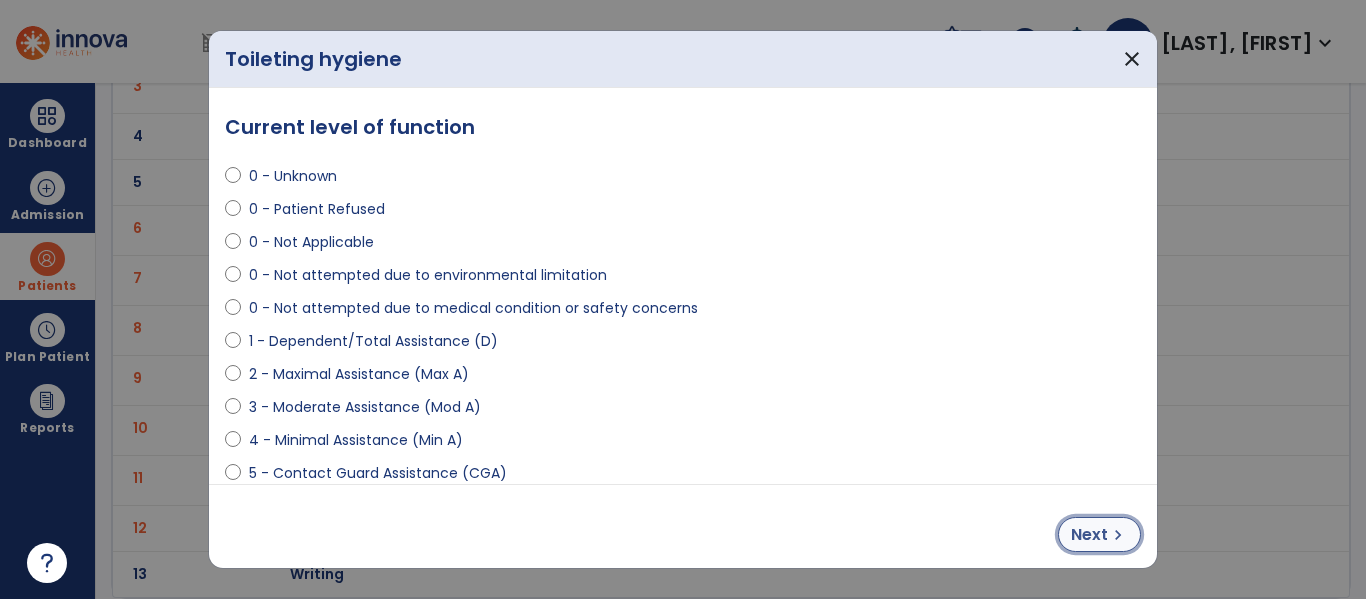 click on "Next  chevron_right" at bounding box center [1099, 534] 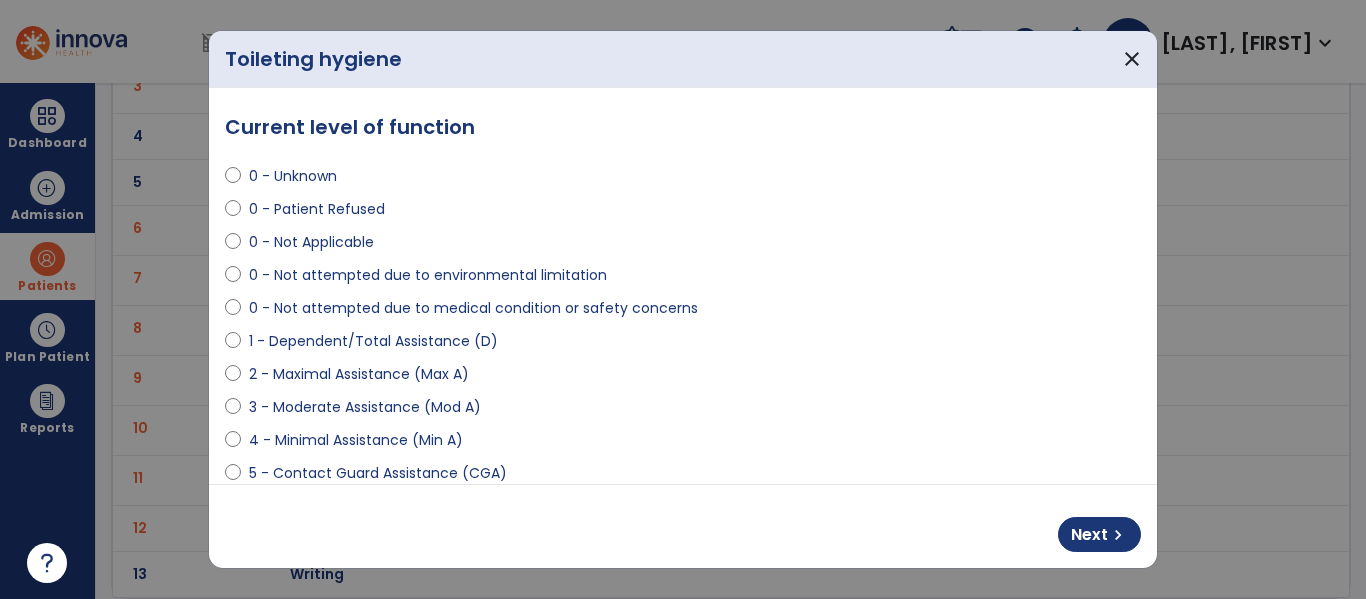 select on "**********" 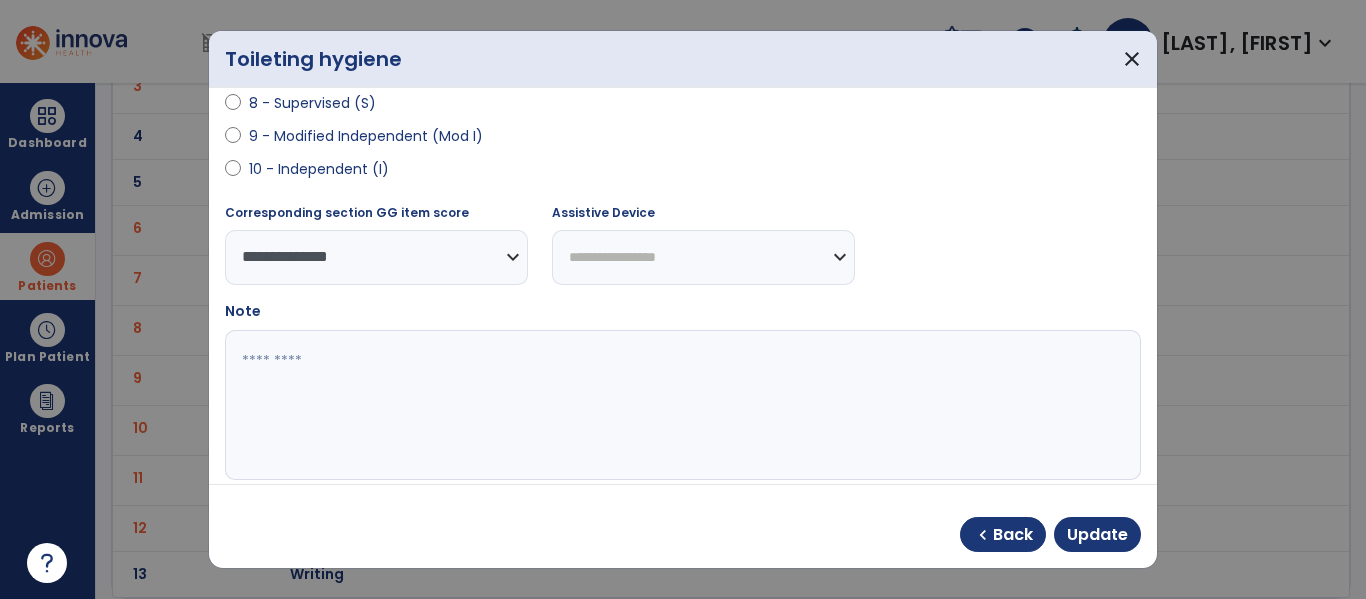 scroll, scrollTop: 496, scrollLeft: 0, axis: vertical 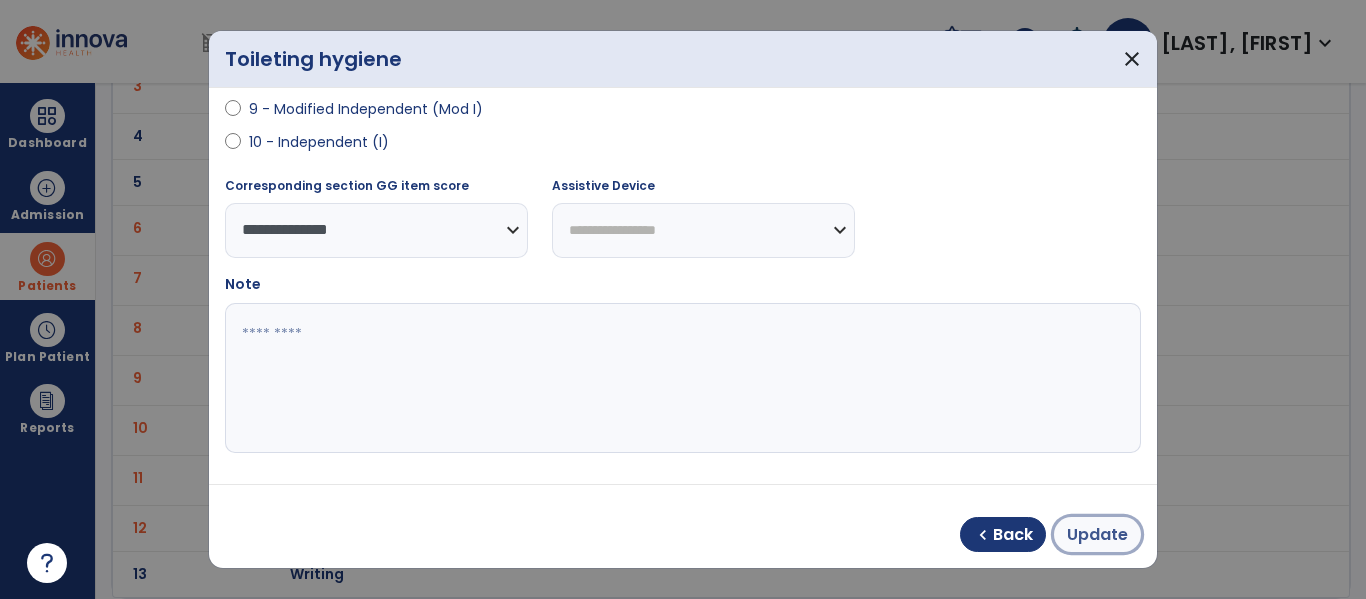 click on "Update" at bounding box center (1097, 535) 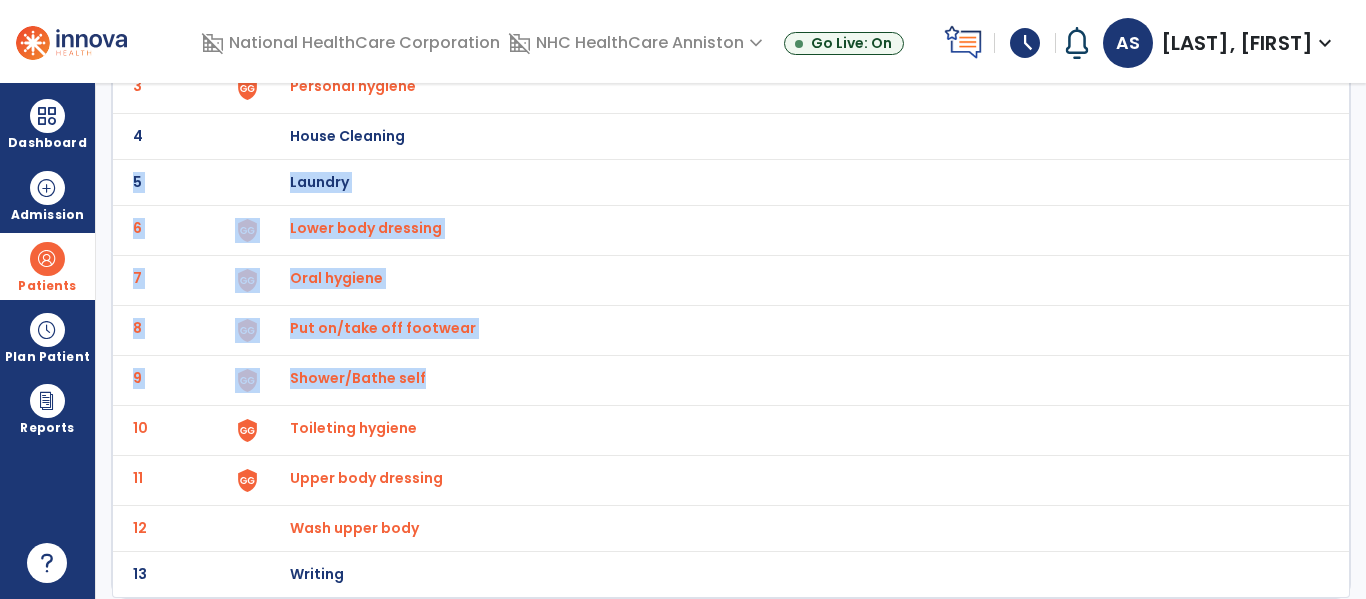 drag, startPoint x: 1360, startPoint y: 371, endPoint x: 1350, endPoint y: 144, distance: 227.22015 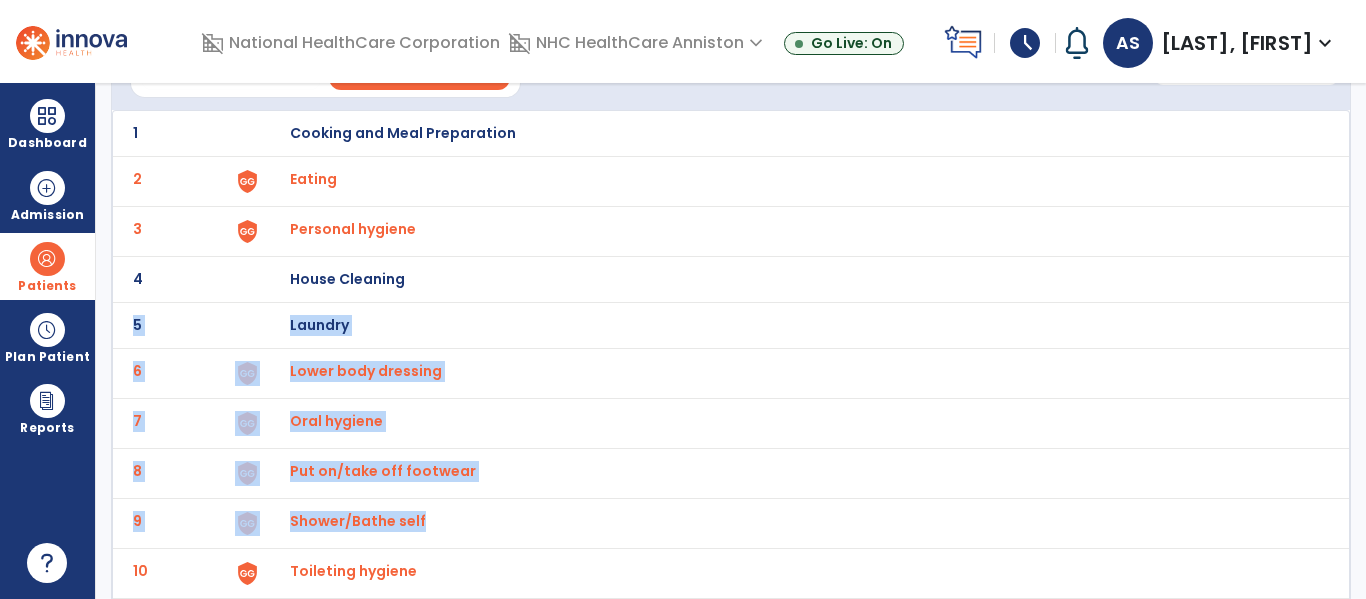scroll, scrollTop: 0, scrollLeft: 0, axis: both 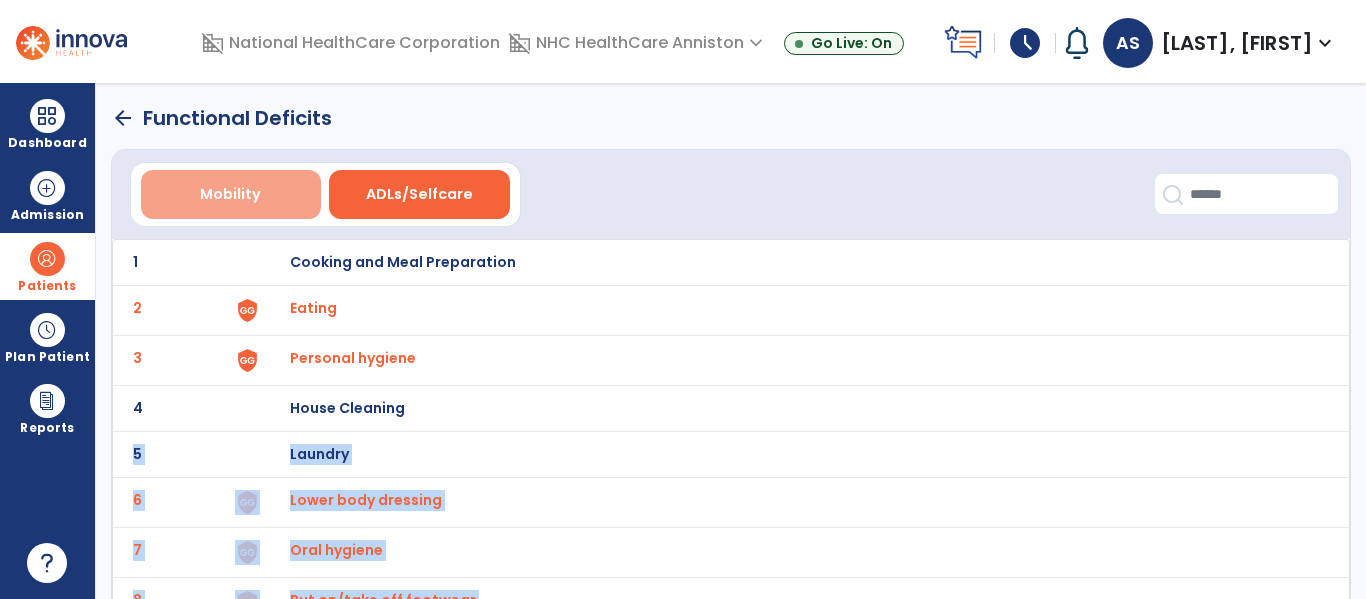 click on "Mobility" at bounding box center (231, 194) 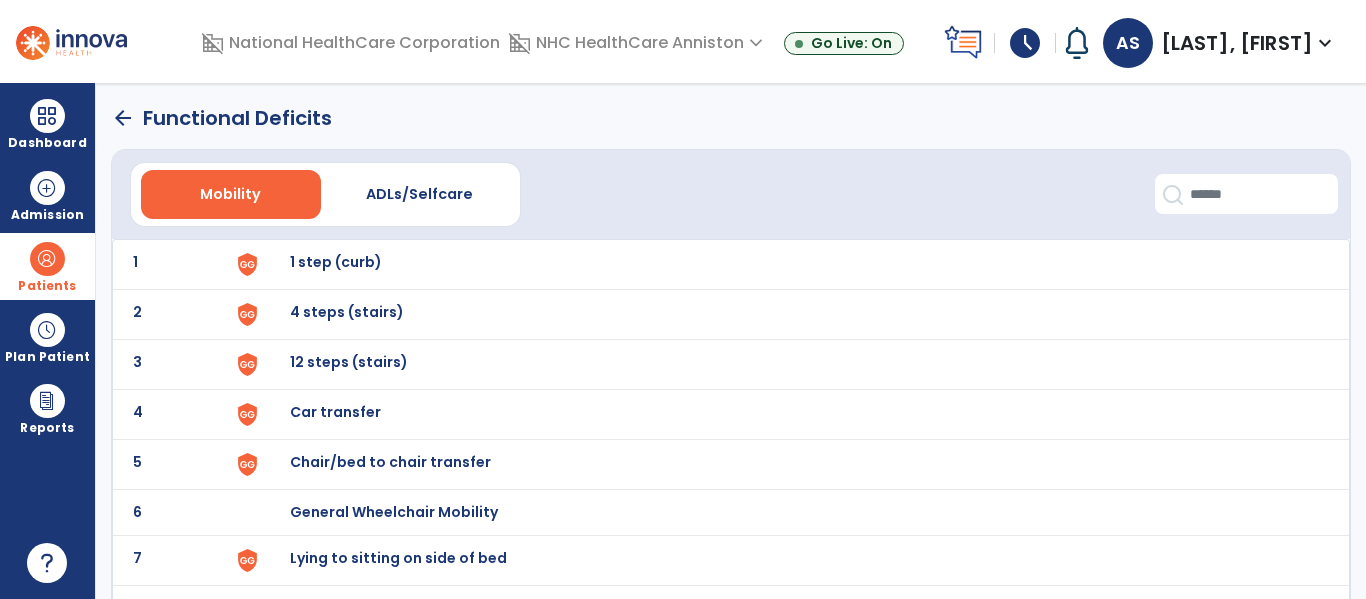 type 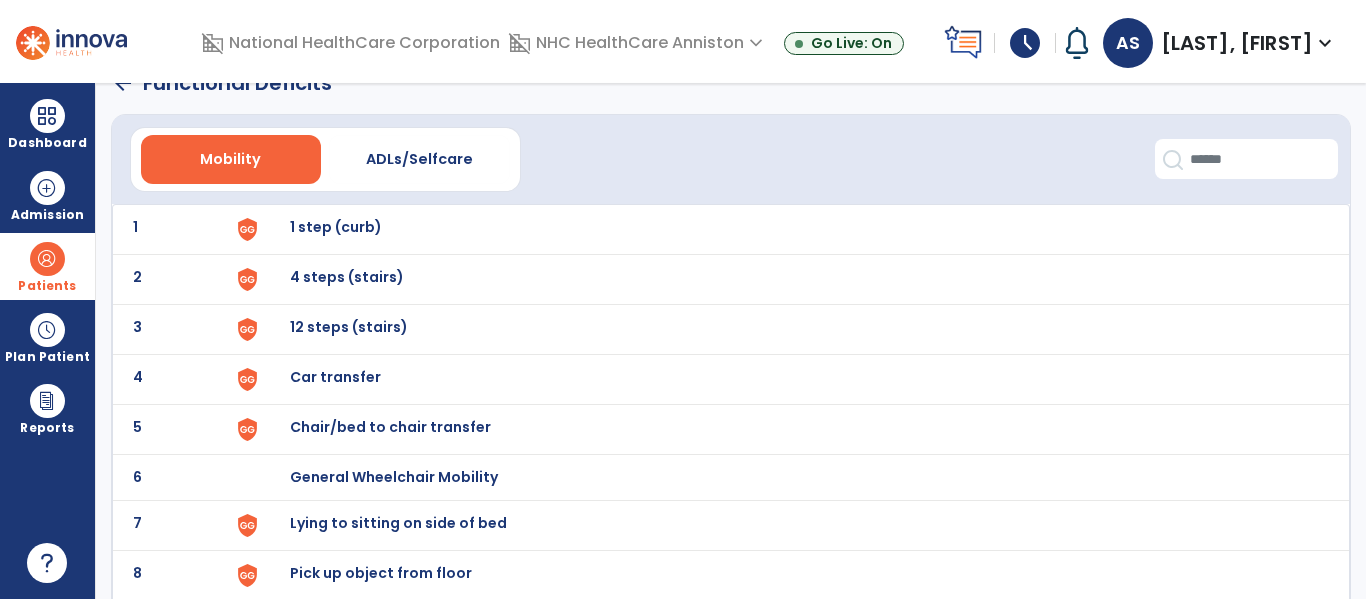 scroll, scrollTop: 40, scrollLeft: 0, axis: vertical 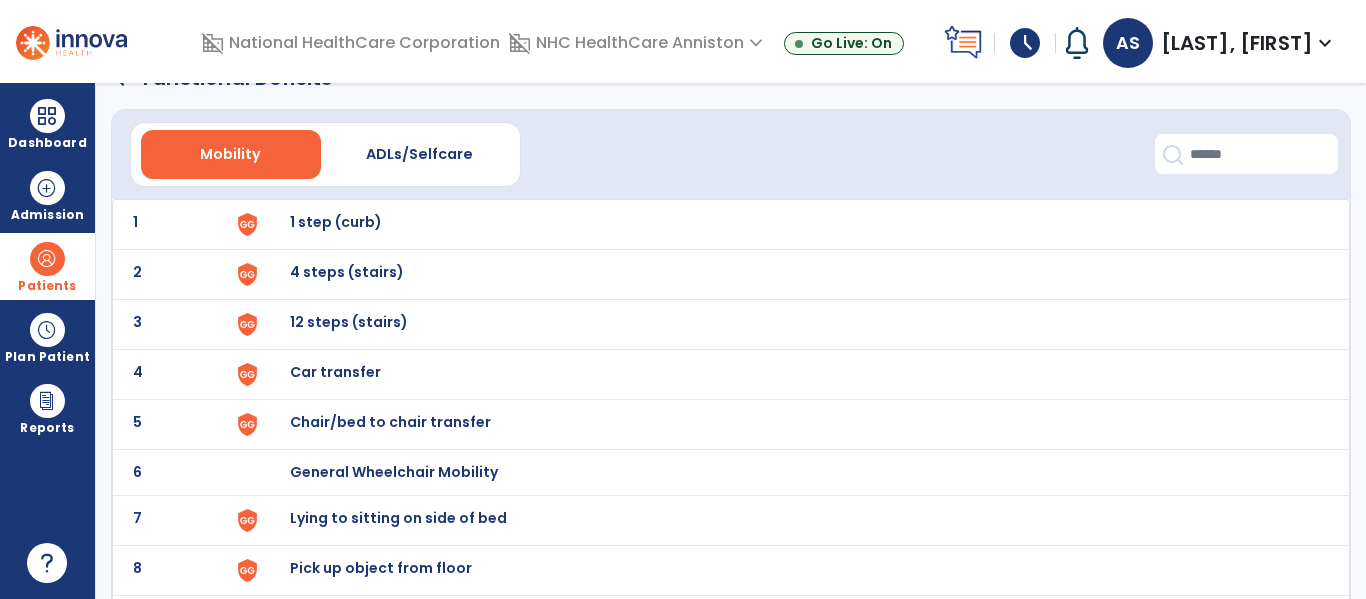 click on "Lying to sitting on side of bed" at bounding box center (789, 224) 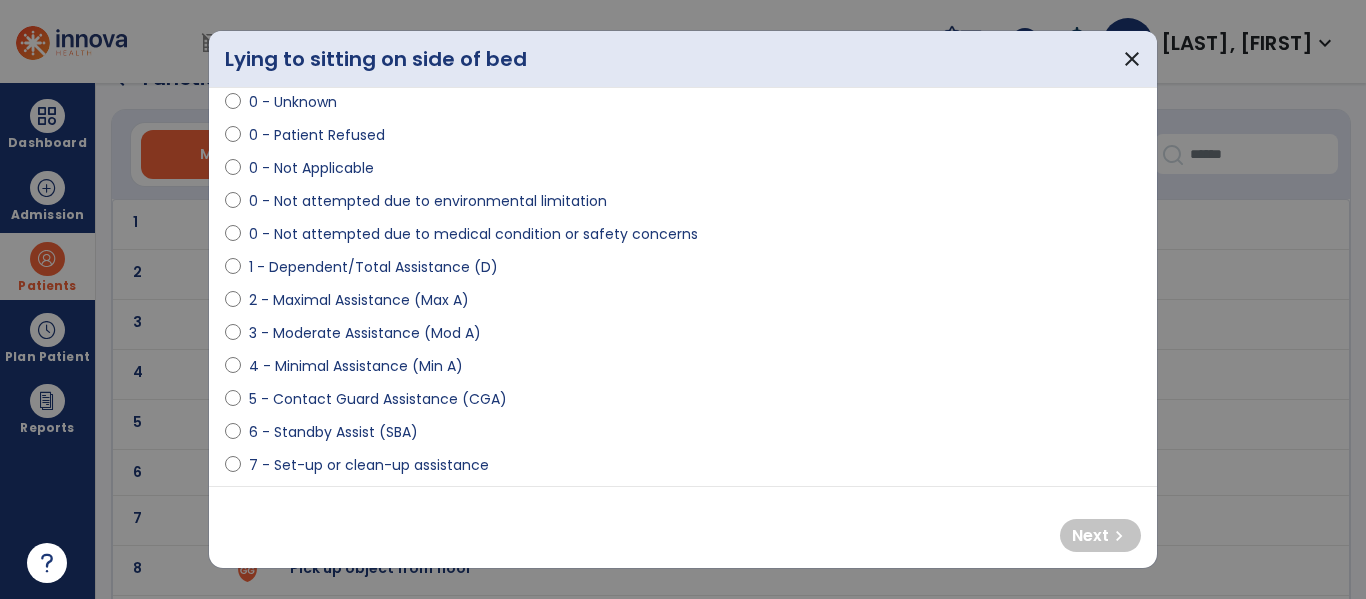 scroll, scrollTop: 70, scrollLeft: 0, axis: vertical 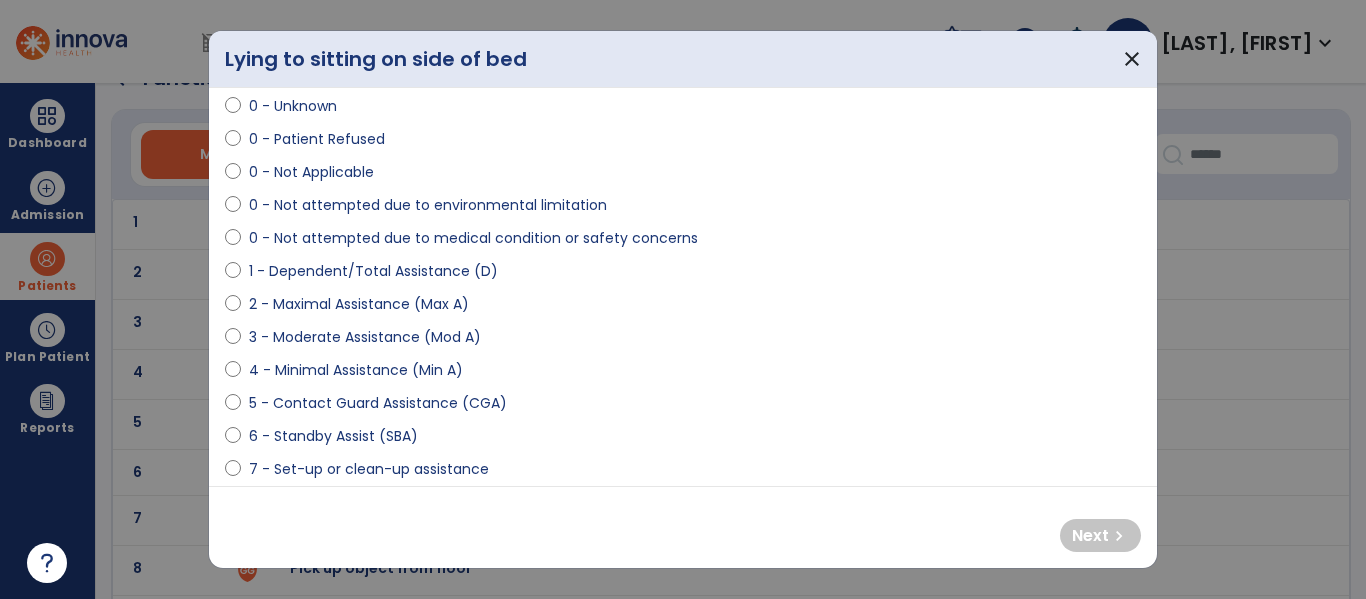 click on "6 - Standby Assist (SBA)" at bounding box center [333, 436] 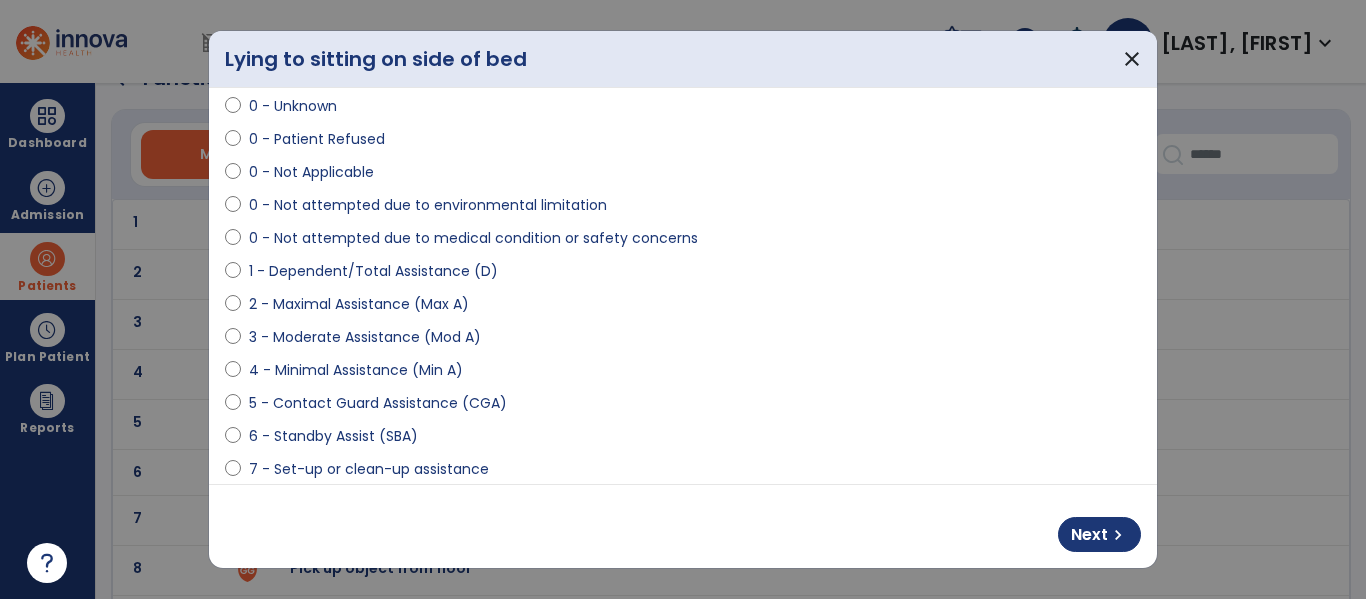 click on "5 - Contact Guard Assistance (CGA)" at bounding box center (378, 403) 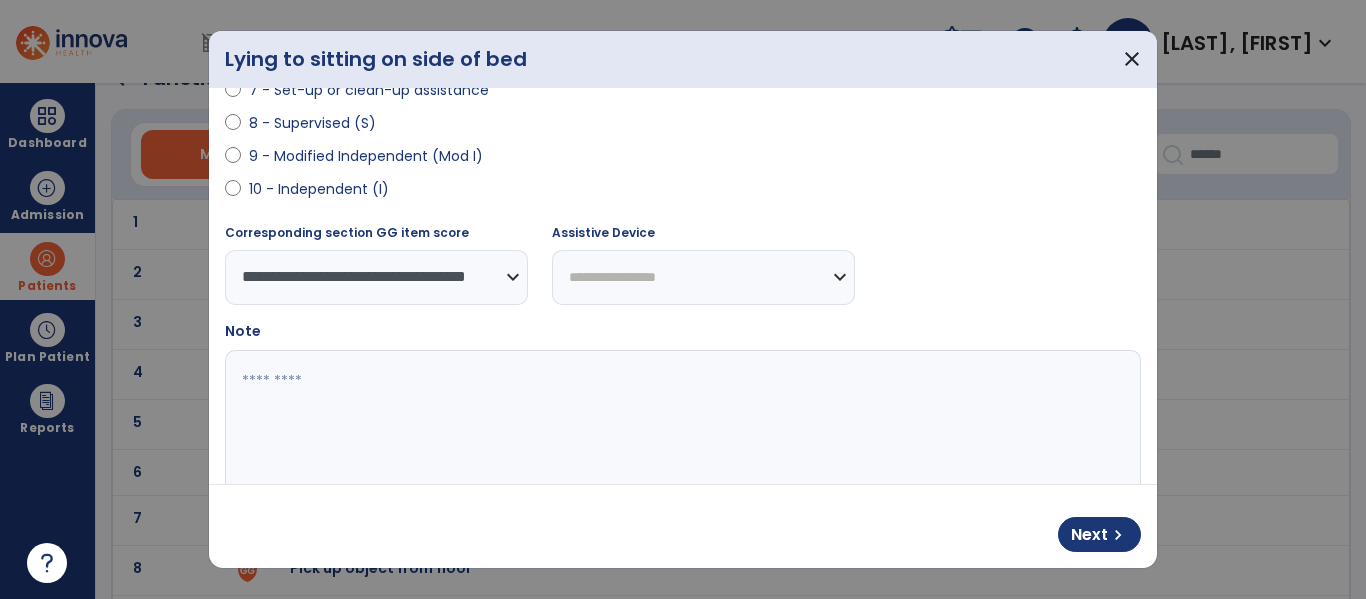 scroll, scrollTop: 496, scrollLeft: 0, axis: vertical 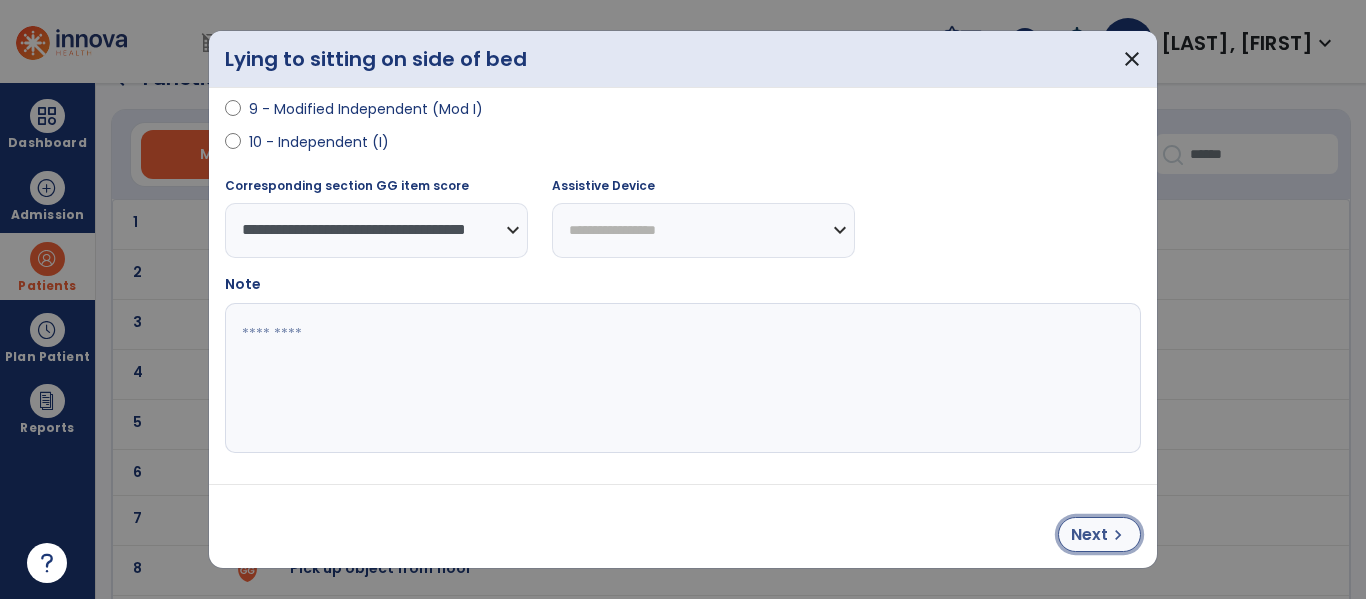 click on "Next  chevron_right" at bounding box center [1099, 534] 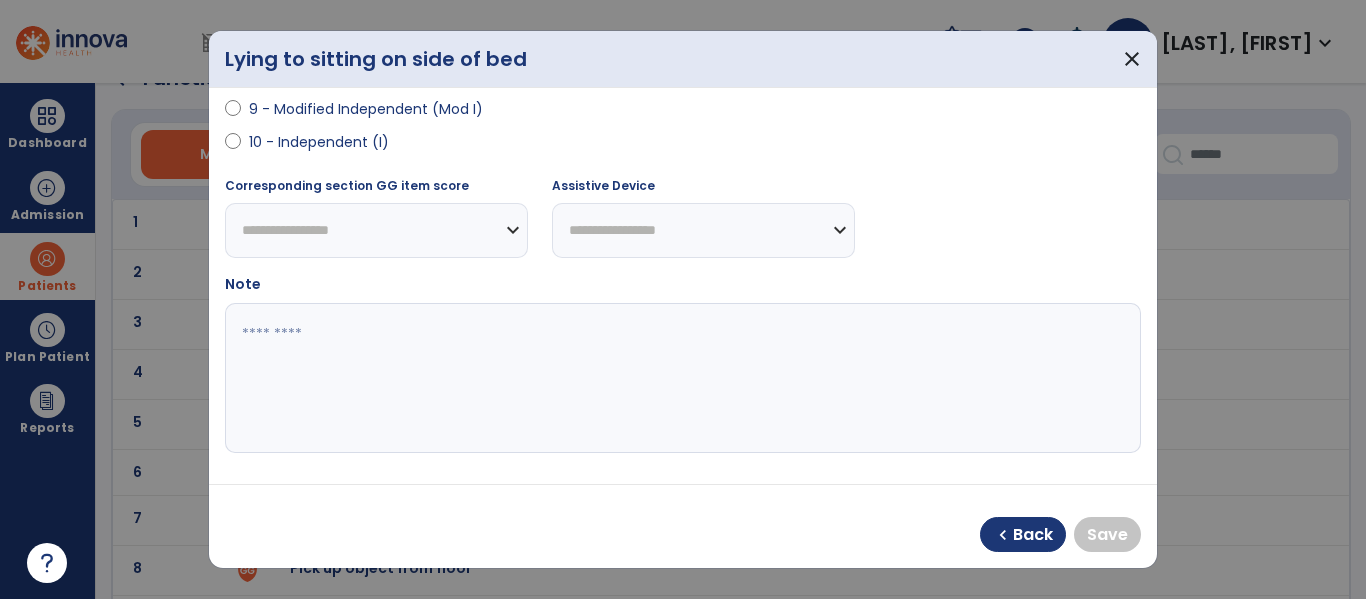 click on "10 - Independent (I)" at bounding box center [319, 142] 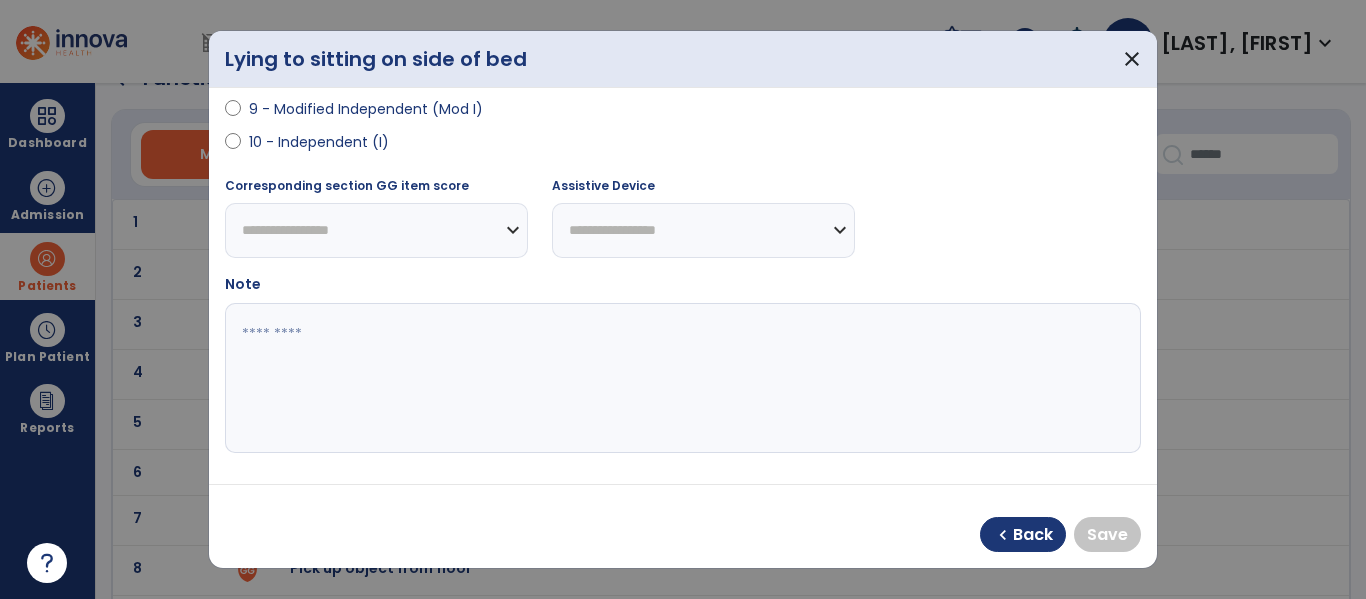 select on "**********" 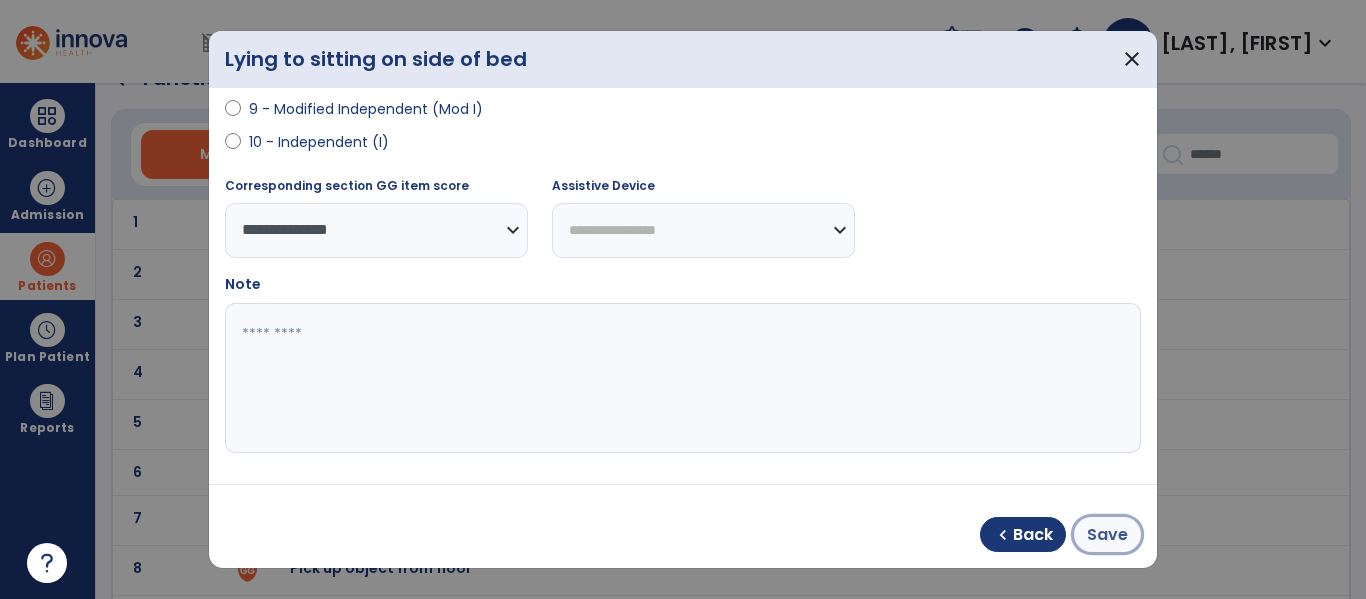 click on "Save" at bounding box center (1107, 535) 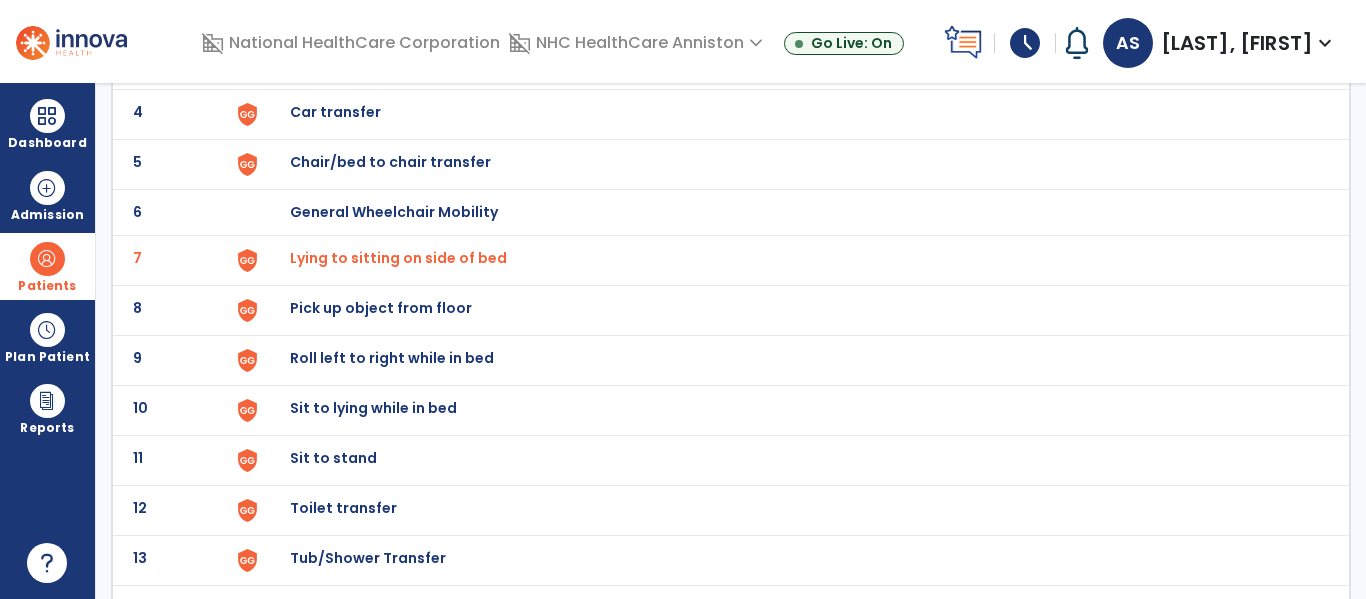 scroll, scrollTop: 295, scrollLeft: 0, axis: vertical 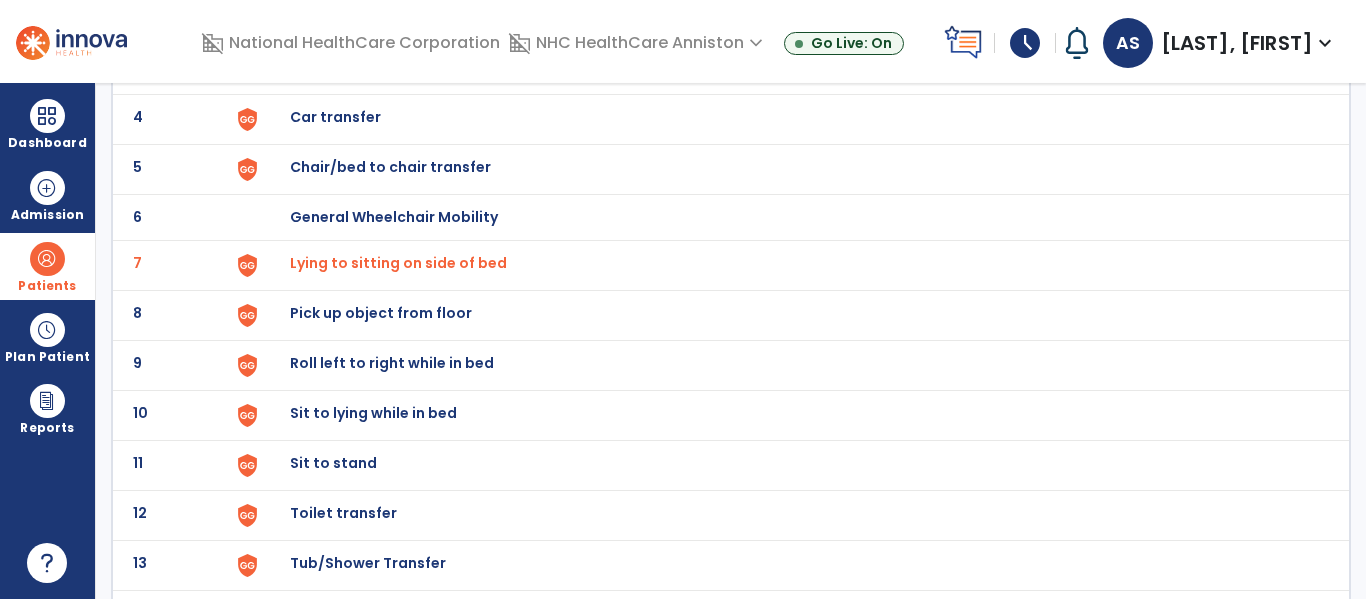 click on "Roll left to right while in bed" at bounding box center (336, -33) 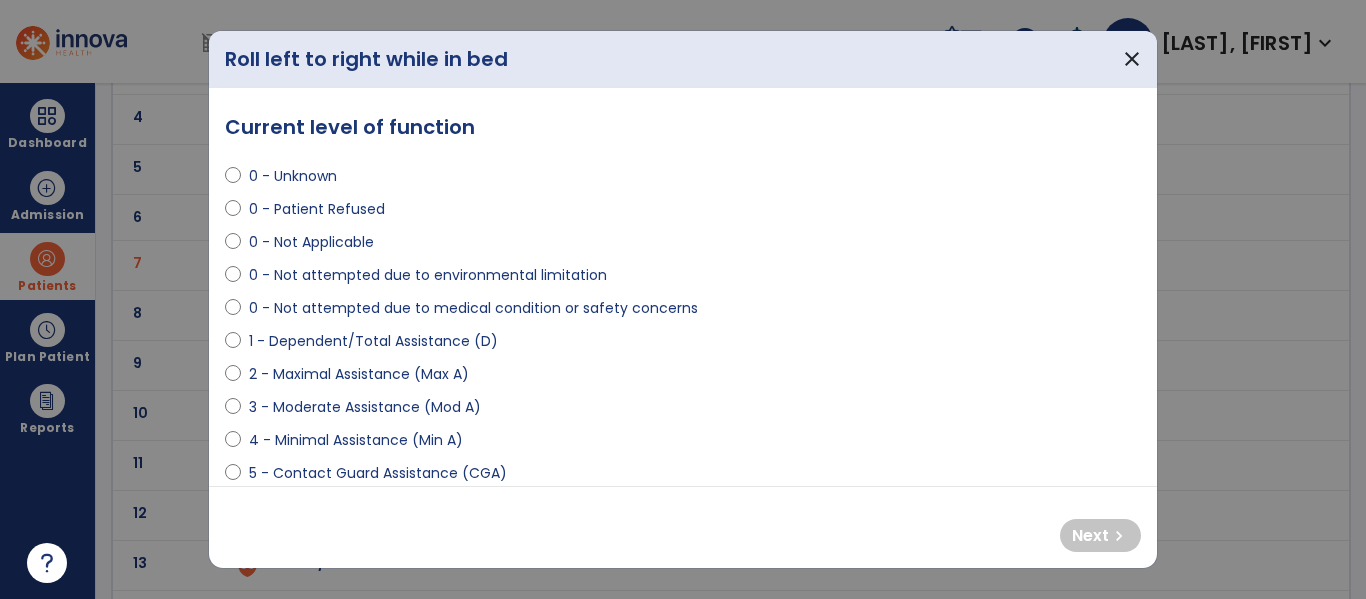 scroll, scrollTop: 77, scrollLeft: 0, axis: vertical 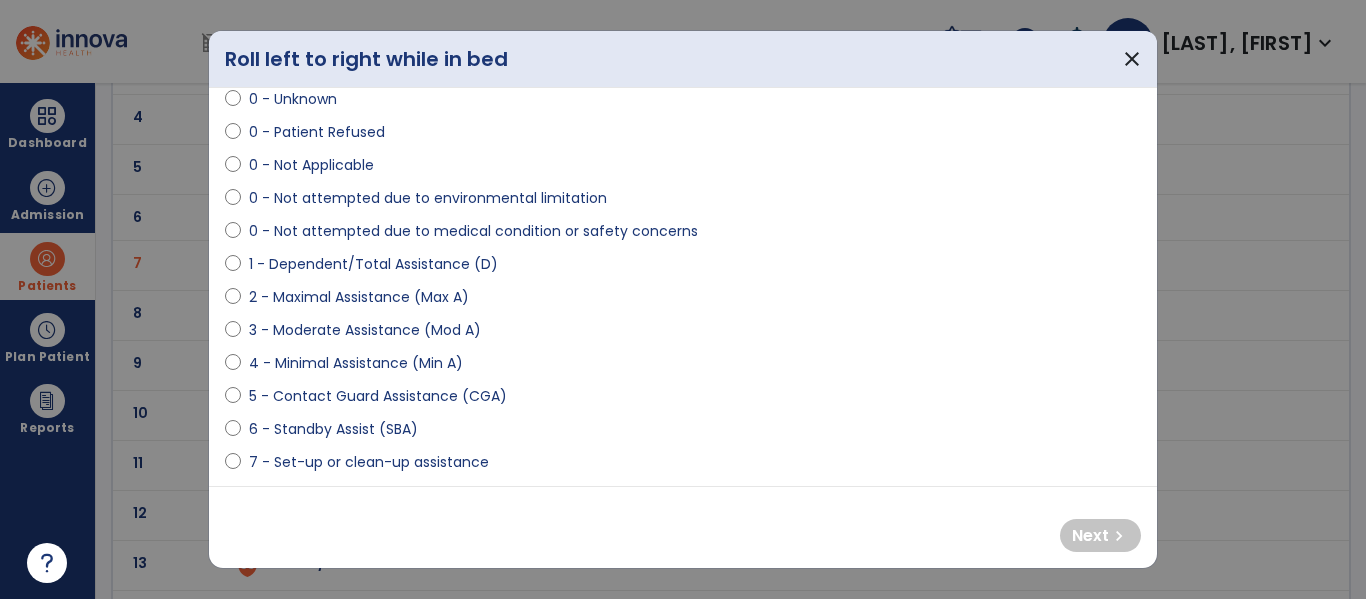 click on "5 - Contact Guard Assistance (CGA)" at bounding box center [378, 396] 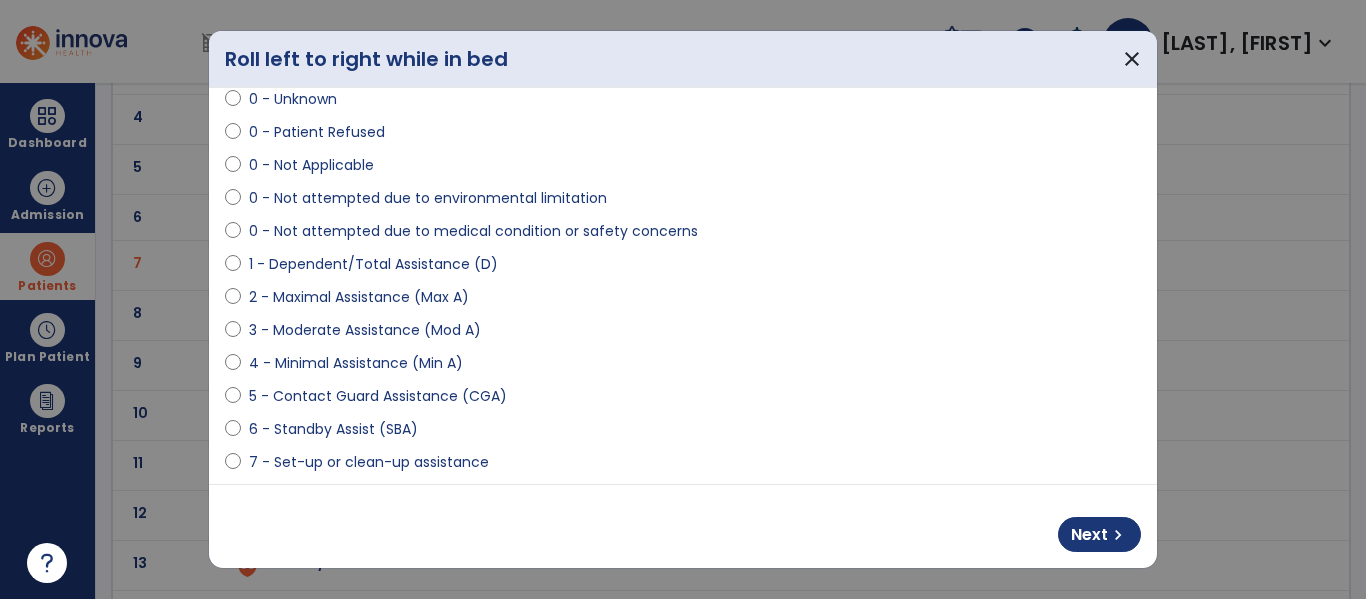 click on "4 - Minimal Assistance (Min A)" at bounding box center (356, 363) 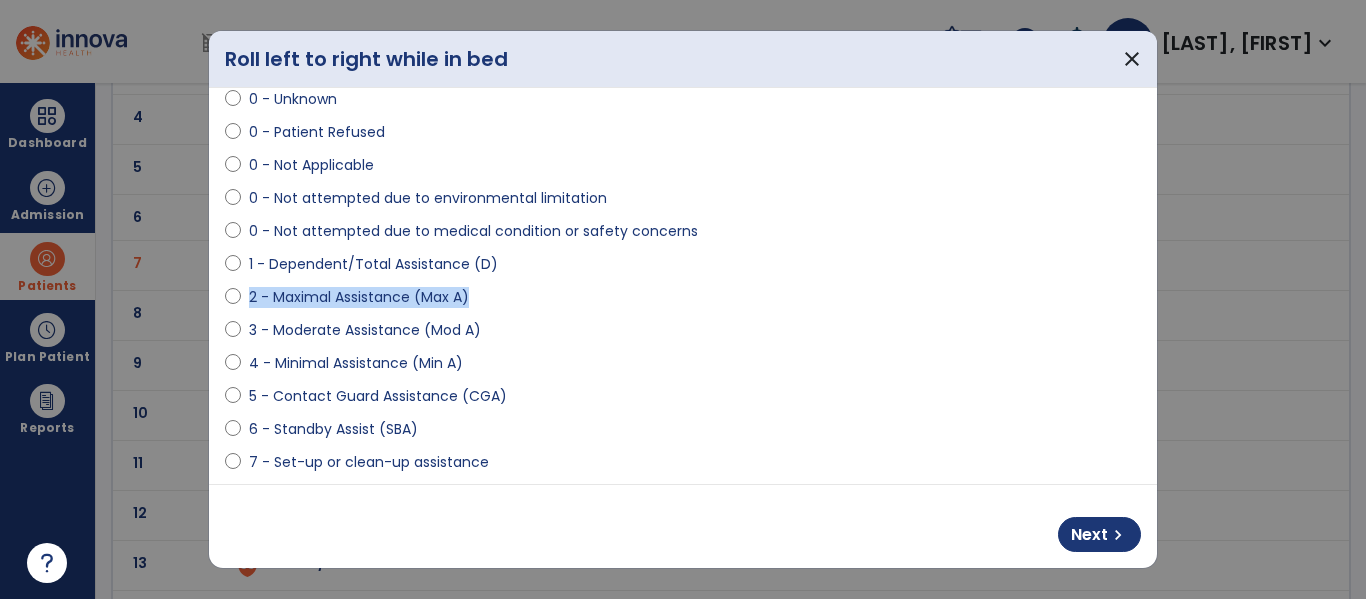 drag, startPoint x: 1150, startPoint y: 279, endPoint x: 1148, endPoint y: 309, distance: 30.066593 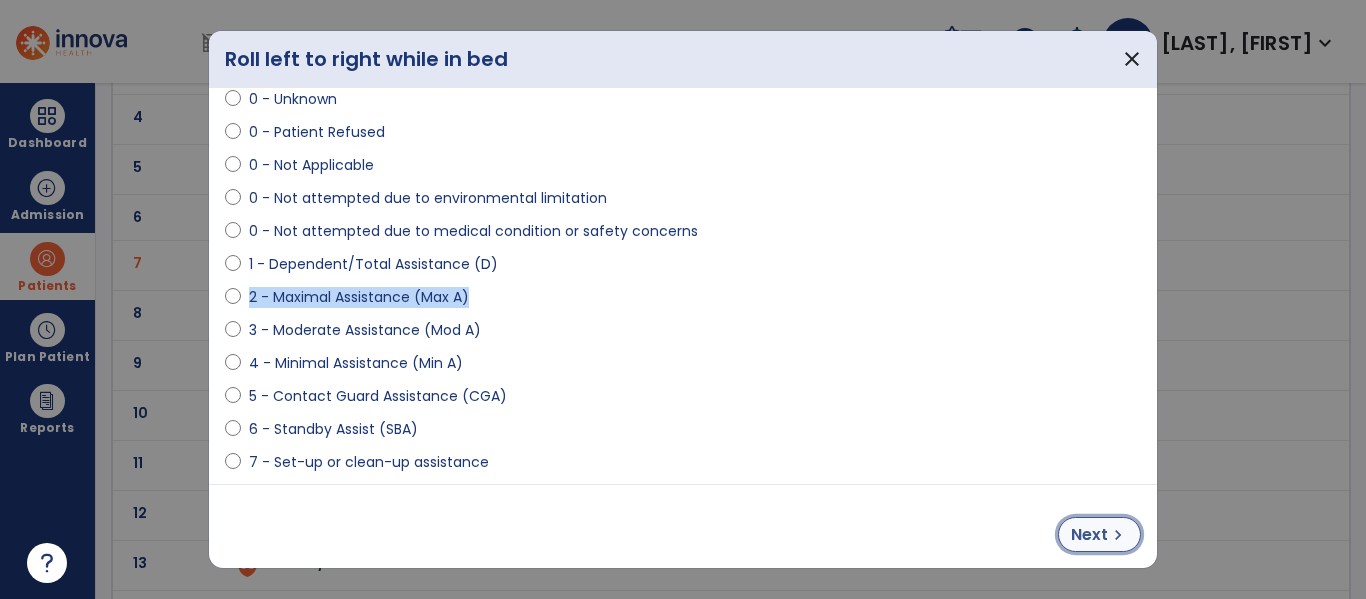 click on "Next" at bounding box center (1089, 535) 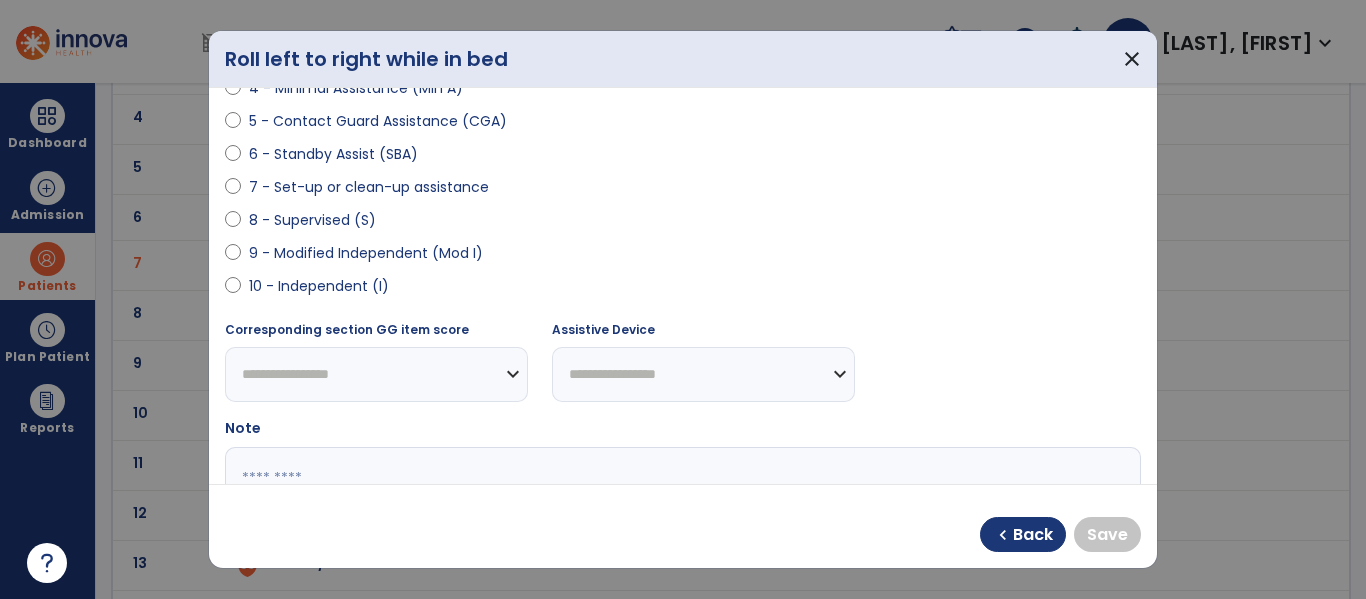 scroll, scrollTop: 349, scrollLeft: 0, axis: vertical 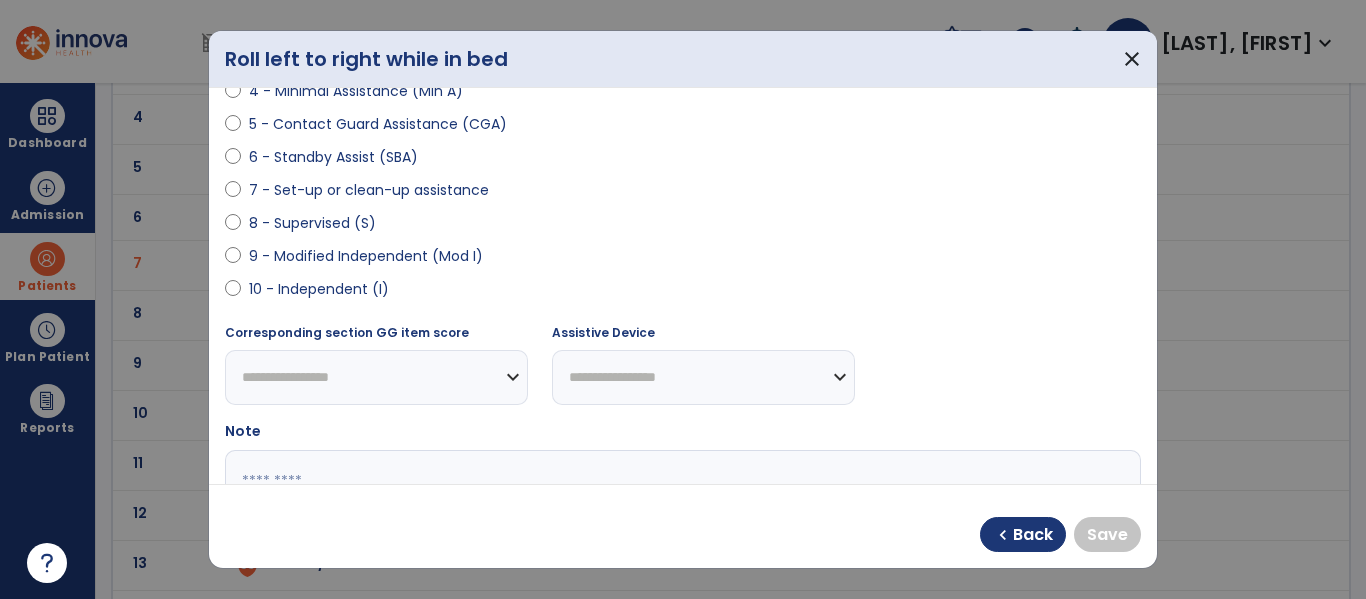 click on "9 - Modified Independent (Mod I)" at bounding box center (683, 260) 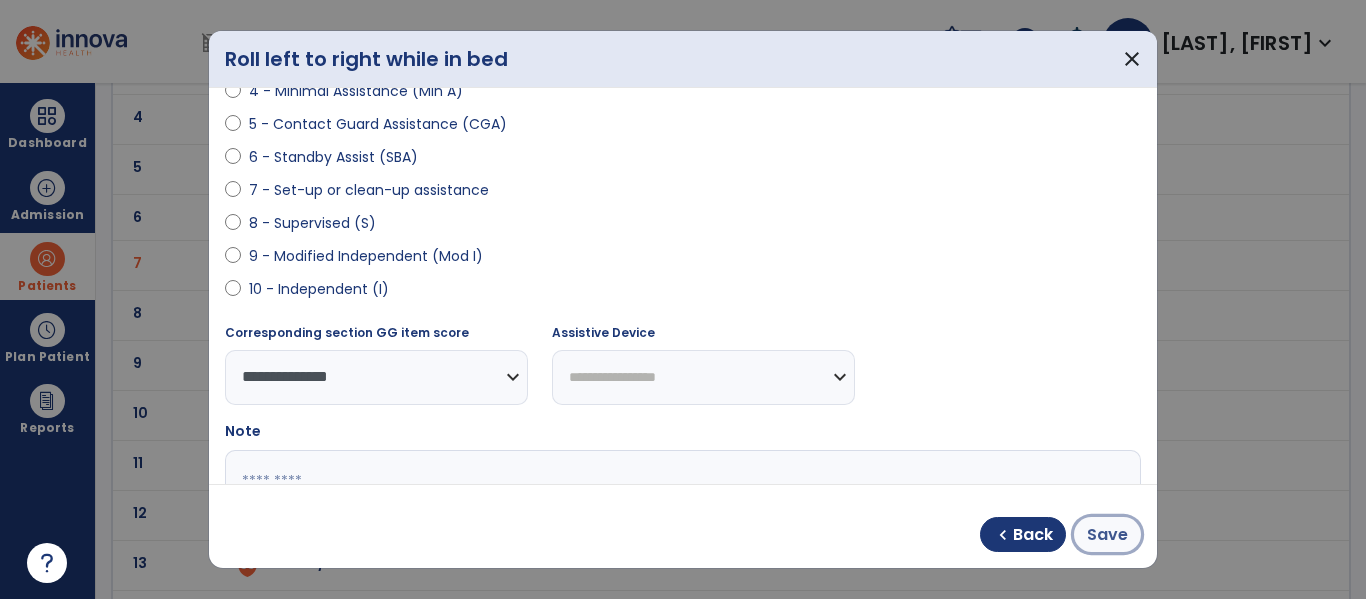 click on "Save" at bounding box center [1107, 535] 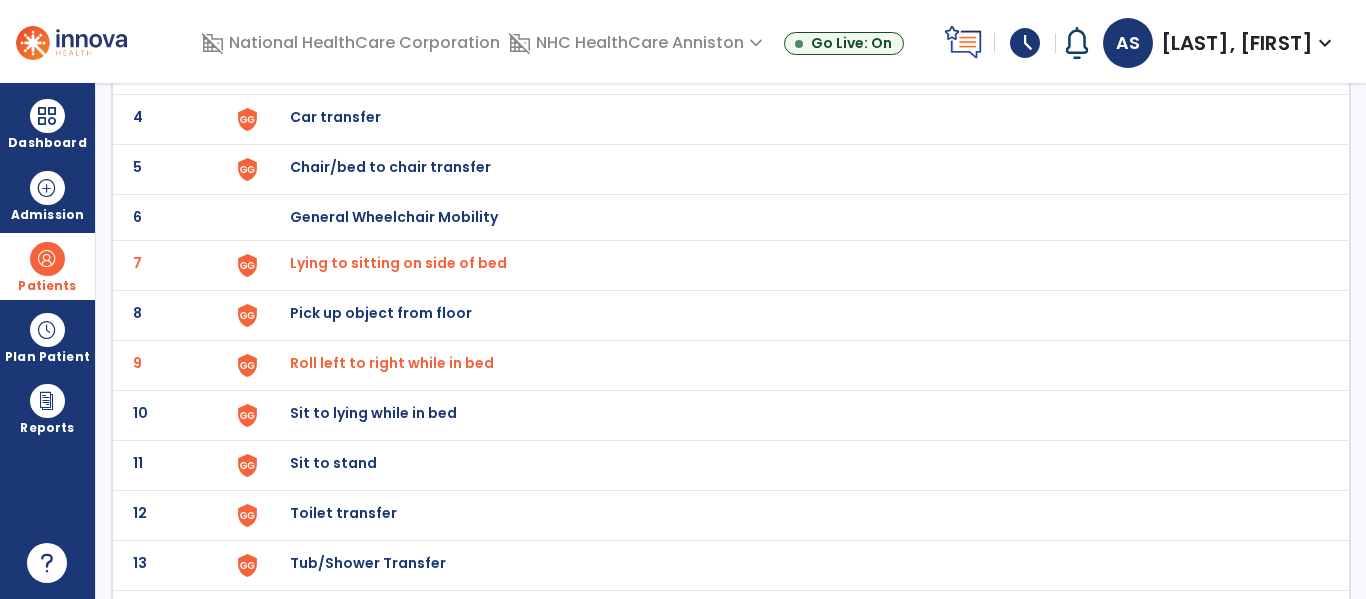 click on "Sit to lying while in bed" at bounding box center (336, -33) 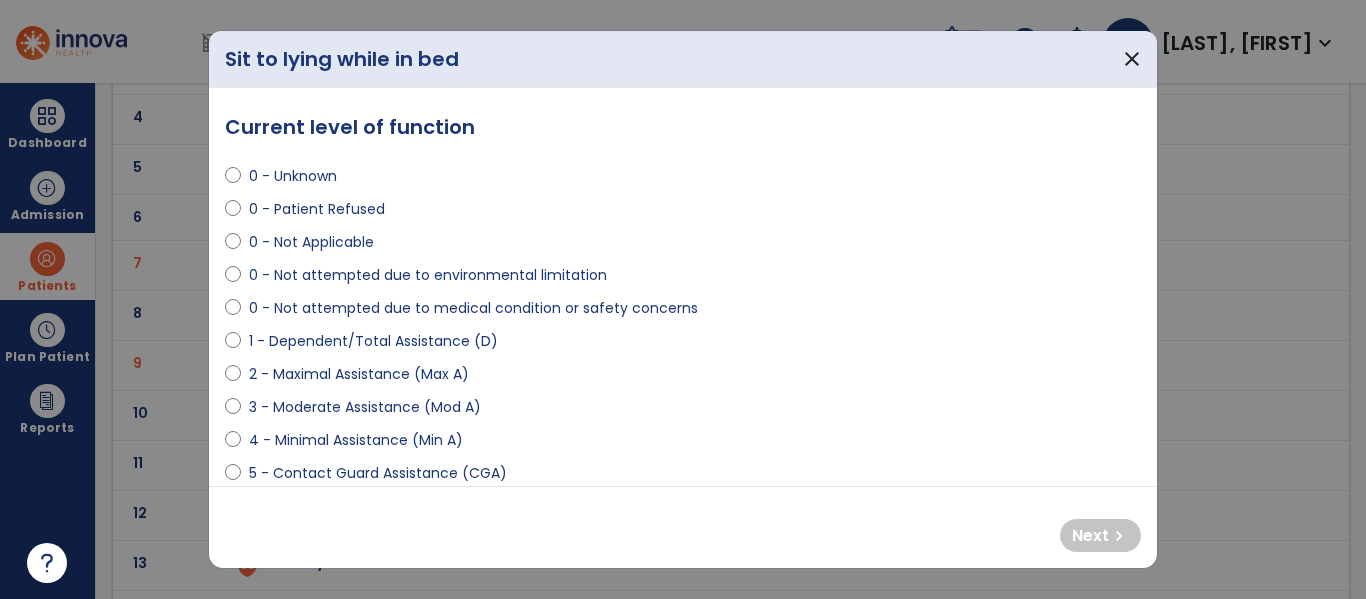 click on "3 - Moderate Assistance (Mod A)" at bounding box center [365, 407] 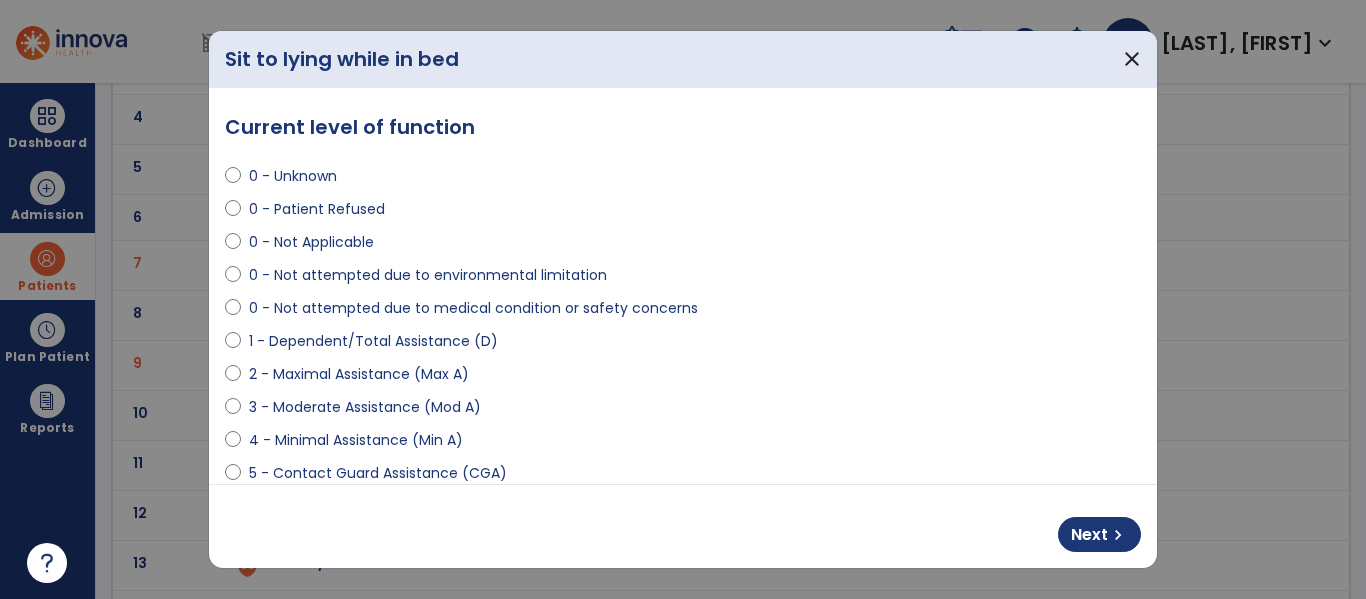 click on "4 - Minimal Assistance (Min A)" at bounding box center (356, 440) 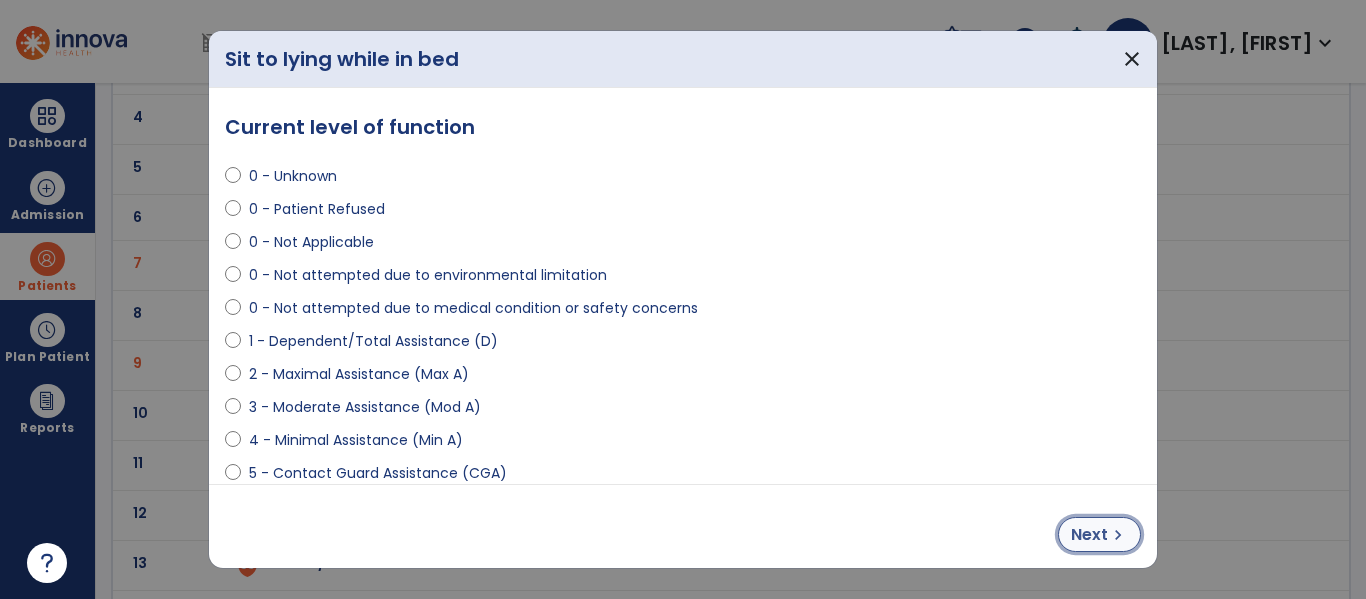 click on "Next  chevron_right" at bounding box center (1099, 534) 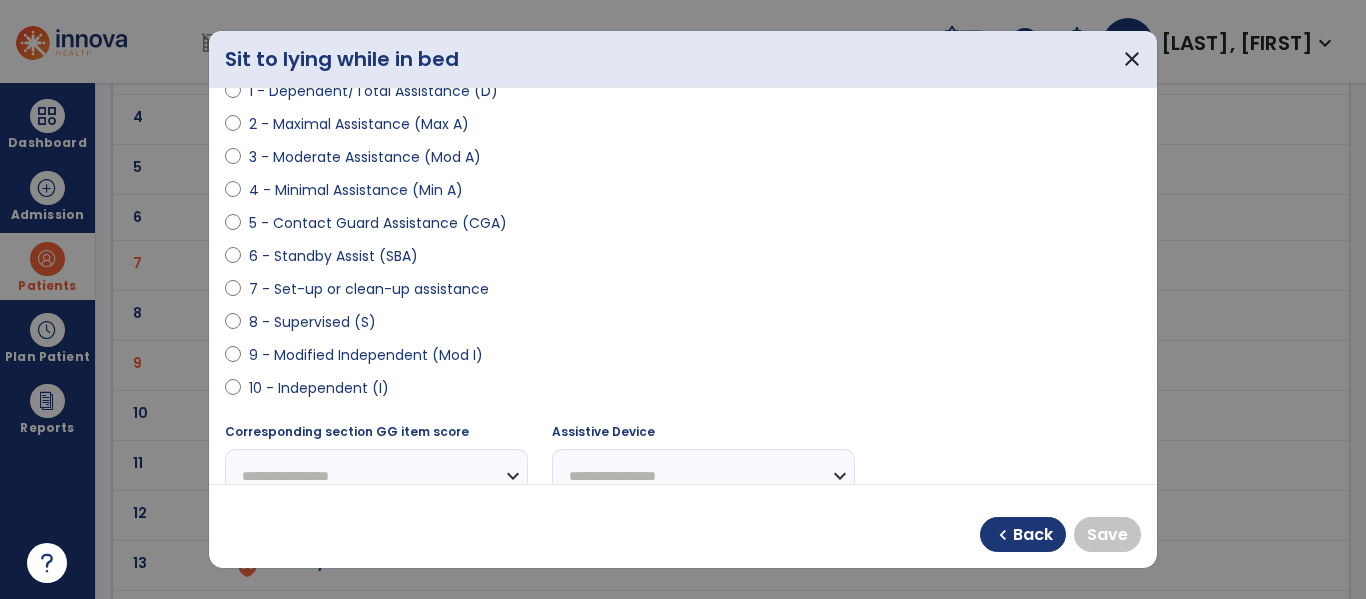 scroll, scrollTop: 326, scrollLeft: 0, axis: vertical 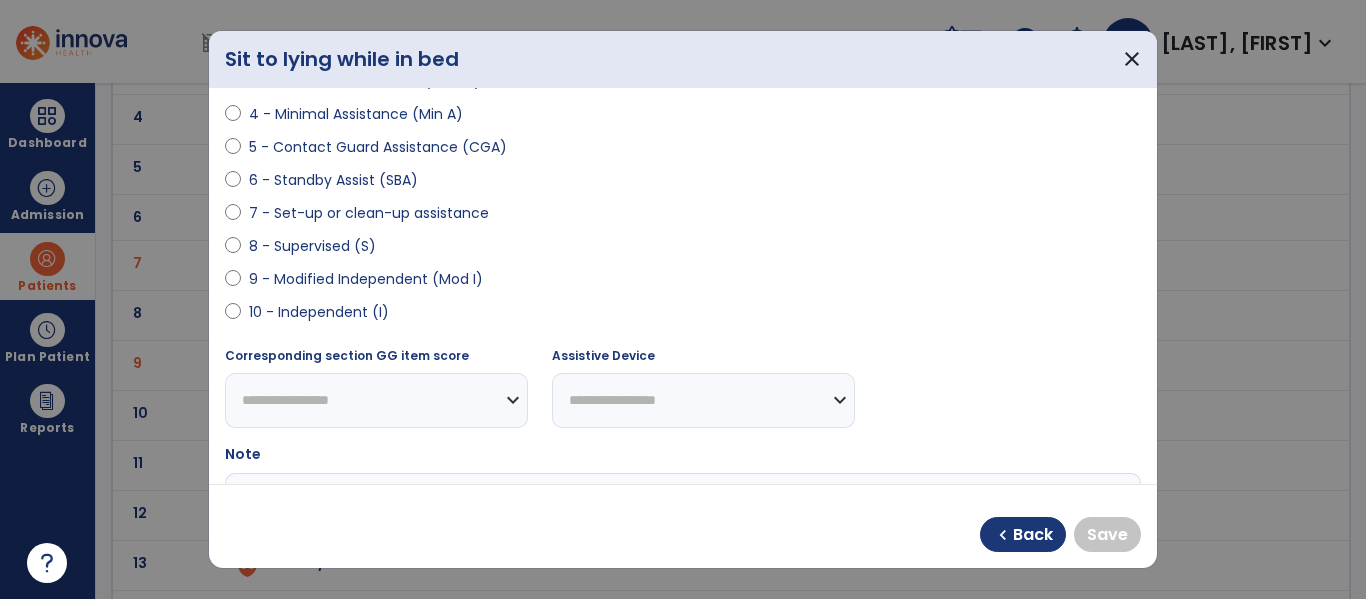click on "10 - Independent (I)" at bounding box center [319, 312] 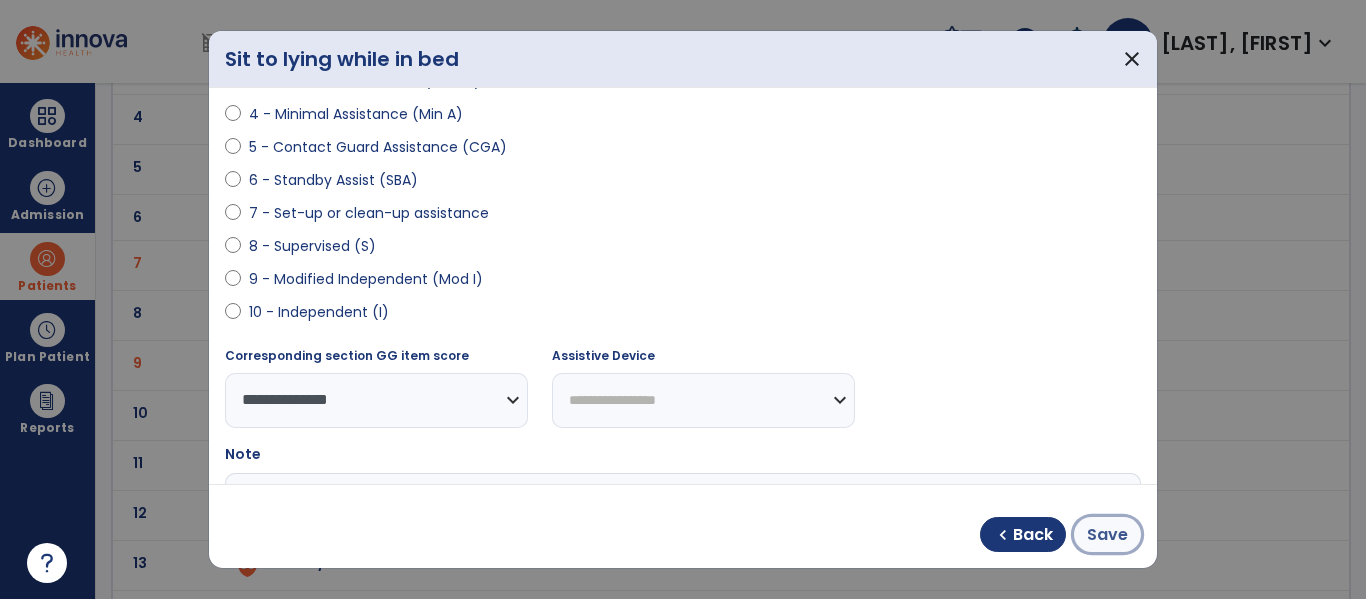 click on "Save" at bounding box center [1107, 535] 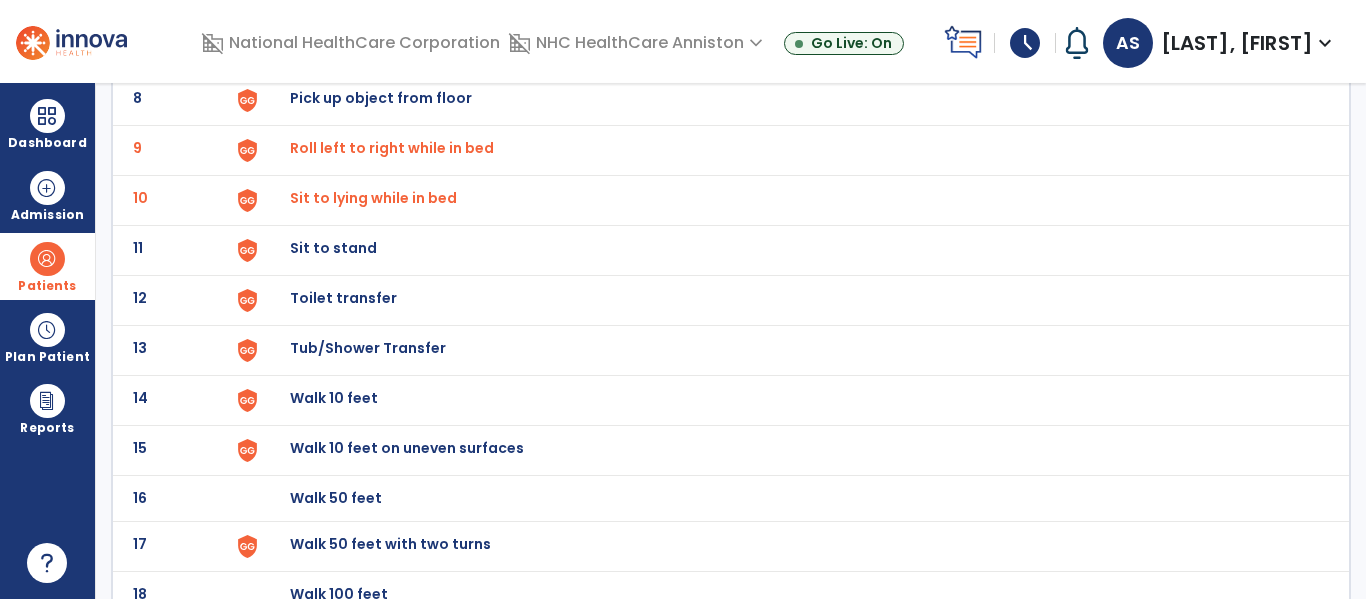 scroll, scrollTop: 772, scrollLeft: 0, axis: vertical 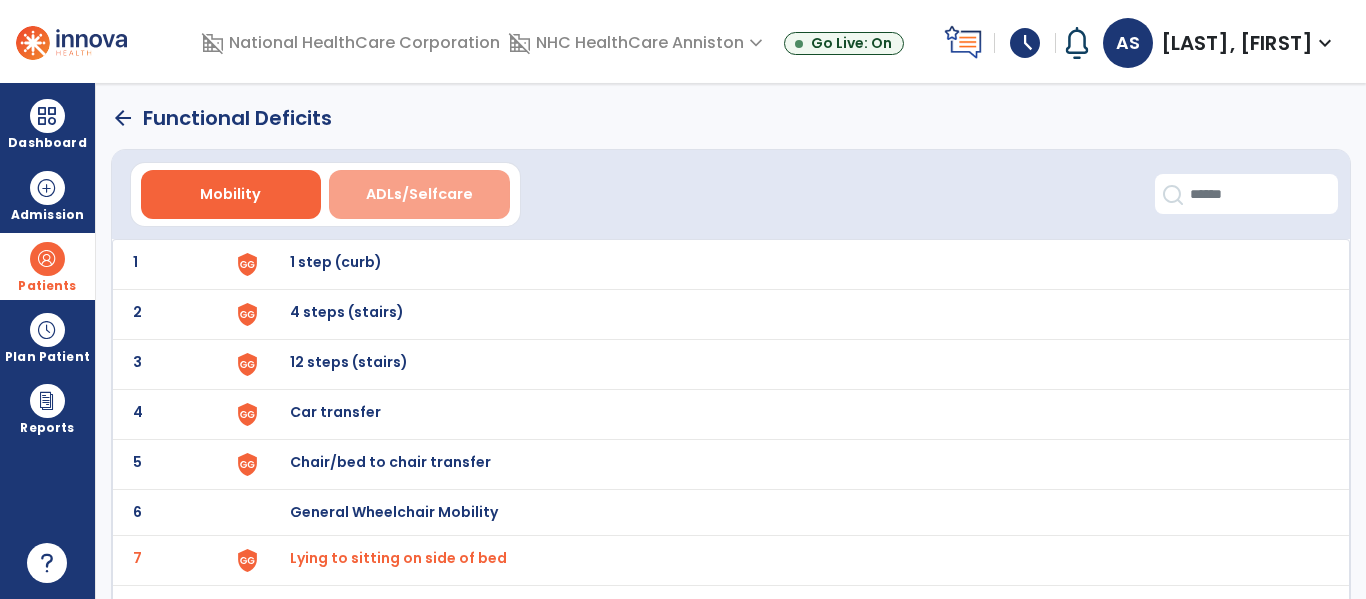 click on "ADLs/Selfcare" at bounding box center (419, 194) 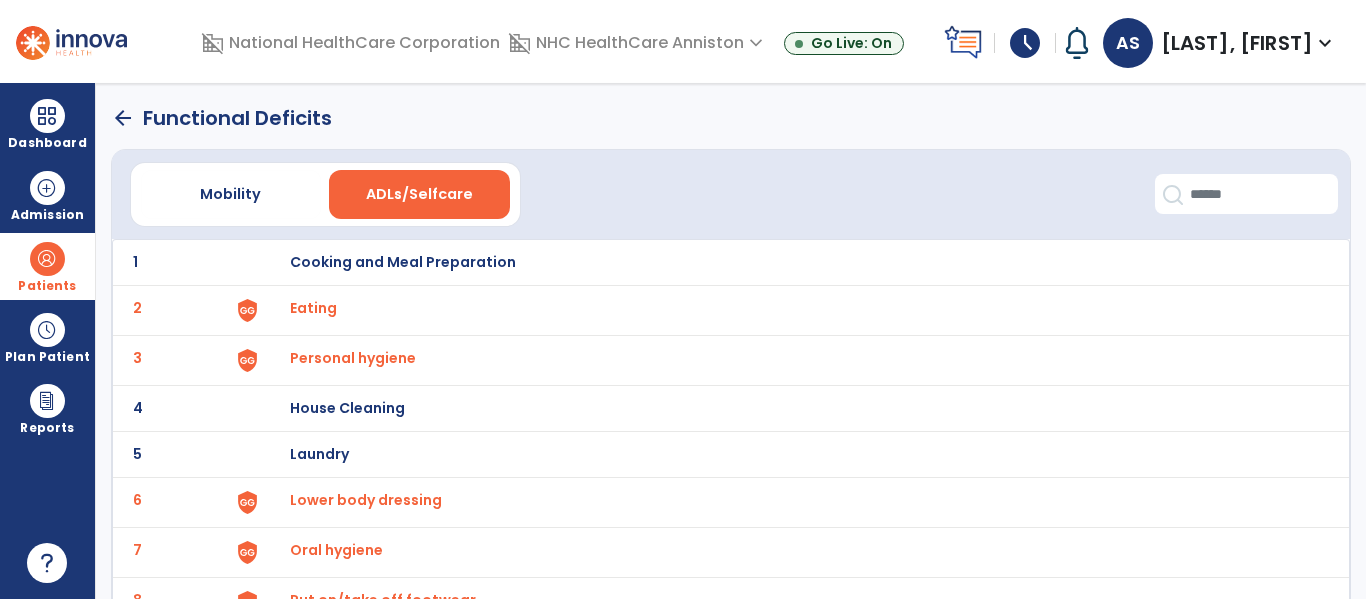 click on "arrow_back" 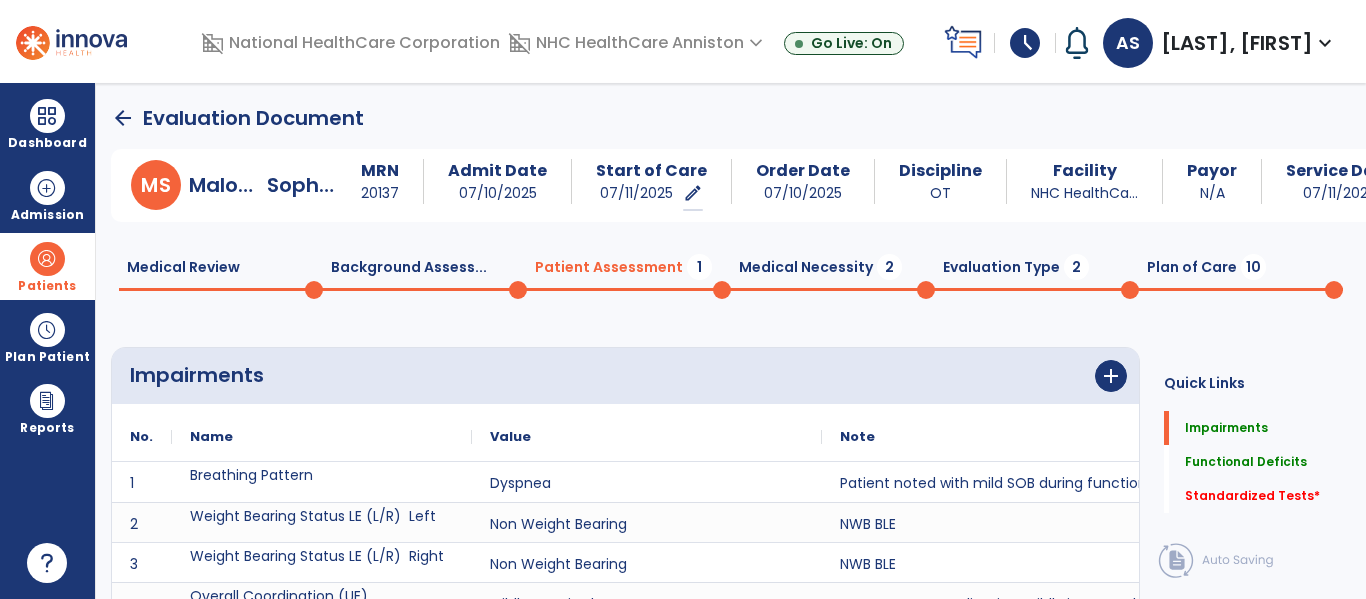 scroll, scrollTop: 20, scrollLeft: 0, axis: vertical 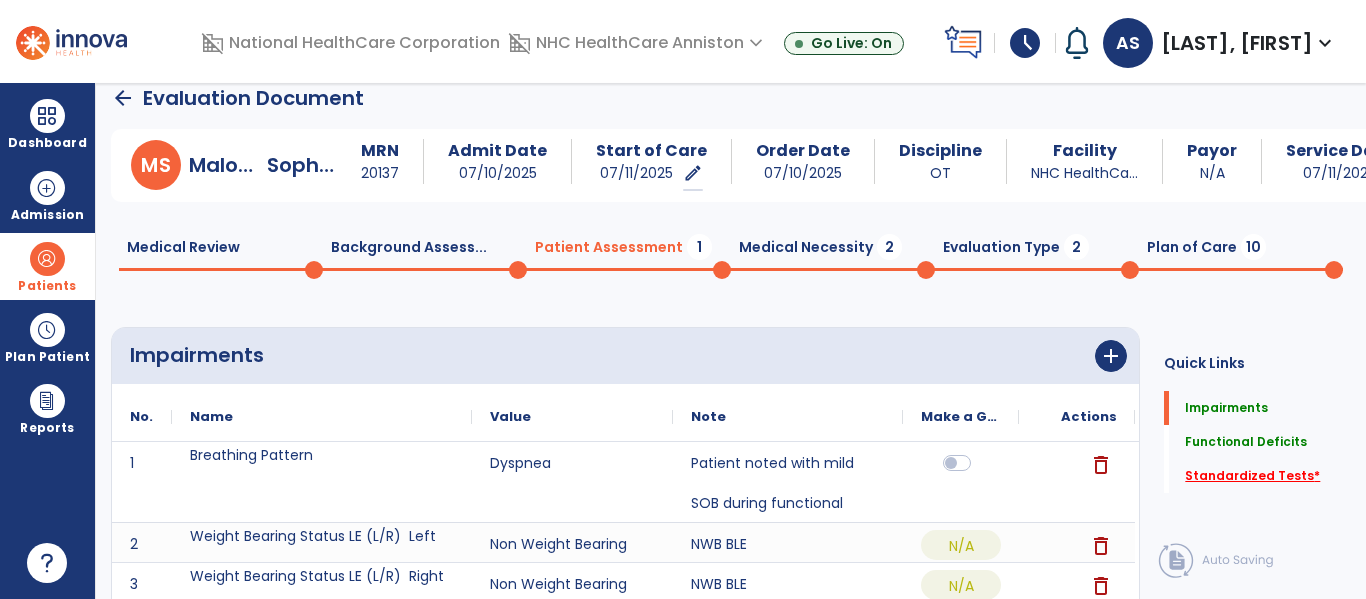 click on "Standardized Tests   *" 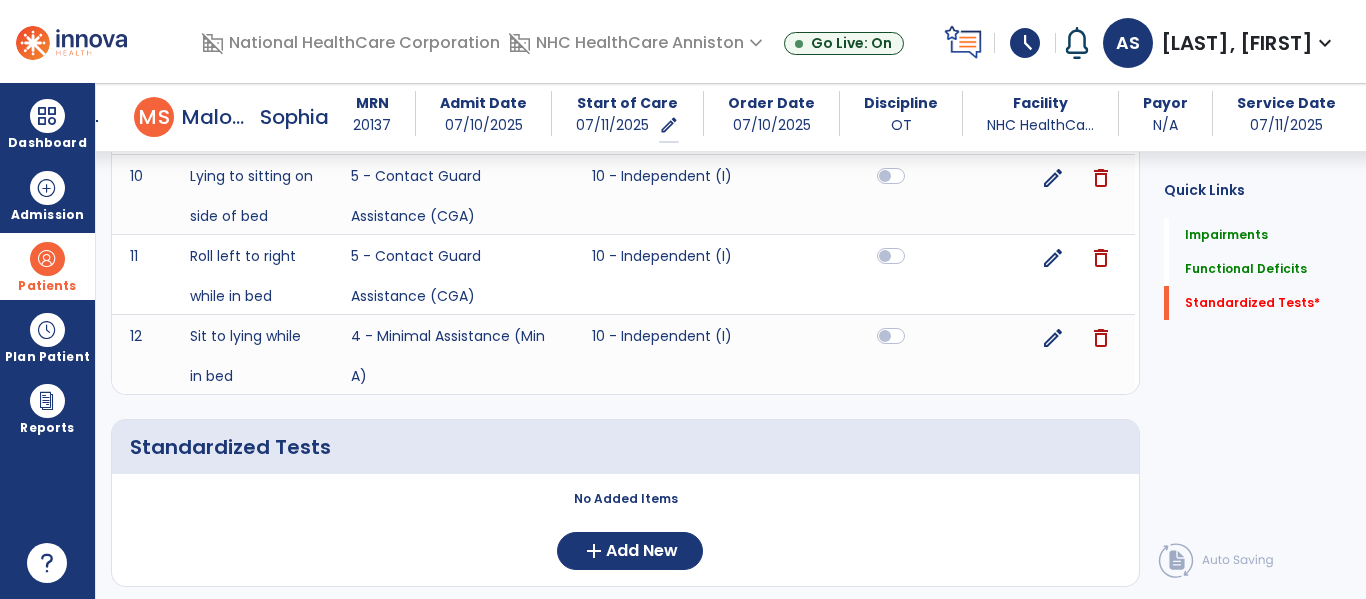 scroll, scrollTop: 2768, scrollLeft: 0, axis: vertical 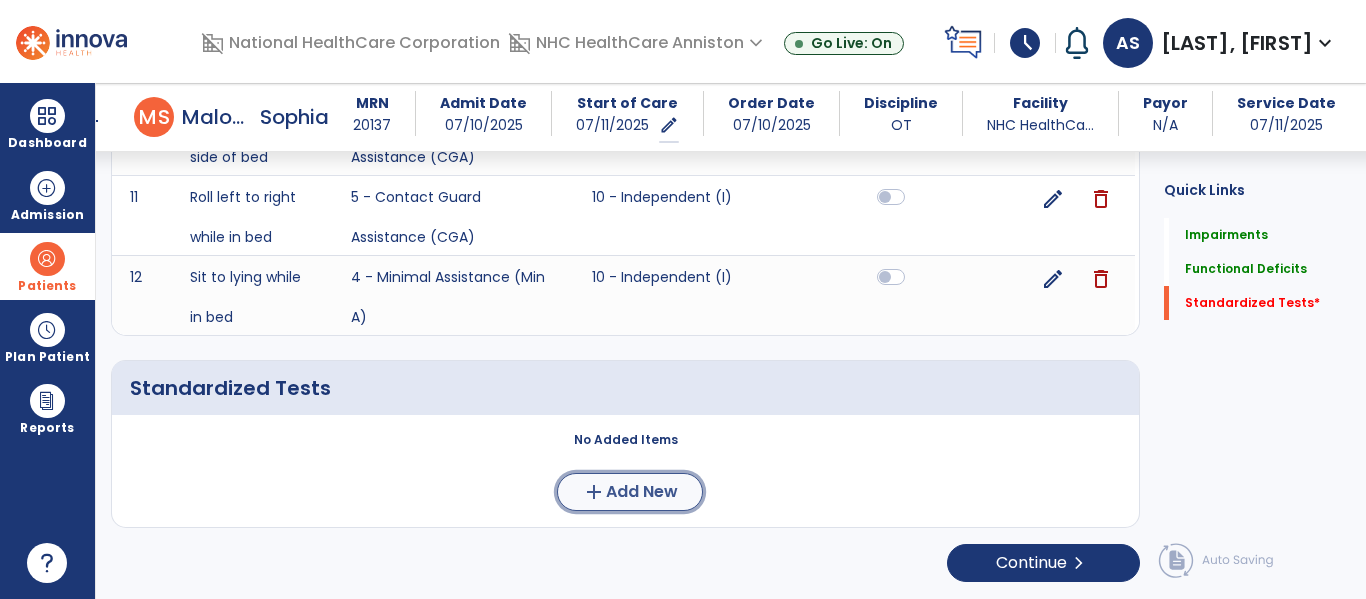 click on "Add New" 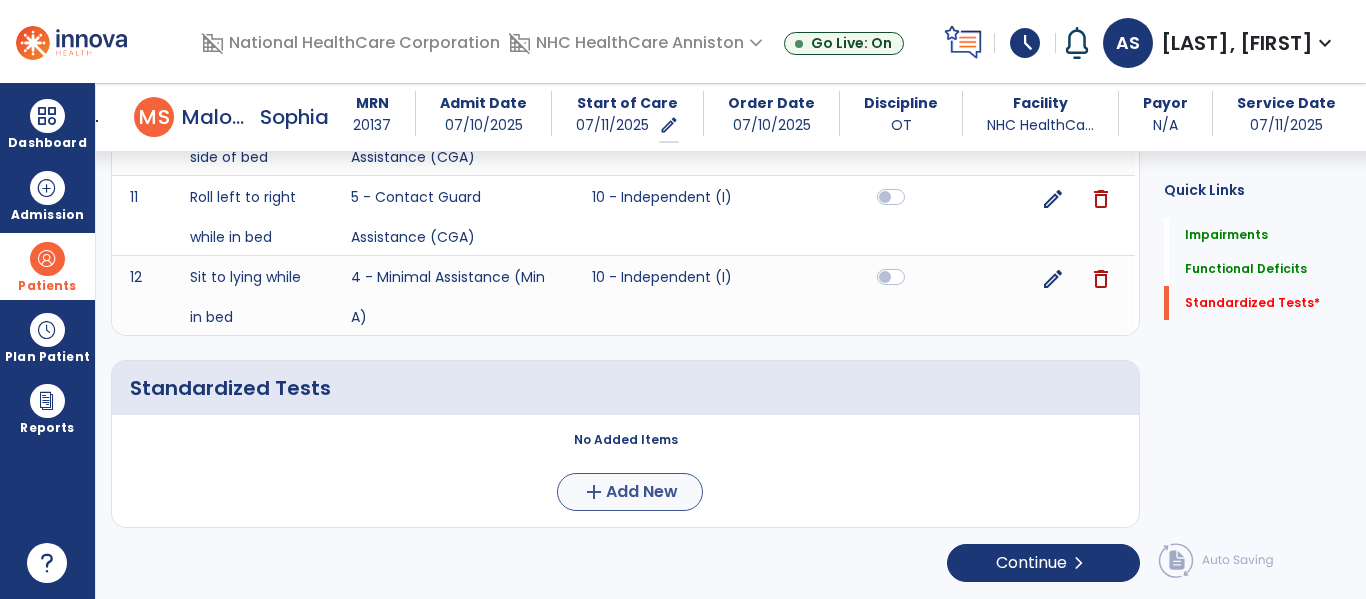 scroll, scrollTop: 0, scrollLeft: 0, axis: both 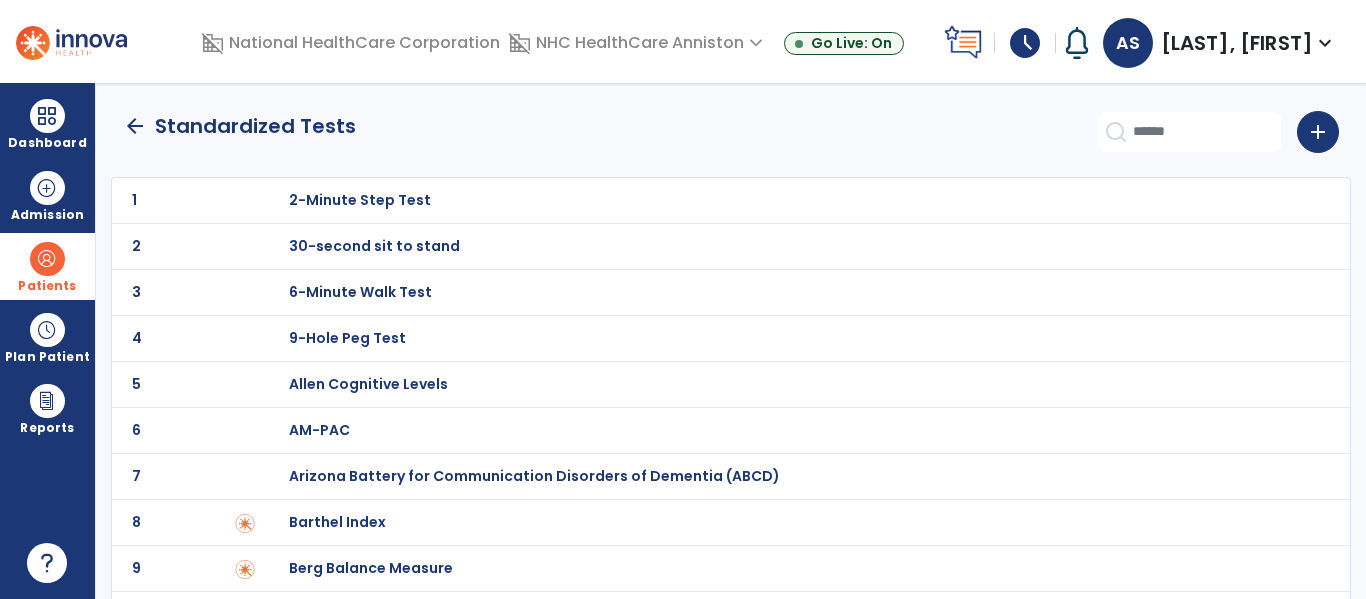 click on "Barthel Index" at bounding box center [360, 200] 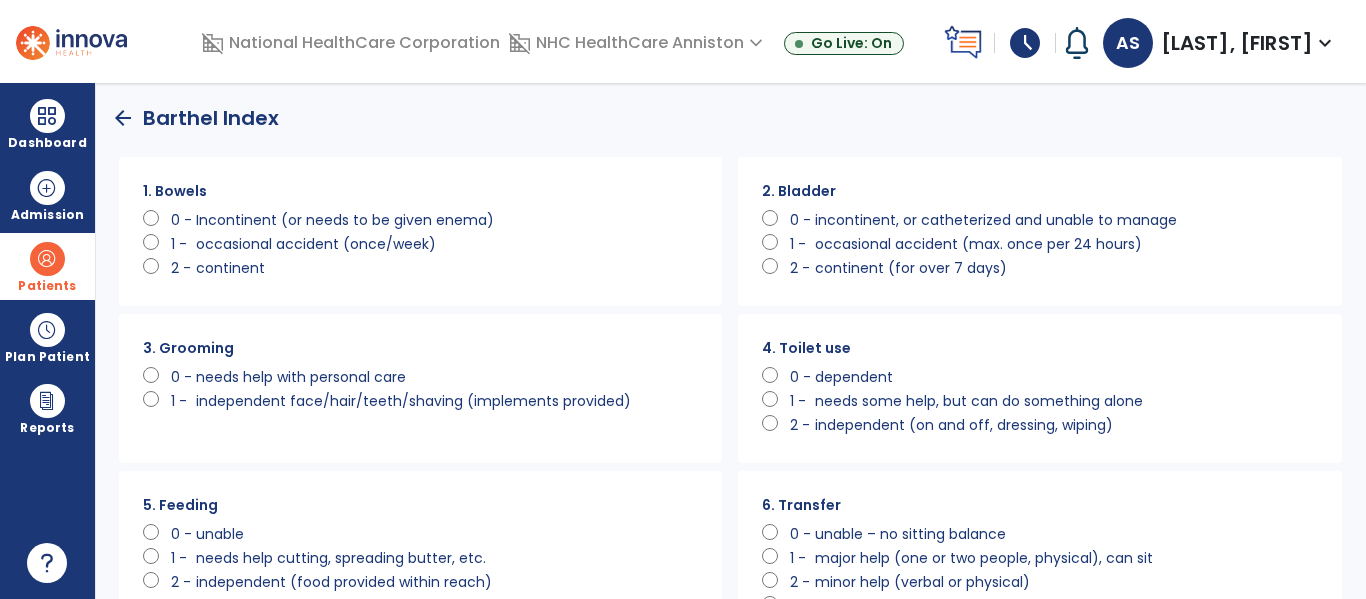 scroll, scrollTop: 0, scrollLeft: 0, axis: both 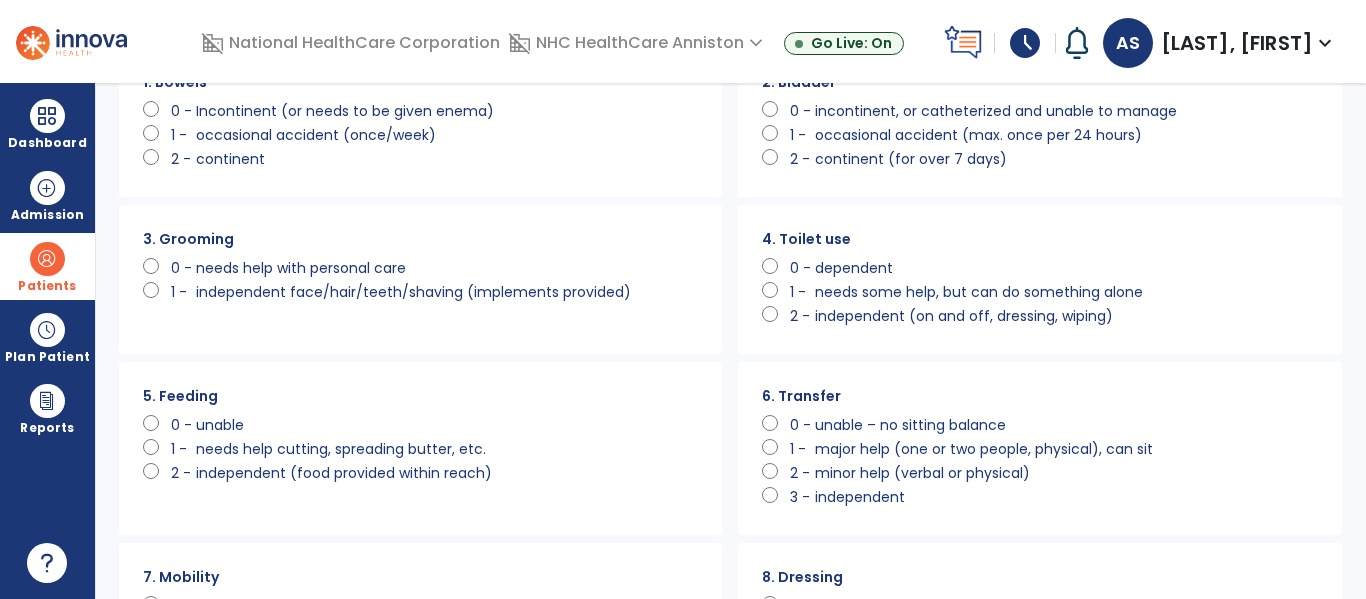 click on "independent face/hair/teeth/shaving (implements provided)" 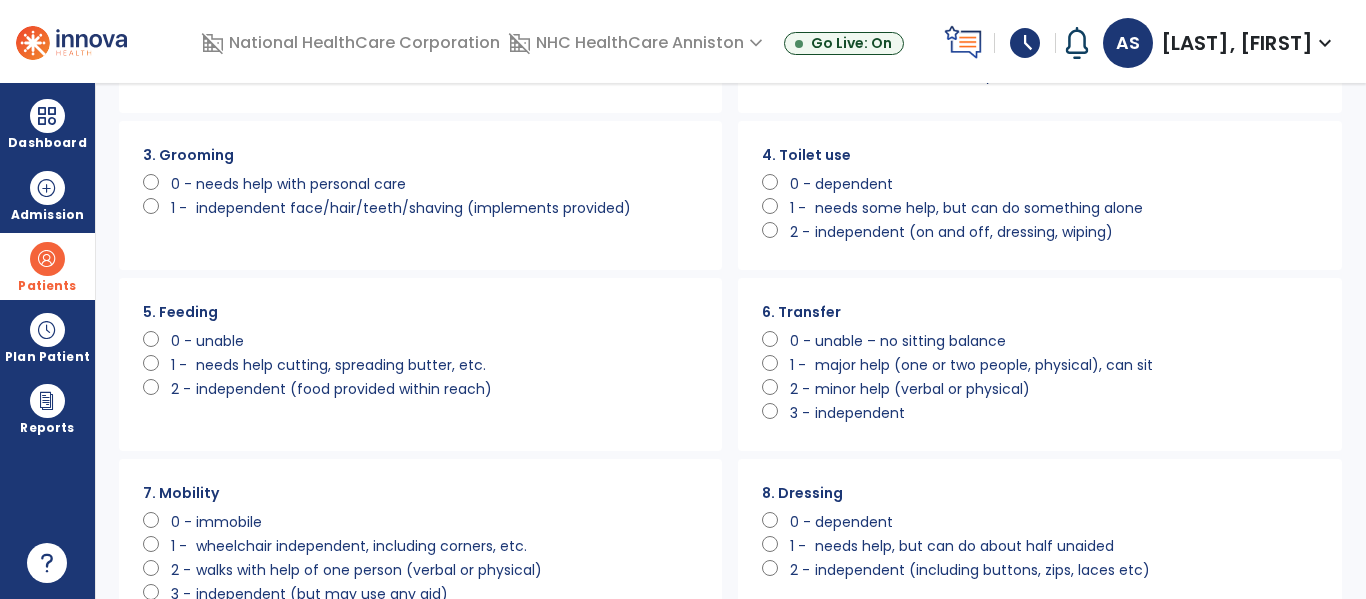 scroll, scrollTop: 190, scrollLeft: 0, axis: vertical 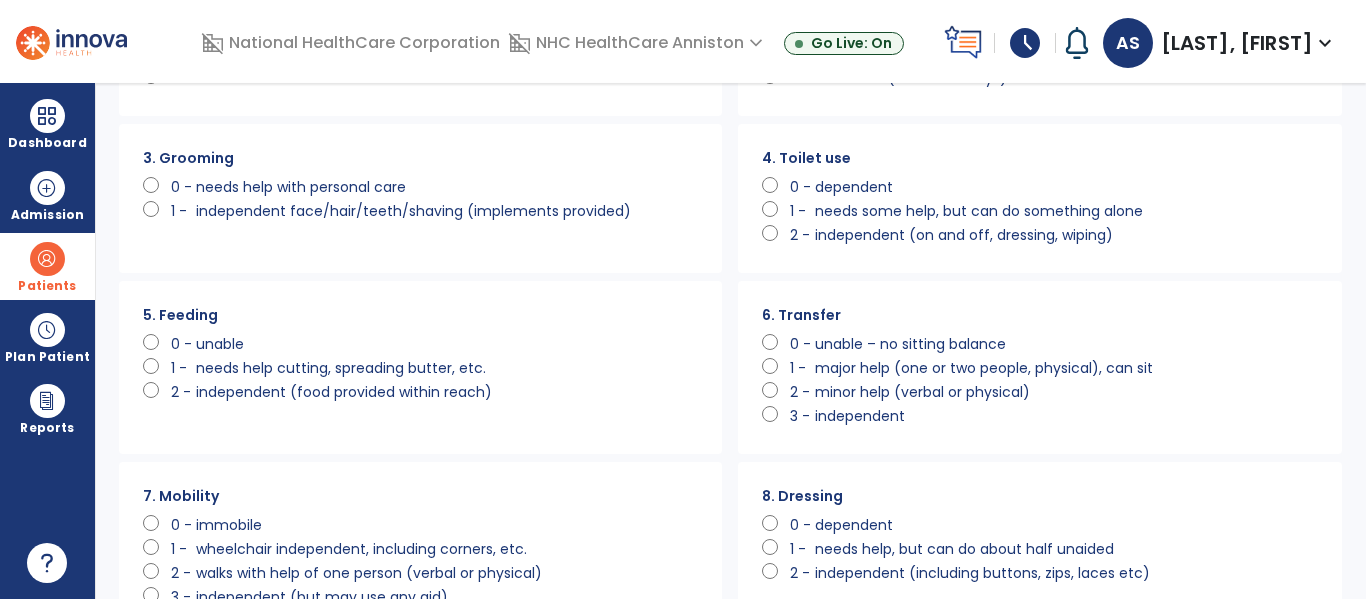click on "independent (food provided within reach)" 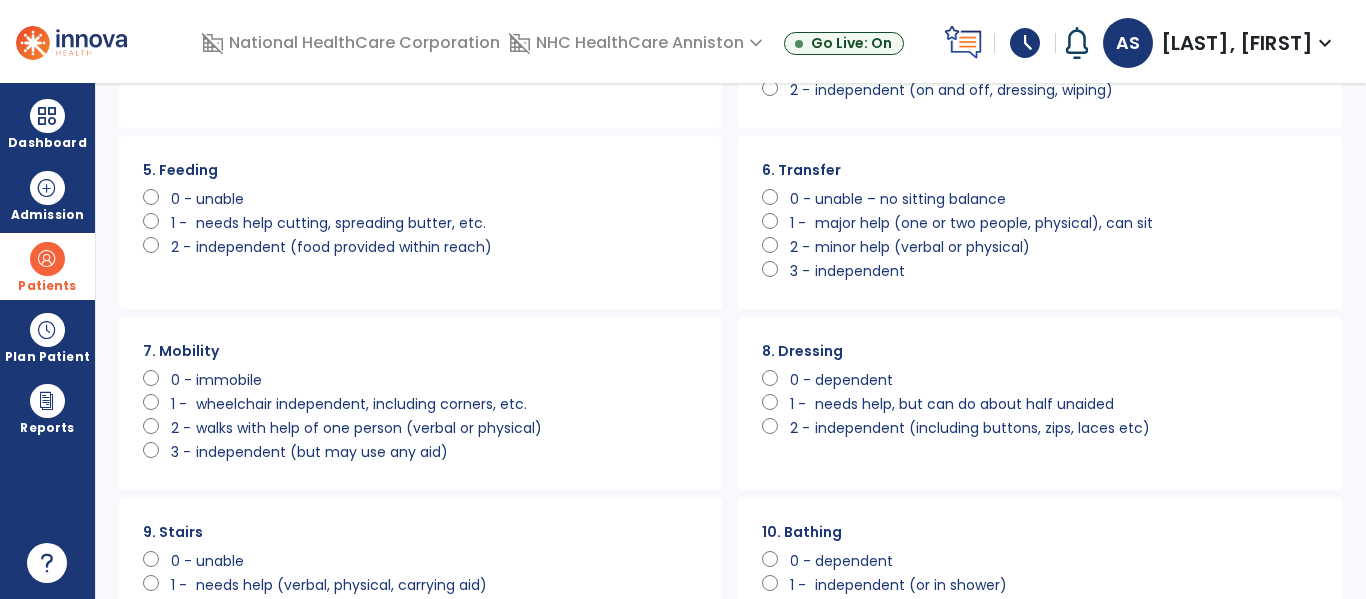 scroll, scrollTop: 337, scrollLeft: 0, axis: vertical 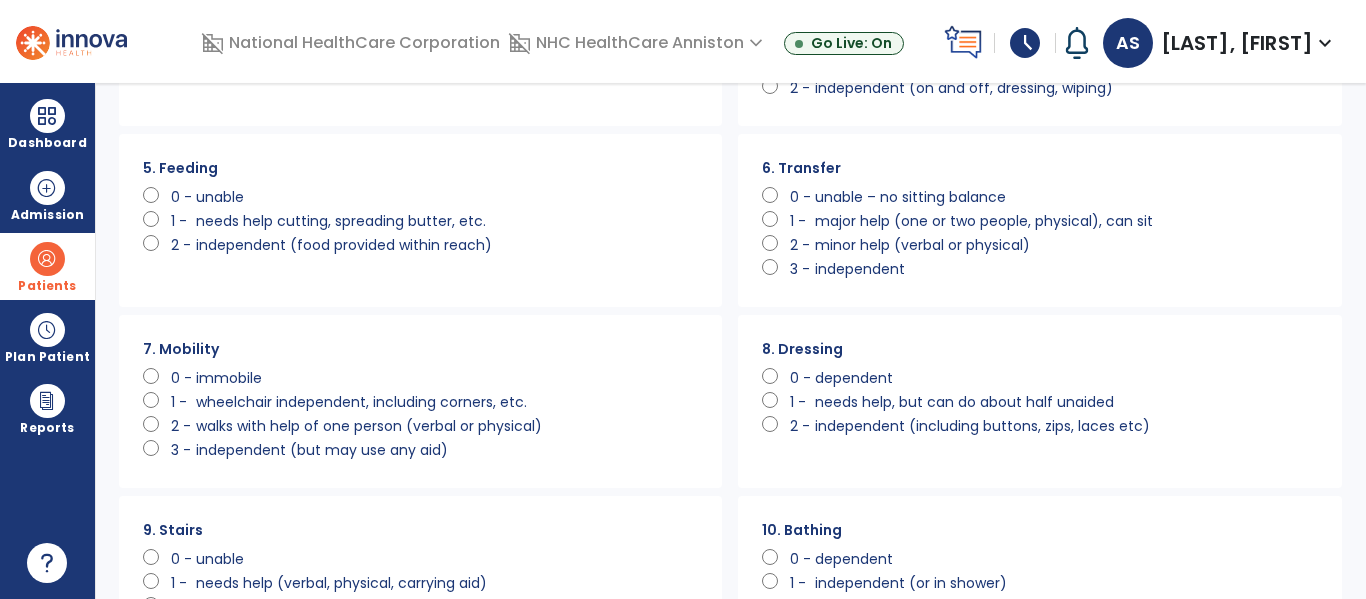 click on "immobile" 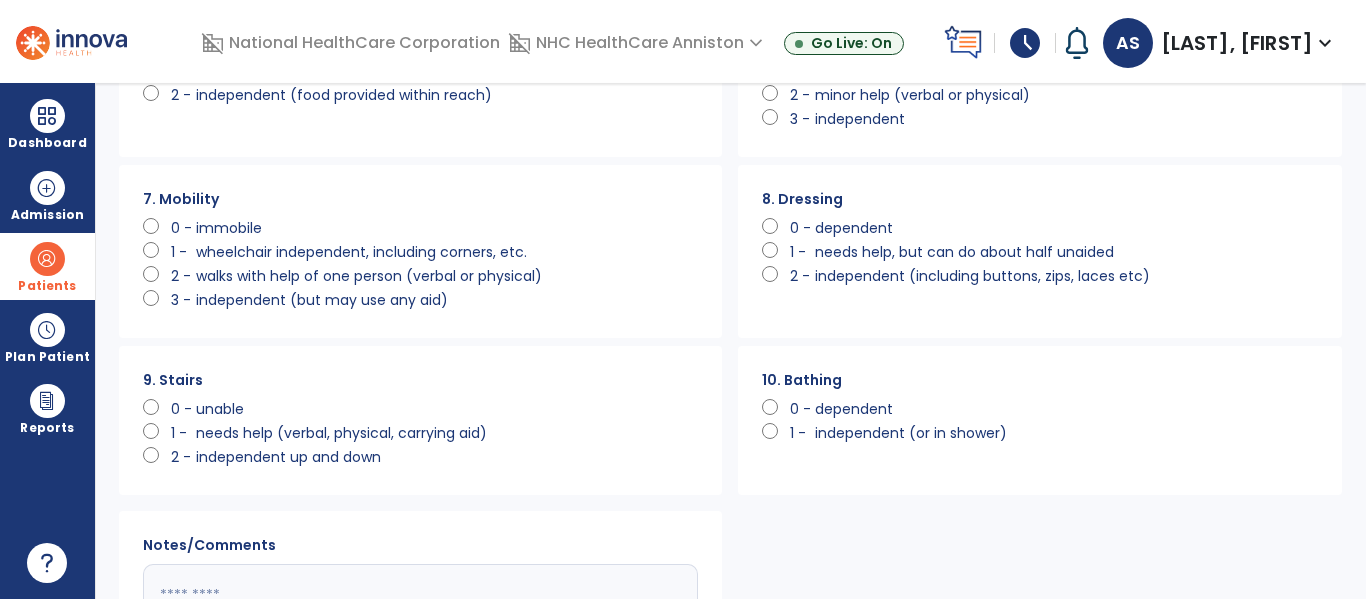 scroll, scrollTop: 489, scrollLeft: 0, axis: vertical 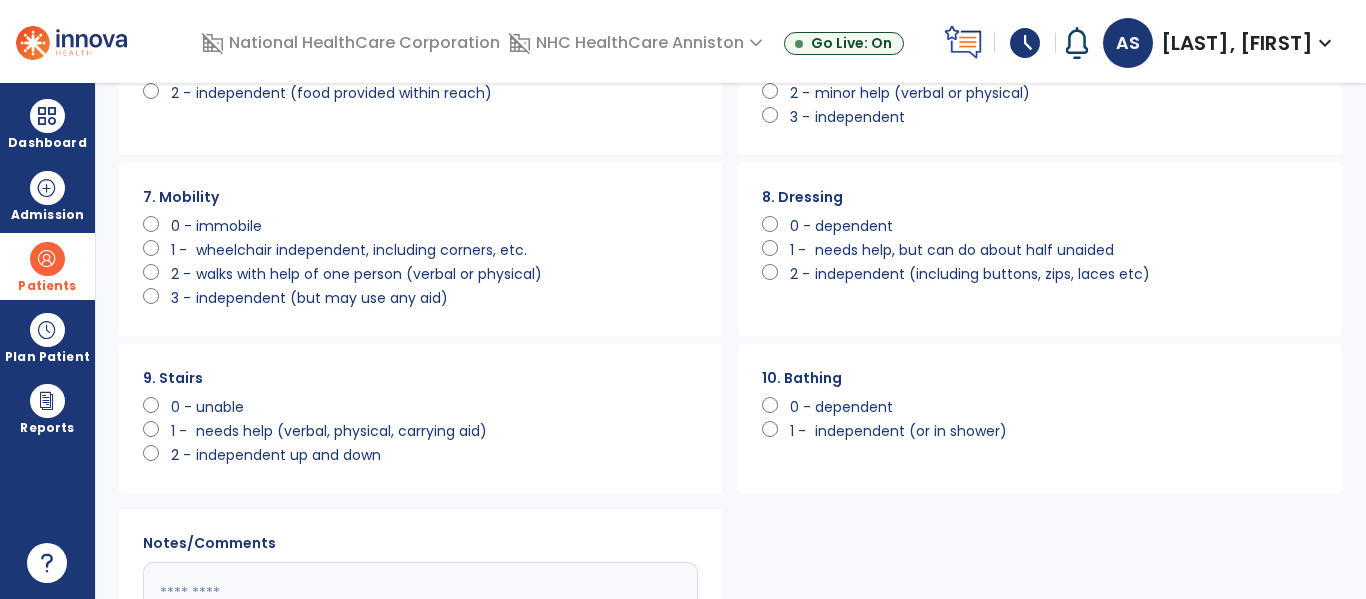 click on "dependent" 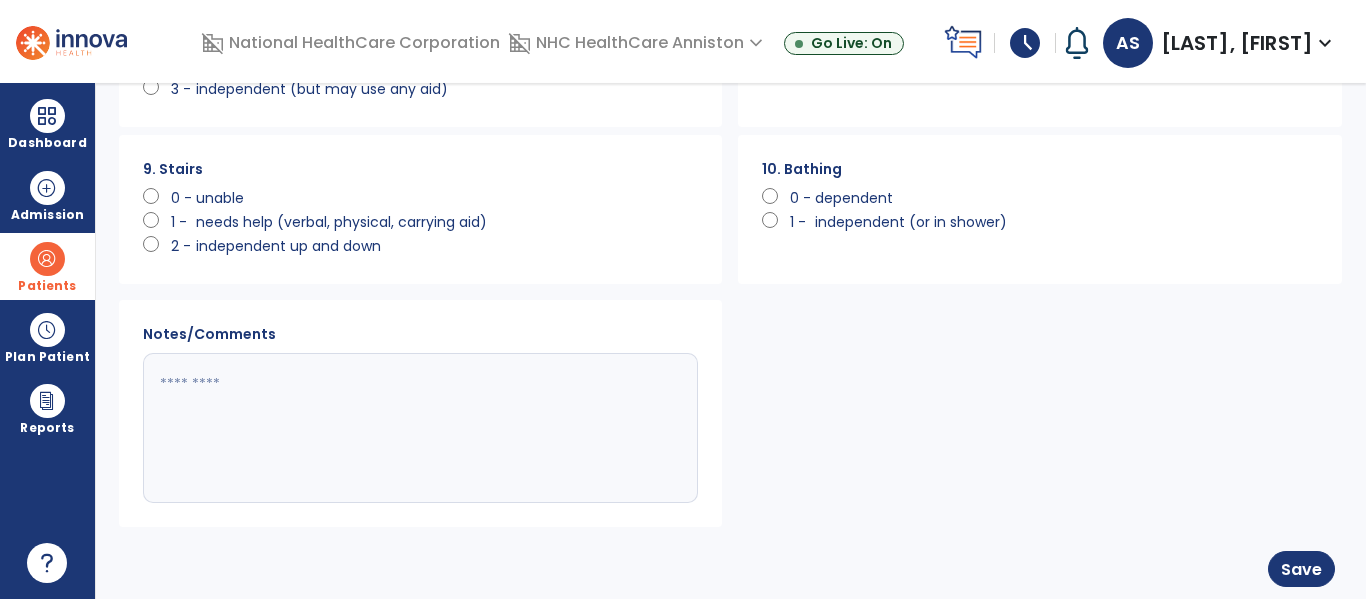scroll, scrollTop: 671, scrollLeft: 0, axis: vertical 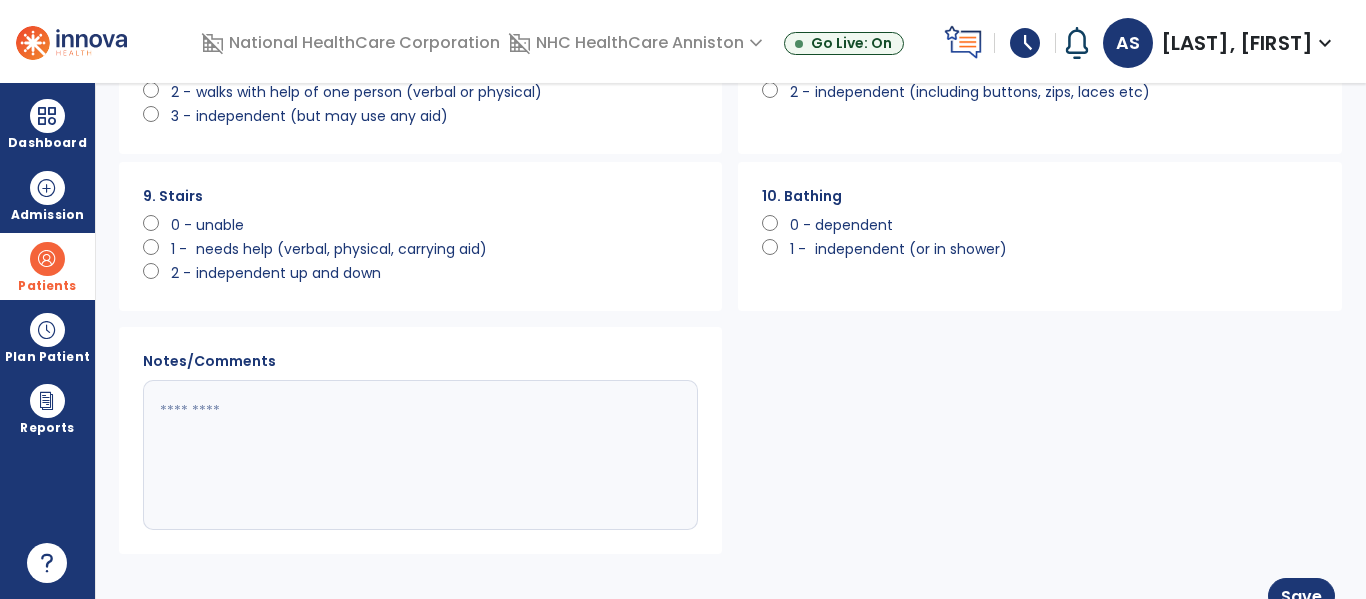click 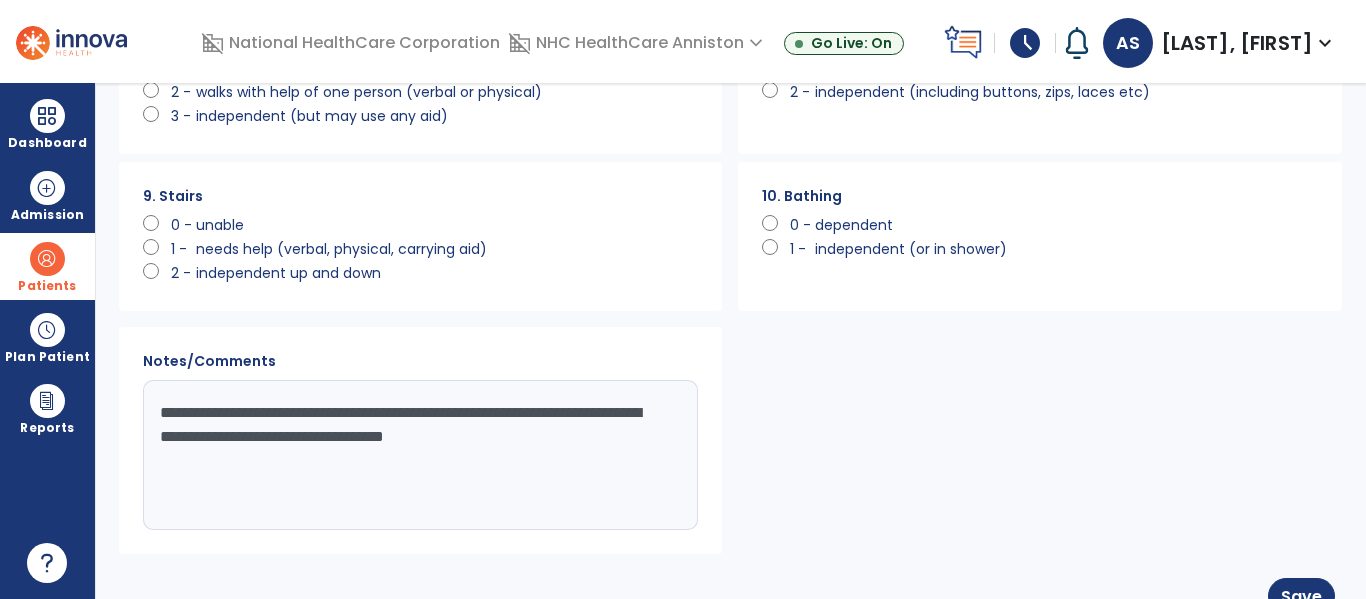 type on "**********" 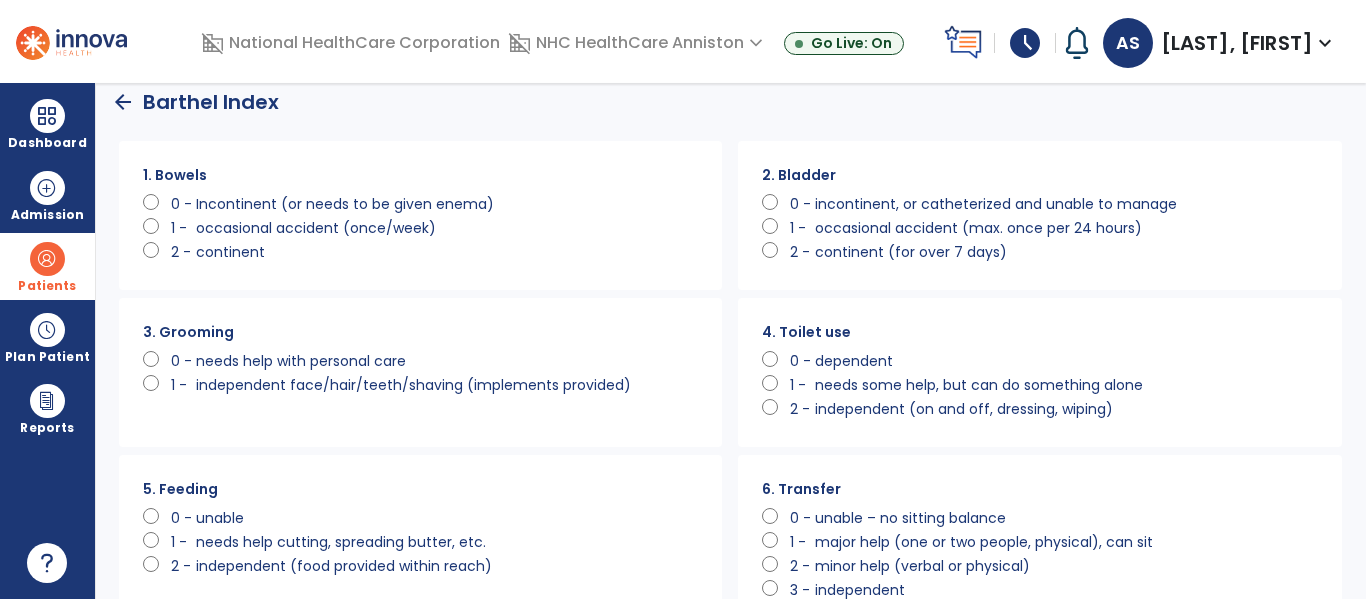 scroll, scrollTop: 0, scrollLeft: 0, axis: both 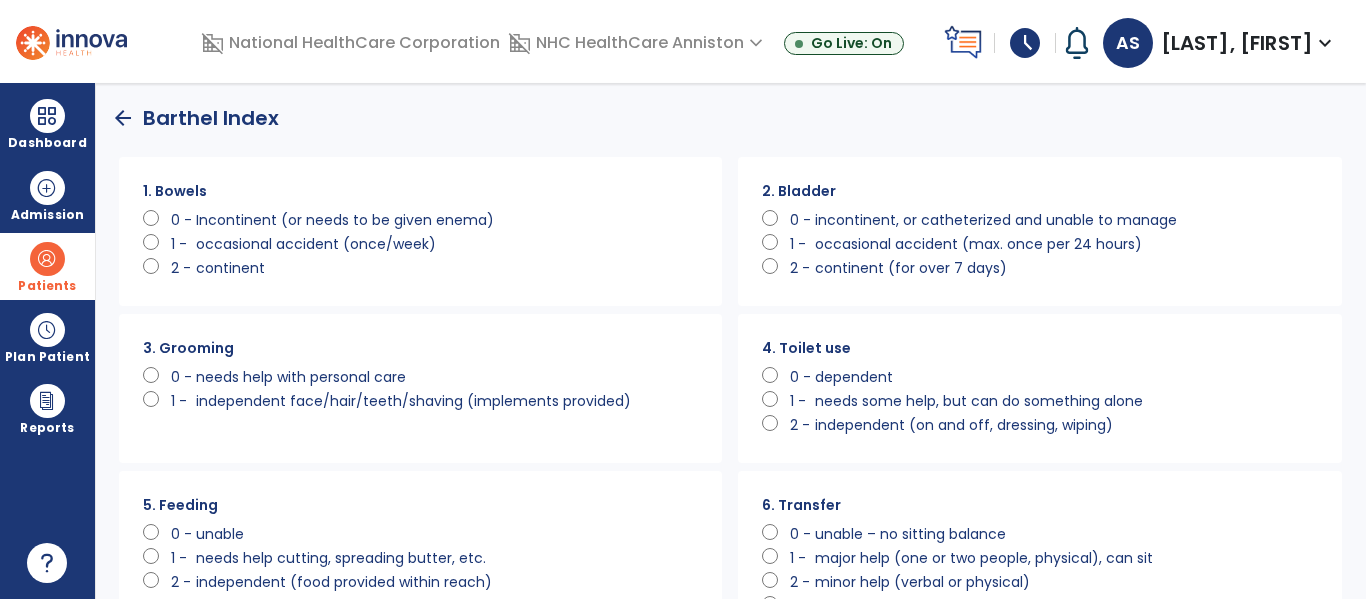click on "occasional accident (once/week)" 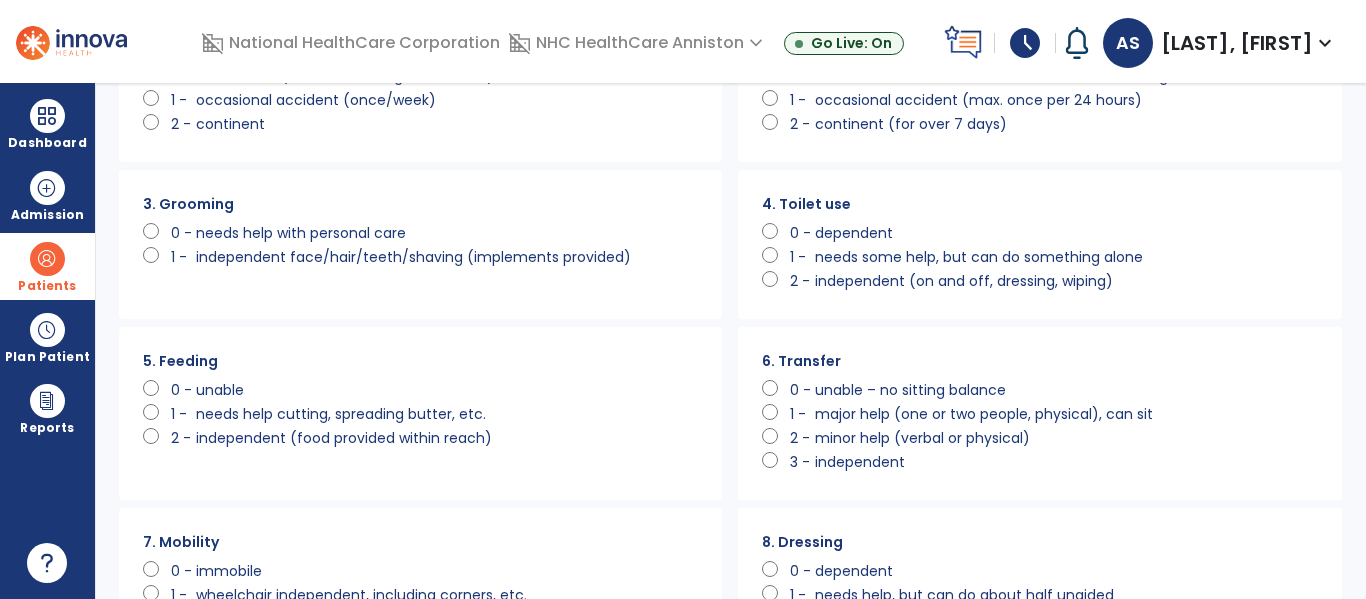 scroll, scrollTop: 0, scrollLeft: 0, axis: both 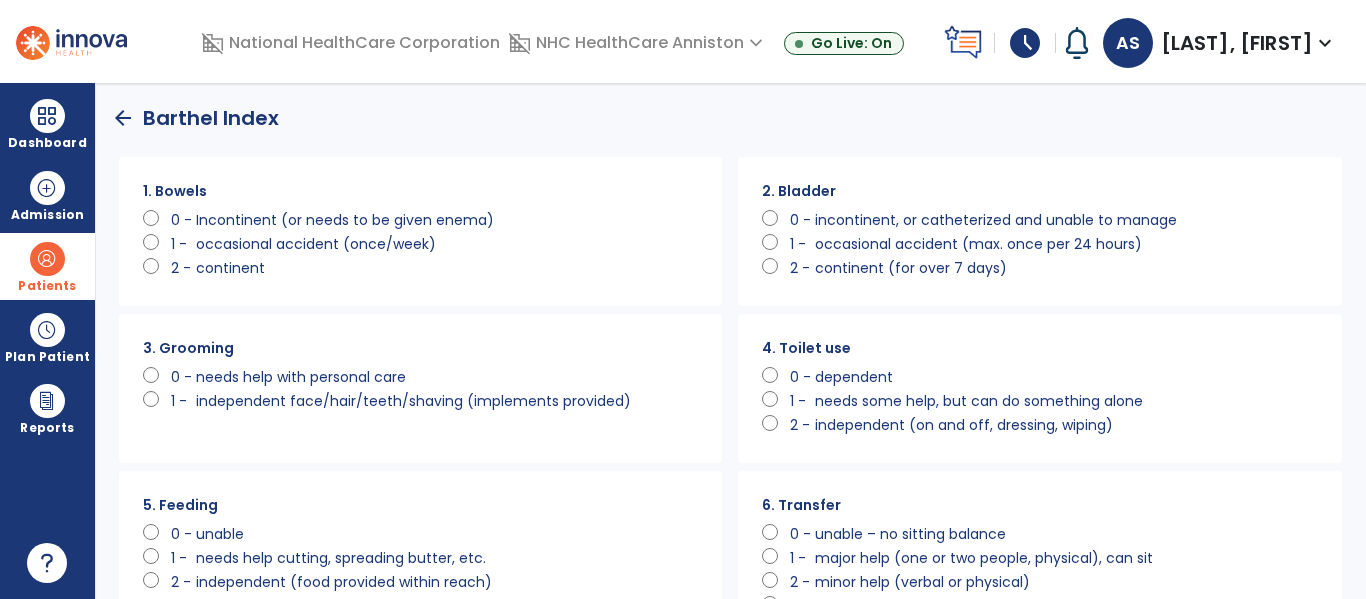 click on "arrow_back" 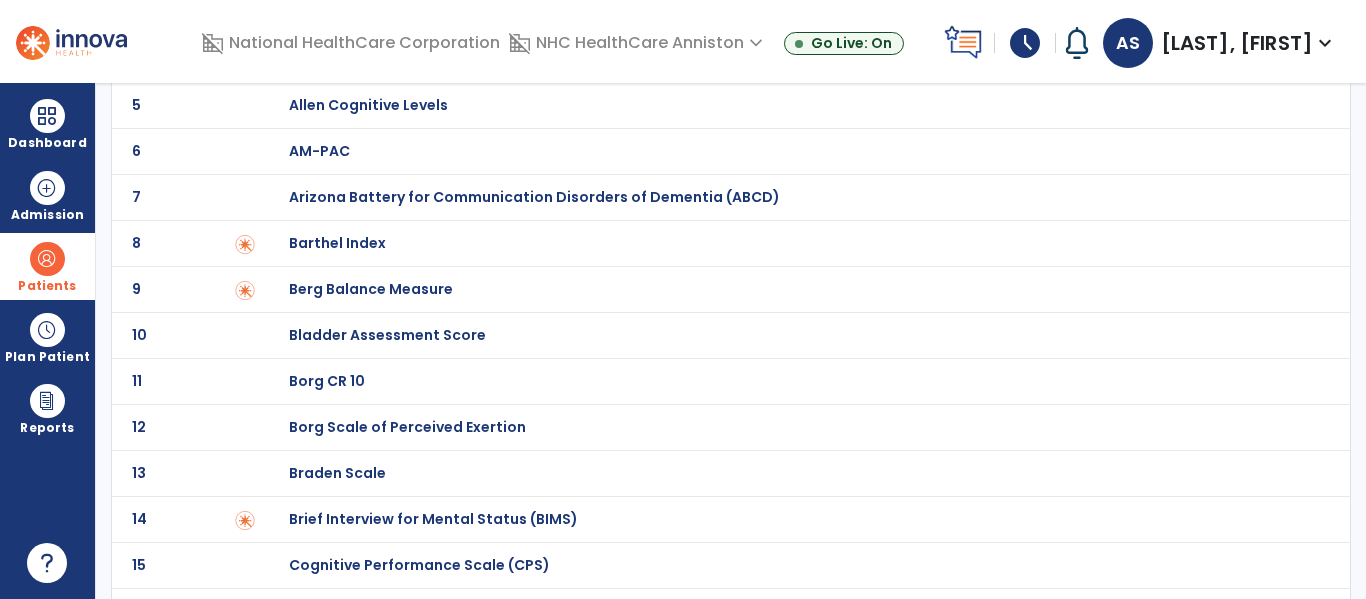 scroll, scrollTop: 340, scrollLeft: 0, axis: vertical 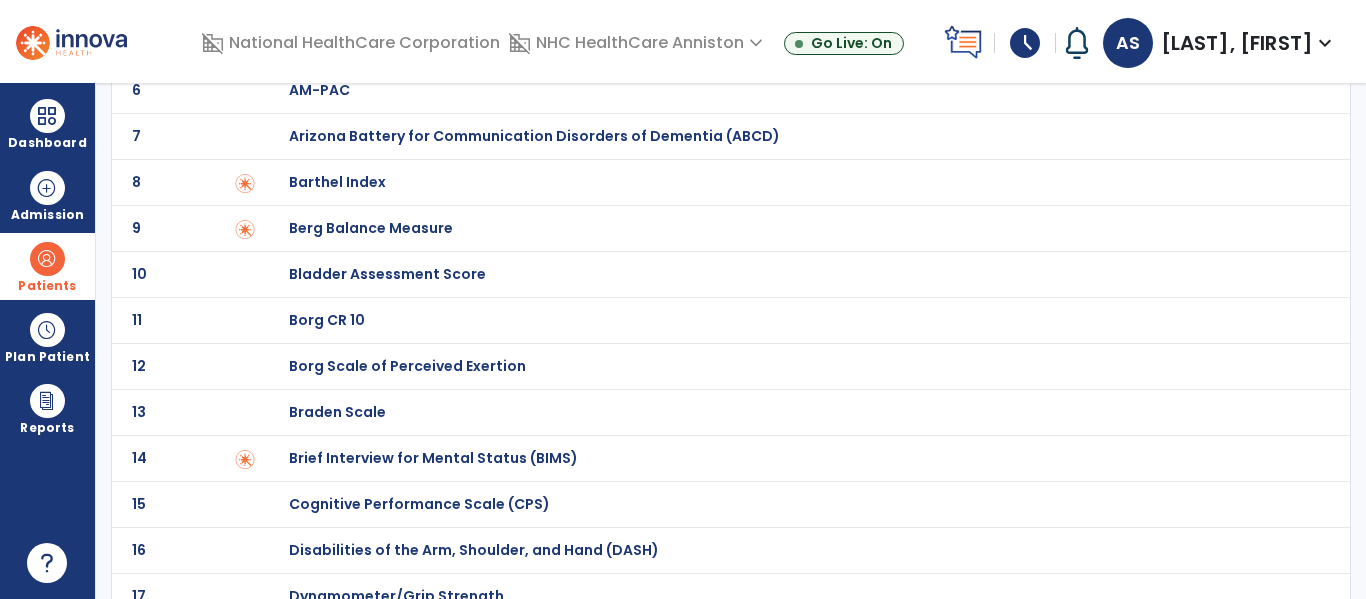click on "Barthel Index" at bounding box center (789, -140) 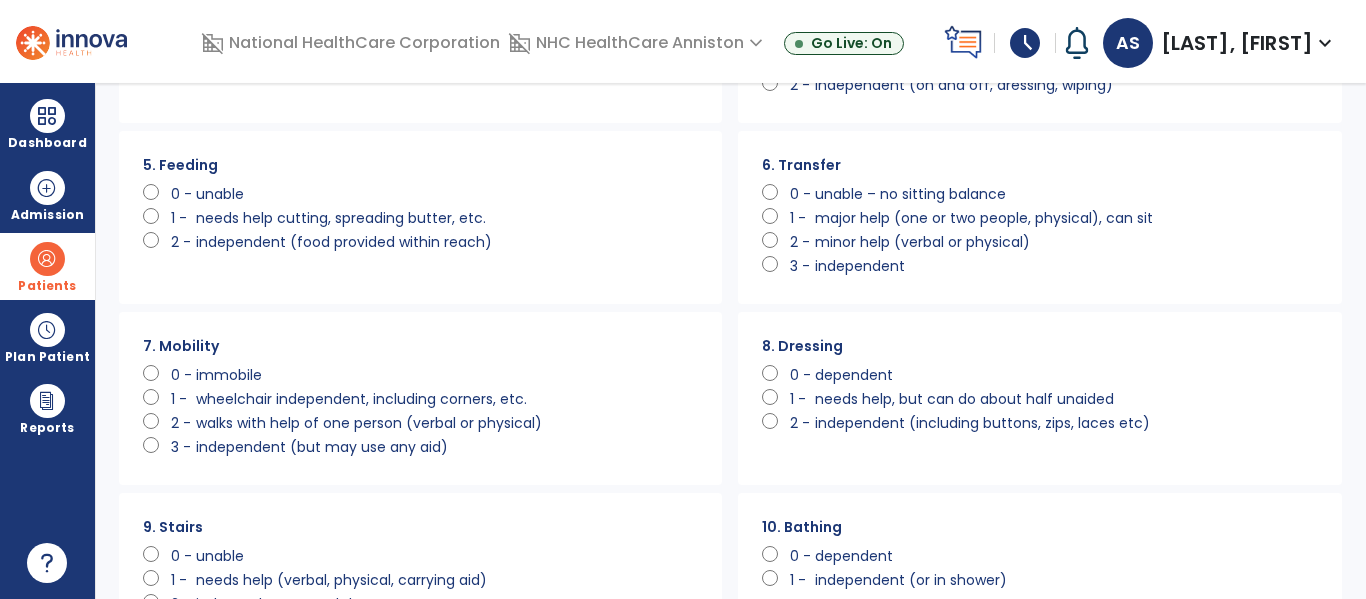scroll, scrollTop: 0, scrollLeft: 0, axis: both 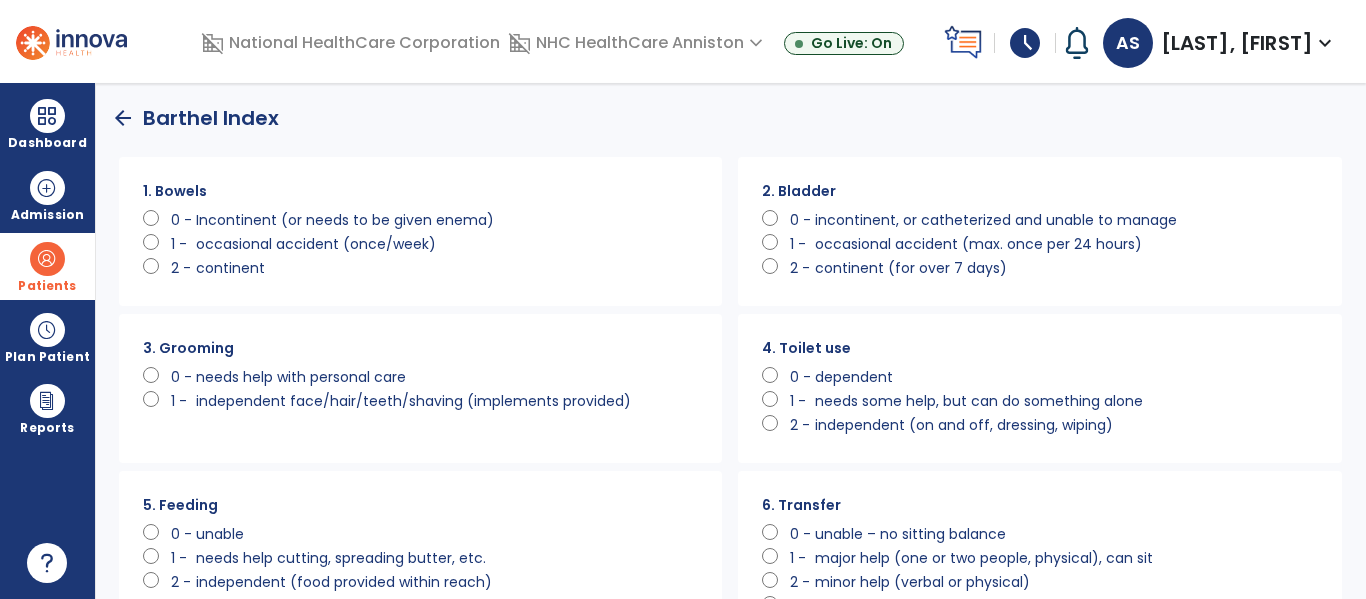 click on "occasional accident (once/week)" 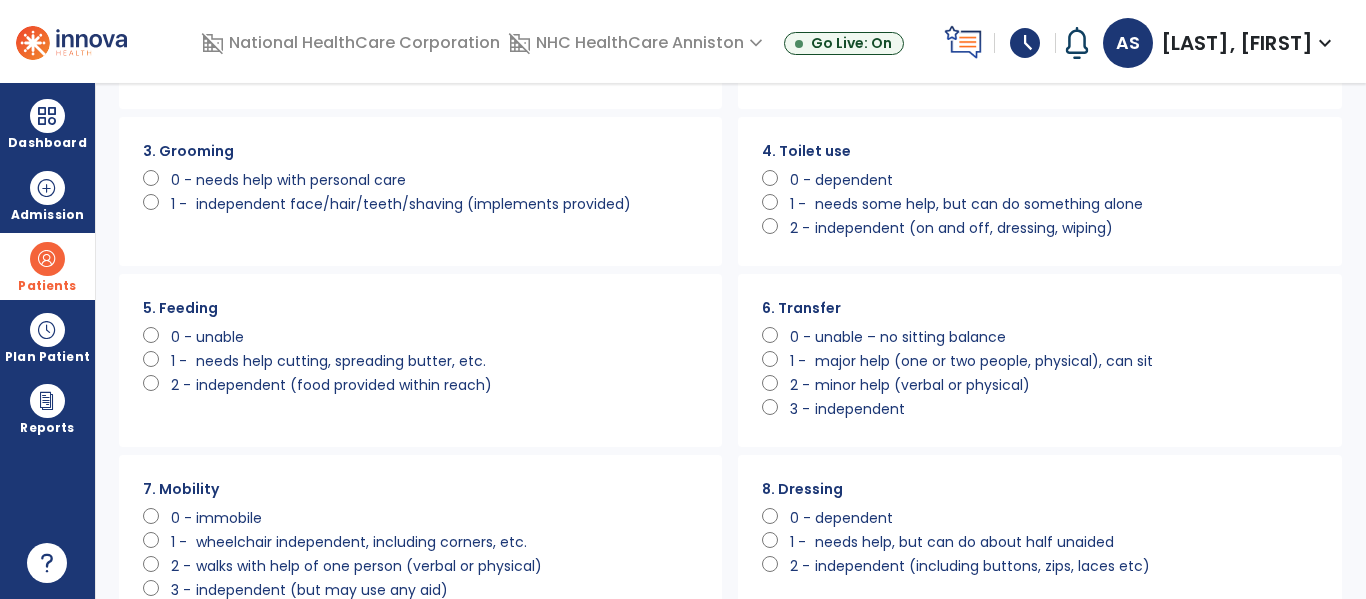 scroll, scrollTop: 202, scrollLeft: 0, axis: vertical 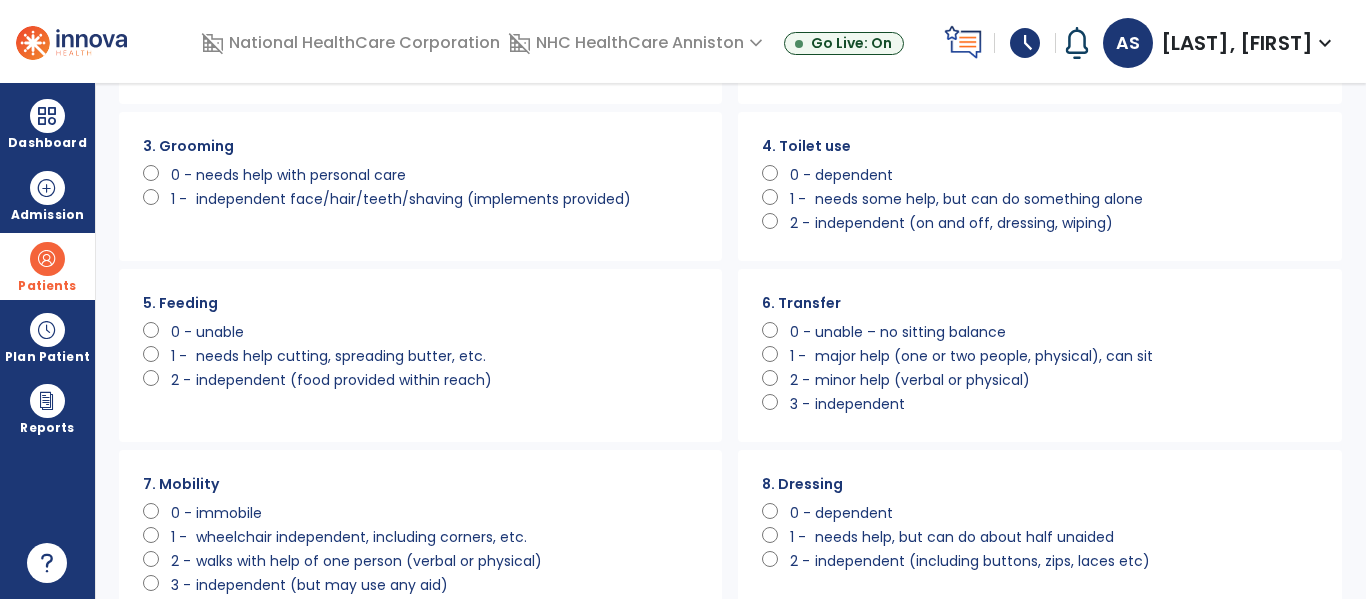 click on "major help (one or two people, physical), can sit" 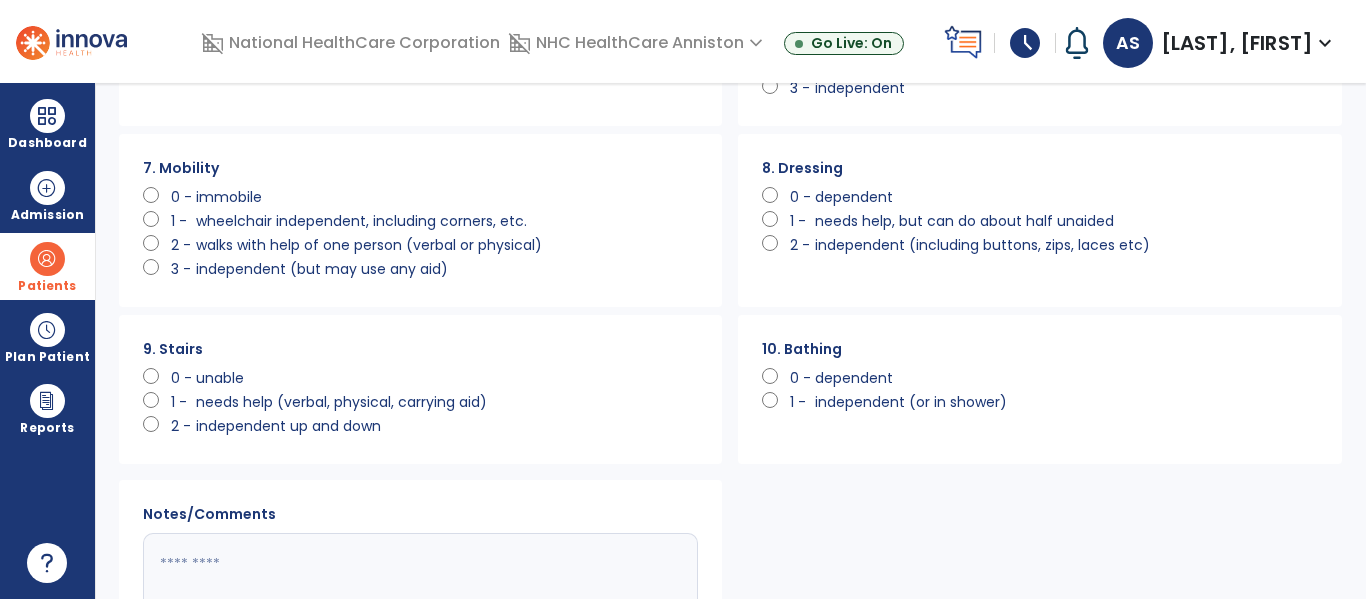 scroll, scrollTop: 506, scrollLeft: 0, axis: vertical 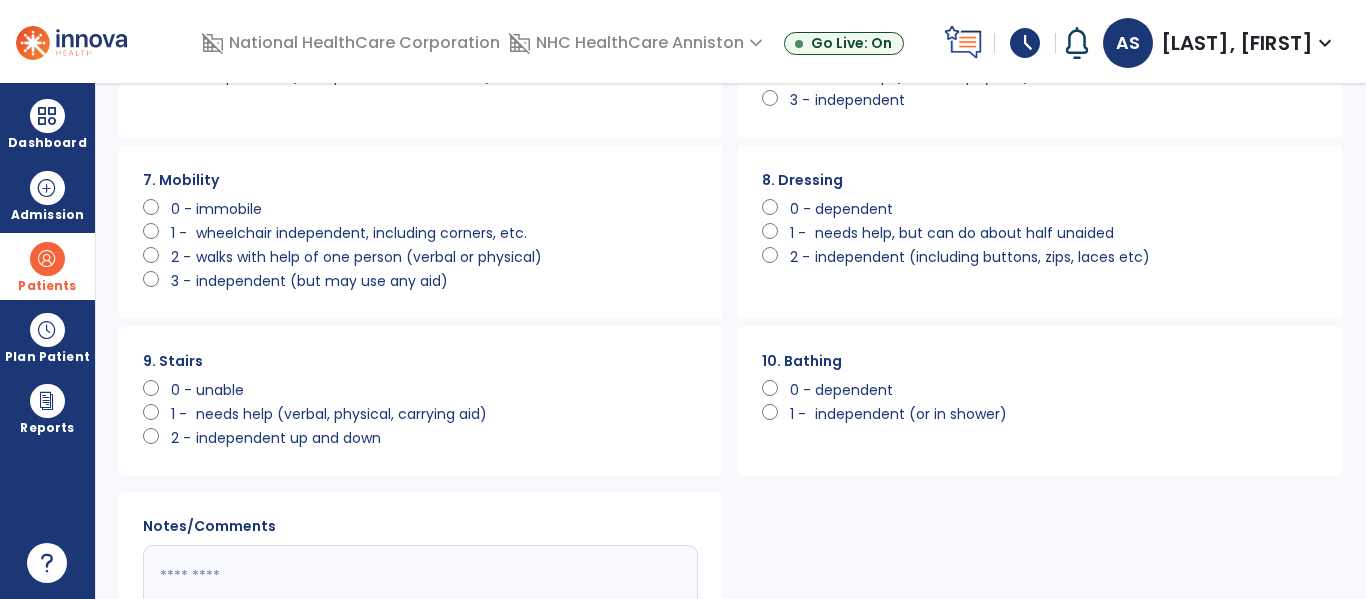 click on "unable" 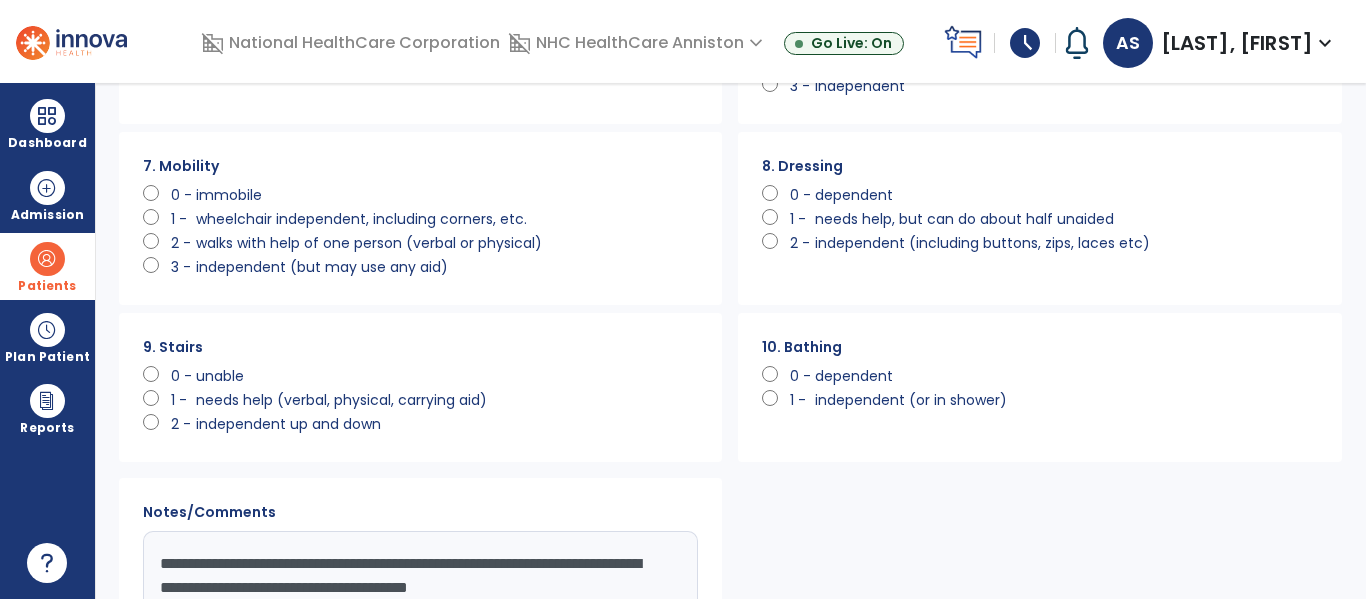 scroll, scrollTop: 544, scrollLeft: 0, axis: vertical 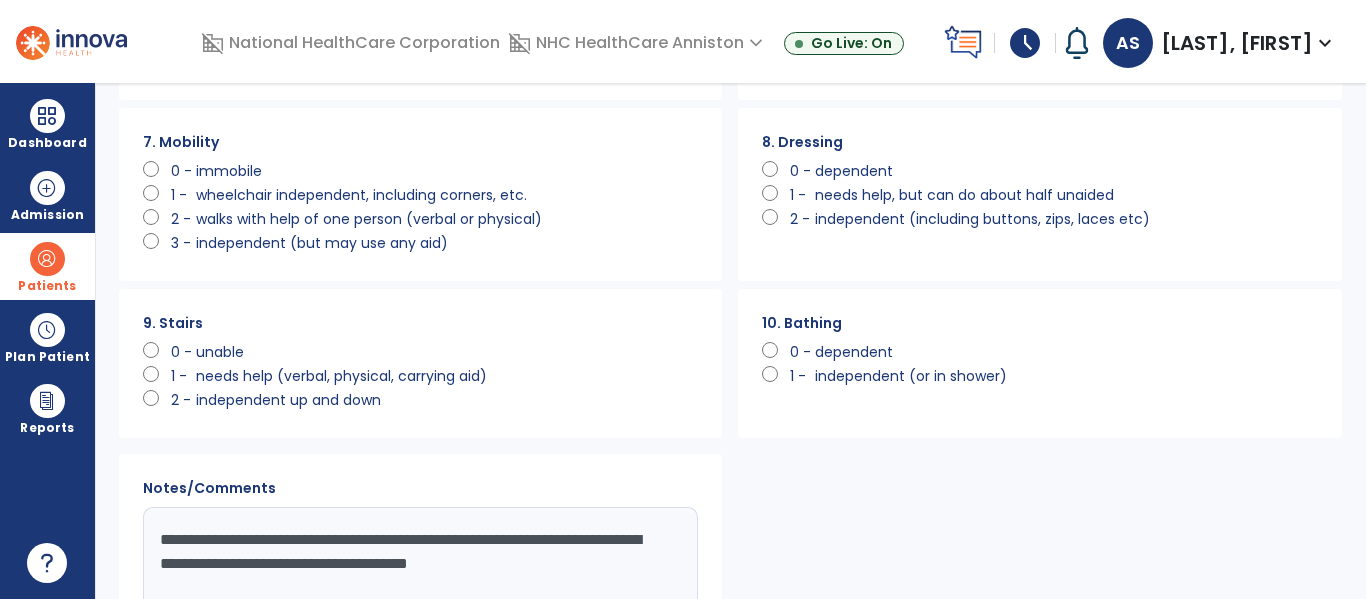 type on "**********" 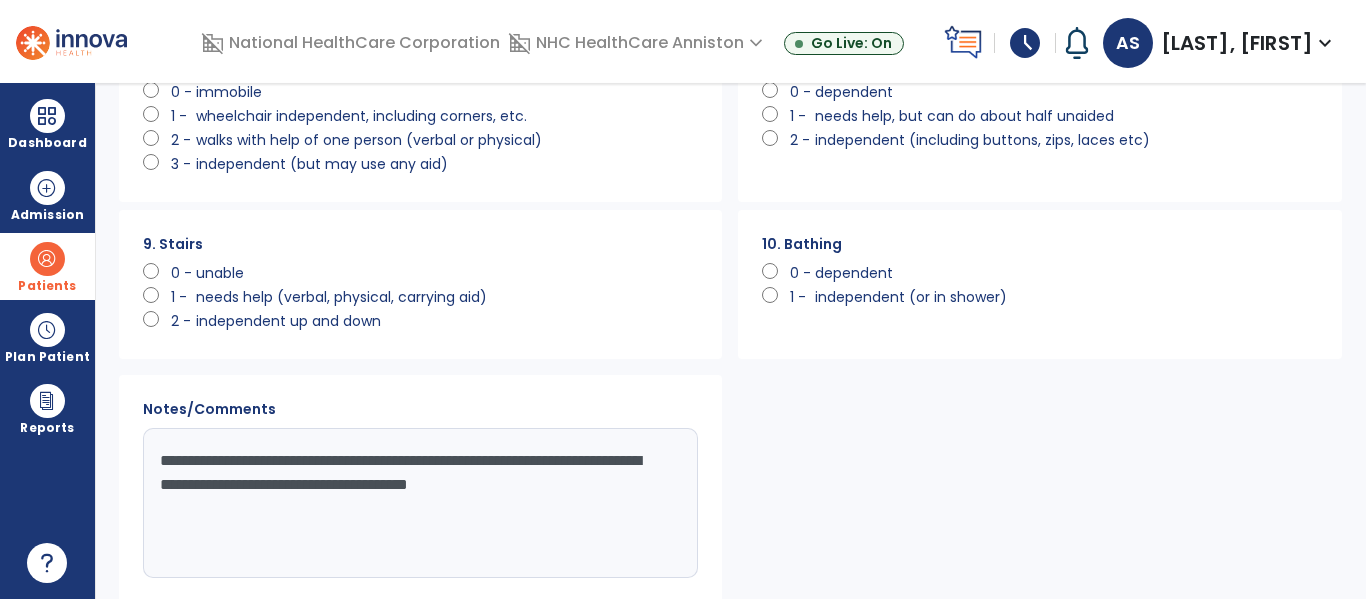 scroll, scrollTop: 710, scrollLeft: 0, axis: vertical 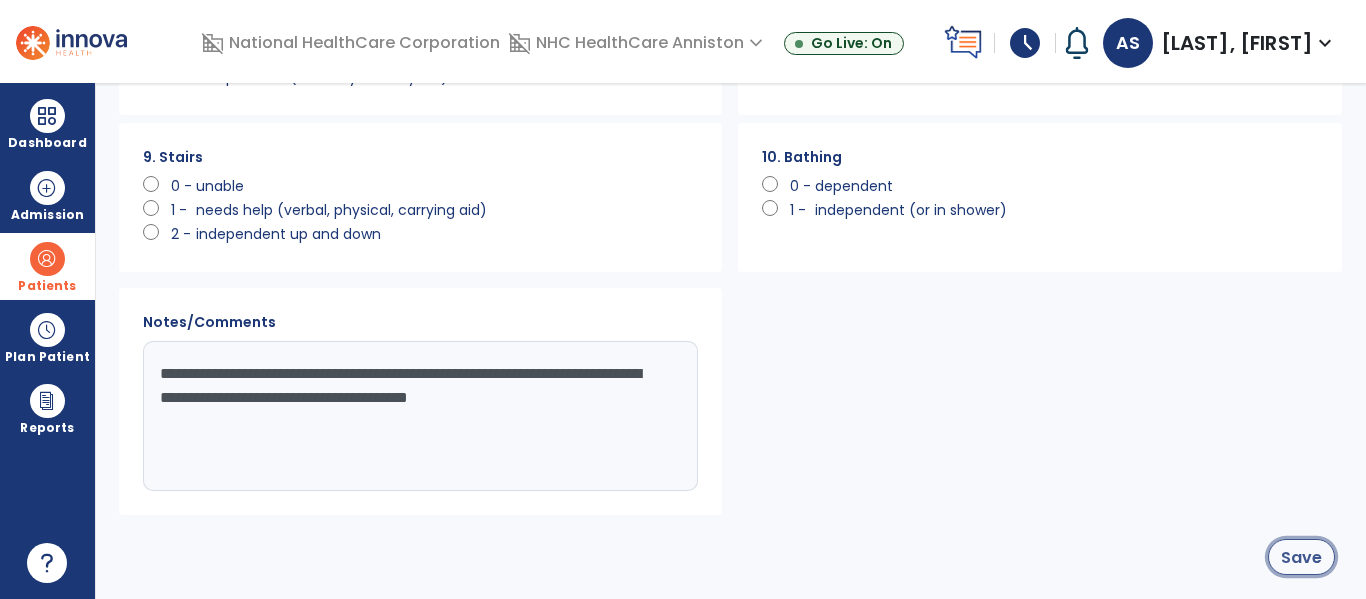 click on "Save" 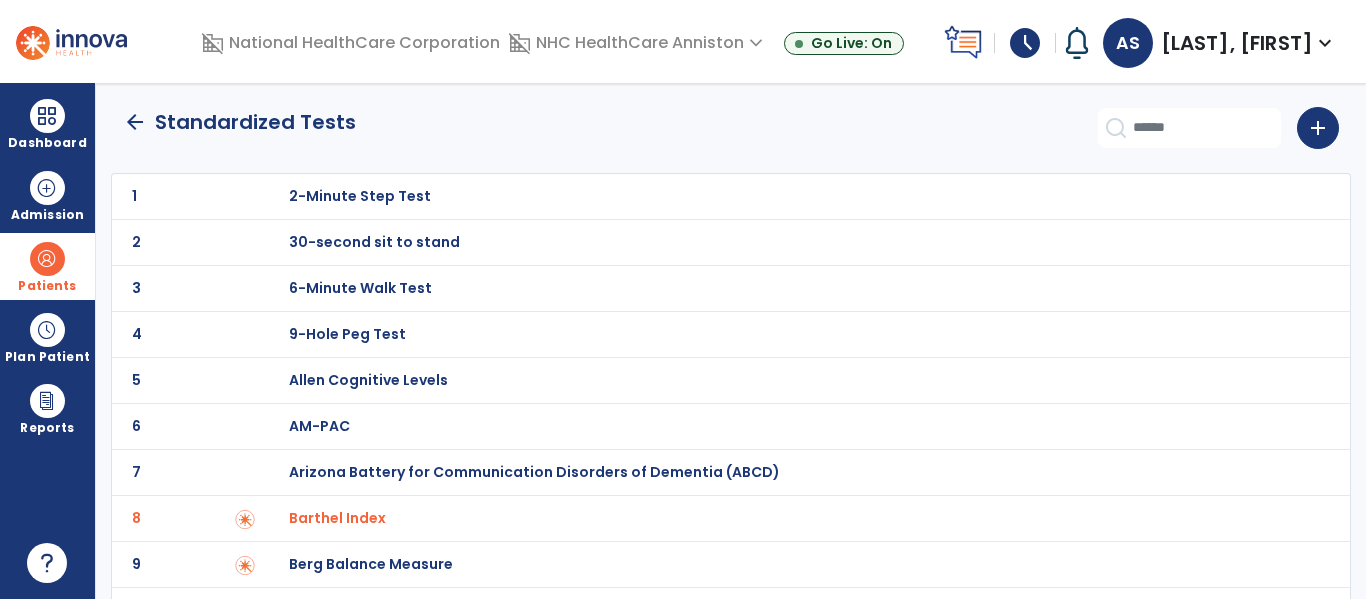 scroll, scrollTop: 0, scrollLeft: 0, axis: both 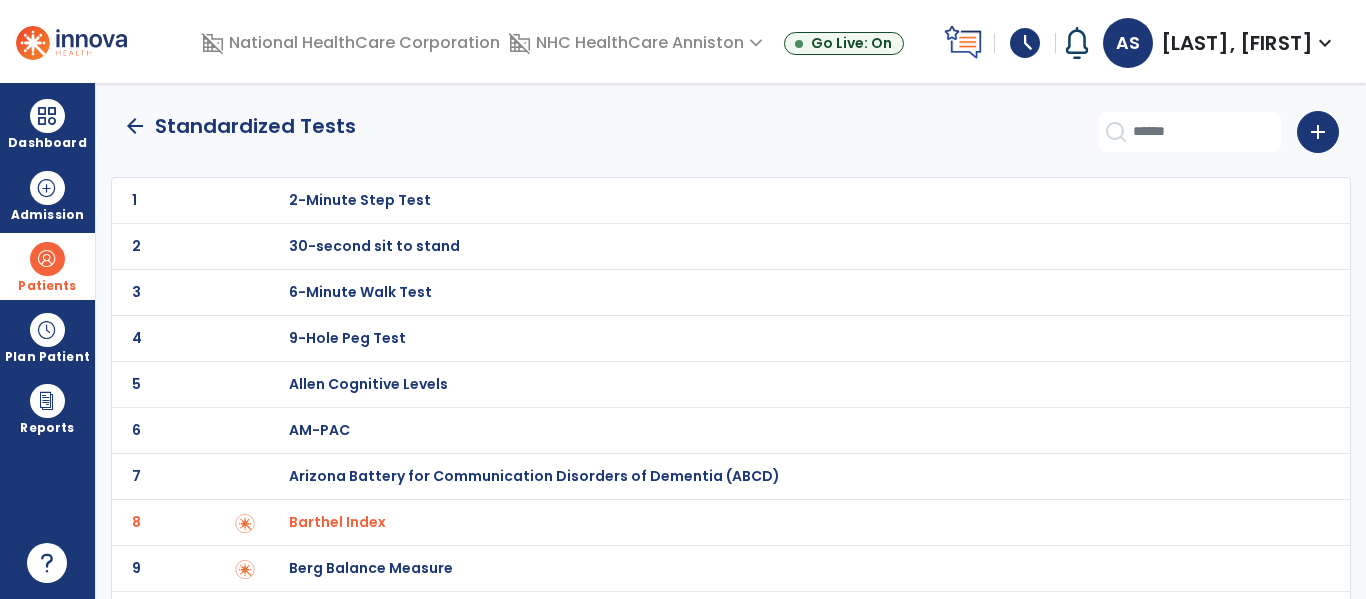 click on "arrow_back" 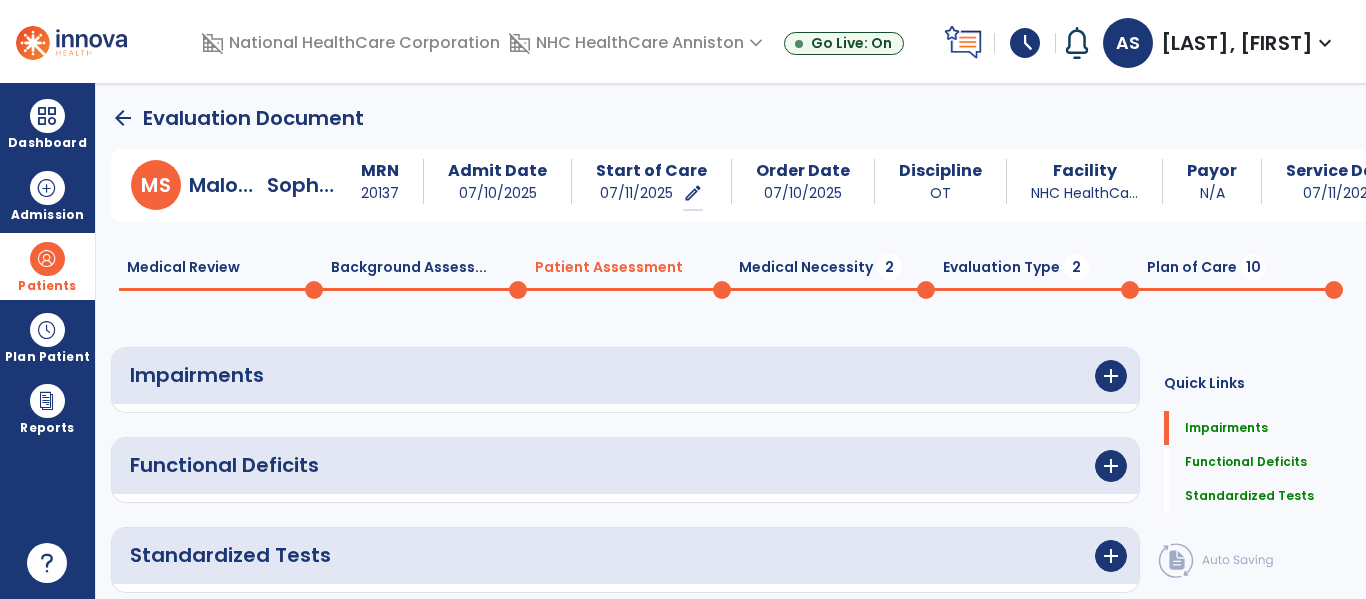 scroll, scrollTop: 20, scrollLeft: 0, axis: vertical 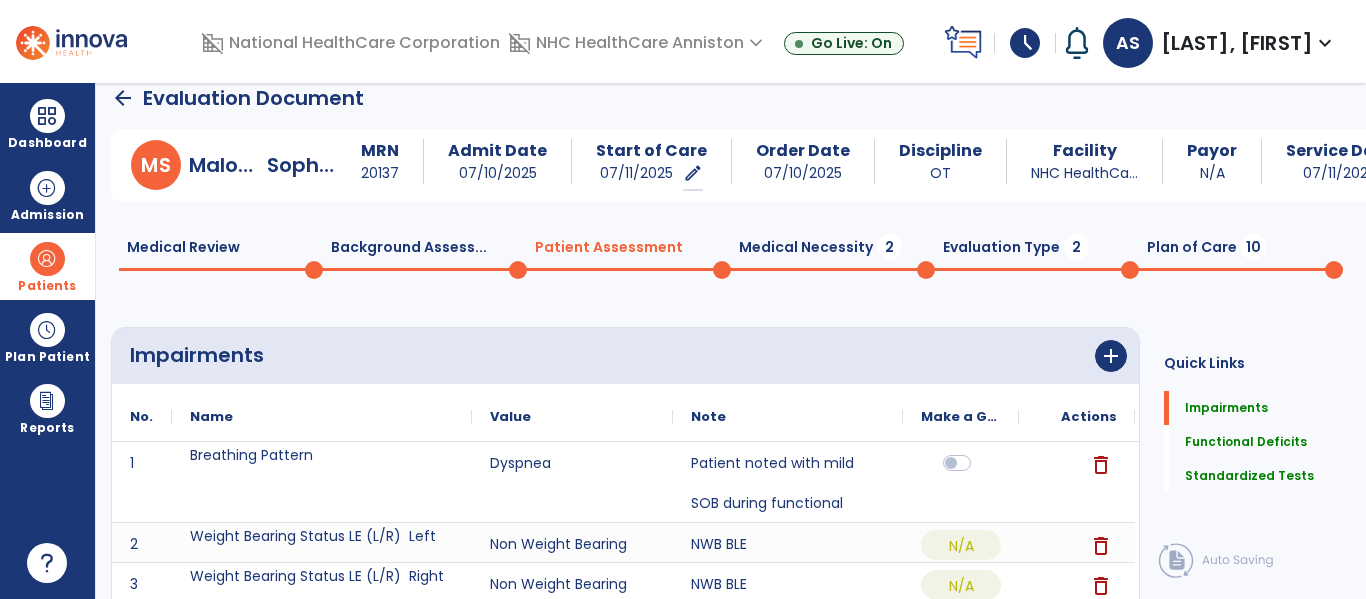 click on "Medical Necessity  2" 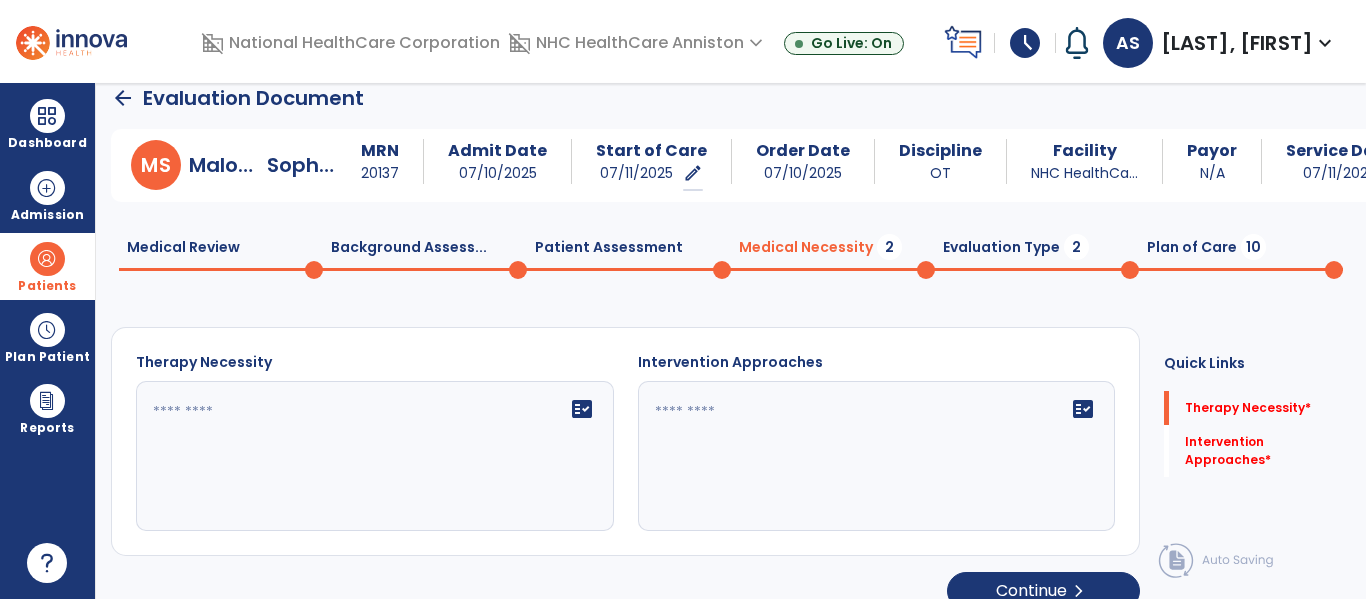click on "Evaluation Type  2" 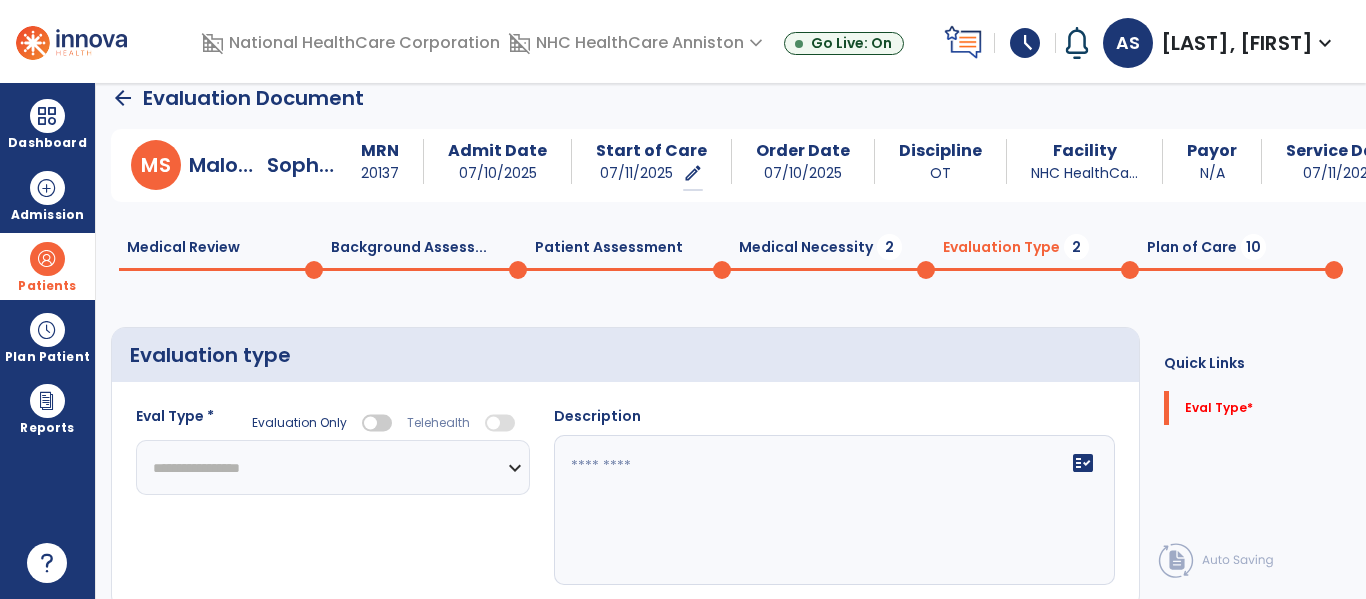 select 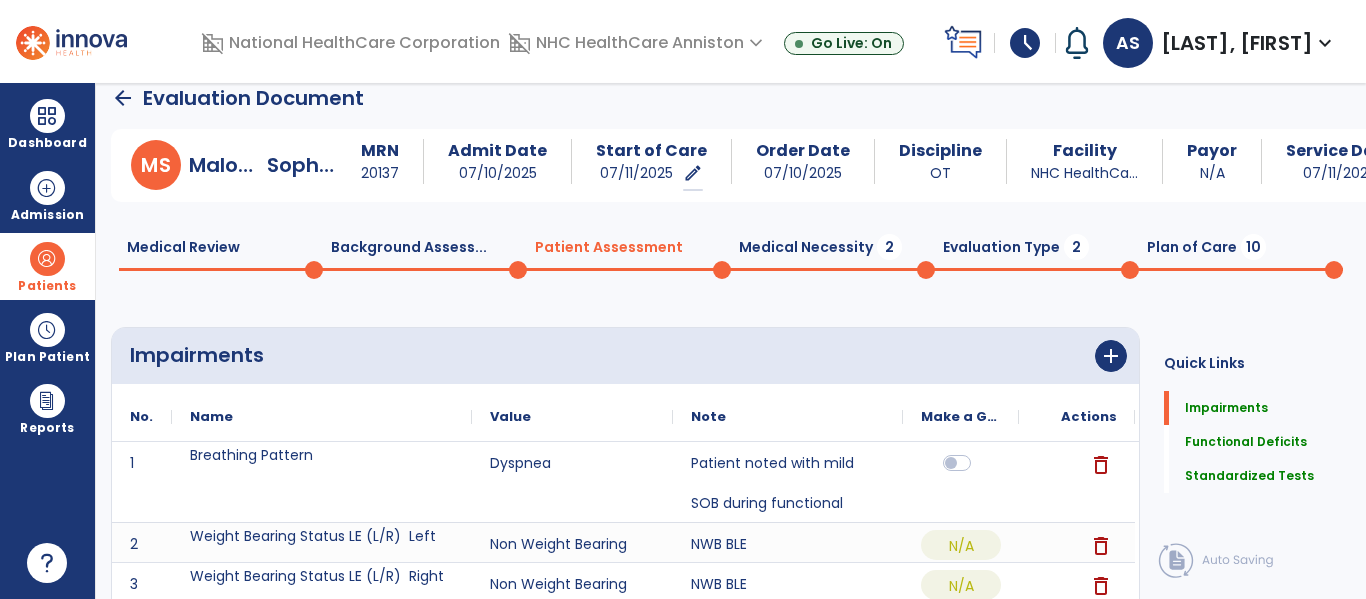 click on "Impairments      add
No.
Name
Value" 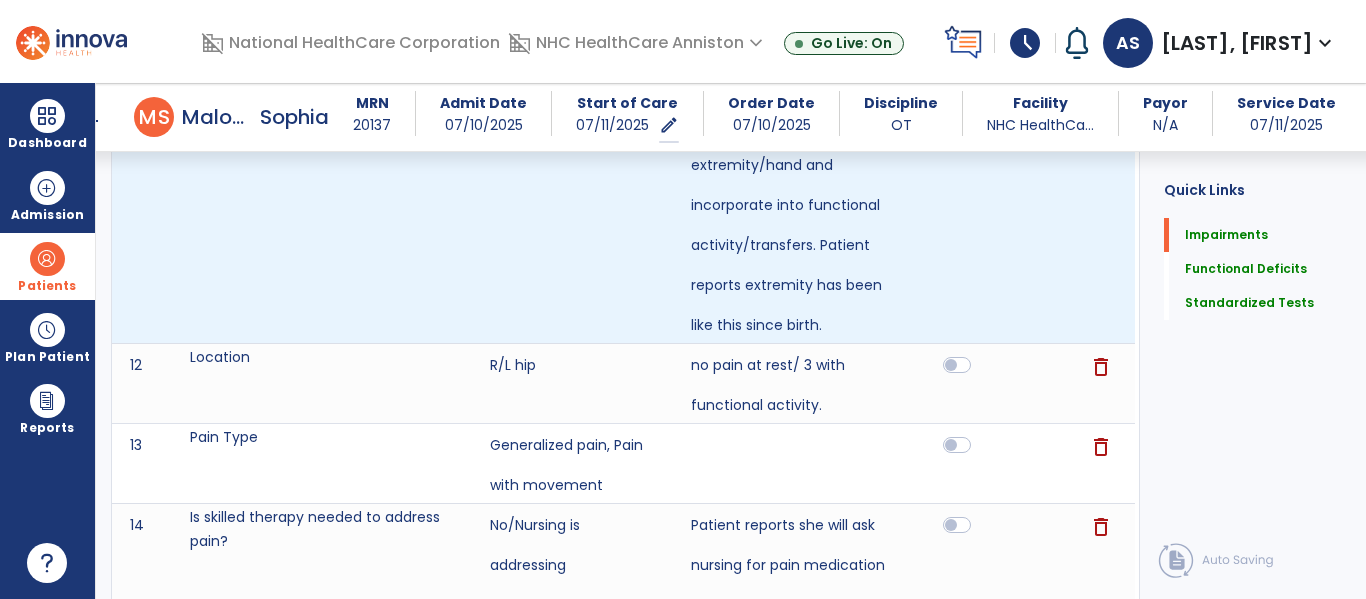scroll, scrollTop: 1260, scrollLeft: 0, axis: vertical 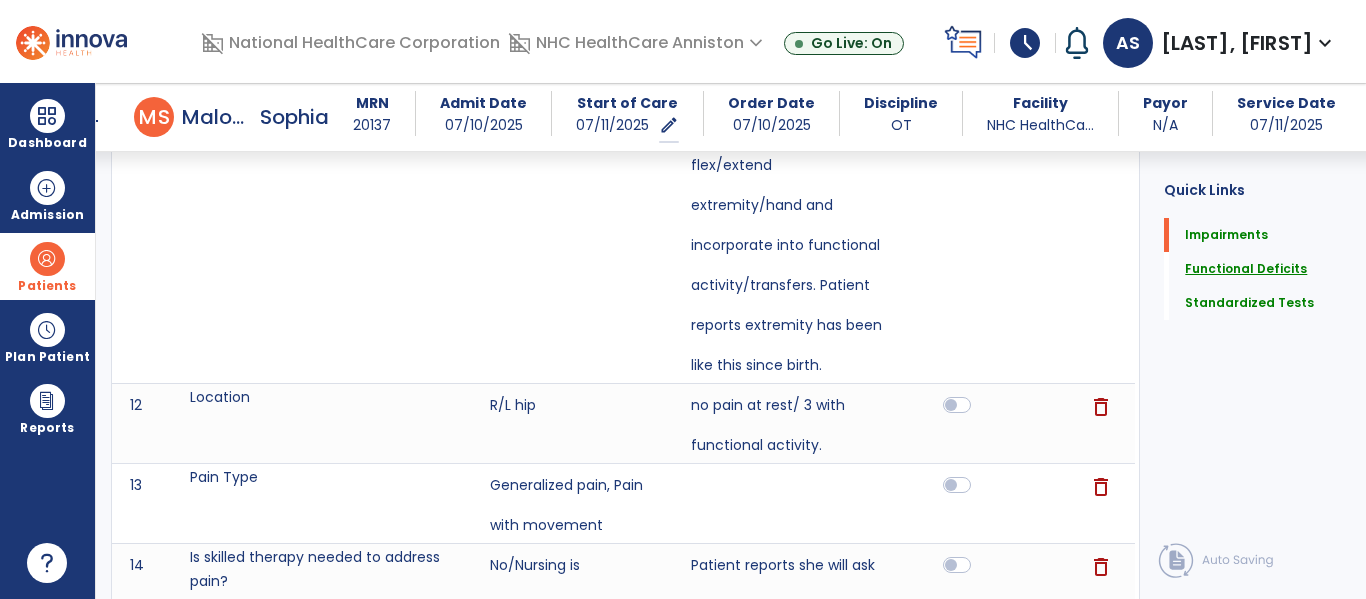 click on "Functional Deficits" 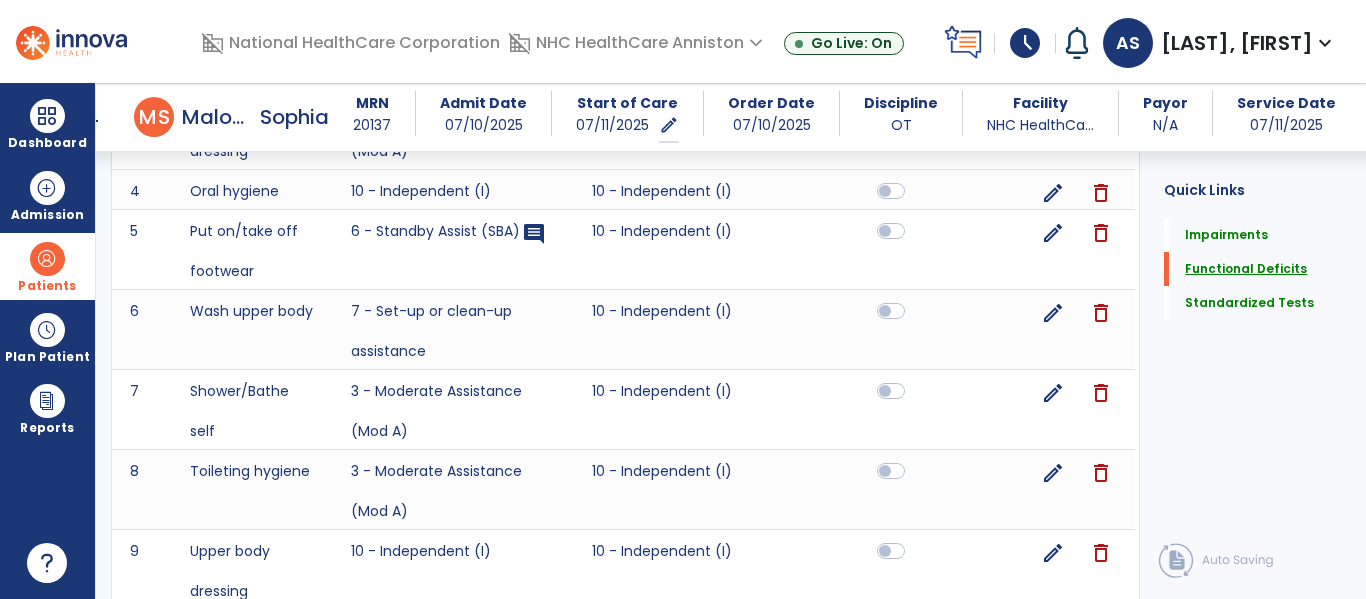 scroll, scrollTop: 2286, scrollLeft: 0, axis: vertical 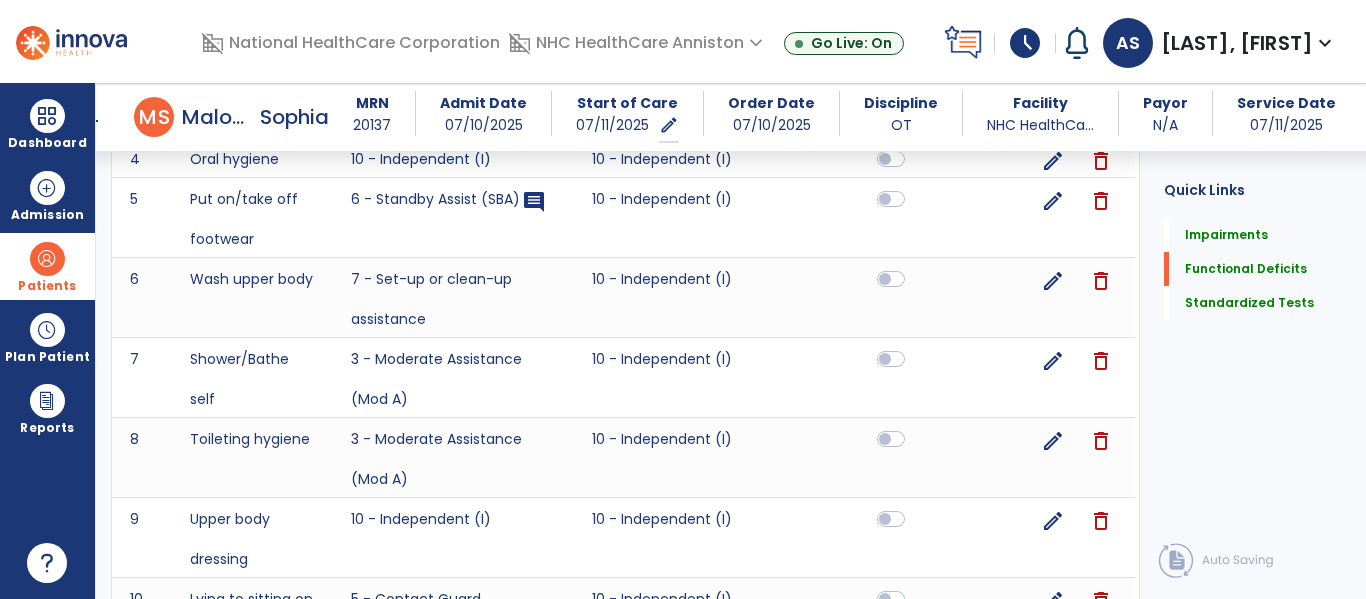 click on "Quick Links  Impairments   Impairments   Functional Deficits   Functional Deficits   Standardized Tests   Standardized Tests" 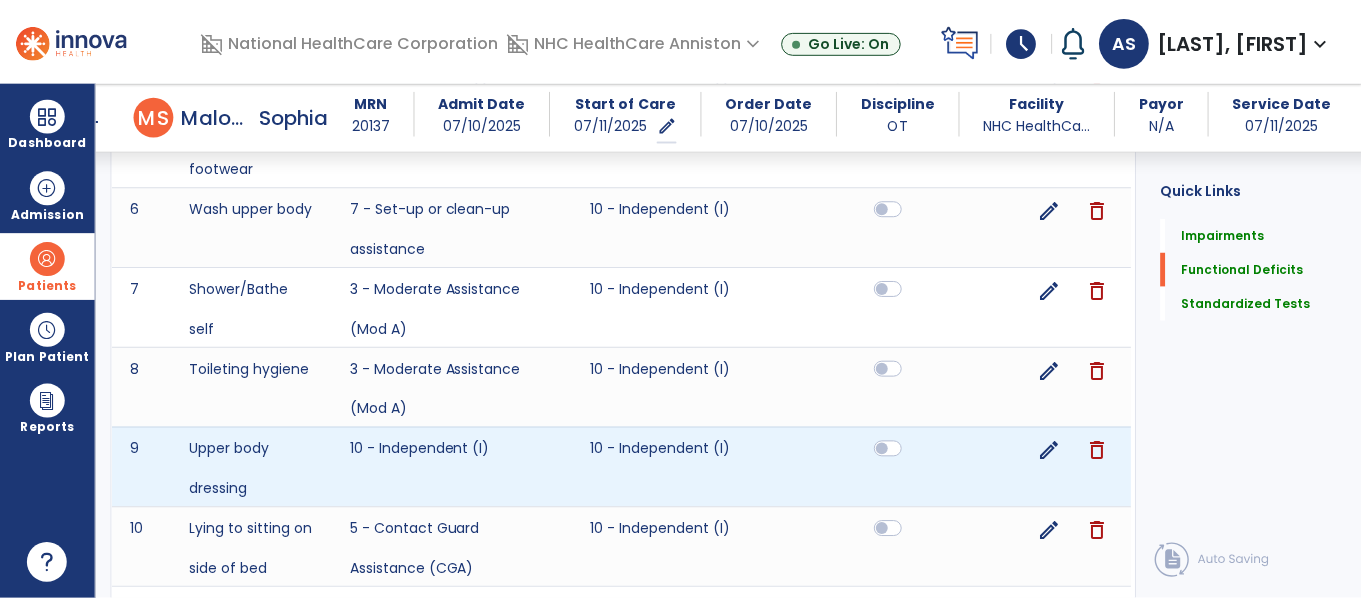 scroll, scrollTop: 2316, scrollLeft: 0, axis: vertical 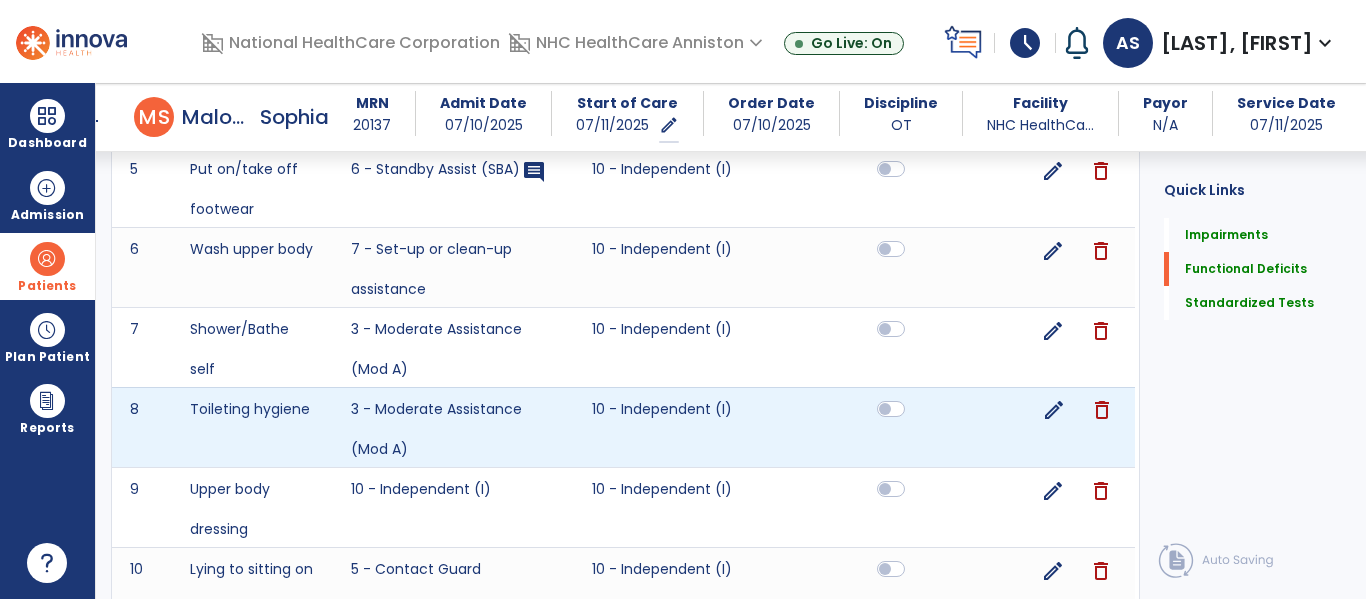 click on "edit" 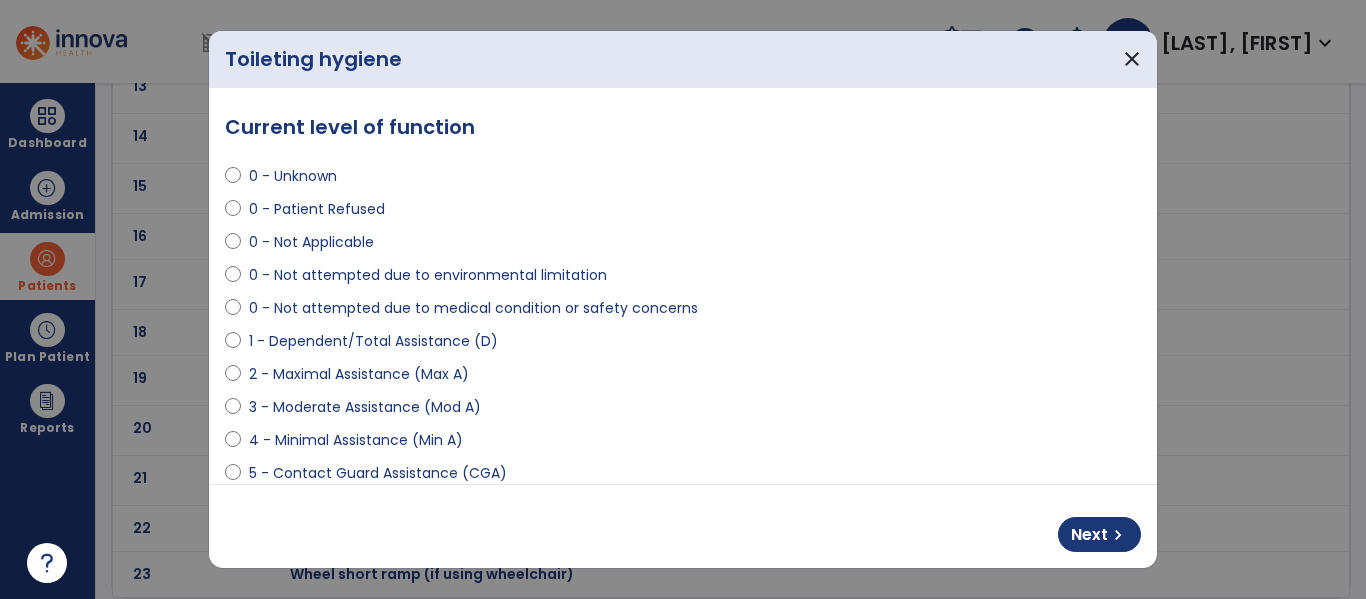 scroll, scrollTop: 0, scrollLeft: 0, axis: both 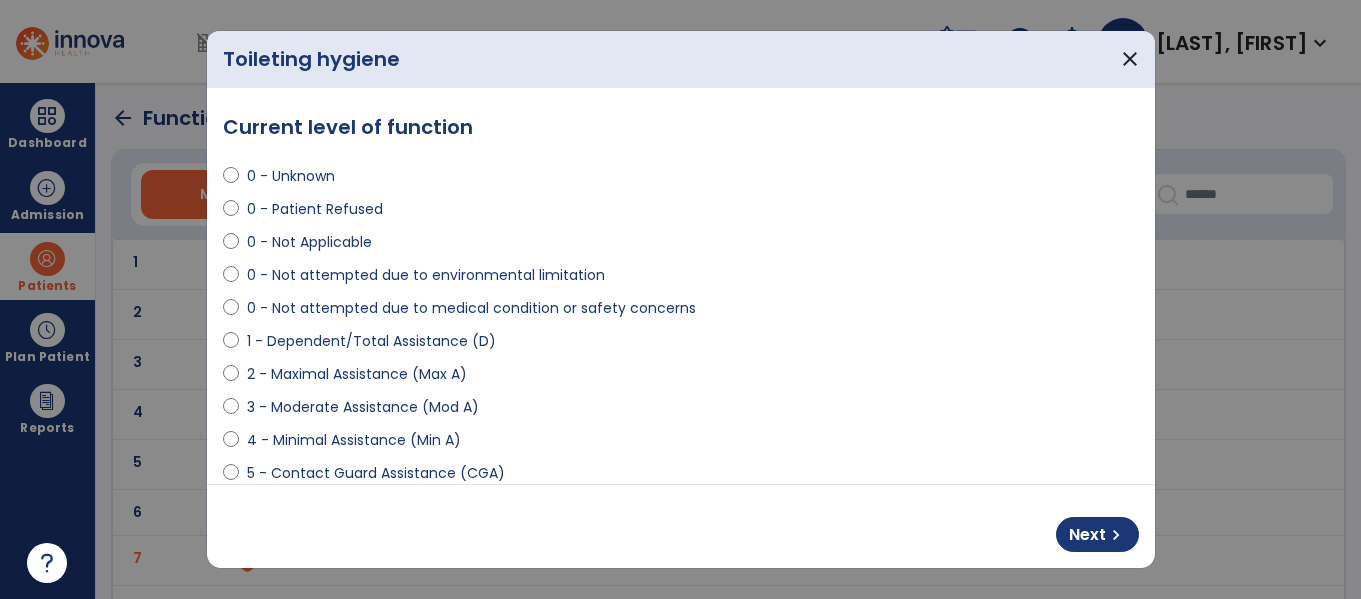 click on "1 - Dependent/Total Assistance (D)" at bounding box center [371, 341] 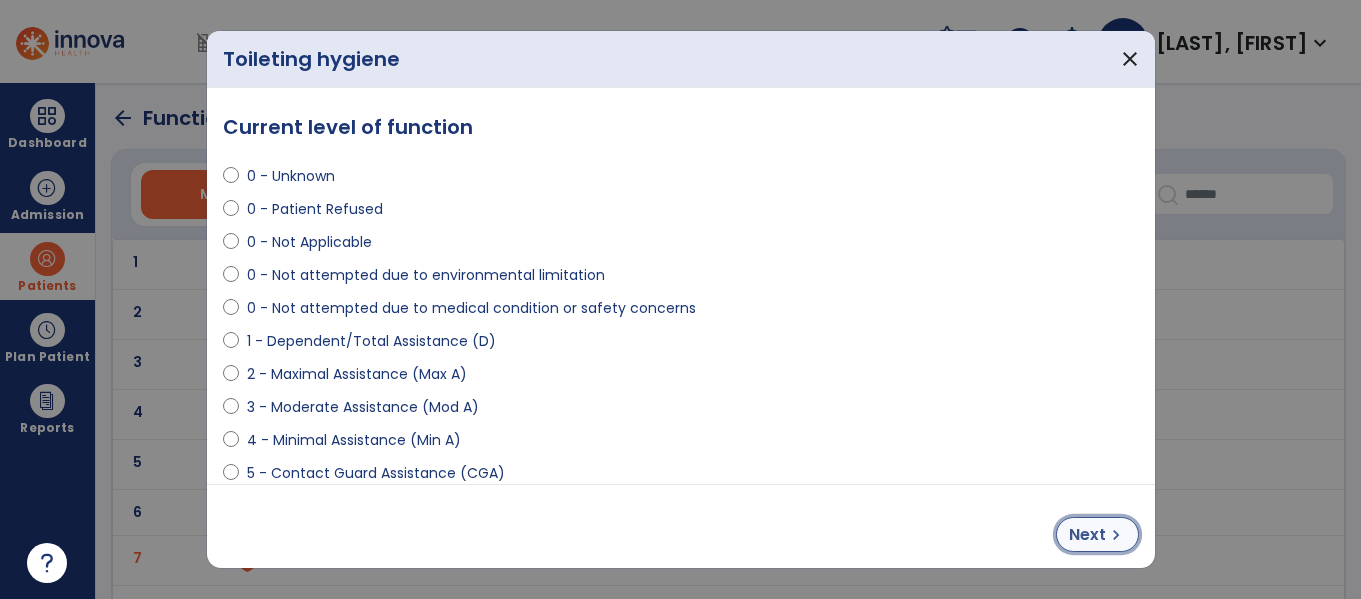 click on "Next  chevron_right" at bounding box center (1097, 534) 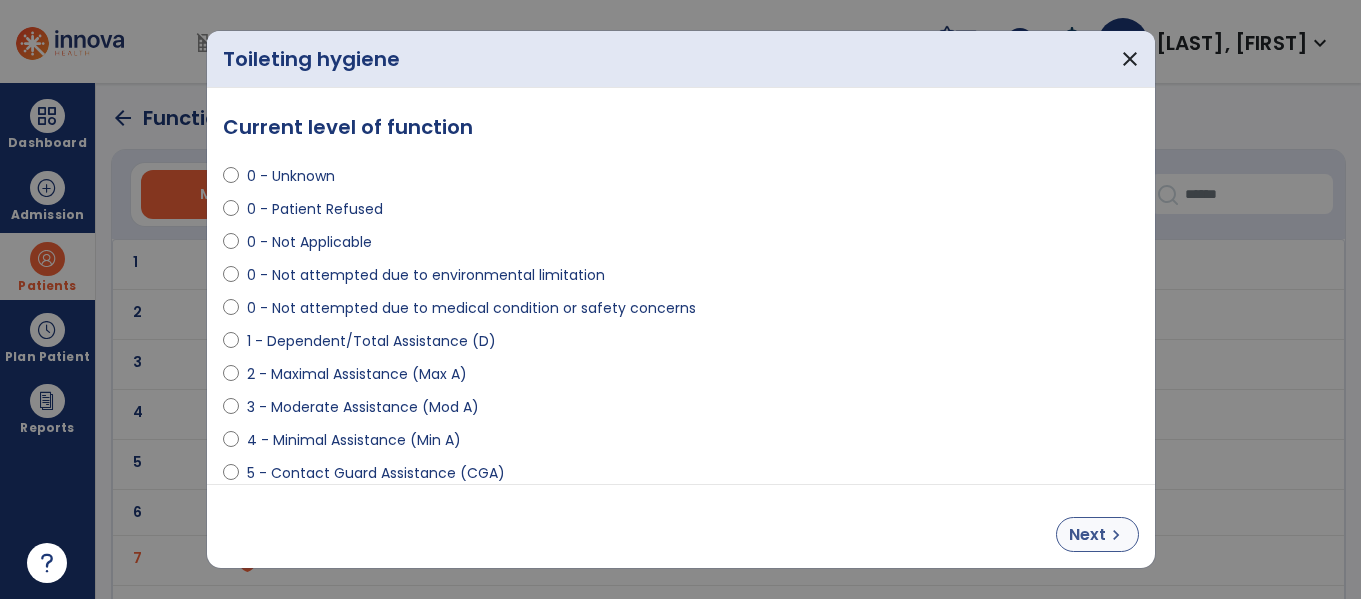 select on "**********" 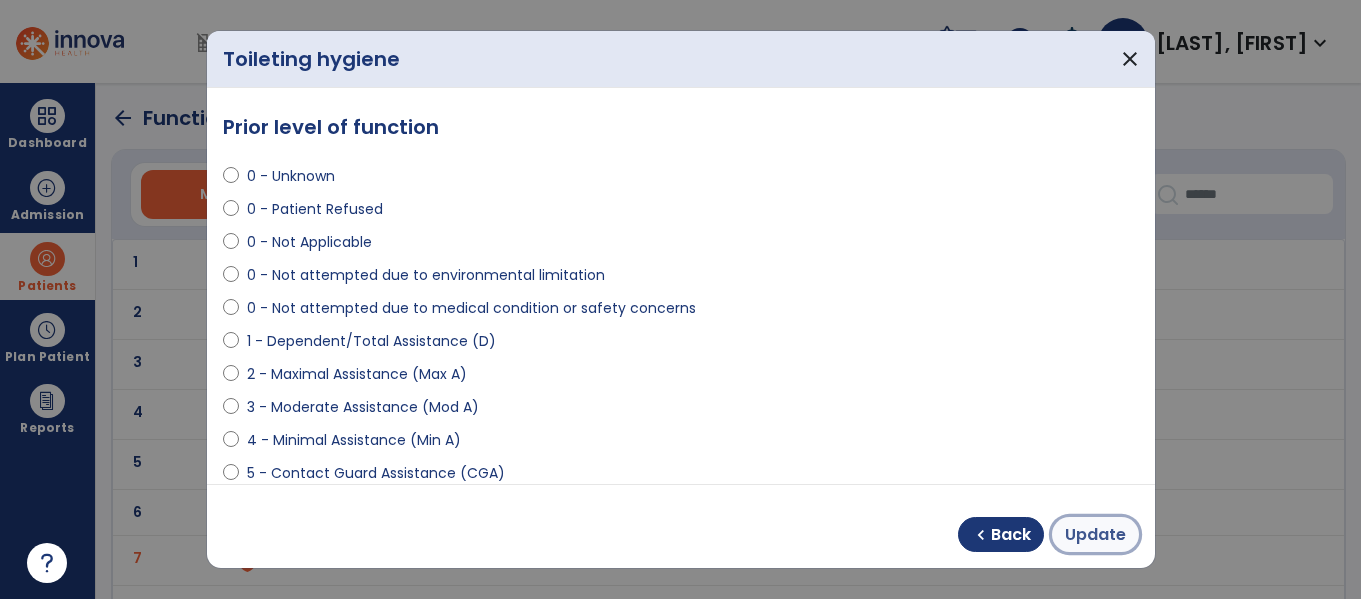 click on "Update" at bounding box center [1095, 535] 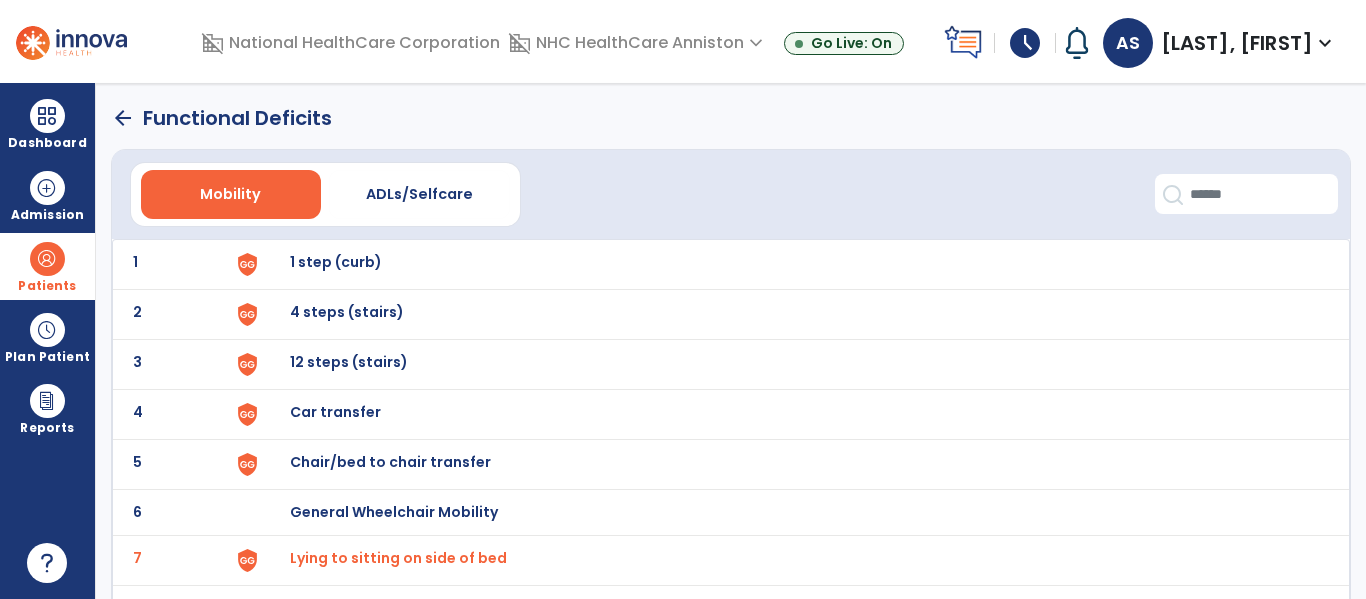 click on "arrow_back" 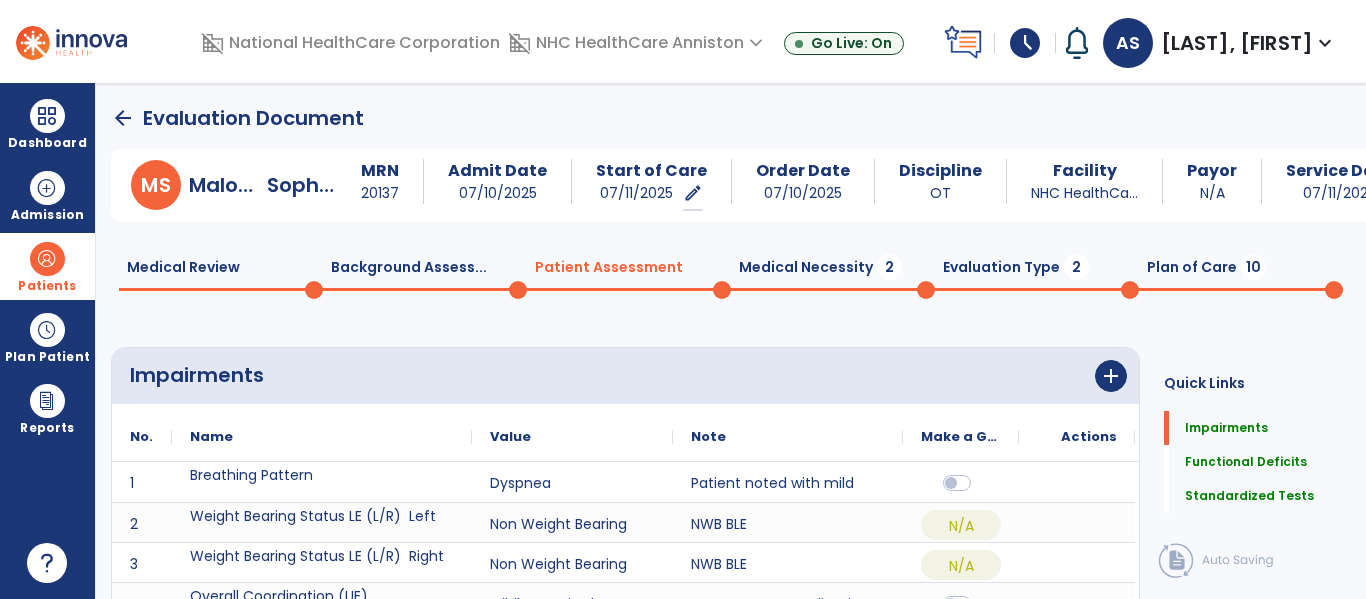 scroll, scrollTop: 20, scrollLeft: 0, axis: vertical 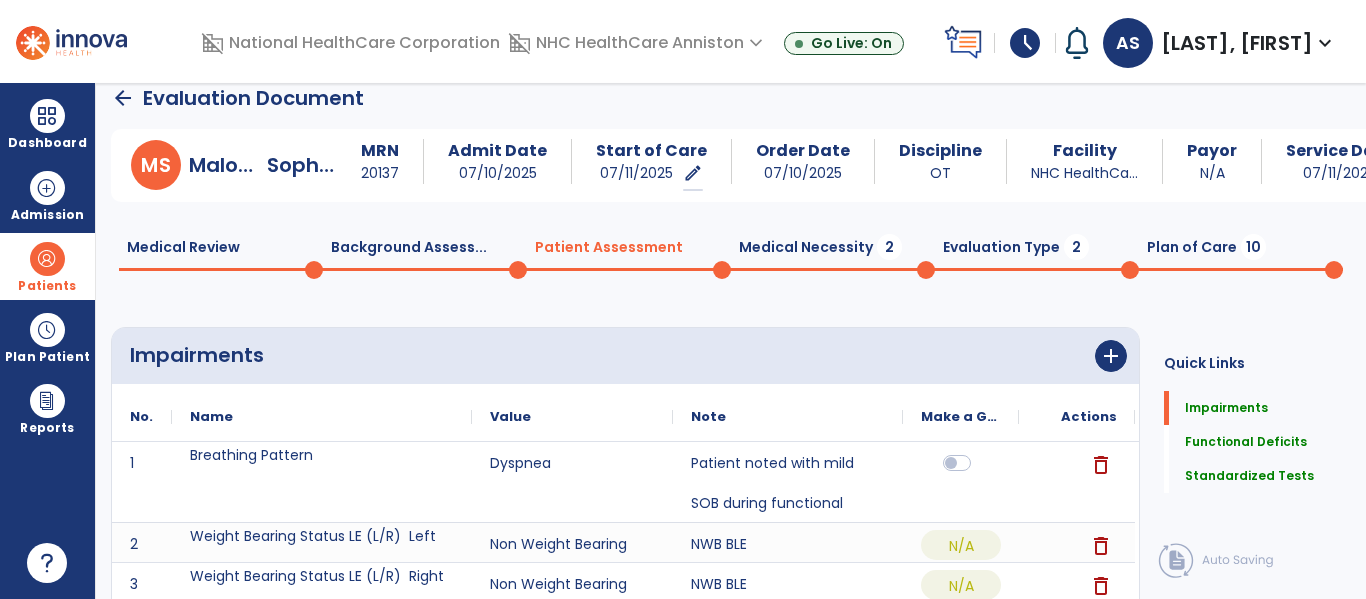 click on "M  S  [LAST_NAME],   [FIRST_NAME] MRN 20137 Admit Date [DATE] Start of Care [DATE]   edit  ********* Order Date [DATE] Discipline OT Facility NHC HealthCa... Payor N/A Service Date [DATE]  Medical Review  0  Background Assess...  0  Patient Assessment  0  Medical Necessity  2  Evaluation Type  2  Plan of Care  10 Impairments      add
Name
Value 1" 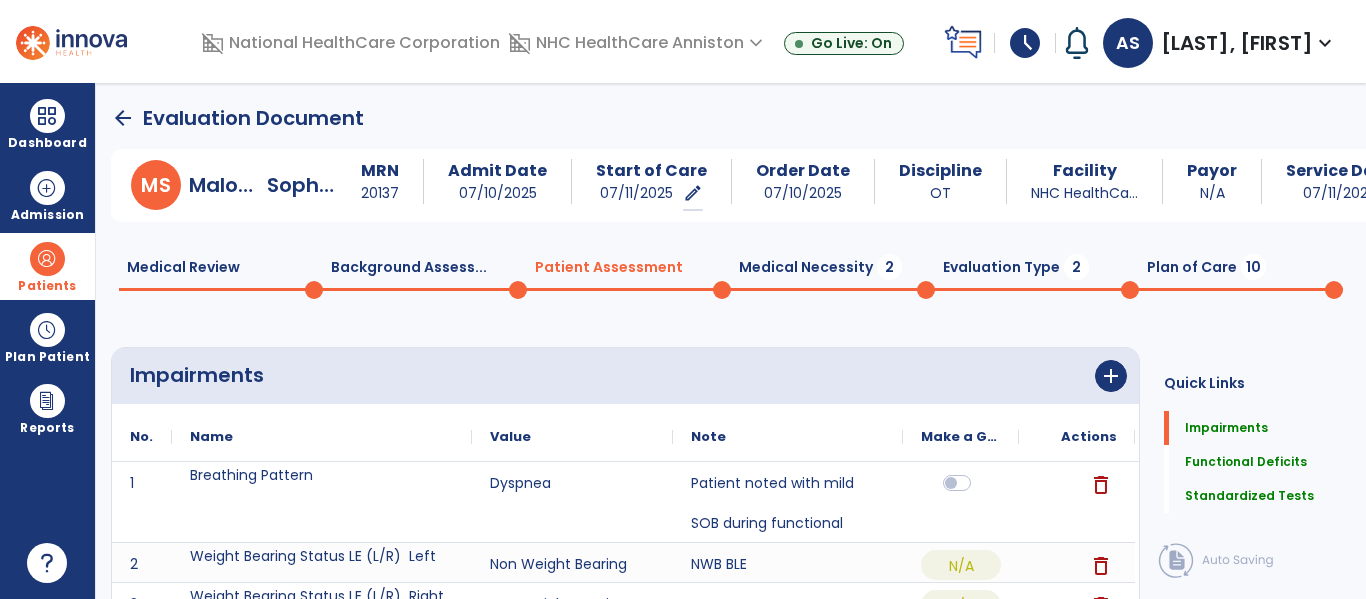 click on "Medical Necessity  2" 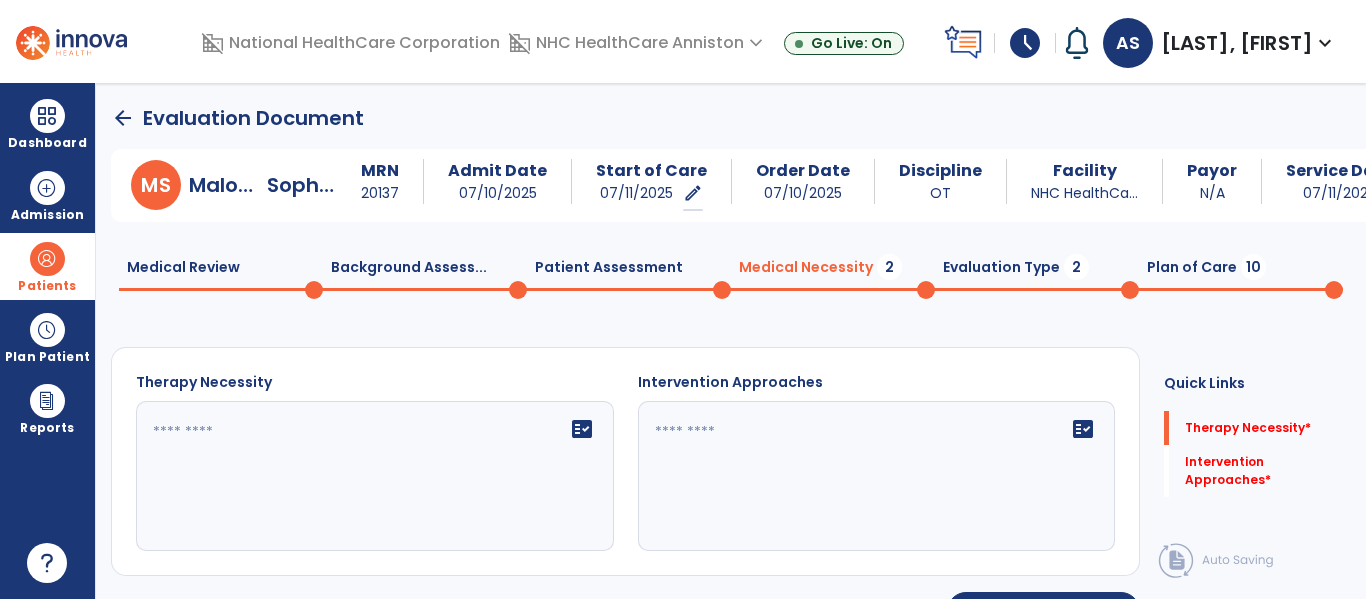 click on "fact_check" 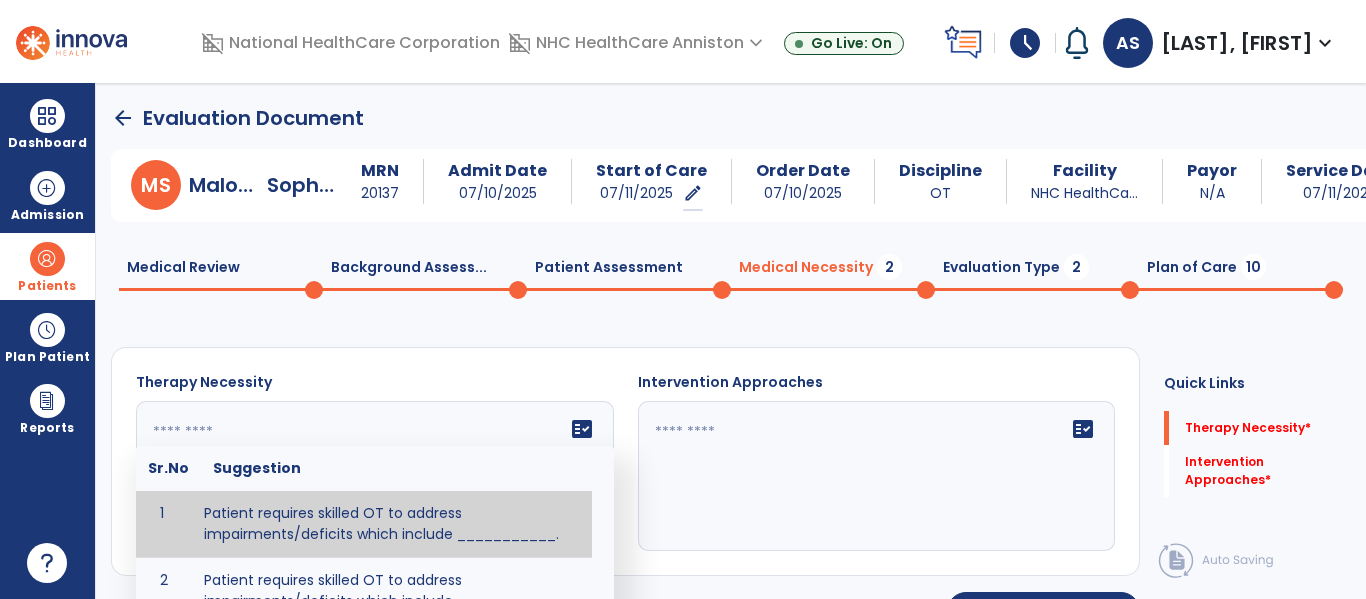 type on "**********" 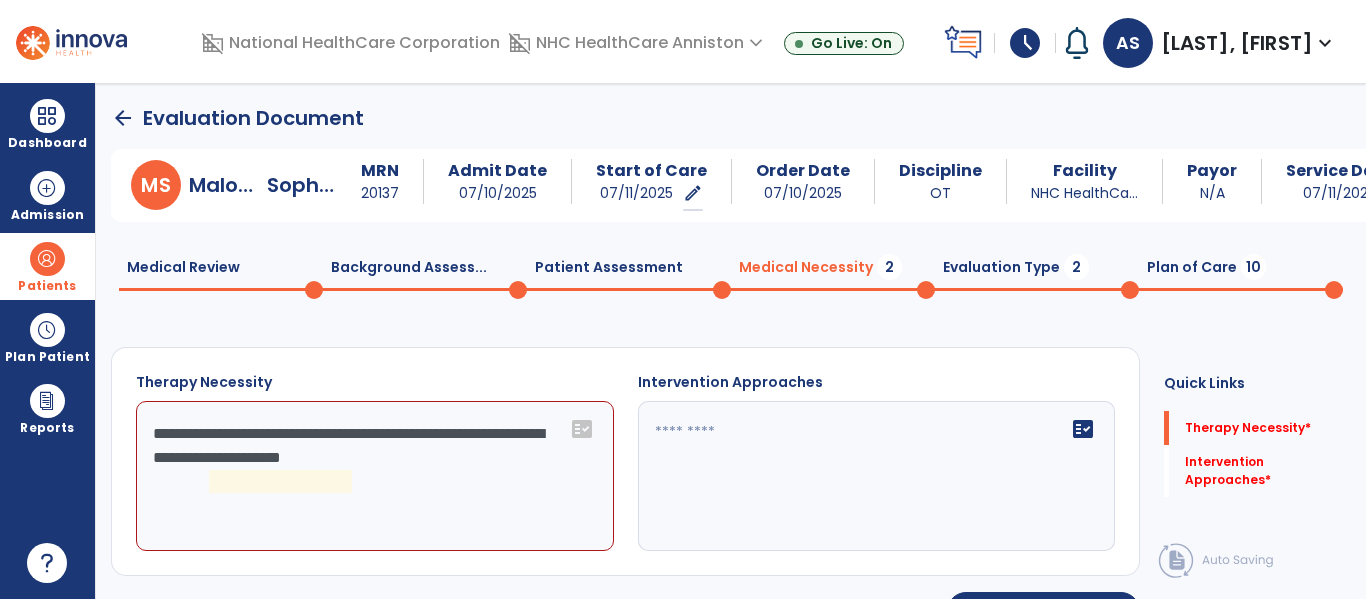 click on "**********" 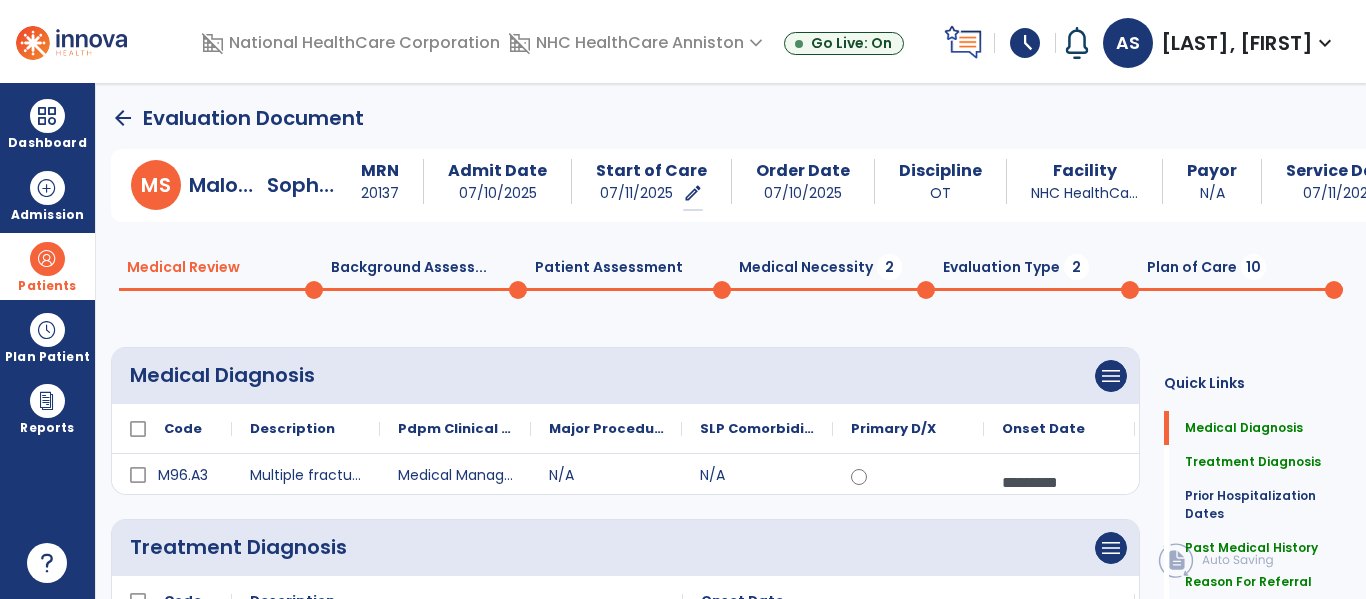 click on "M S [LAST], [FIRST] MRN [NUMBER] Admit Date [DATE] Start of Care [DATE] edit ********* Order Date [DATE] Discipline OT Facility [COMPANY]... Payor N/A Service Date [DATE] Medical Review 0 Background Assess... 0 Patient Assessment 0 Medical Necessity 2 Evaluation Type 2 Plan of Care 10 Medical Diagnosis [CODE] [DESCRIPTION] to" 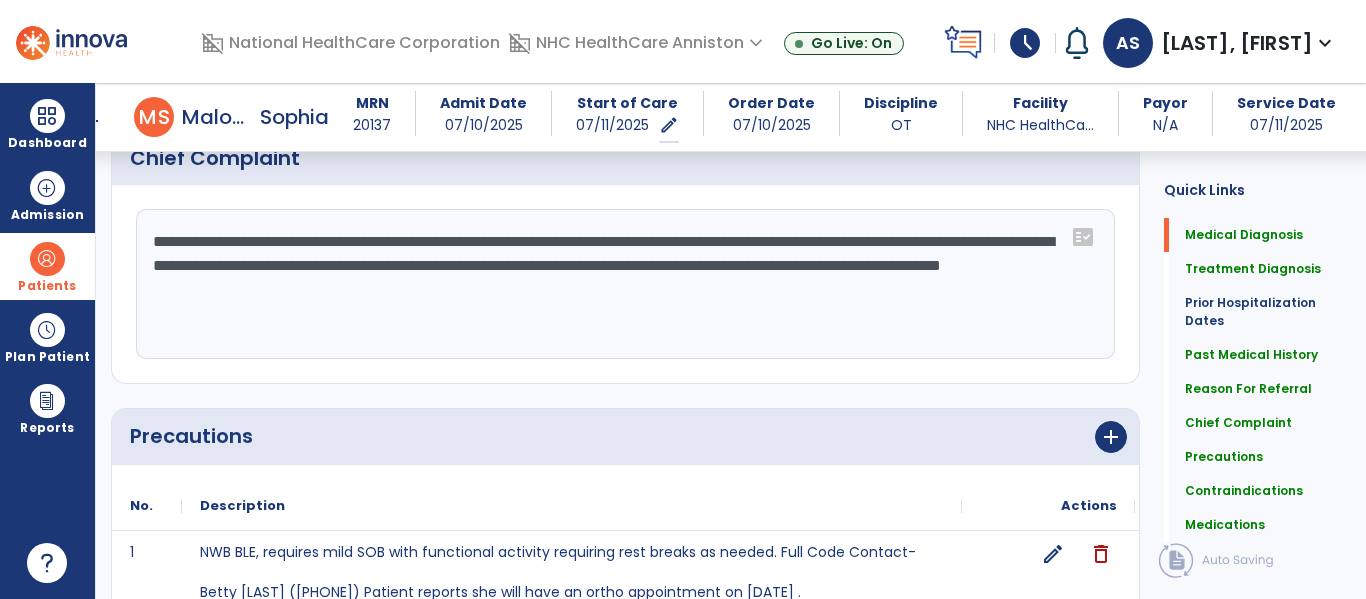scroll, scrollTop: 1320, scrollLeft: 0, axis: vertical 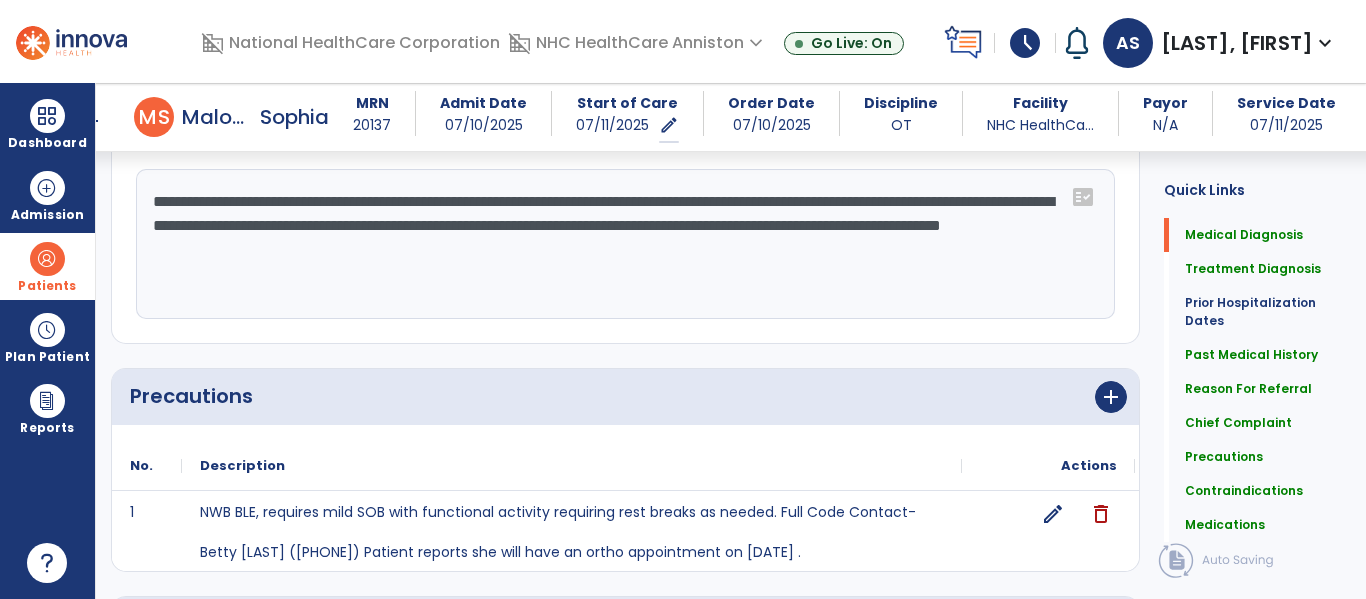 click on "**********" 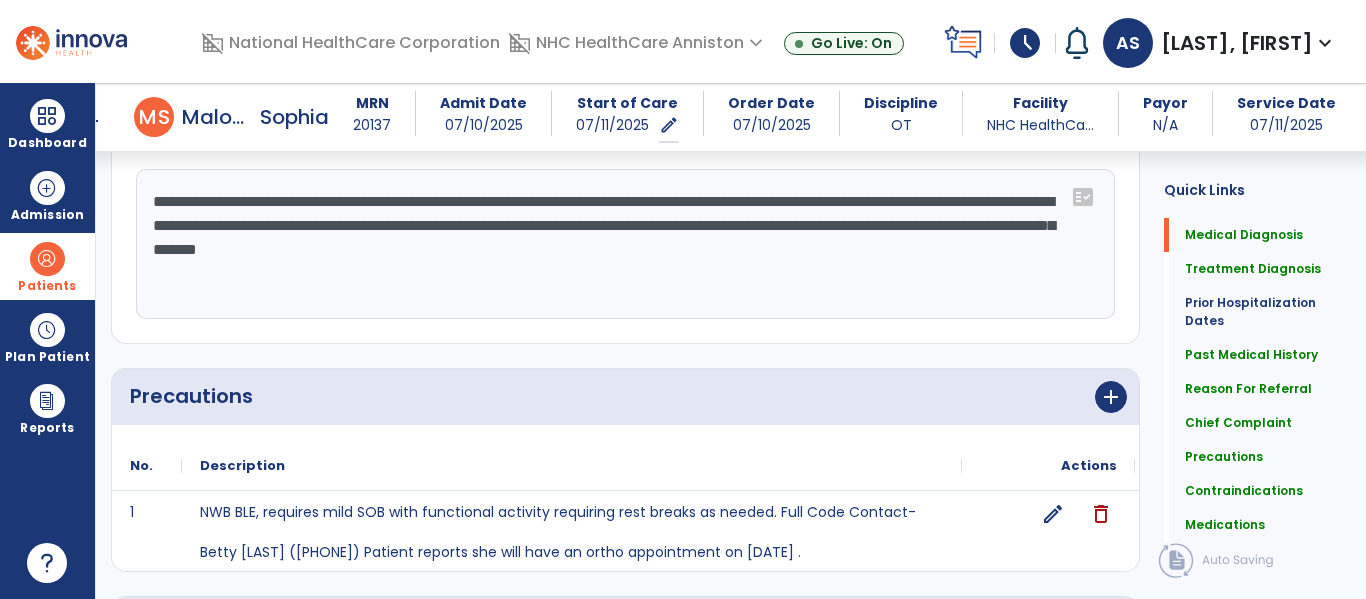 drag, startPoint x: 330, startPoint y: 226, endPoint x: 819, endPoint y: 265, distance: 490.55273 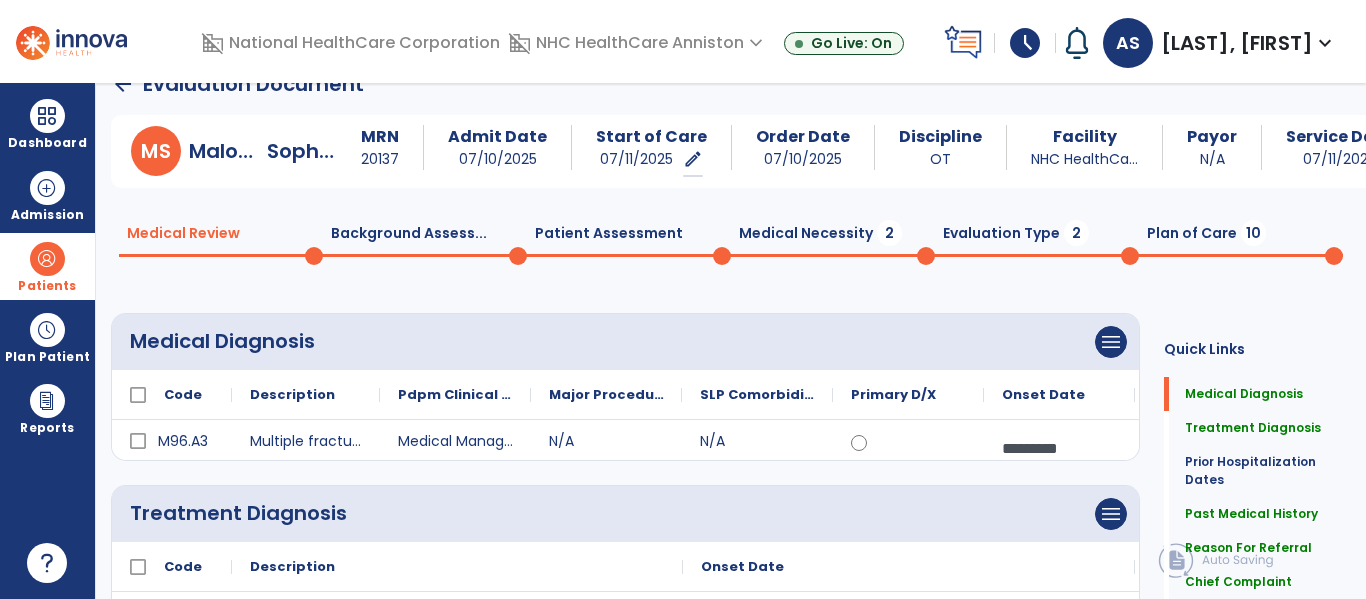 scroll, scrollTop: 0, scrollLeft: 0, axis: both 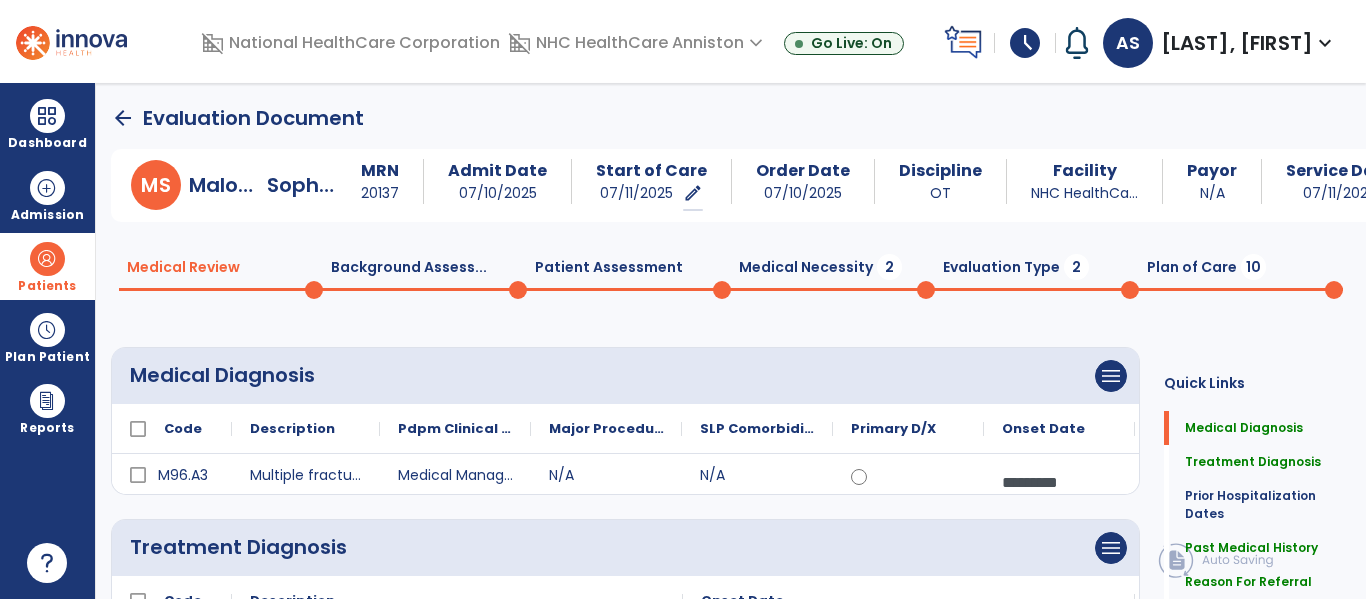 click on "Medical Review  0  Background Assess...  0  Patient Assessment  0  Medical Necessity  2  Evaluation Type  2  Plan of Care  10" 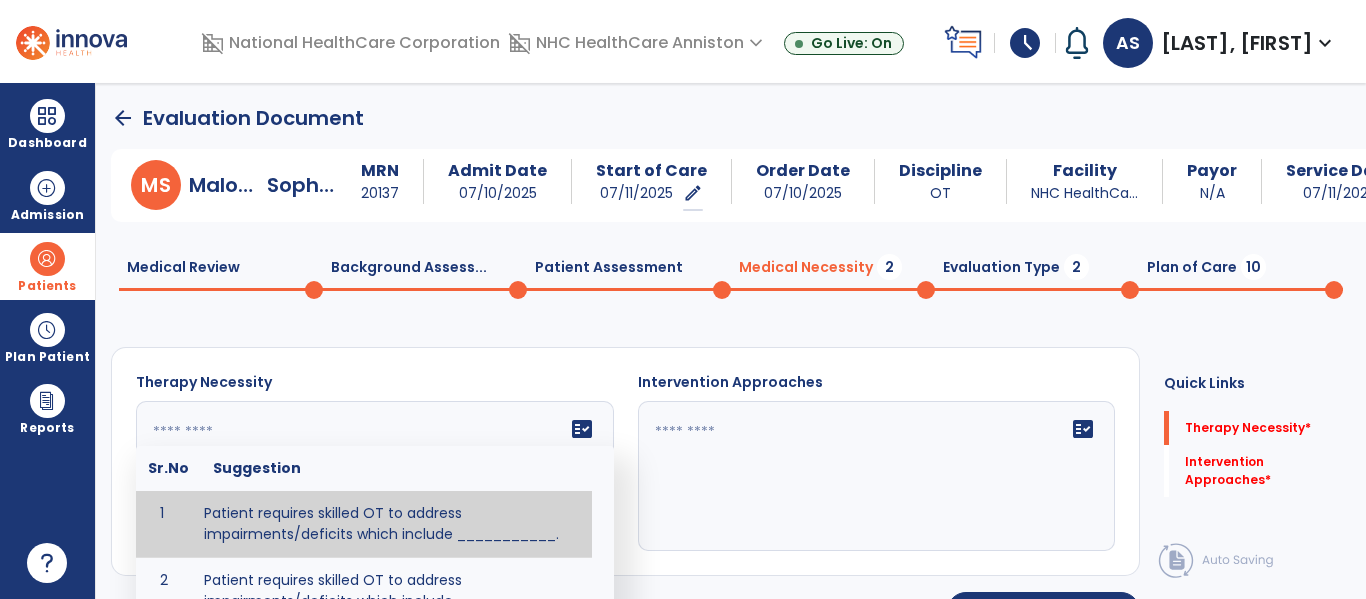 click 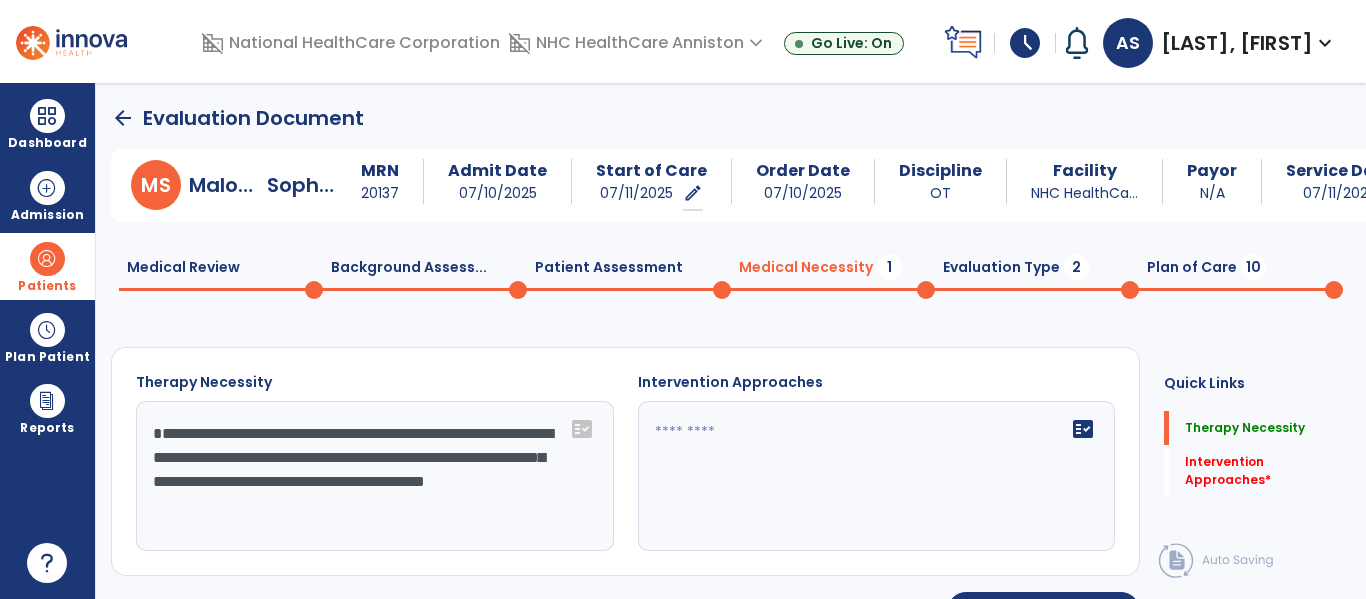 click on "**********" 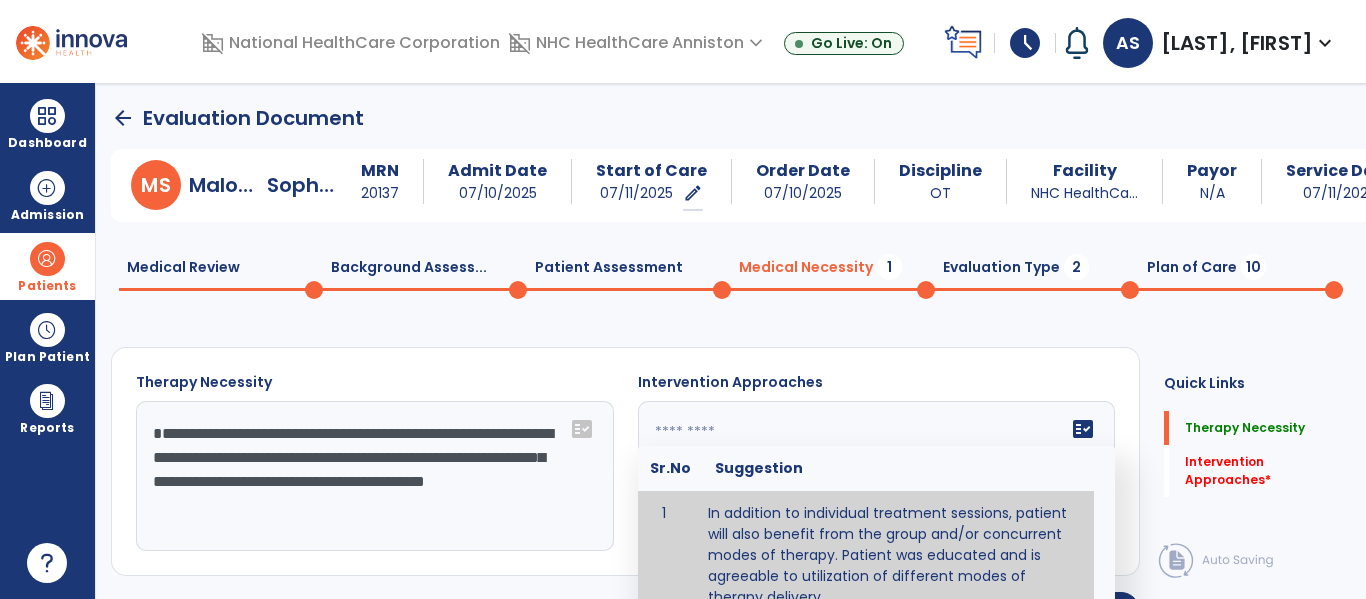 click on "fact_check  Sr.No Suggestion 1 In addition to individual treatment sessions, patient will also benefit from the group and/or concurrent modes of therapy. Patient was educated and is agreeable to utilization of different modes of therapy delivery. 2 Patient will benefit from group therapy because it allows for modeling (a form of learning in which individuals learn by imitating the actions of others and it reduces social isolation and enhances coping mechanisms. 3 Patient will benefit from group therapy to: Create a network that promotes growth and learning by enabling patients to receive and give support and to share experiences from different points of view. 4 Patient will benefit from group/concurrent therapy because it is supported by evidence to promote increased patient engagement and sustainable outcomes. 5 Patient will benefit from group/concurrent therapy to: Promote independence and minimize dependence." 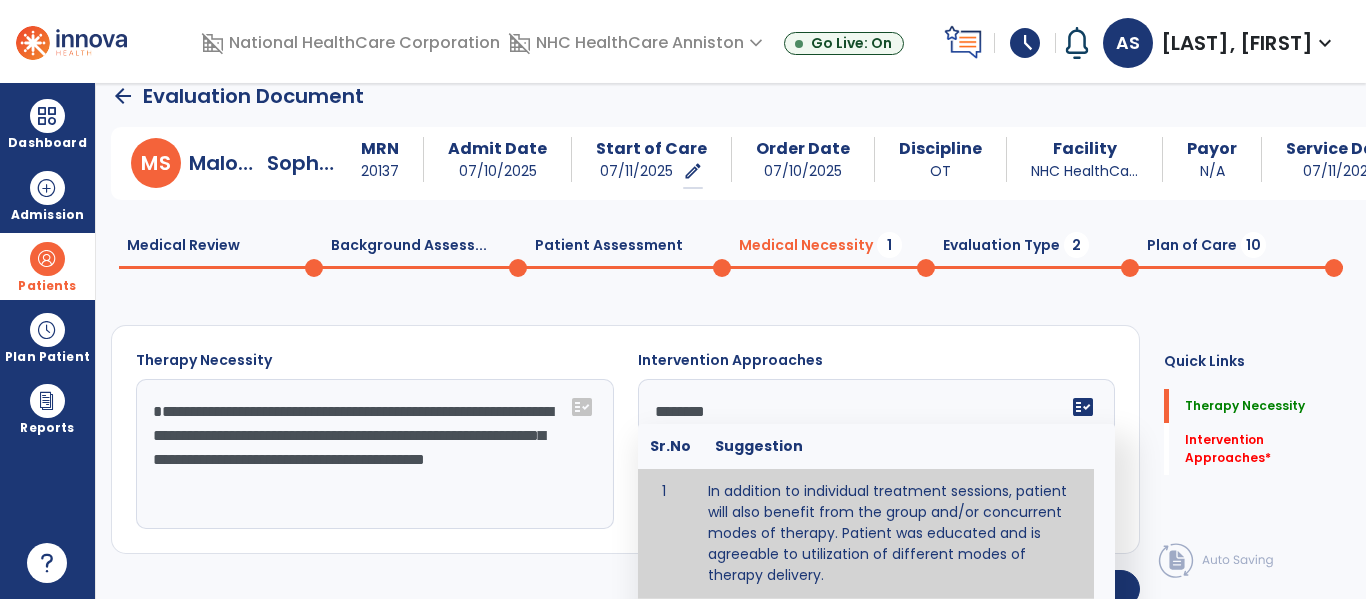 type on "**********" 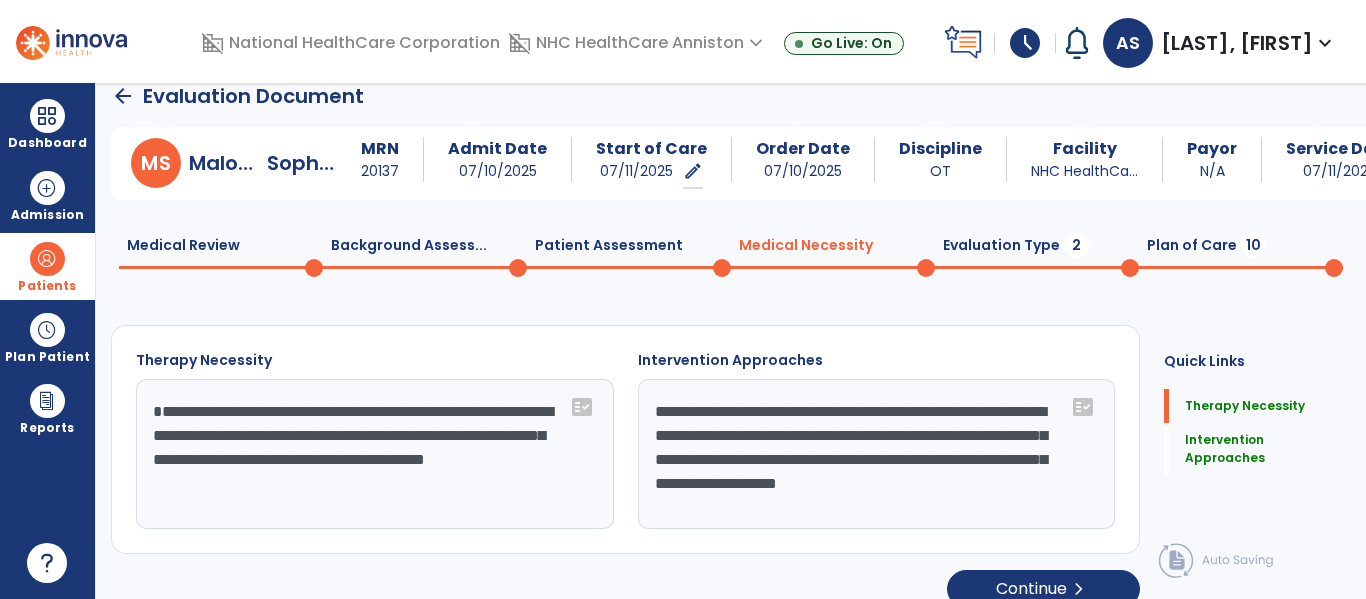click on "**********" 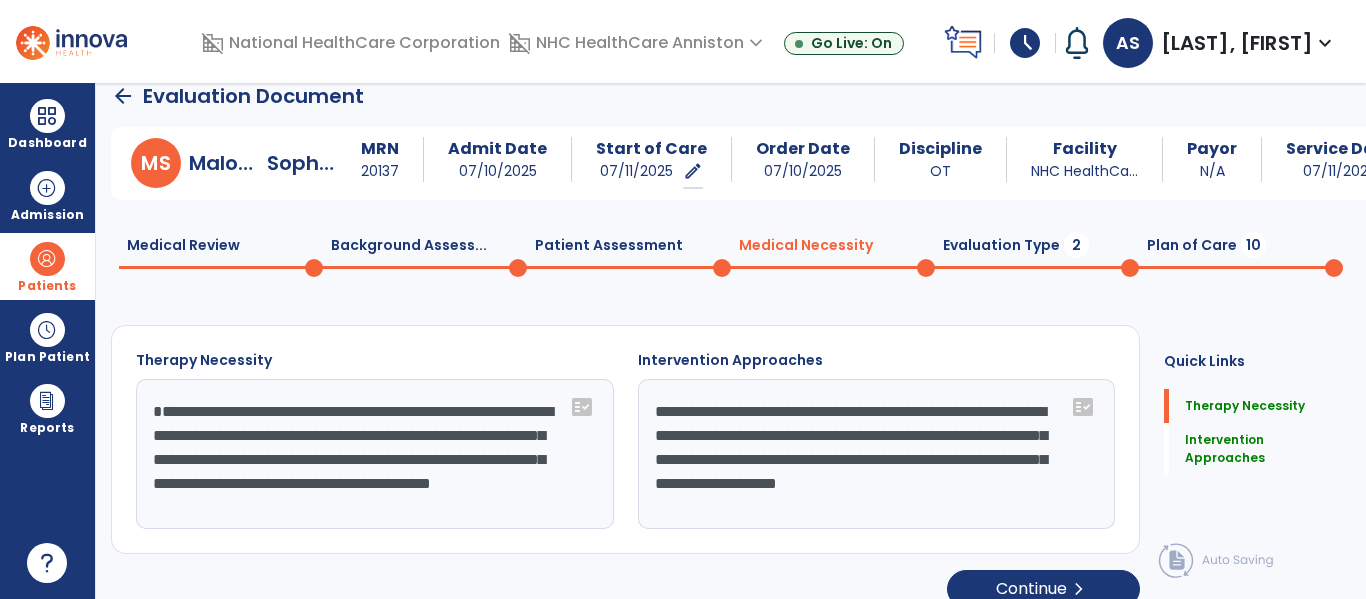 scroll, scrollTop: 16, scrollLeft: 0, axis: vertical 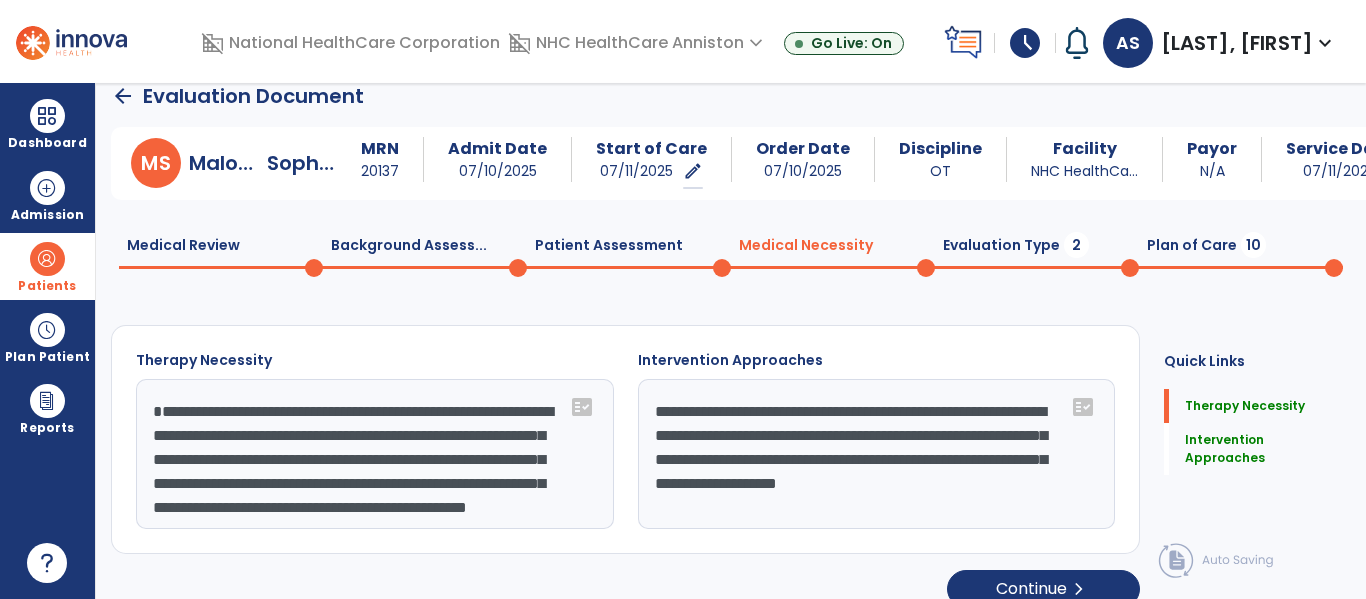 type on "**********" 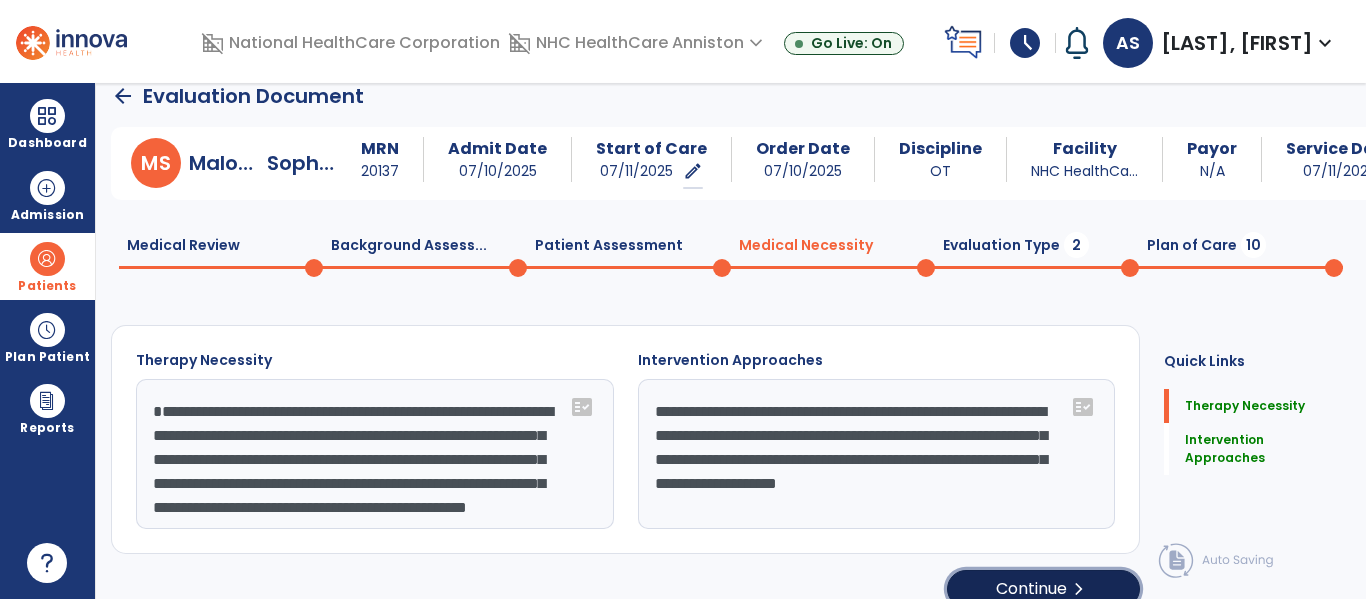 click on "Continue  chevron_right" 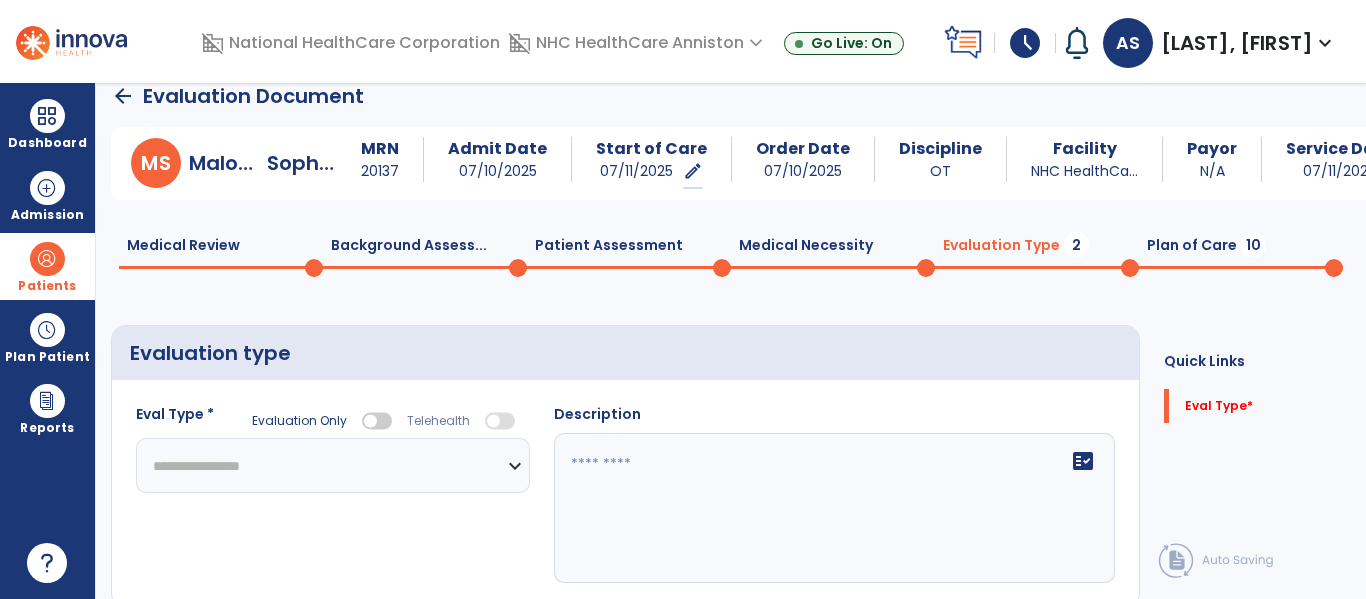 click on "**********" 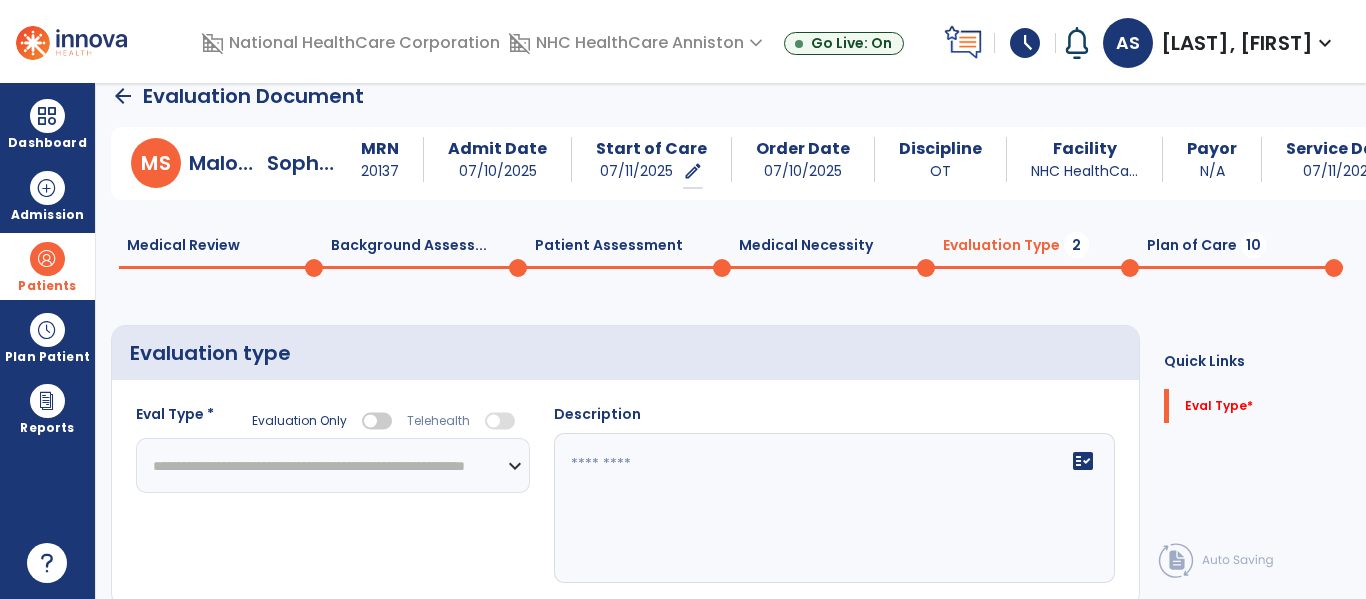 click on "**********" 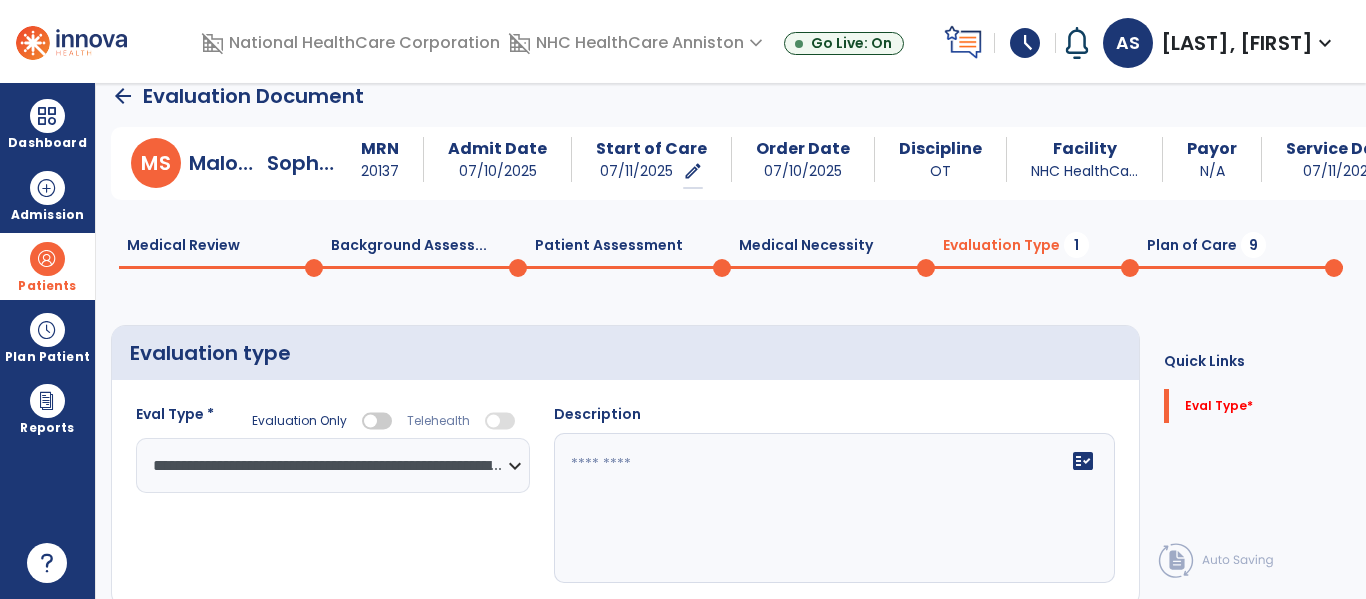 click 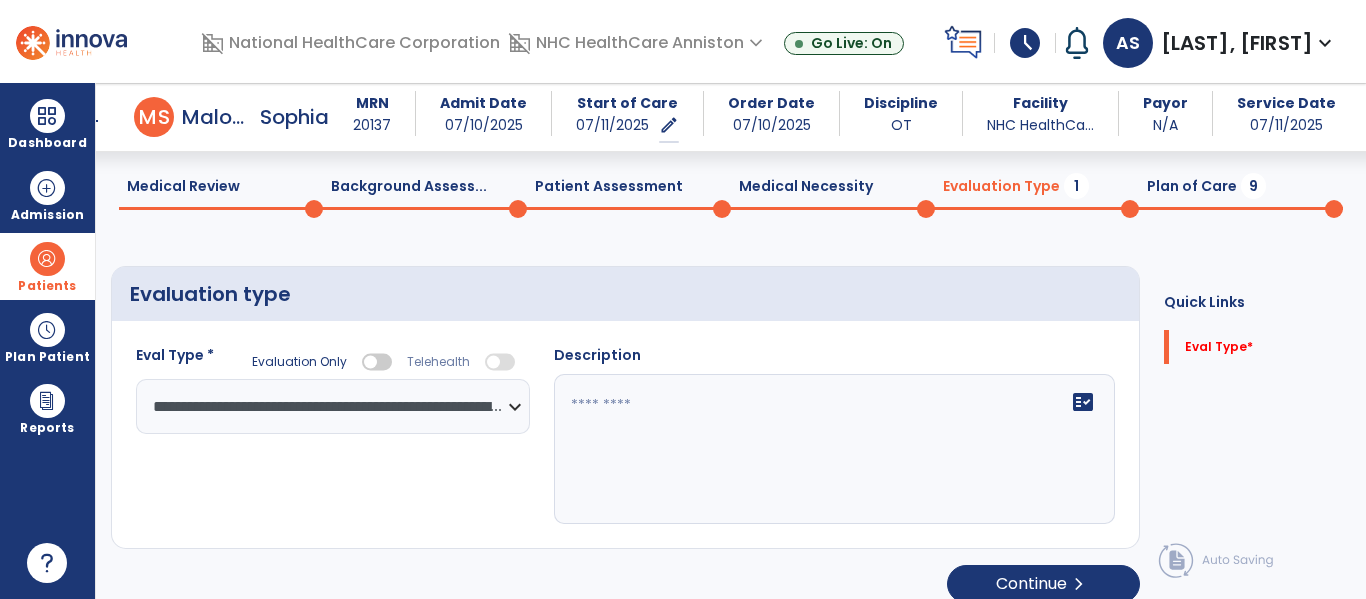 scroll, scrollTop: 82, scrollLeft: 0, axis: vertical 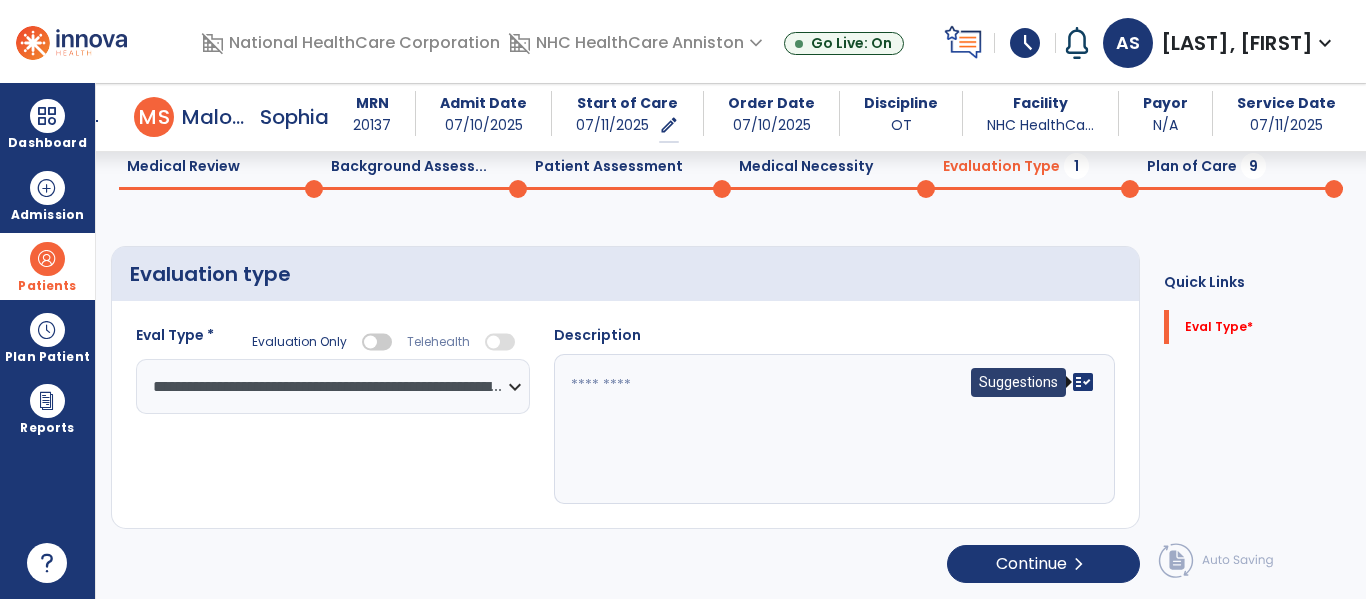 click on "fact_check" 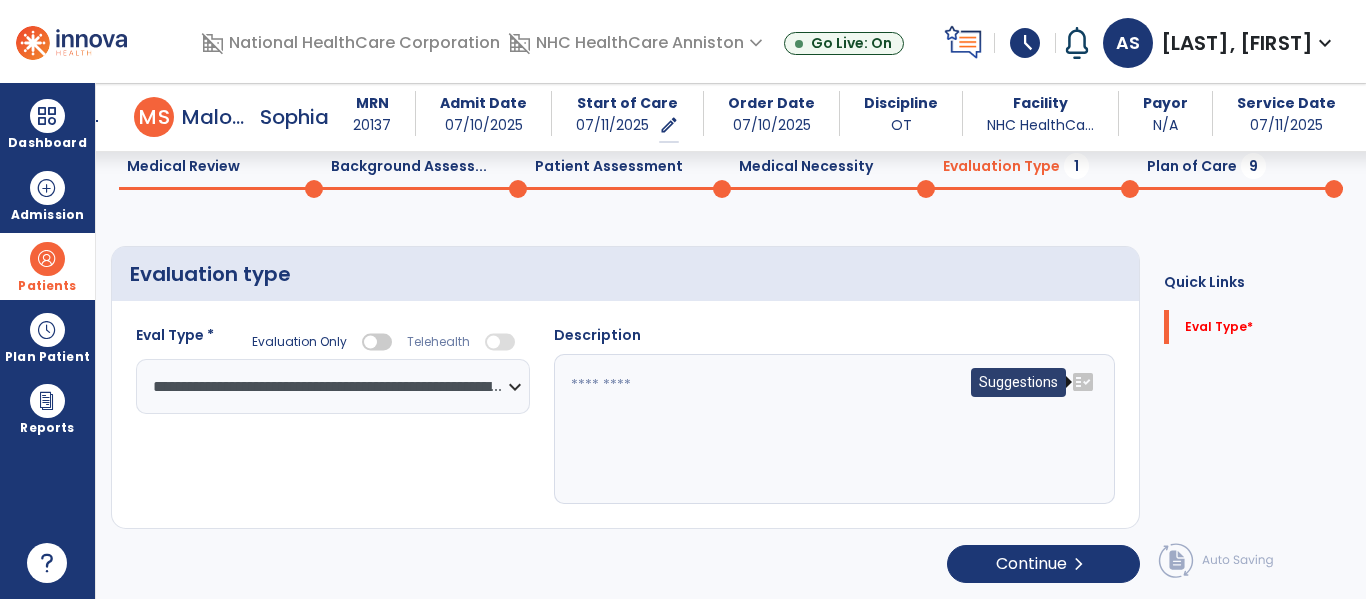 click on "fact_check" 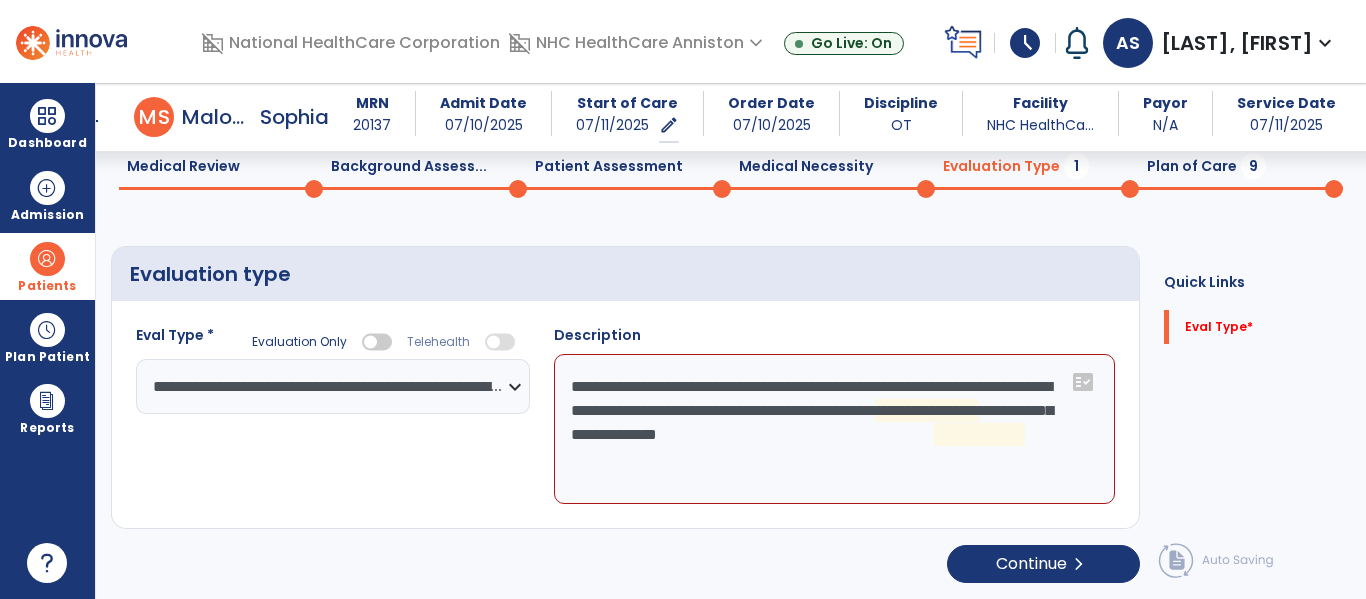 click on "**********" 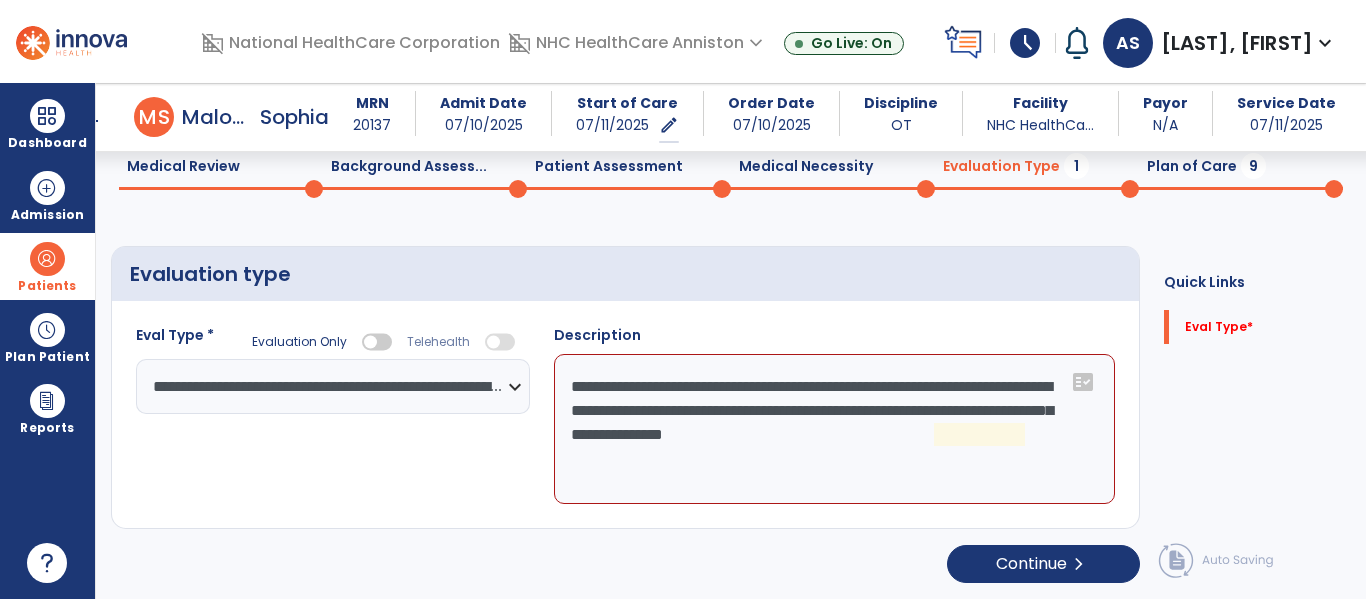 click on "**********" 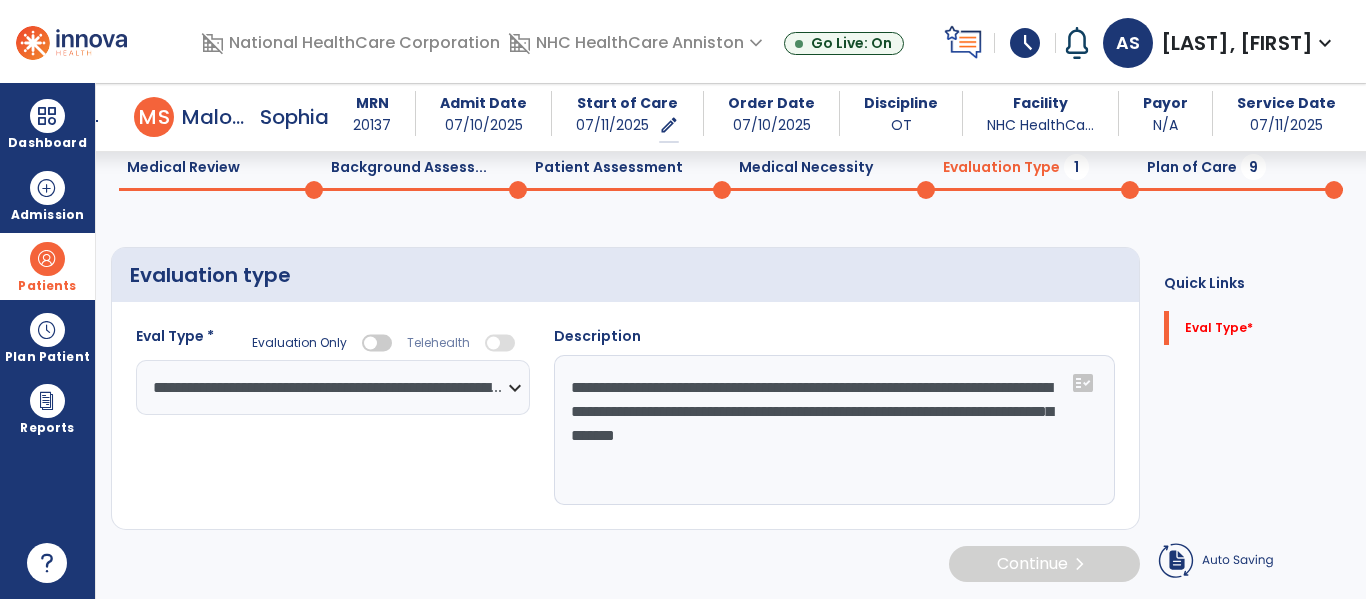 scroll, scrollTop: 82, scrollLeft: 0, axis: vertical 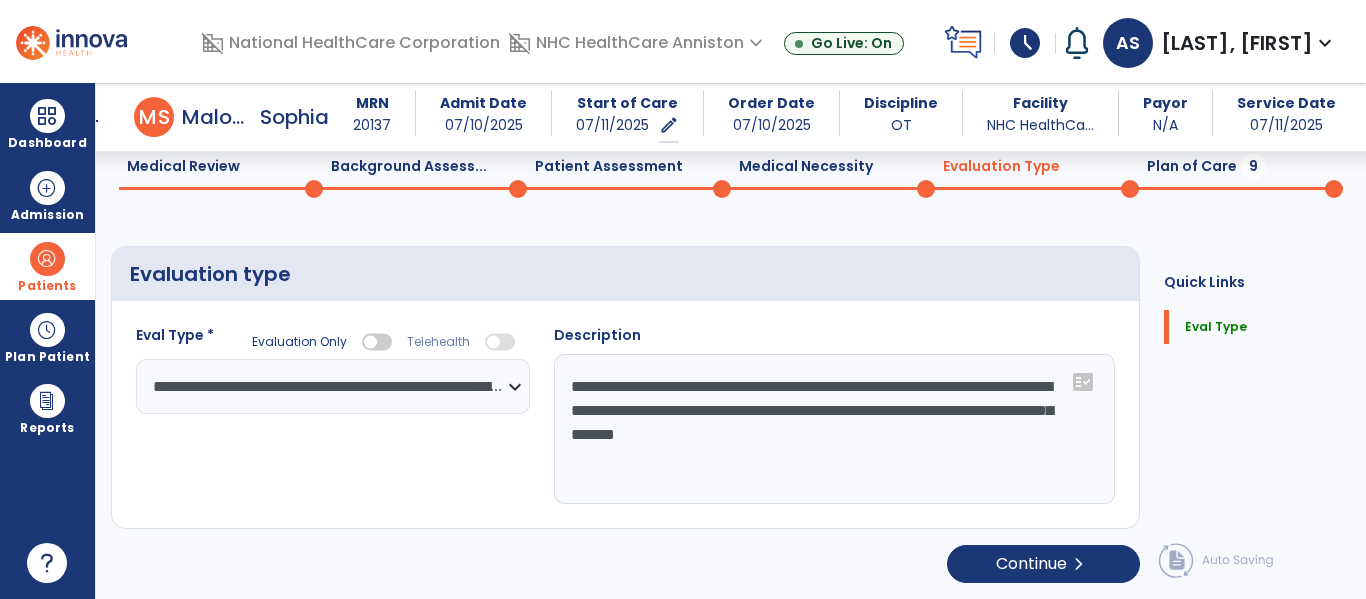 click on "**********" 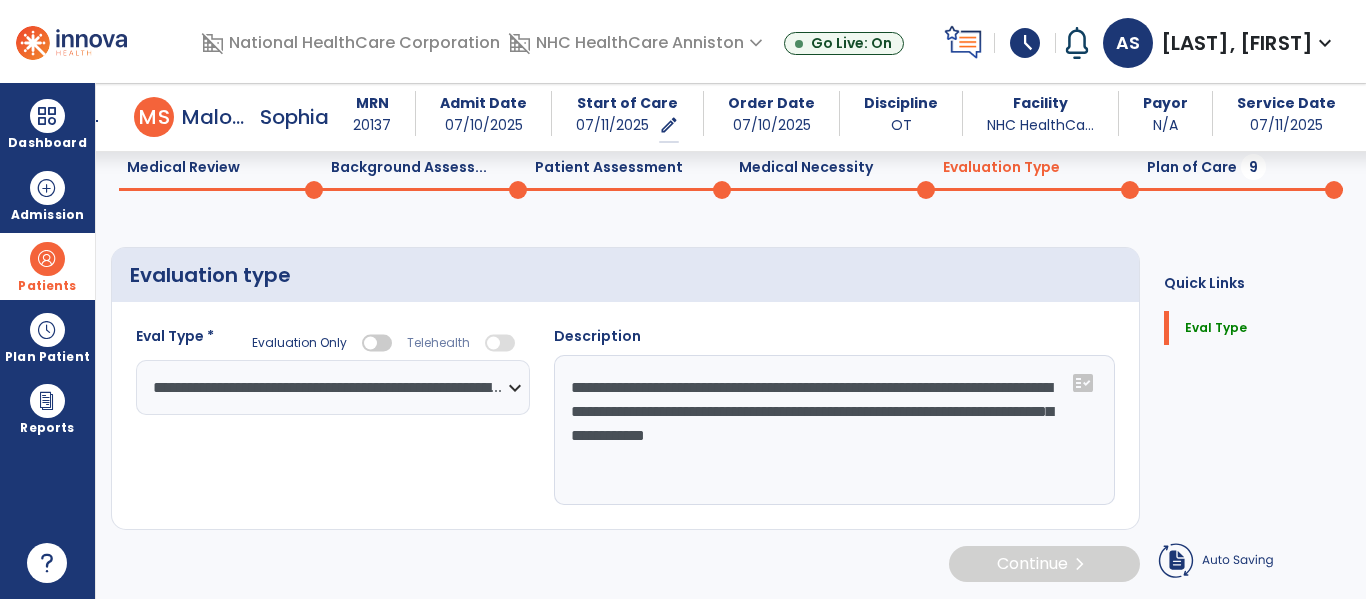 scroll, scrollTop: 82, scrollLeft: 0, axis: vertical 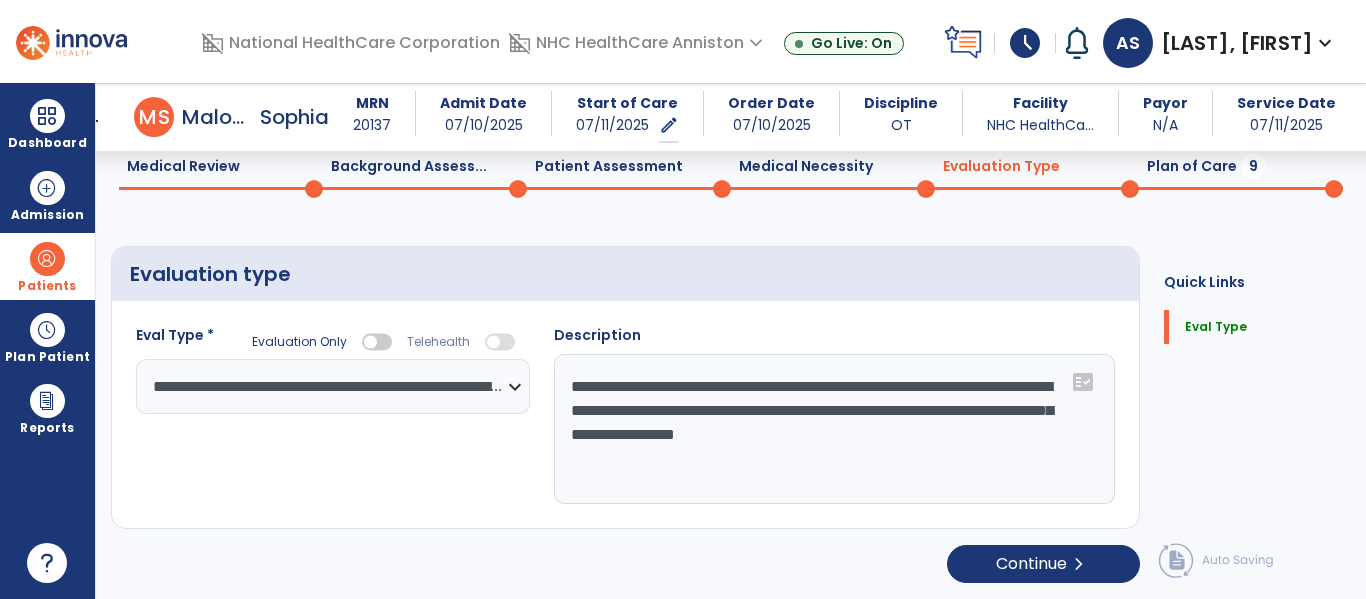 click on "**********" 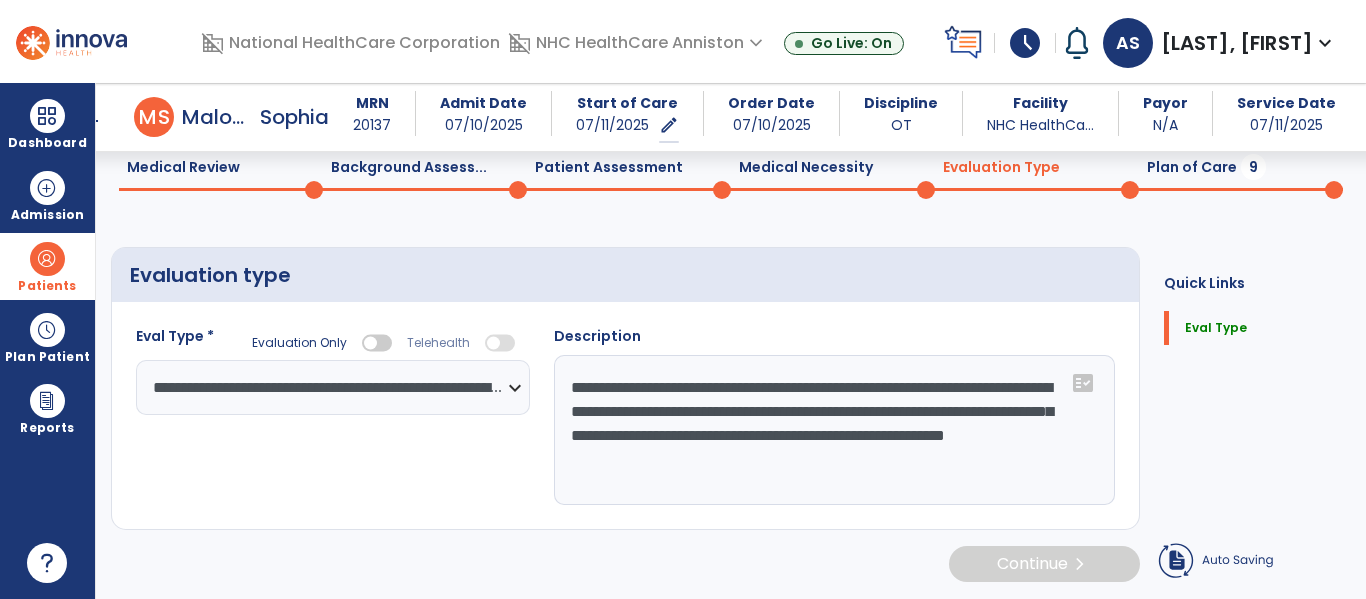 scroll, scrollTop: 82, scrollLeft: 0, axis: vertical 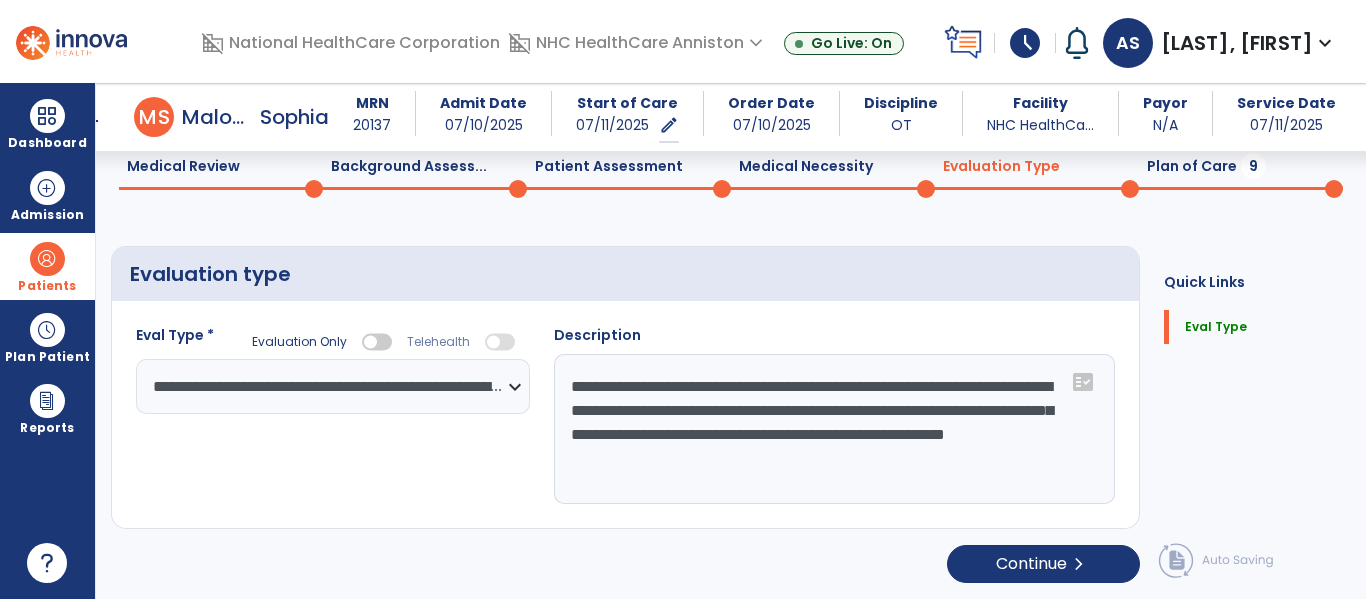 click on "**********" 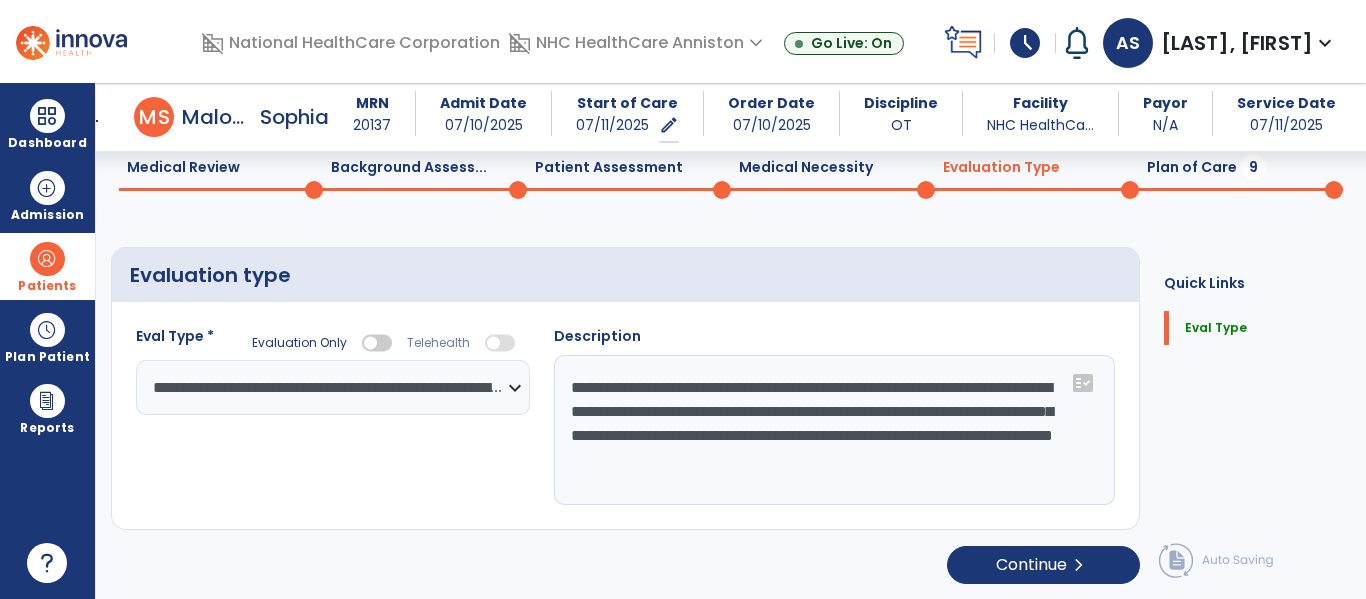 scroll, scrollTop: 82, scrollLeft: 0, axis: vertical 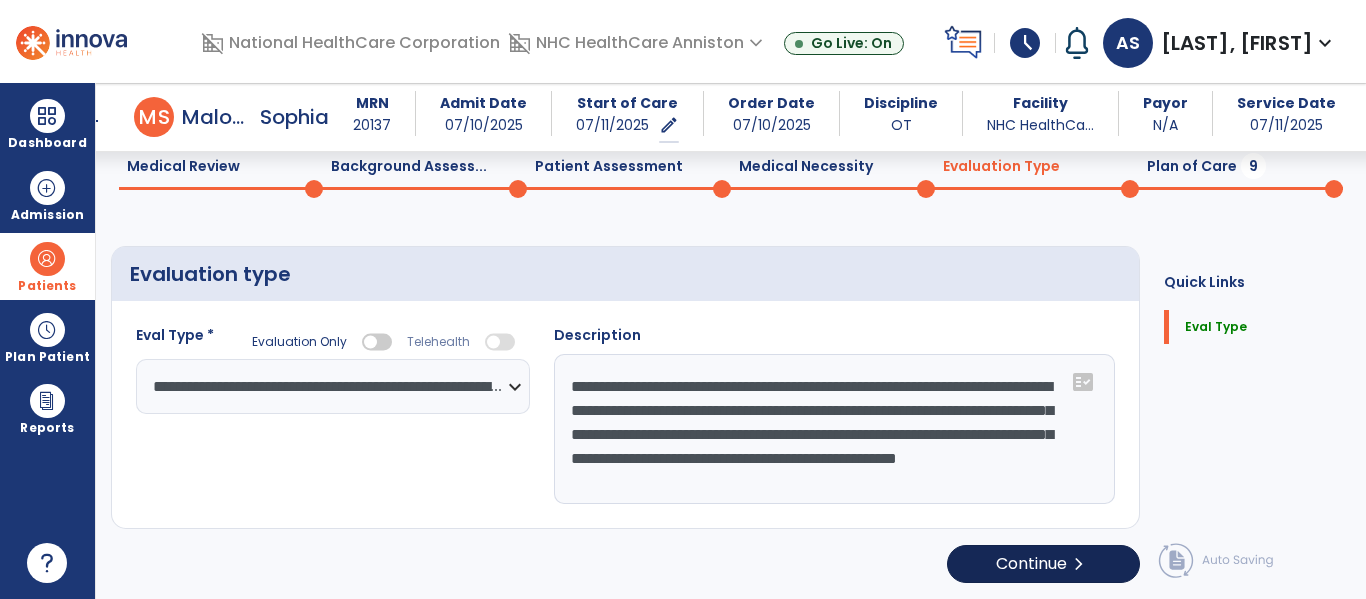 type on "**********" 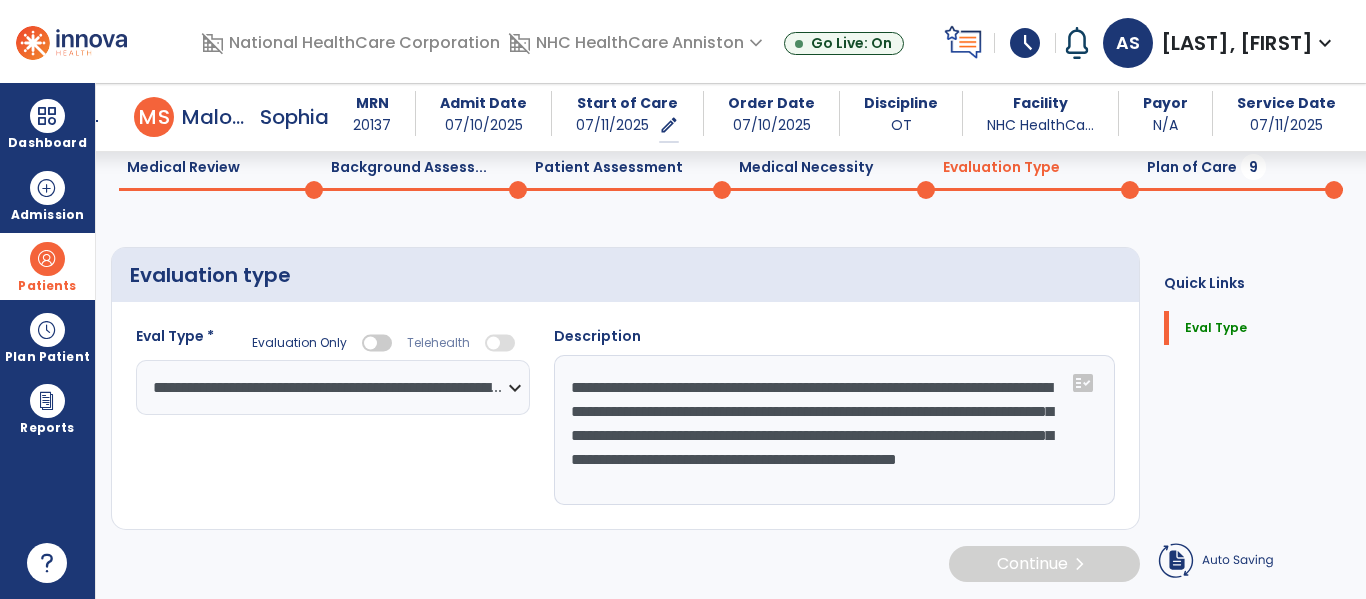 scroll, scrollTop: 82, scrollLeft: 0, axis: vertical 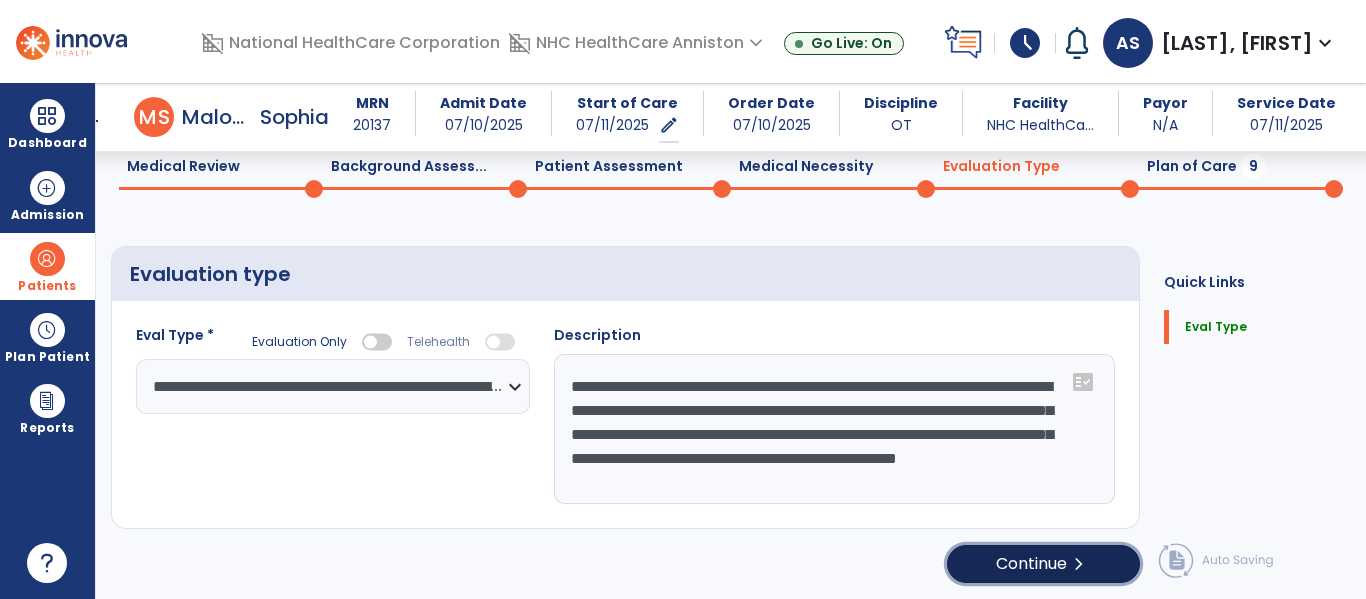 click on "chevron_right" 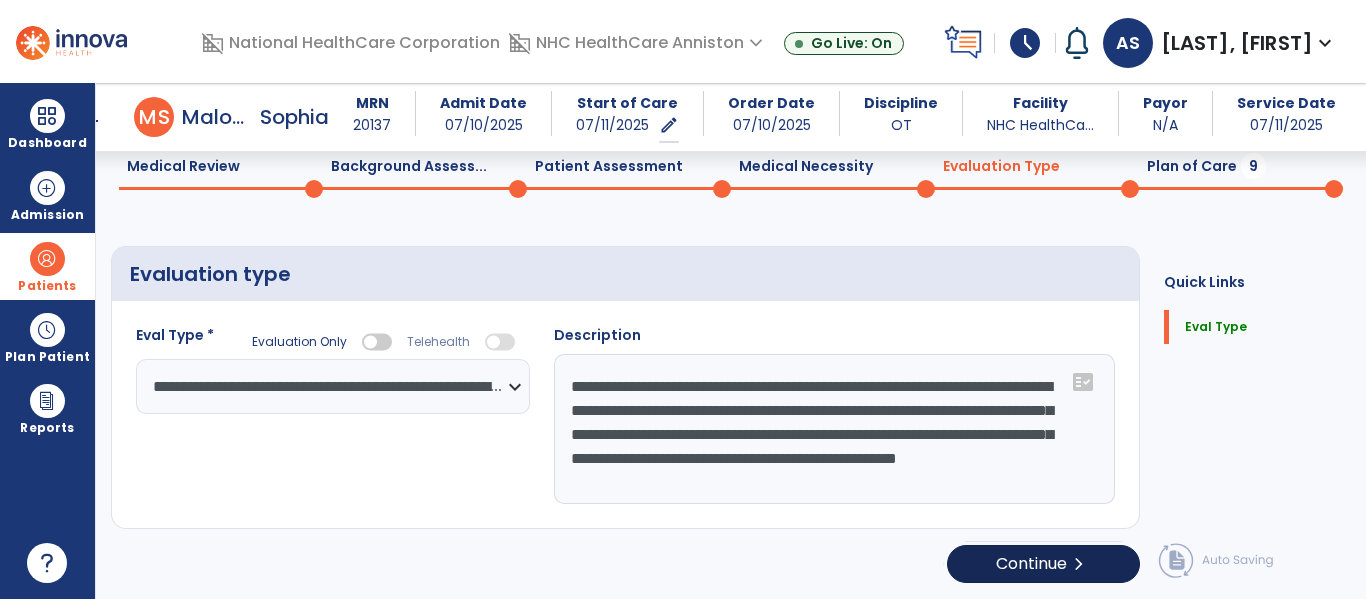 select on "*****" 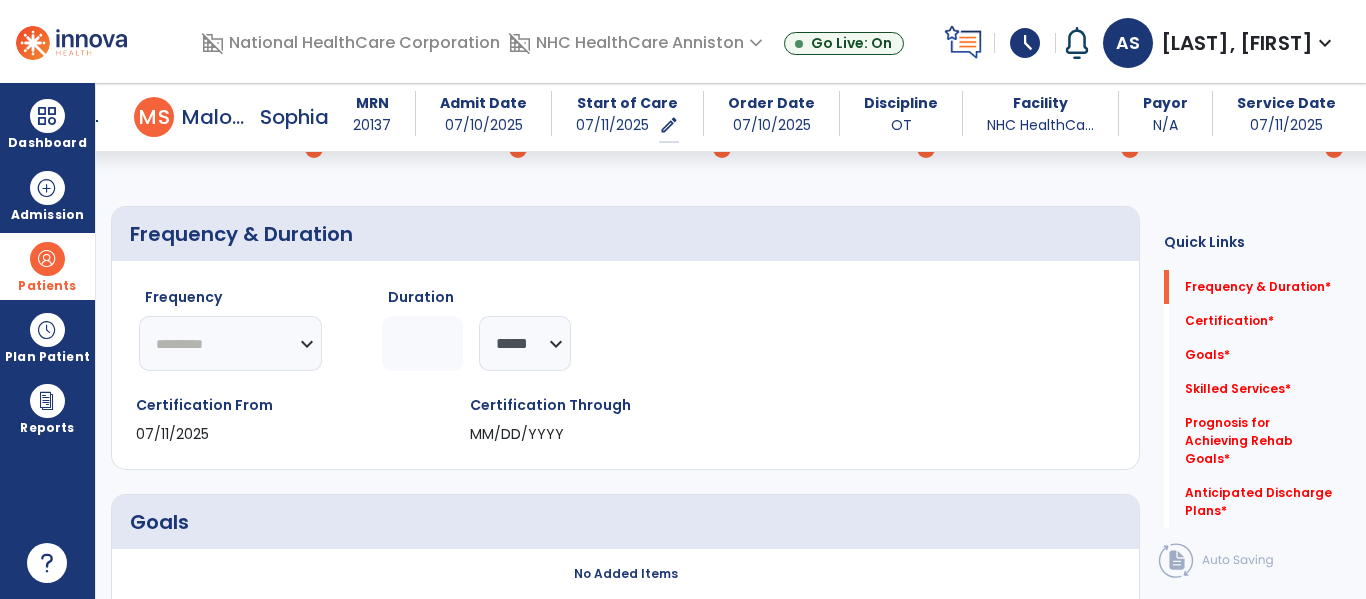 scroll, scrollTop: 162, scrollLeft: 0, axis: vertical 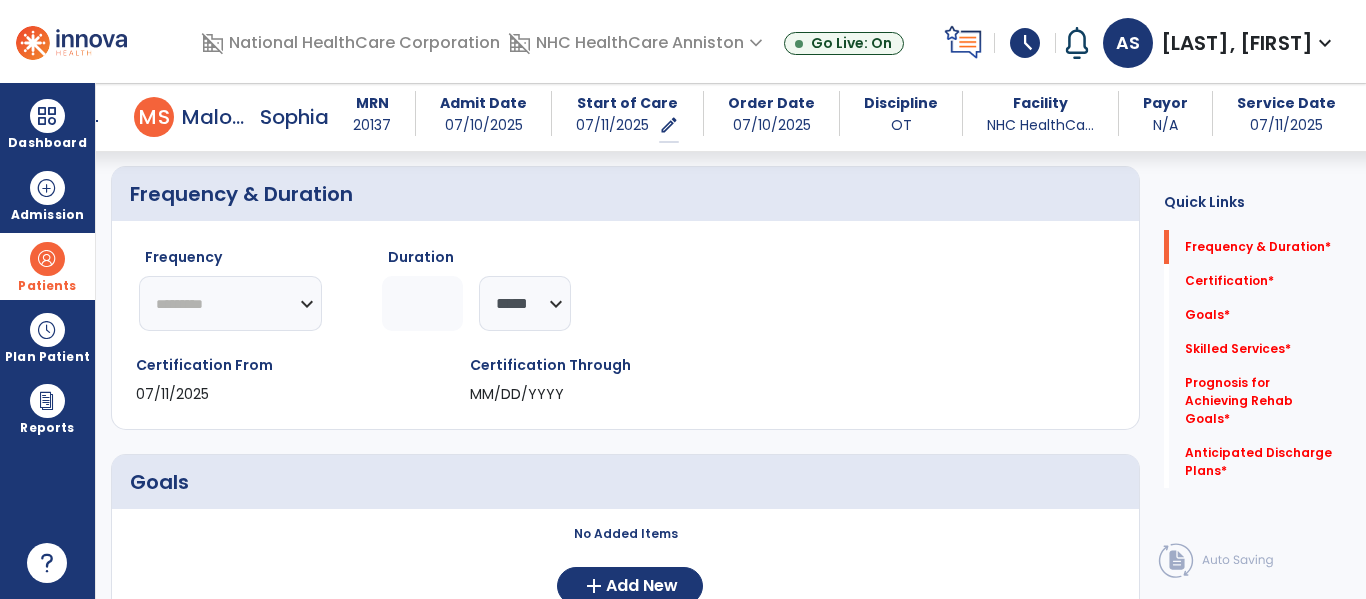 click on "********* ** ** ** ** ** ** **" 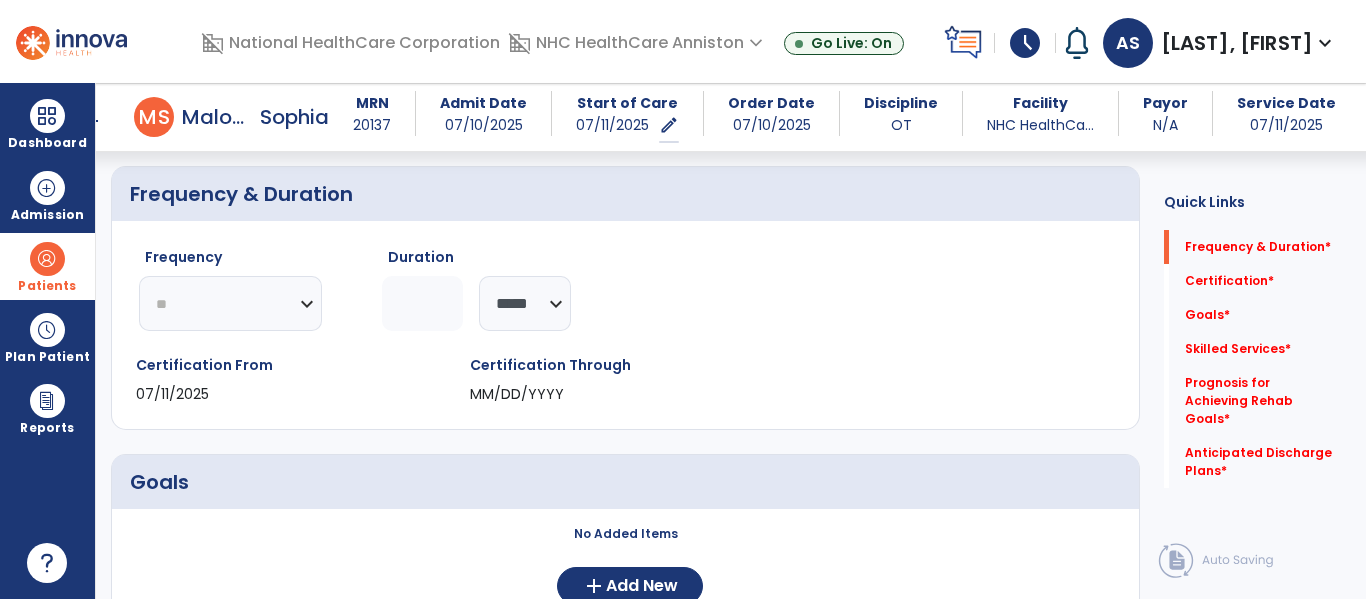 click on "********* ** ** ** ** ** ** **" 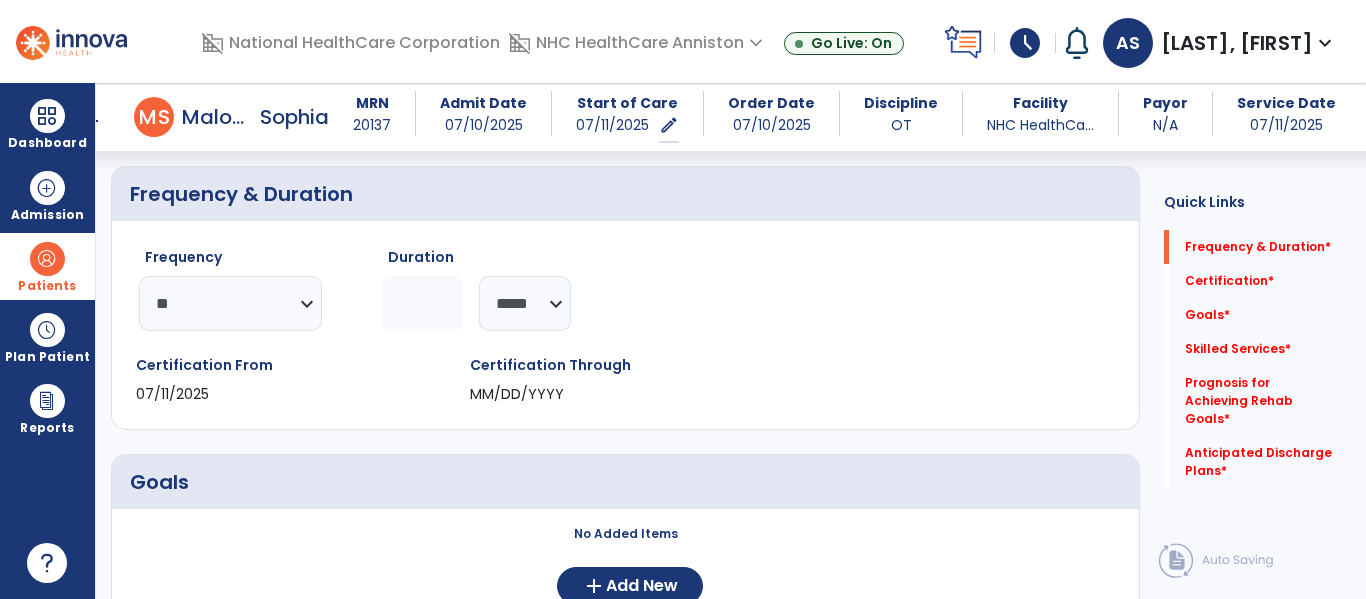 click 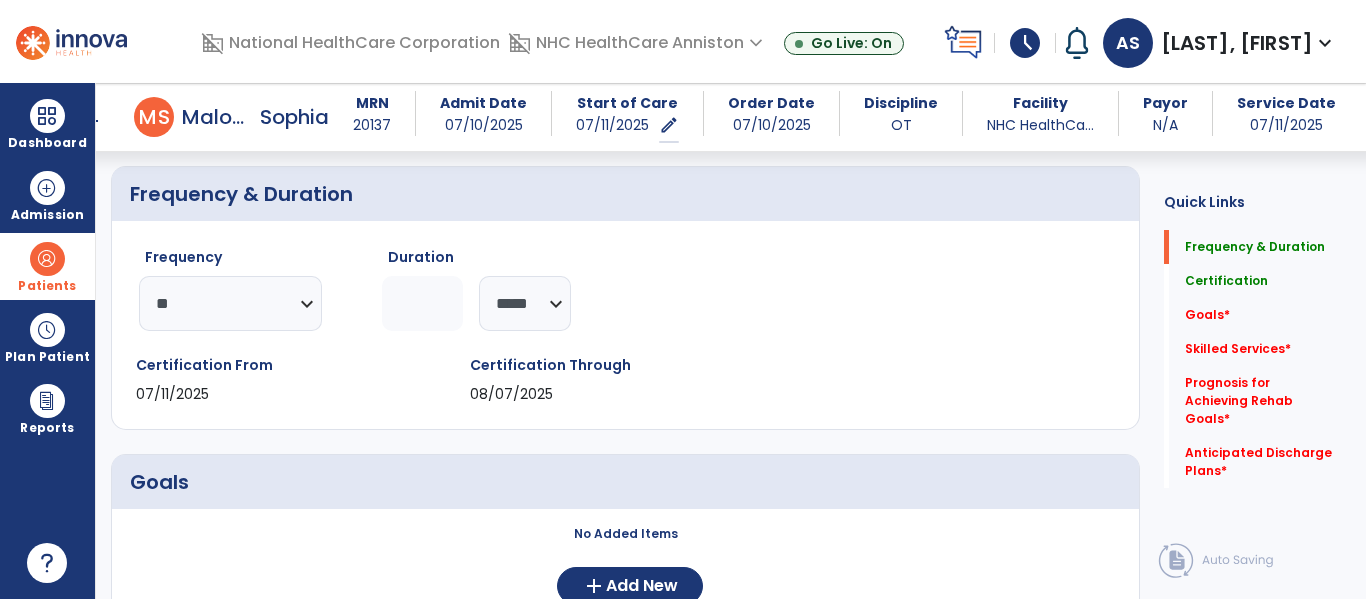 type on "*" 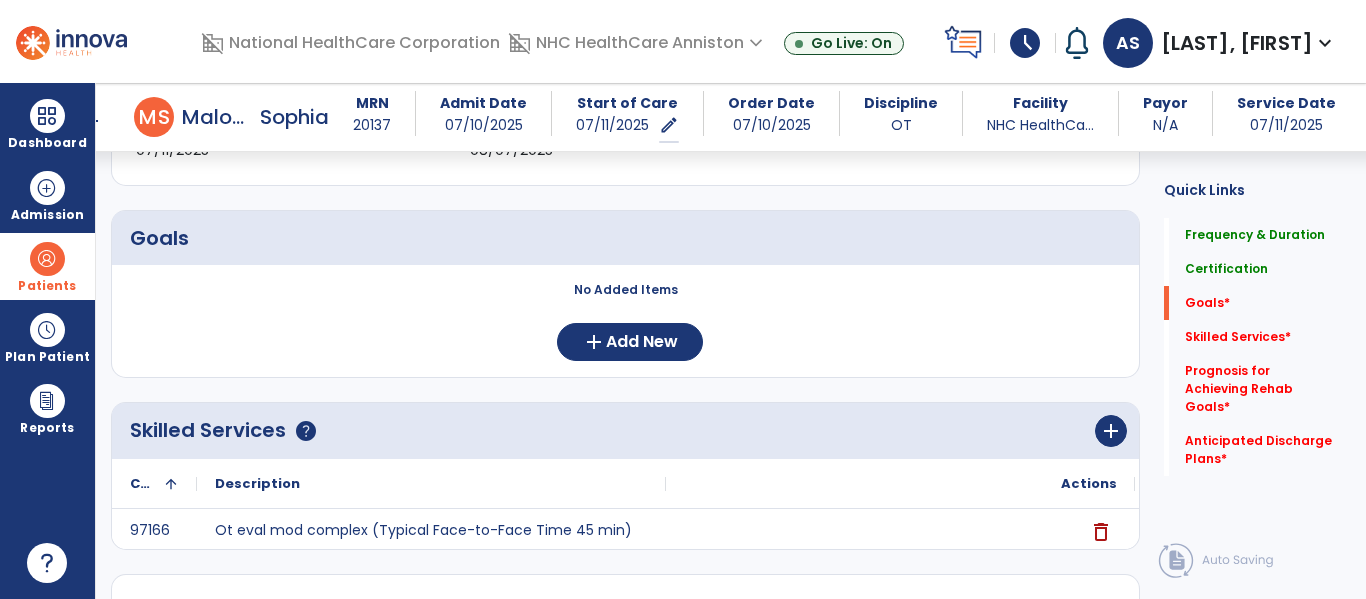 scroll, scrollTop: 482, scrollLeft: 0, axis: vertical 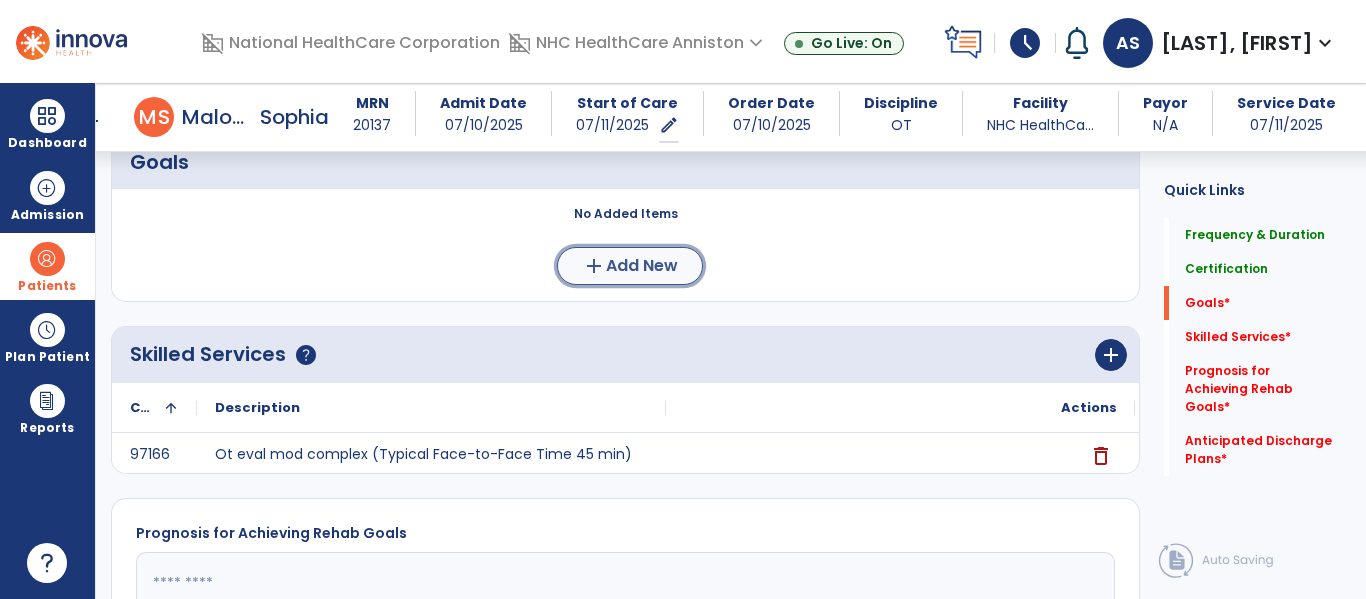click on "Add New" at bounding box center (642, 266) 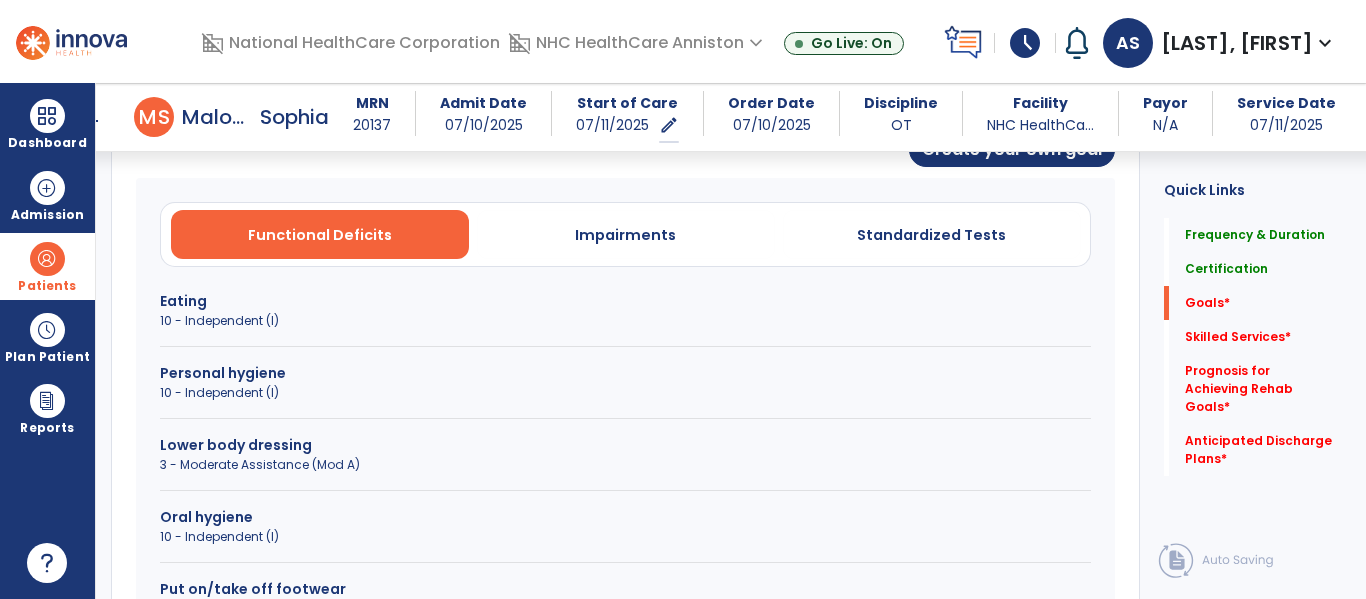 scroll, scrollTop: 602, scrollLeft: 0, axis: vertical 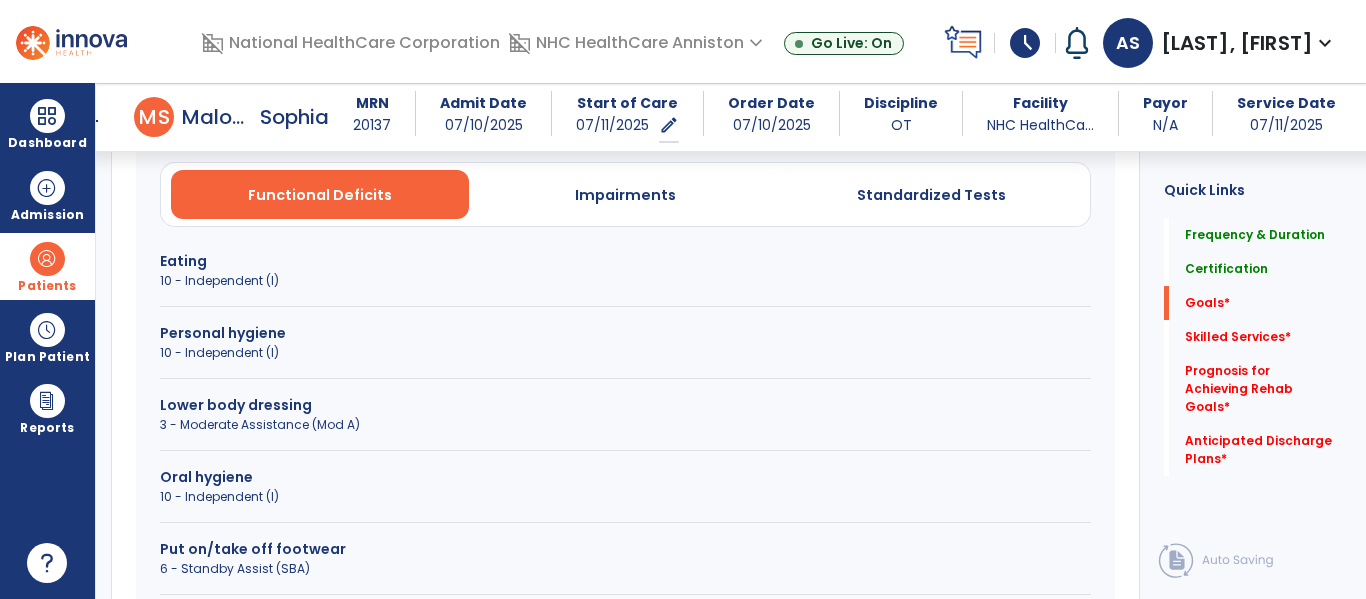click on "3 - Moderate Assistance (Mod A)" at bounding box center (625, 425) 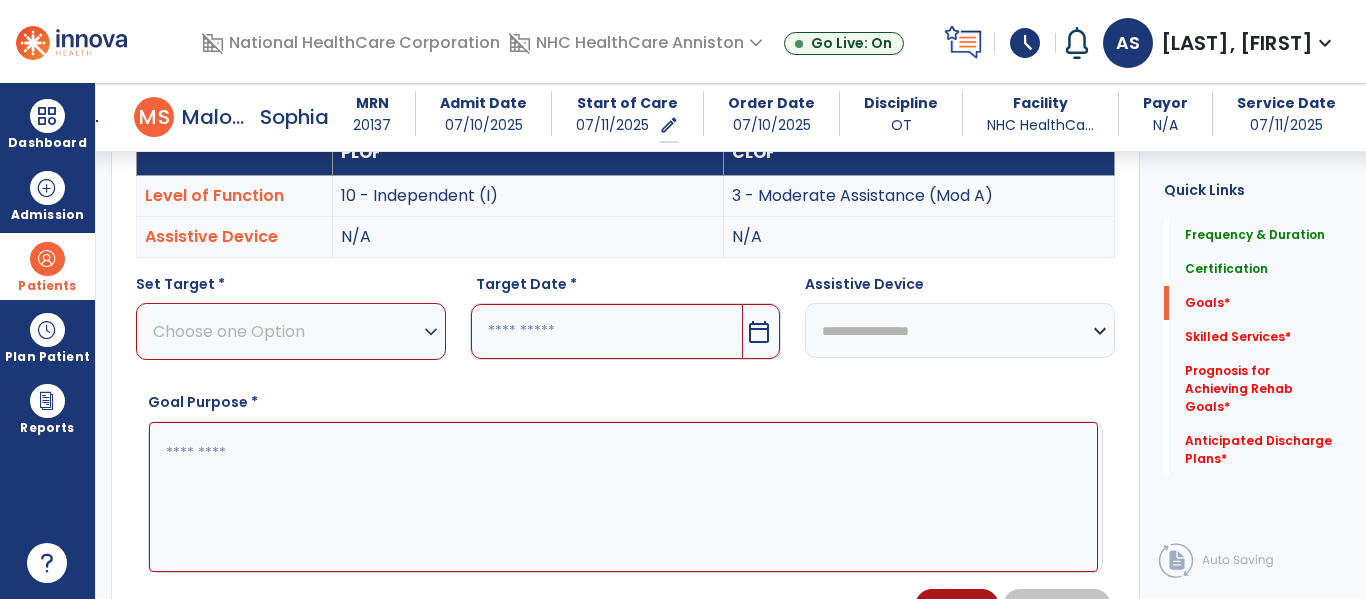 click on "expand_more" at bounding box center (431, 332) 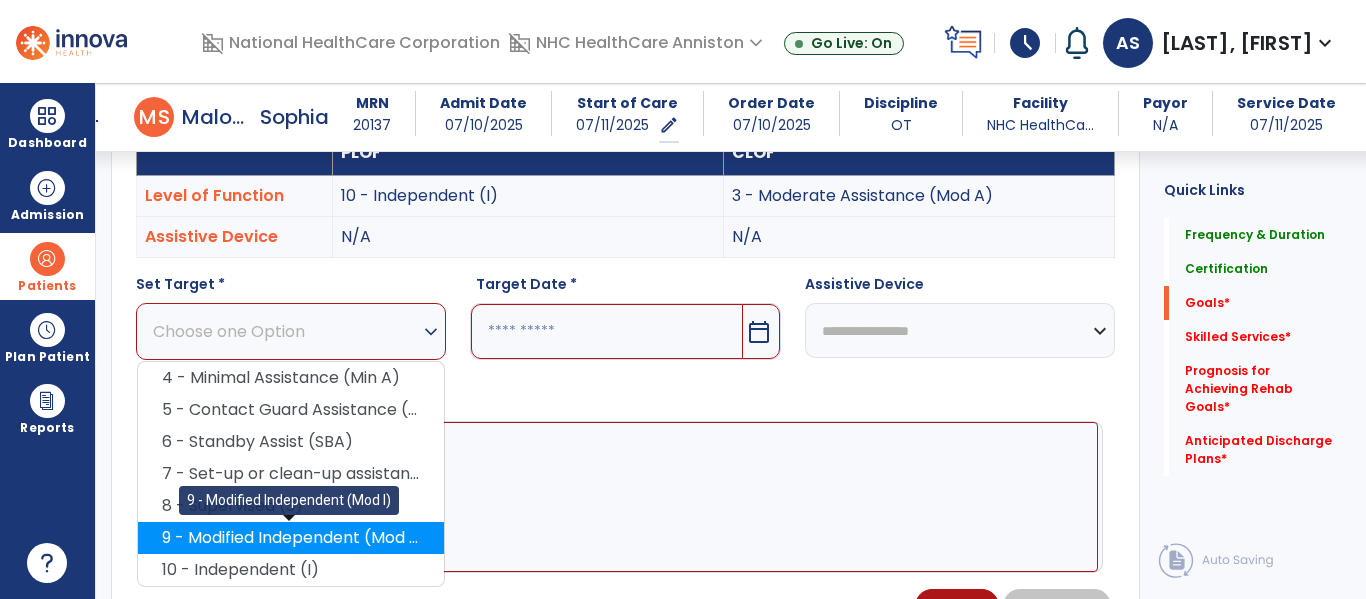 click on "9 - Modified Independent (Mod I)" at bounding box center (291, 538) 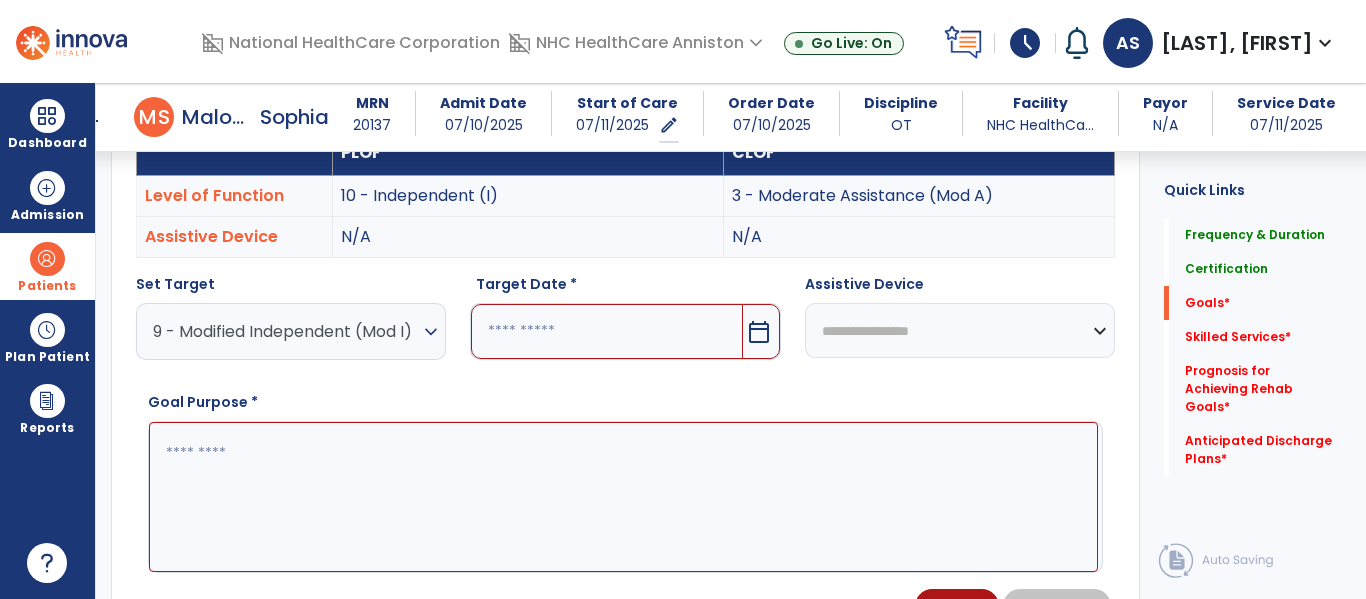 click at bounding box center (606, 331) 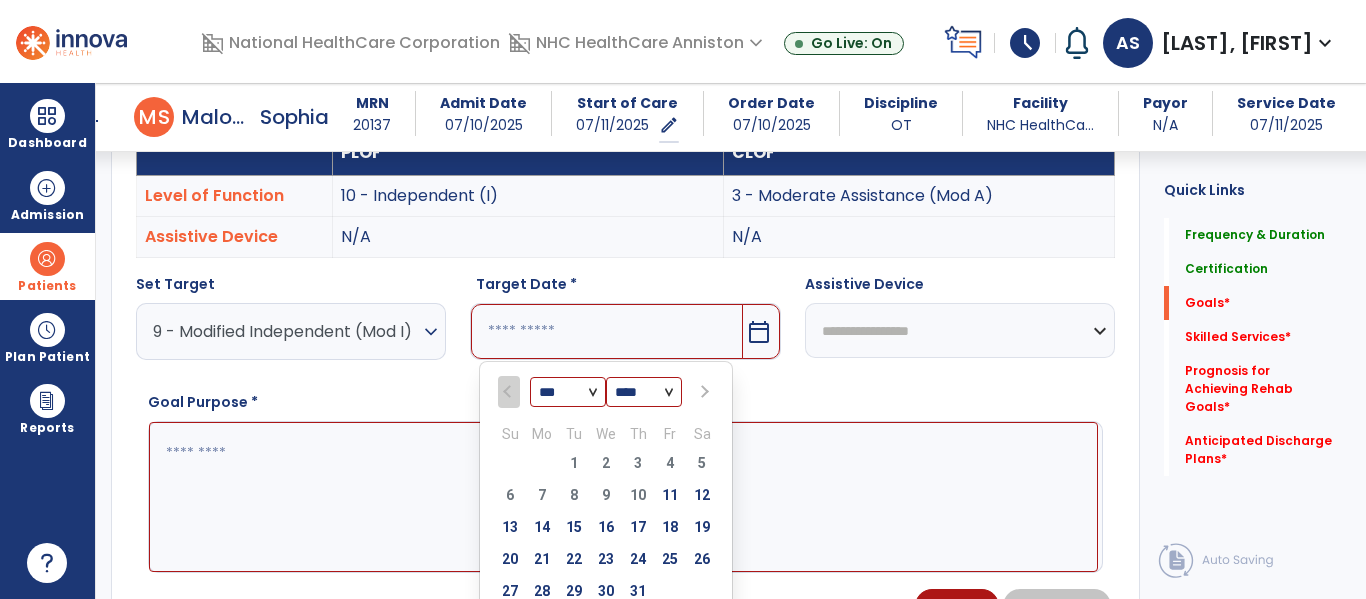 click on "Goal Purpose *" at bounding box center [625, 478] 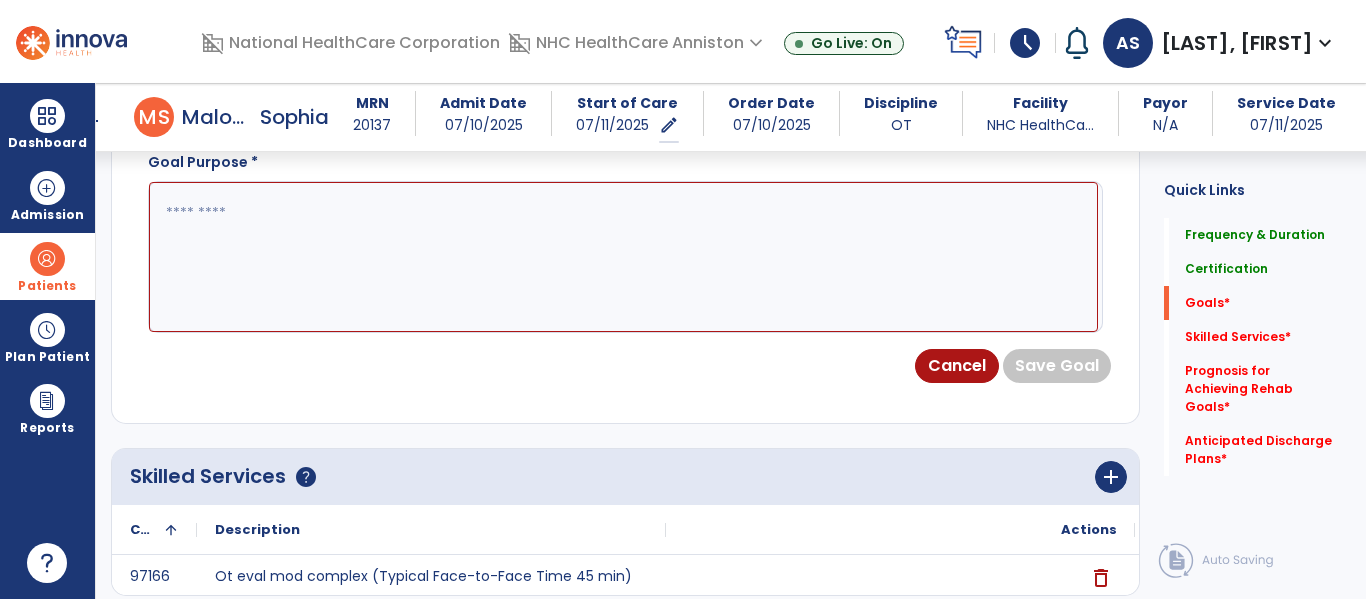 scroll, scrollTop: 882, scrollLeft: 0, axis: vertical 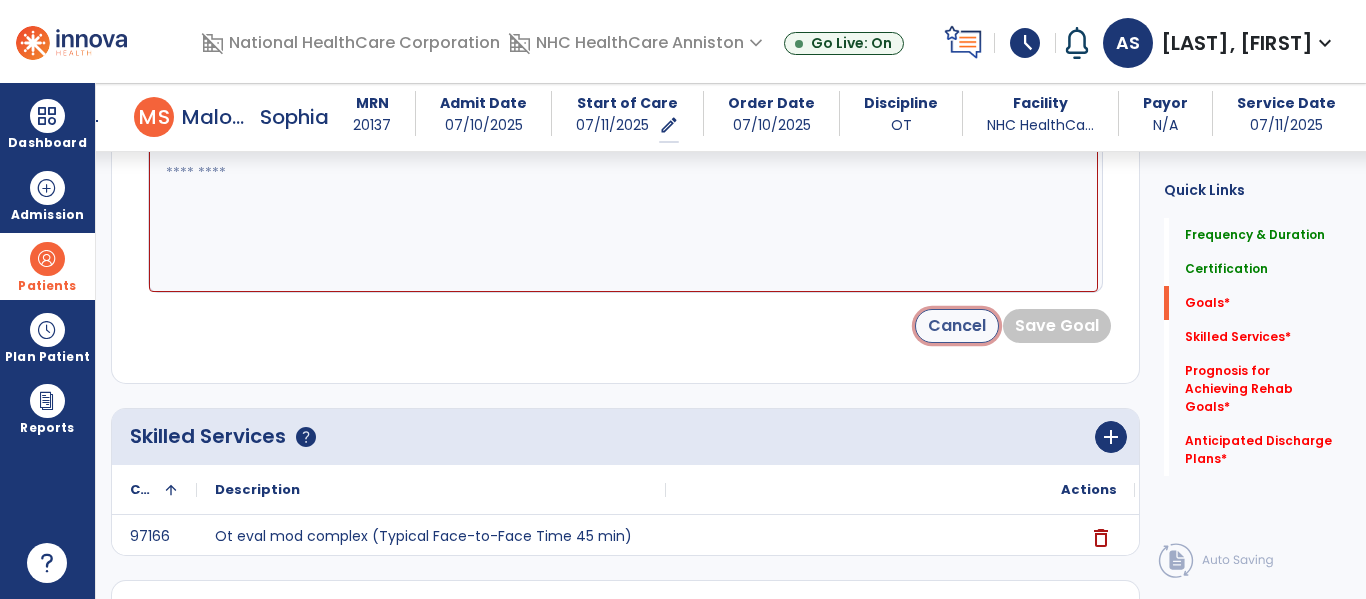 click on "Cancel" at bounding box center [957, 326] 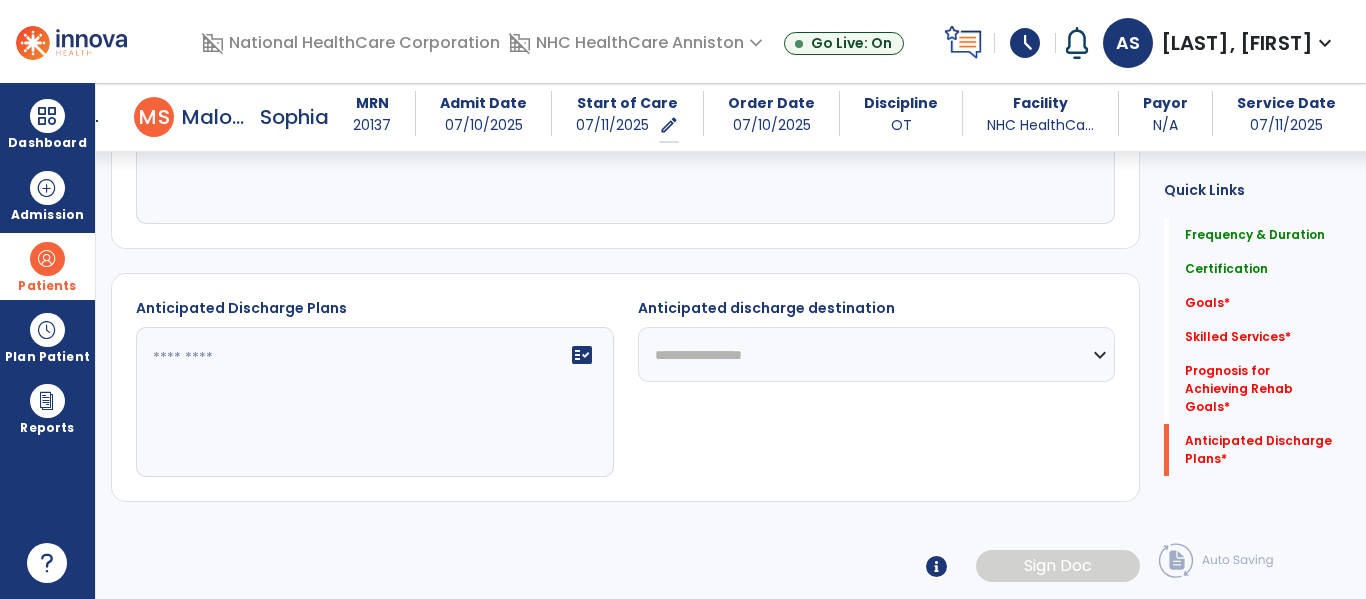 click on "Anticipated discharge destination" 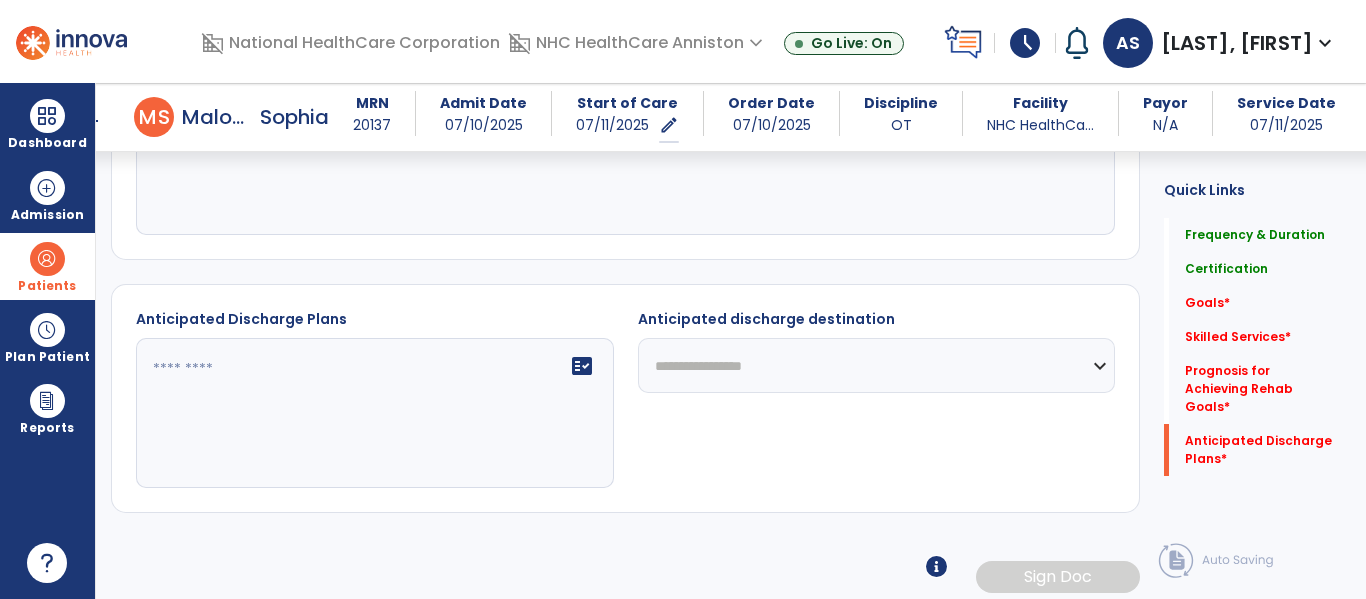 scroll, scrollTop: 961, scrollLeft: 0, axis: vertical 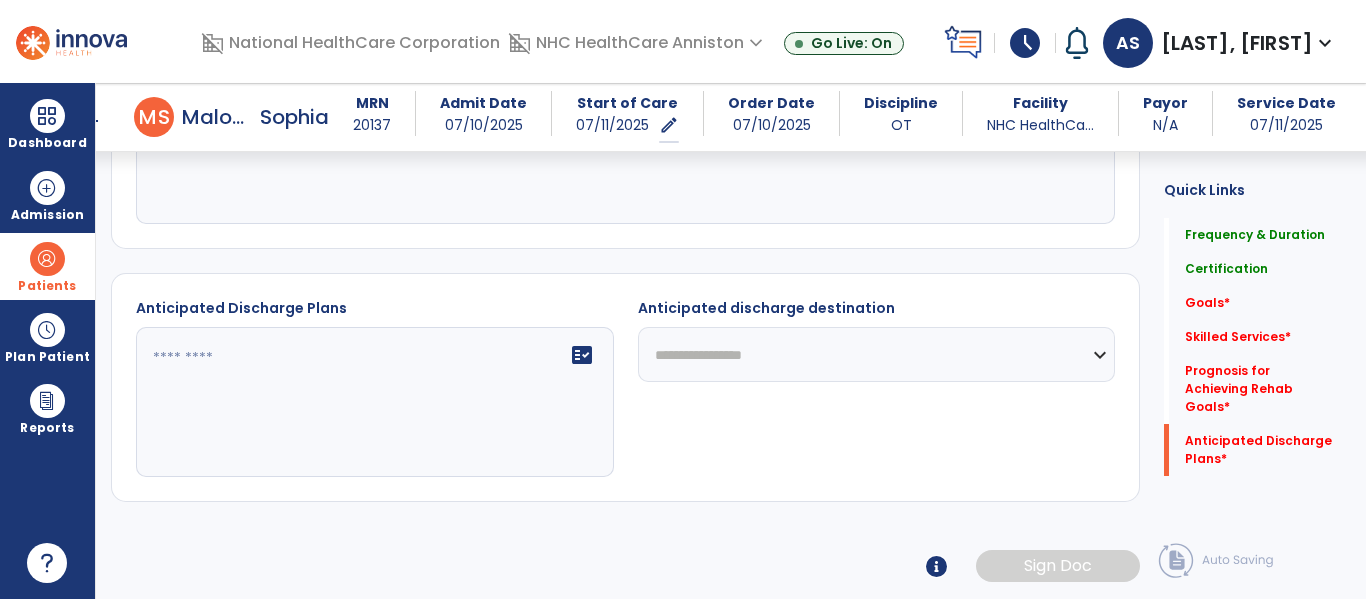 click on "**********" 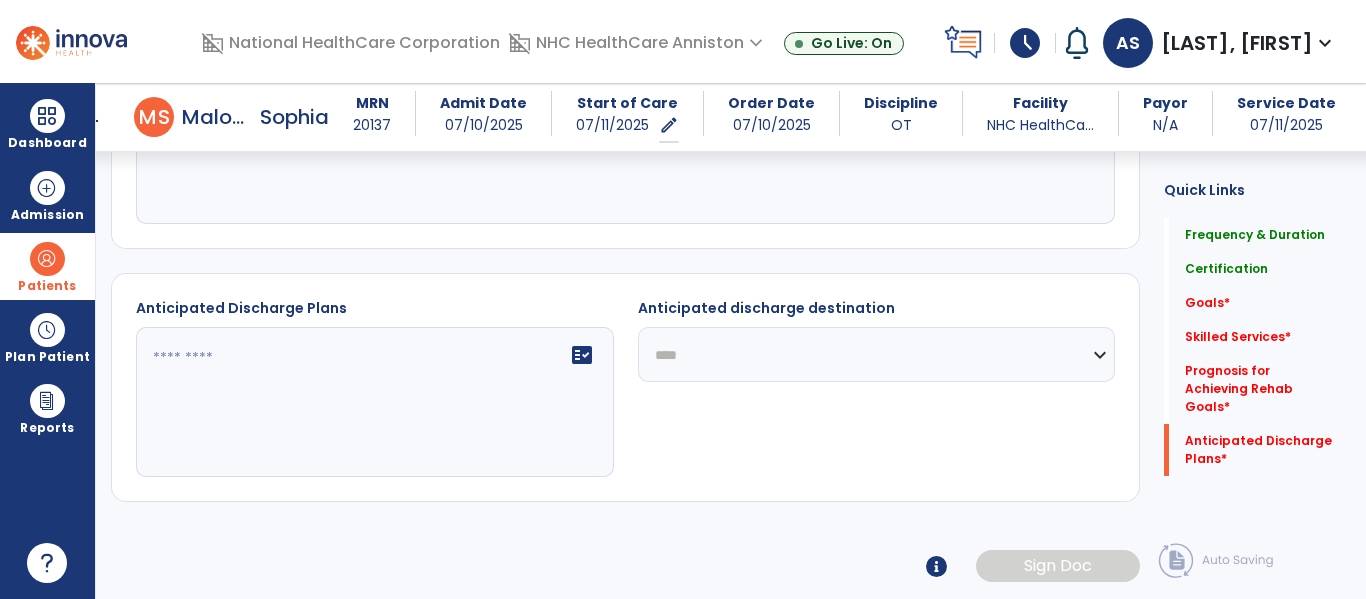 click on "**********" 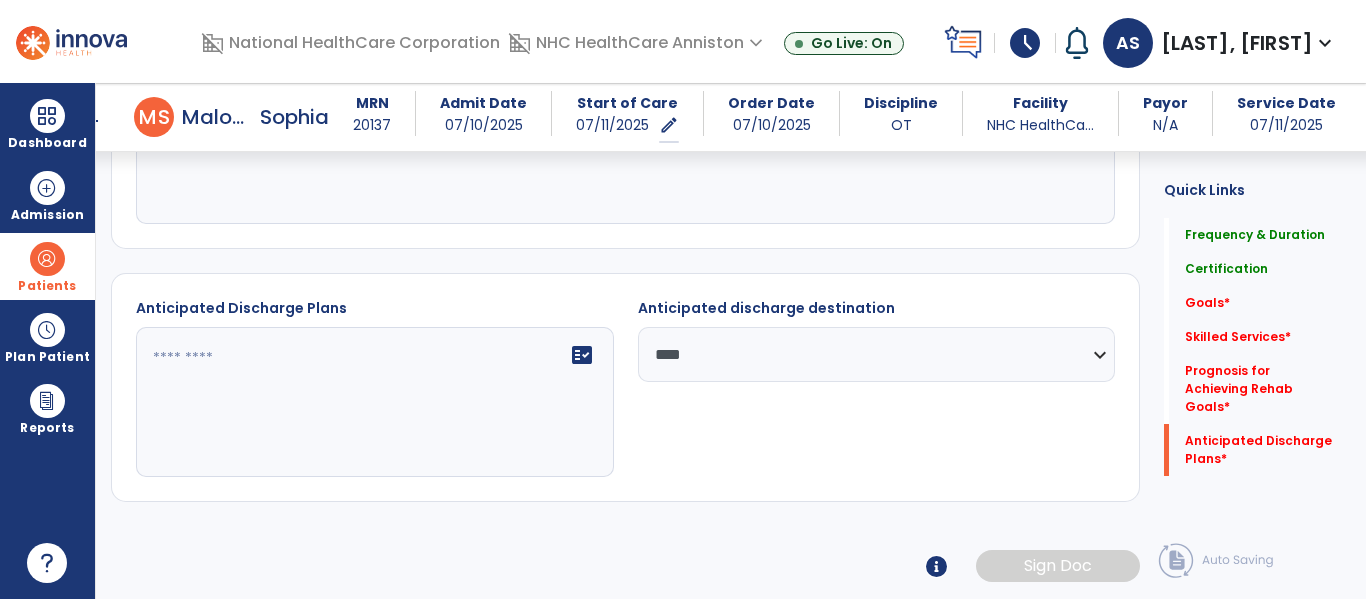 click on "fact_check" 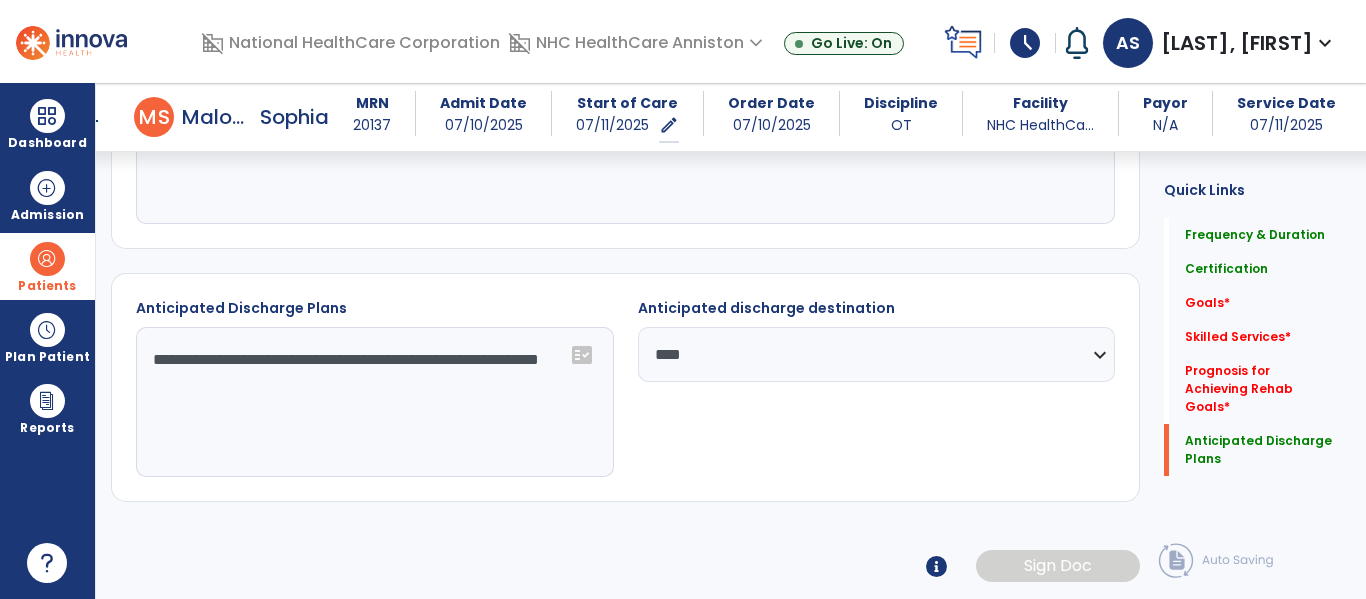 type on "**********" 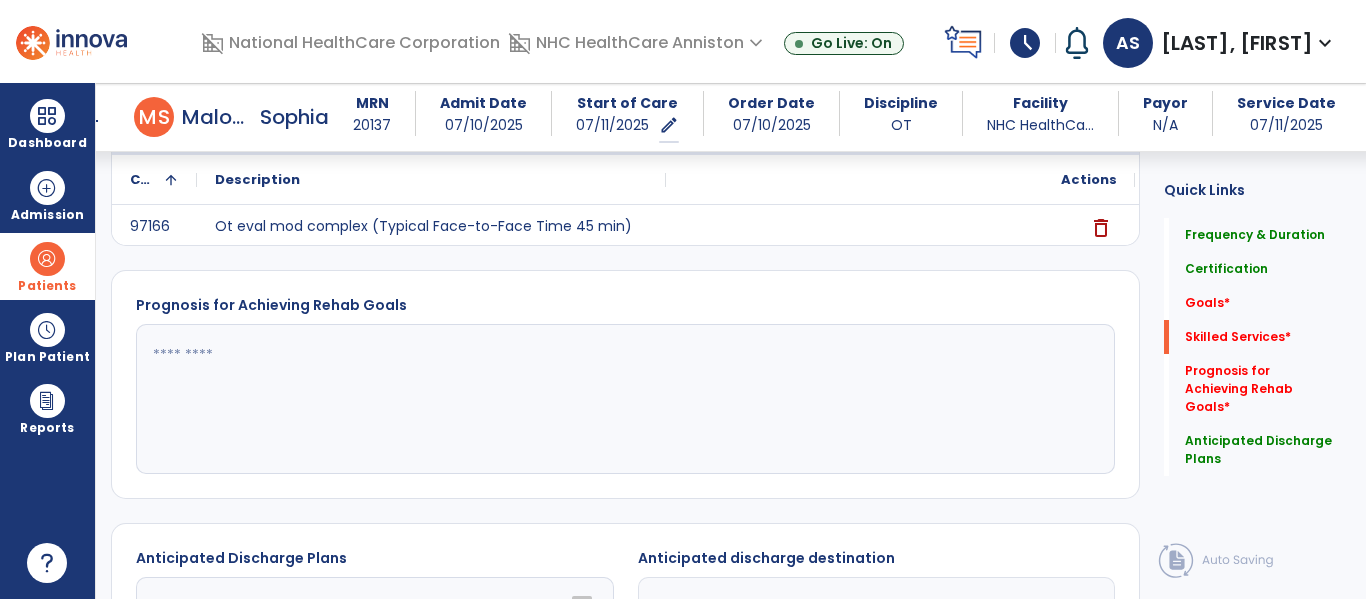 scroll, scrollTop: 641, scrollLeft: 0, axis: vertical 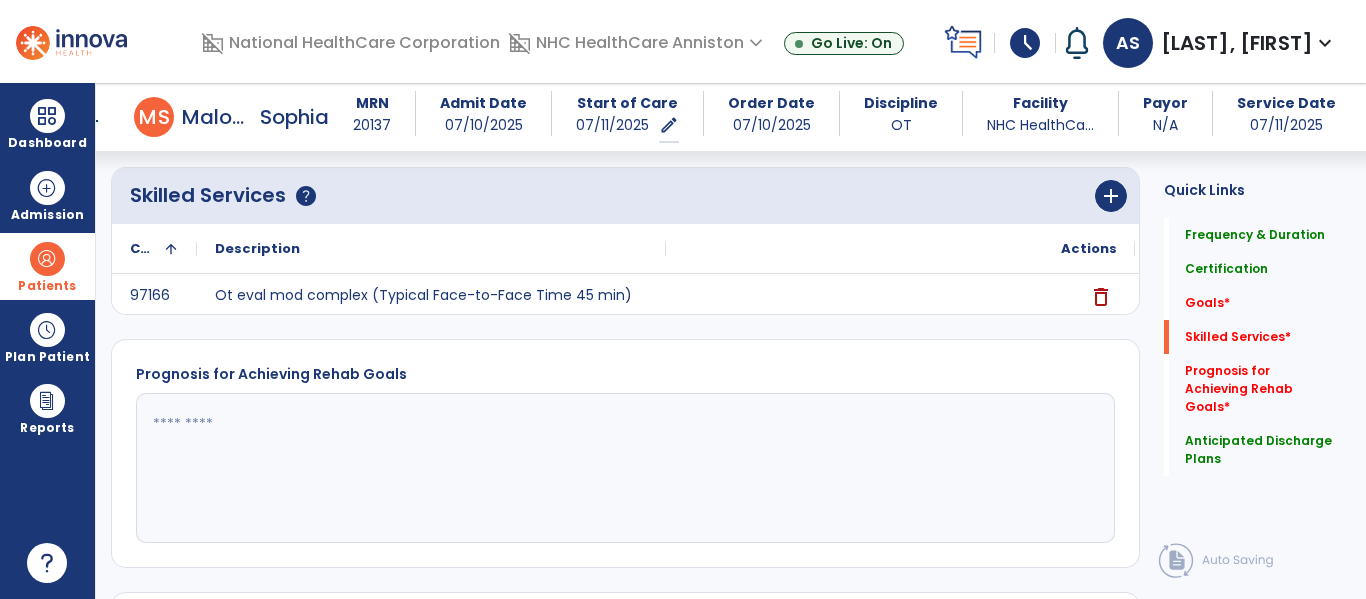 click 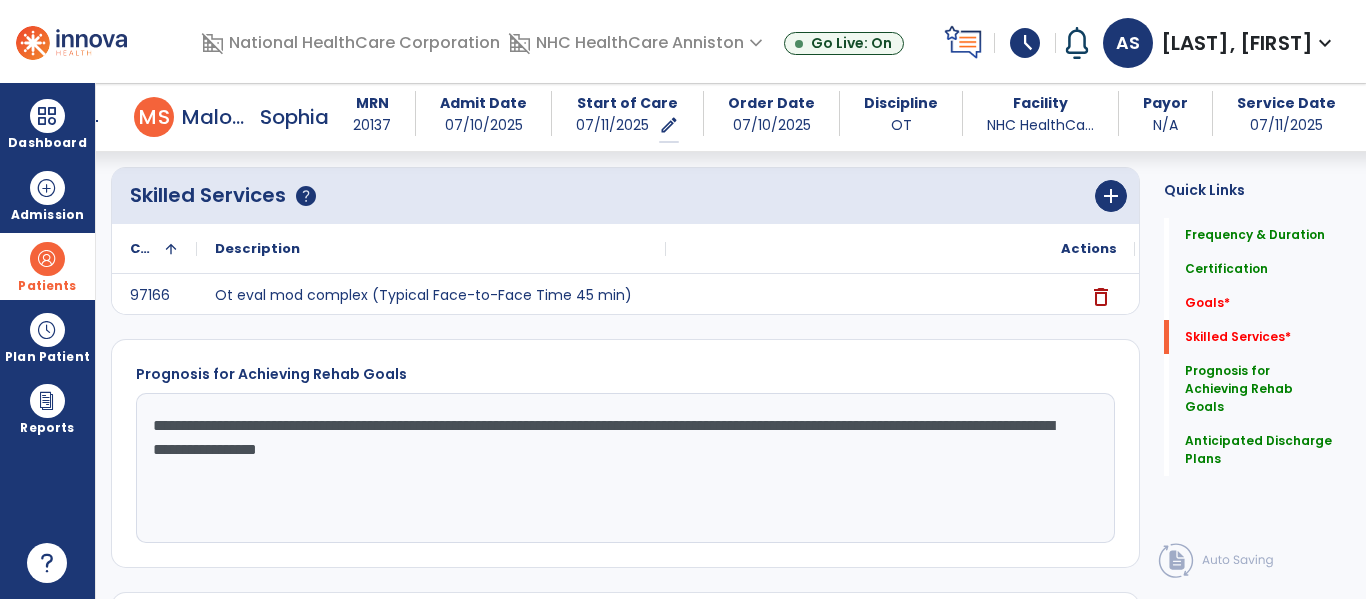 type on "**********" 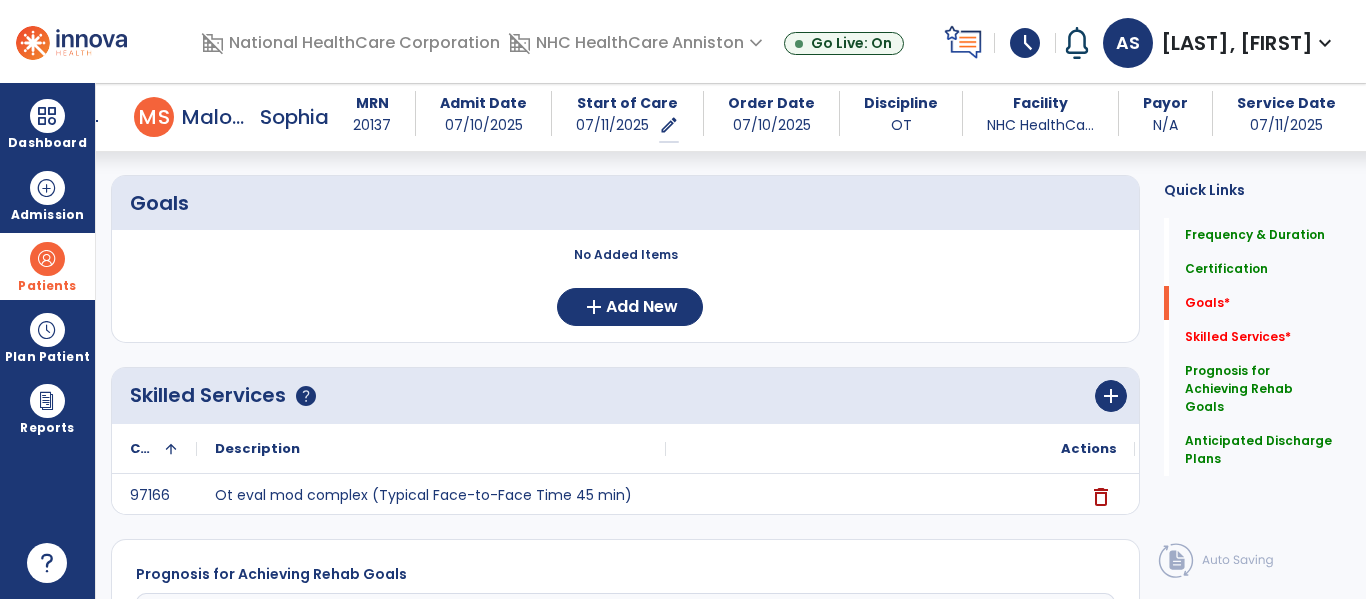 scroll, scrollTop: 481, scrollLeft: 0, axis: vertical 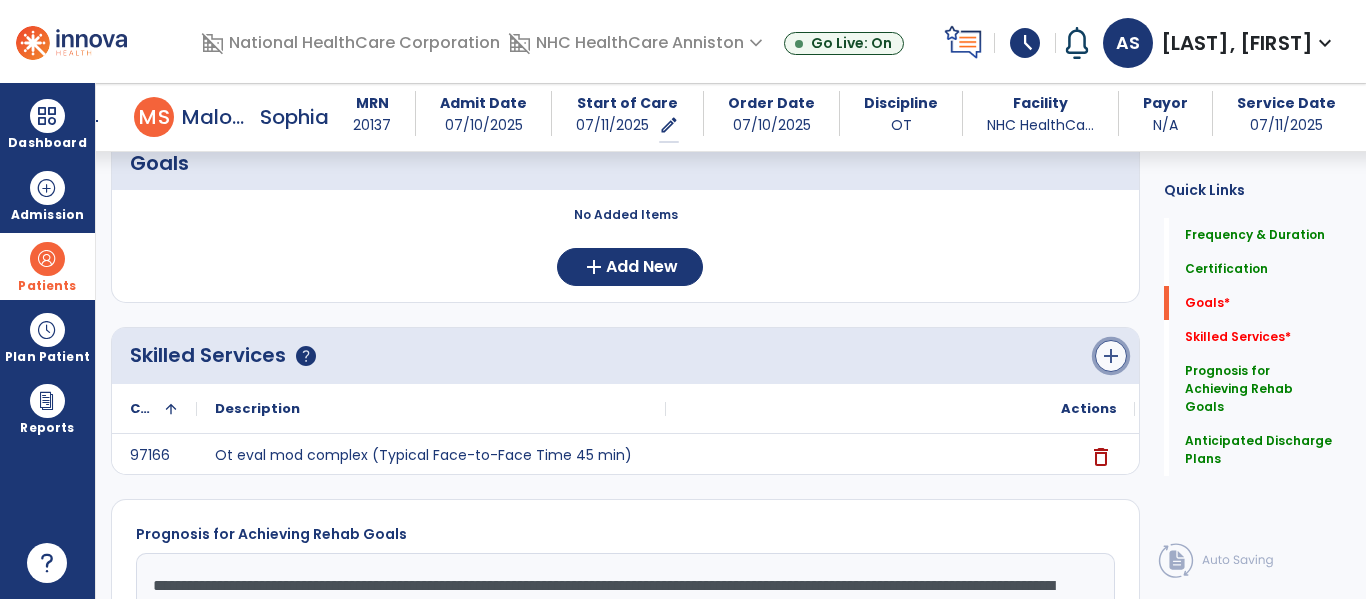 click on "add" 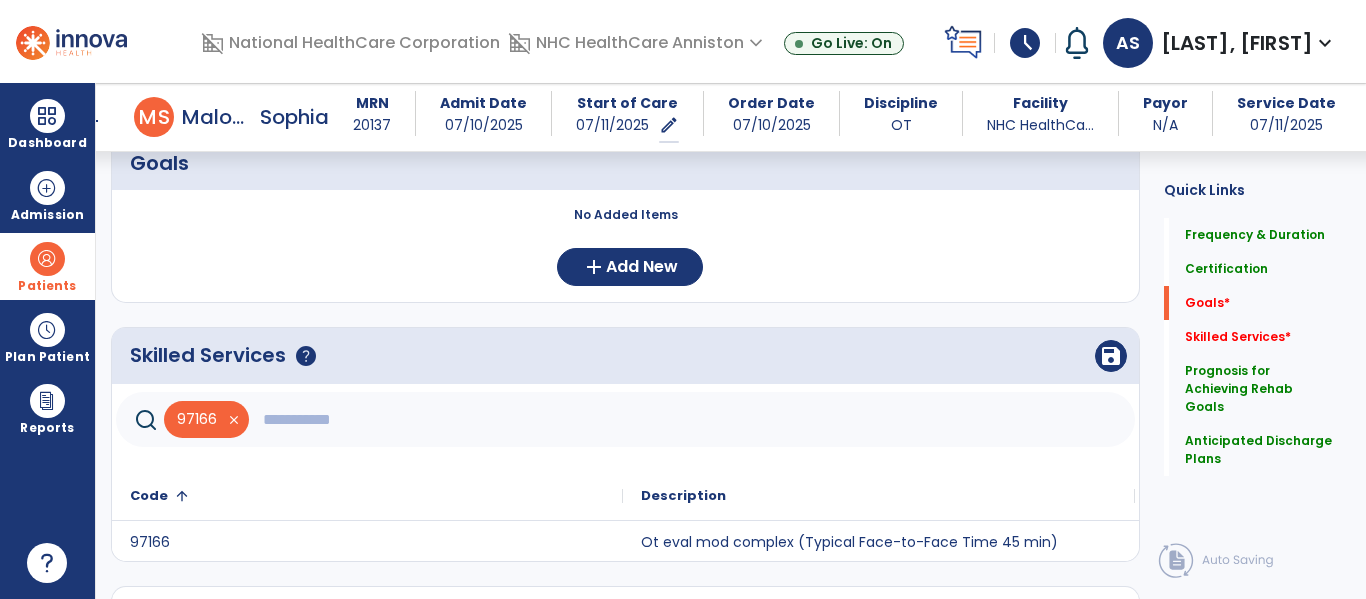 click 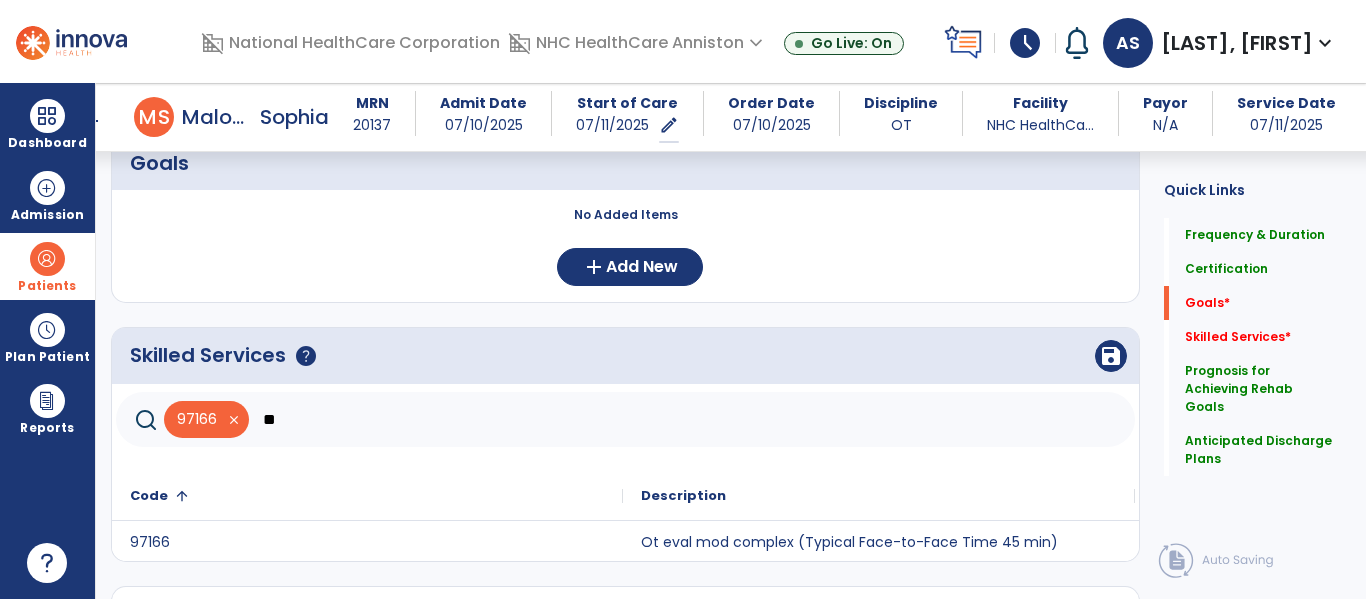 type on "*" 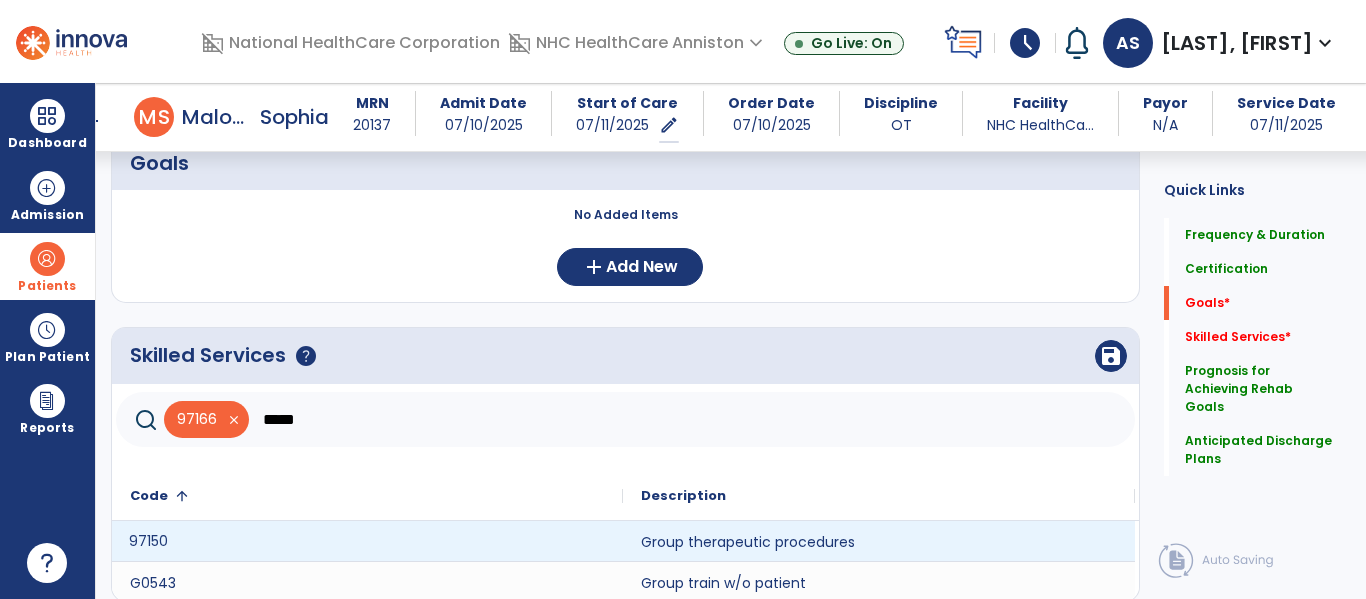 click on "97150" 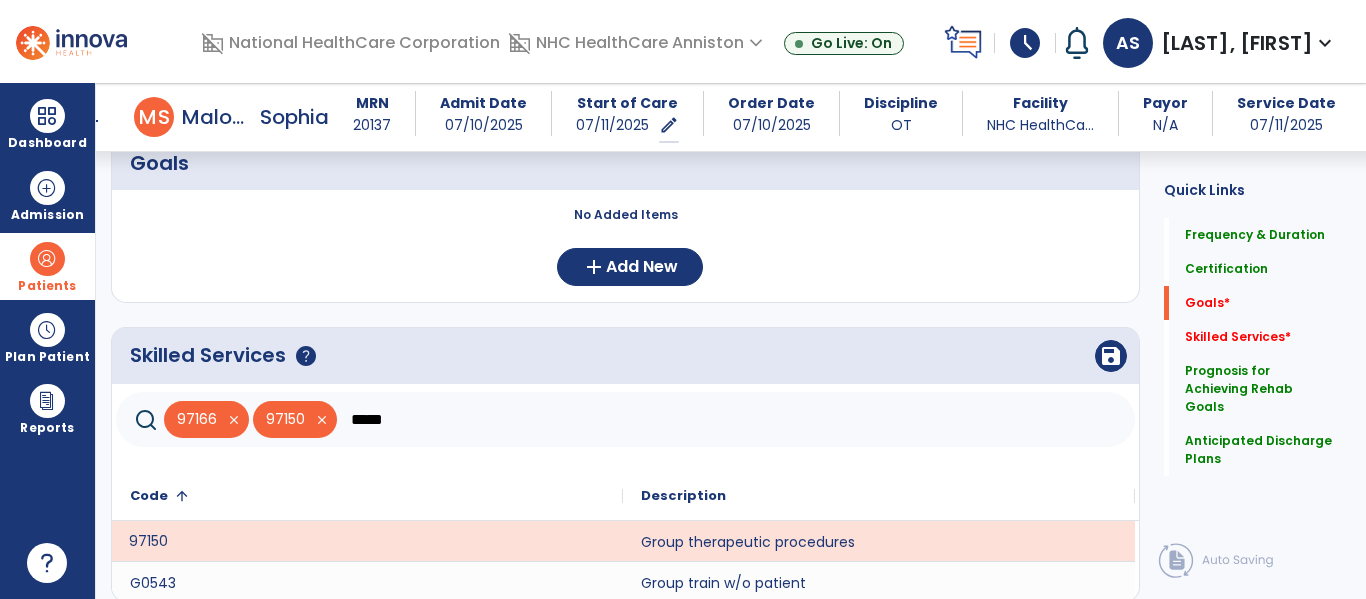 click on "Frequency & Duration Frequency ********* ** ** ** ** ** ** ** Duration * ******** ***** Certification From 07/11/2025 Certification Through 08/07/2025 Goals   No Added Items  add  Add New Skilled Services   help   save   97166   close   97150   close  *****
Code
1
Description" 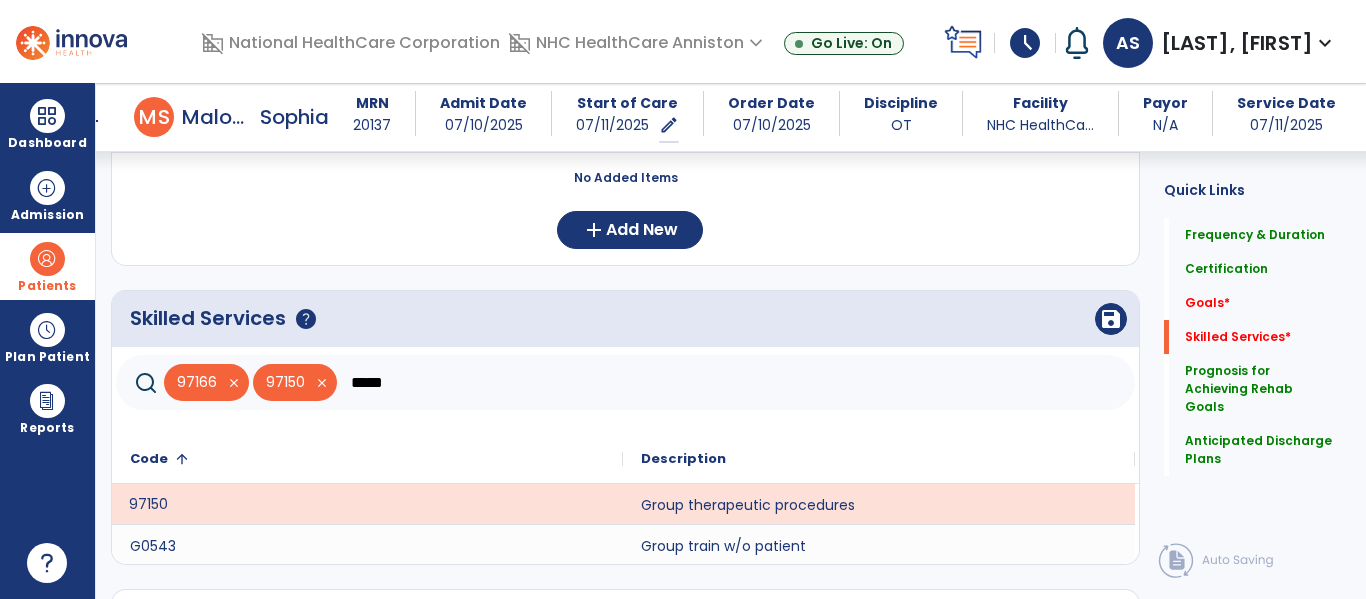 scroll, scrollTop: 521, scrollLeft: 0, axis: vertical 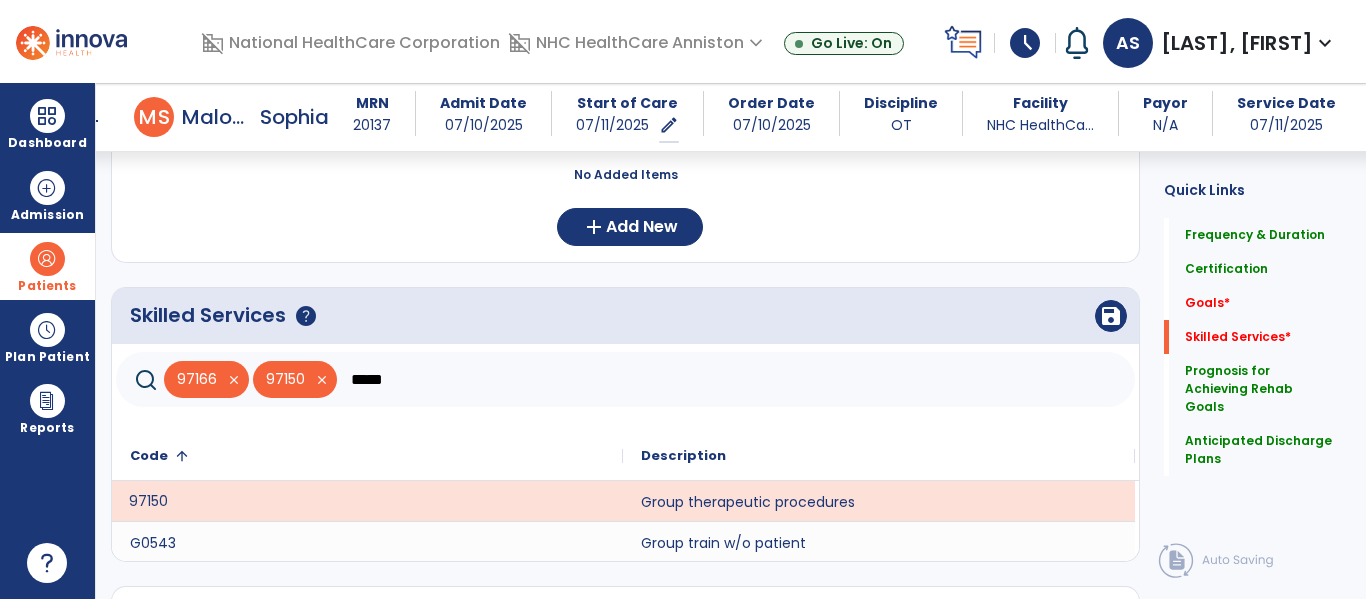 click on "*****" 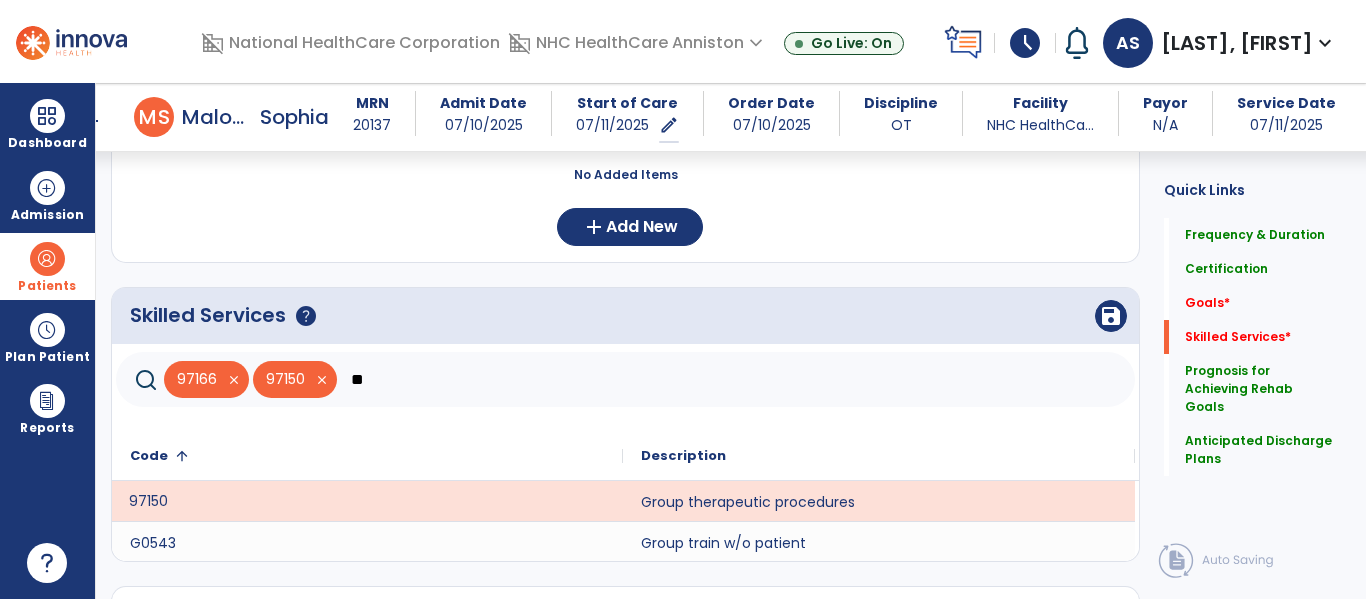 type on "*" 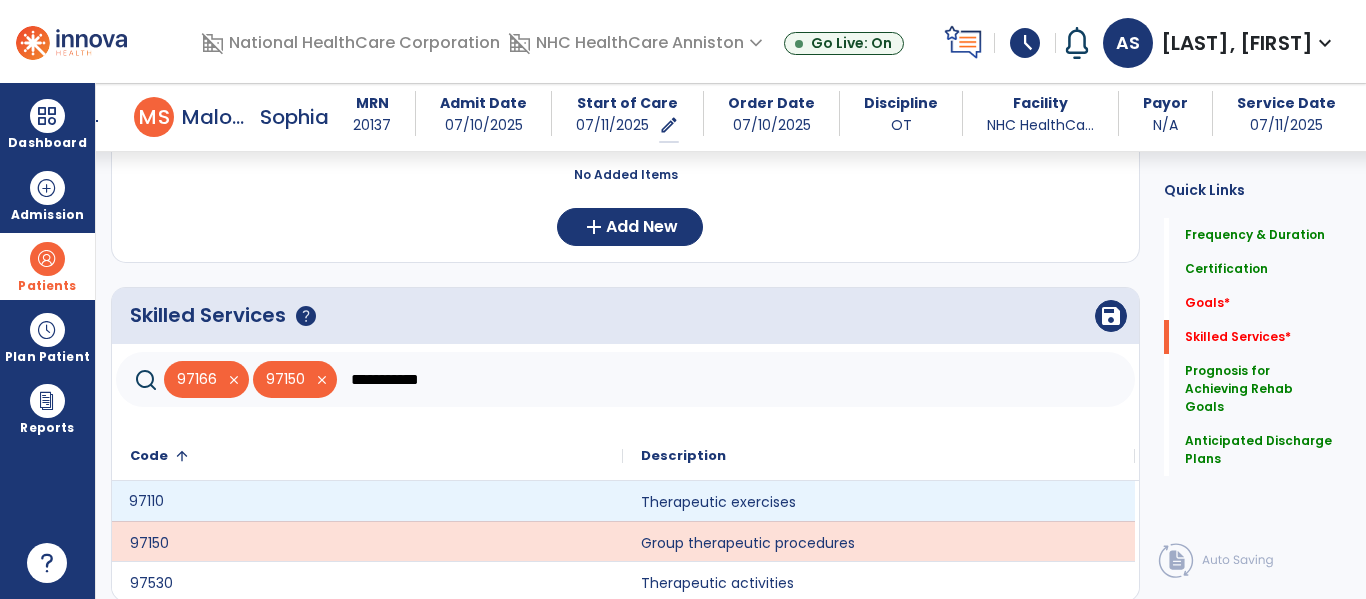 click on "97110" 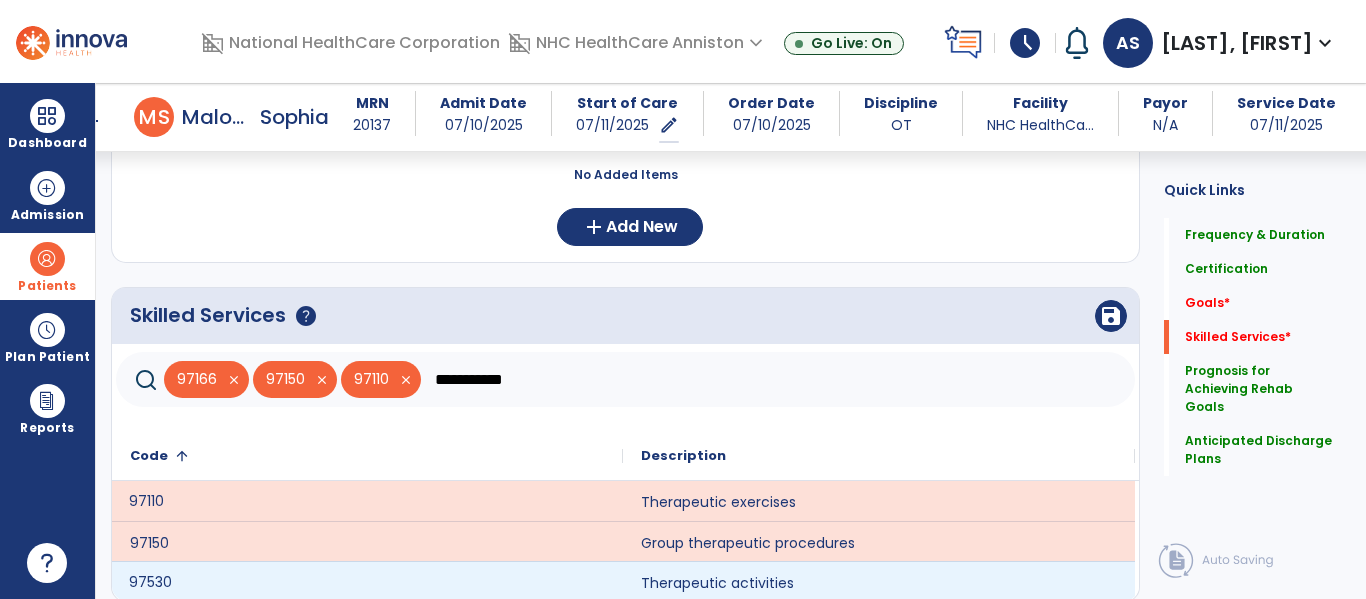 click on "97530" 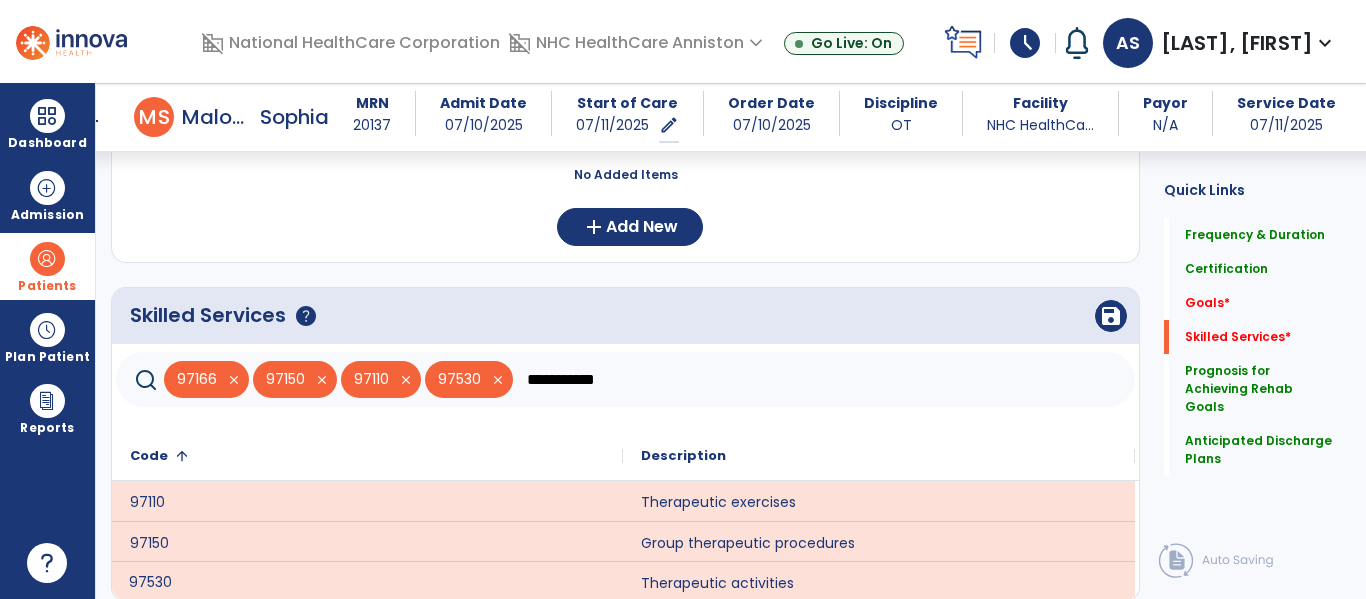 scroll, scrollTop: 524, scrollLeft: 0, axis: vertical 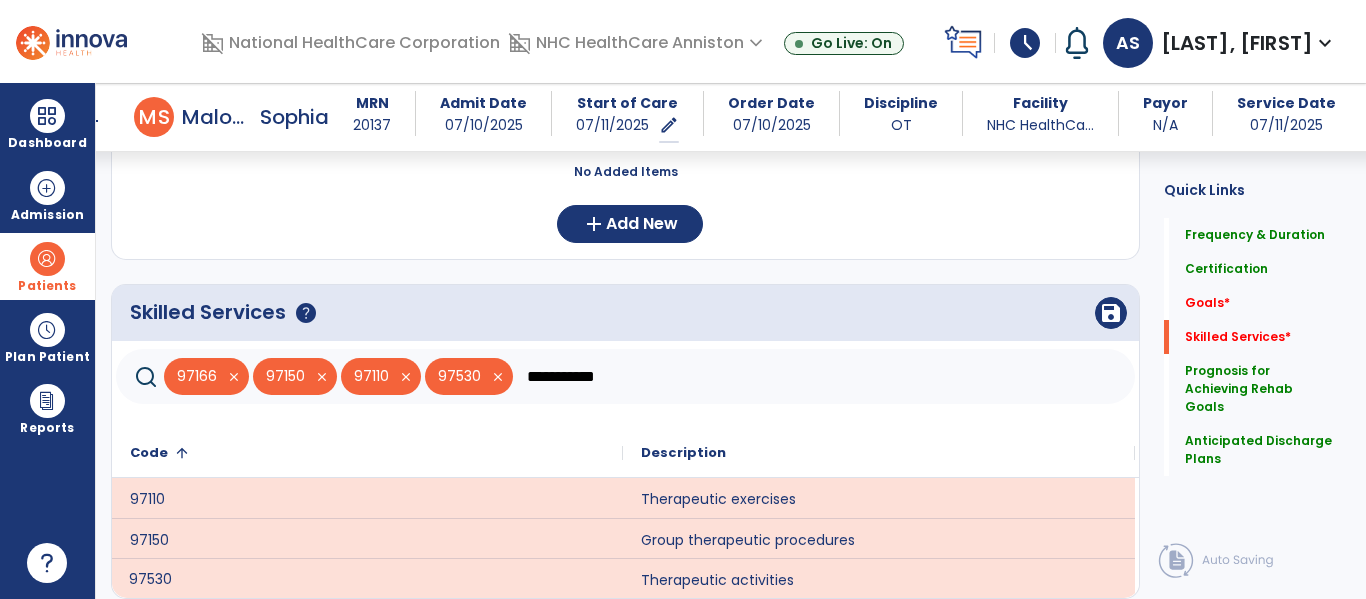 click on "**********" 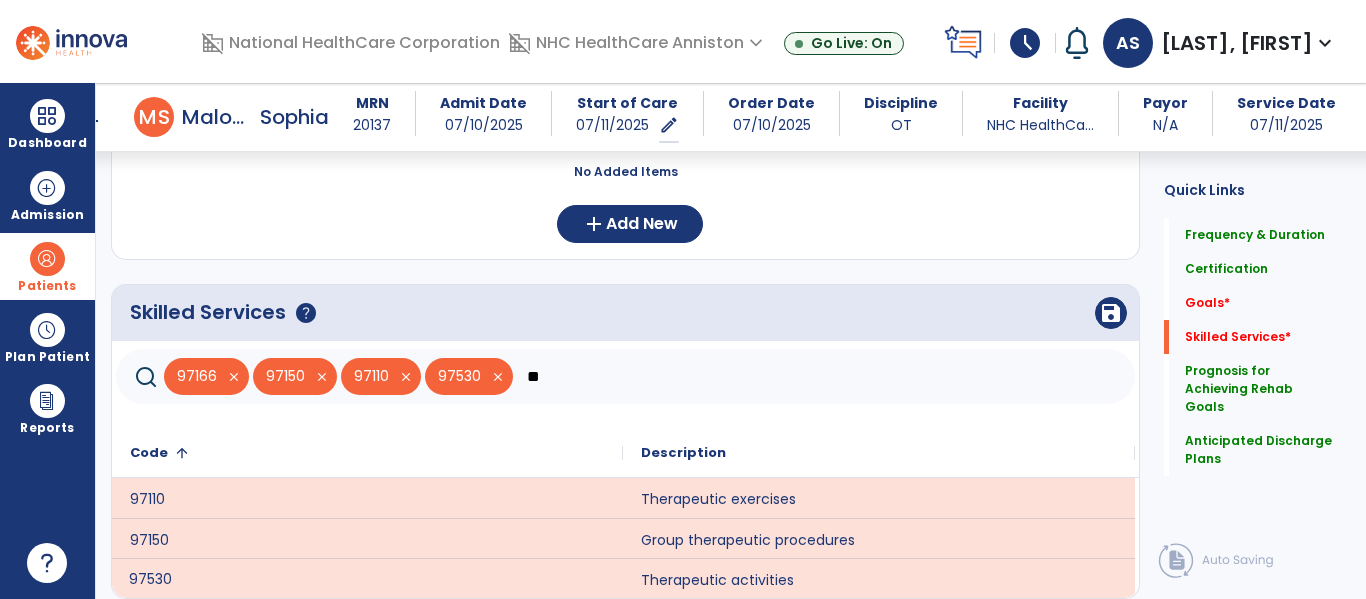 type on "*" 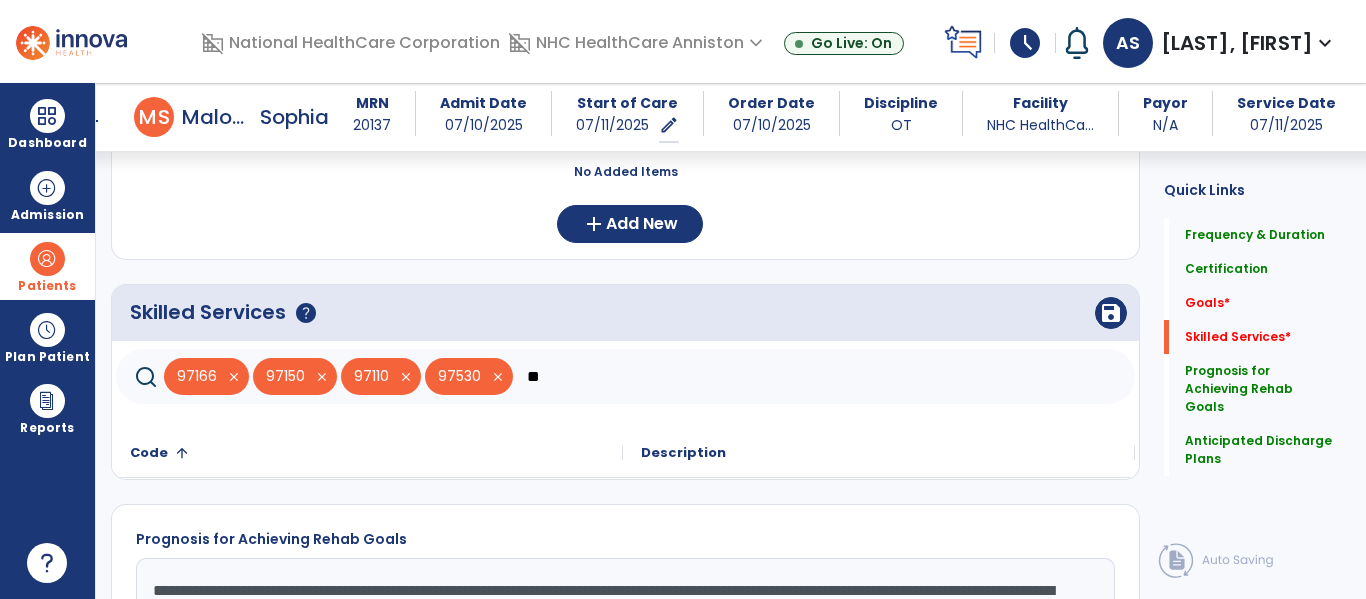 type on "*" 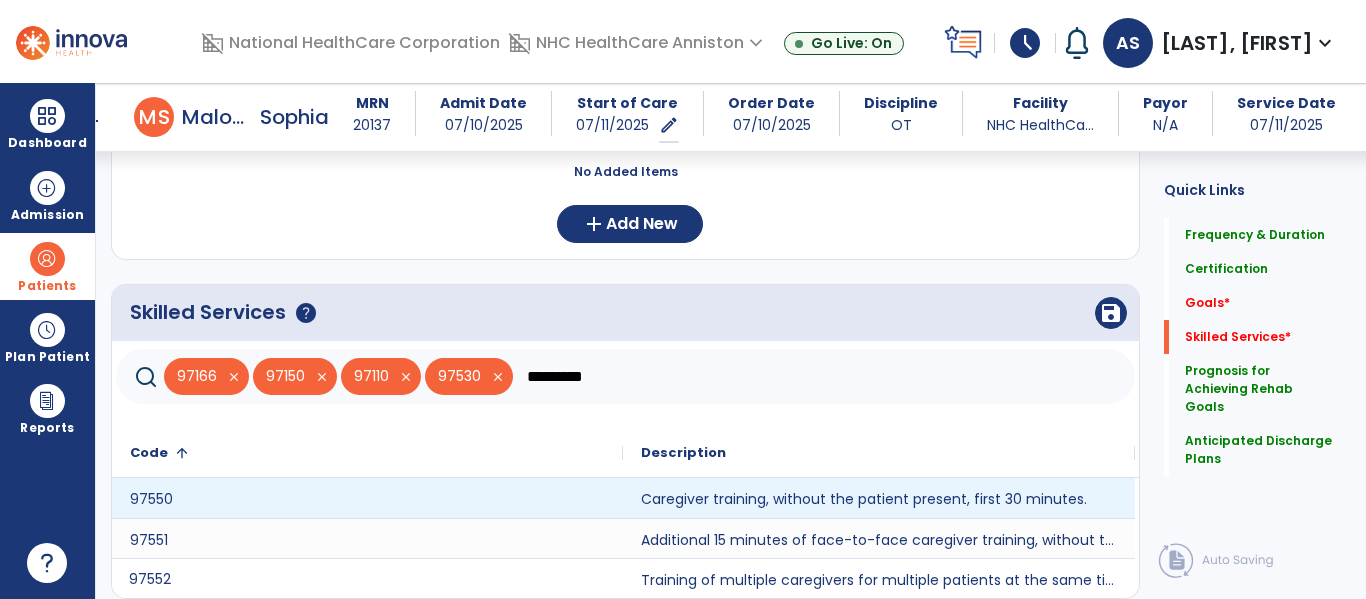 type on "*********" 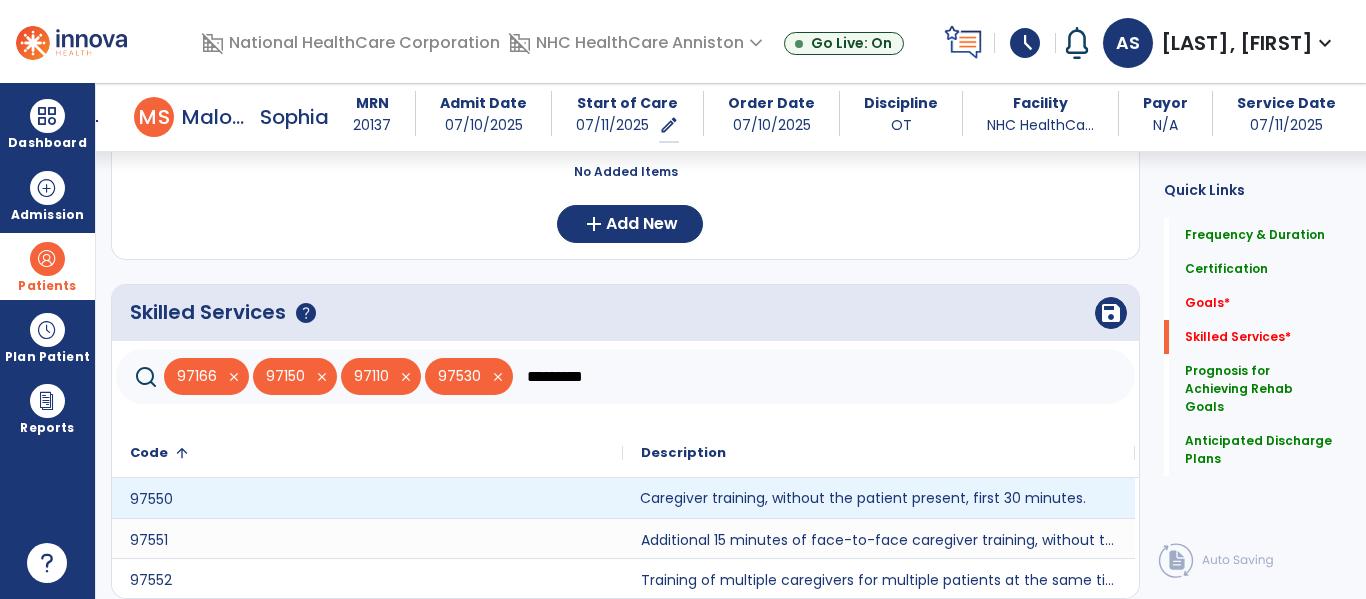 click on "Caregiver training, without the patient present, first 30 minutes." 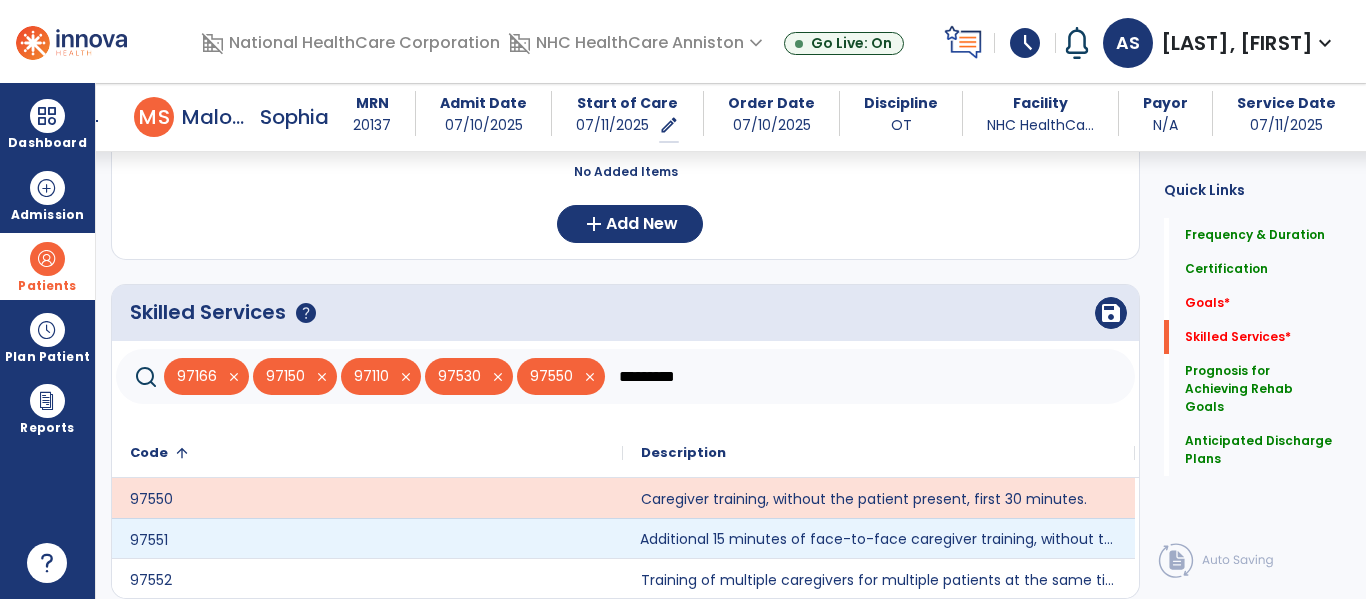 click on "Additional 15 minutes of face-to-face caregiver training, without the patient present, after 97550 is billed." 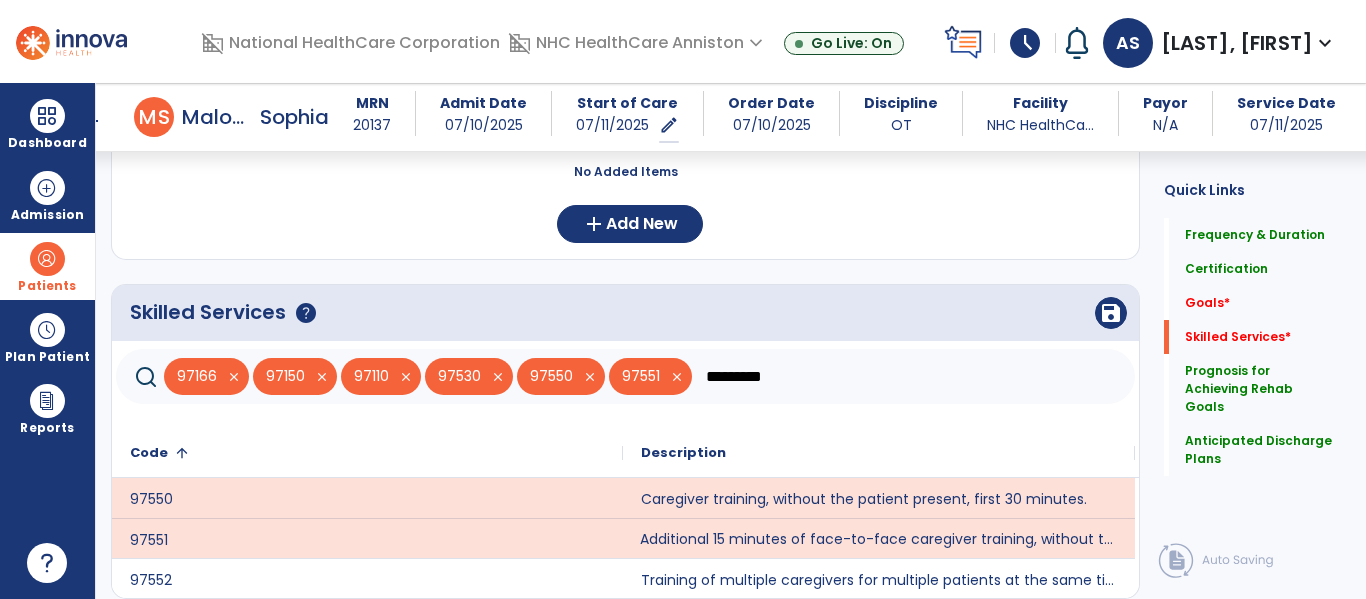 click on "97166   close   97150   close   97110   close   97530   close   97550   close   97551   close  *********" 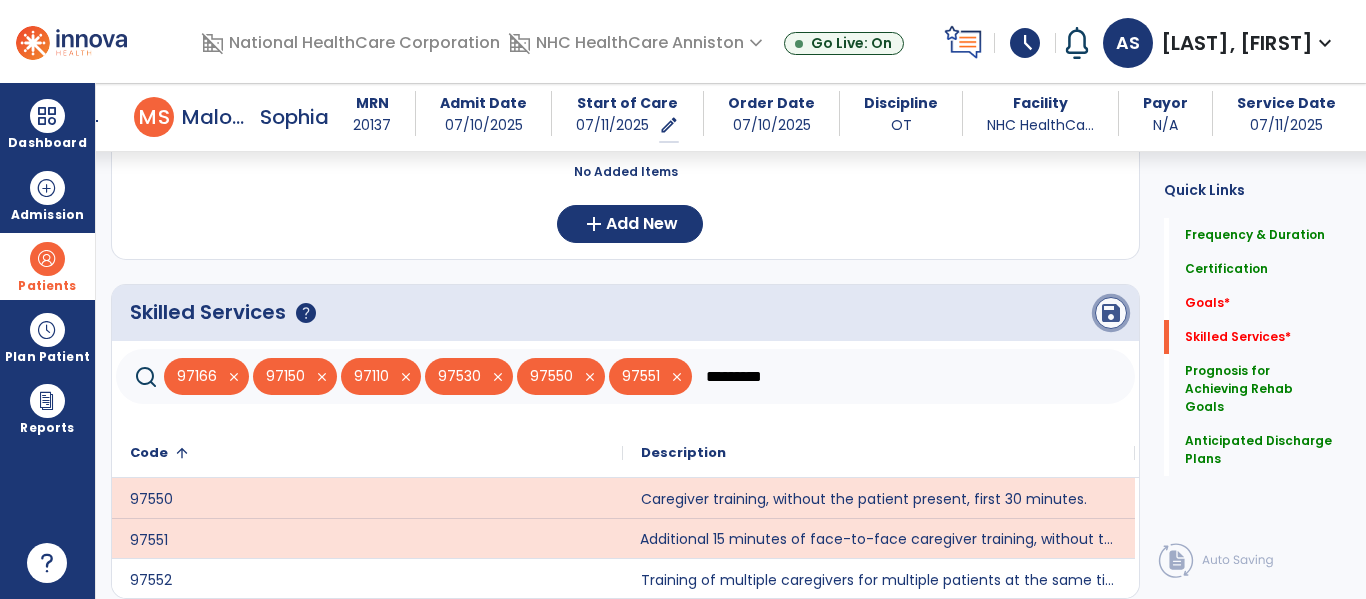 click on "save" 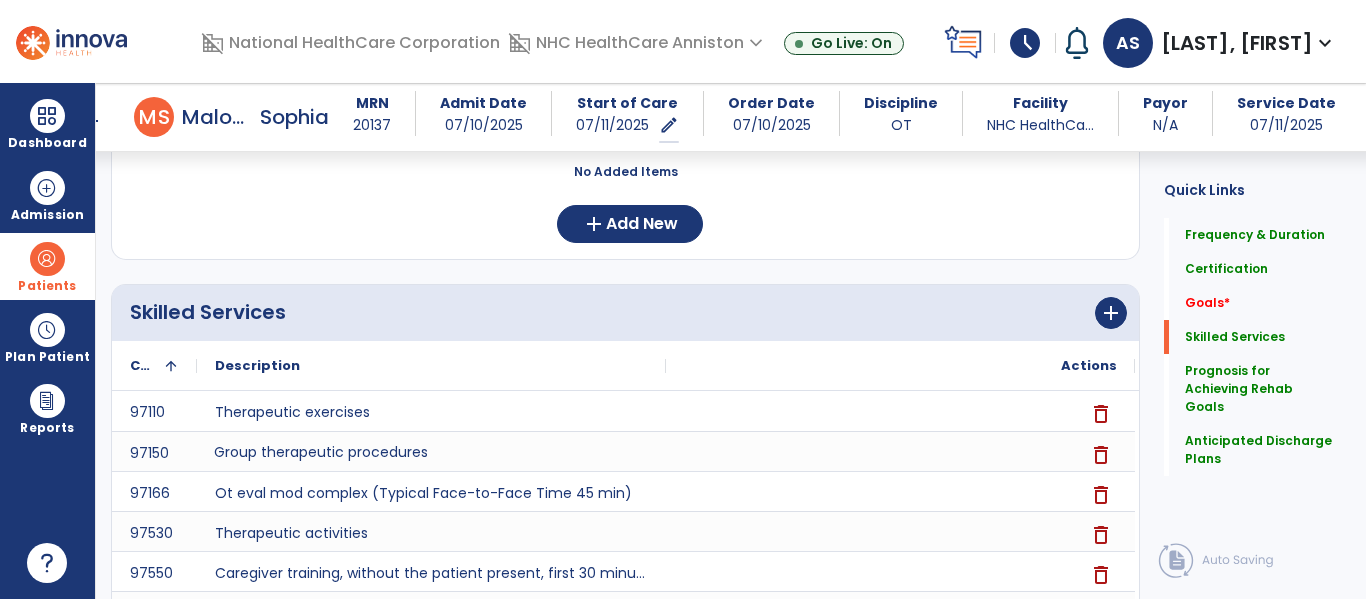 click on "Frequency & Duration  Frequency  ********* ** ** ** ** ** ** **  Duration  * ******** ***** Certification From 07/11/2025 Certification Through 08/07/2025 Goals     No Added Items  add  Add New Skilled Services      add
Code
1
Description
Actions" 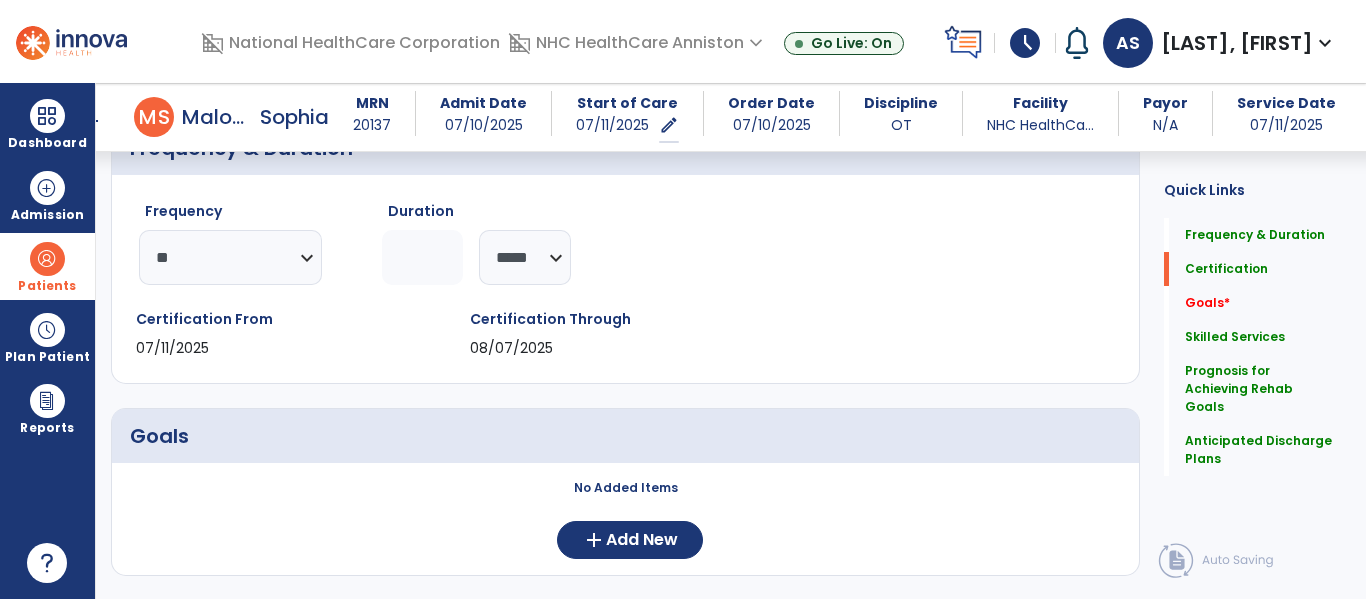 scroll, scrollTop: 164, scrollLeft: 0, axis: vertical 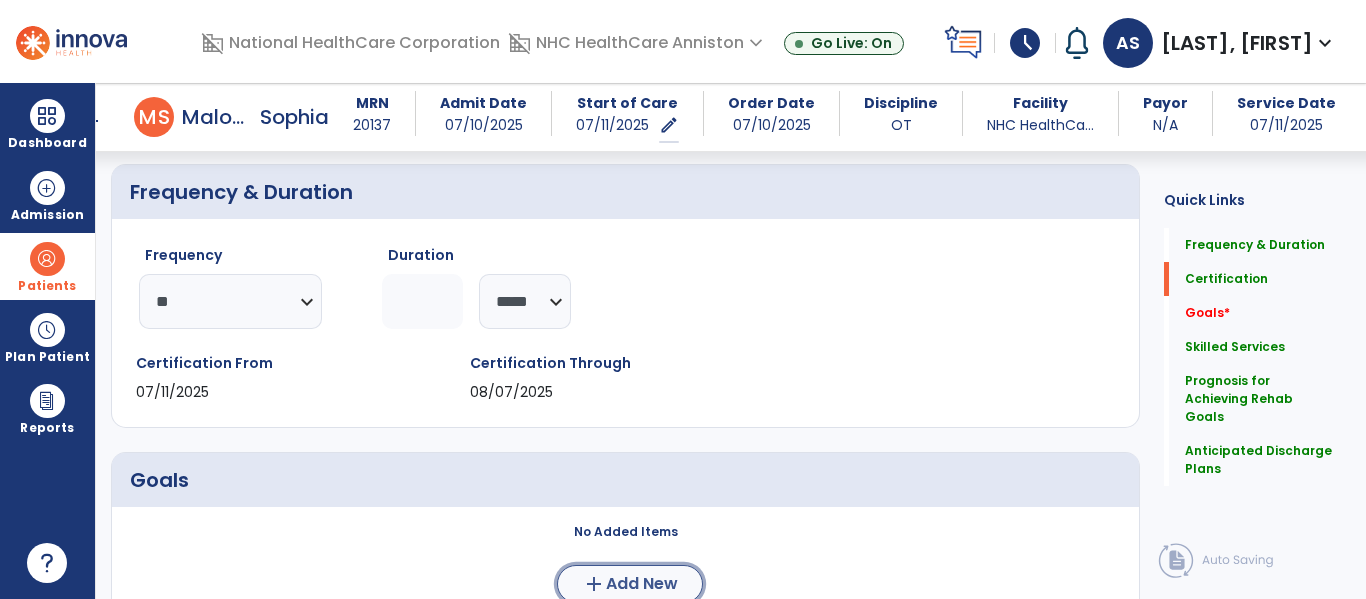 click on "Add New" at bounding box center [642, 584] 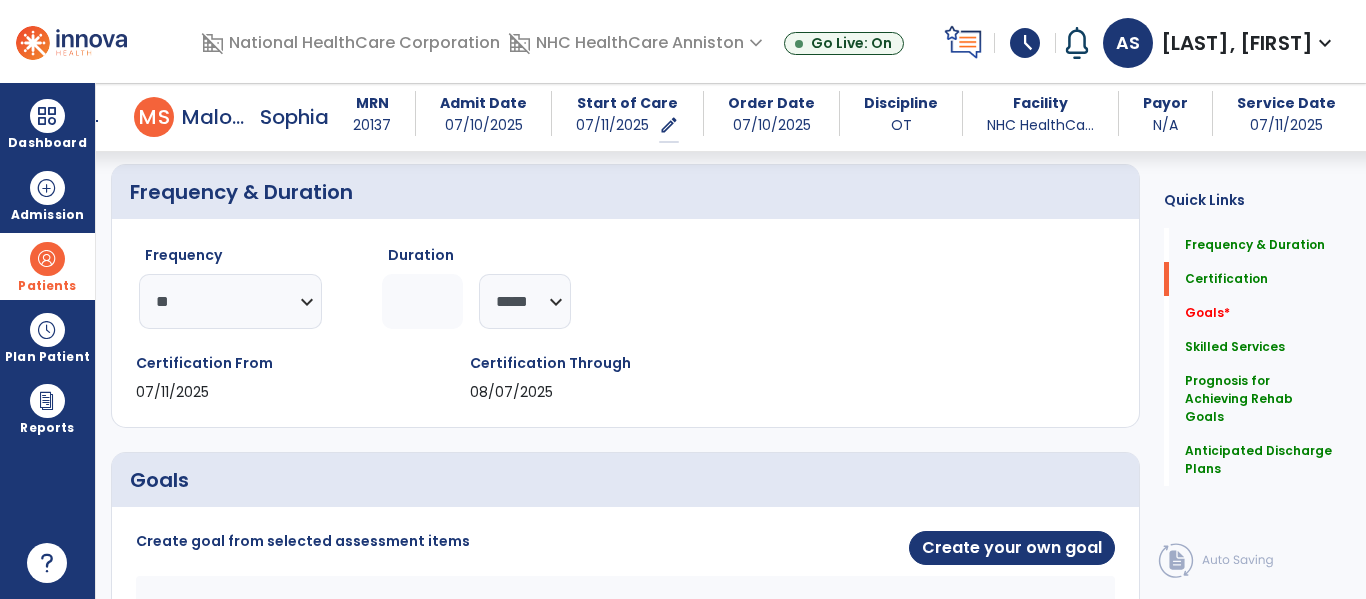 click on "Frequency  ********* ** ** ** ** ** ** **  Duration  * ******** ***** Certification From 07/11/2025 Certification Through 08/07/2025" 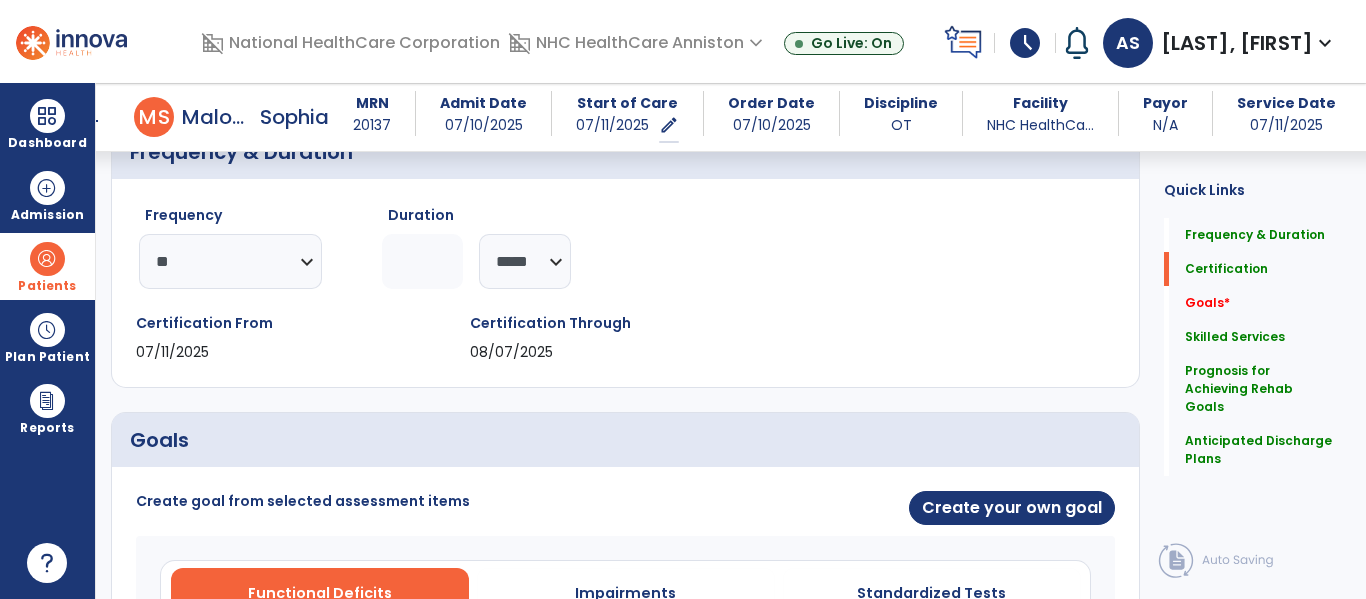scroll, scrollTop: 284, scrollLeft: 0, axis: vertical 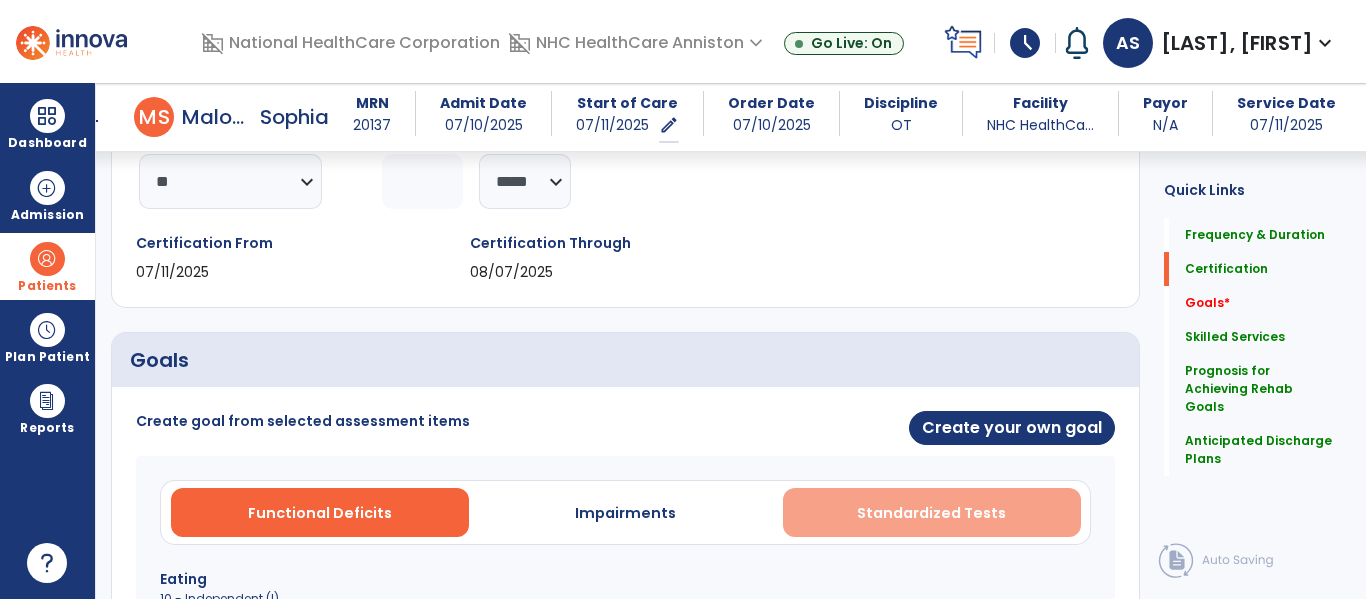 click on "Standardized Tests" at bounding box center [931, 513] 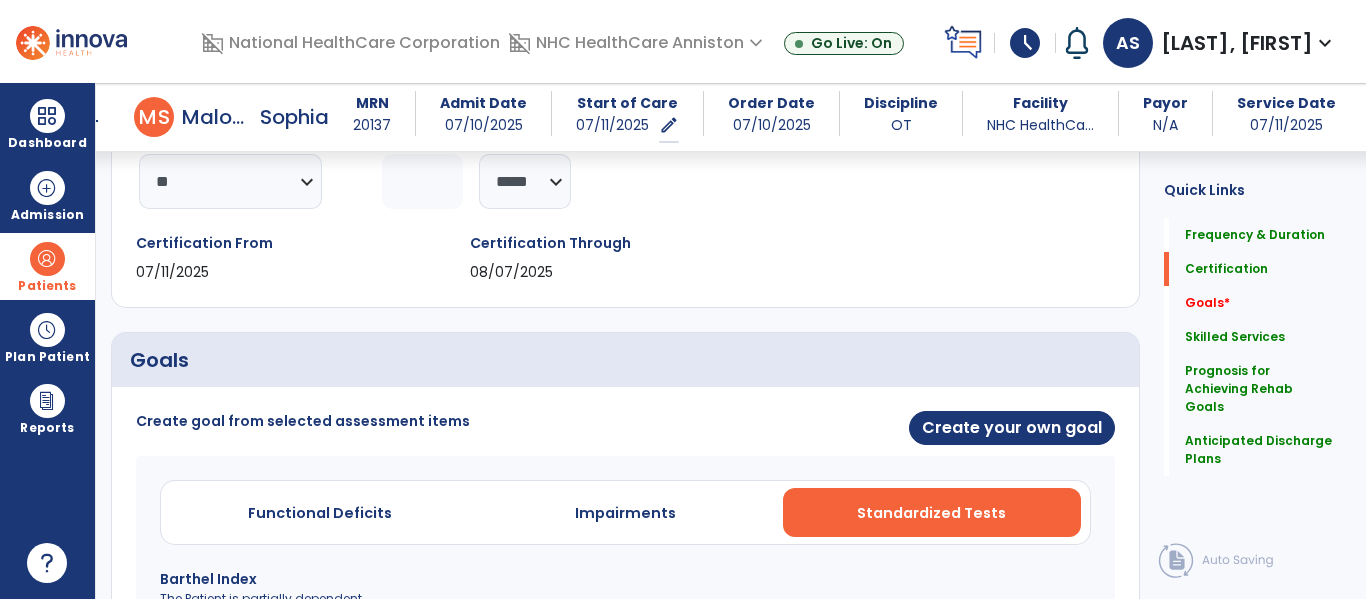 type 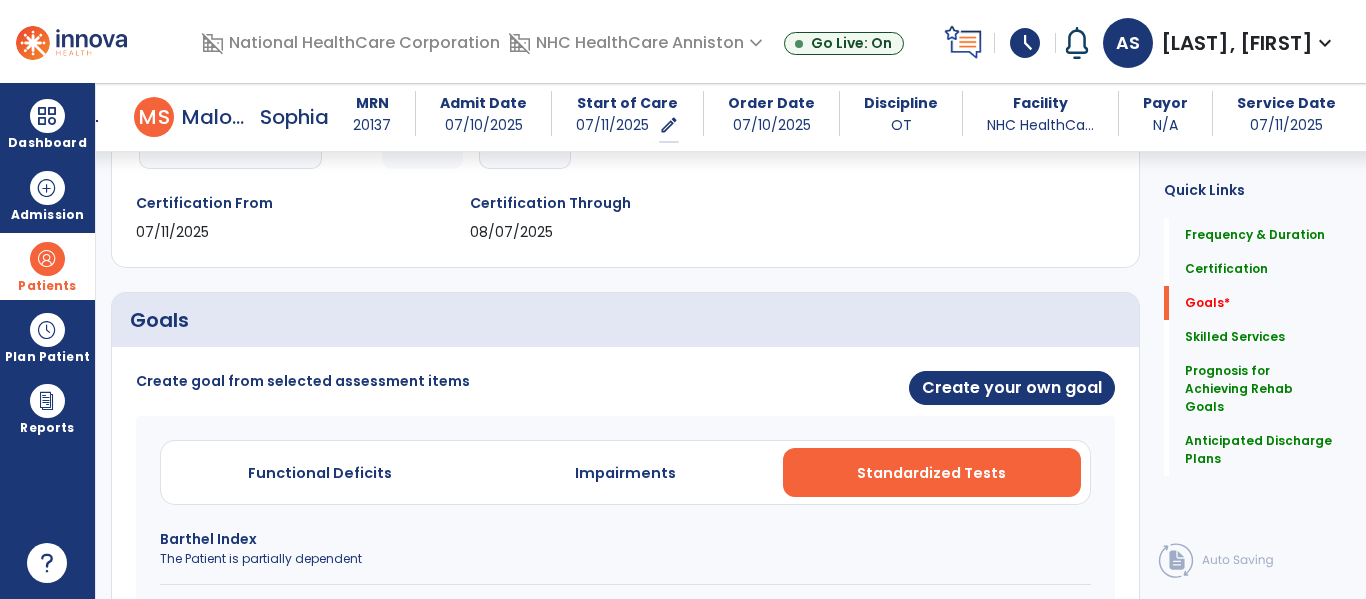 scroll, scrollTop: 484, scrollLeft: 0, axis: vertical 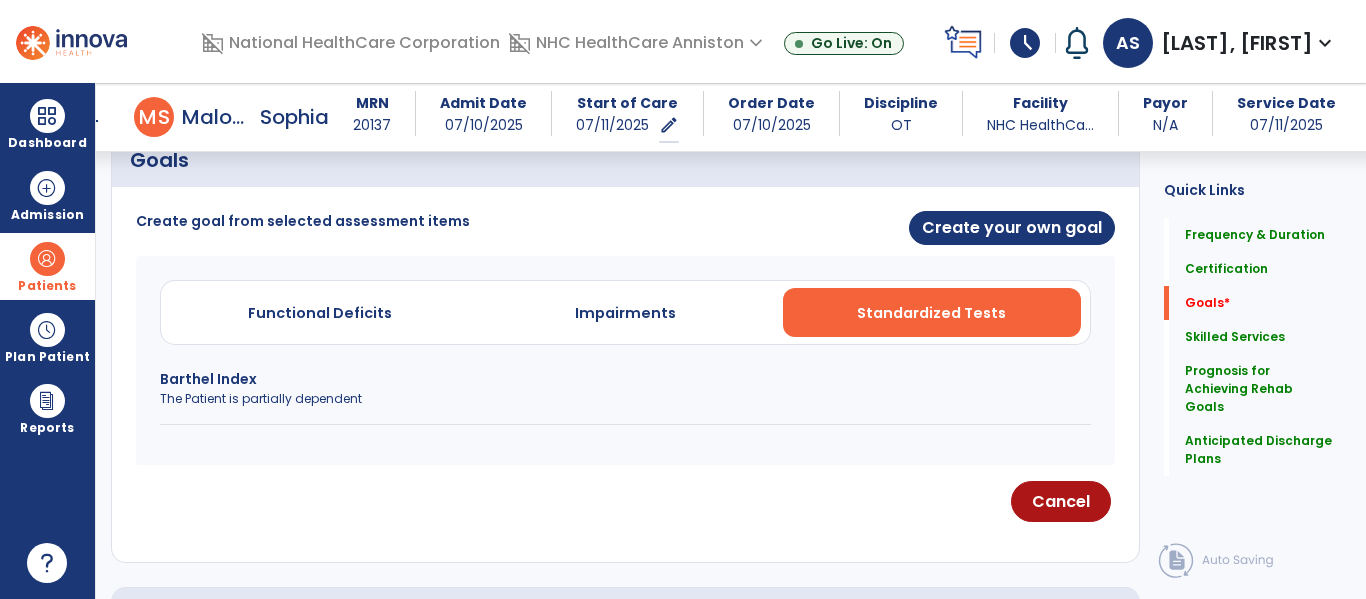 click on "The Patient is partially dependent" at bounding box center [625, 399] 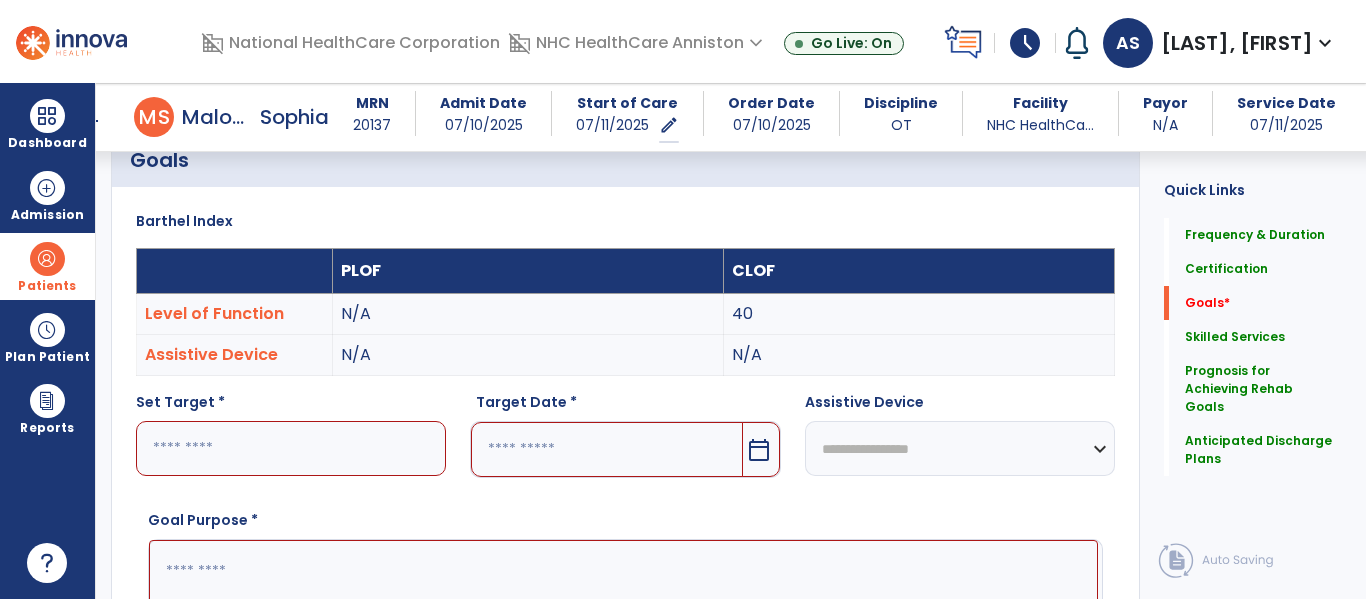 click at bounding box center (291, 448) 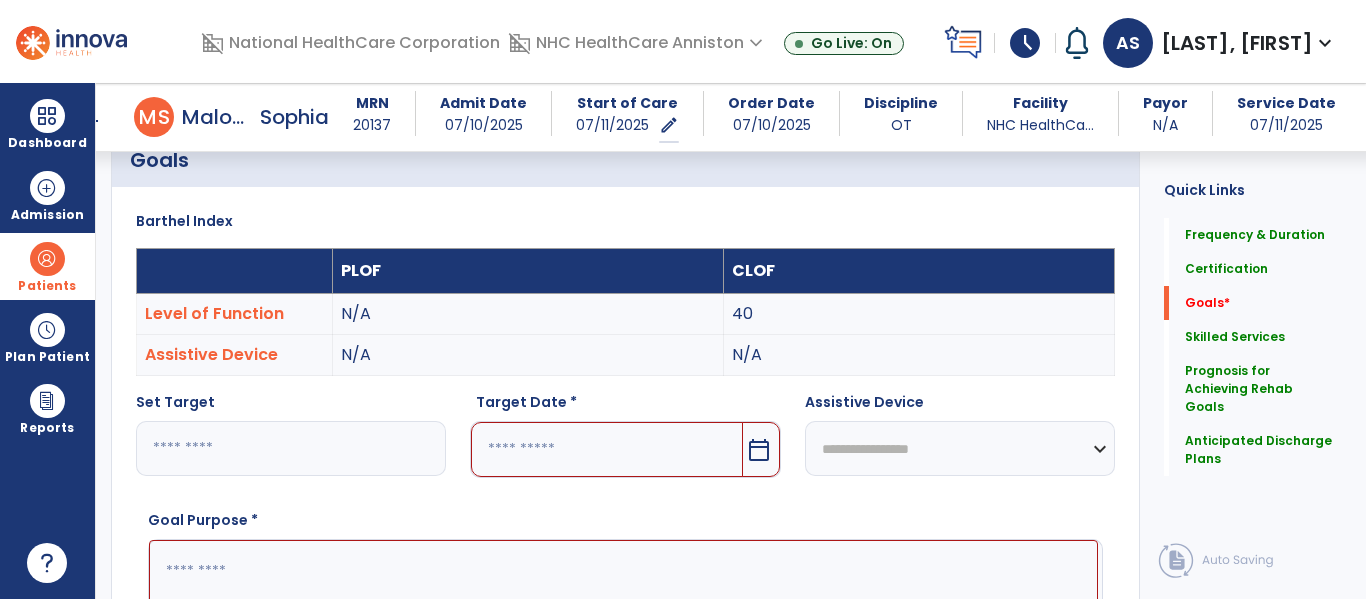 type on "**" 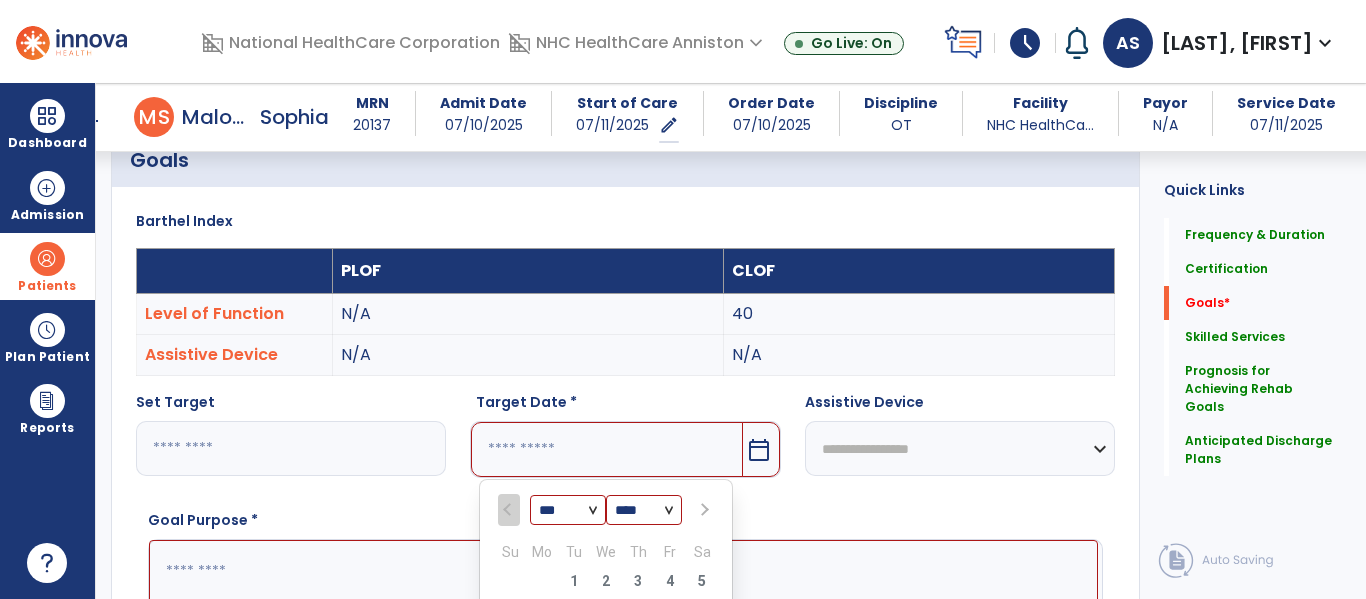 scroll, scrollTop: 761, scrollLeft: 0, axis: vertical 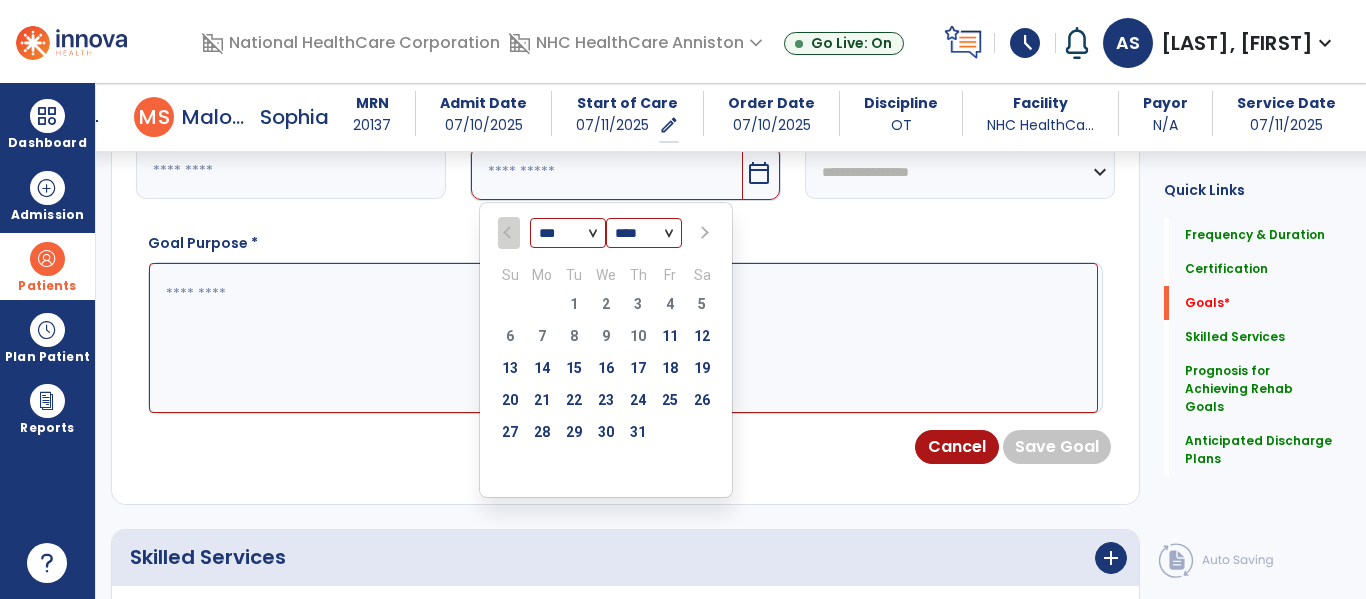 click on "*** ***" at bounding box center [568, 234] 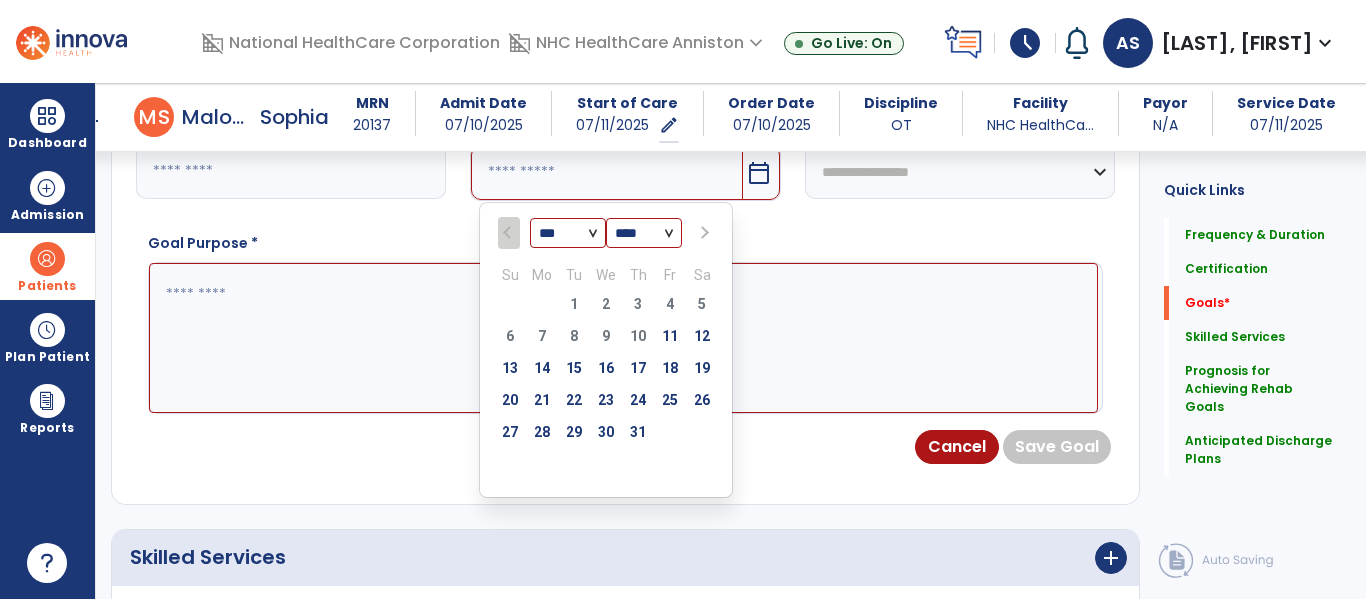 select on "*" 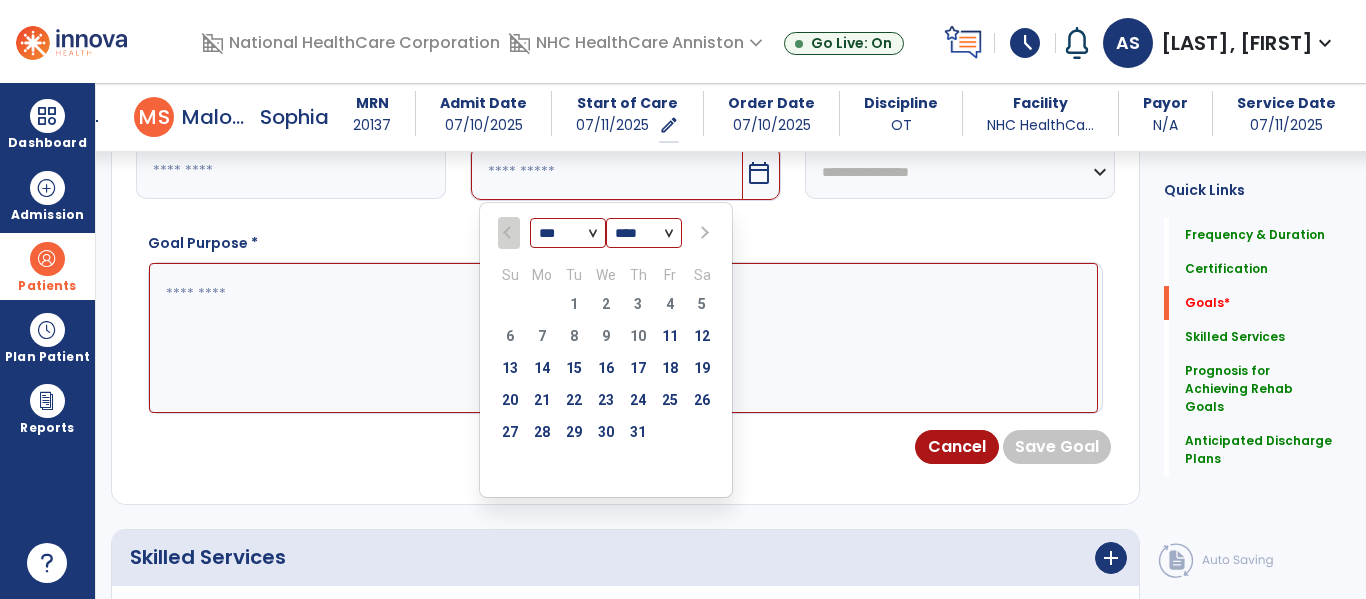 click on "*** ***" at bounding box center (568, 234) 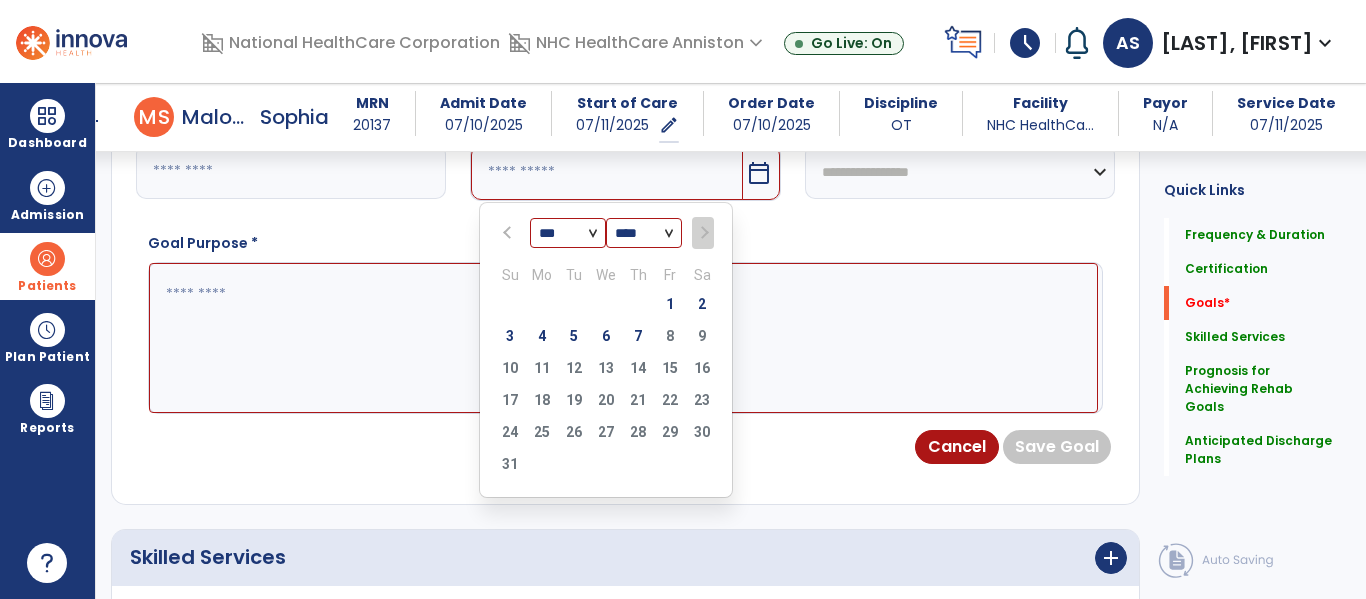 drag, startPoint x: 873, startPoint y: 282, endPoint x: 842, endPoint y: 200, distance: 87.66413 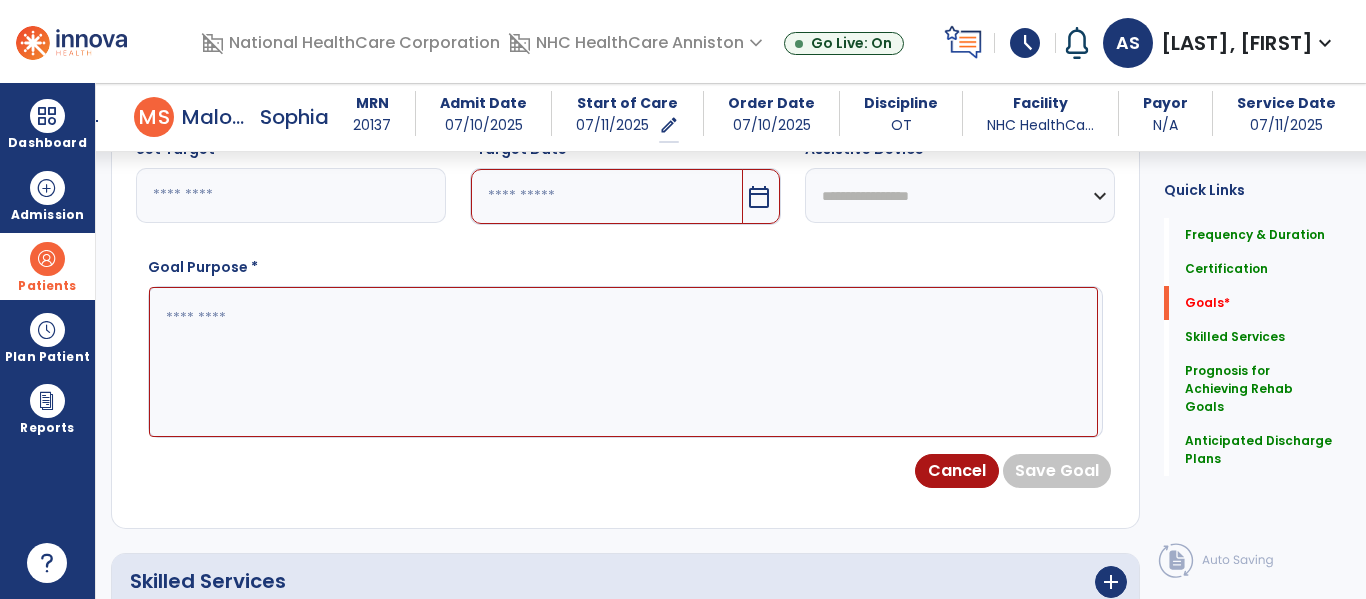 scroll, scrollTop: 736, scrollLeft: 0, axis: vertical 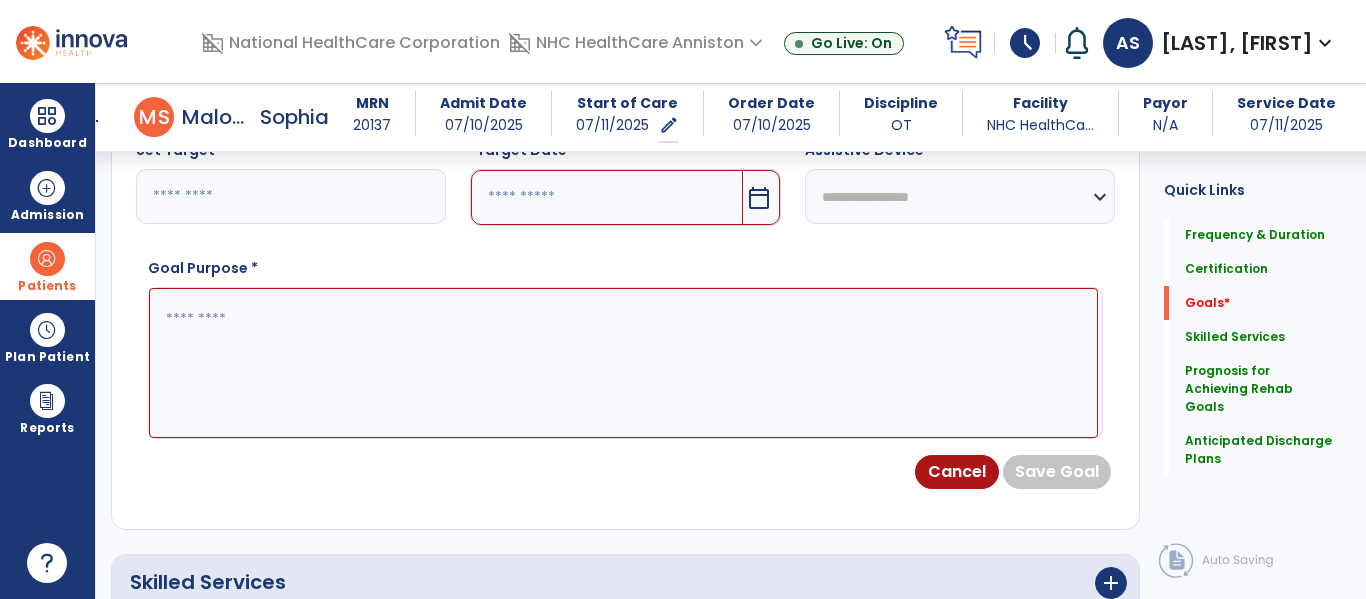click on "Goal Purpose *" at bounding box center (625, 348) 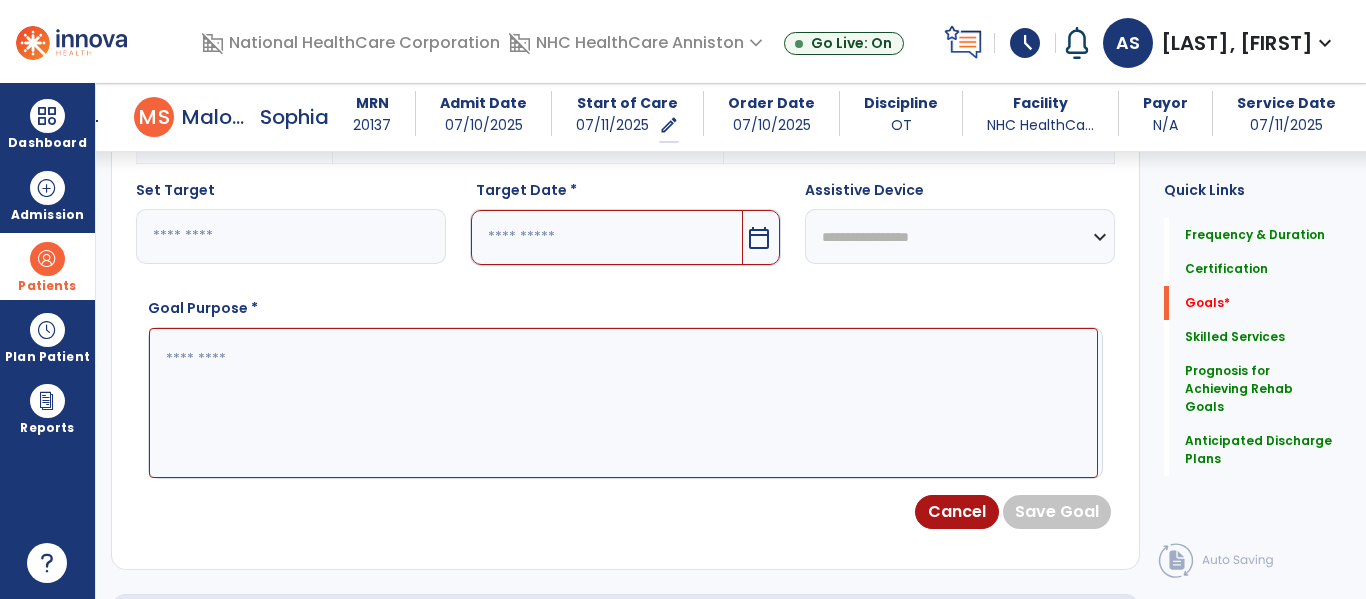 click on "calendar_today" at bounding box center [759, 238] 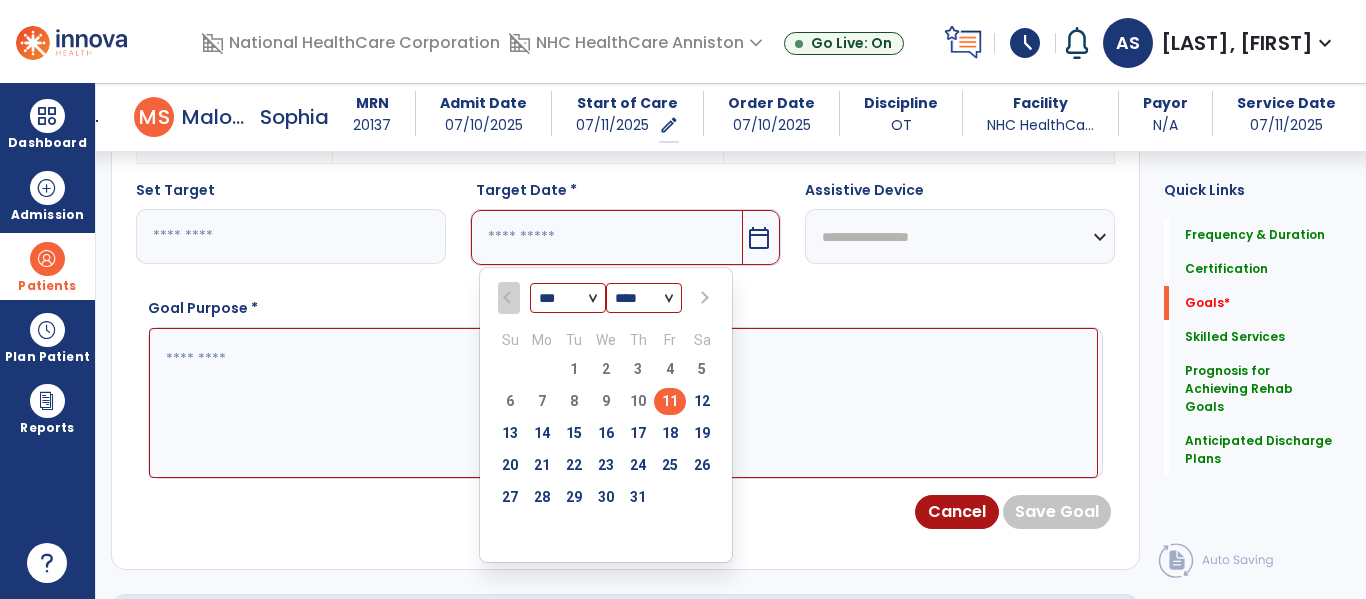 click on "*** ***" at bounding box center [568, 299] 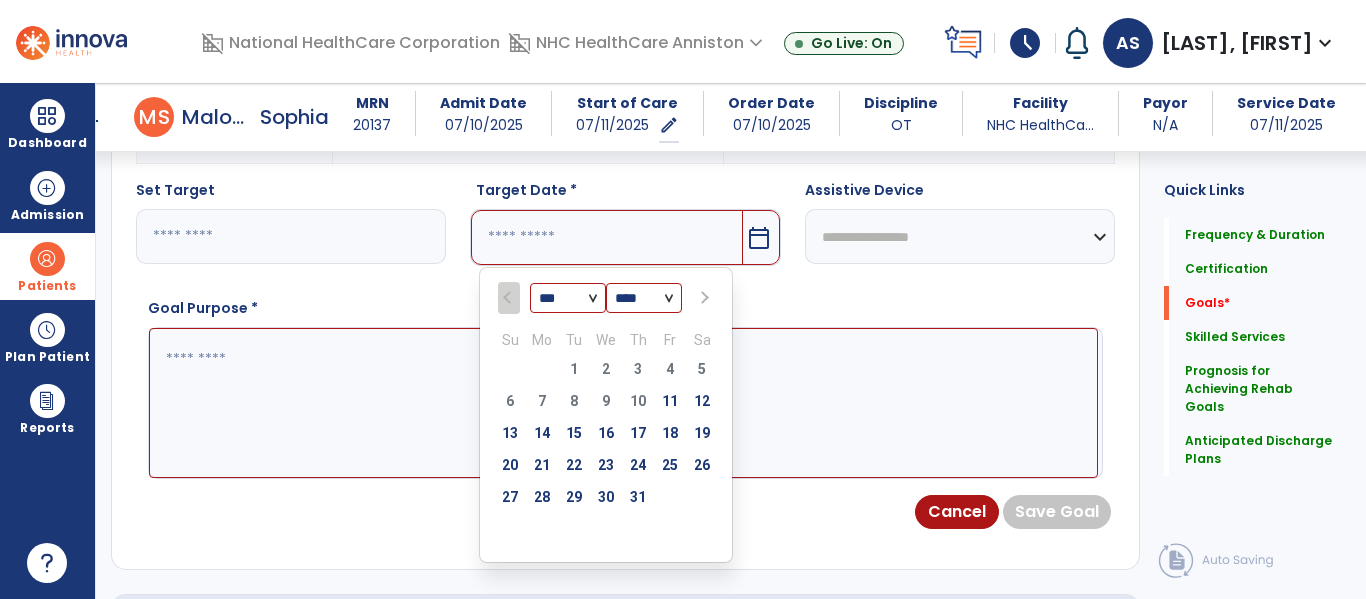 select on "*" 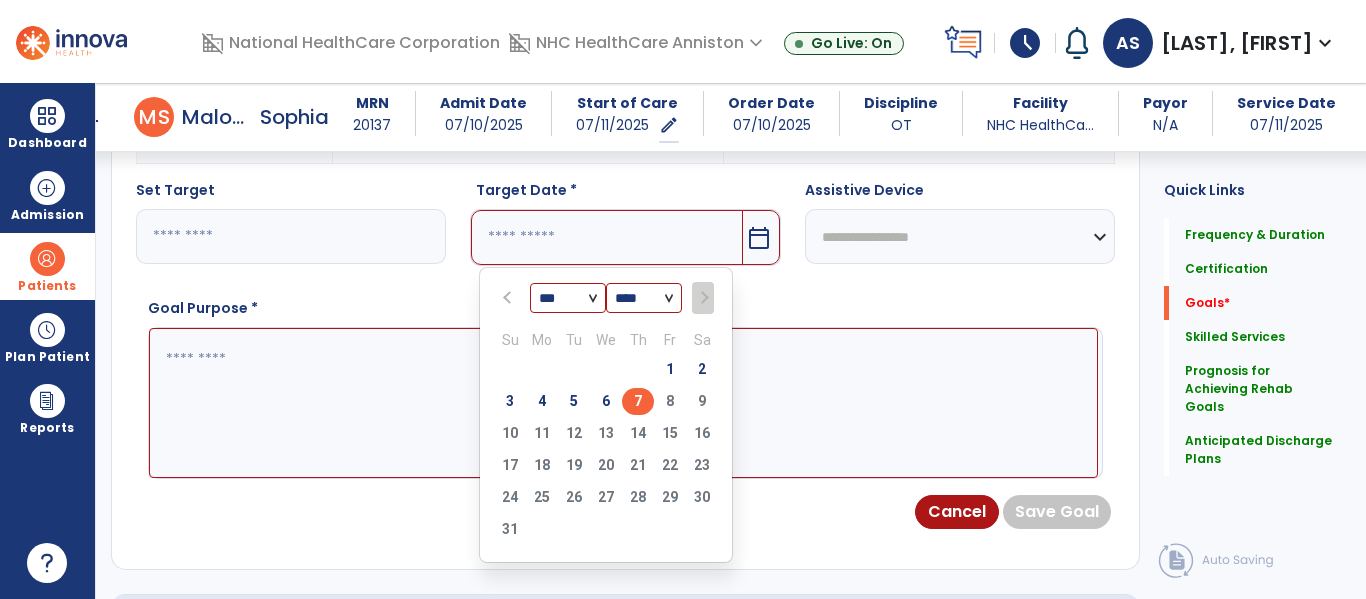 click on "7" at bounding box center (638, 401) 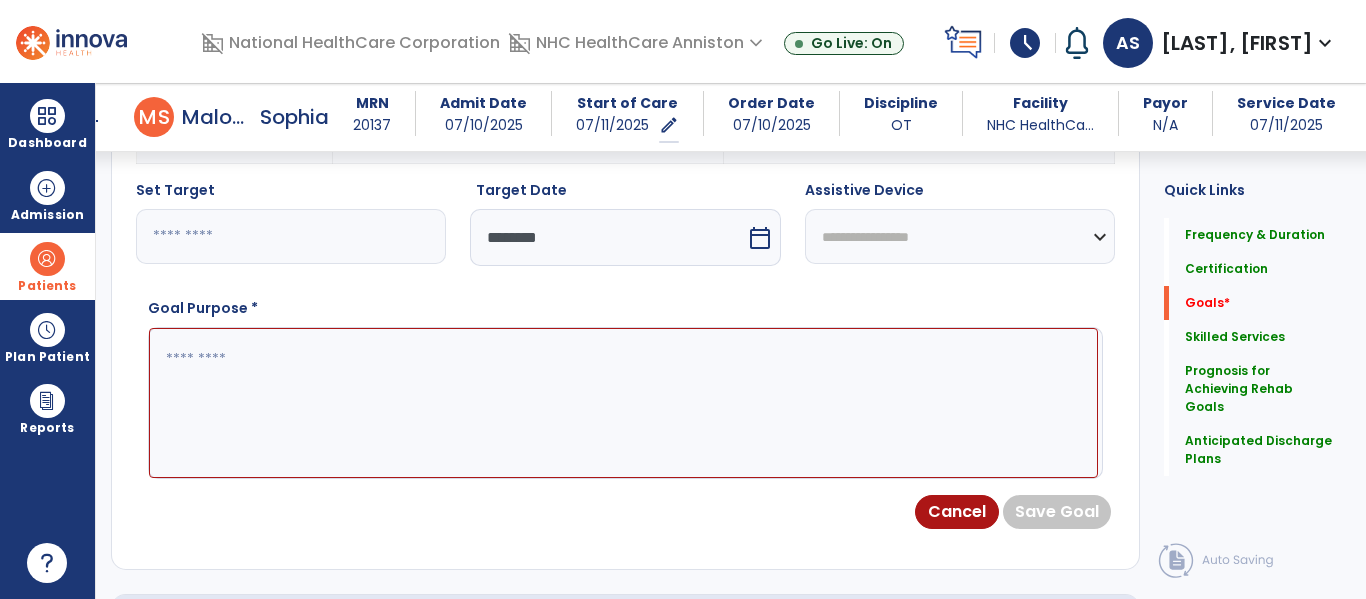 click at bounding box center (623, 403) 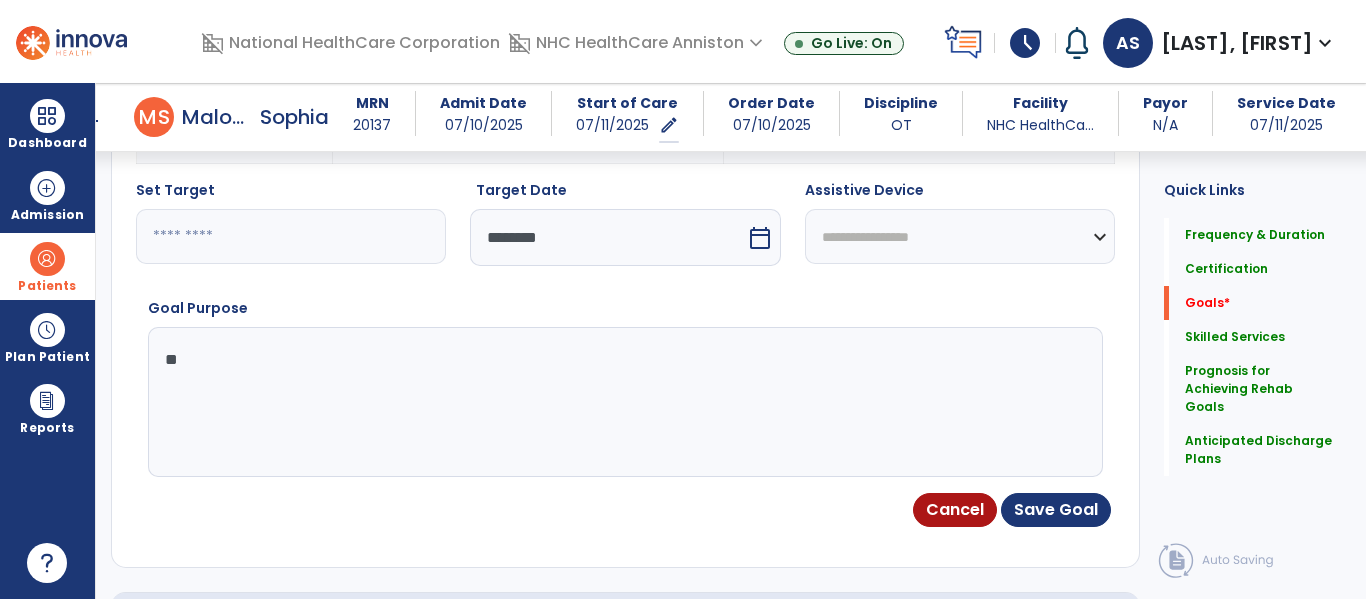 type on "*" 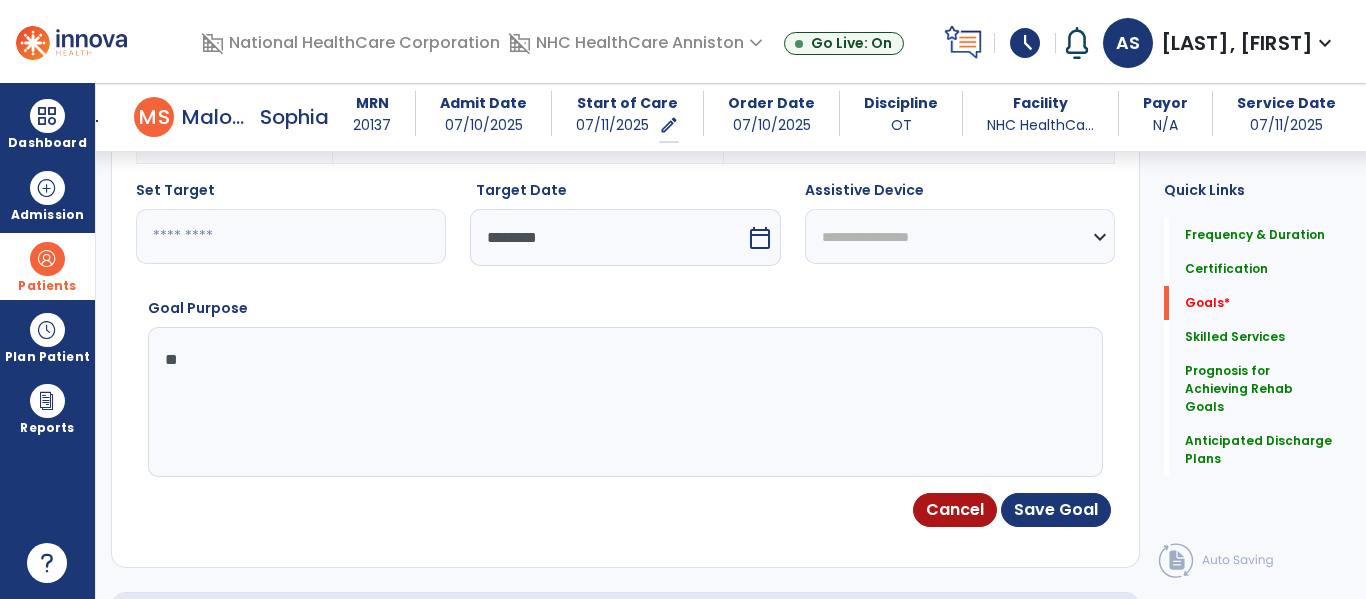 type on "*" 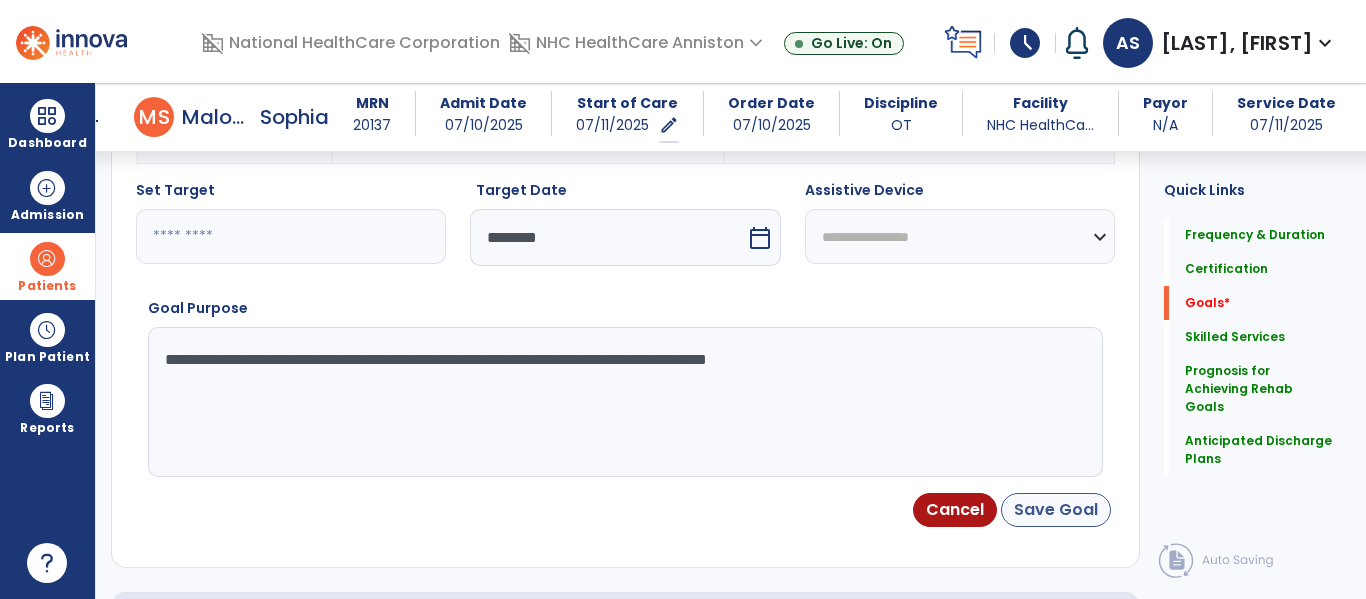 type on "**********" 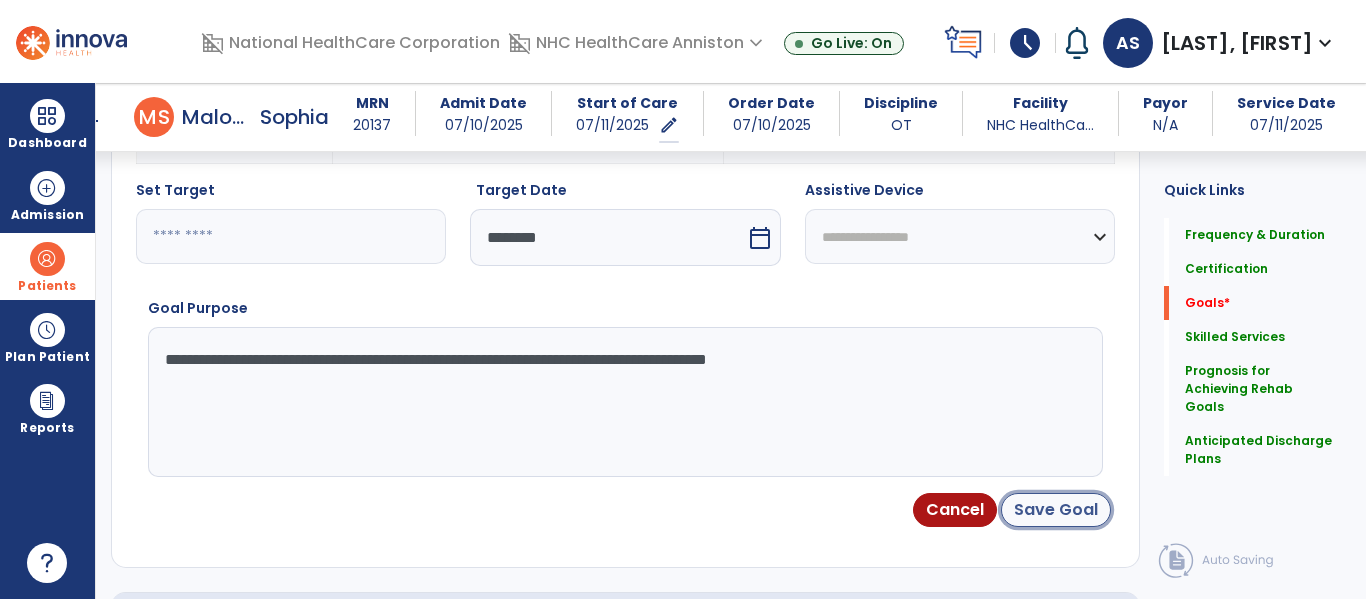 click on "Save Goal" at bounding box center [1056, 510] 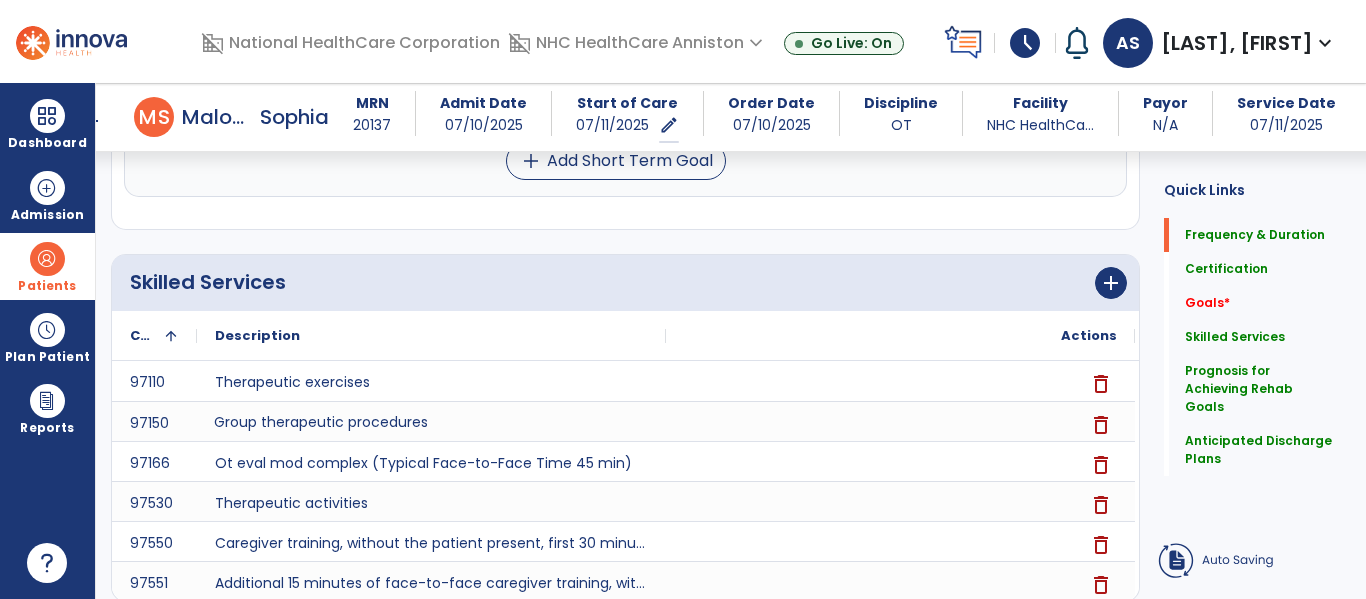 scroll, scrollTop: 106, scrollLeft: 0, axis: vertical 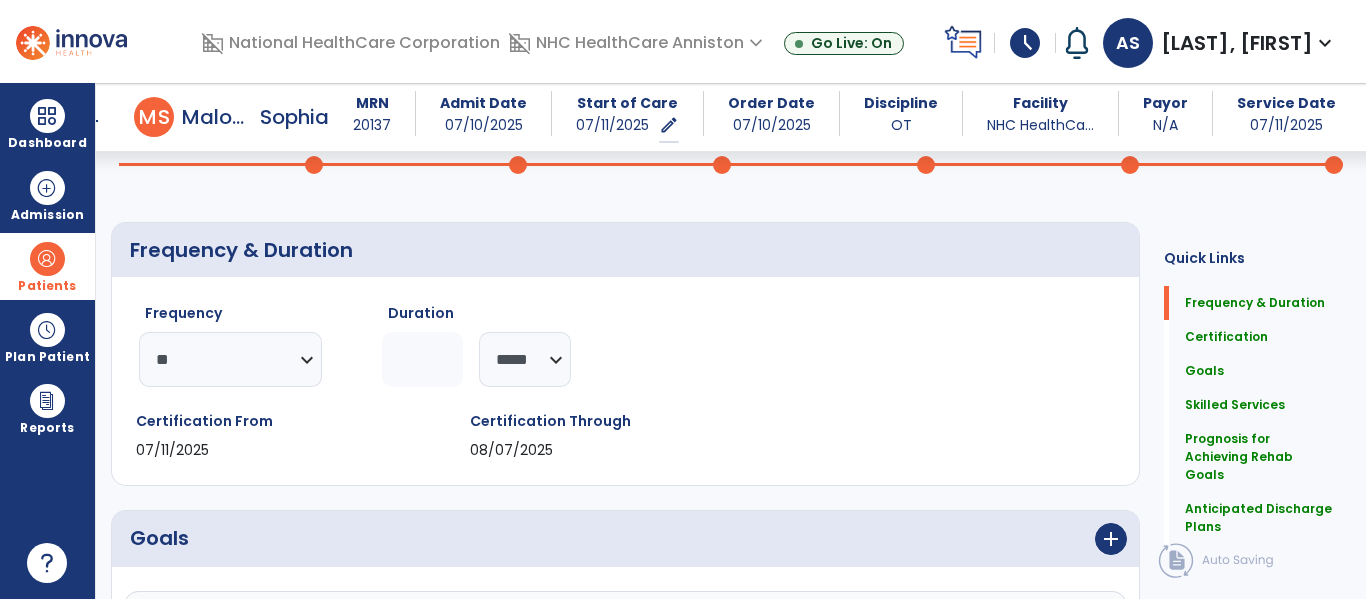 click on "Frequency & Duration  Frequency  ********* ** ** ** ** ** ** **  Duration  * ******** ***** Certification From 07/11/2025 Certification Through 08/07/2025 Goals      add  Barthel Index  08-07-2025  edit delete PLOF:    N/A CLOF:    40 Target:    95 add  Add Short Term Goal  Skilled Services      add
Code
1
Description" 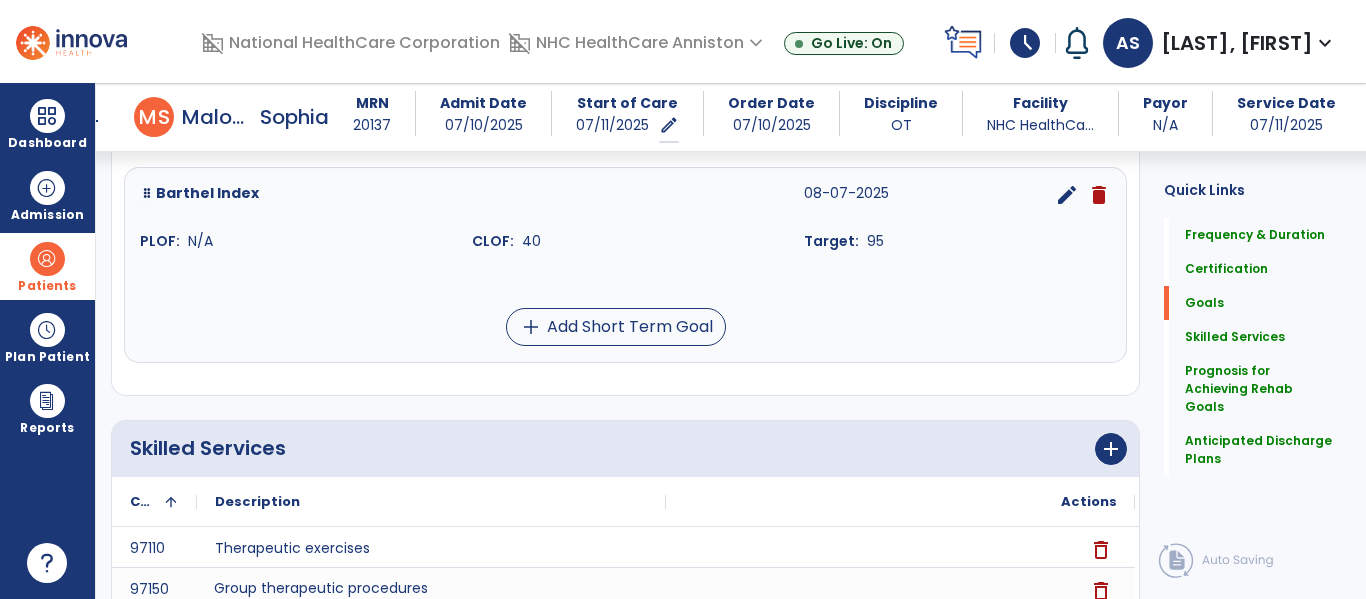 scroll, scrollTop: 546, scrollLeft: 0, axis: vertical 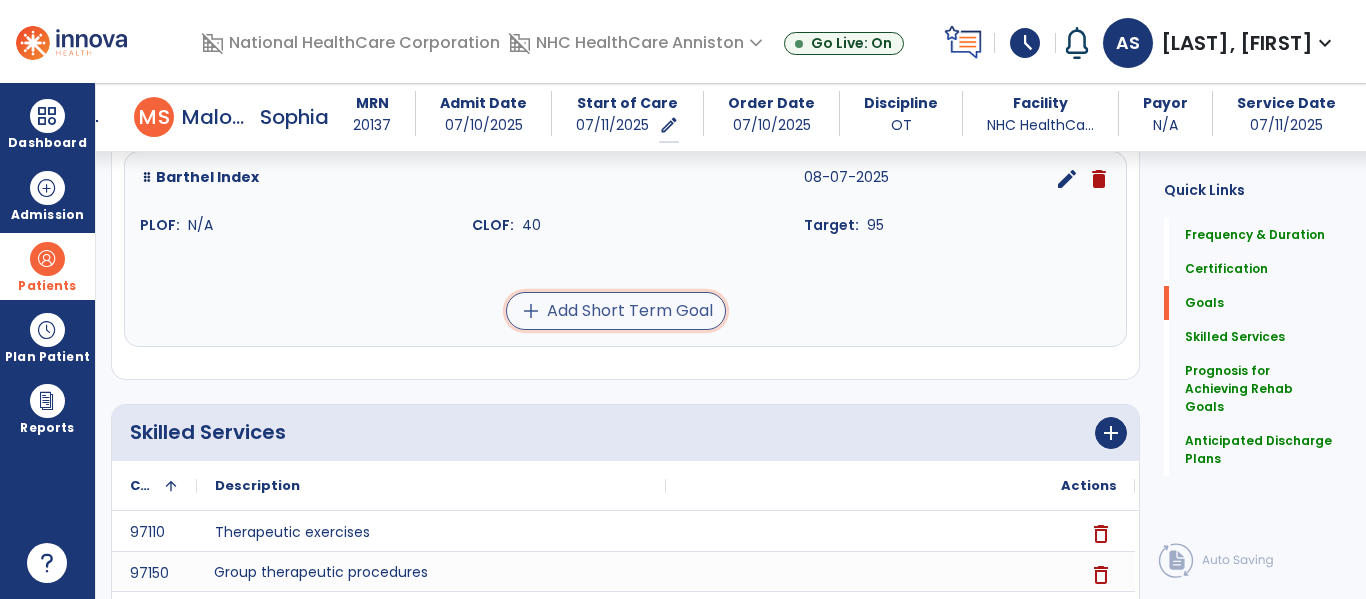 click on "add" at bounding box center [531, 311] 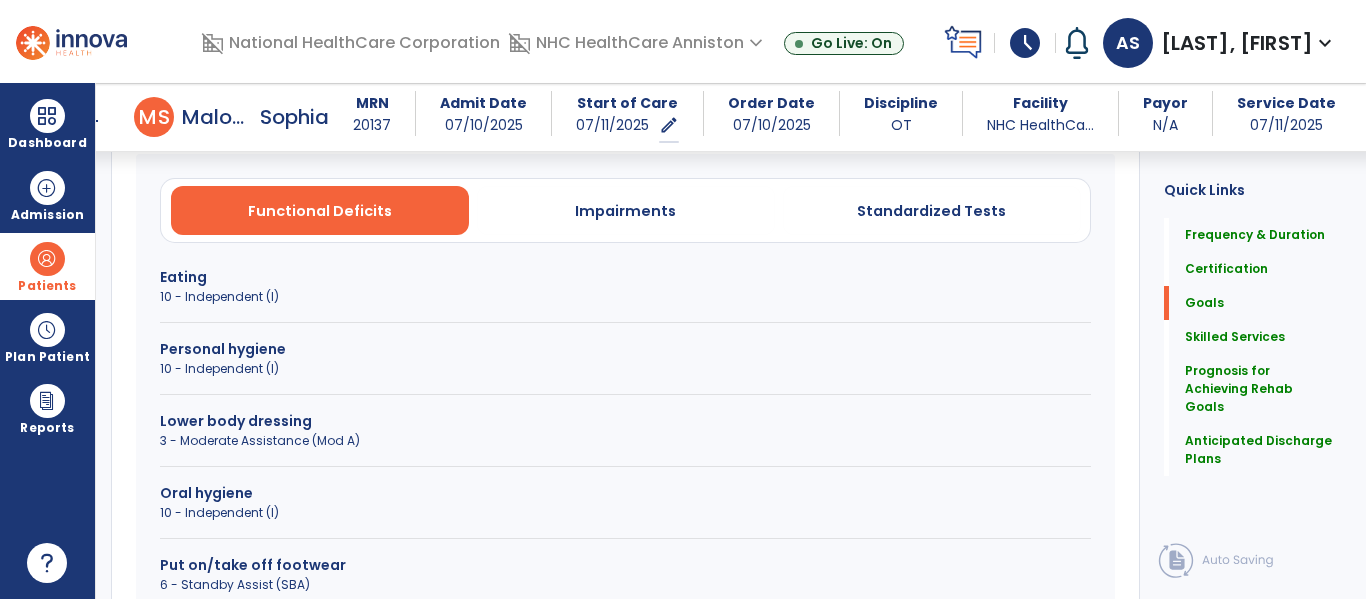scroll, scrollTop: 626, scrollLeft: 0, axis: vertical 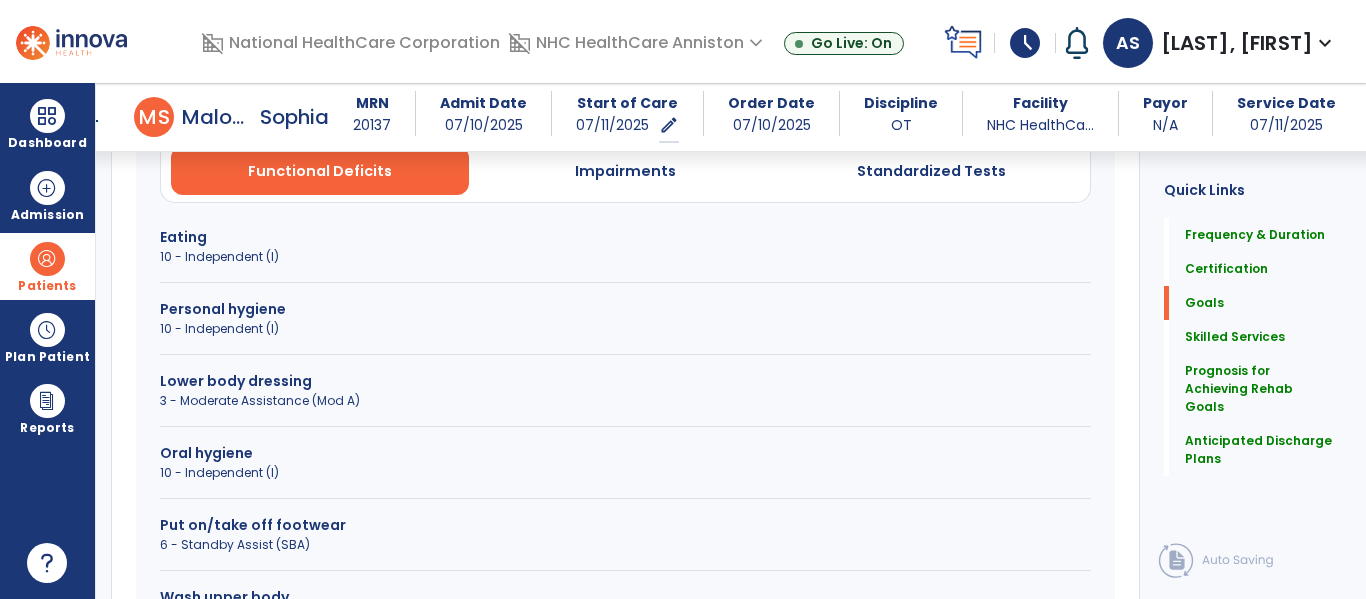 click on "Lower body dressing" at bounding box center (625, 381) 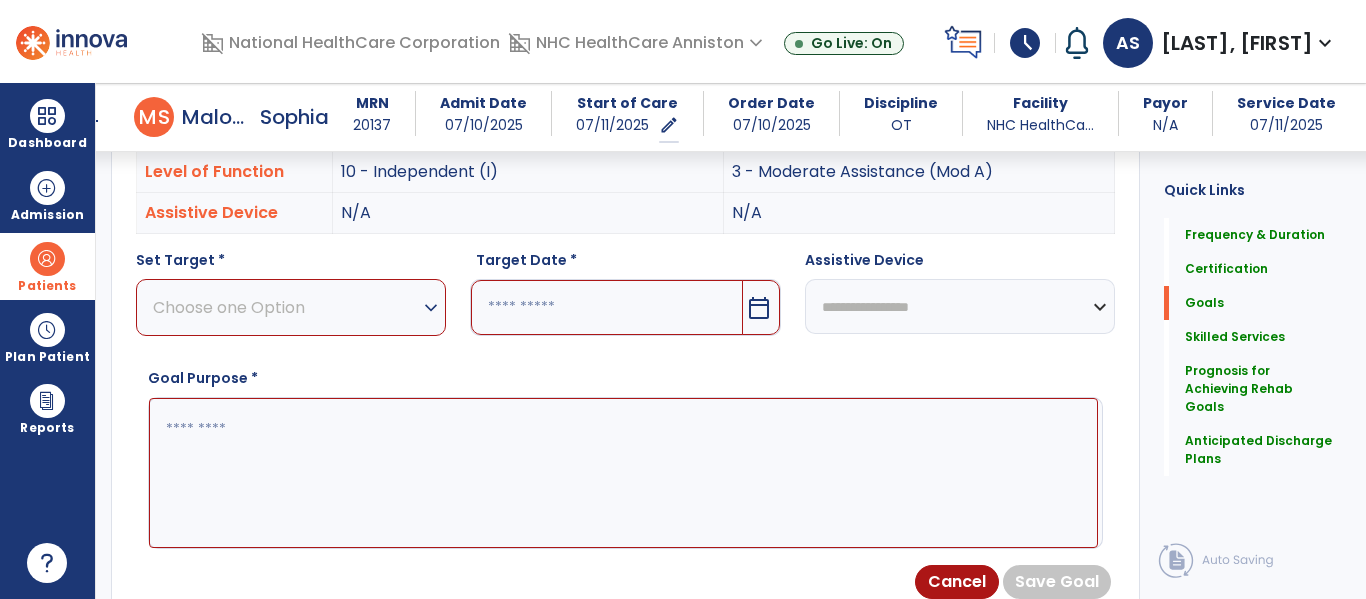 click on "Choose one Option" at bounding box center [286, 307] 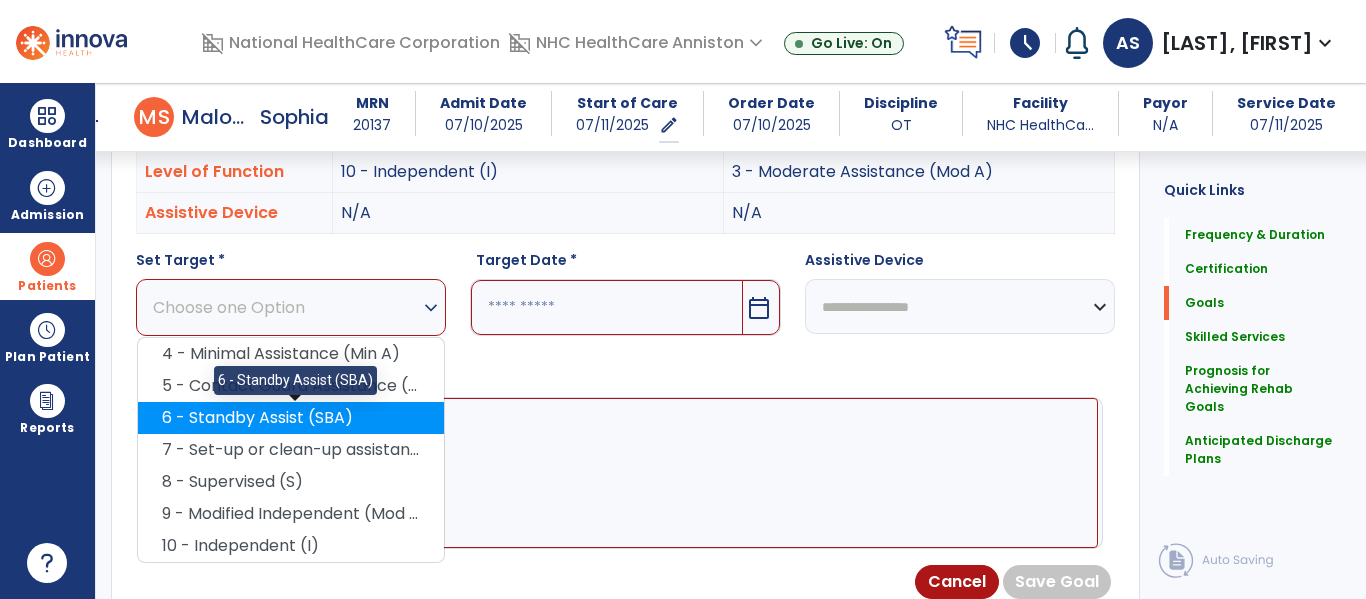 click on "6 - Standby Assist (SBA)" at bounding box center [291, 418] 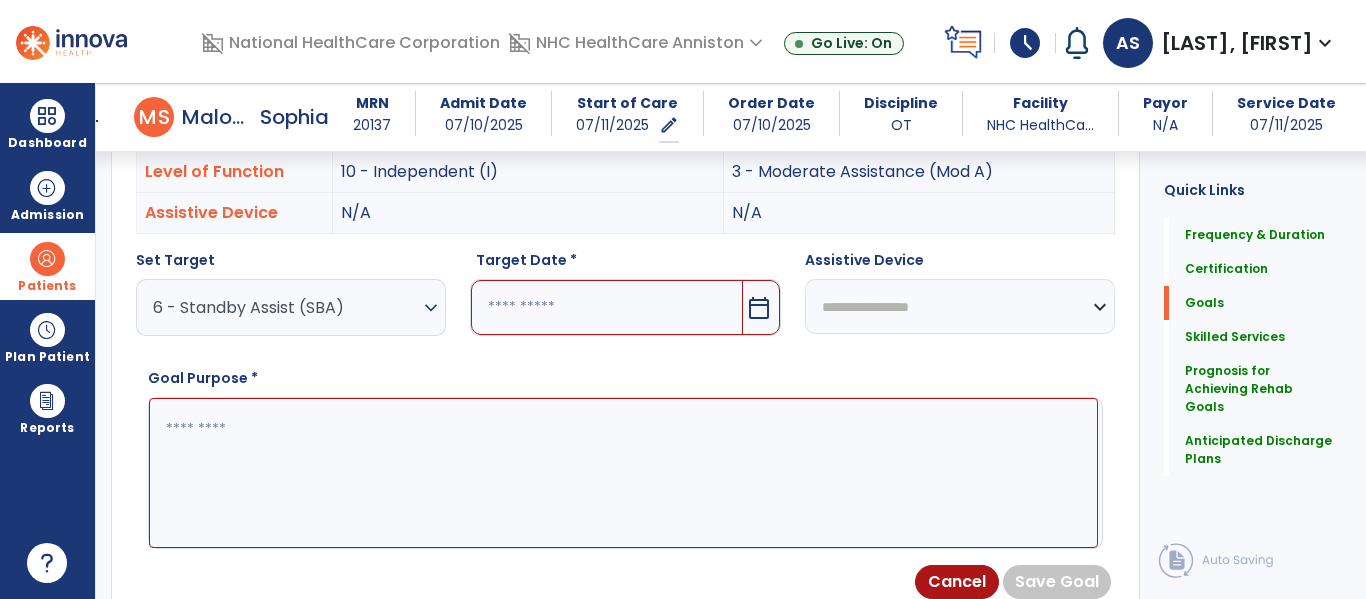 click at bounding box center [606, 307] 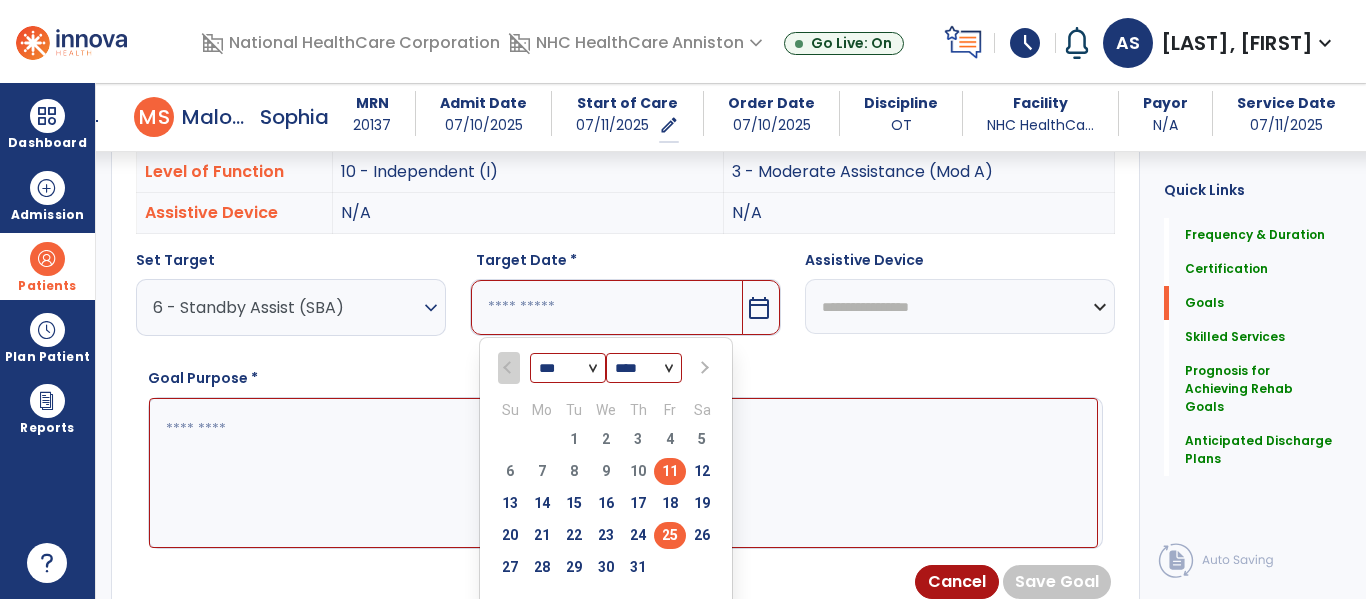 click on "25" at bounding box center (670, 535) 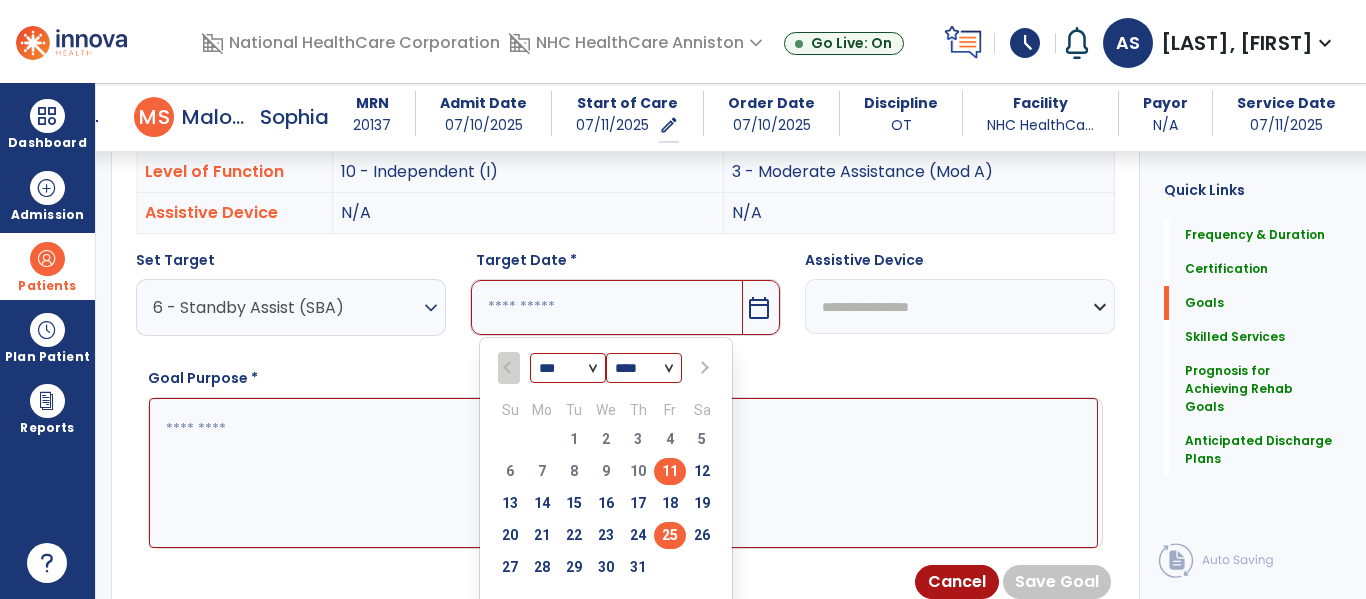 type on "*********" 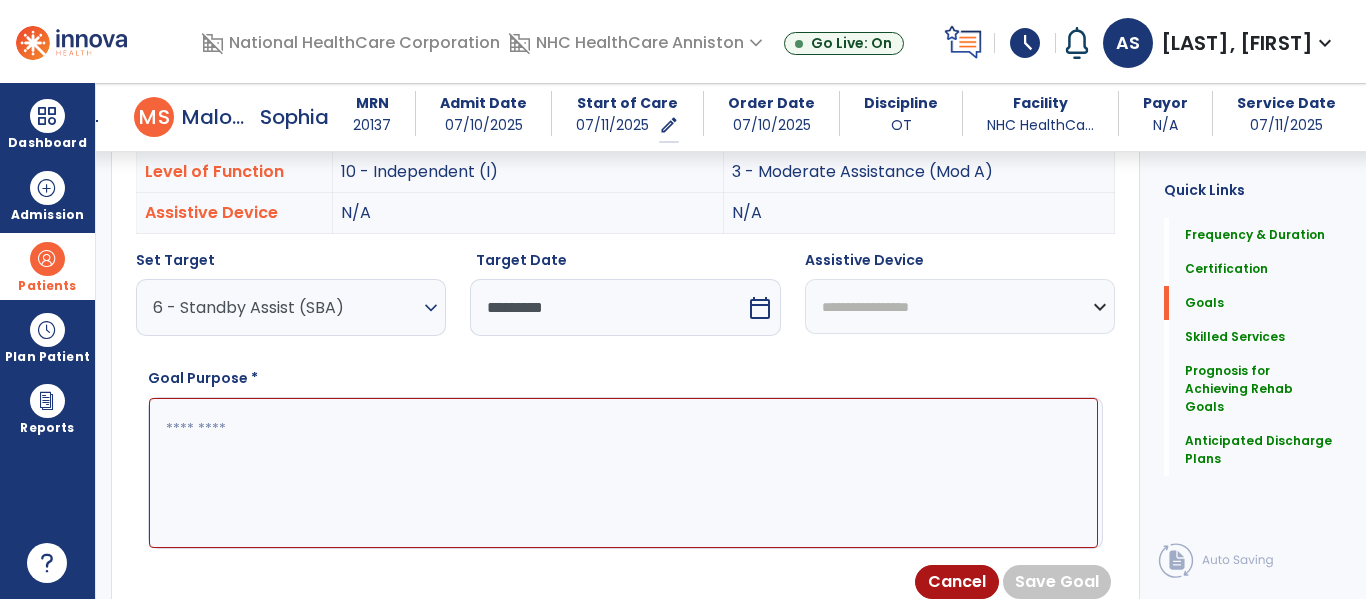 click at bounding box center (623, 473) 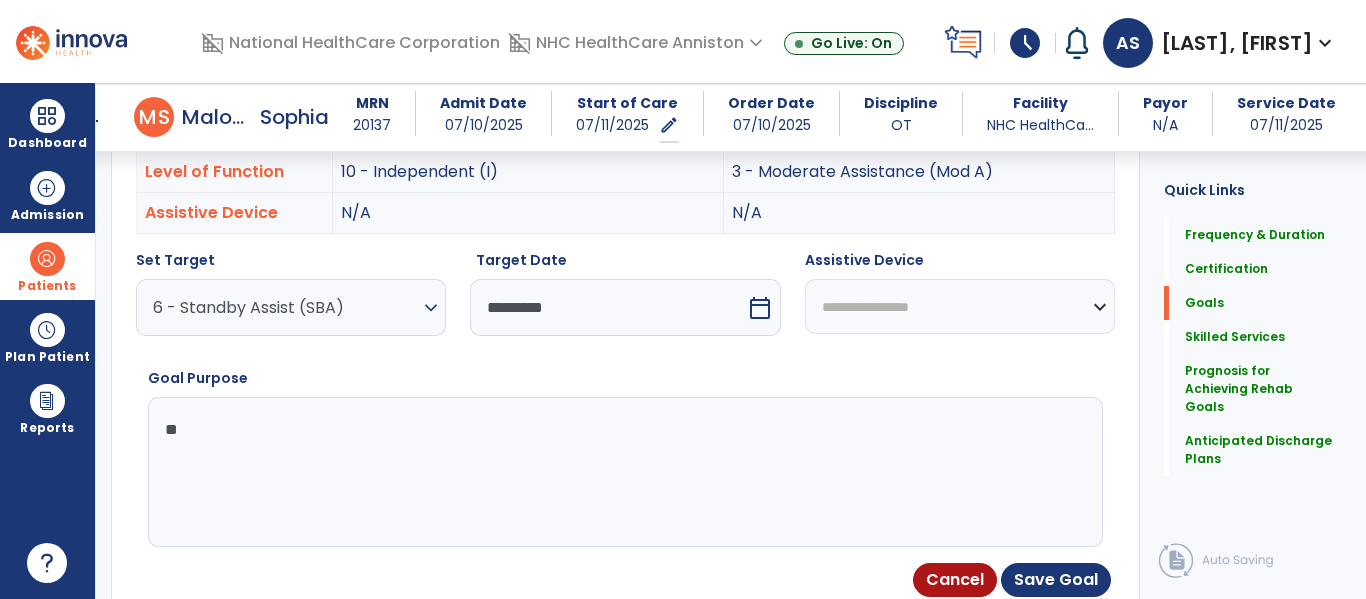 type on "*" 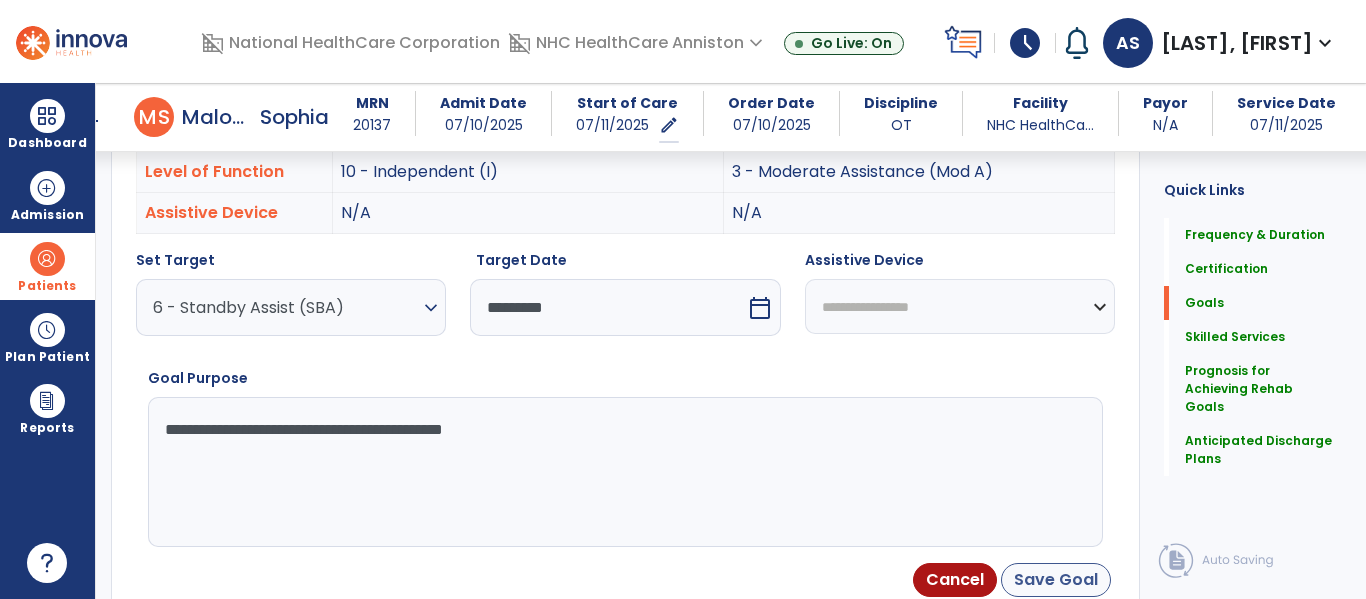 type on "**********" 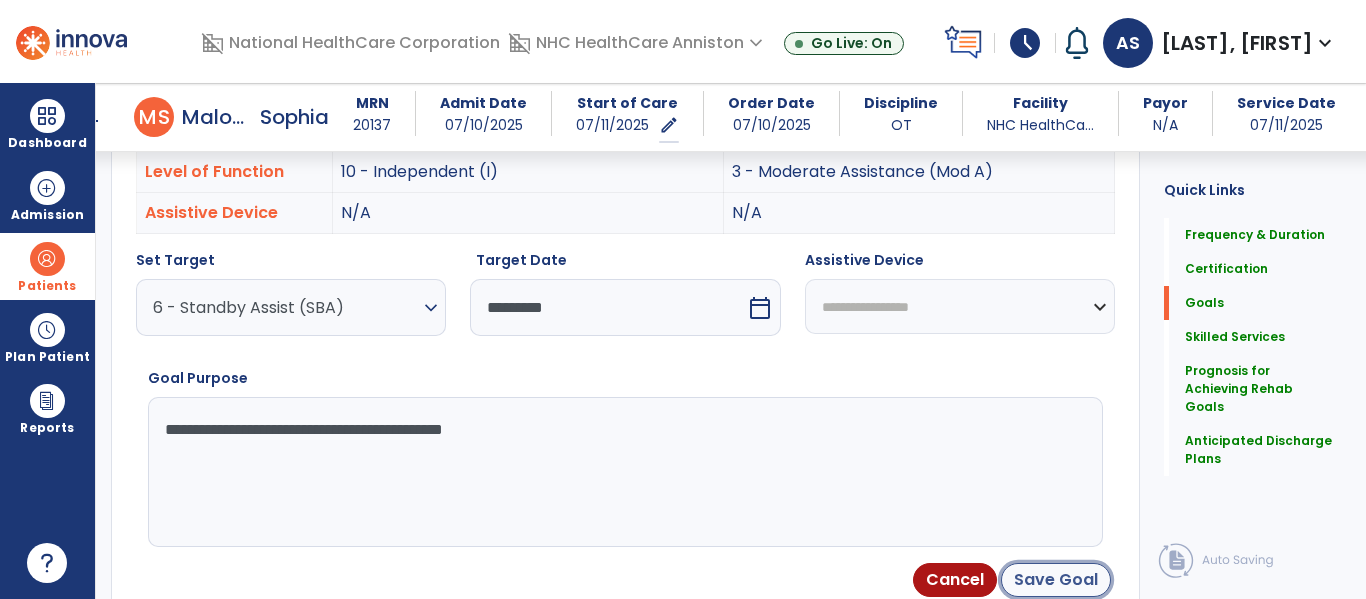click on "Save Goal" at bounding box center (1056, 580) 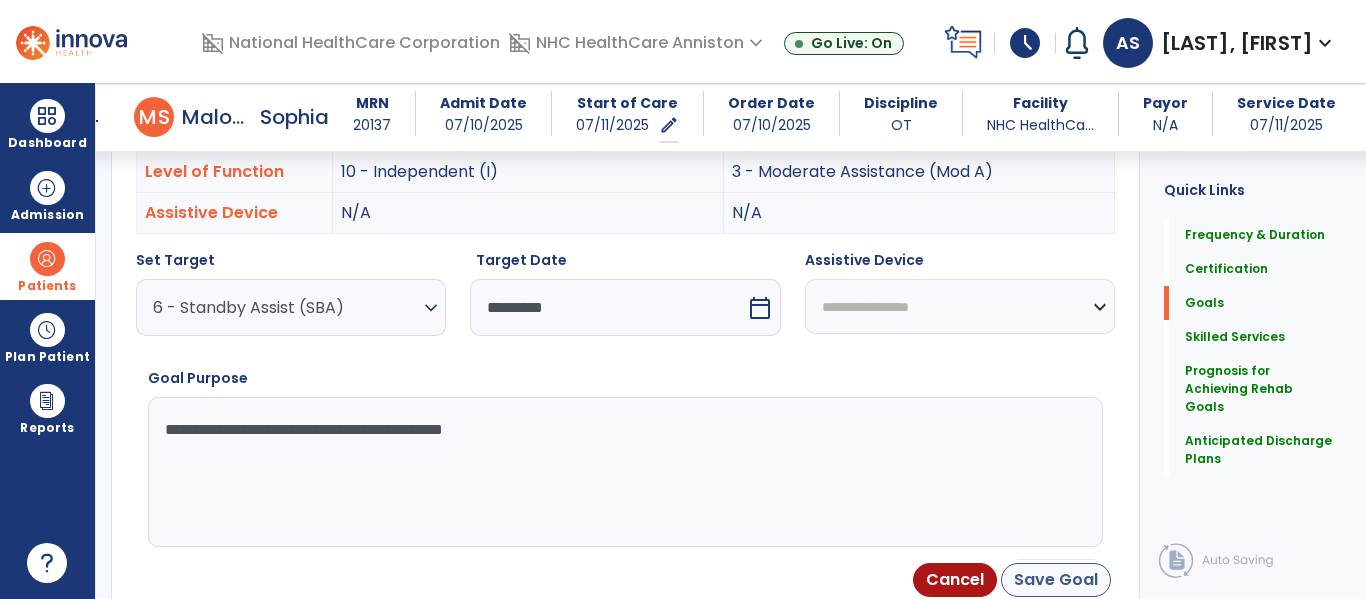 scroll, scrollTop: 628, scrollLeft: 0, axis: vertical 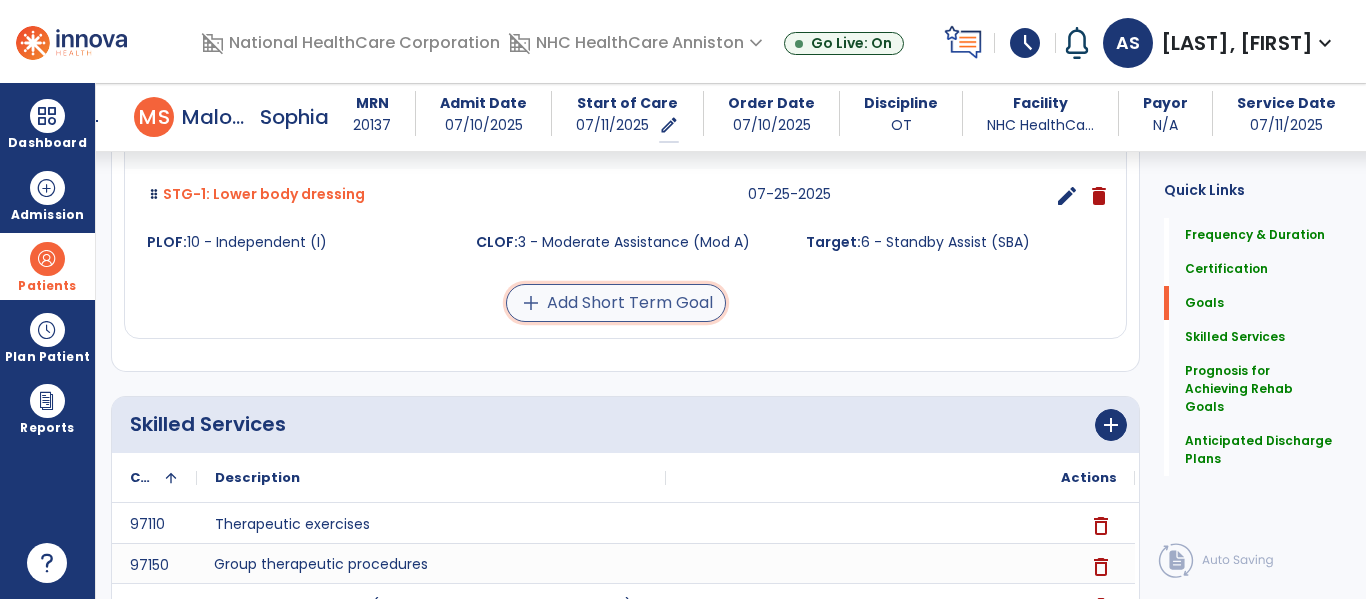 click on "add  Add Short Term Goal" at bounding box center [616, 303] 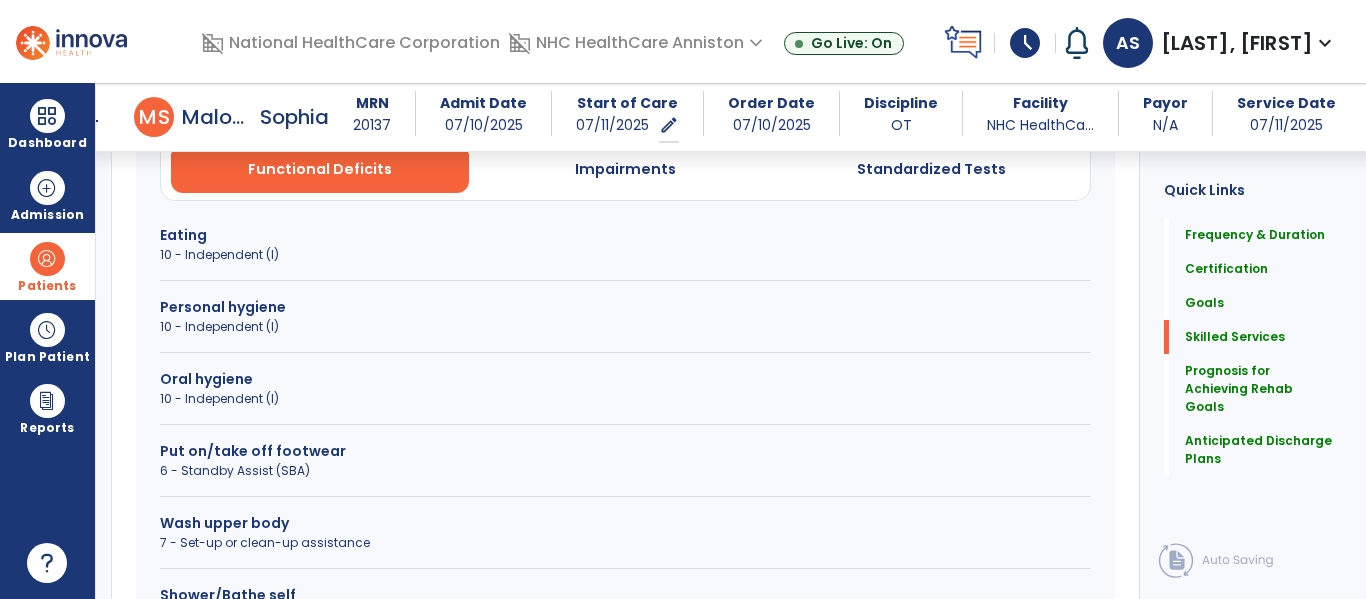 scroll, scrollTop: 1721, scrollLeft: 0, axis: vertical 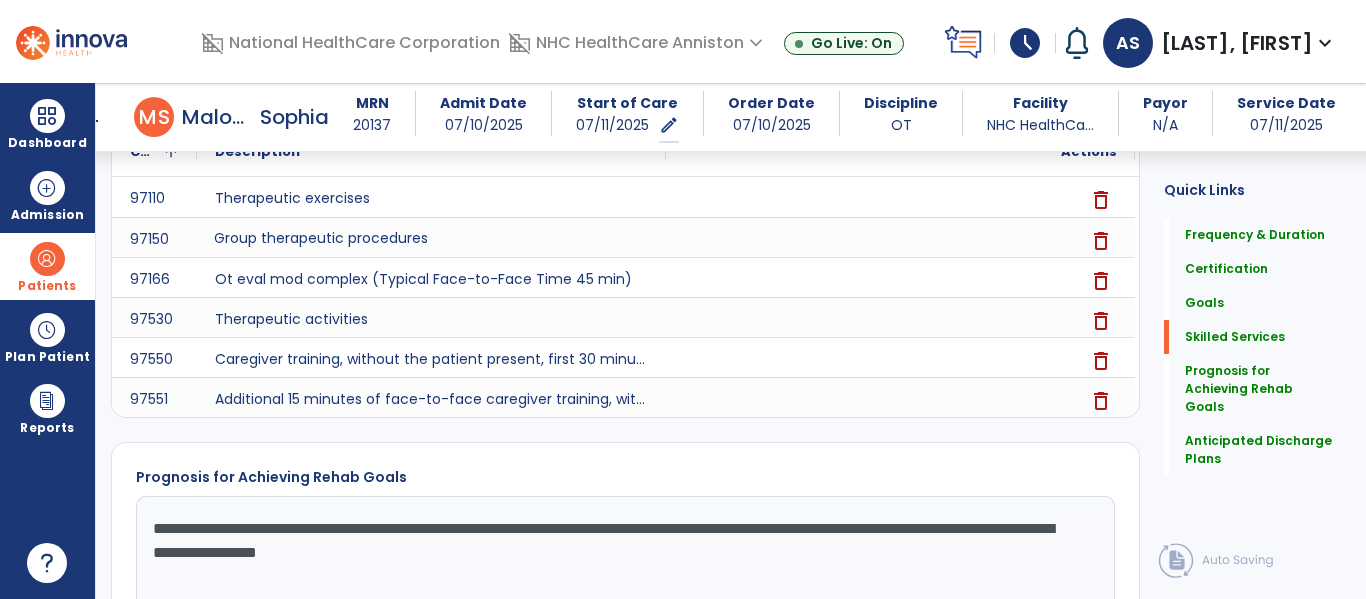 click on "Quick Links  Frequency & Duration   Frequency & Duration   Certification   Certification   Goals   Goals   Skilled Services   Skilled Services   Prognosis for Achieving Rehab Goals   Prognosis for Achieving Rehab Goals   Anticipated Discharge Plans   Anticipated Discharge Plans" 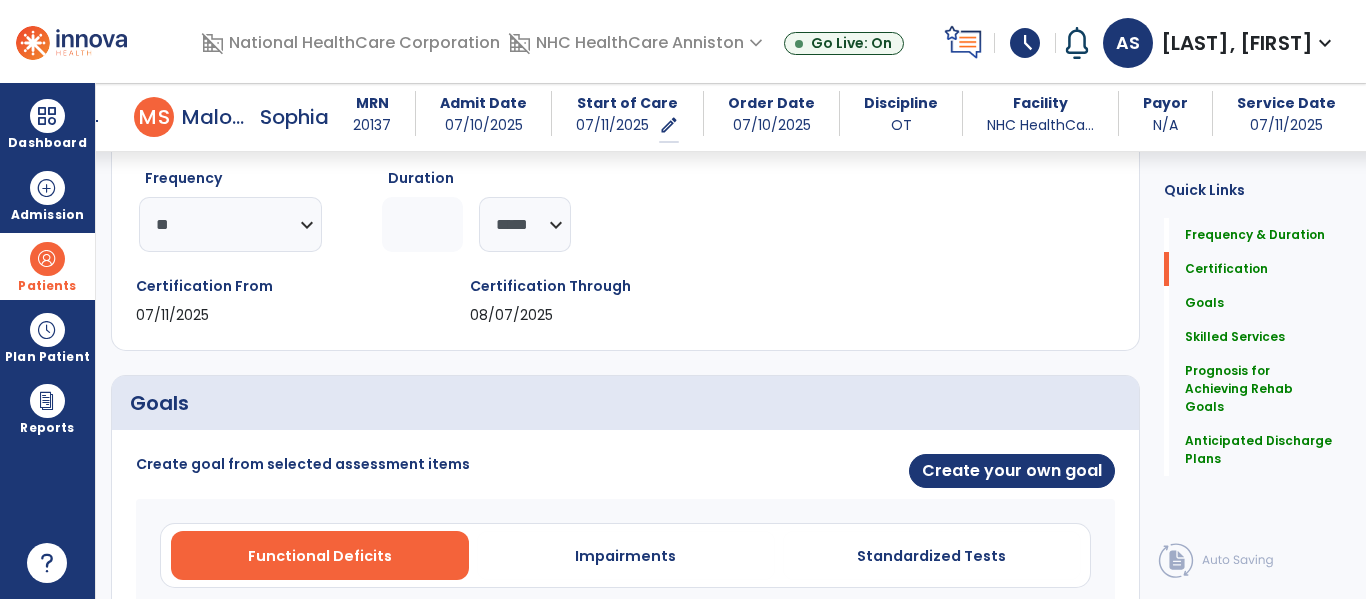 scroll, scrollTop: 401, scrollLeft: 0, axis: vertical 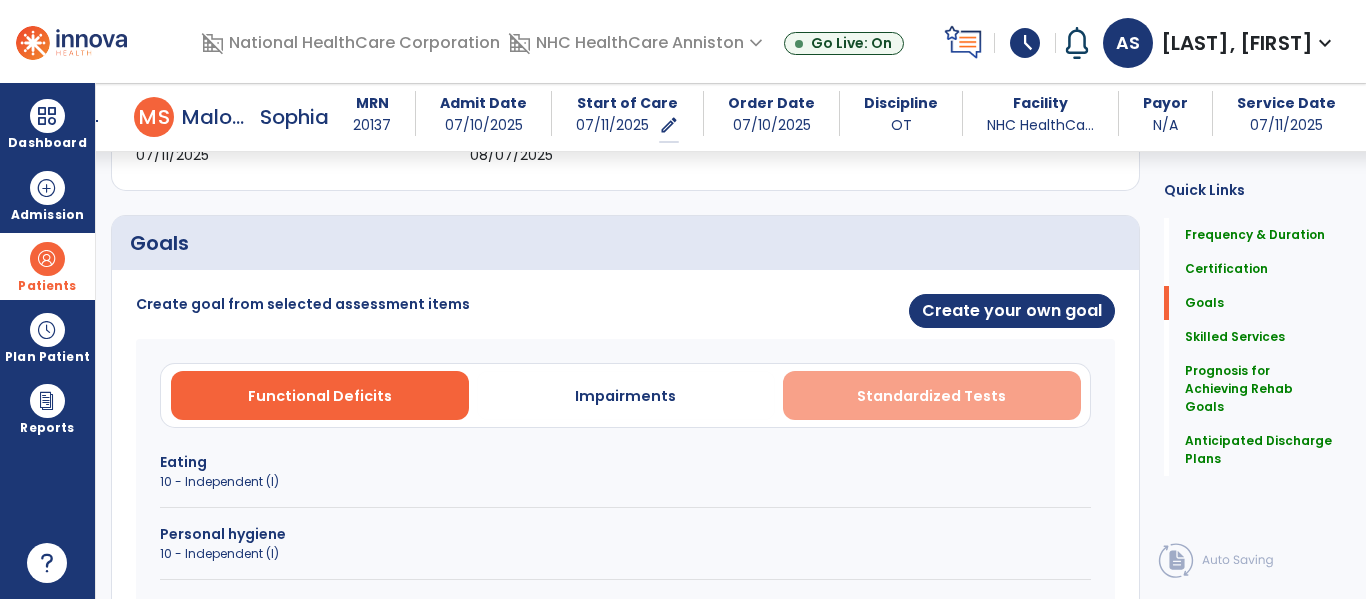 click on "Standardized Tests" at bounding box center [931, 396] 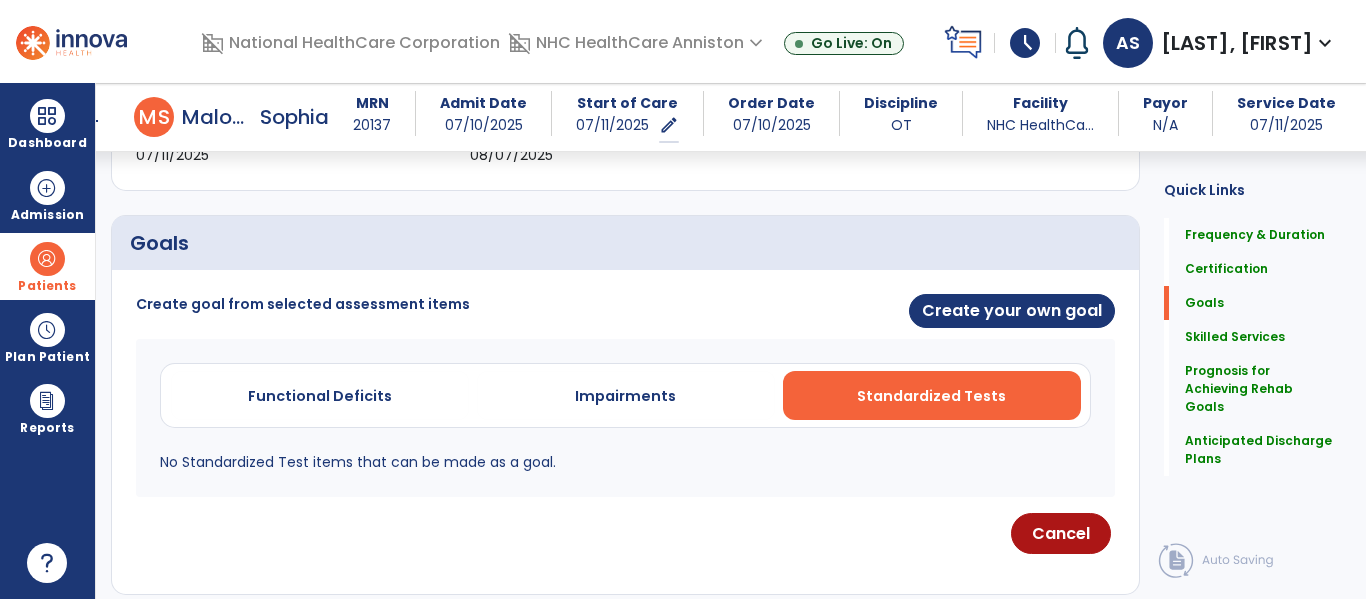 type 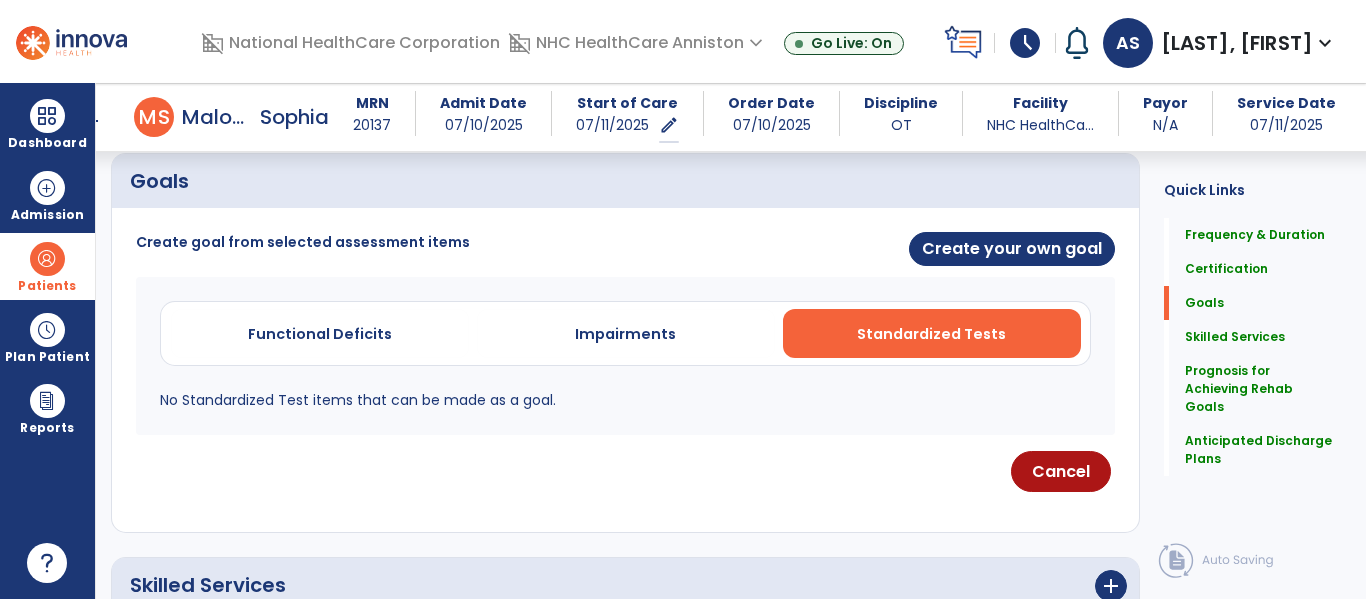 scroll, scrollTop: 401, scrollLeft: 0, axis: vertical 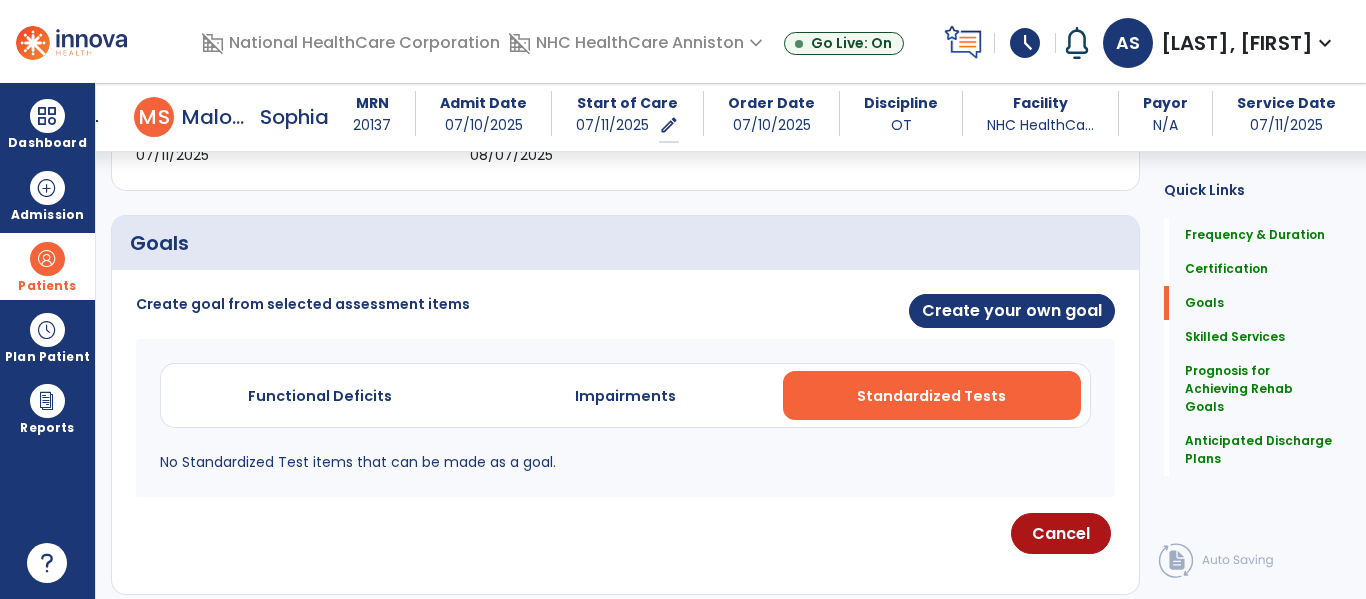 click on "Standardized Tests" at bounding box center (932, 395) 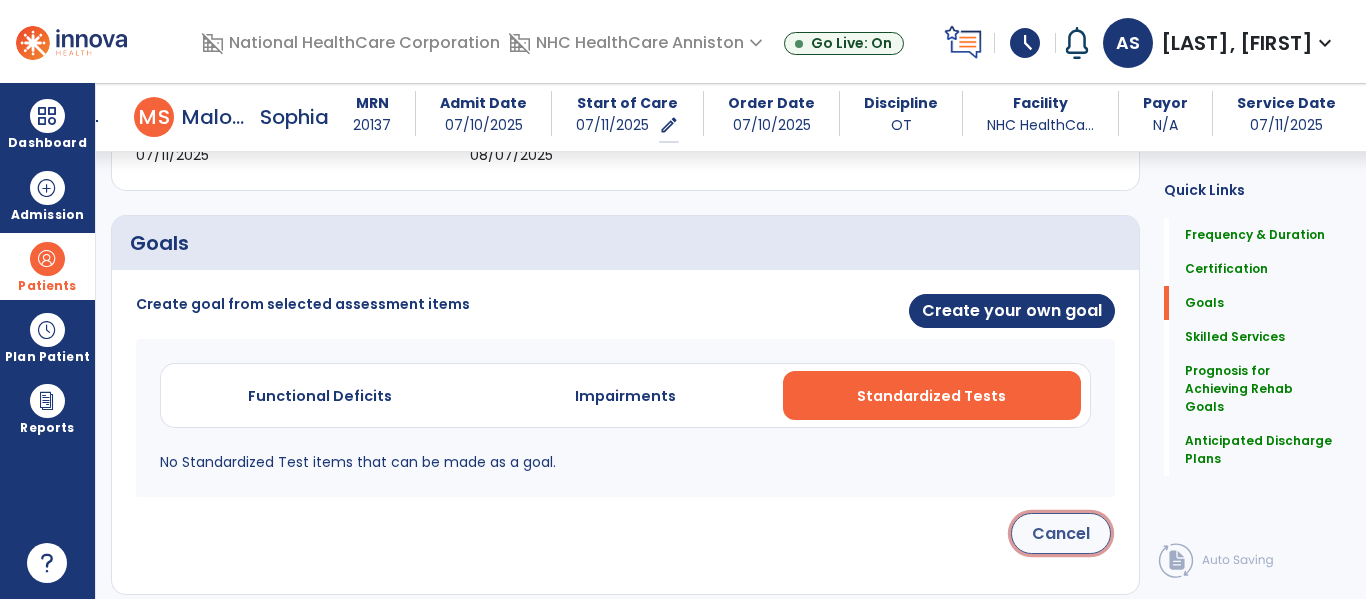 click on "Cancel" at bounding box center (1061, 533) 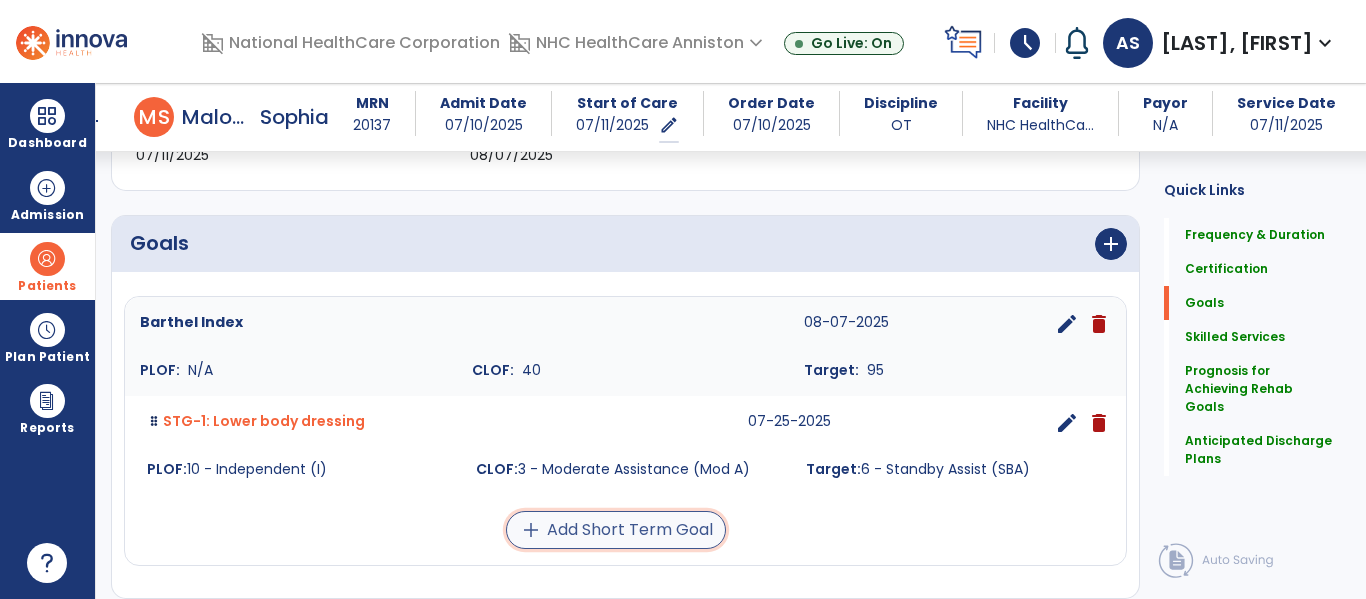 click on "add  Add Short Term Goal" at bounding box center [616, 530] 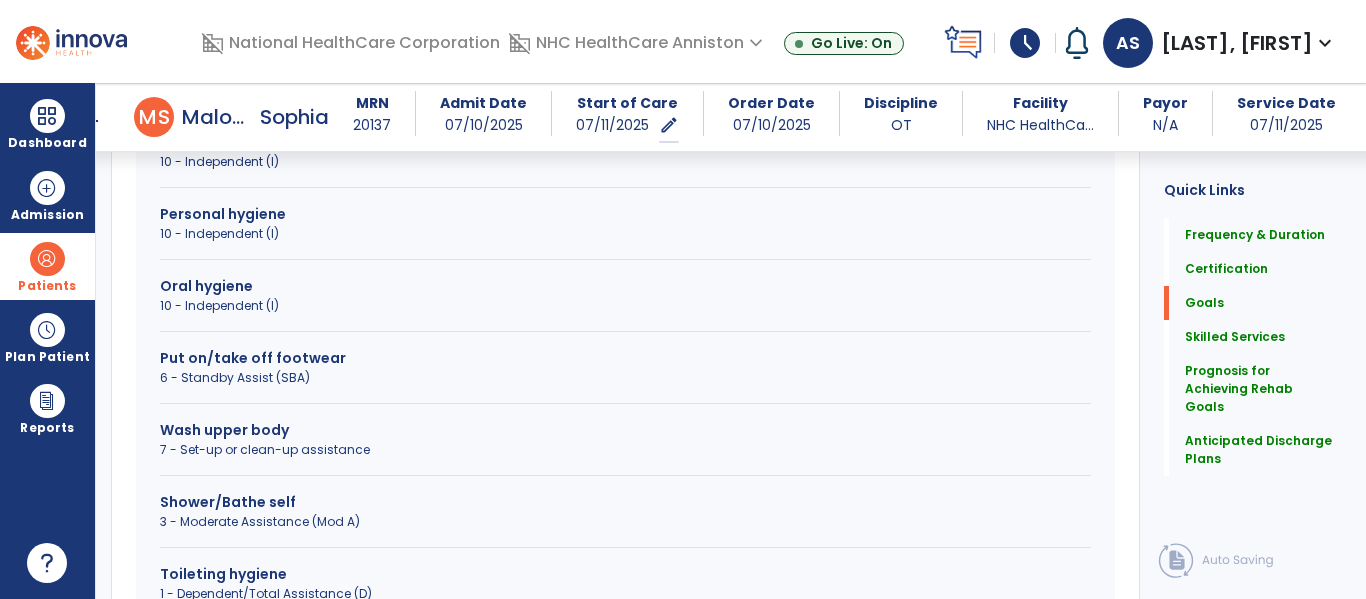 scroll, scrollTop: 841, scrollLeft: 0, axis: vertical 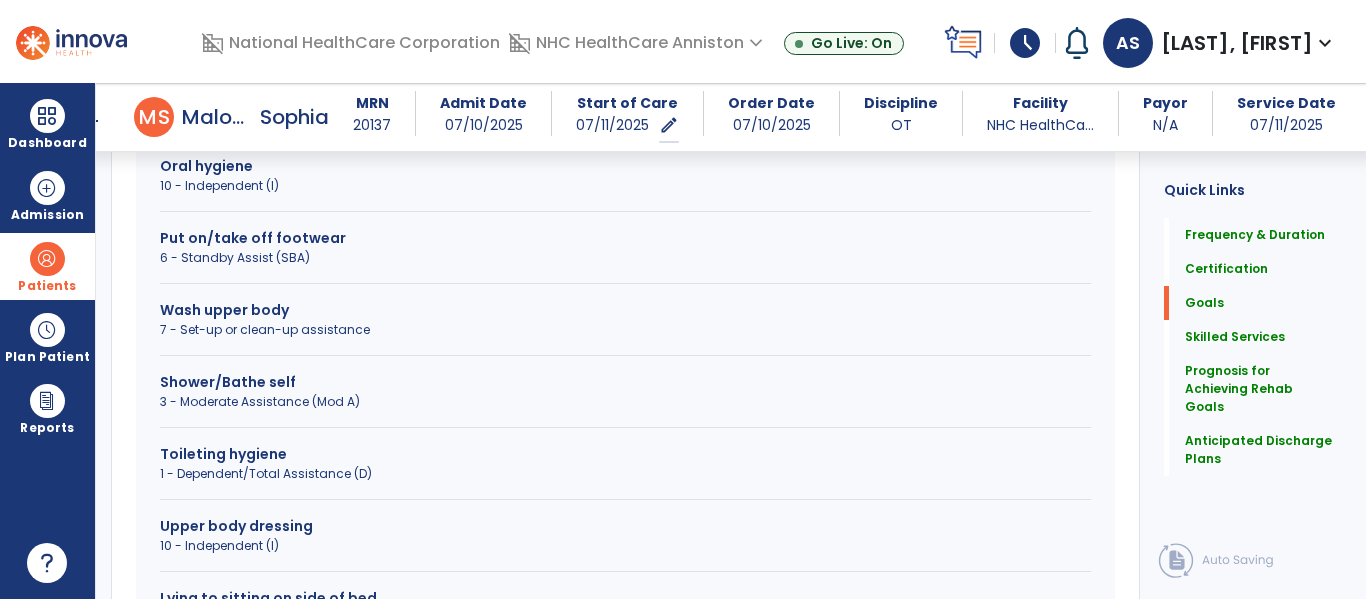 click on "Toileting hygiene" at bounding box center (625, 454) 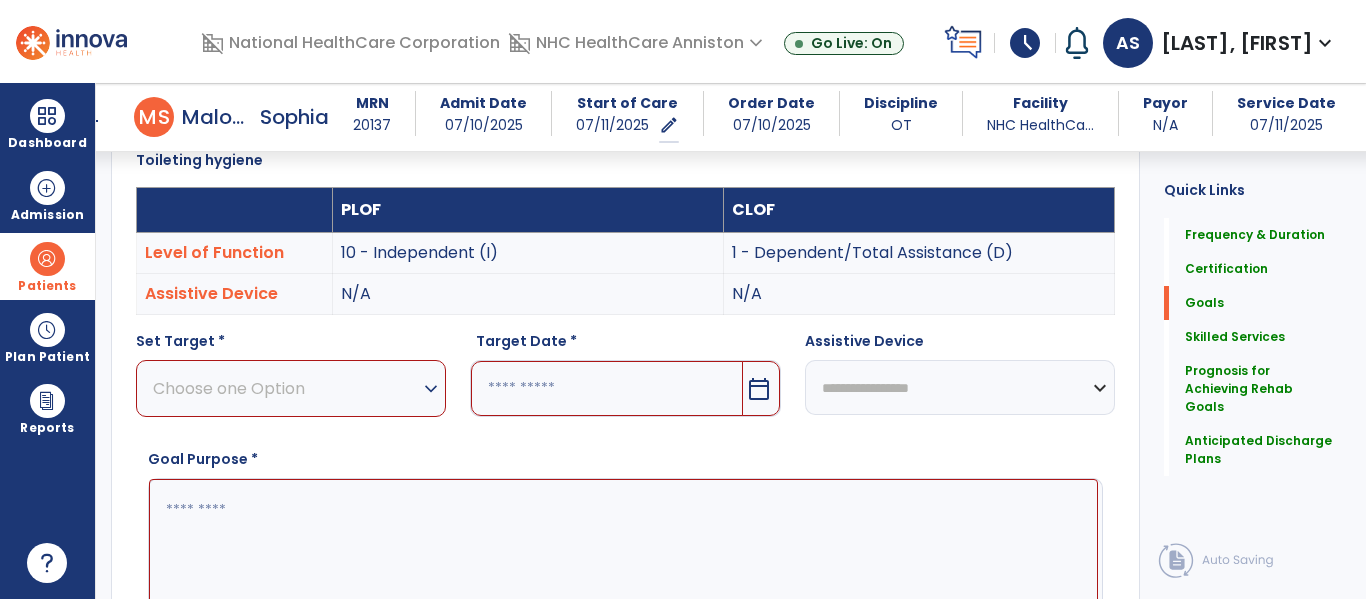 scroll, scrollTop: 481, scrollLeft: 0, axis: vertical 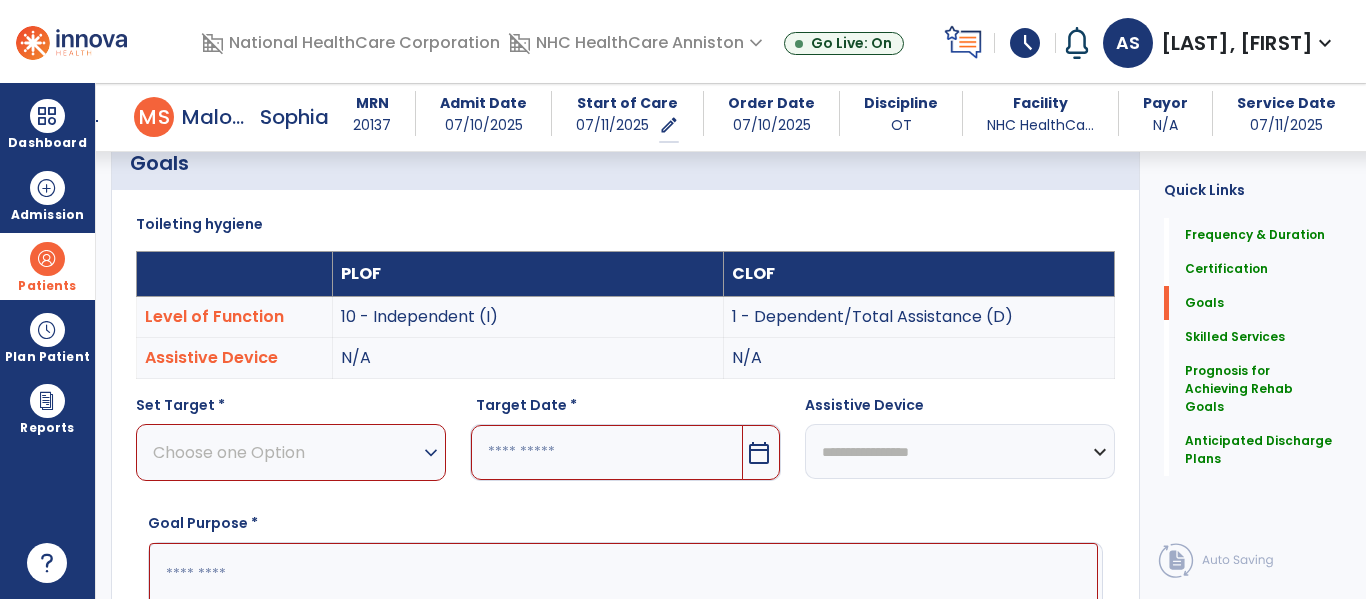 click on "Choose one Option" at bounding box center (286, 452) 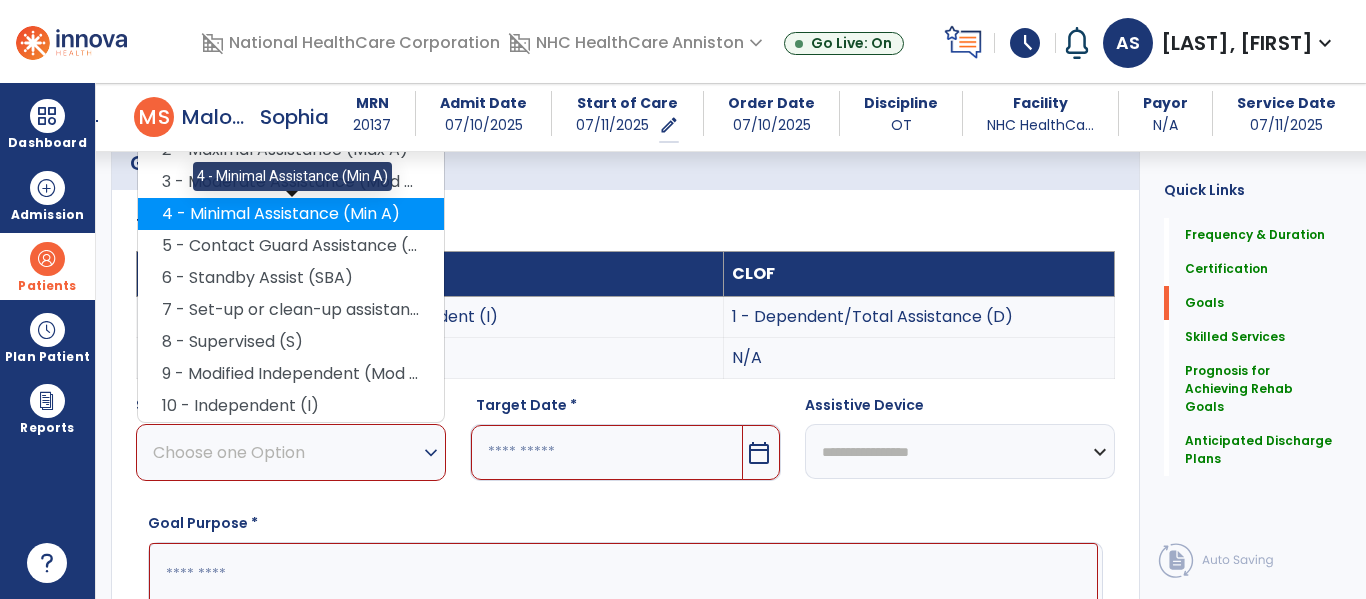 click on "4 - Minimal Assistance (Min A)" at bounding box center [291, 214] 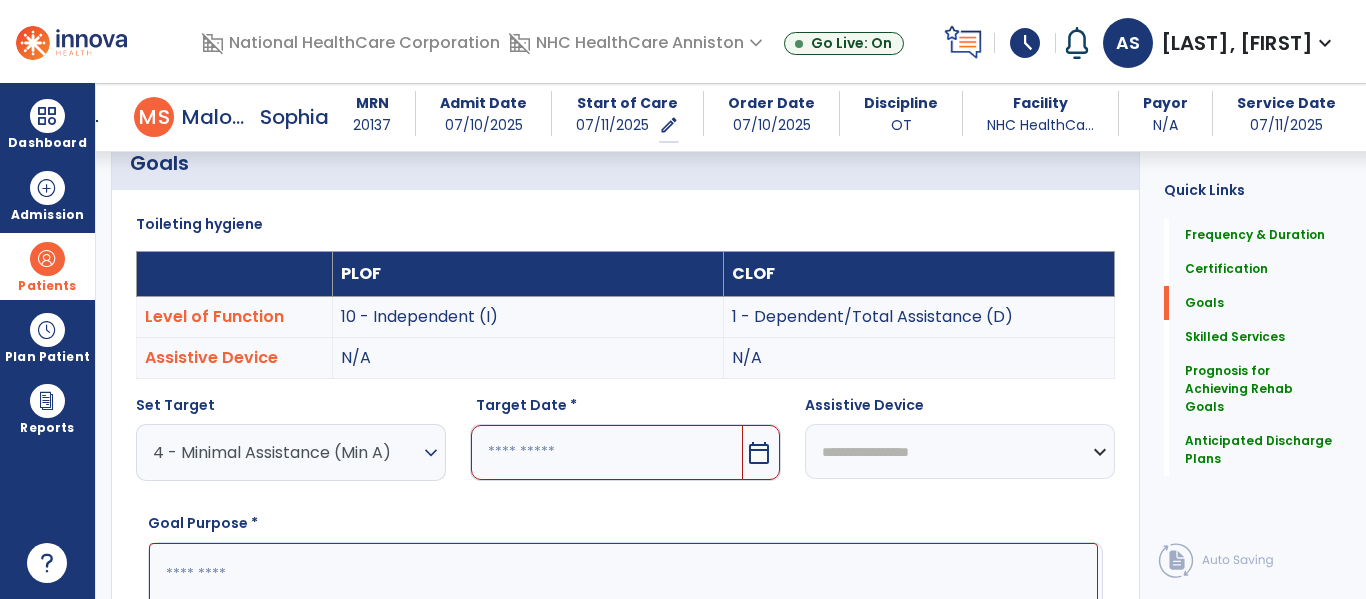 click at bounding box center [606, 452] 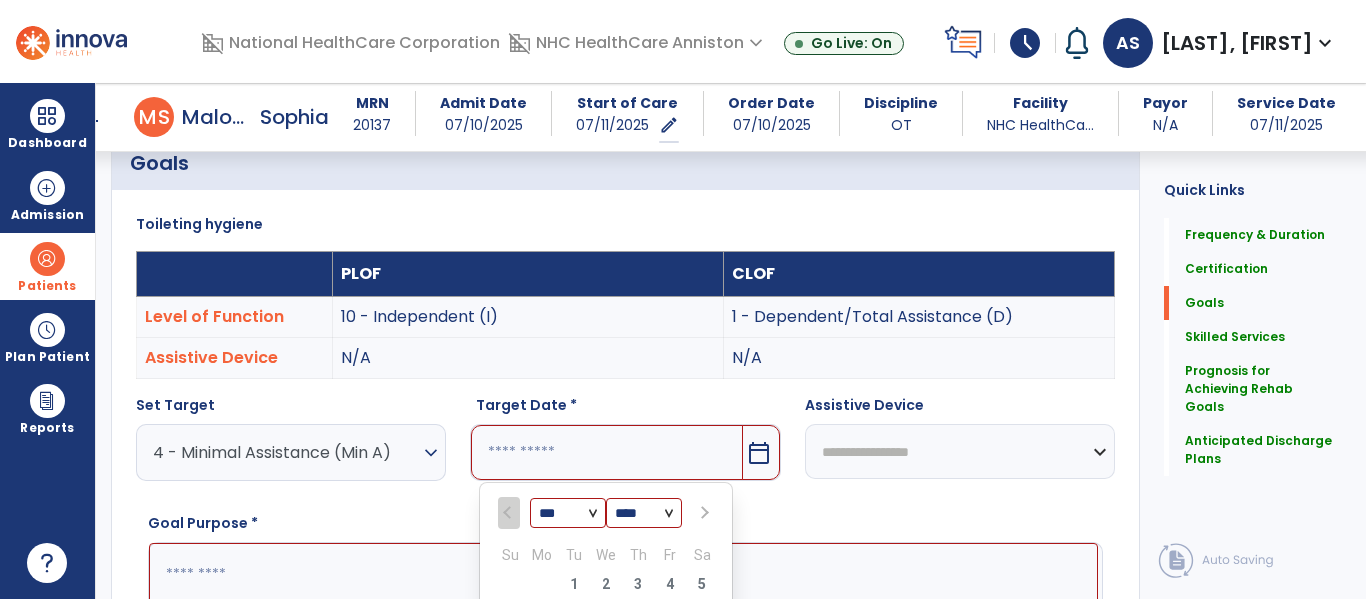 scroll, scrollTop: 761, scrollLeft: 0, axis: vertical 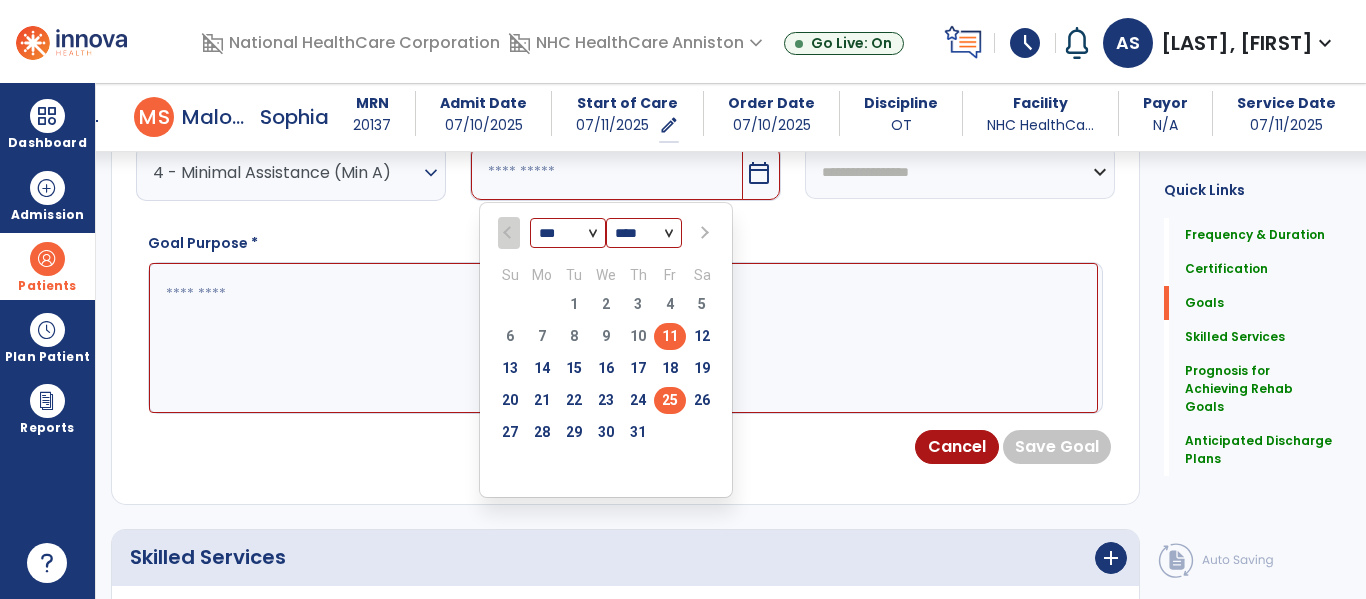 click on "25" at bounding box center [670, 400] 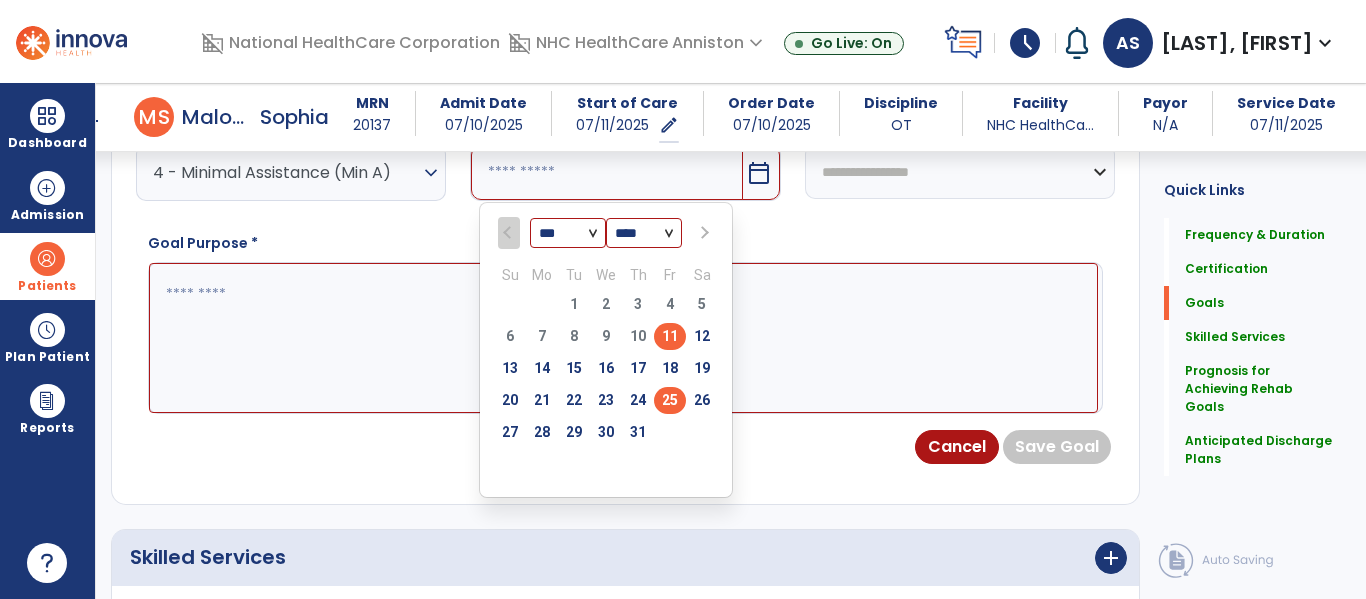 type on "*********" 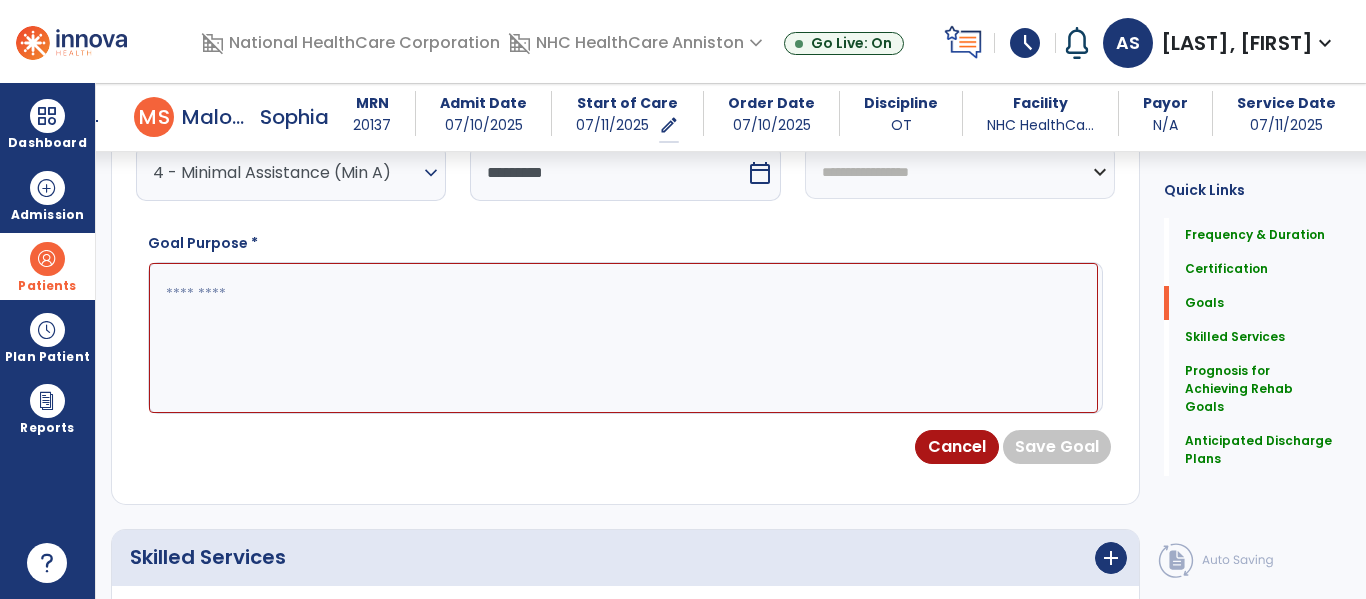 click on "**********" at bounding box center (960, 171) 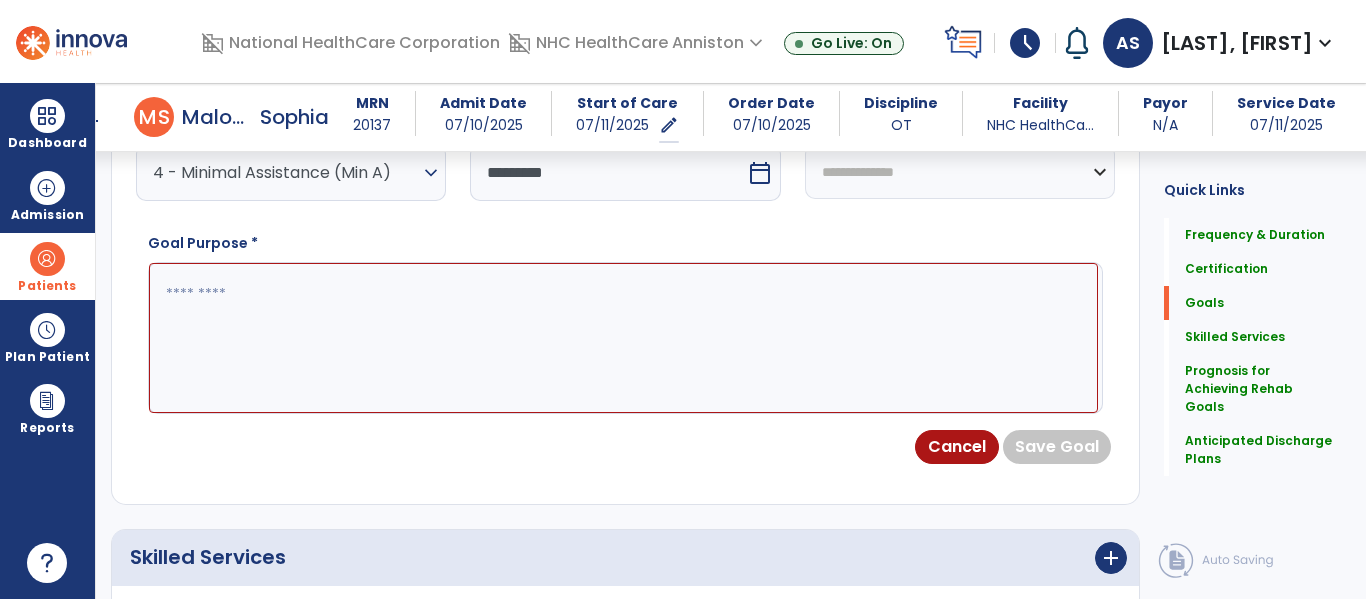 click on "**********" at bounding box center (960, 171) 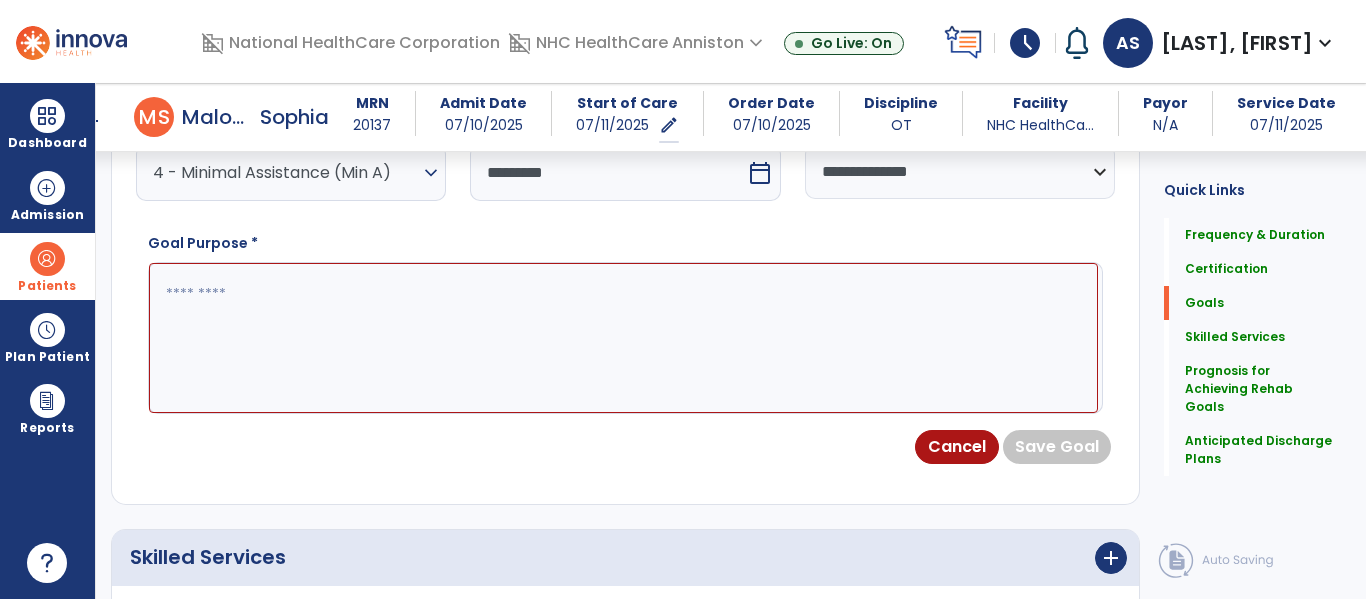 click at bounding box center (623, 338) 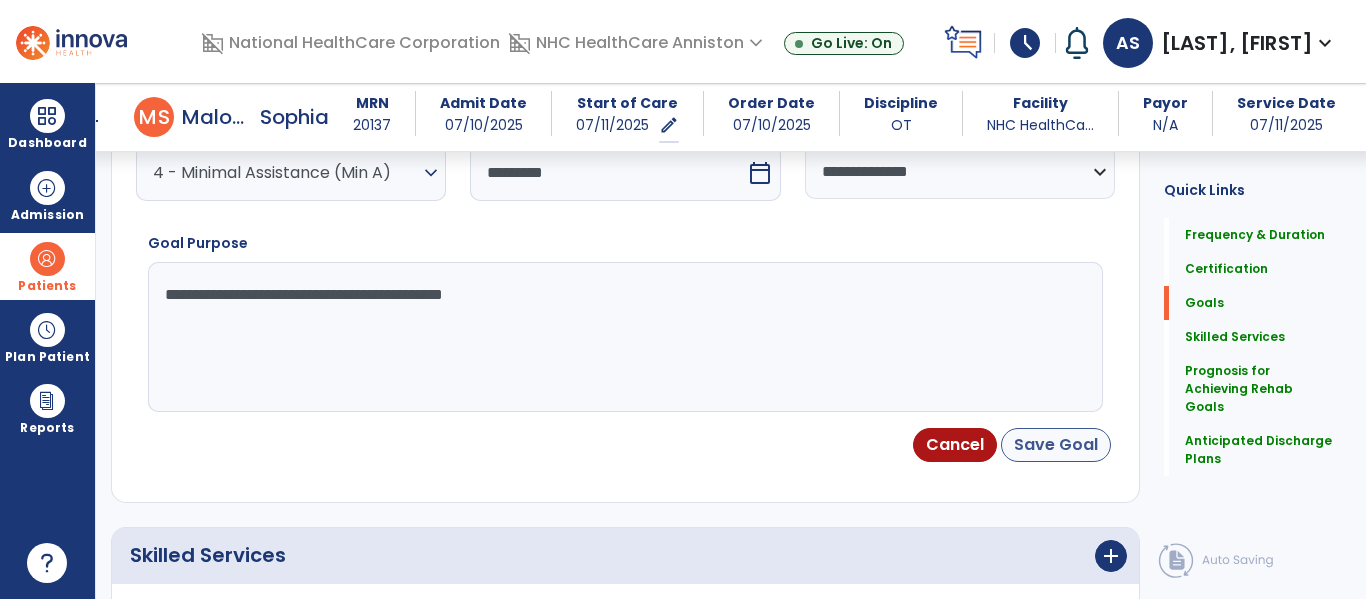 type on "**********" 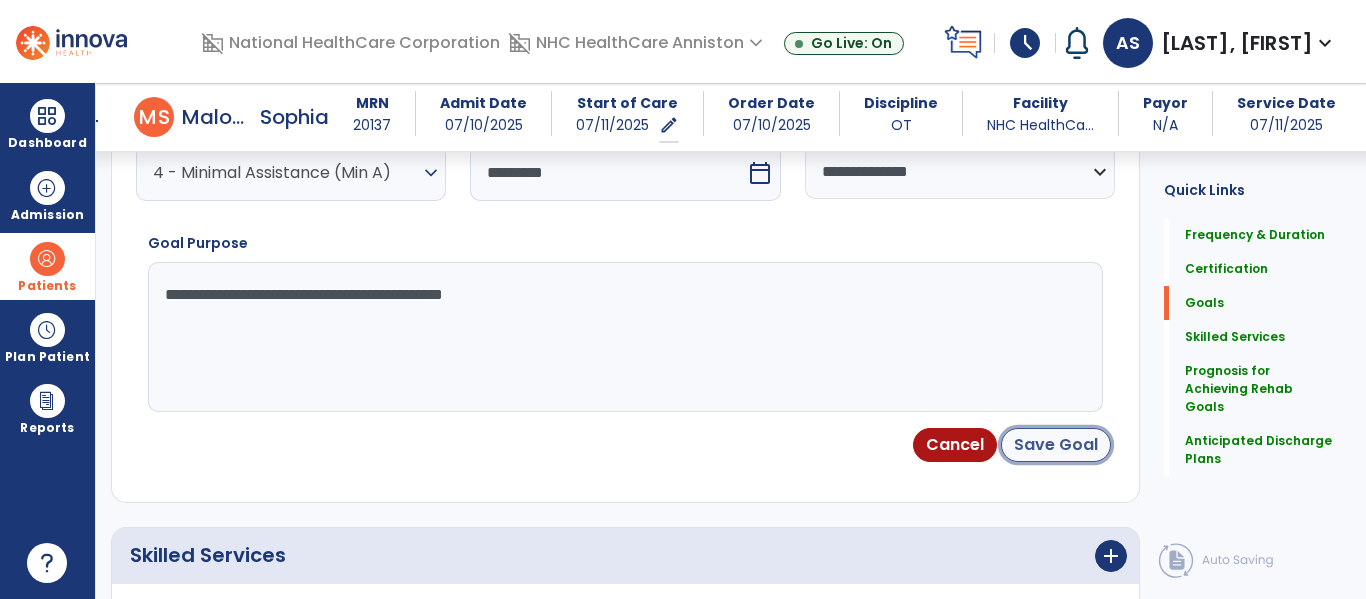 click on "Save Goal" at bounding box center [1056, 445] 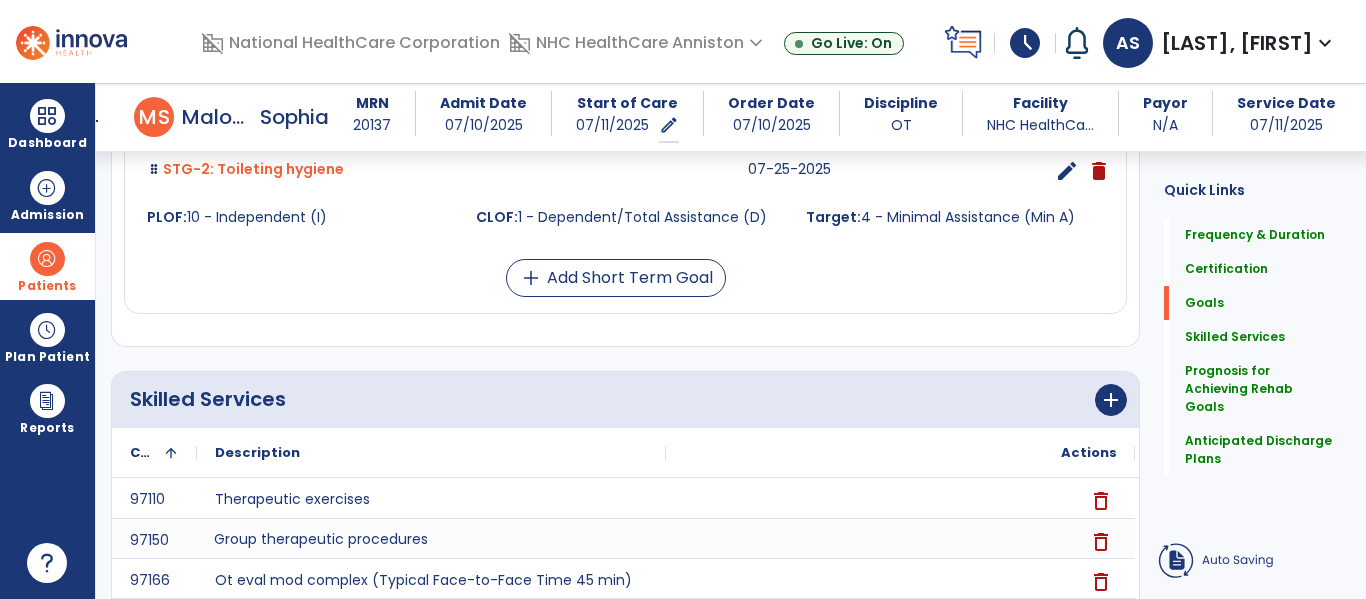 scroll, scrollTop: 171, scrollLeft: 0, axis: vertical 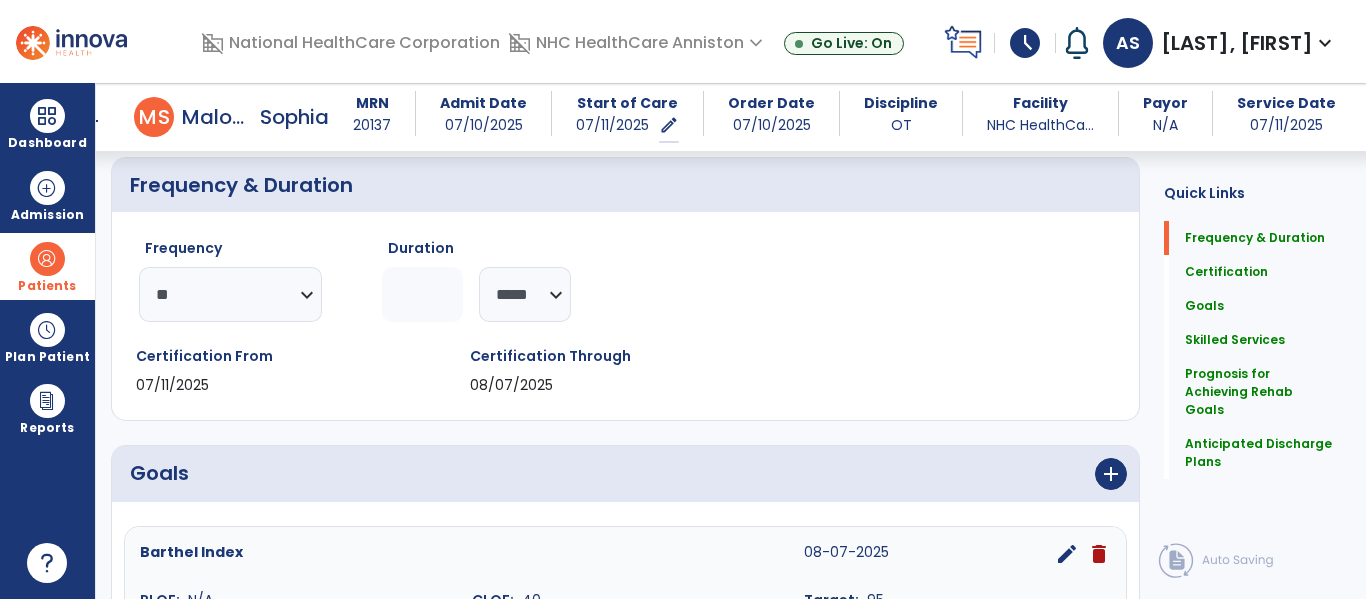 click on "Quick Links  Frequency & Duration   Frequency & Duration   Certification   Certification   Goals   Goals   Skilled Services   Skilled Services   Prognosis for Achieving Rehab Goals   Prognosis for Achieving Rehab Goals   Anticipated Discharge Plans   Anticipated Discharge Plans" 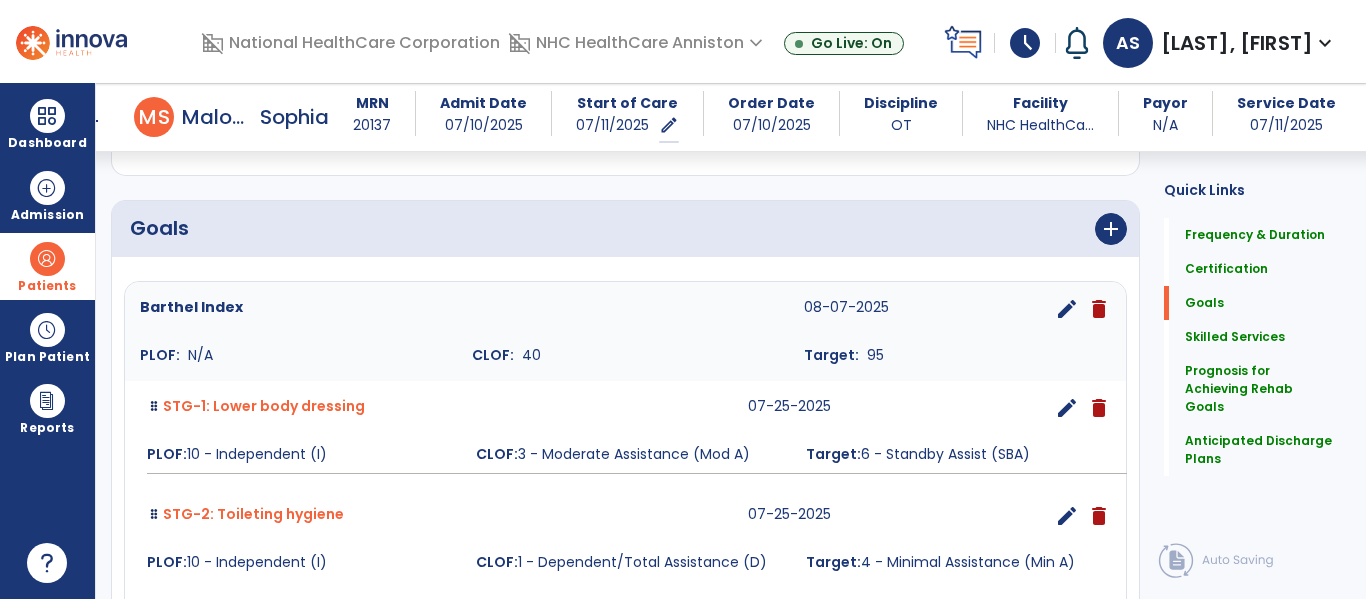 scroll, scrollTop: 531, scrollLeft: 0, axis: vertical 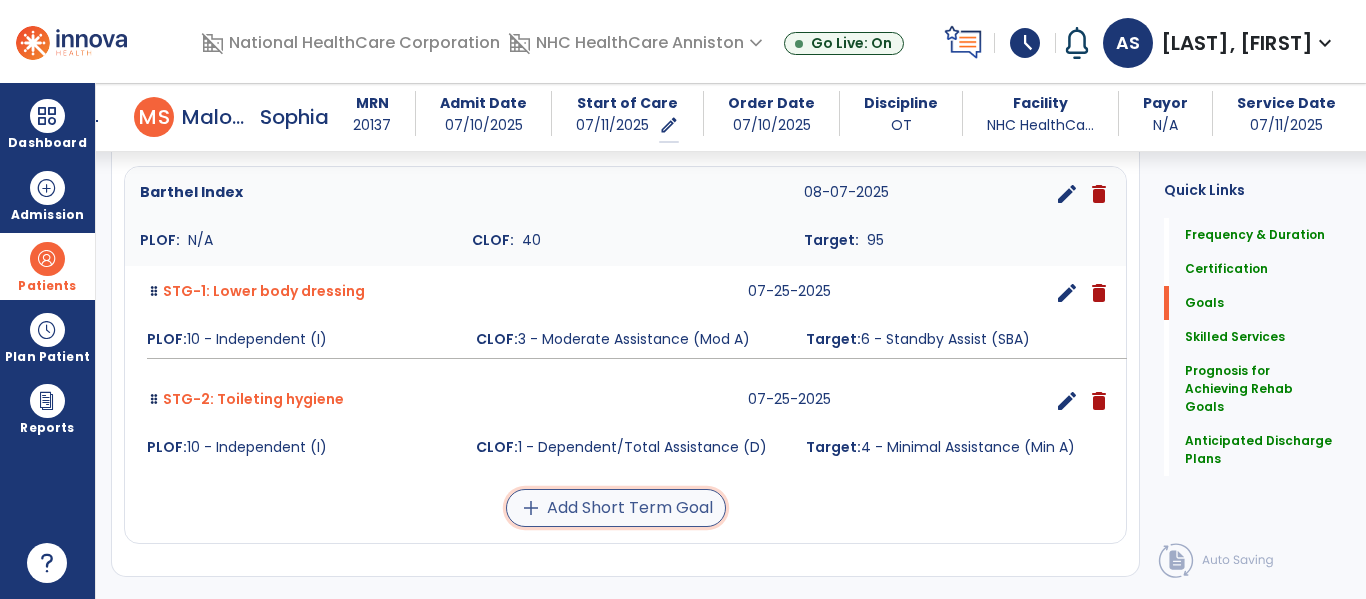 click on "add  Add Short Term Goal" at bounding box center (616, 508) 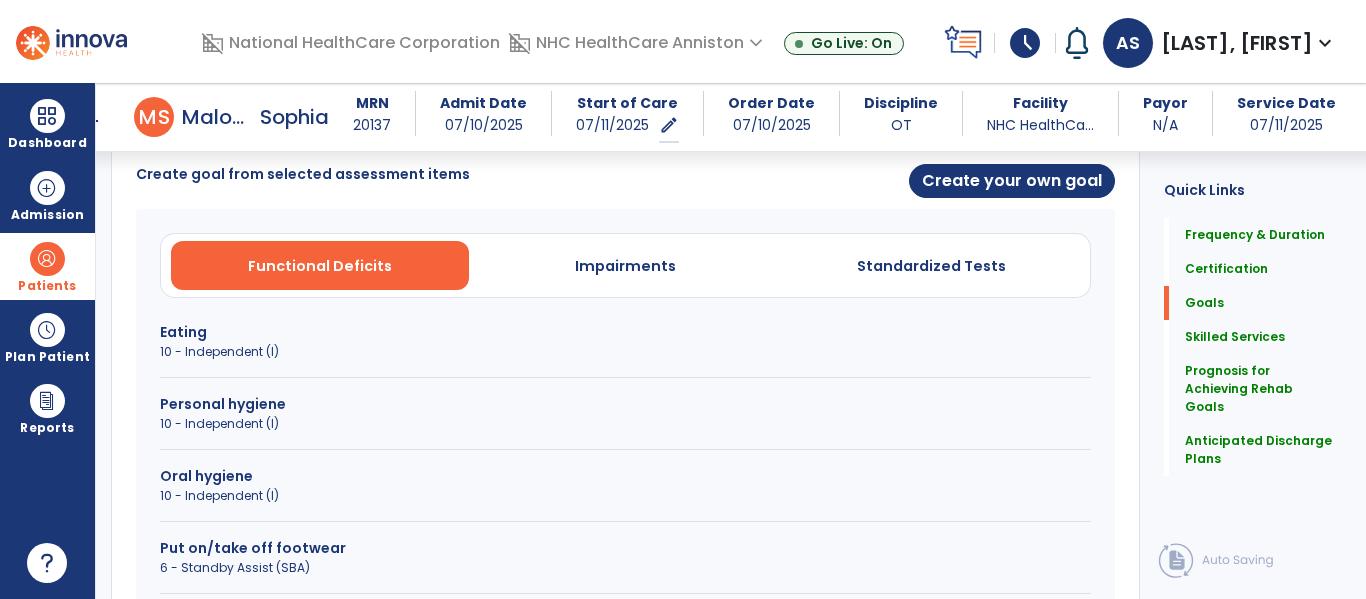 click on "**********" 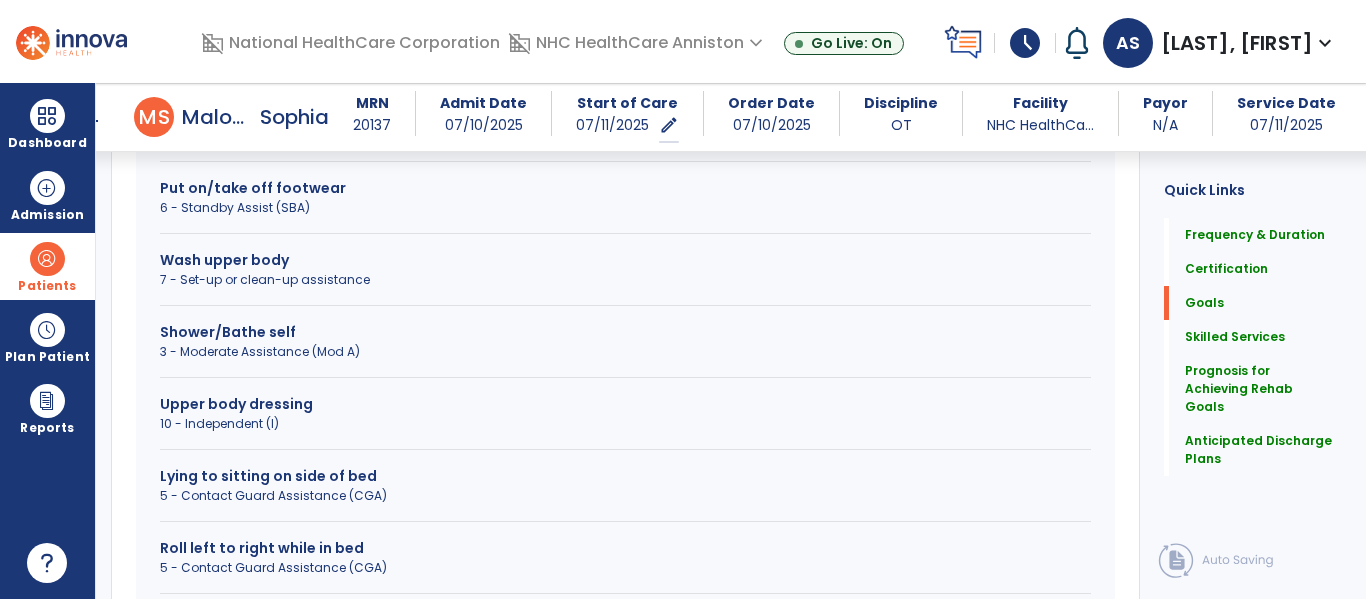 scroll, scrollTop: 931, scrollLeft: 0, axis: vertical 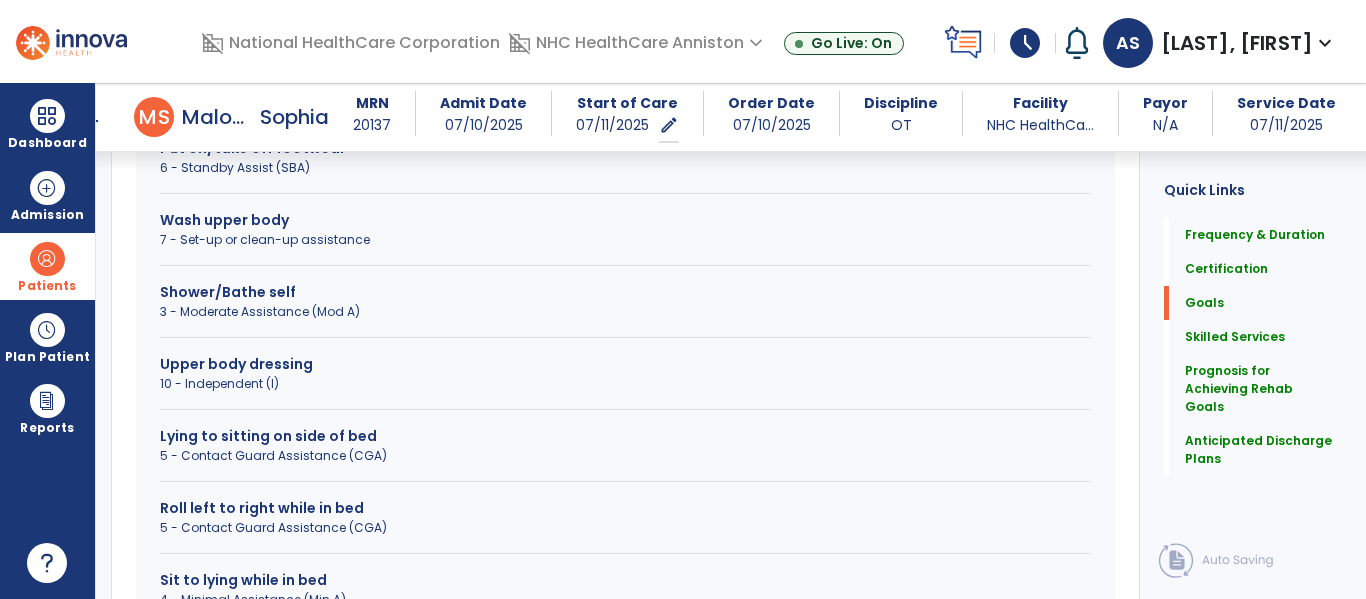 click on "3 - Moderate Assistance (Mod A)" at bounding box center [625, 312] 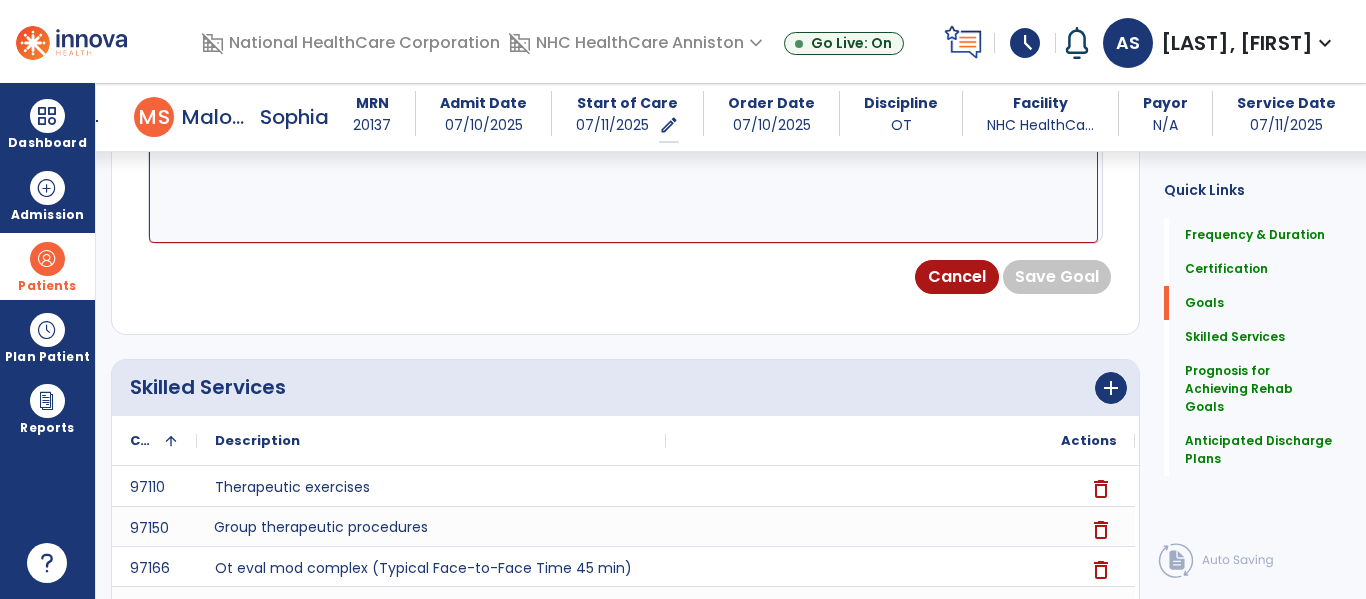 click on "Goal Purpose *" at bounding box center (625, 149) 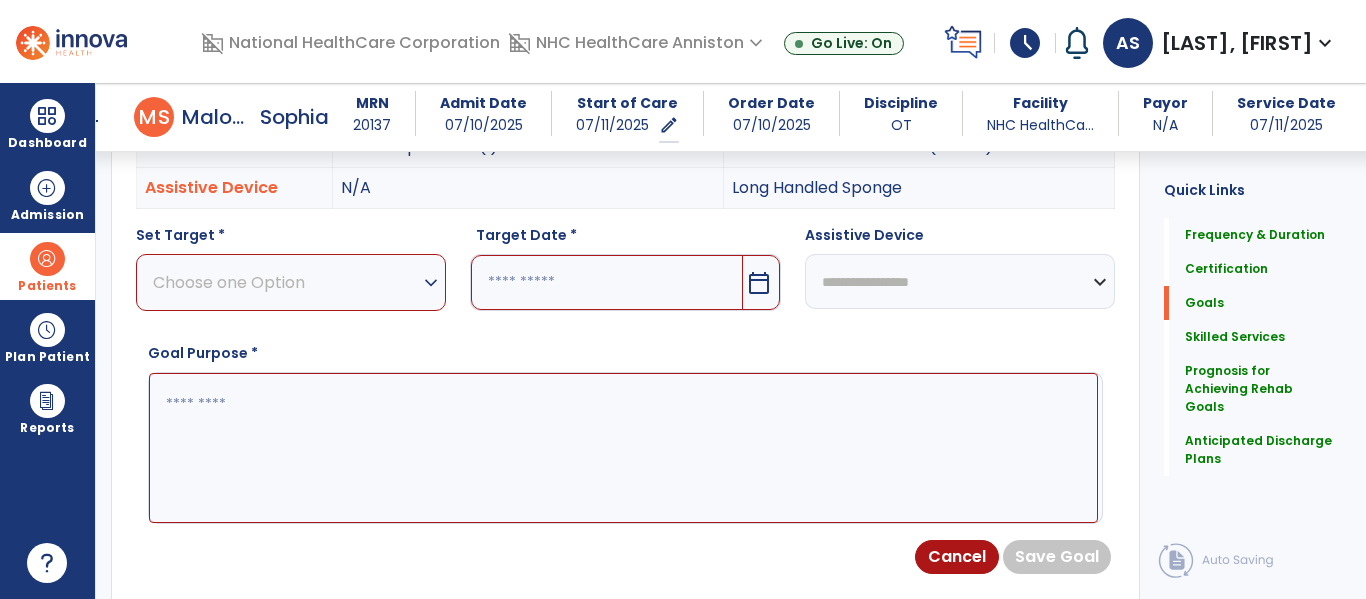 scroll, scrollTop: 611, scrollLeft: 0, axis: vertical 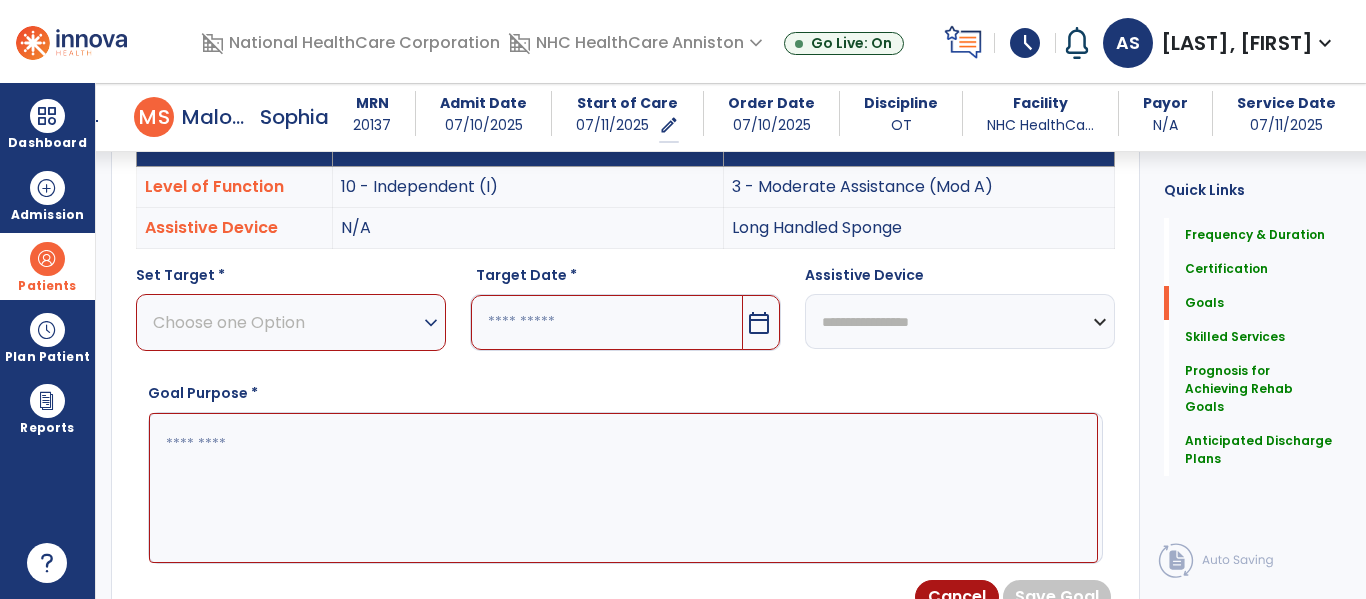 click on "expand_more" at bounding box center (431, 323) 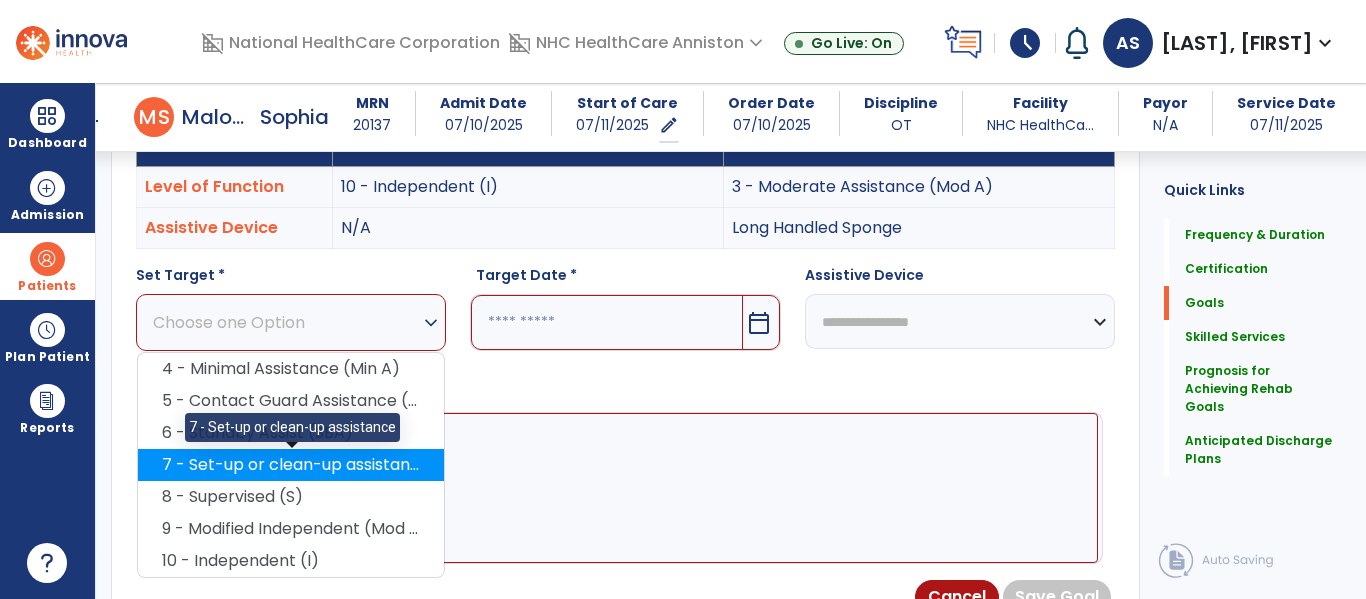 click on "7 - Set-up or clean-up assistance" at bounding box center [291, 465] 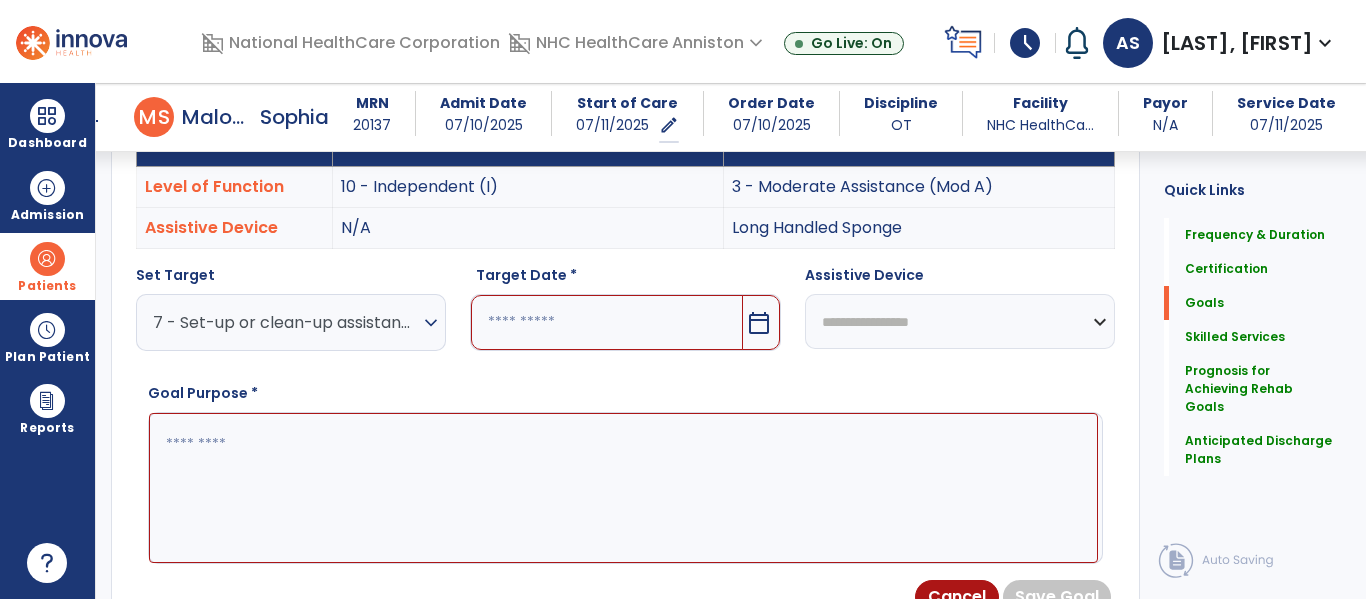 click on "7 - Set-up or clean-up assistance" at bounding box center [286, 322] 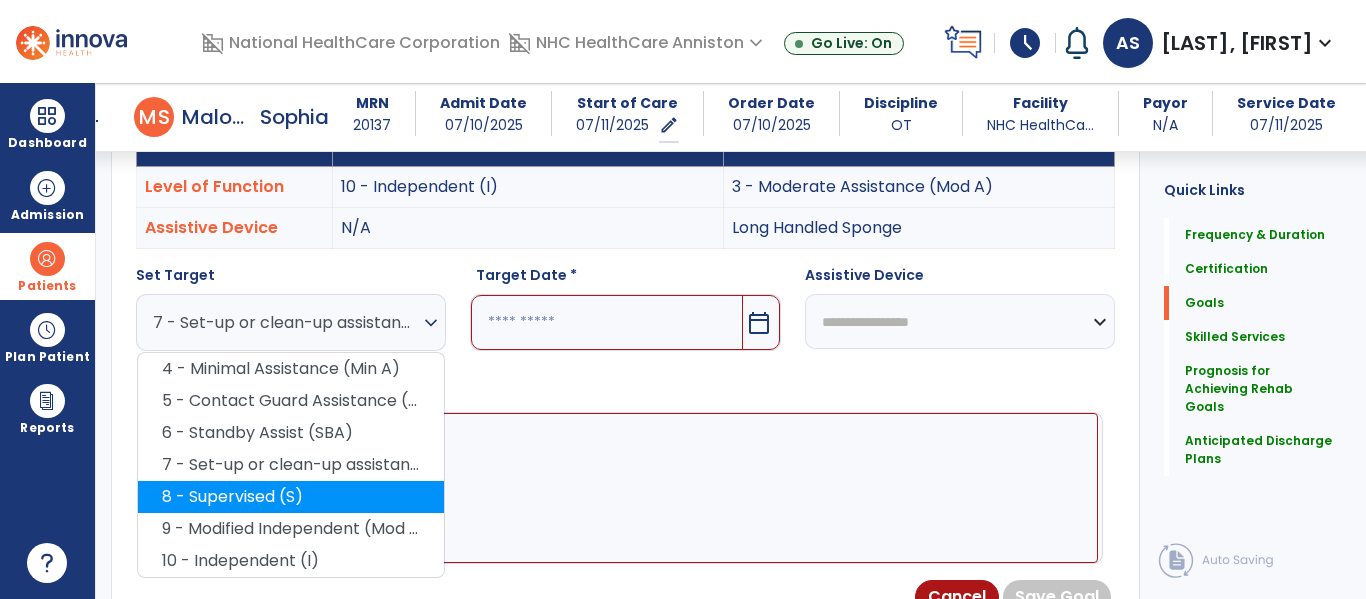 click on "8 - Supervised (S)" at bounding box center [291, 497] 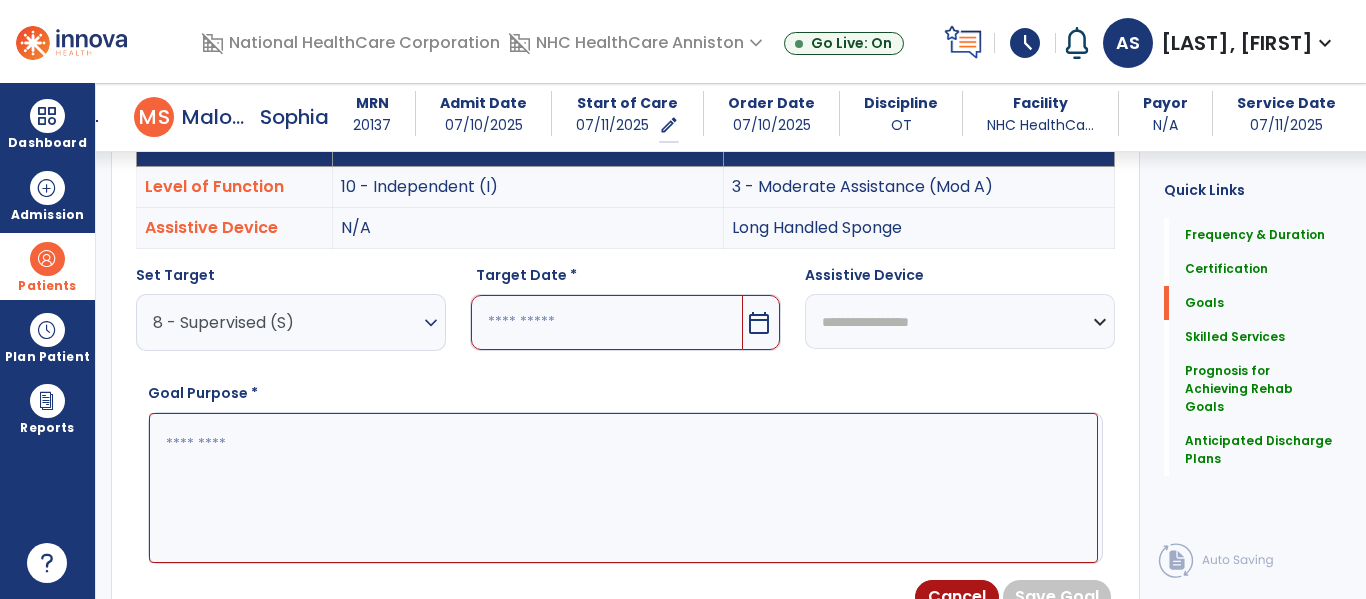 click at bounding box center (606, 322) 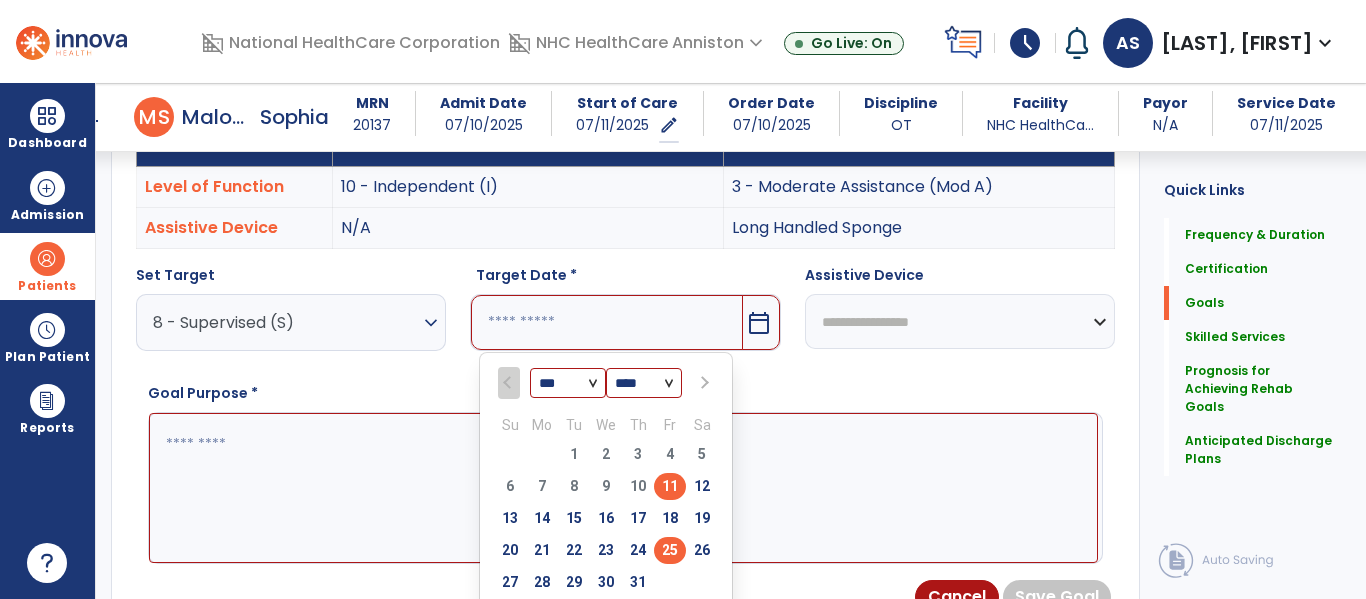 click on "25" at bounding box center [670, 550] 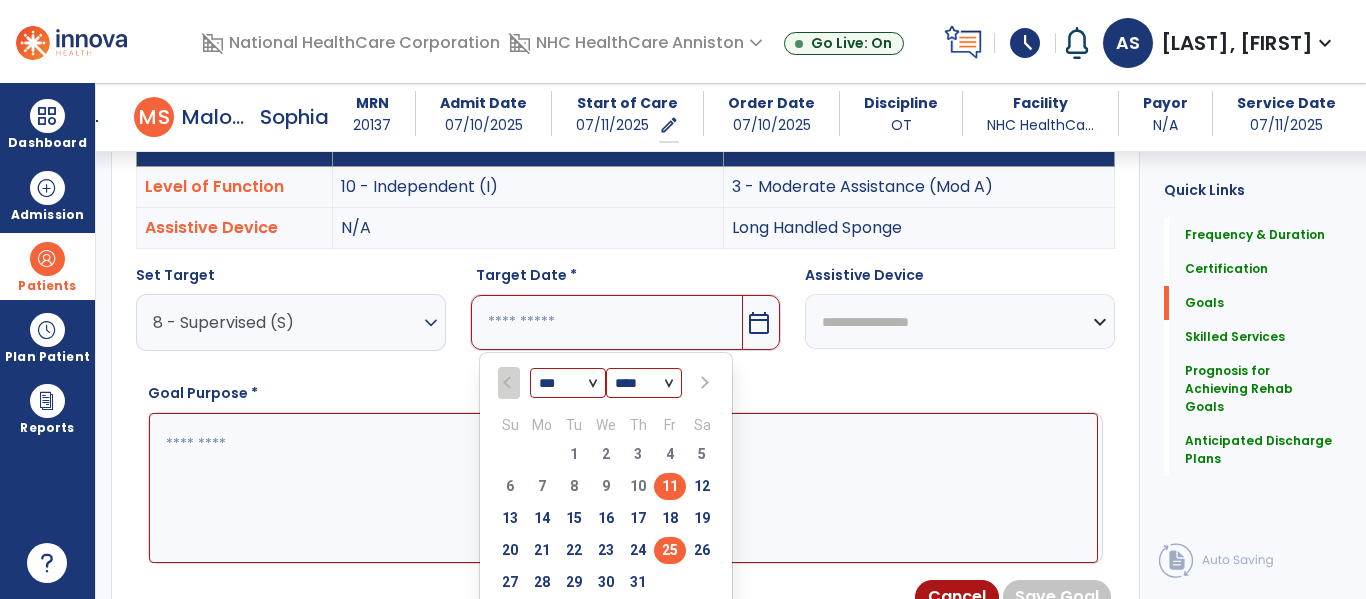 type on "*********" 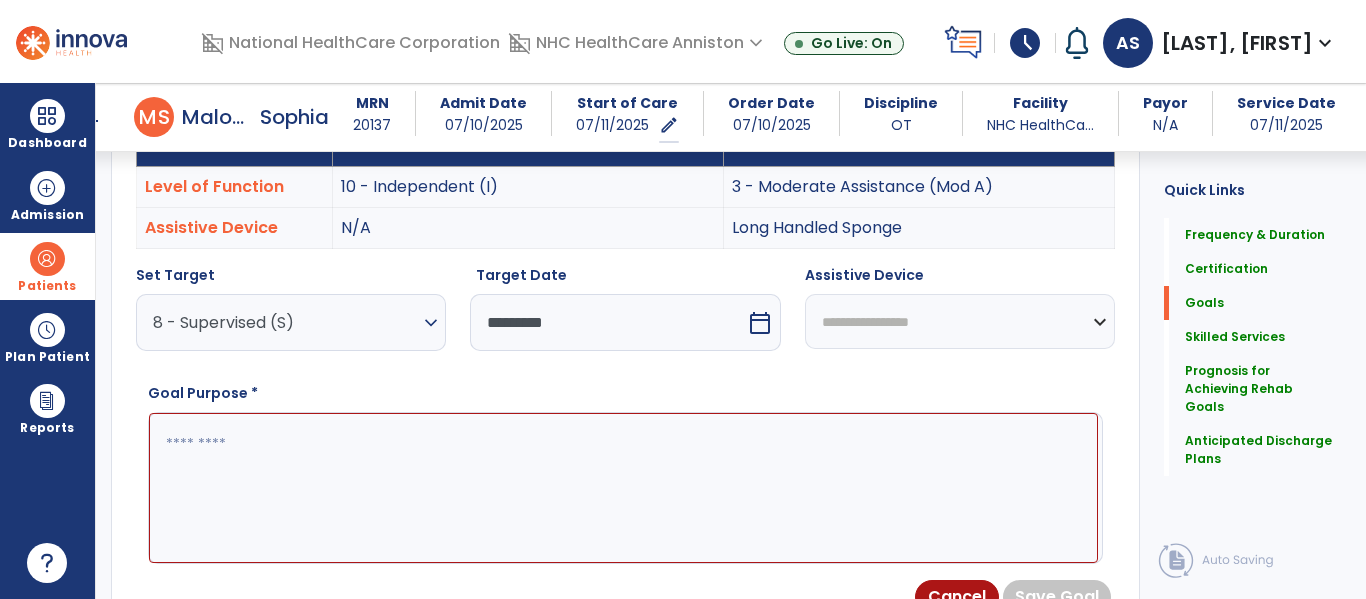 click at bounding box center (623, 488) 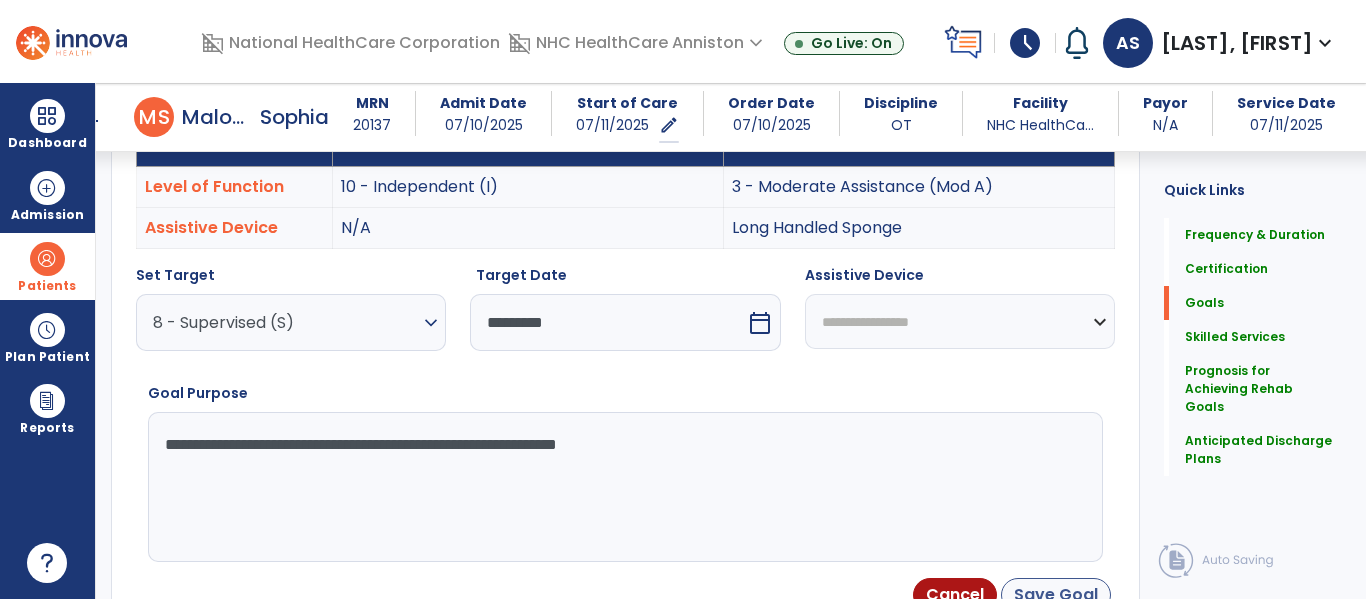 type on "**********" 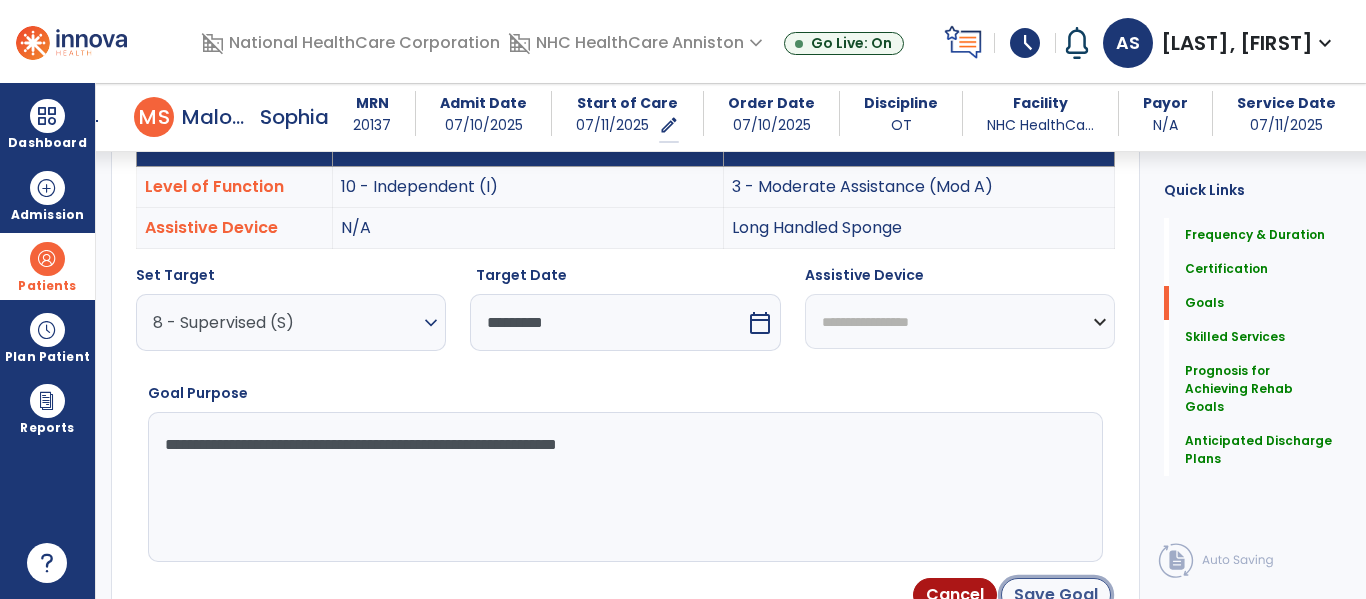 click on "Save Goal" at bounding box center (1056, 595) 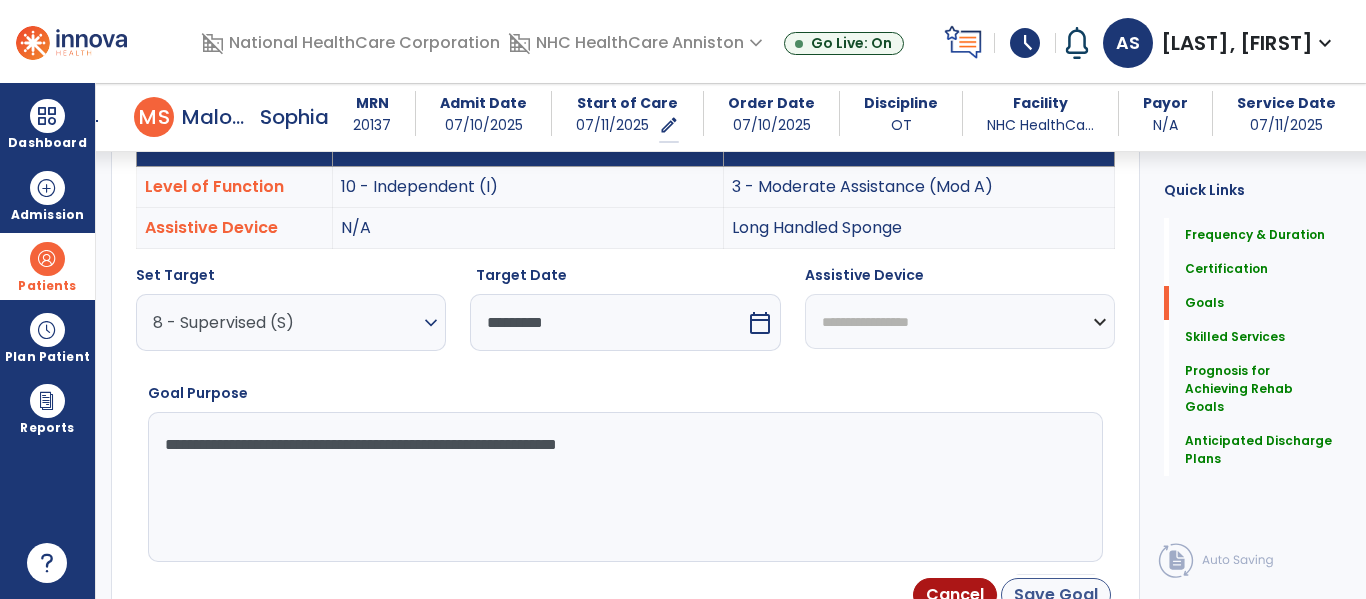 scroll, scrollTop: 613, scrollLeft: 0, axis: vertical 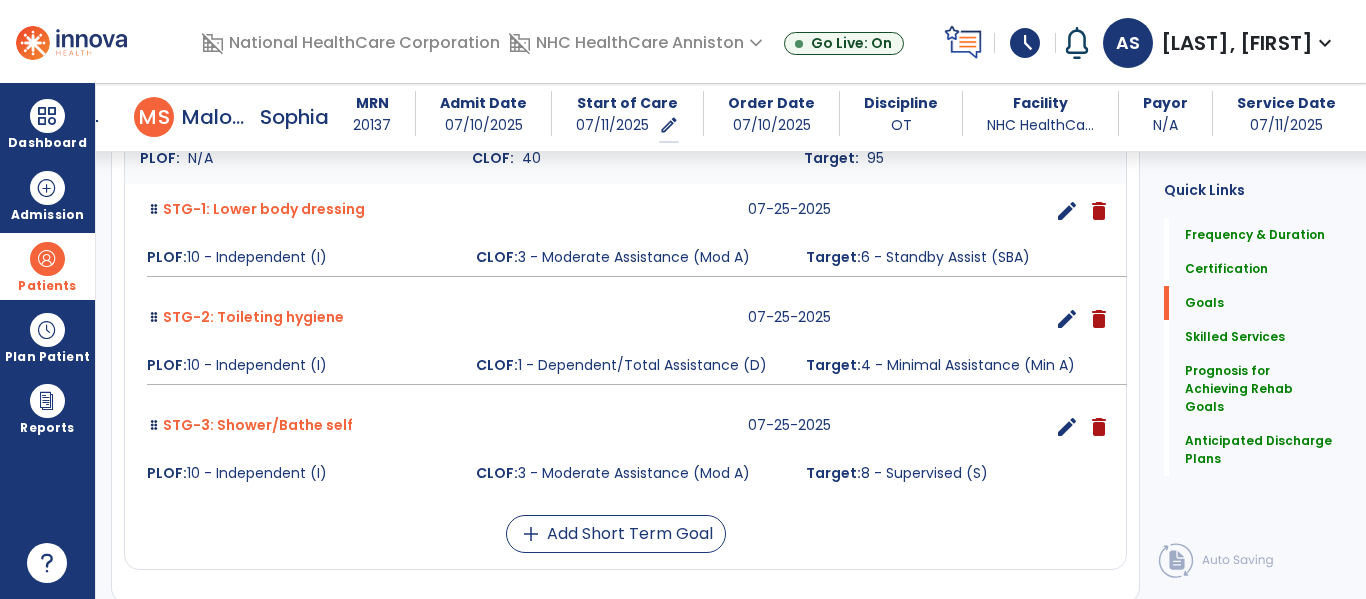click on "Barthel Index  08-07-2025  edit delete PLOF:    N/A CLOF:    40 Target:    95 STG-1: Lower body dressing  07-25-2025  edit delete PLOF:  10 - Independent (I)  CLOF:  3 - Moderate Assistance (Mod A)  Target:  6 - Standby Assist (SBA)  STG-2: Toileting hygiene  07-25-2025  edit delete PLOF:  10 - Independent (I)  CLOF:  1 - Dependent/Total Assistance (D)  Target:  4 - Minimal Assistance (Min A)  STG-3: Shower/Bathe self  07-25-2025  edit delete PLOF:  10 - Independent (I)  CLOF:  3 - Moderate Assistance (Mod A)  Target:  8 - Supervised (S)  add  Add Short Term Goal" at bounding box center [625, 331] 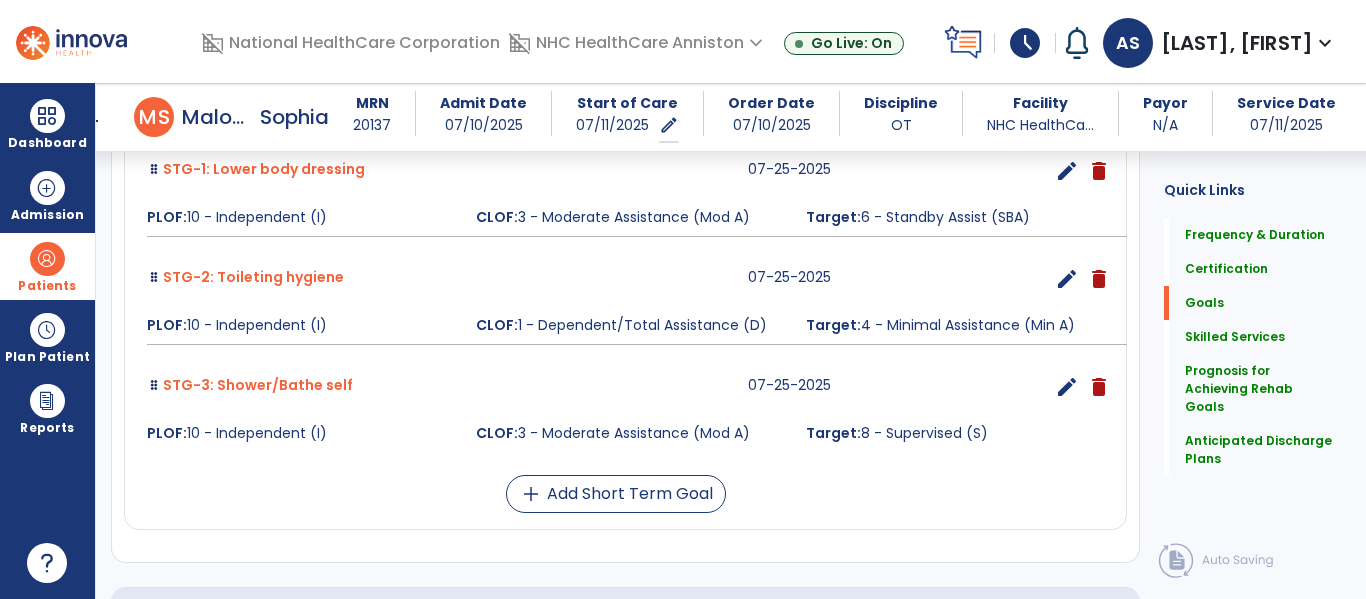 scroll, scrollTop: 693, scrollLeft: 0, axis: vertical 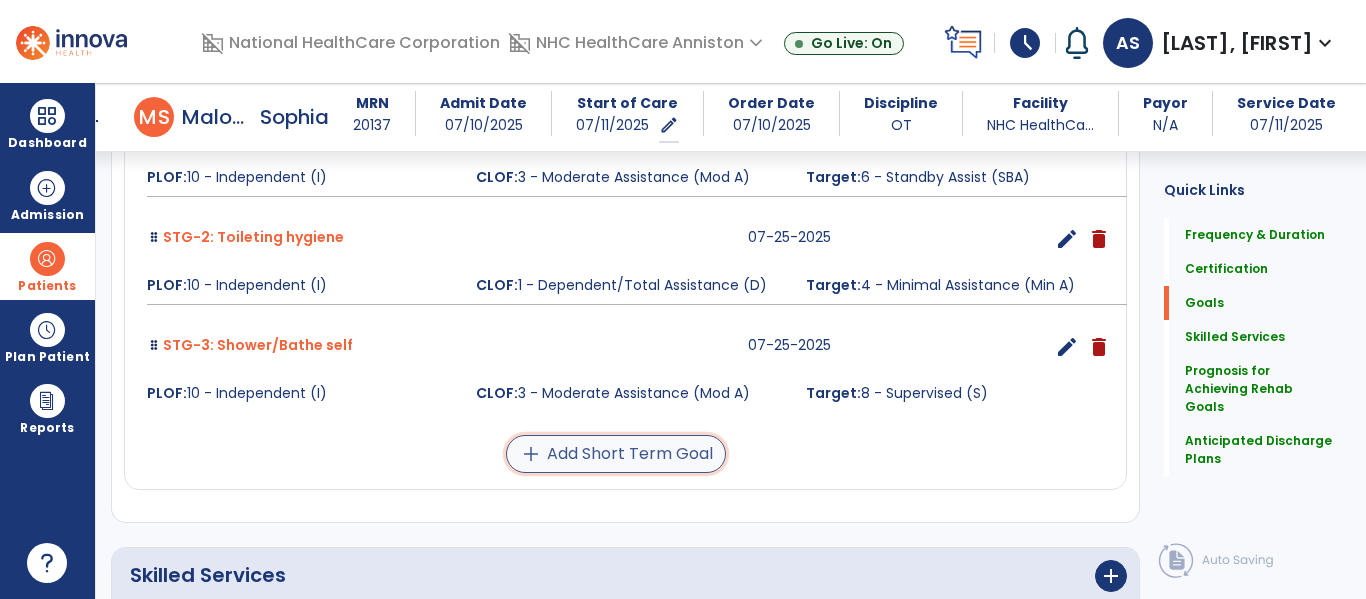 click on "add  Add Short Term Goal" at bounding box center [616, 454] 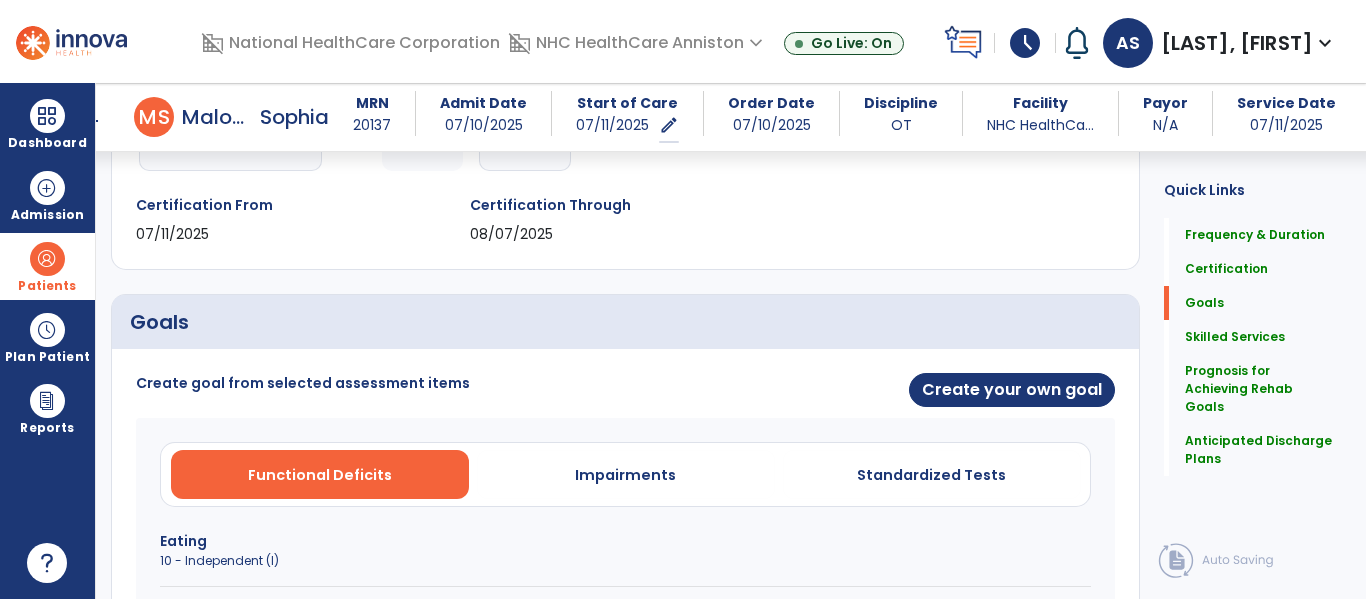 scroll, scrollTop: 362, scrollLeft: 0, axis: vertical 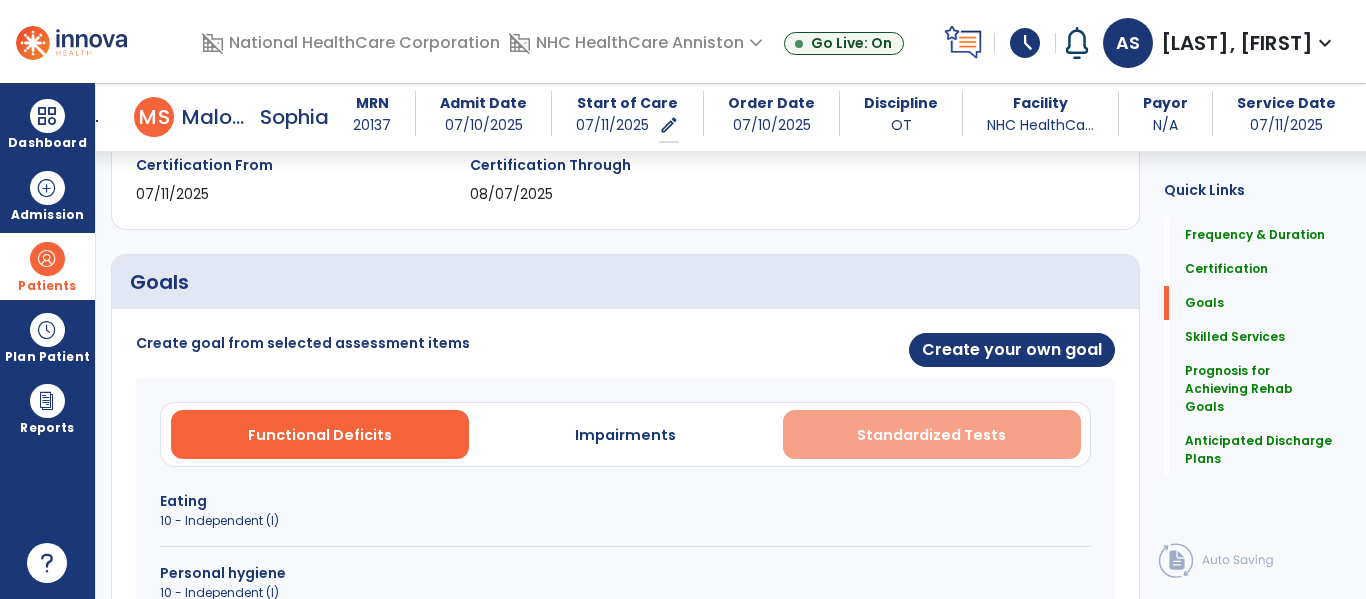 click on "Standardized Tests" at bounding box center [932, 434] 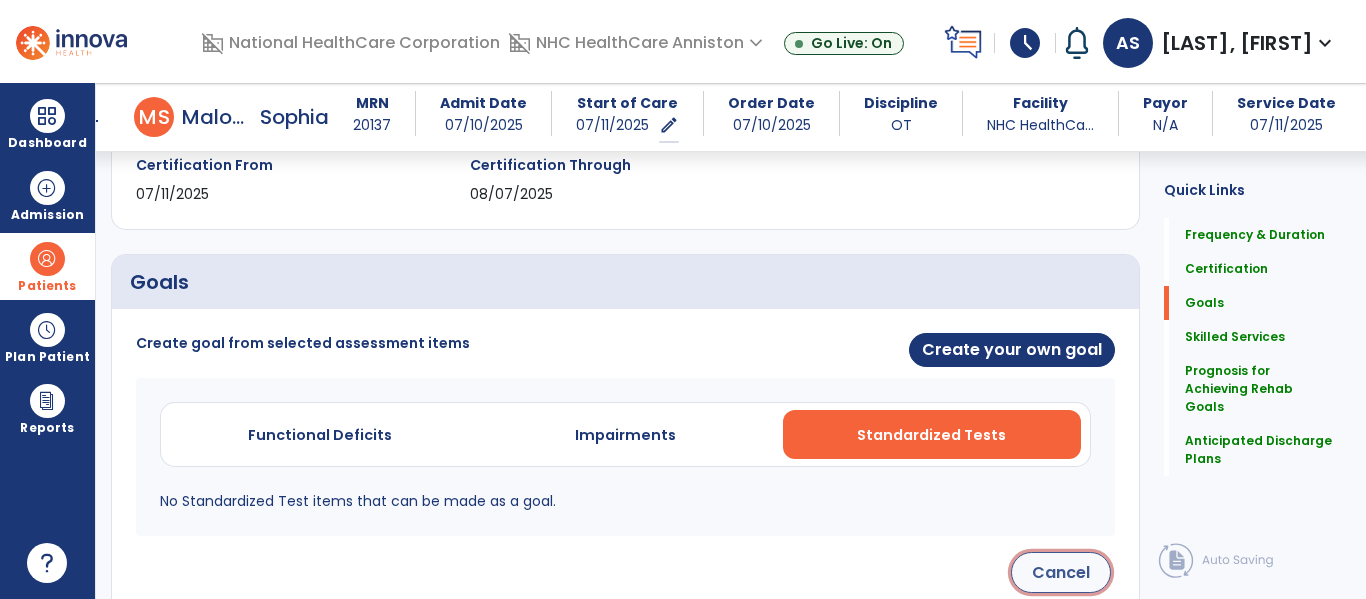 click on "Cancel" at bounding box center (1061, 572) 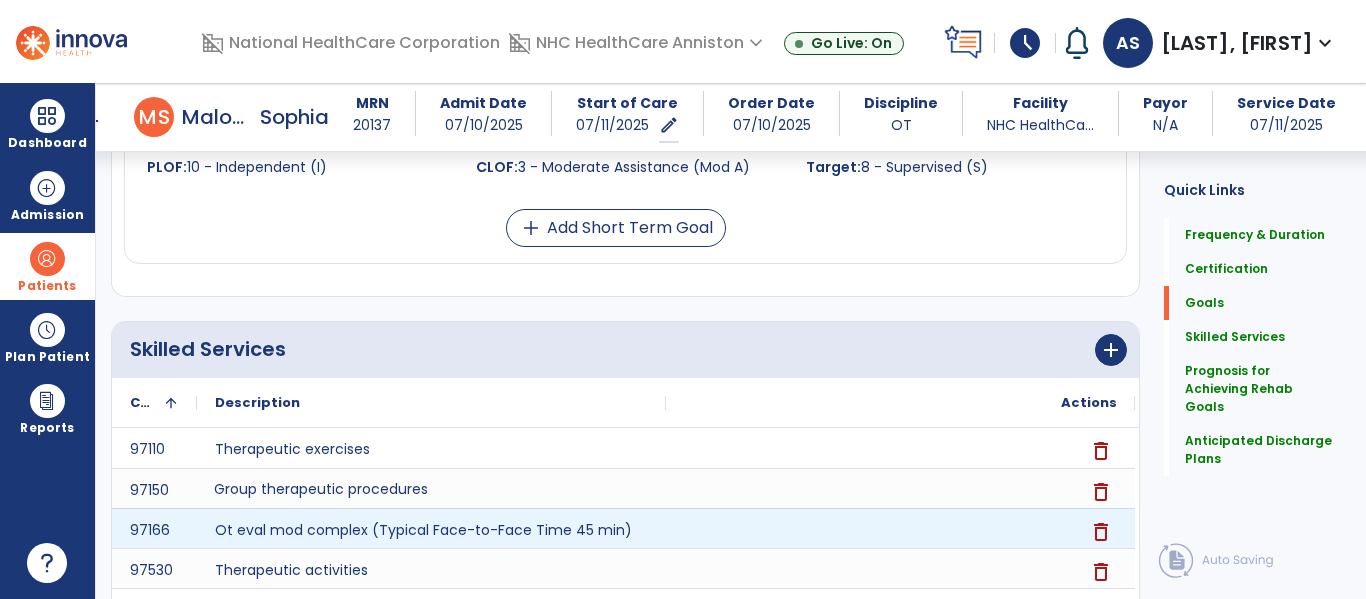 scroll, scrollTop: 922, scrollLeft: 0, axis: vertical 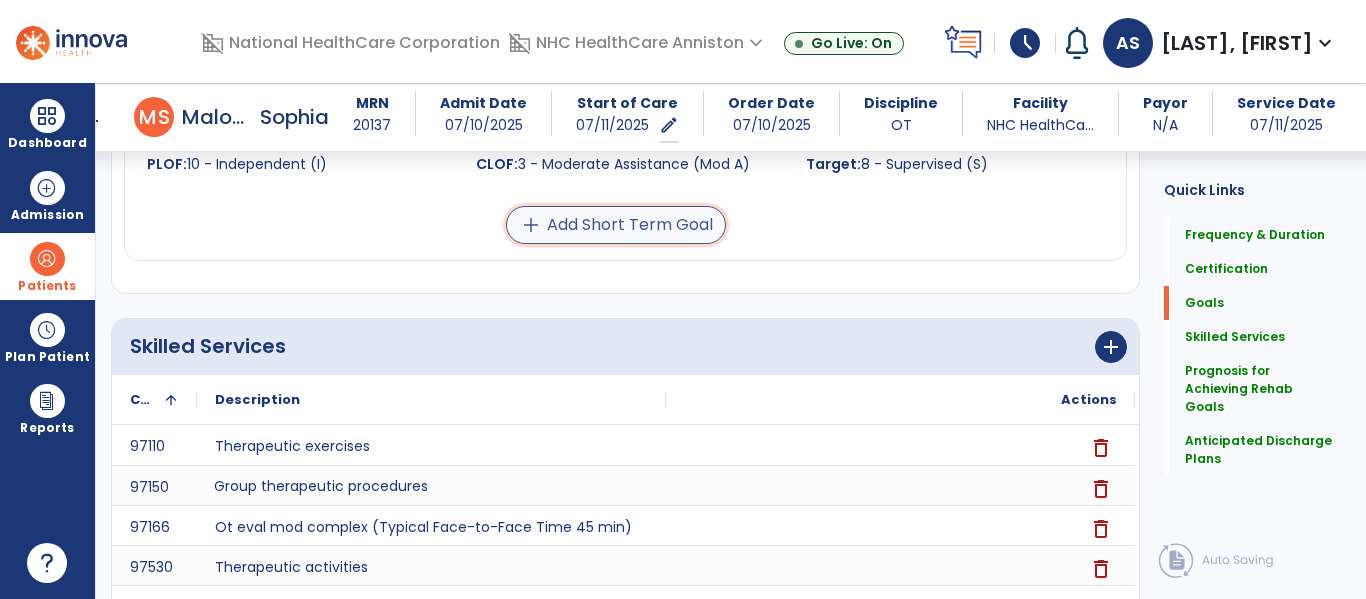 click on "add  Add Short Term Goal" at bounding box center (616, 225) 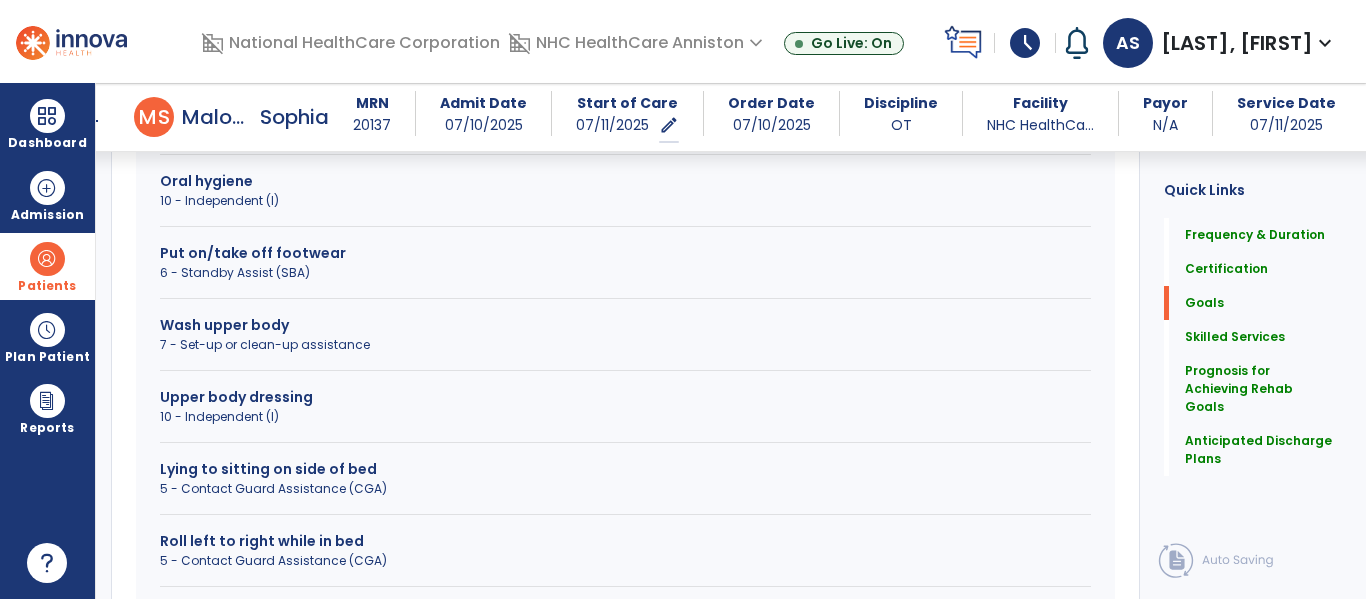 scroll, scrollTop: 831, scrollLeft: 0, axis: vertical 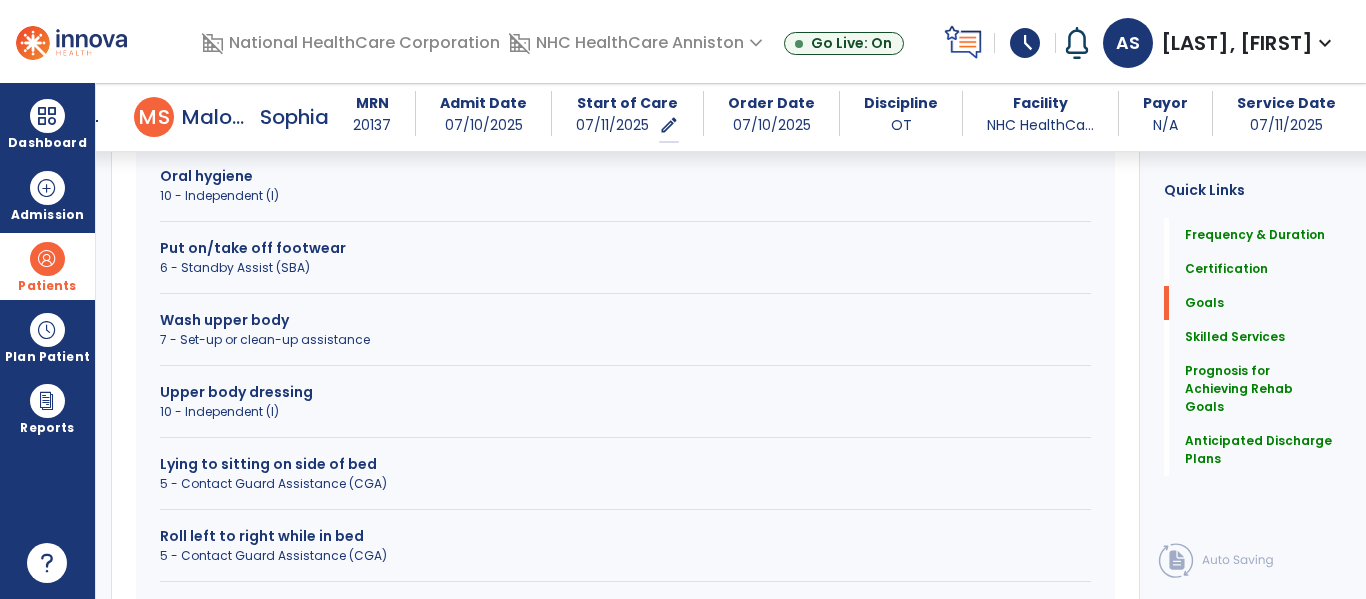 click on "6 - Standby Assist (SBA)" at bounding box center [625, 268] 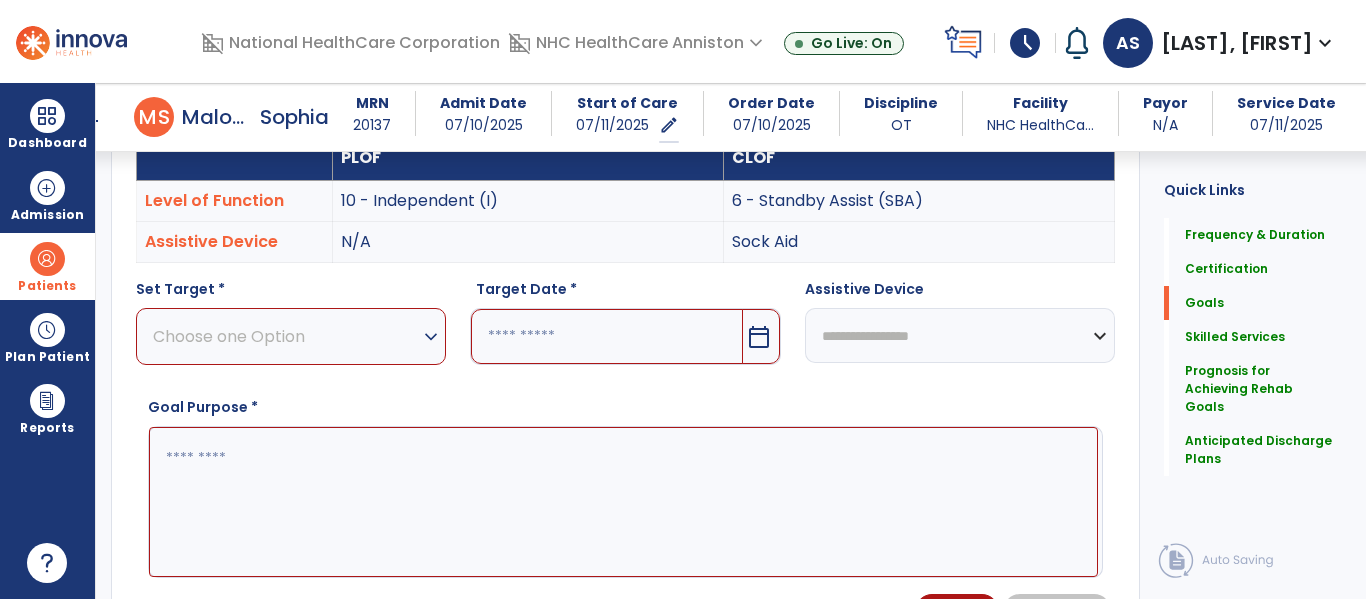 scroll, scrollTop: 591, scrollLeft: 0, axis: vertical 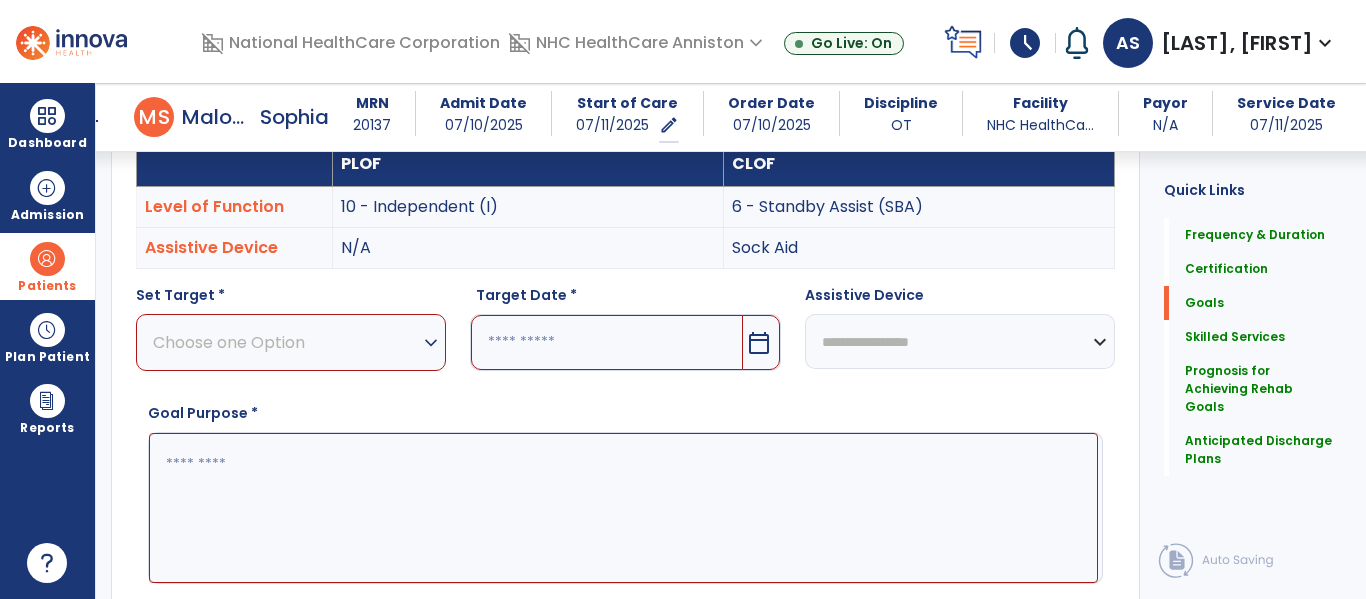 click on "expand_more" at bounding box center (431, 343) 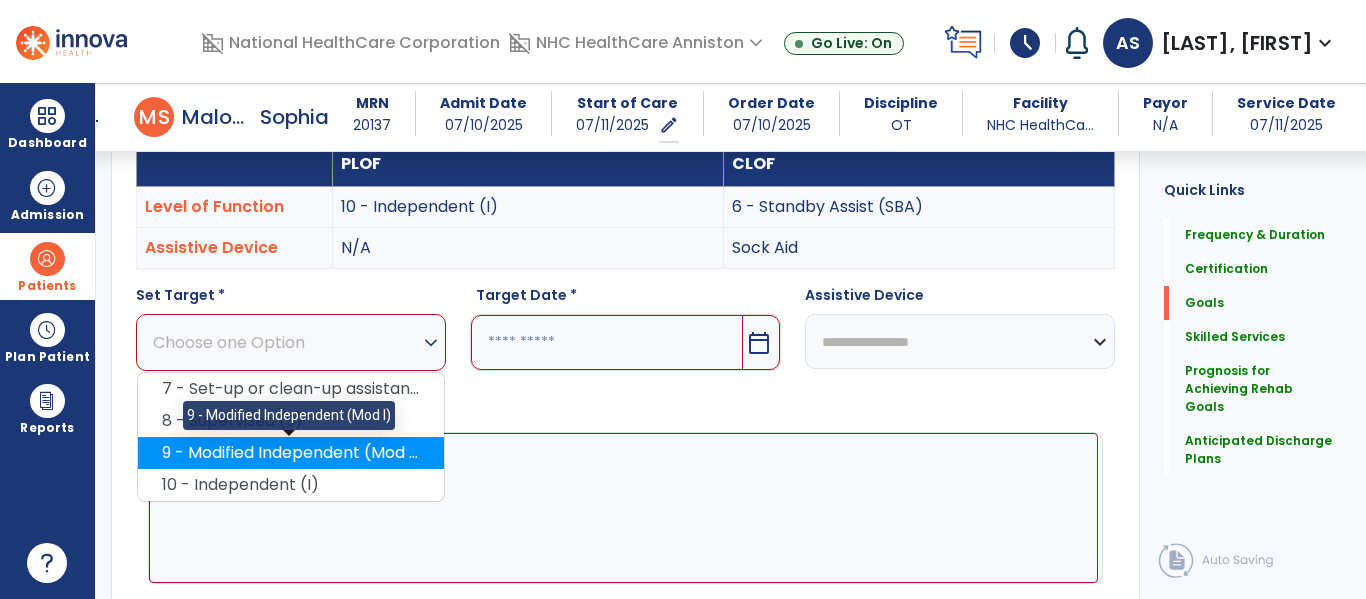 click on "9 - Modified Independent (Mod I)" at bounding box center [291, 453] 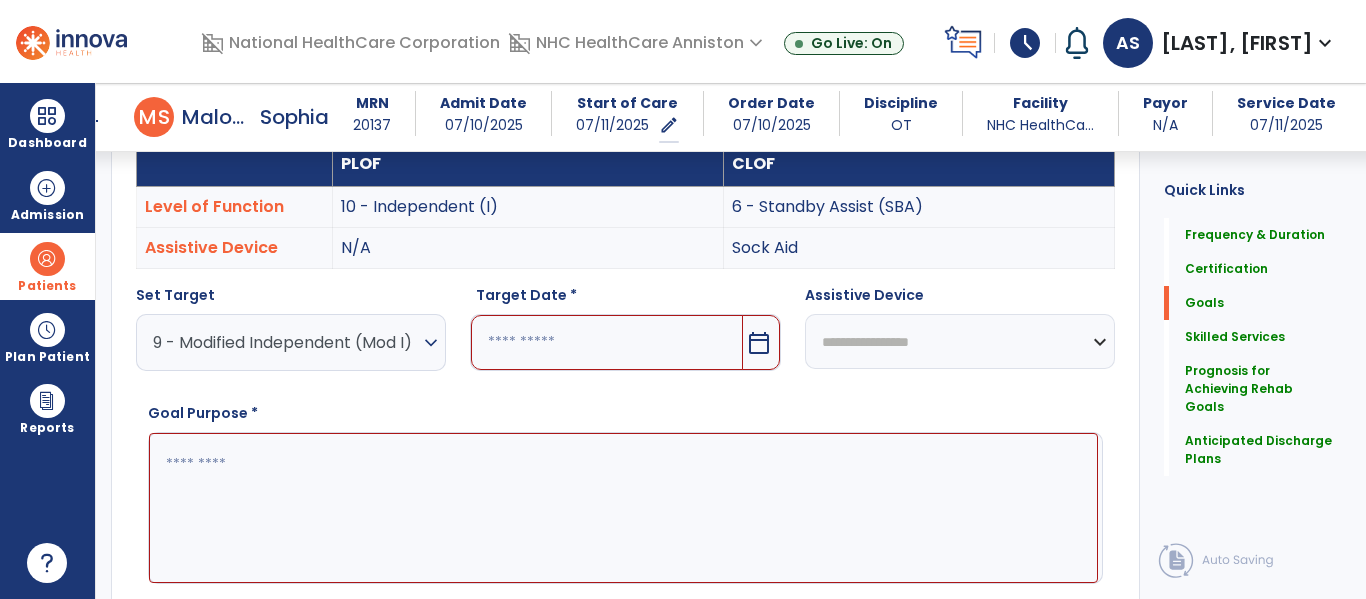 click at bounding box center (606, 342) 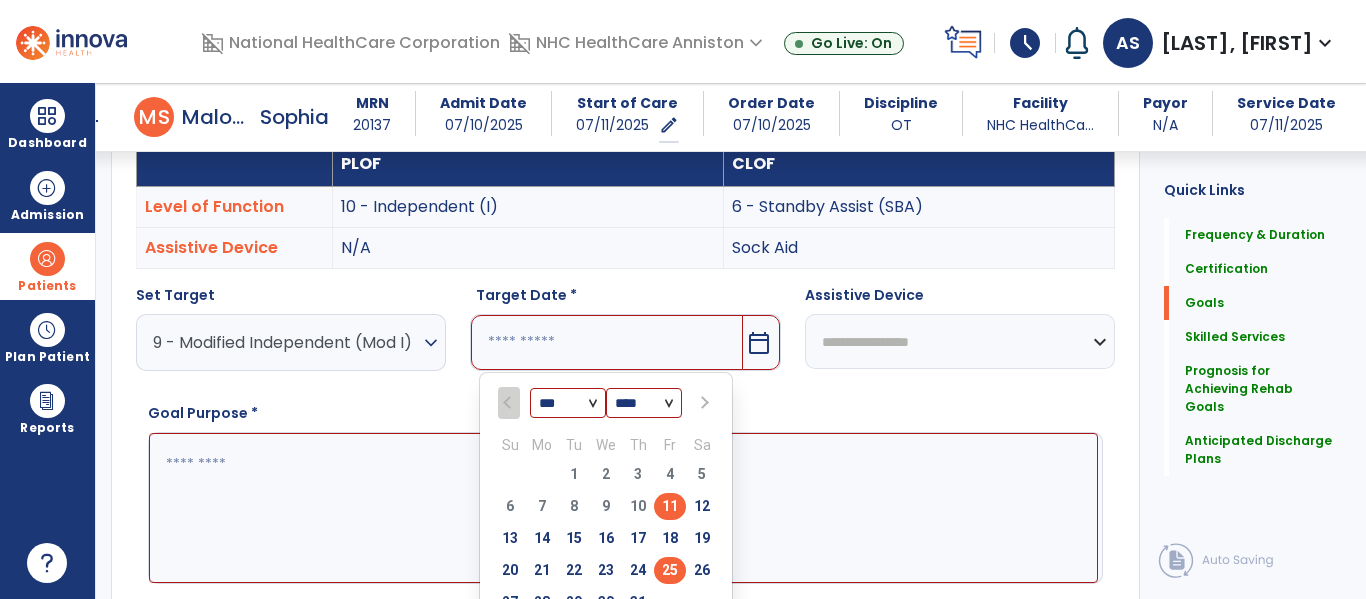 click on "25" at bounding box center (670, 570) 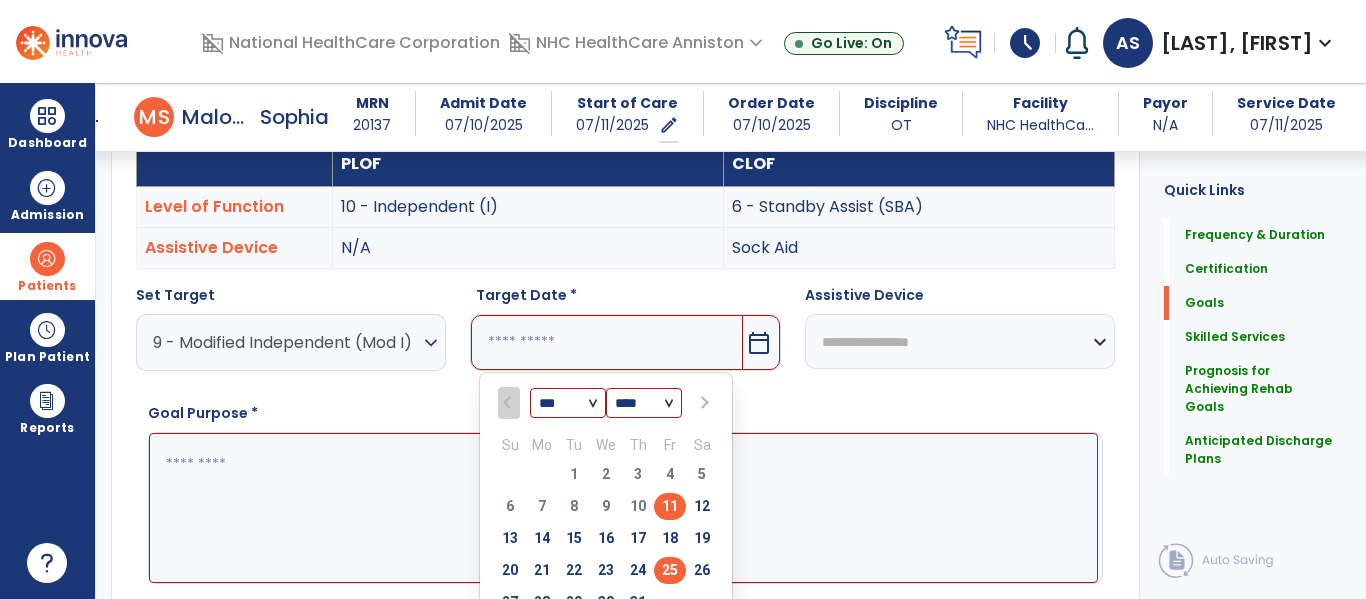 type on "*********" 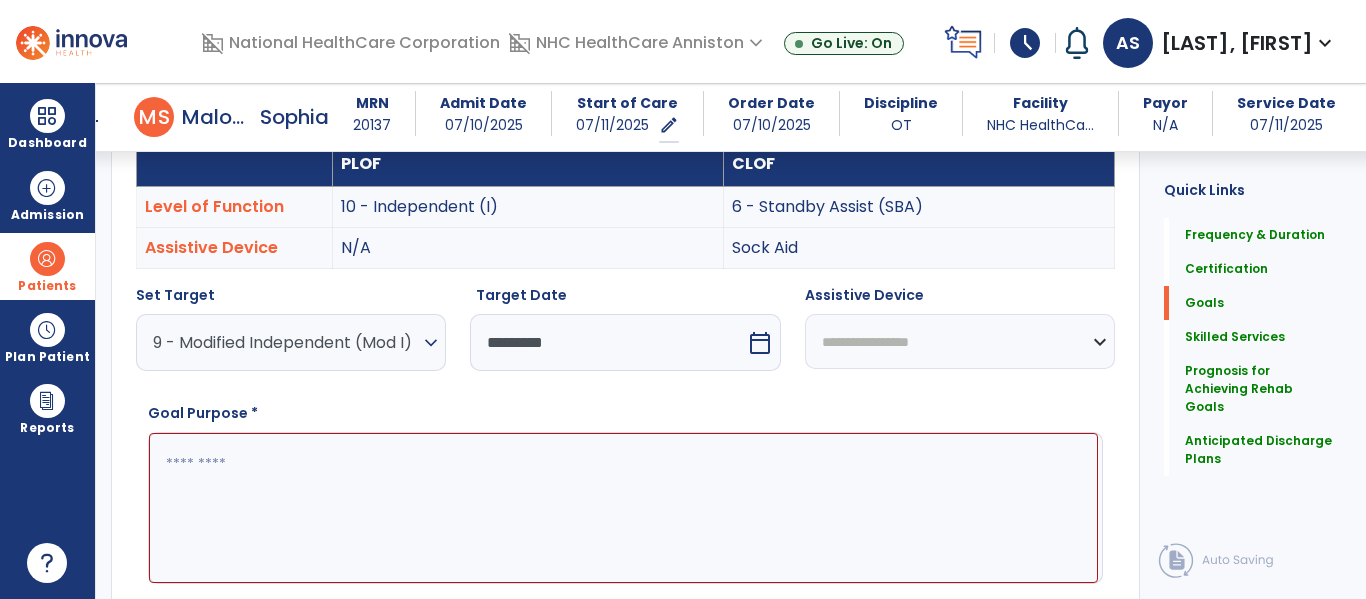 click on "**********" at bounding box center [960, 341] 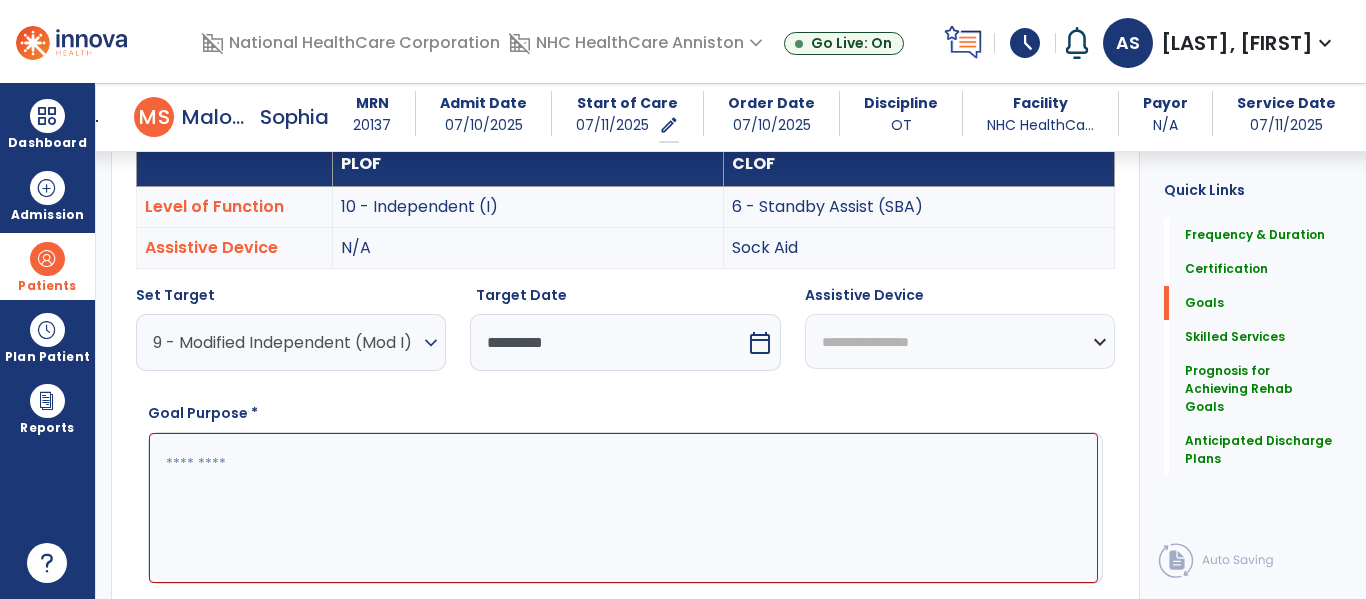 select on "********" 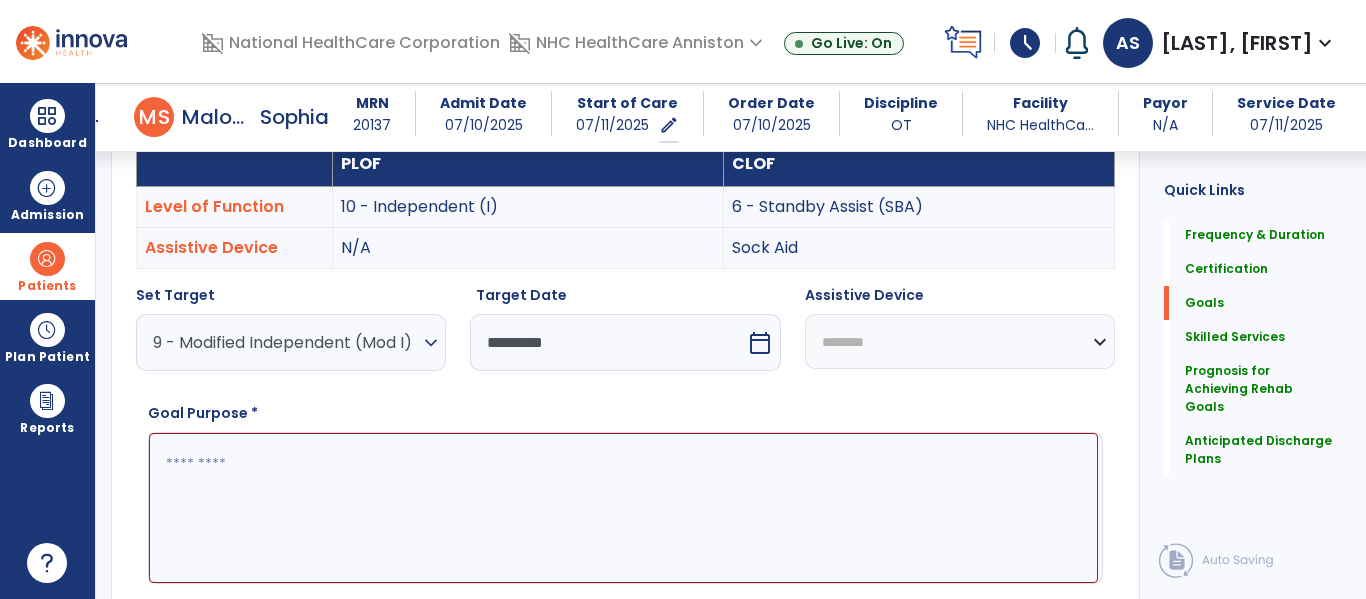 click on "**********" at bounding box center [960, 341] 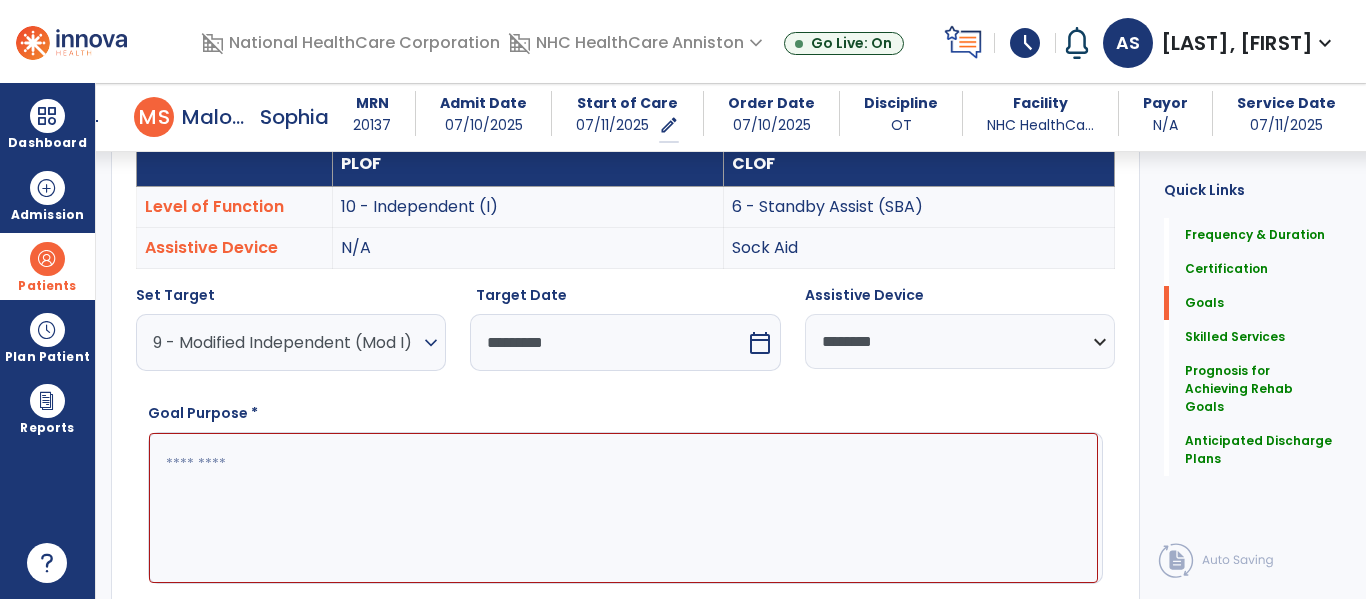 click on "Goal Purpose *" at bounding box center (625, 493) 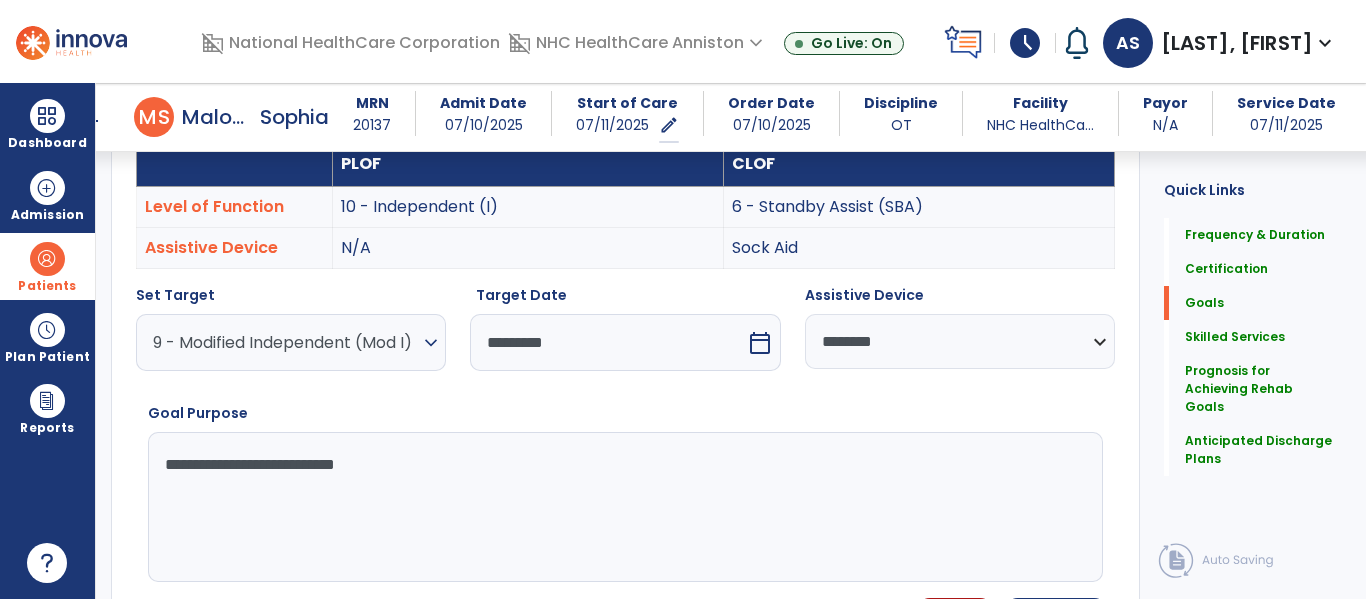 type on "**********" 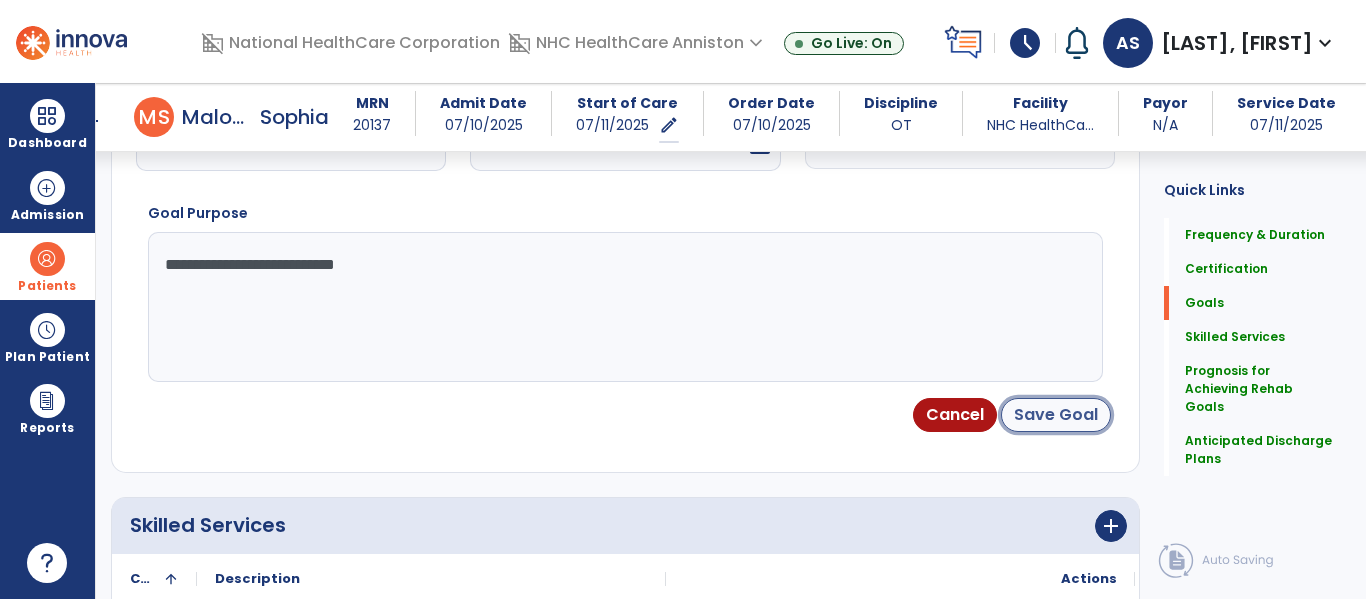 click on "Save Goal" at bounding box center (1056, 415) 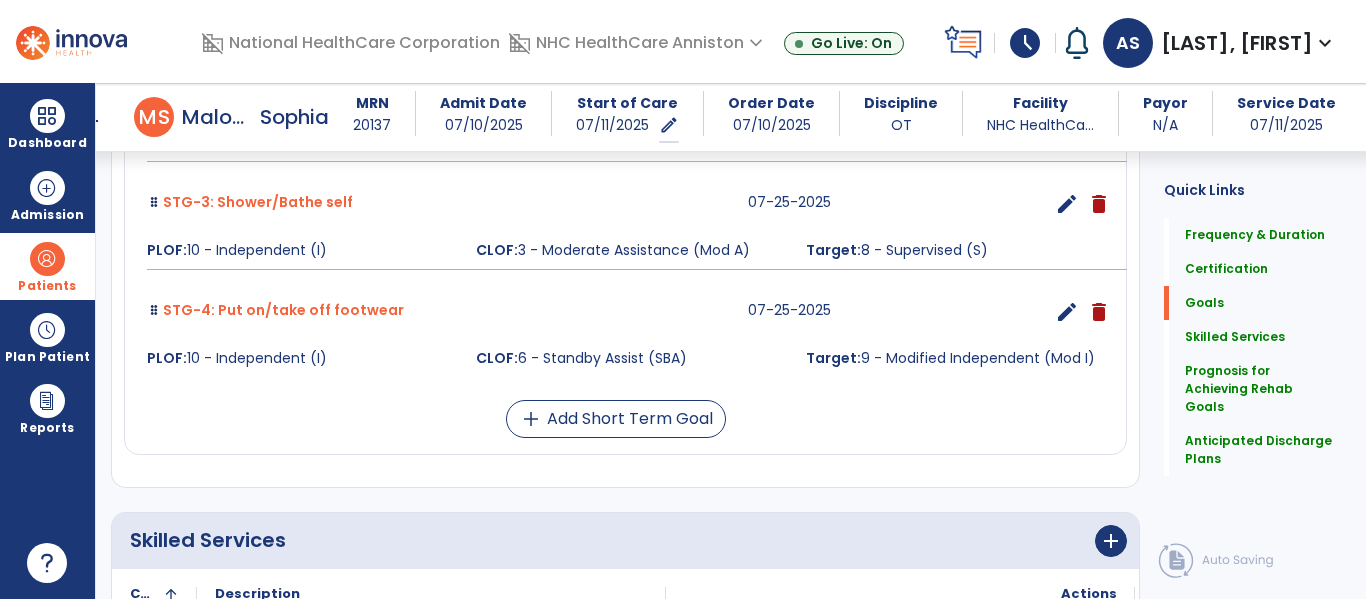 scroll, scrollTop: 841, scrollLeft: 0, axis: vertical 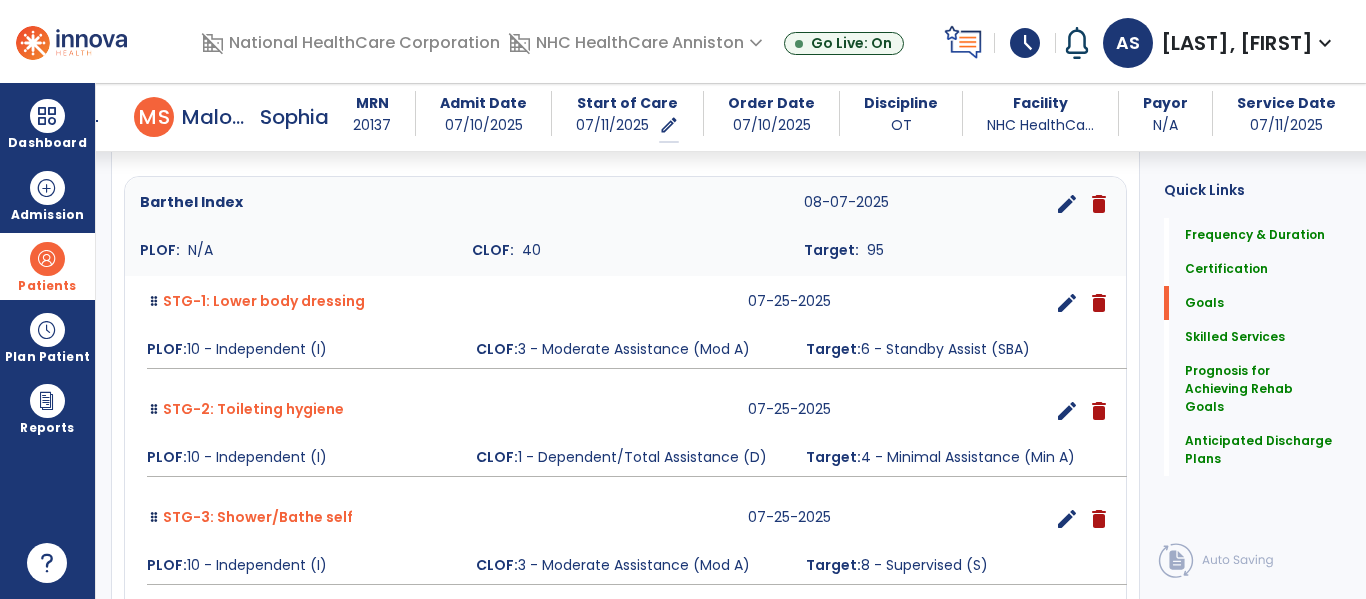 click on "STG-1: Lower body dressing 07-25-2025 edit delete PLOF: 10 - Independent (I) CLOF: 3 - Moderate Assistance (Mod A) Target: 6 - Standby Assist (SBA)" at bounding box center (625, 330) 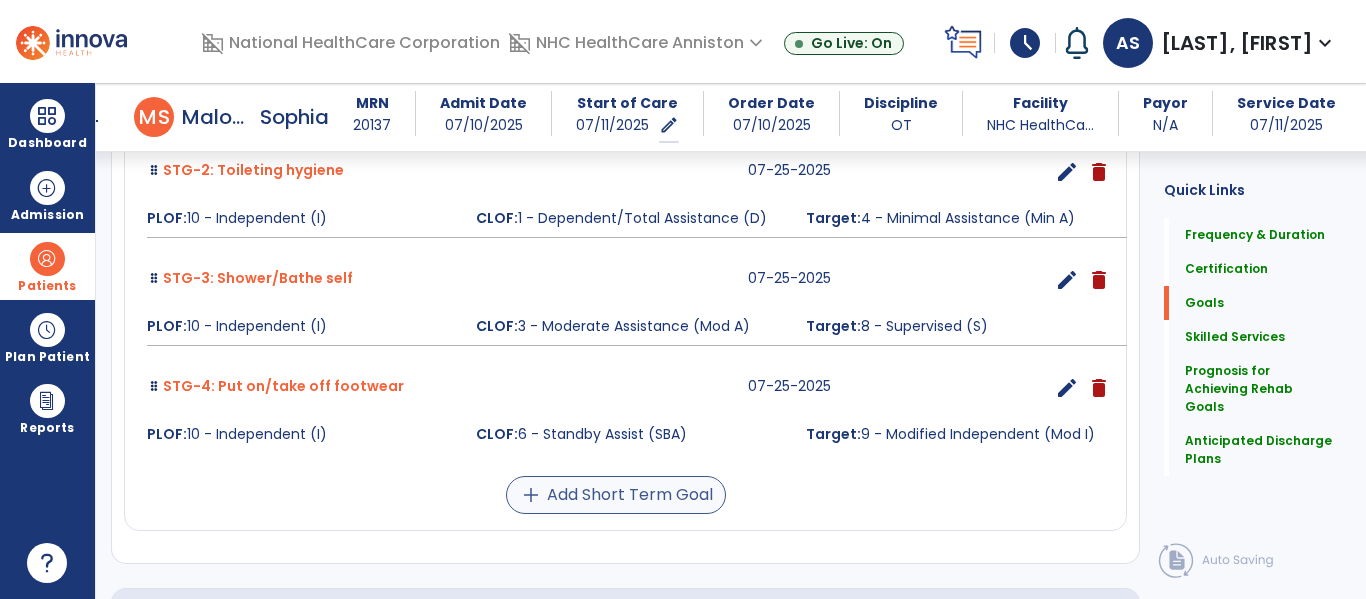scroll, scrollTop: 761, scrollLeft: 0, axis: vertical 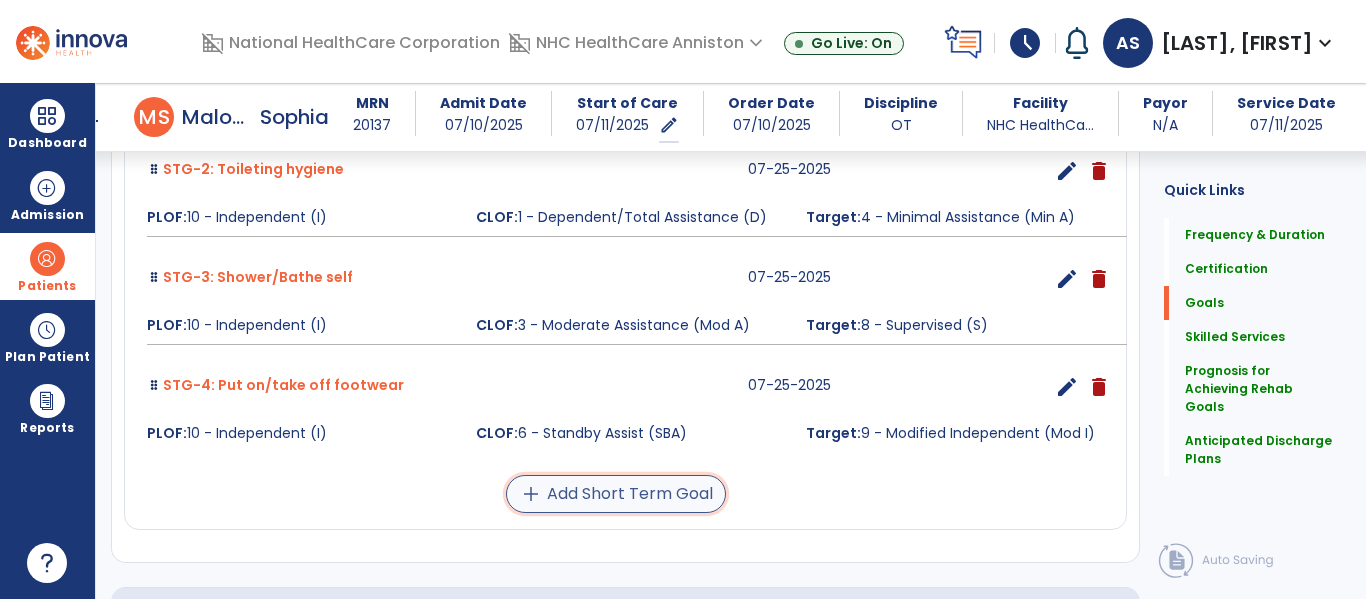 click on "add  Add Short Term Goal" at bounding box center (616, 494) 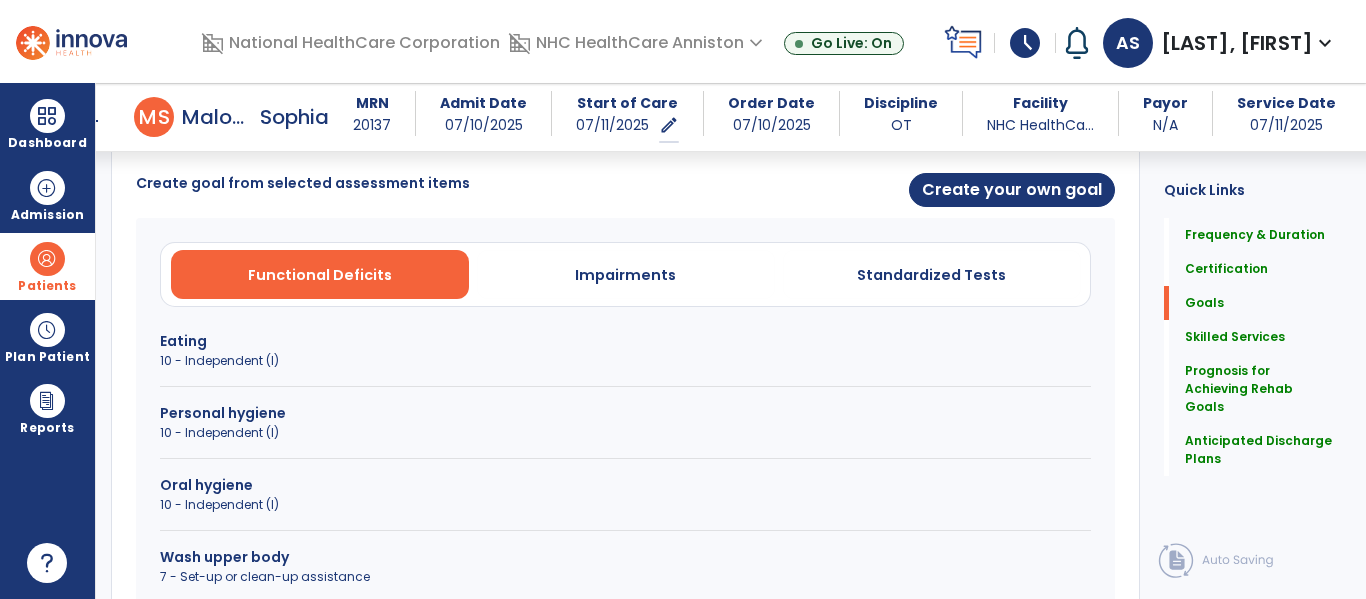 scroll, scrollTop: 358, scrollLeft: 0, axis: vertical 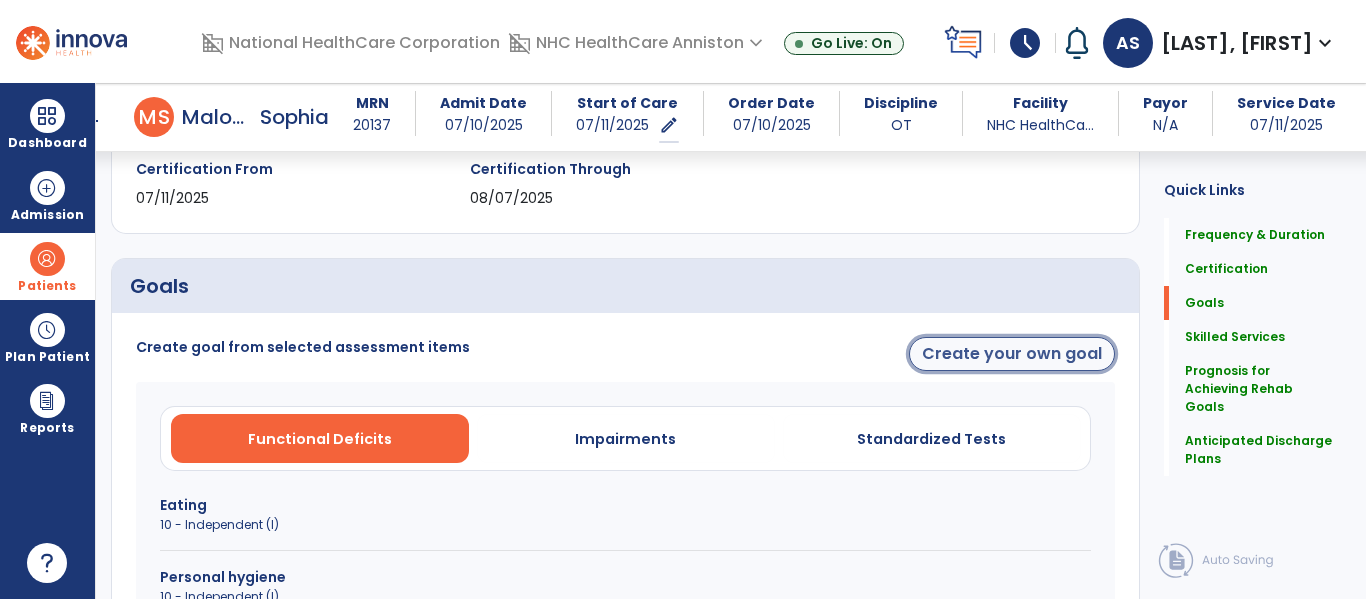 click on "Create your own goal" at bounding box center [1012, 354] 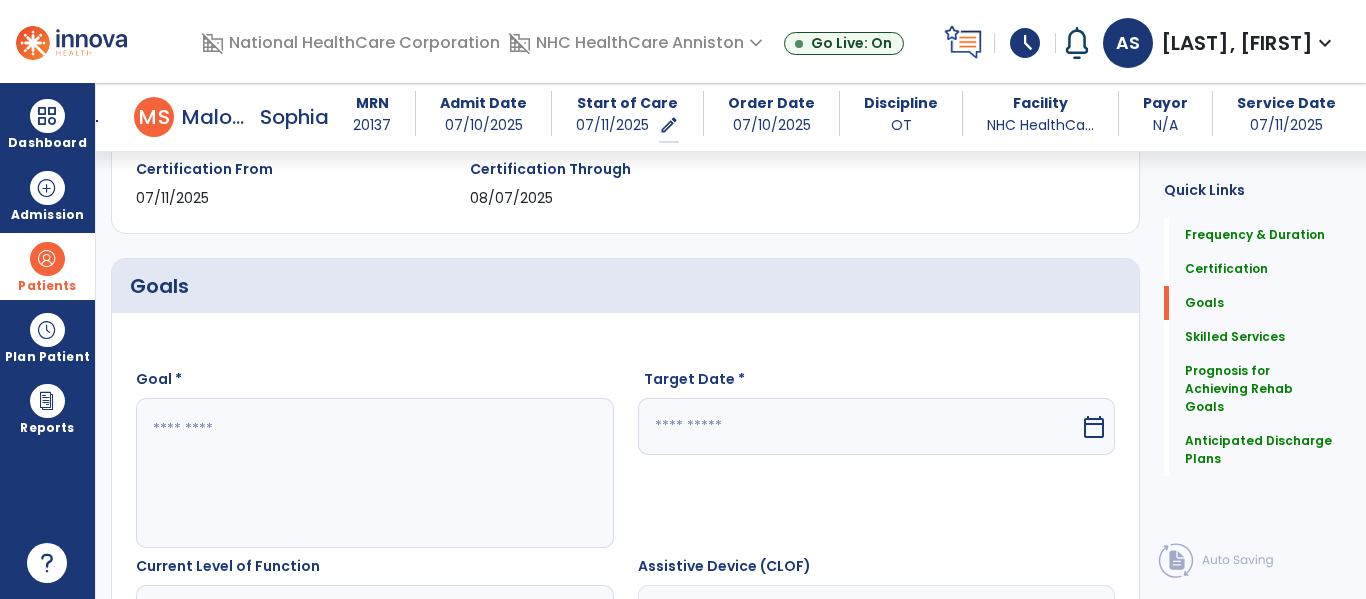 click at bounding box center [374, 473] 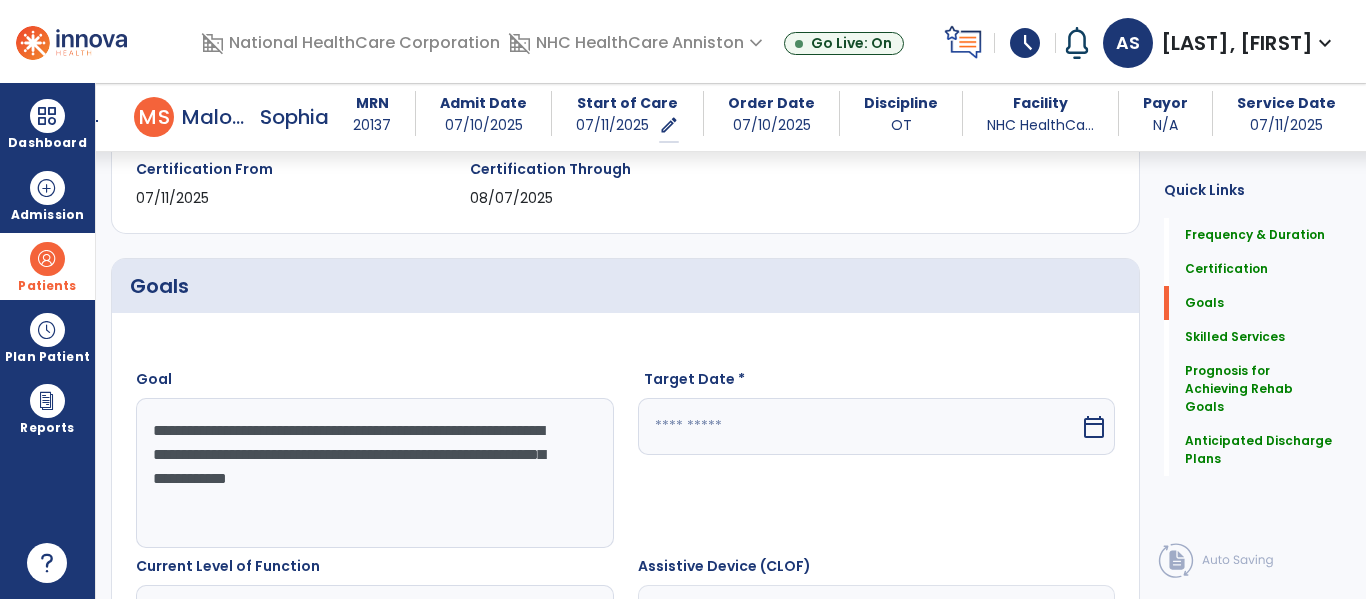 type on "**********" 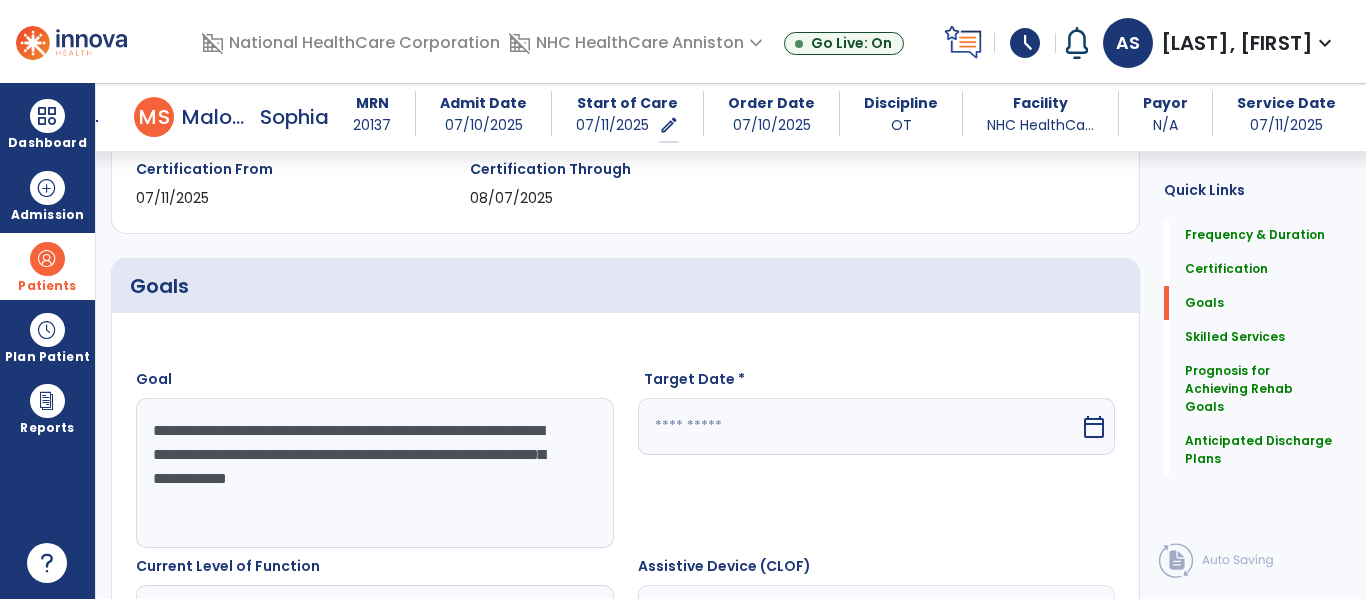click at bounding box center (859, 426) 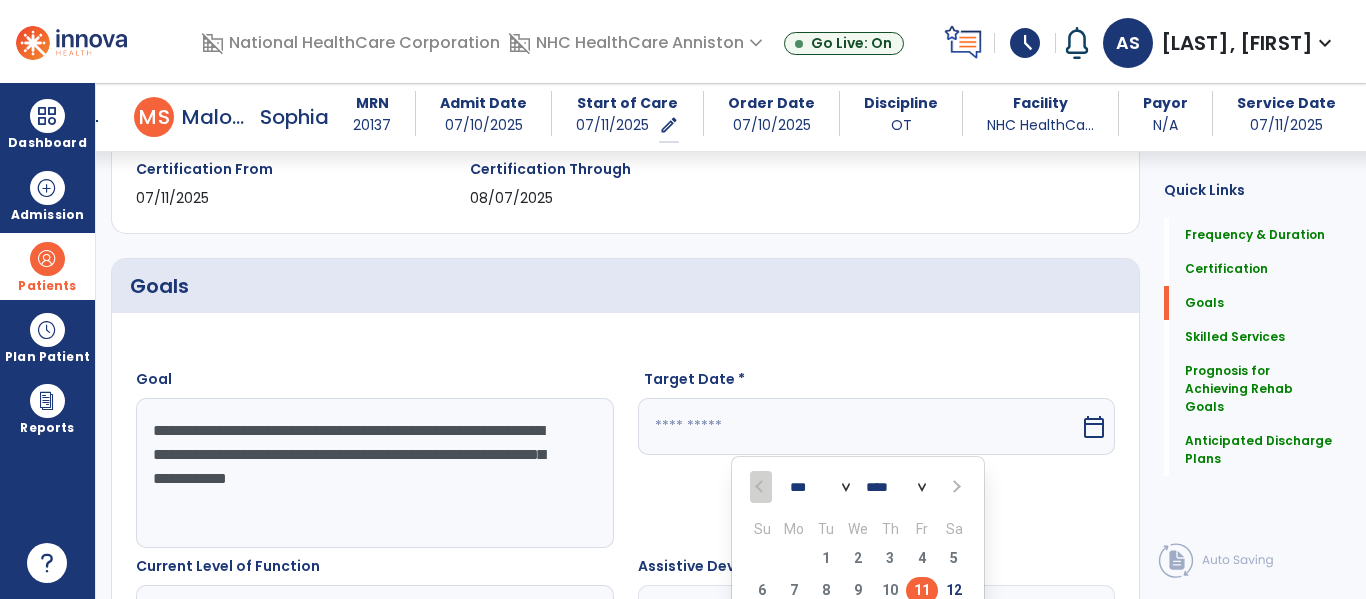 scroll, scrollTop: 369, scrollLeft: 0, axis: vertical 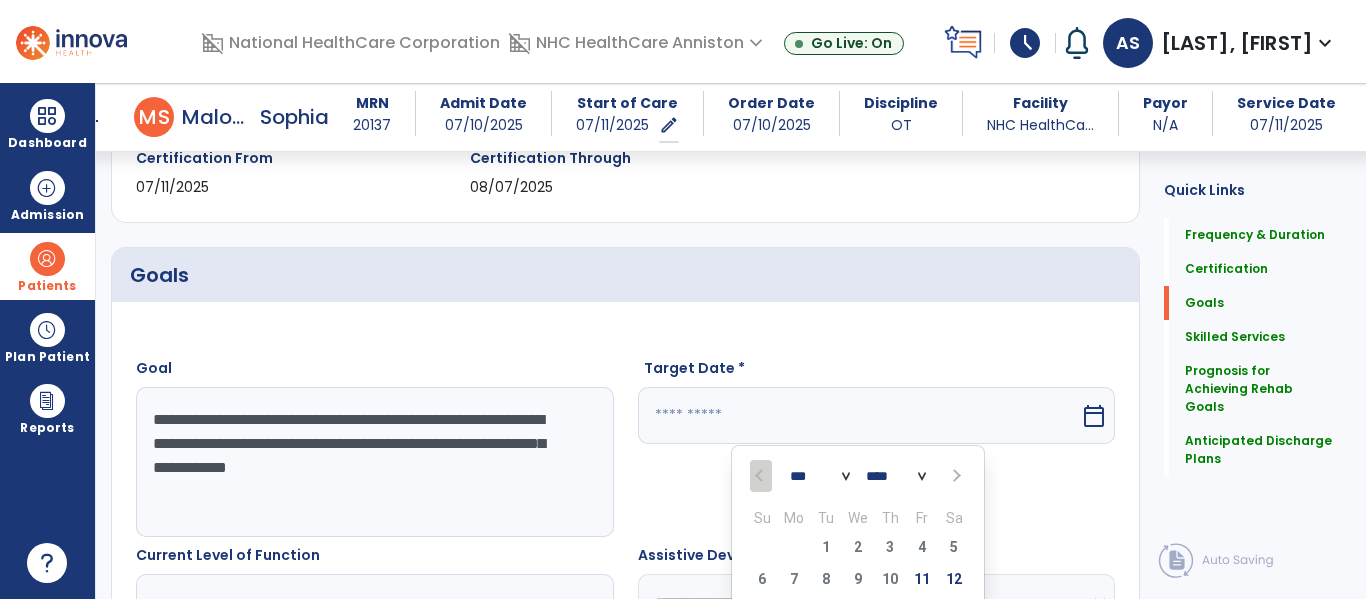 click on "Target Date * *** *** **** Su Mo Tu We Th Fr Sa  29   30   1   2   3   4   5   6   7   8   9   10   11   12   13   14   15   16   17   18   19   20   21   22   23   24   25   26   27   28   29   30   31   1   2   3   4   5   6   7   8   9   calendar_today" at bounding box center (877, 447) 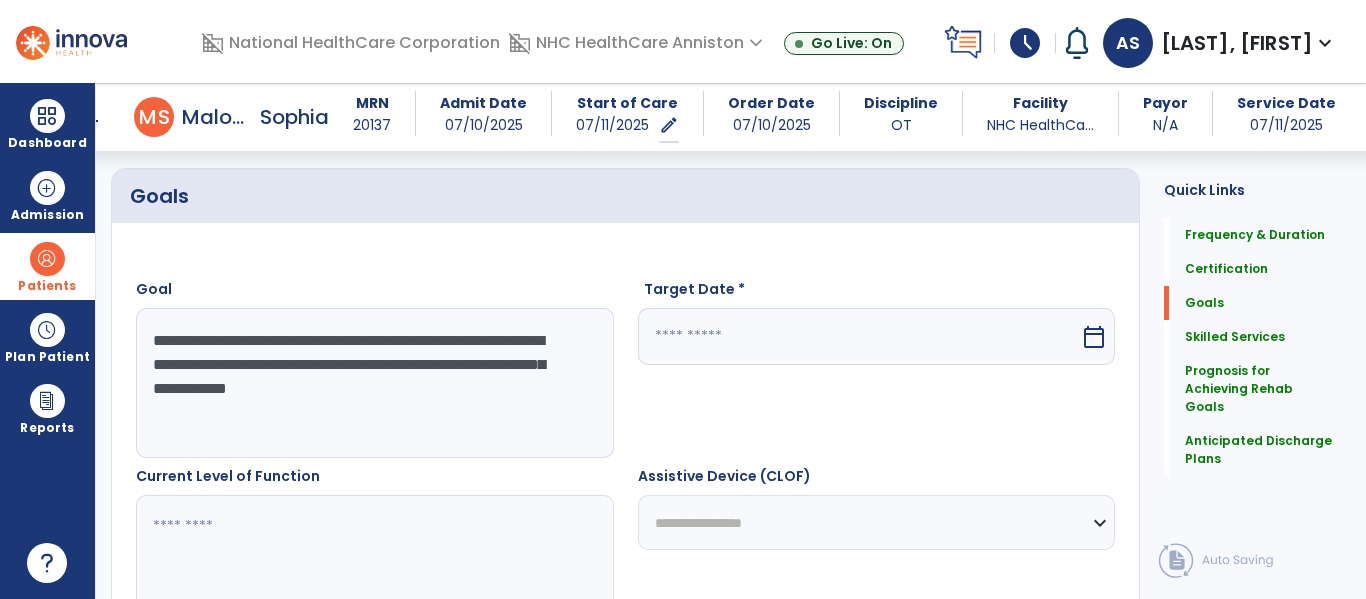 scroll, scrollTop: 449, scrollLeft: 0, axis: vertical 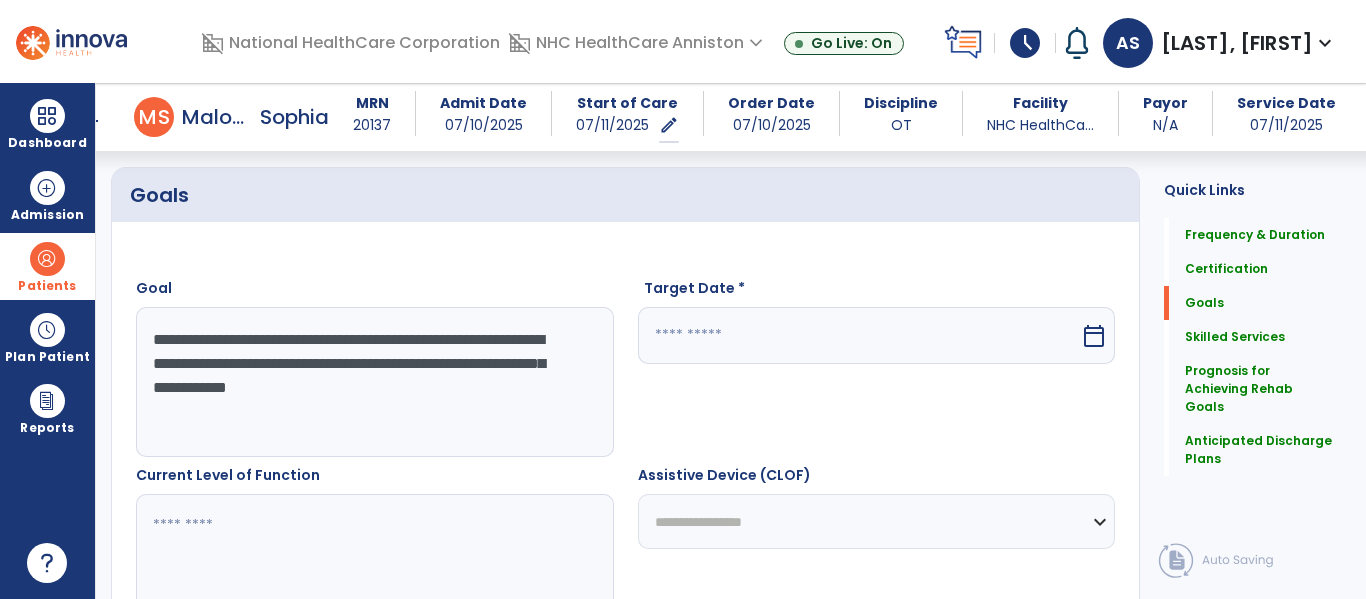 click at bounding box center (859, 335) 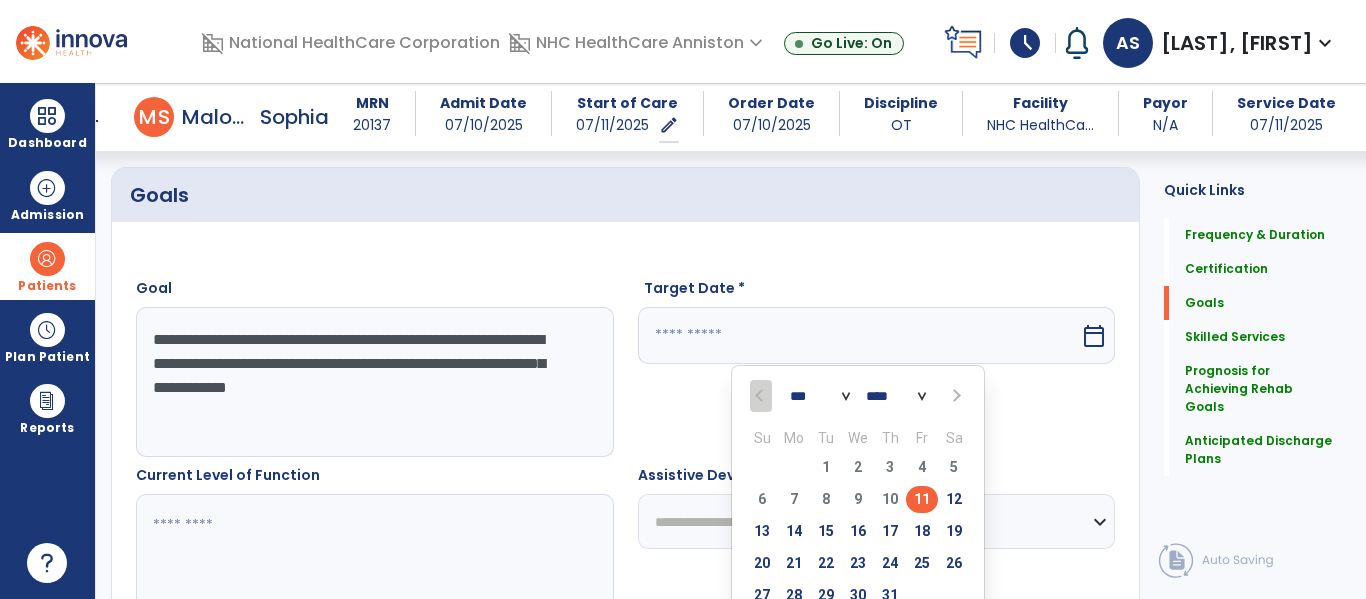 click on "*** ***" at bounding box center [820, 397] 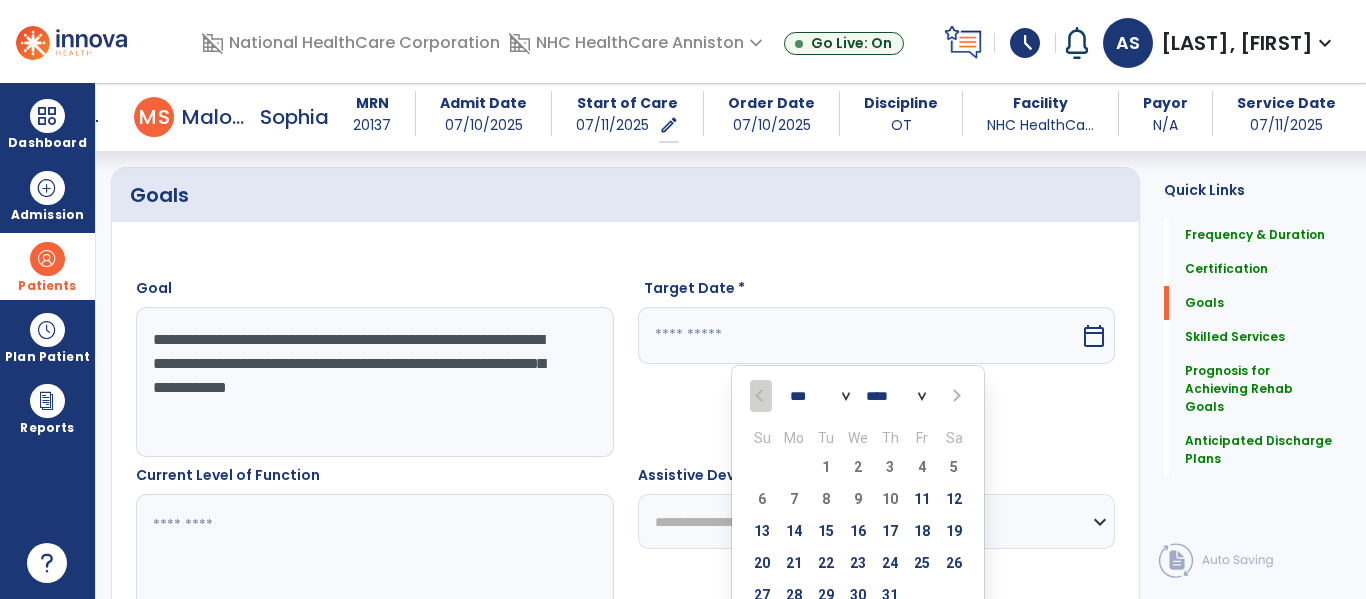 select on "*" 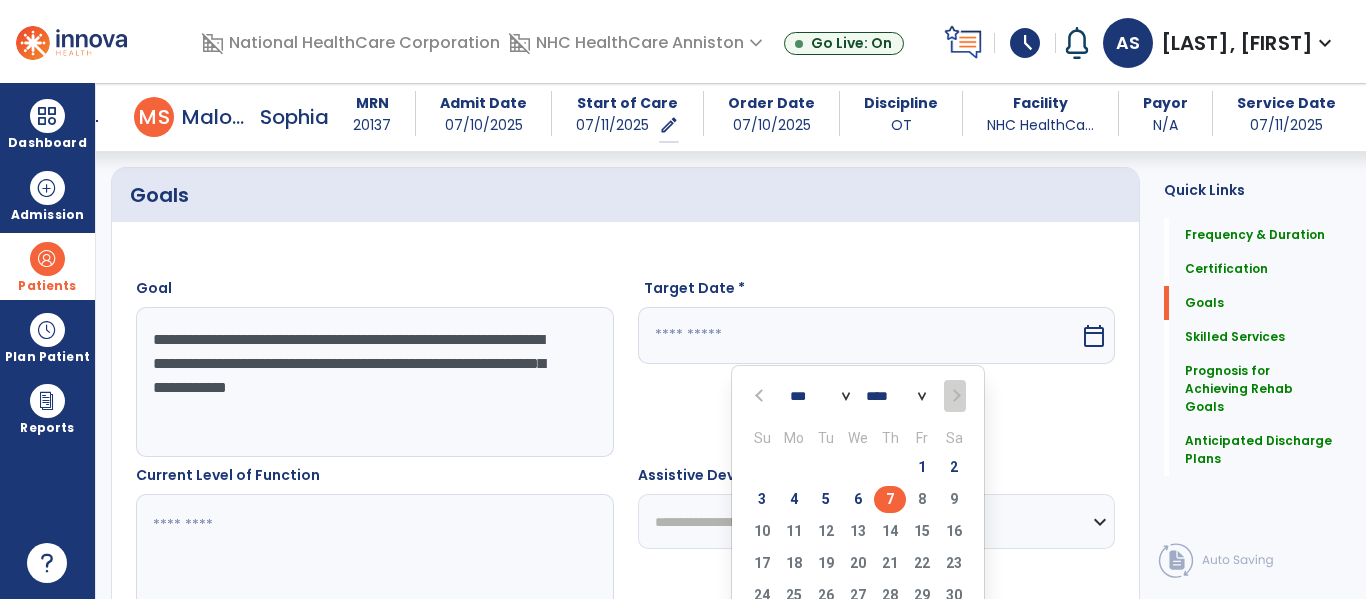click on "7" at bounding box center [890, 499] 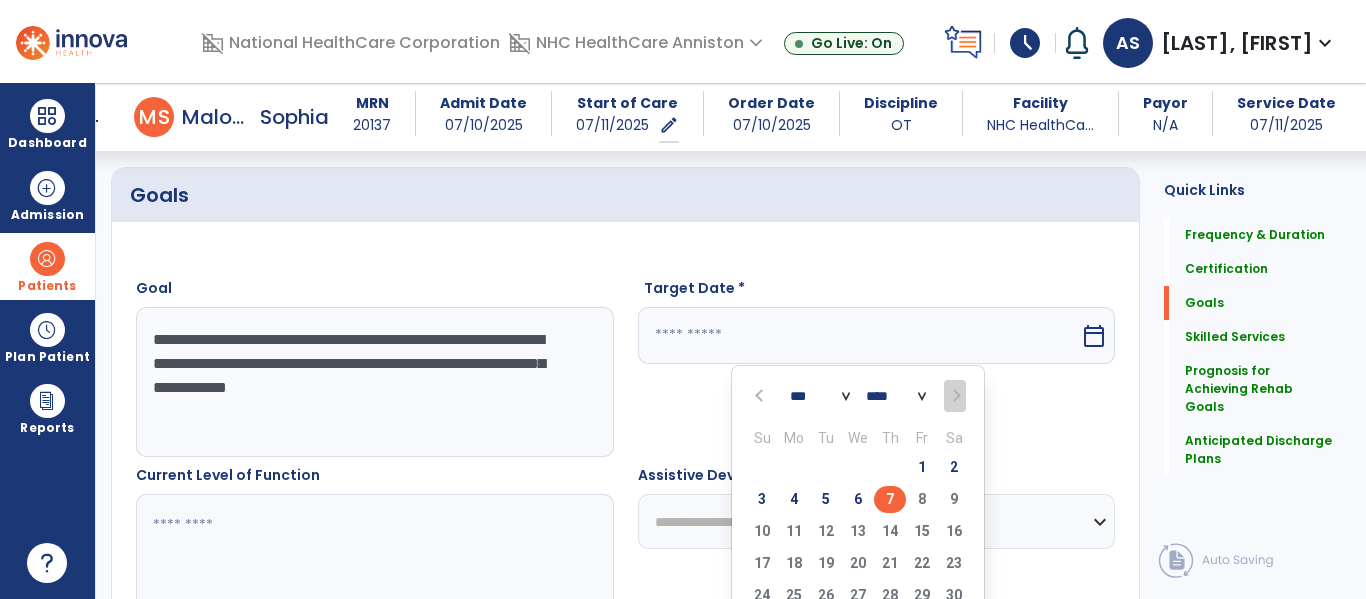 type on "********" 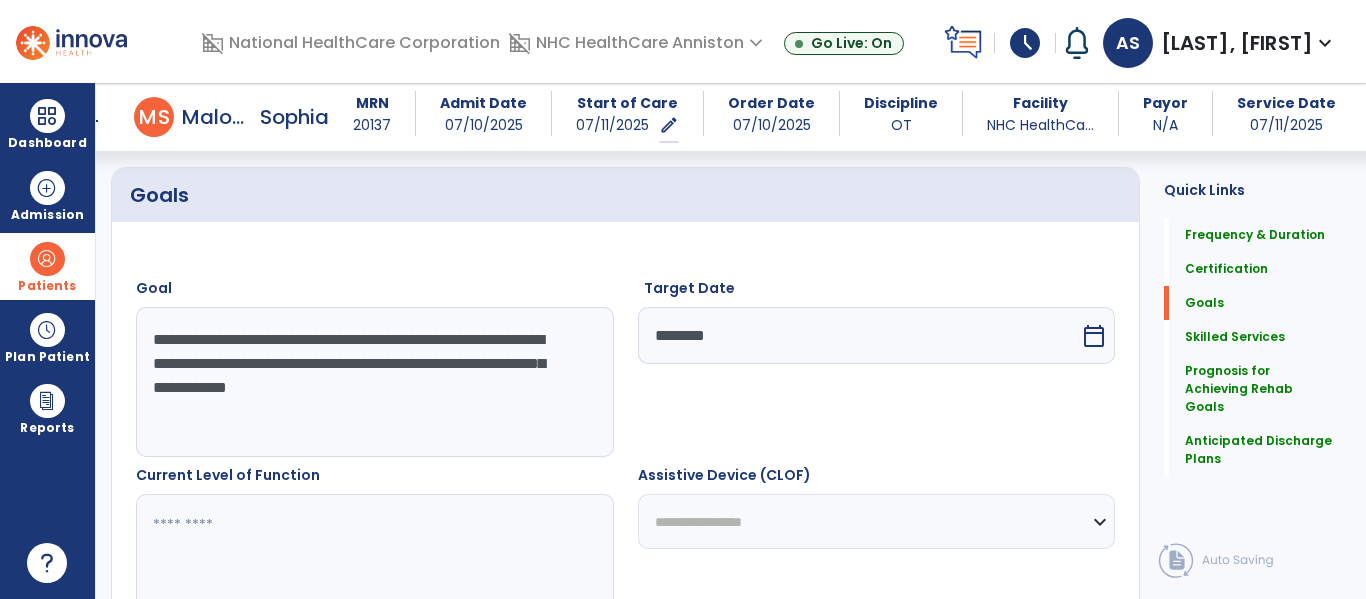 click at bounding box center [374, 569] 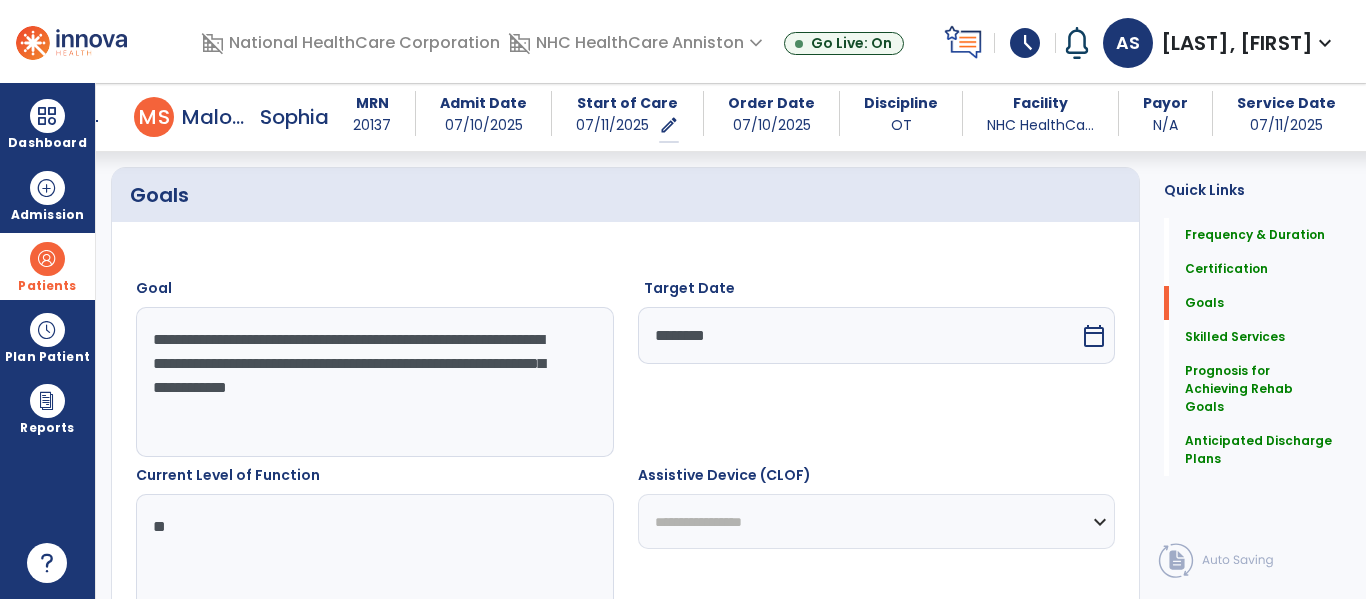 type on "*" 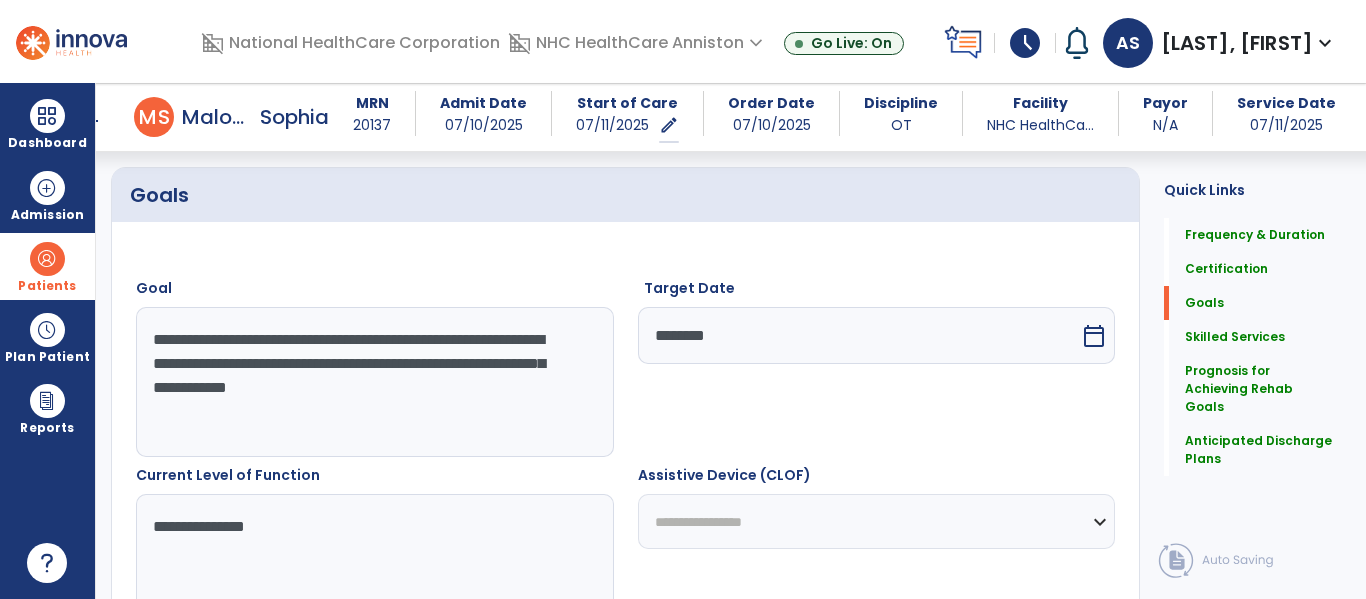 type on "**********" 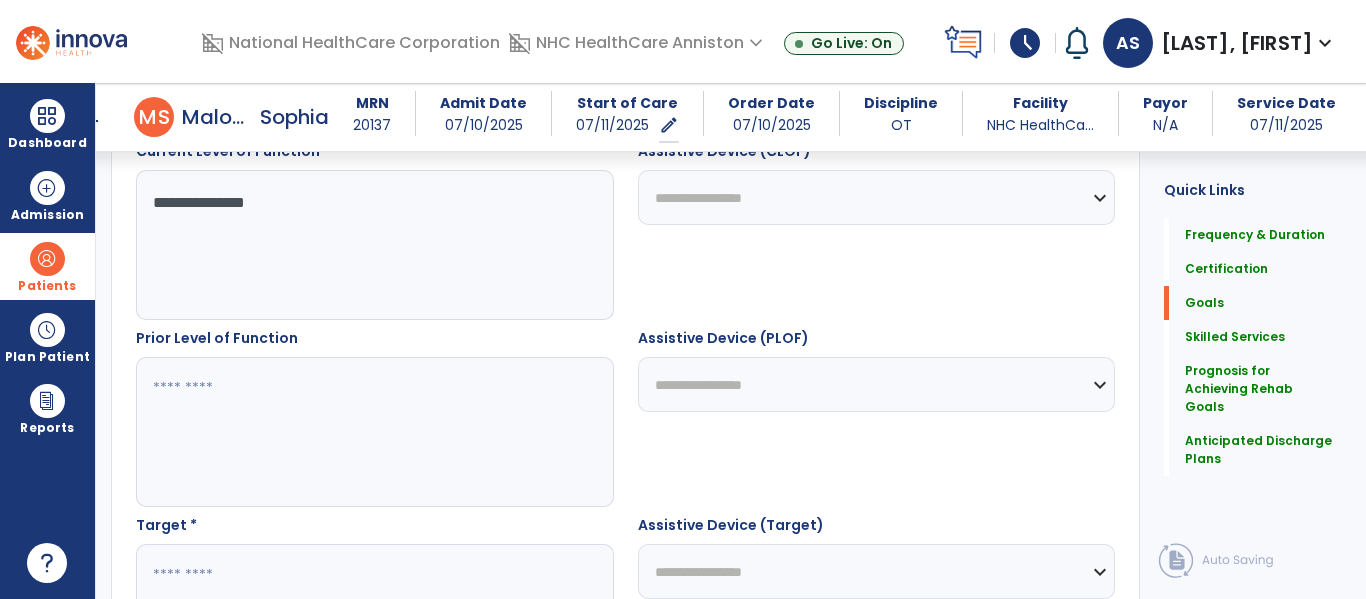 scroll, scrollTop: 769, scrollLeft: 0, axis: vertical 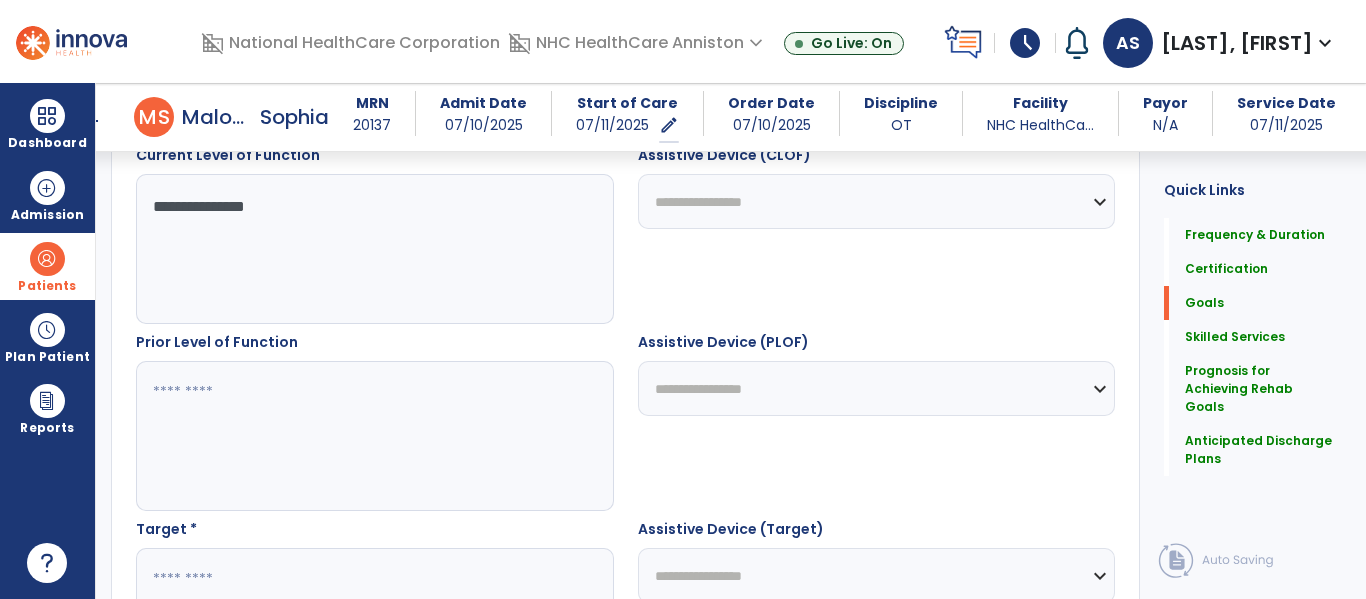 click at bounding box center (374, 436) 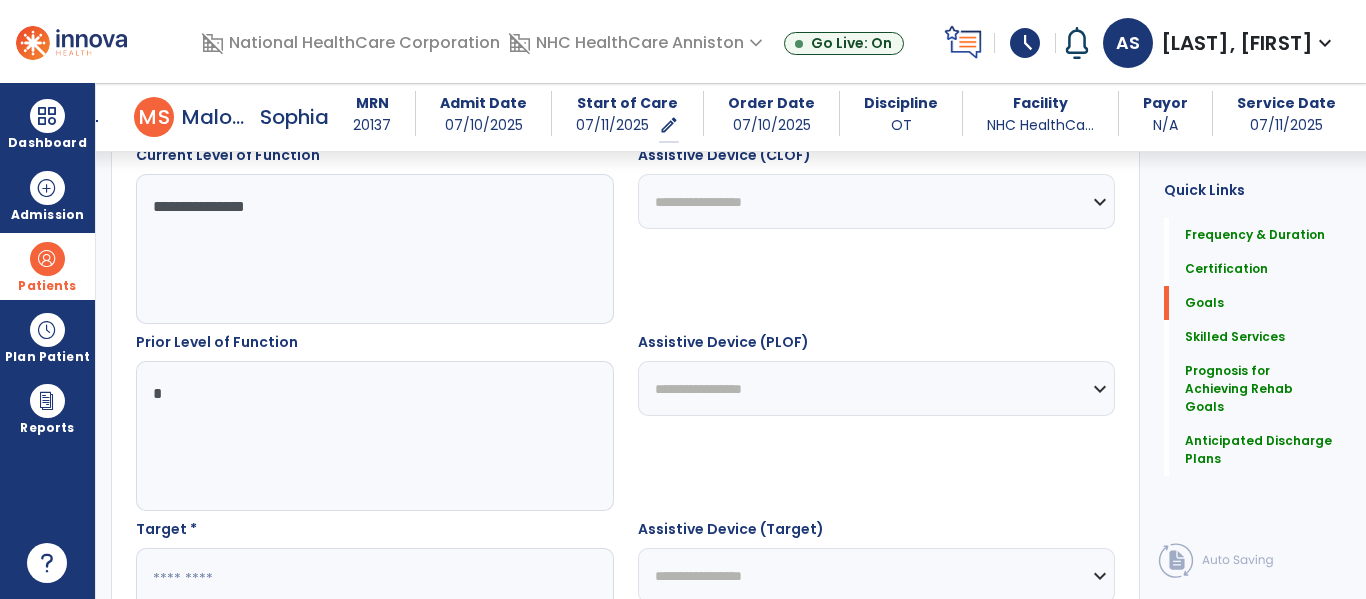 type on "*" 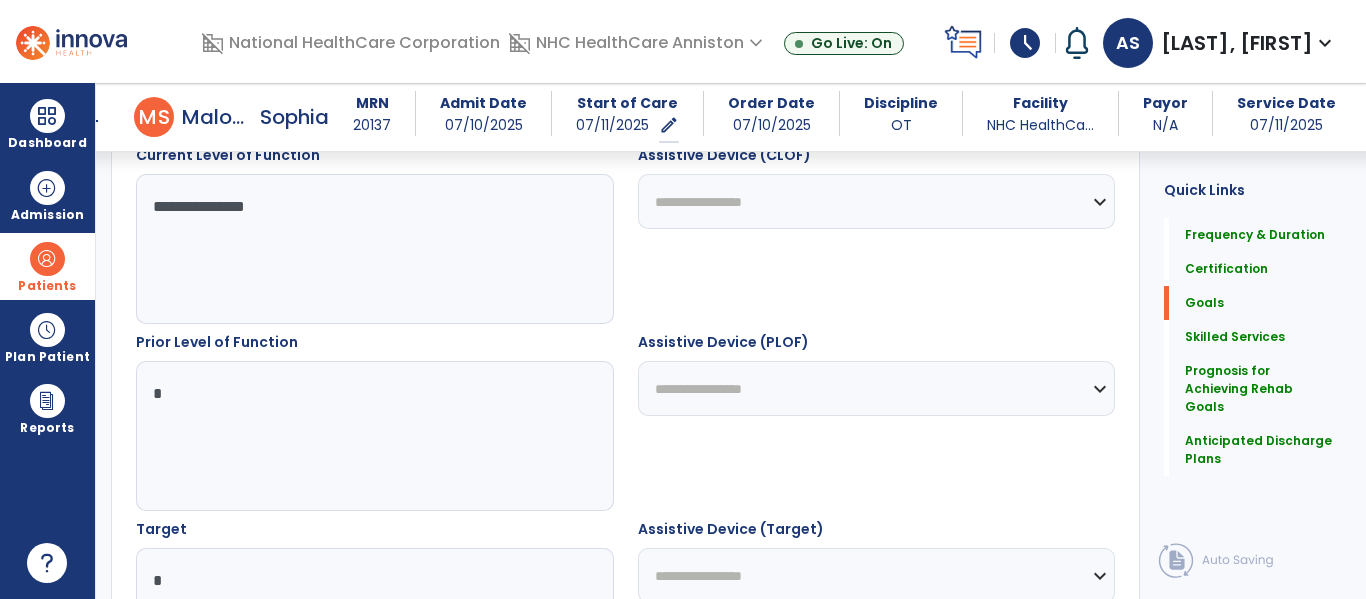 type on "*" 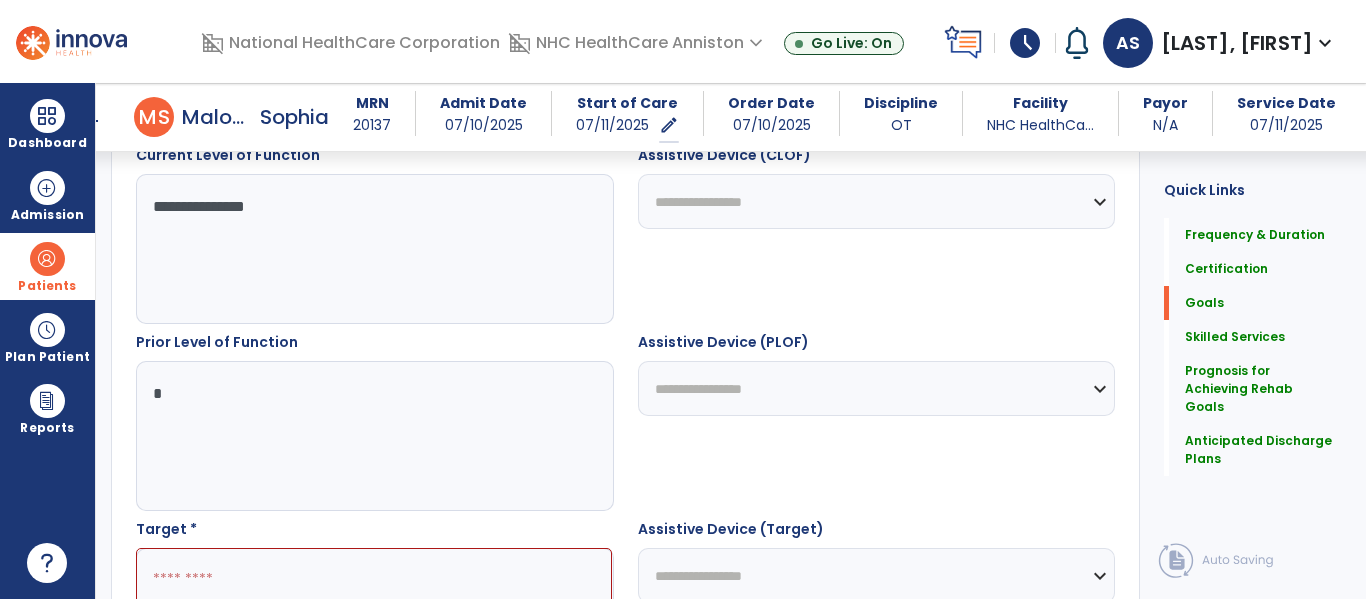 click on "**********" at bounding box center (877, 421) 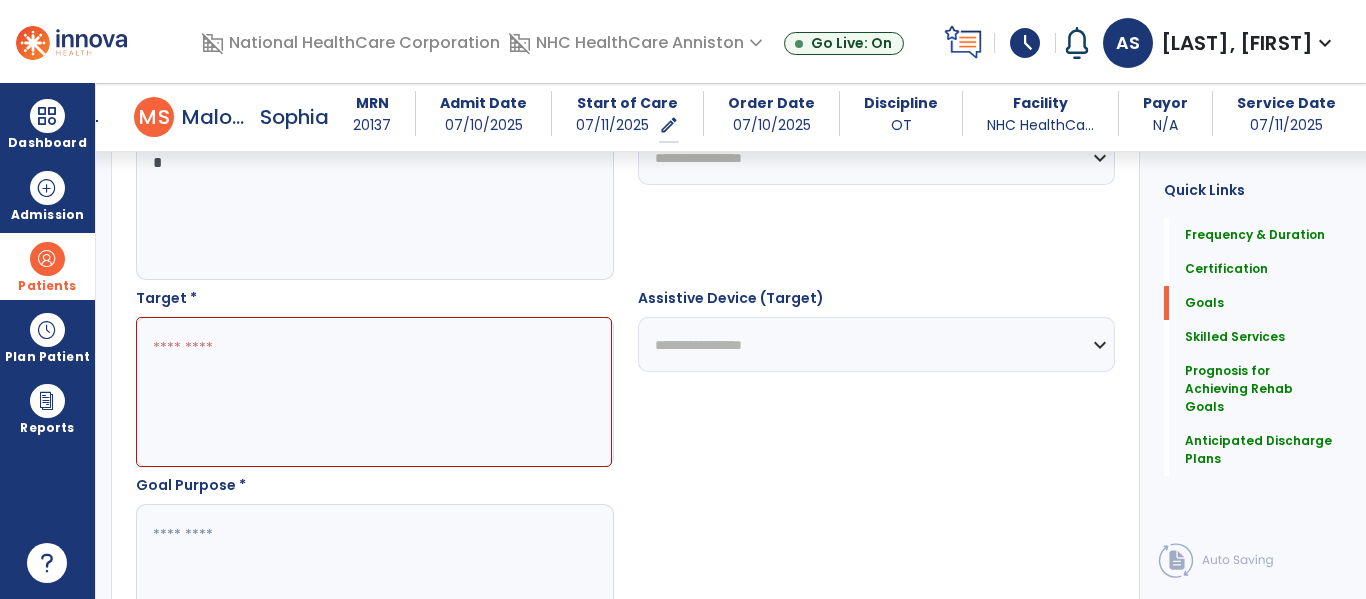 scroll, scrollTop: 1049, scrollLeft: 0, axis: vertical 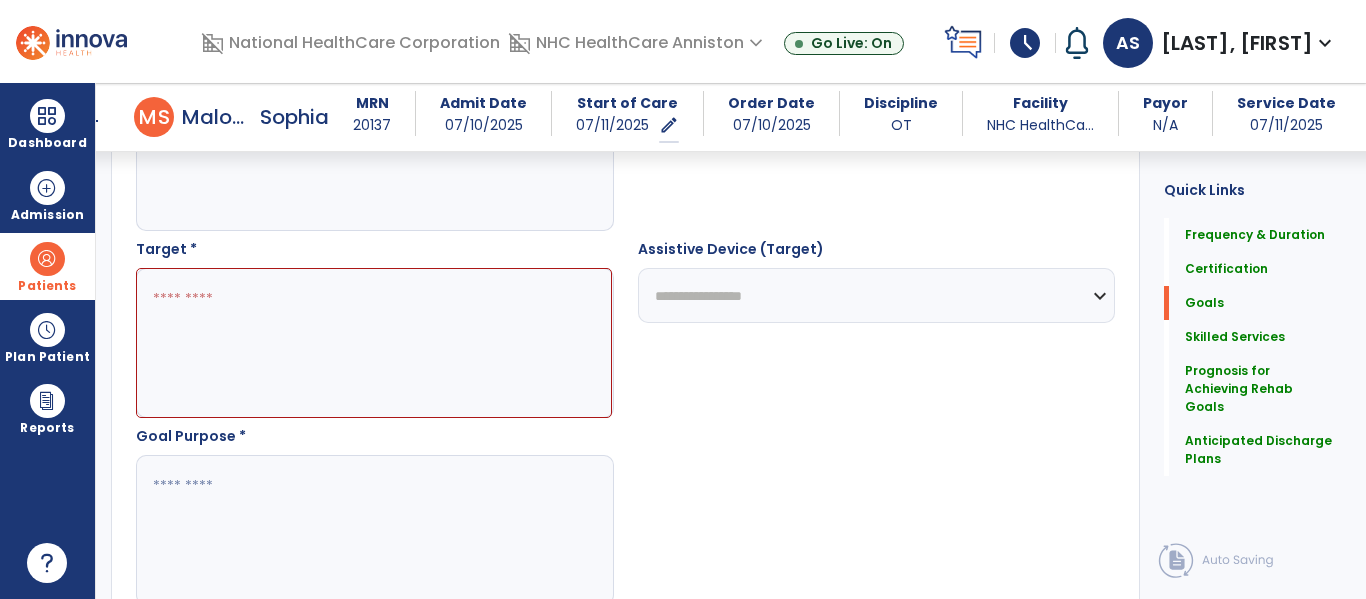 click at bounding box center [374, 343] 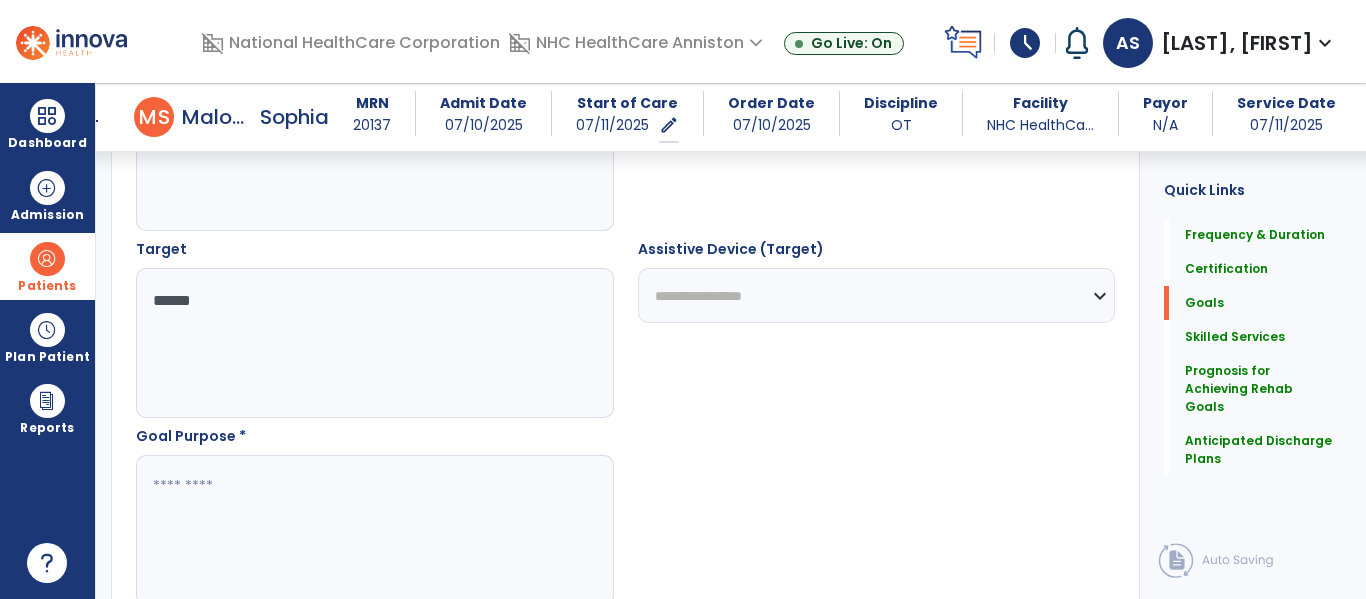 type on "******" 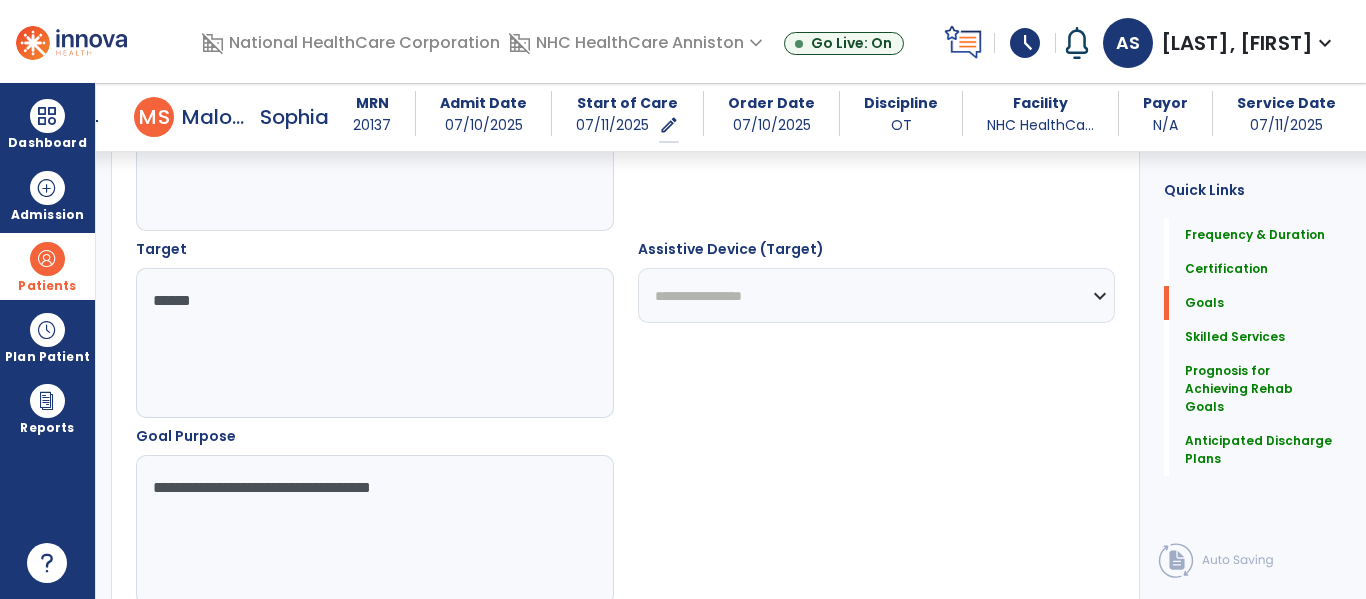 type on "**********" 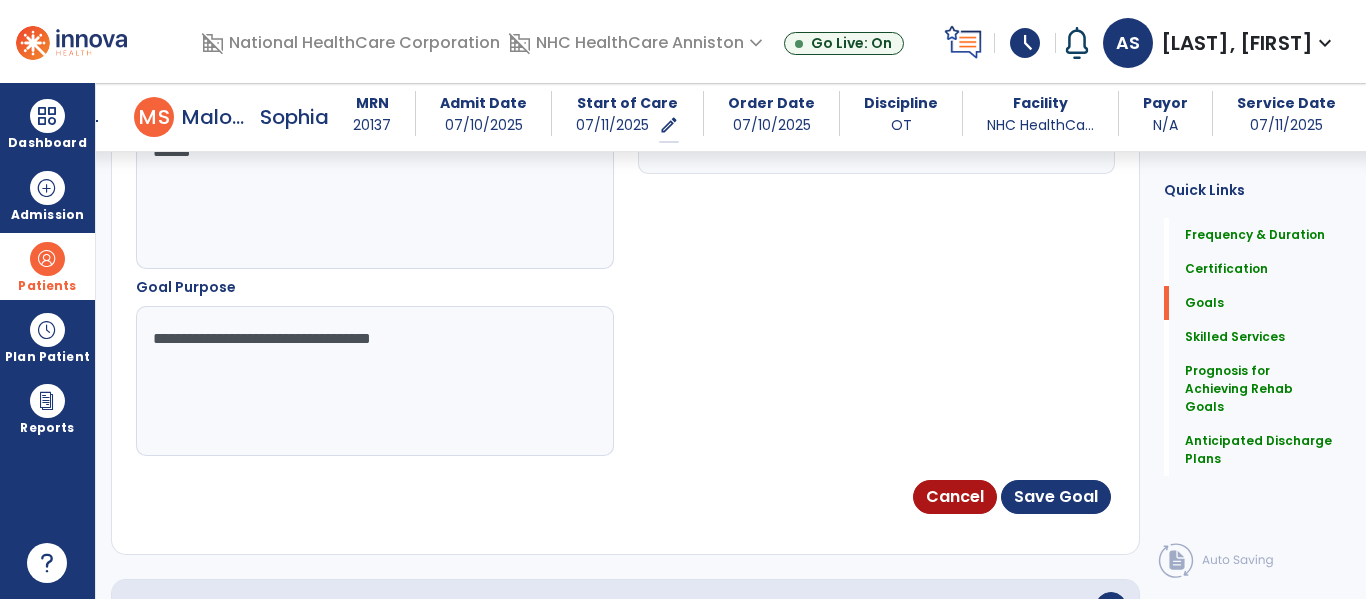 scroll, scrollTop: 1249, scrollLeft: 0, axis: vertical 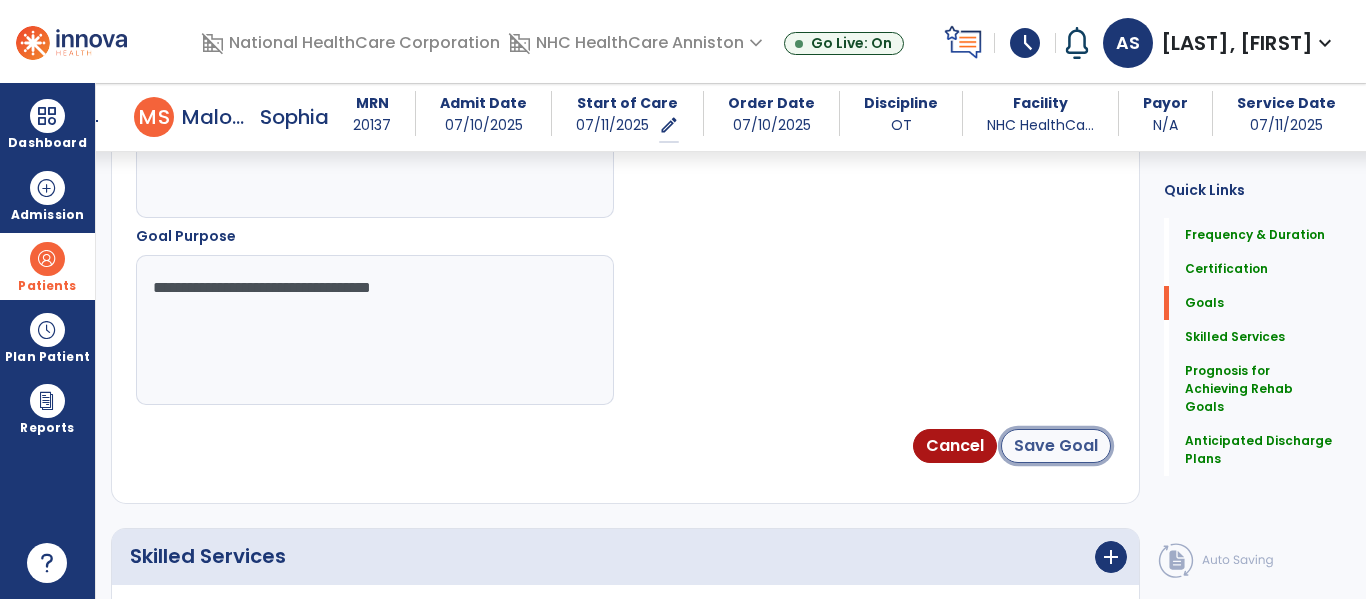 click on "Save Goal" at bounding box center (1056, 446) 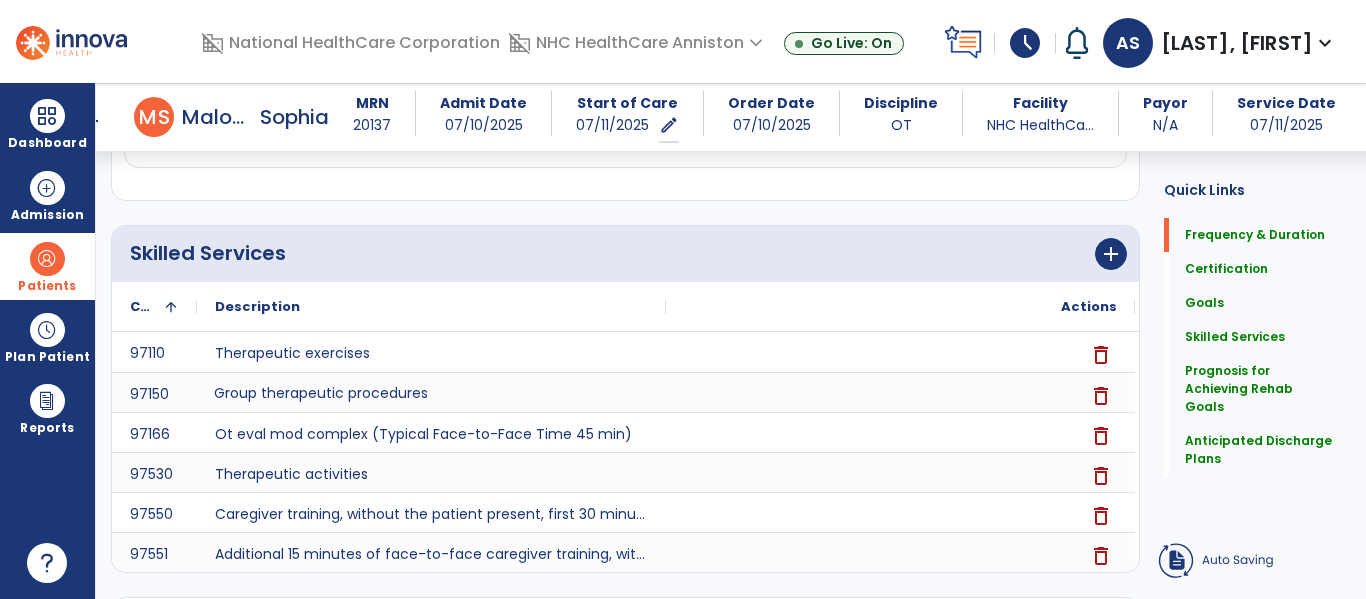 scroll, scrollTop: 170, scrollLeft: 0, axis: vertical 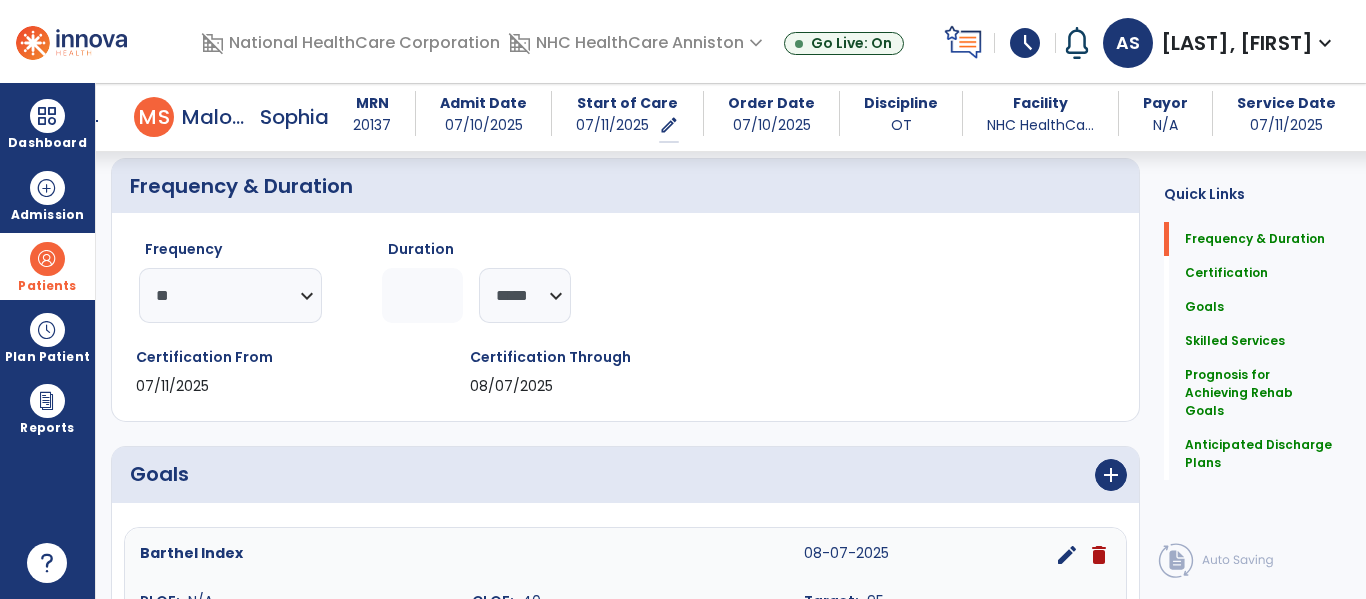 click on "Frequency & Duration  Frequency  ********* ** ** ** ** ** ** **  Duration  * ******** ***** Certification From 07/11/2025 Certification Through 08/07/2025 Goals      add  Barthel Index  08-07-2025  edit delete PLOF:    N/A CLOF:    40 Target:    95 STG-1:  Lower body dressing  07-25-2025  edit delete PLOF:  10 - Independent (I)  CLOF:  3 - Moderate Assistance (Mod A)  Target:  6 - Standby Assist (SBA)  STG-2:  Toileting hygiene  07-25-2025  edit delete PLOF:  10 - Independent (I)  CLOF:  1 - Dependent/Total Assistance (D)  Target:  4 - Minimal Assistance (Min A)  STG-3:  Shower/Bathe self  07-25-2025  edit delete PLOF:  10 - Independent (I)  CLOF:  3 - Moderate Assistance (Mod A)  Target:  8 - Supervised (S)  STG-4:  Put on/take off footwear  07-25-2025  edit delete PLOF:  10 - Independent (I)  CLOF:  6 - Standby Assist (SBA)  Target:  9 - Modified Independent (Mod I)   08-07-2025  edit delete PLOF:  I  CLOF:  Partial Mod (A)  Target:  Set-up  add  Add Short Term Goal  Skilled Services" 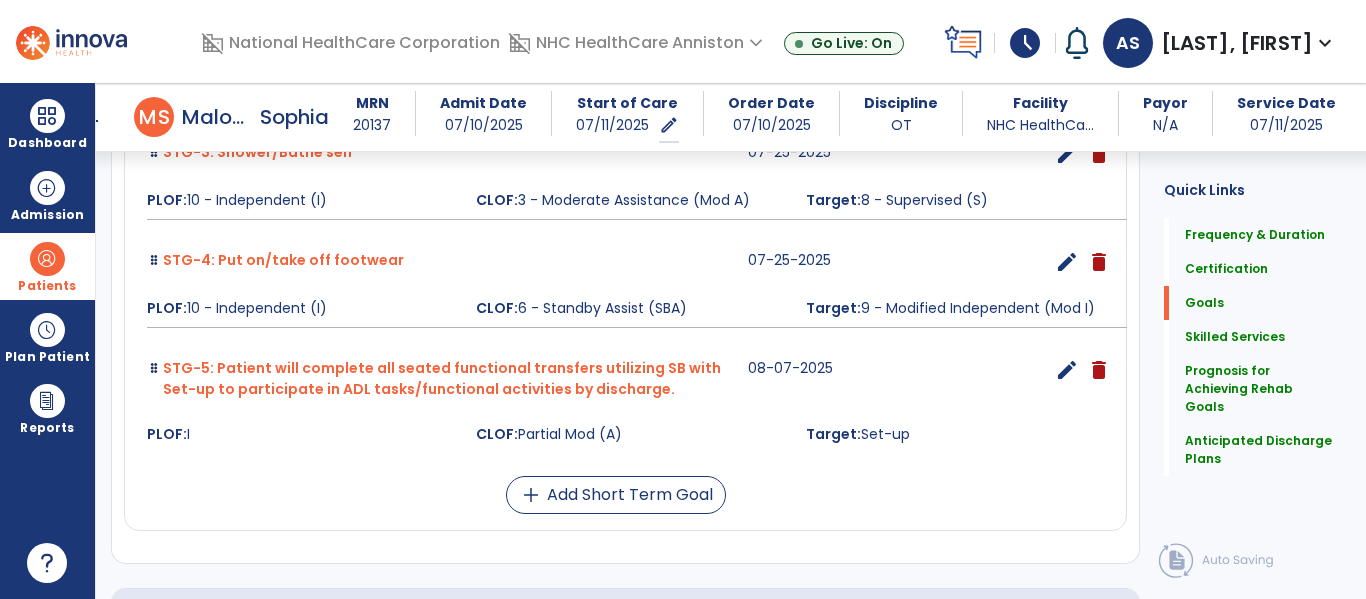 scroll, scrollTop: 890, scrollLeft: 0, axis: vertical 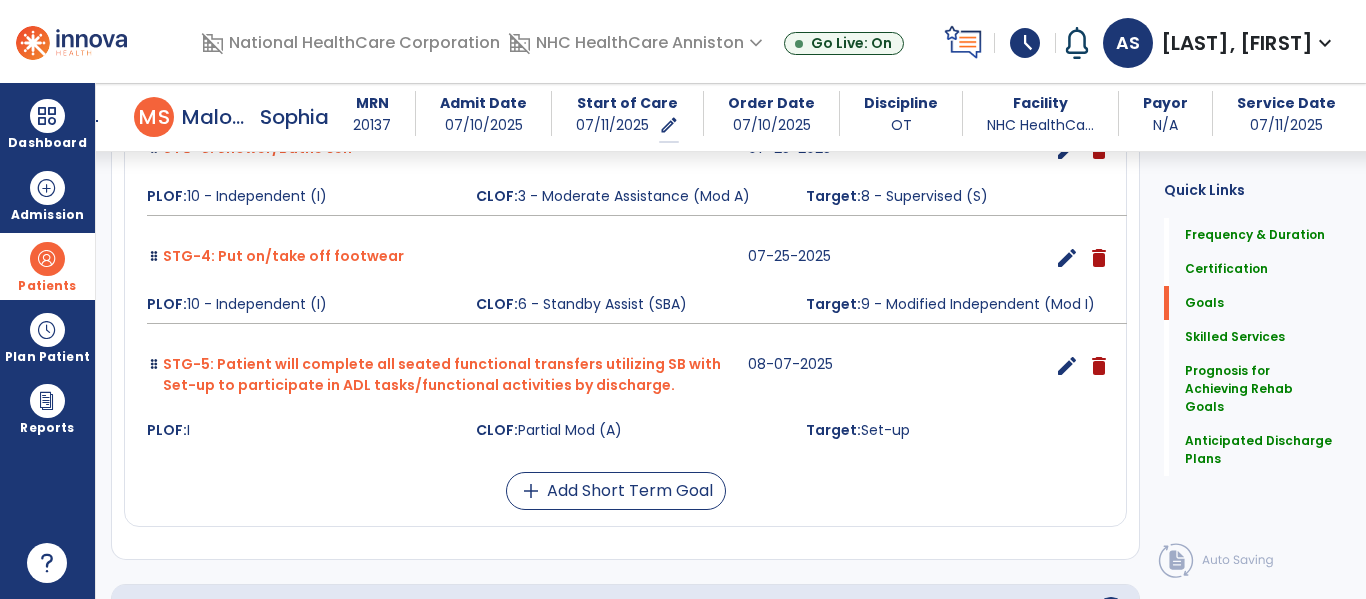 click on "edit" at bounding box center (1067, 375) 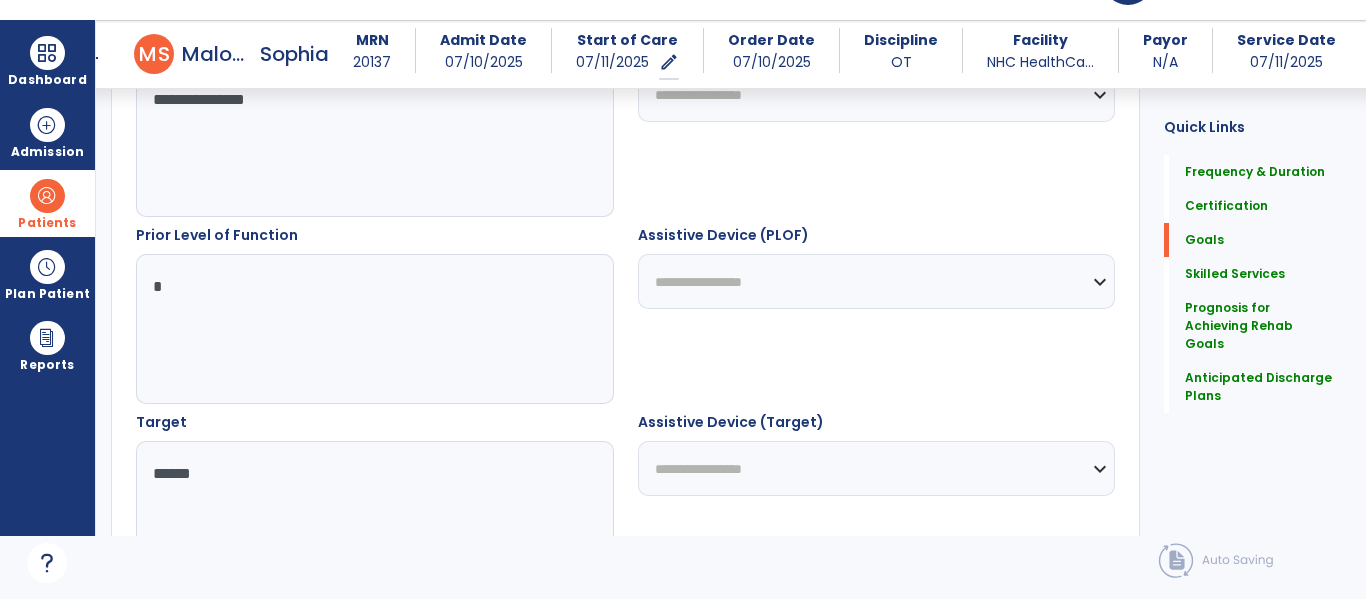 scroll, scrollTop: 83, scrollLeft: 0, axis: vertical 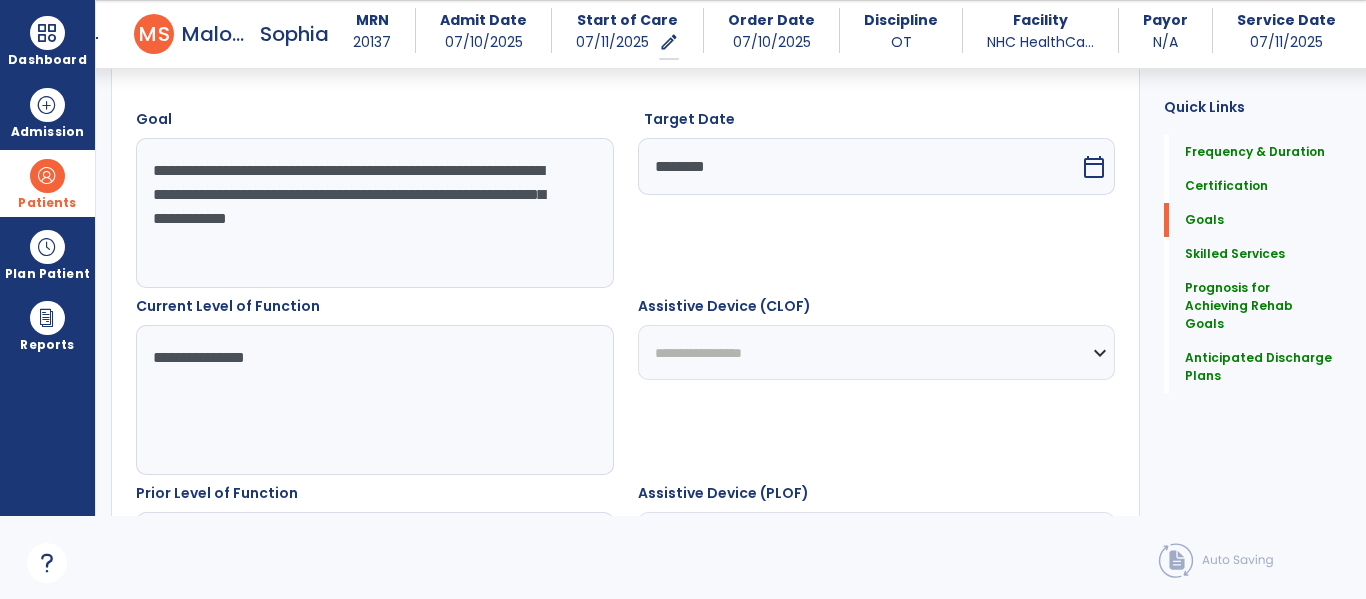 click on "calendar_today" at bounding box center [1094, 167] 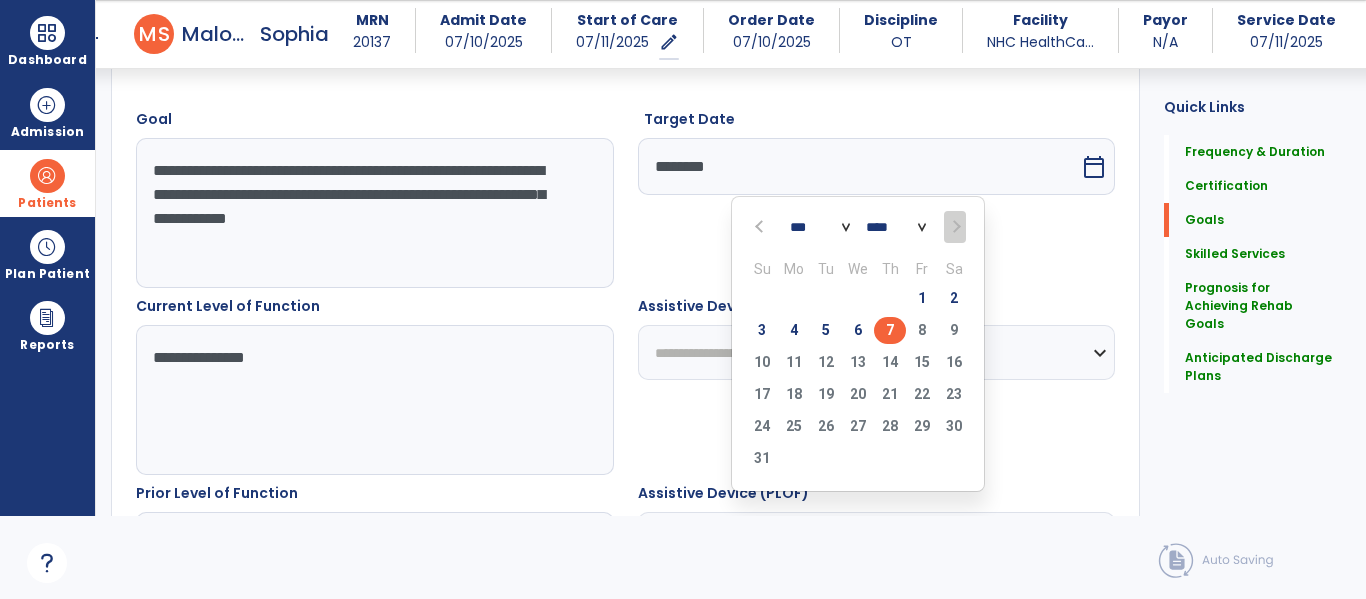 click at bounding box center (761, 227) 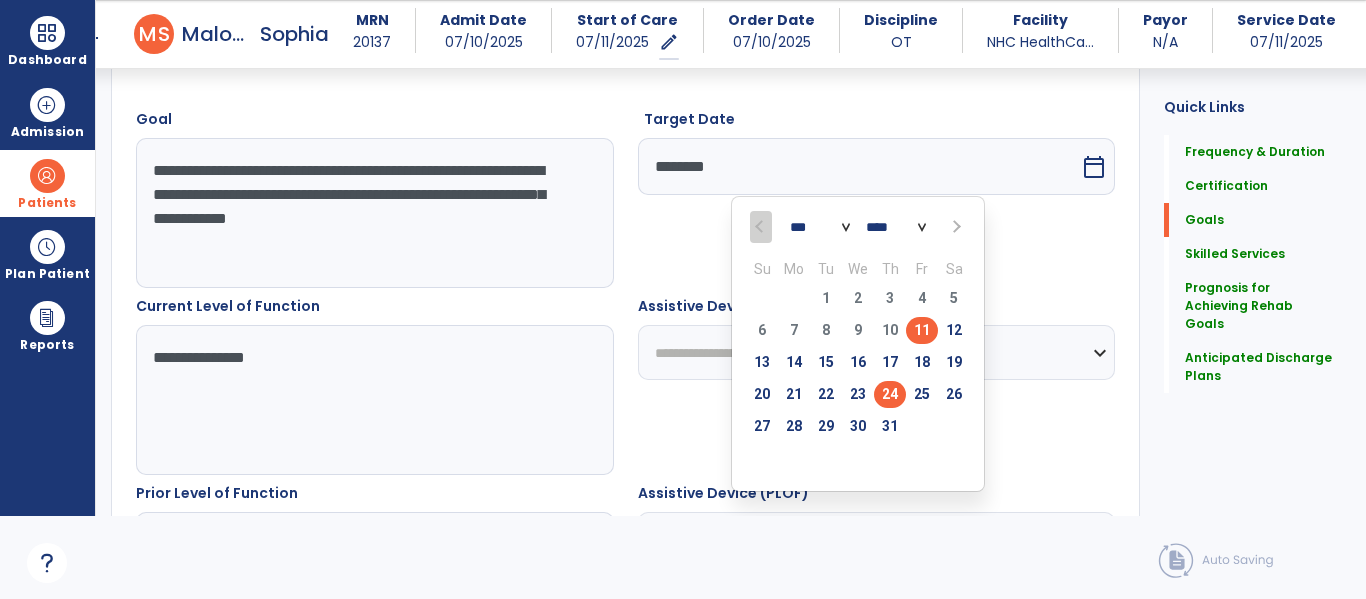 click on "24" at bounding box center [890, 394] 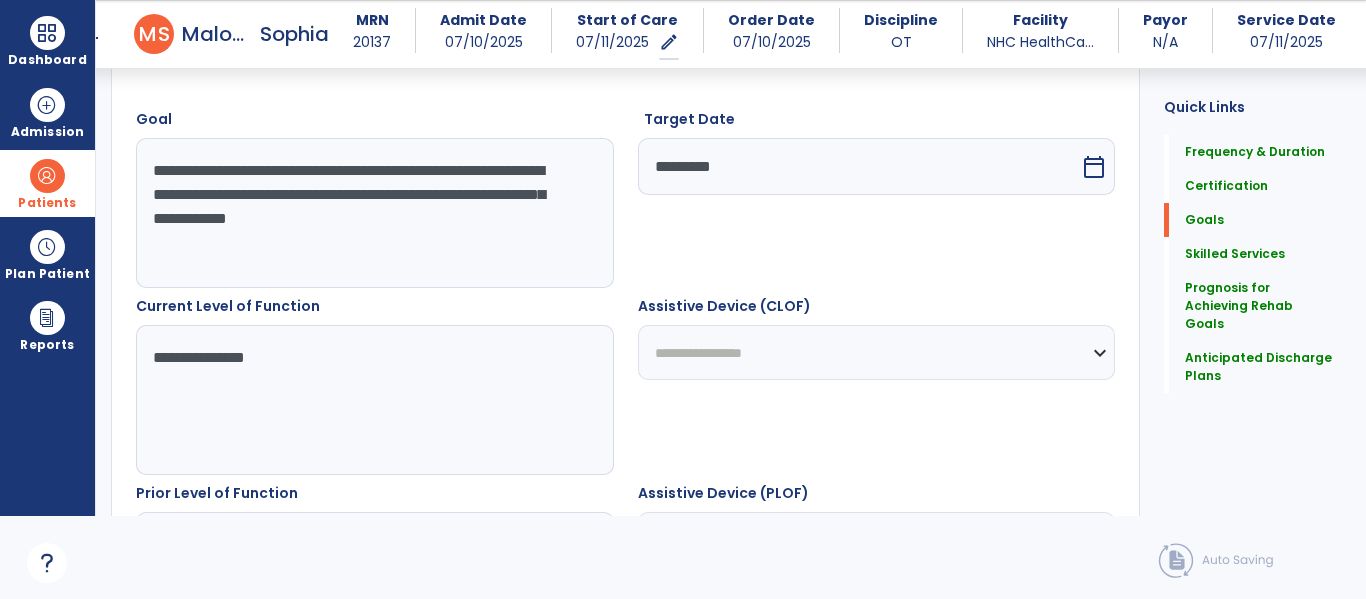 click on "**********" 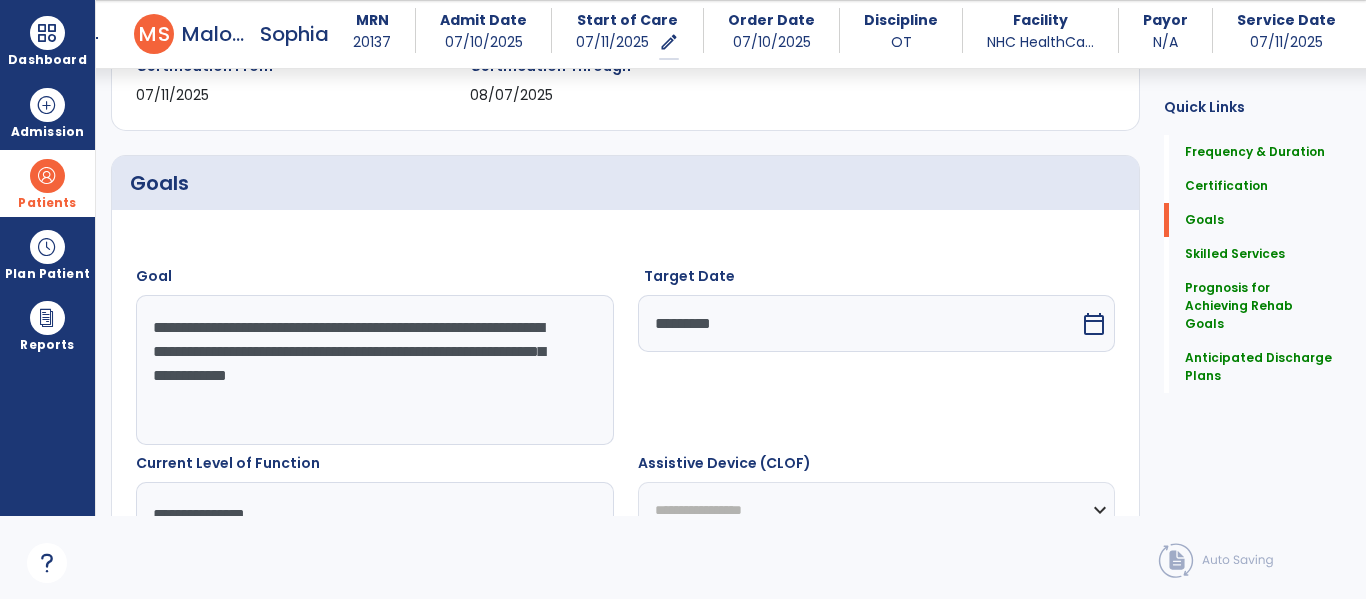 scroll, scrollTop: 295, scrollLeft: 0, axis: vertical 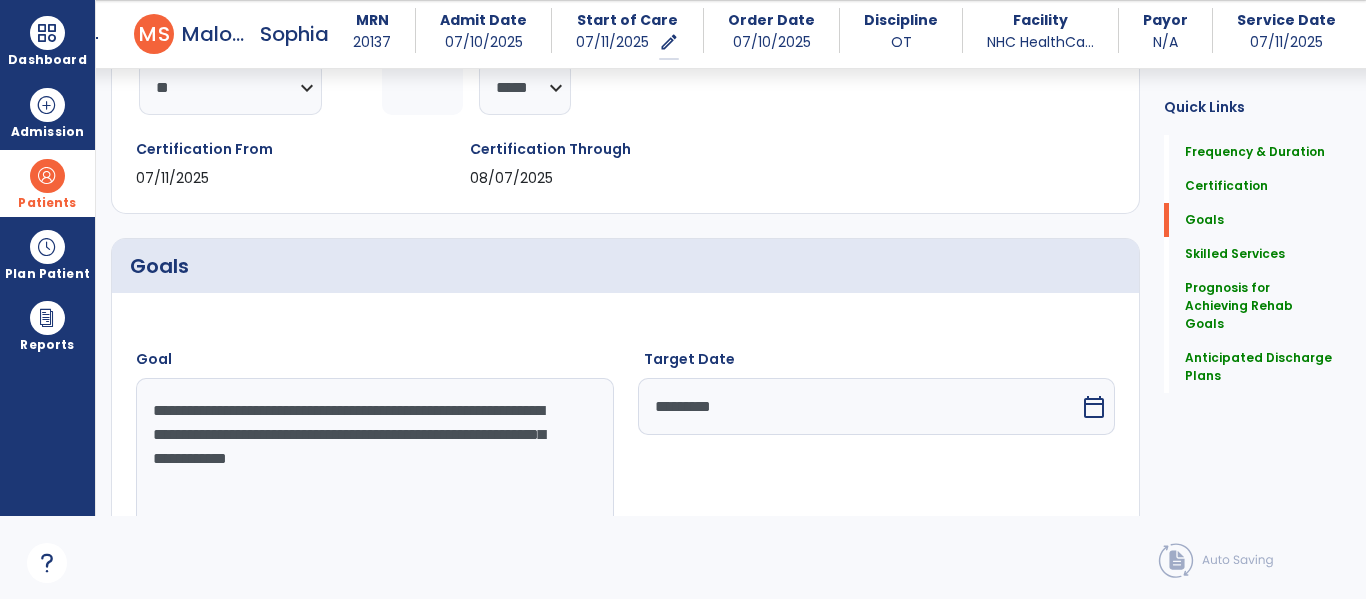 click on "**********" at bounding box center (374, 453) 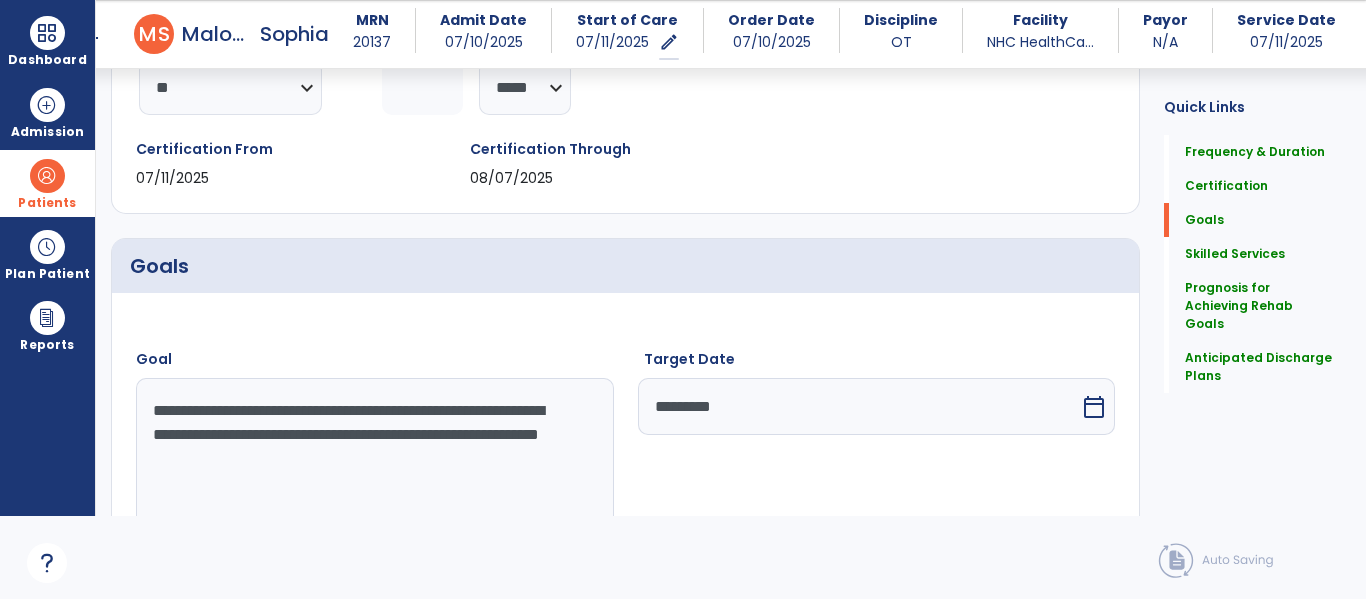 type on "**********" 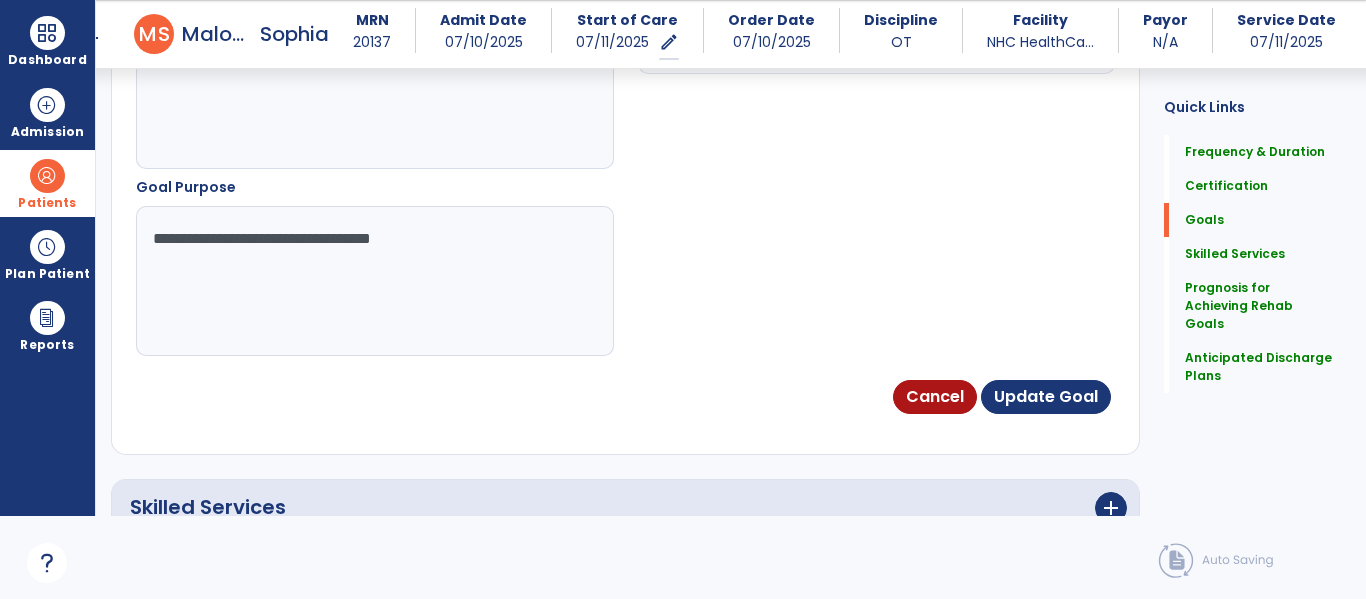 scroll, scrollTop: 1255, scrollLeft: 0, axis: vertical 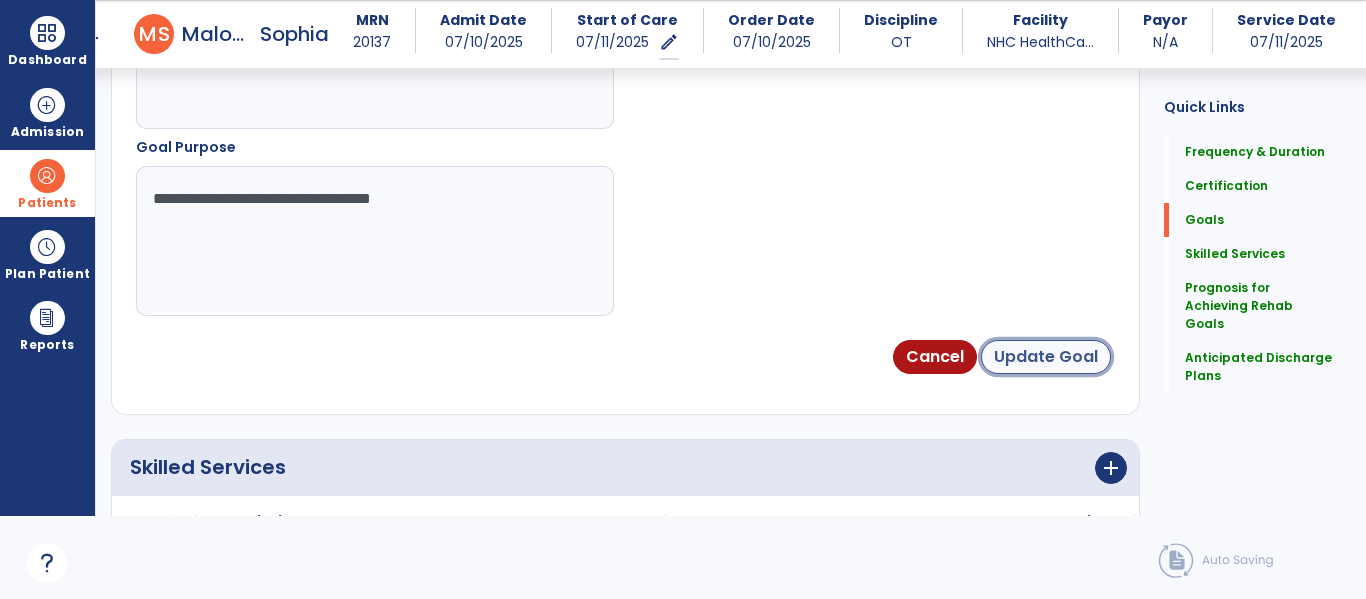 click on "Update Goal" at bounding box center (1046, 357) 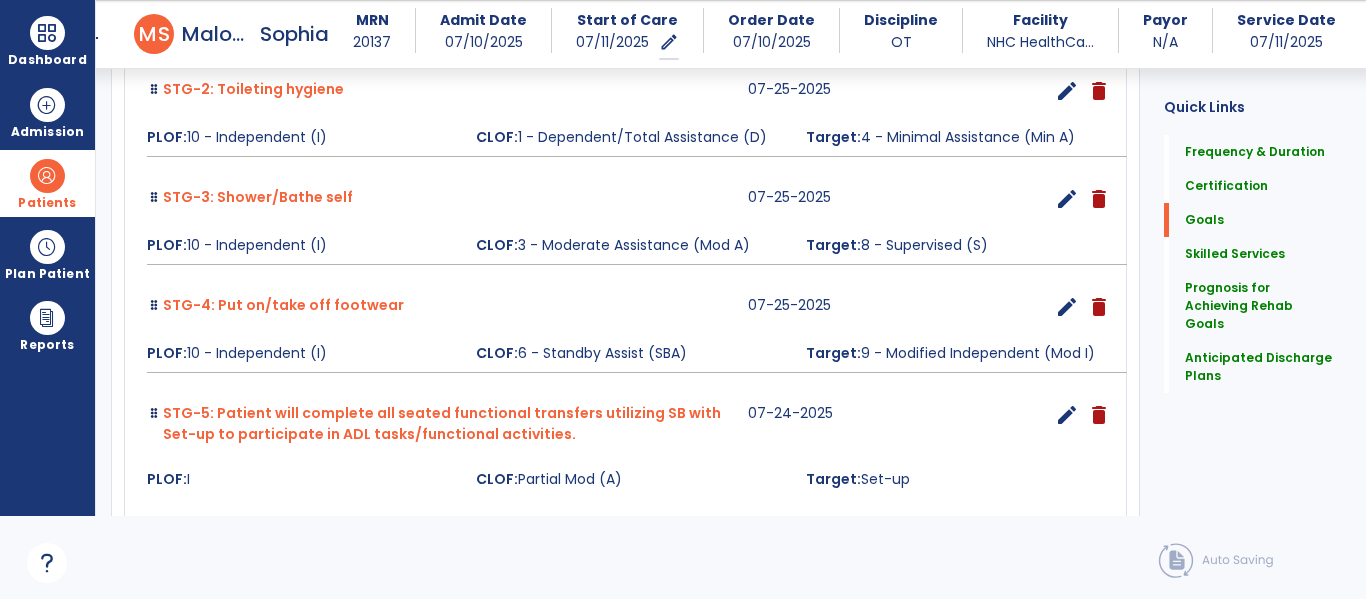 scroll, scrollTop: 816, scrollLeft: 0, axis: vertical 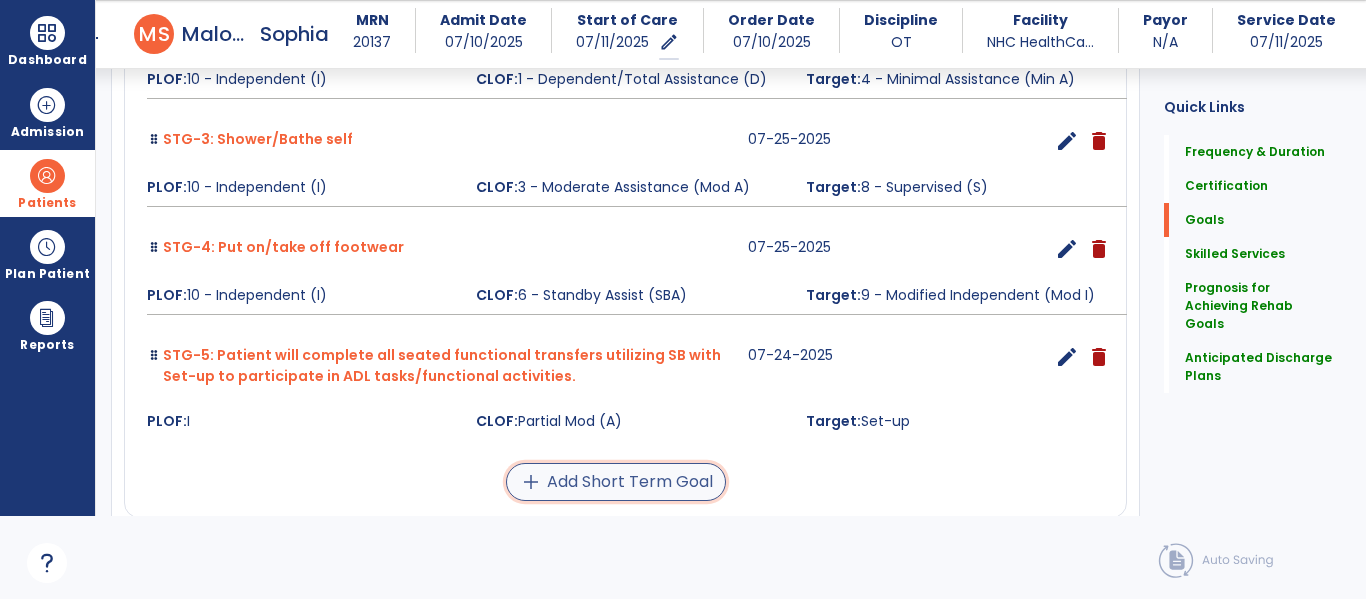 click on "add  Add Short Term Goal" at bounding box center [616, 482] 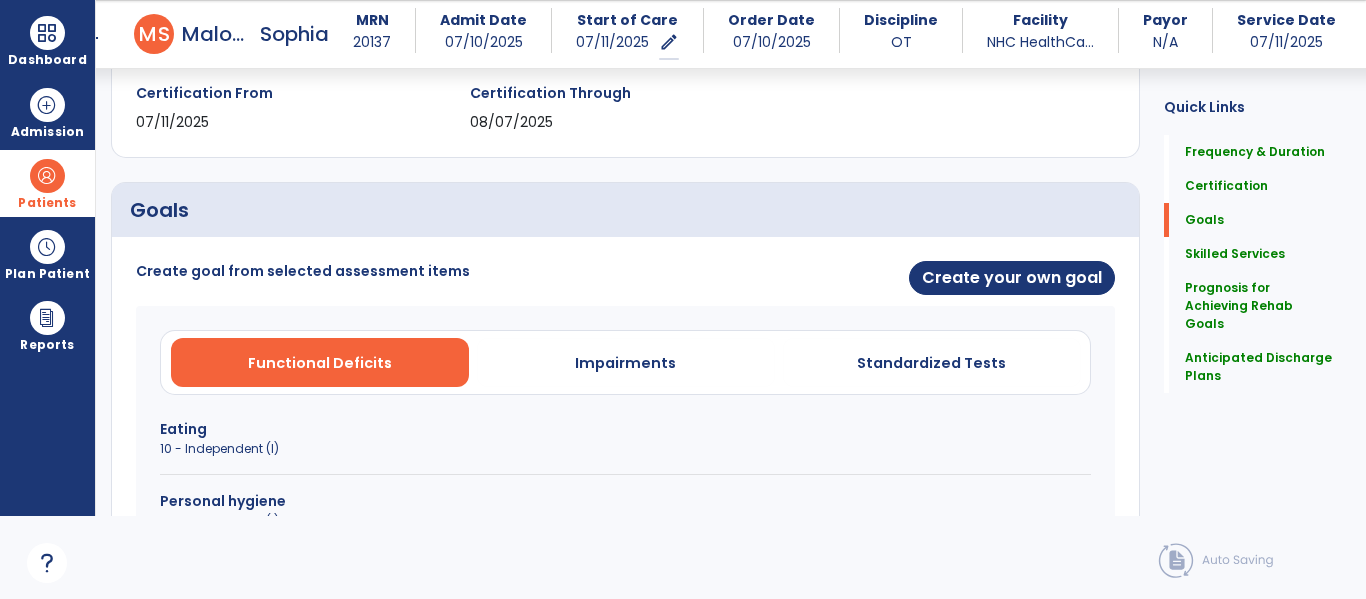 scroll, scrollTop: 333, scrollLeft: 0, axis: vertical 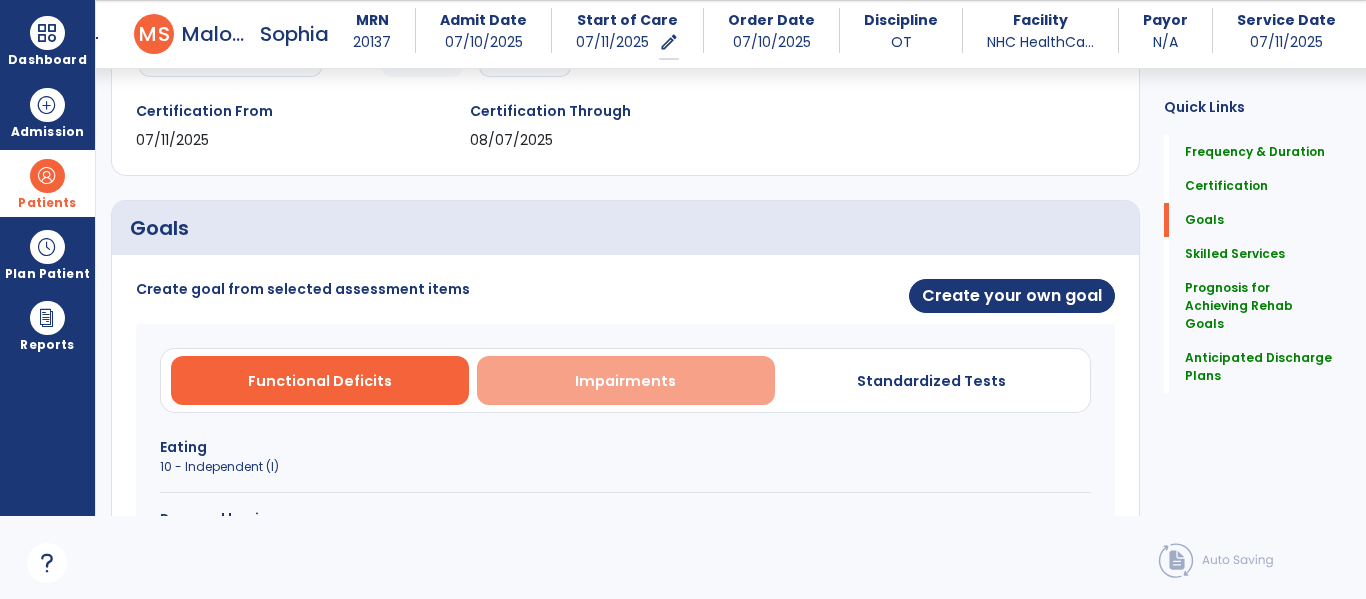 click on "Impairments" at bounding box center [626, 380] 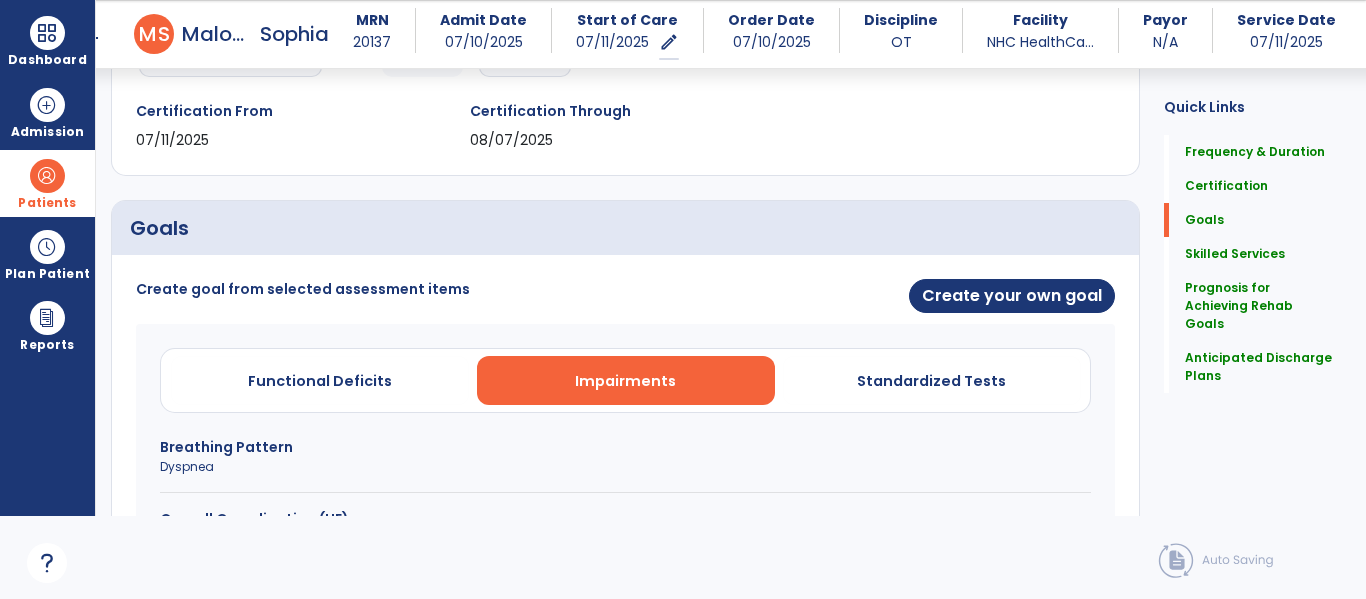 type 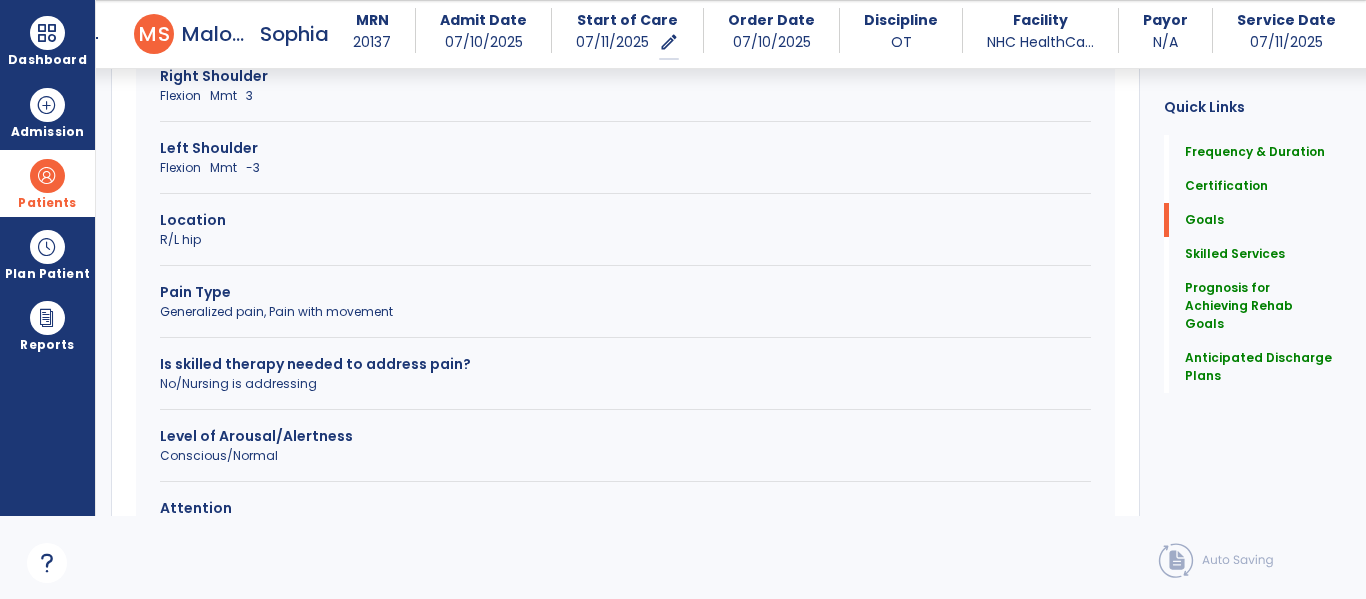 scroll, scrollTop: 1213, scrollLeft: 0, axis: vertical 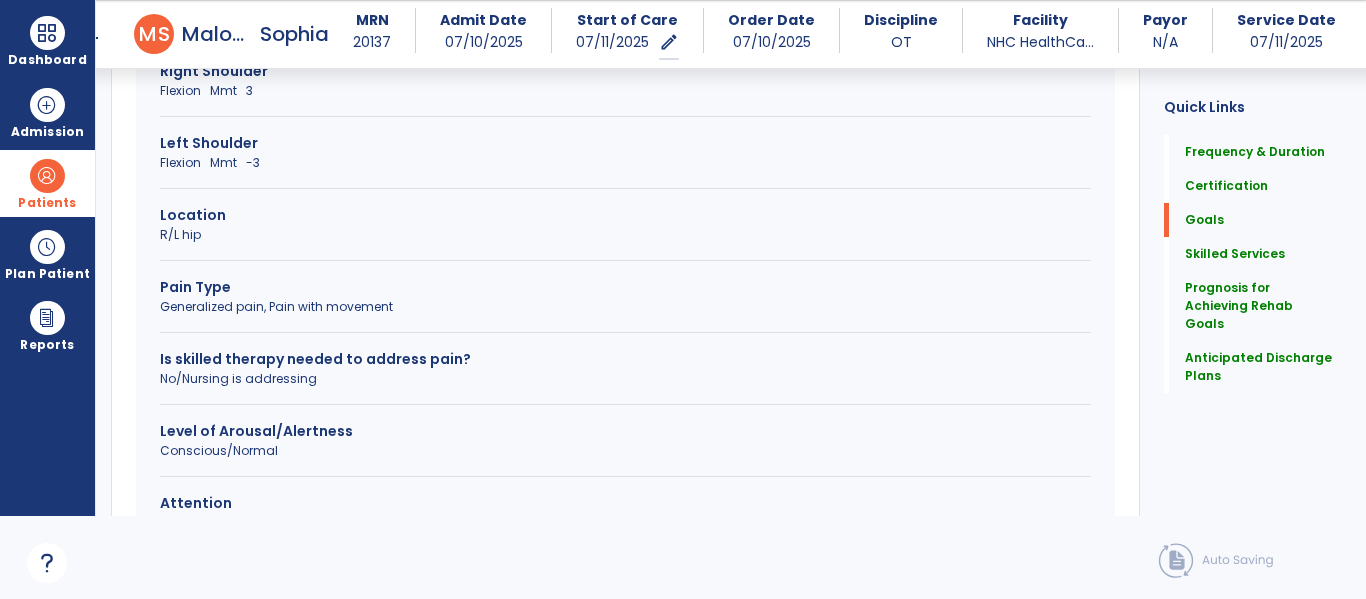 click on "Generalized pain, Pain with movement" at bounding box center (625, 307) 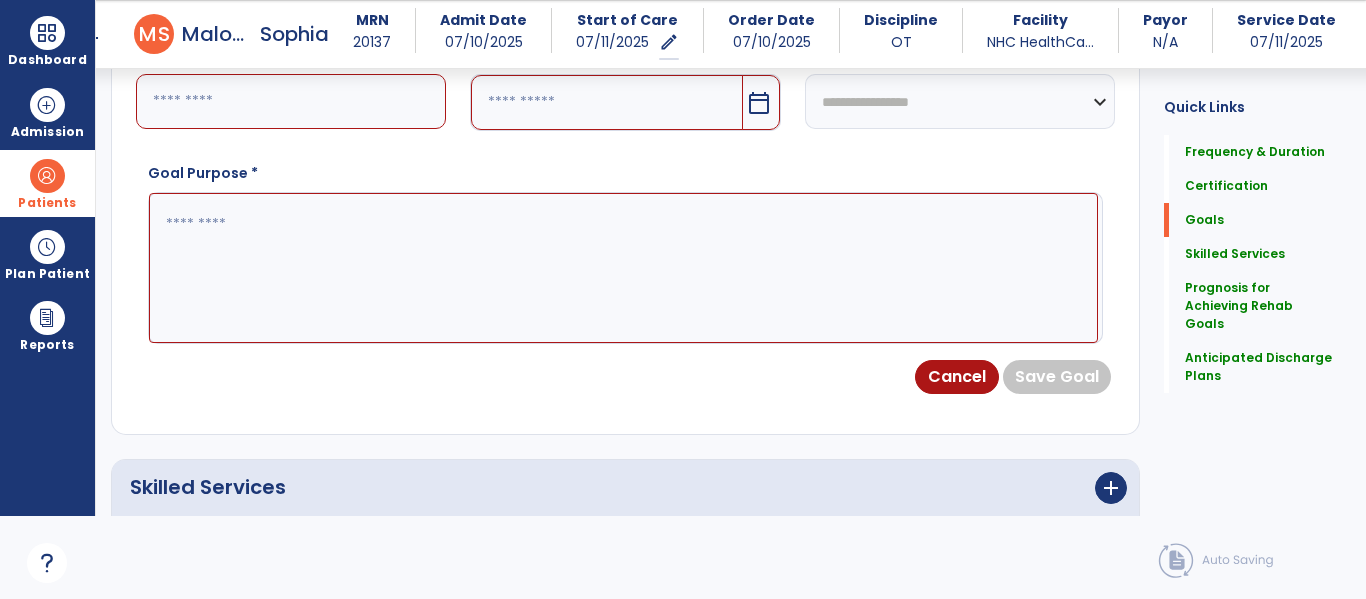 scroll, scrollTop: 773, scrollLeft: 0, axis: vertical 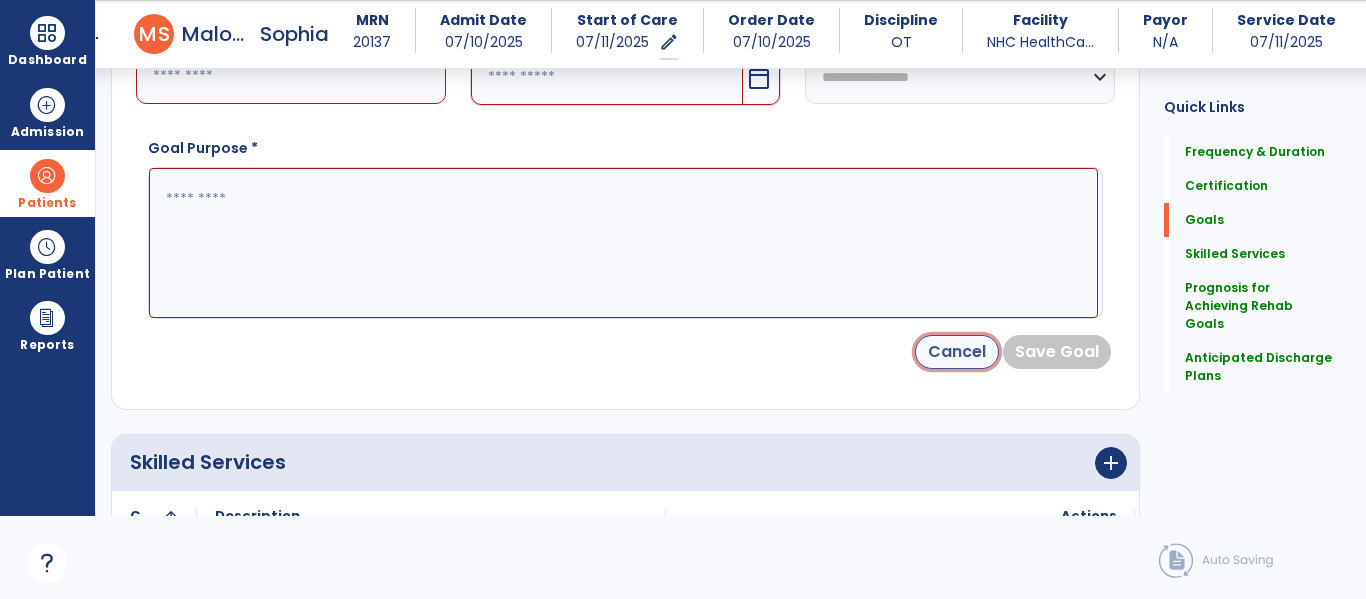 click on "Cancel" at bounding box center (957, 352) 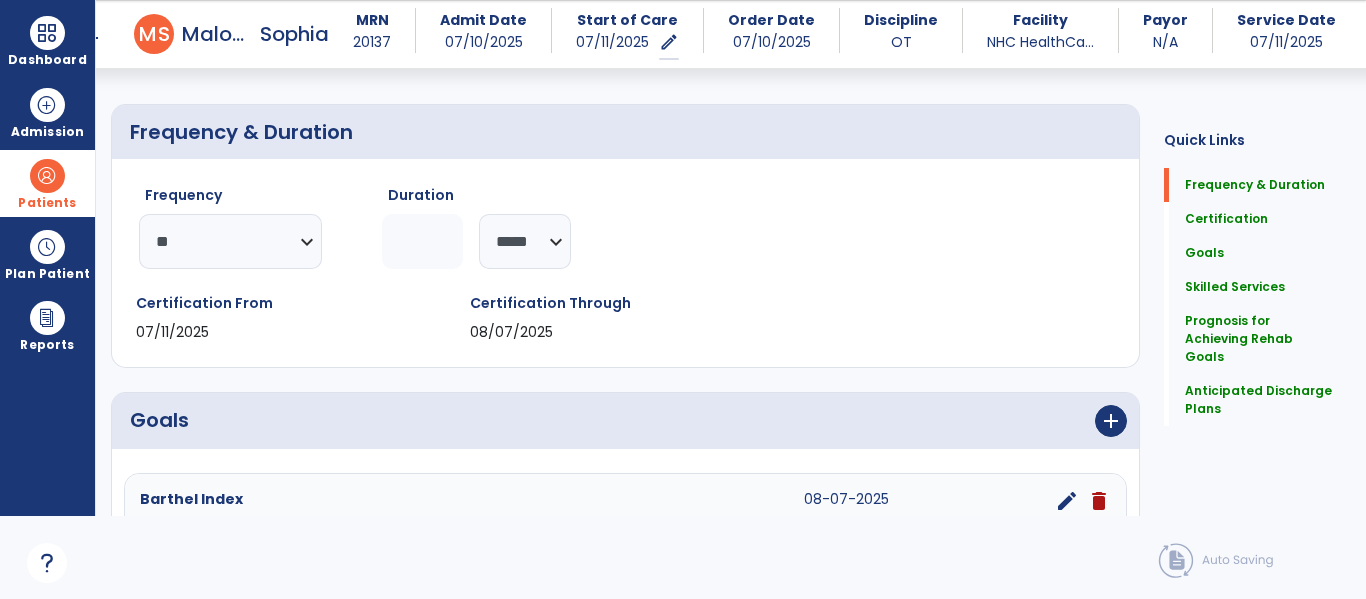 scroll, scrollTop: 0, scrollLeft: 0, axis: both 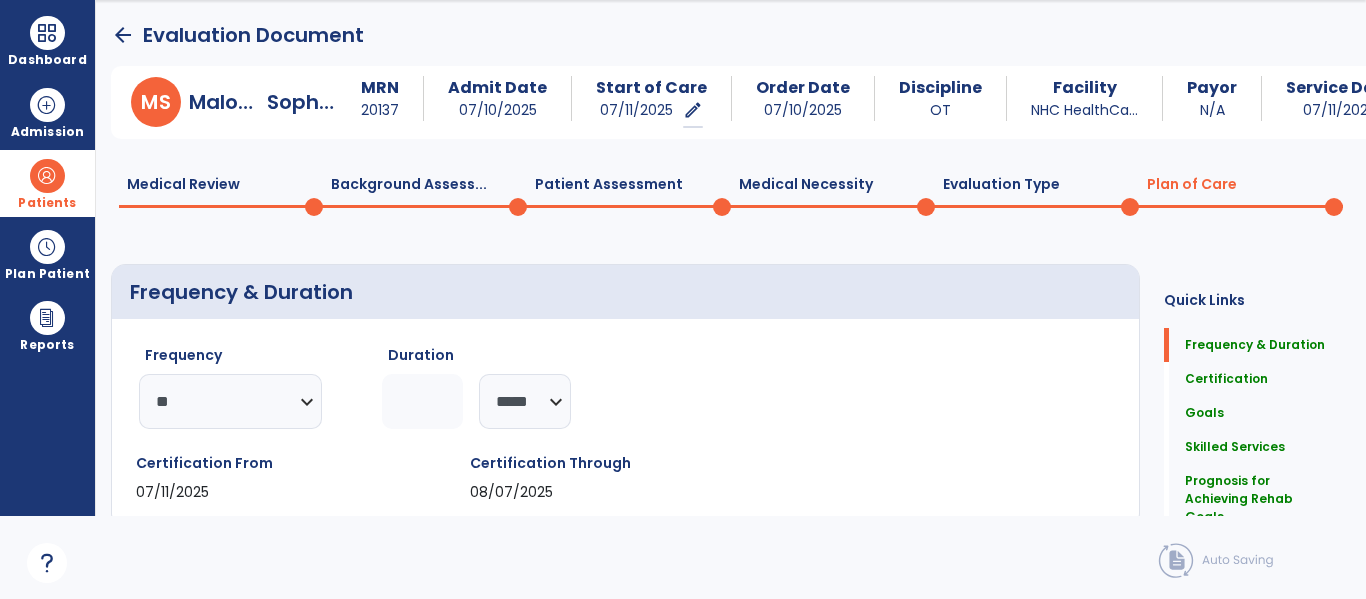 click on "Evaluation Type  0" 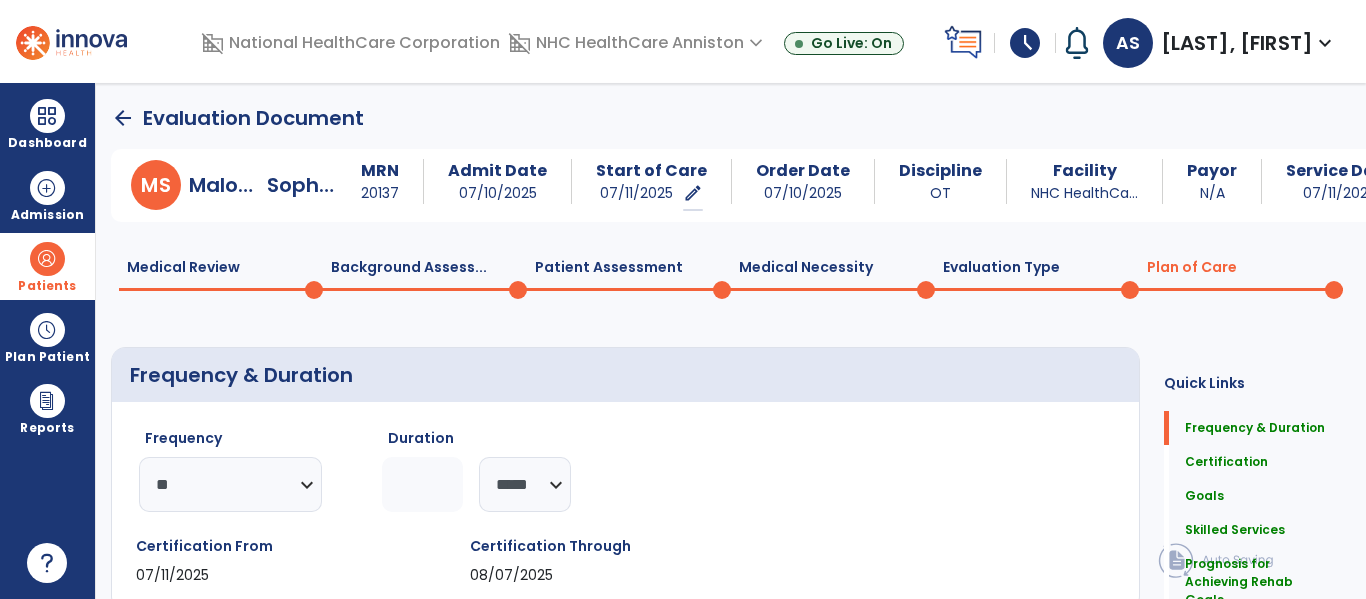 select on "**********" 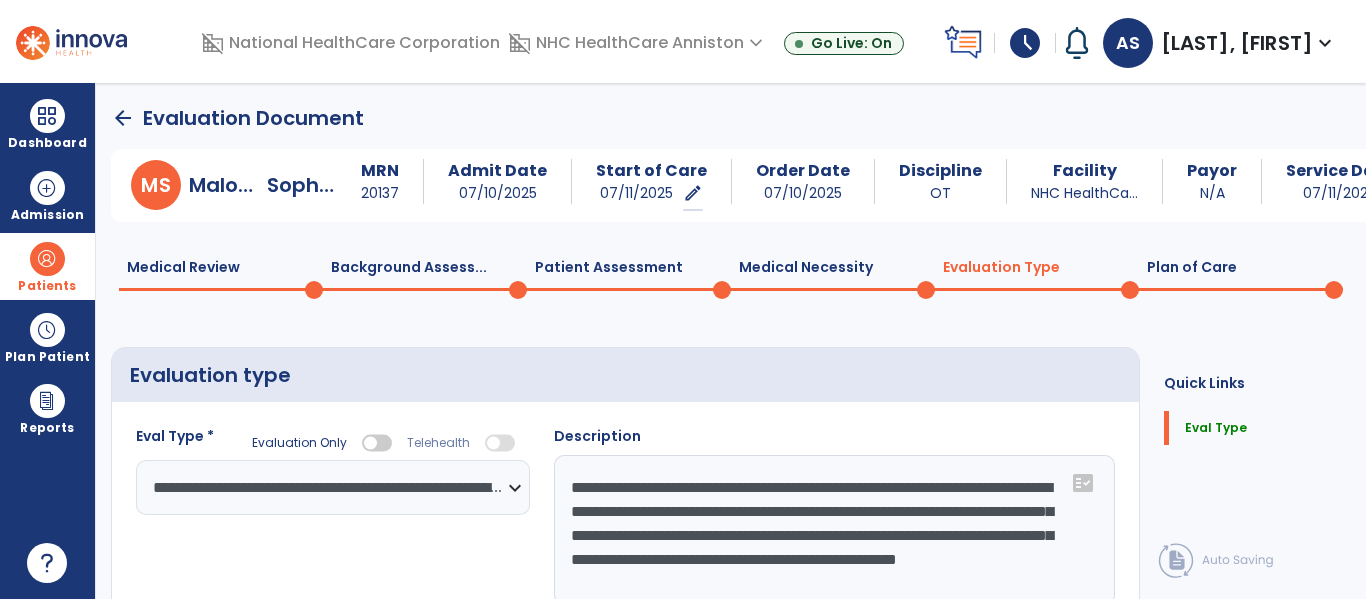 click on "Plan of Care  0" 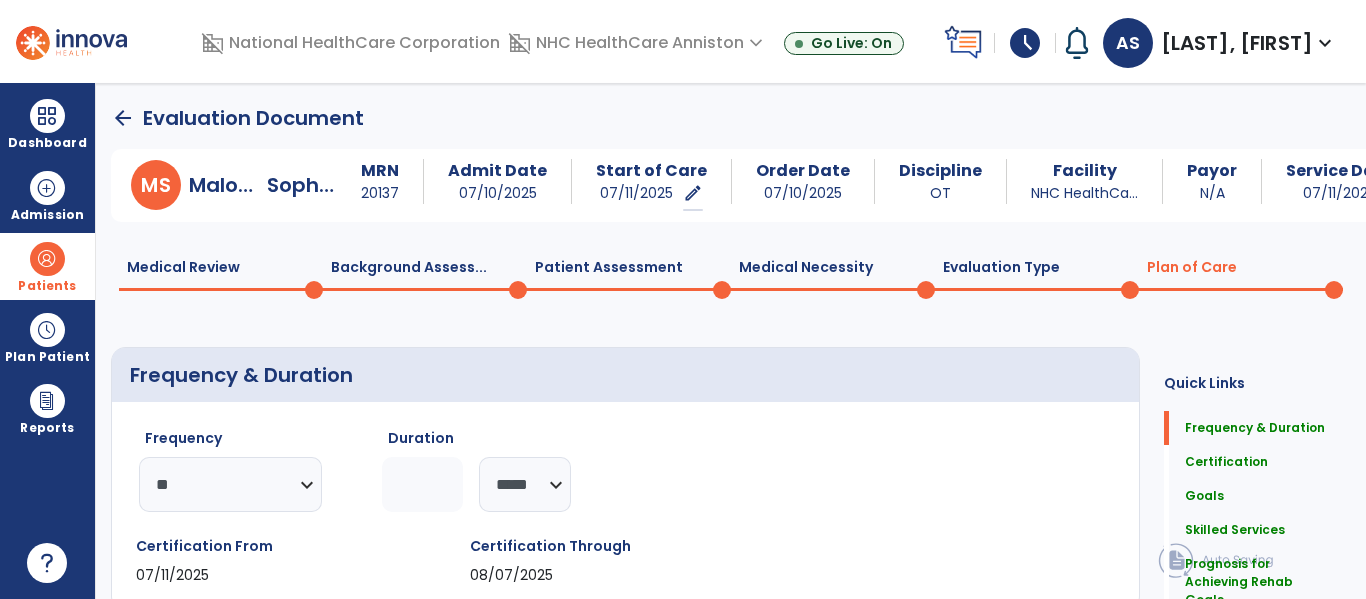 click on "Frequency  ********* ** ** ** ** ** ** **  Duration  * ******** ***** Certification From 07/11/2025 Certification Through 08/07/2025" 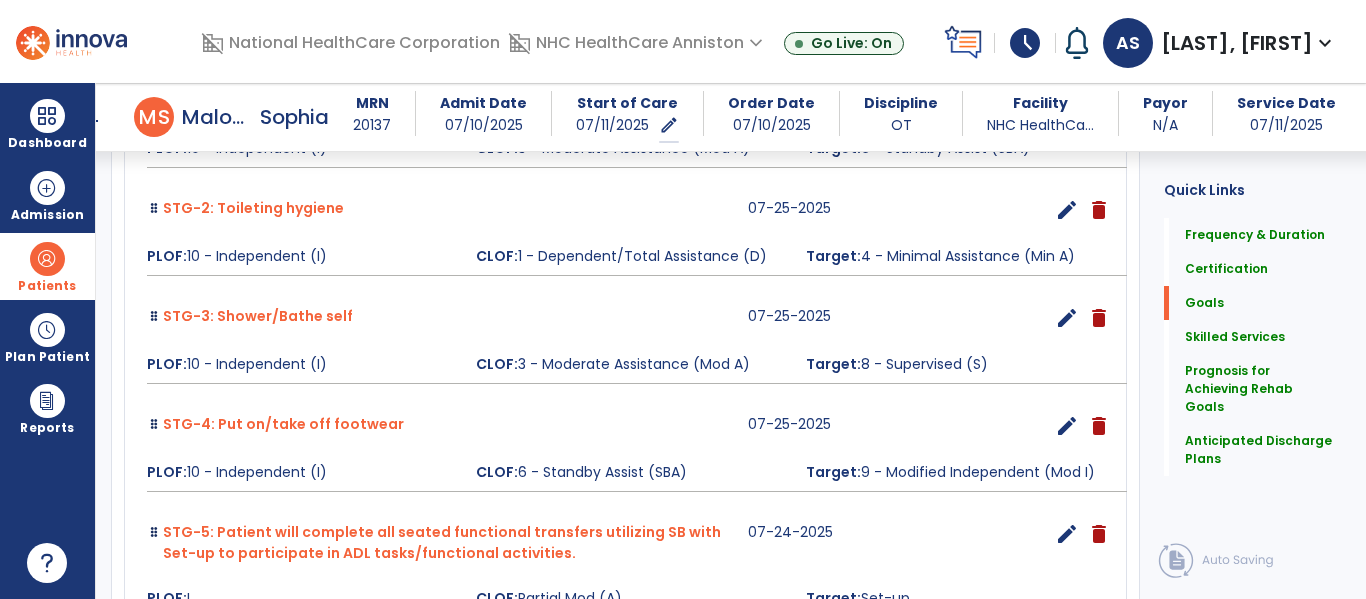 scroll, scrollTop: 840, scrollLeft: 0, axis: vertical 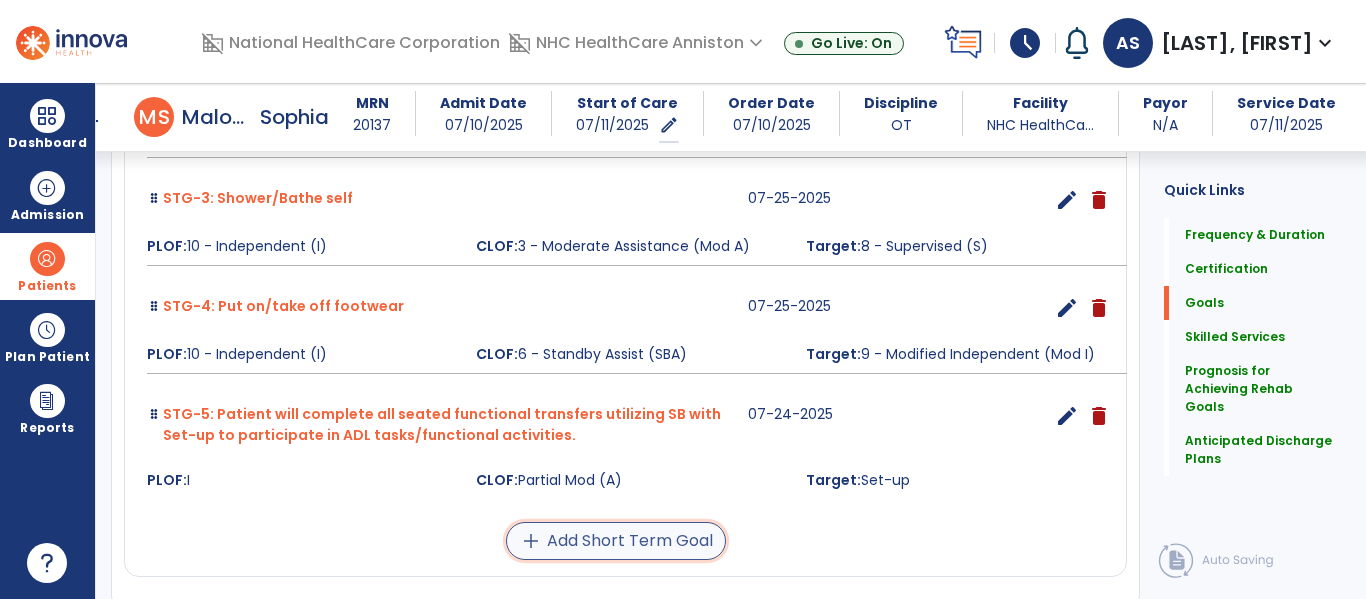 click on "add  Add Short Term Goal" at bounding box center (616, 541) 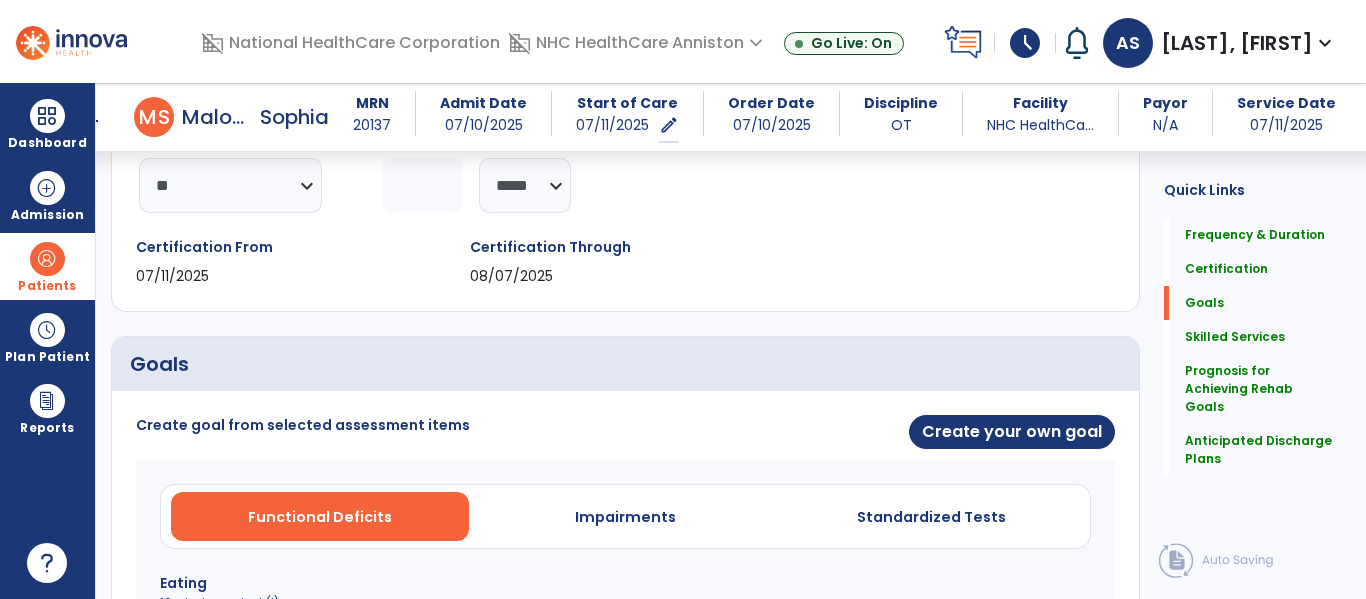 scroll, scrollTop: 277, scrollLeft: 0, axis: vertical 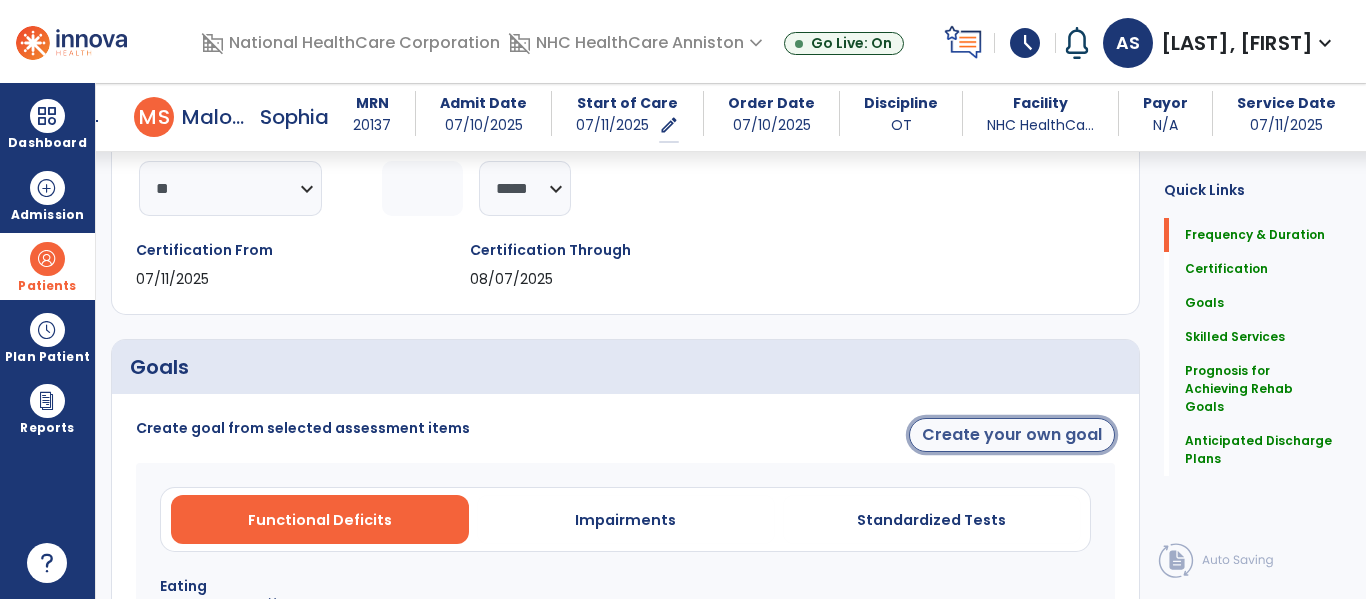 click on "Create your own goal" at bounding box center [1012, 435] 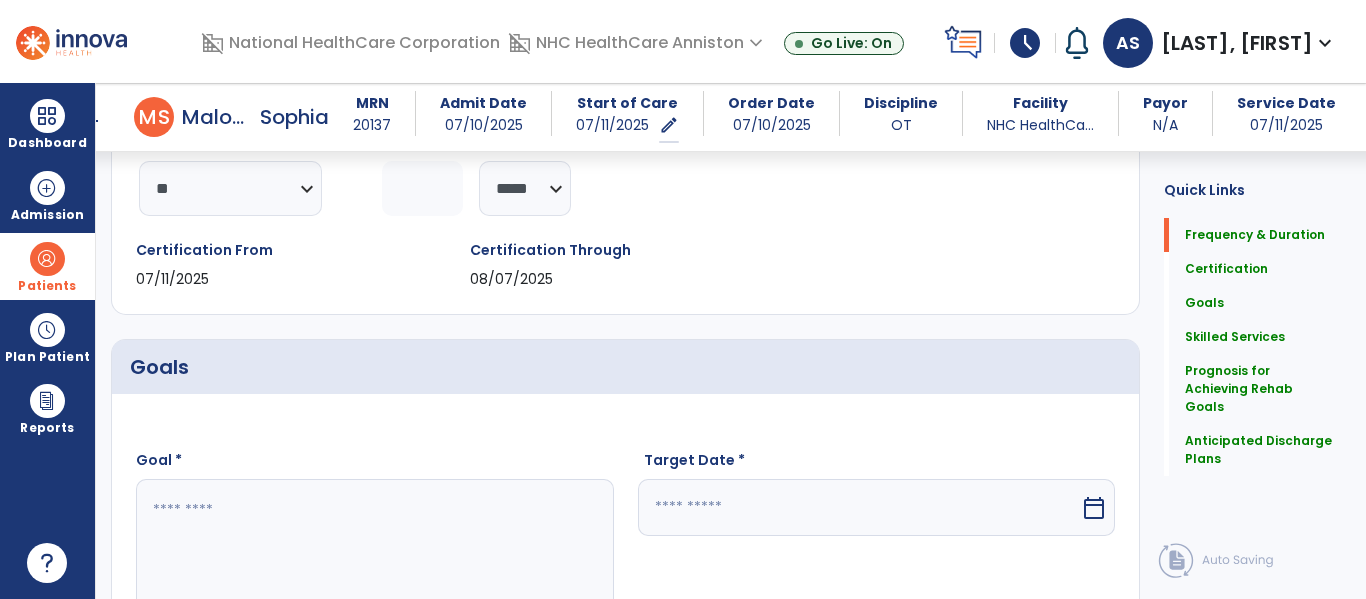 click at bounding box center (374, 554) 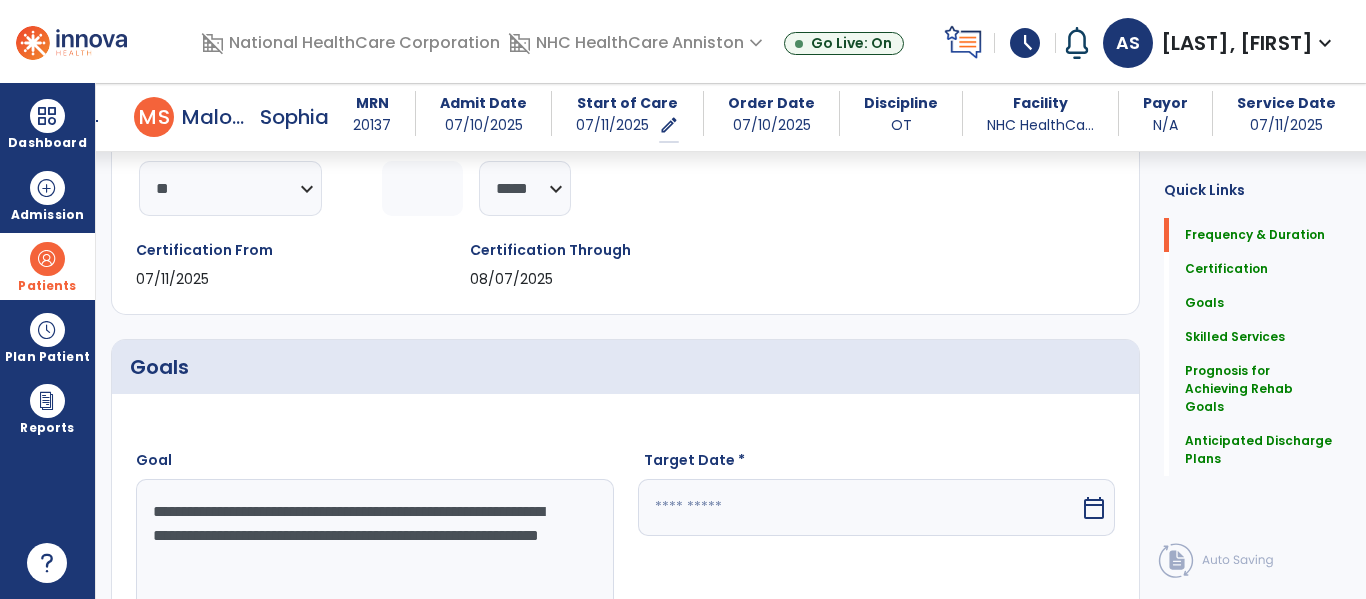 click on "**********" at bounding box center [374, 554] 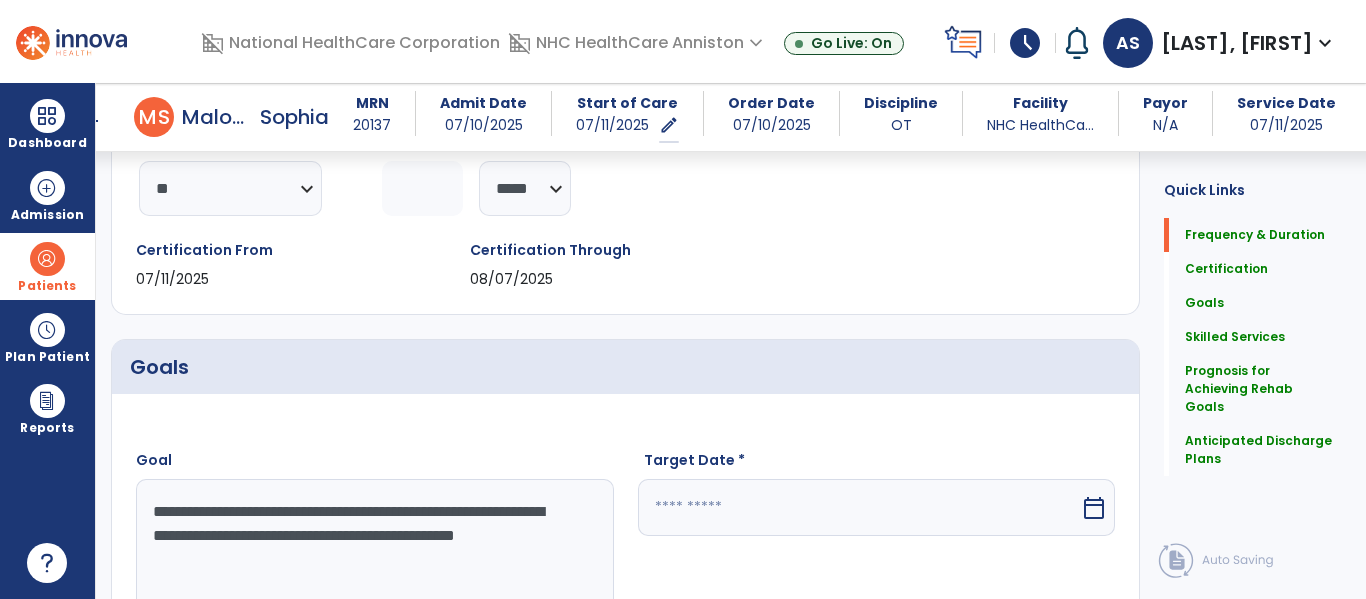 click on "**********" at bounding box center [374, 554] 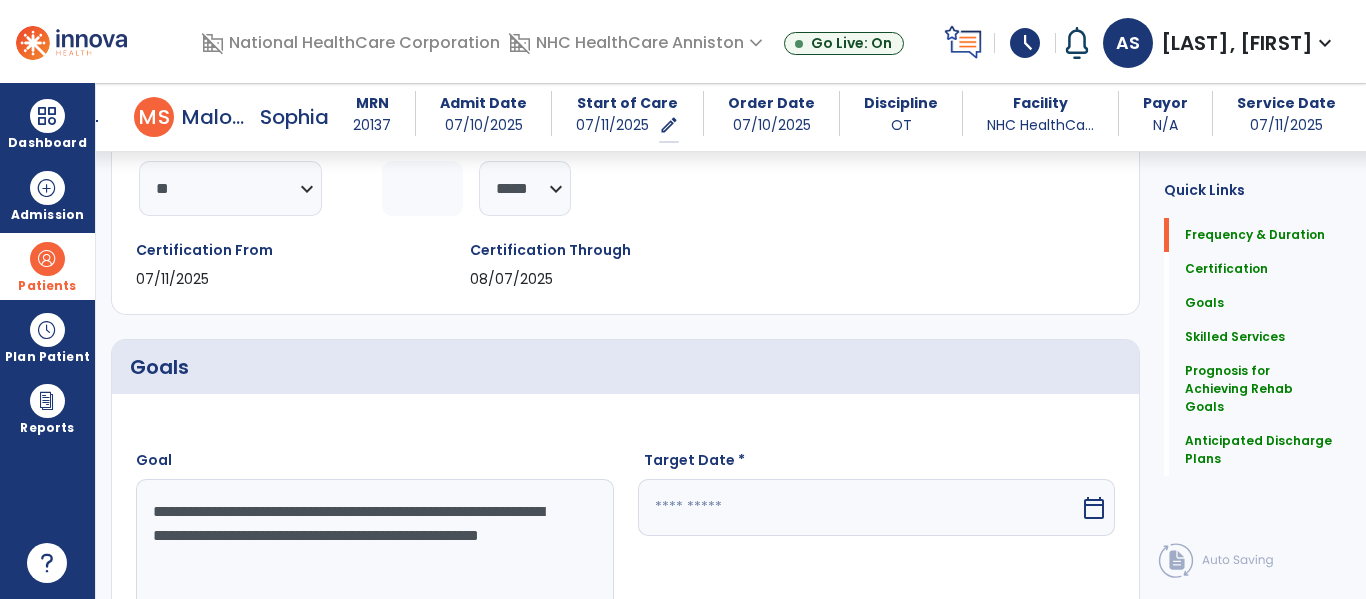 click on "**********" at bounding box center [374, 554] 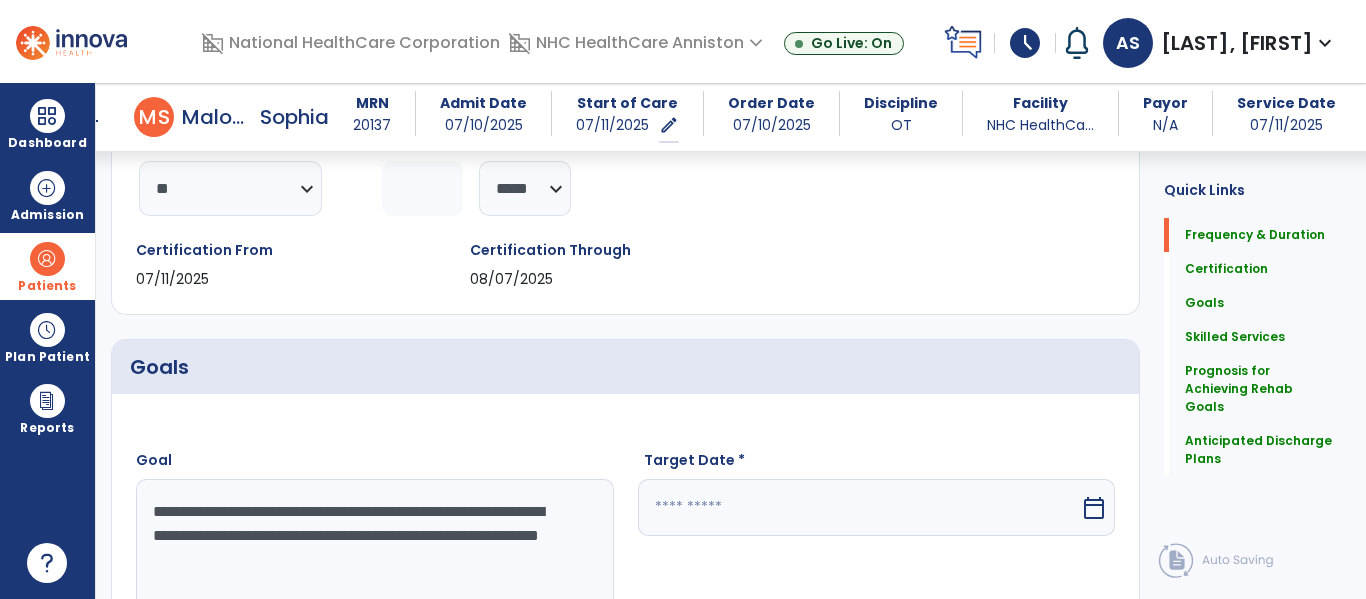 type on "**********" 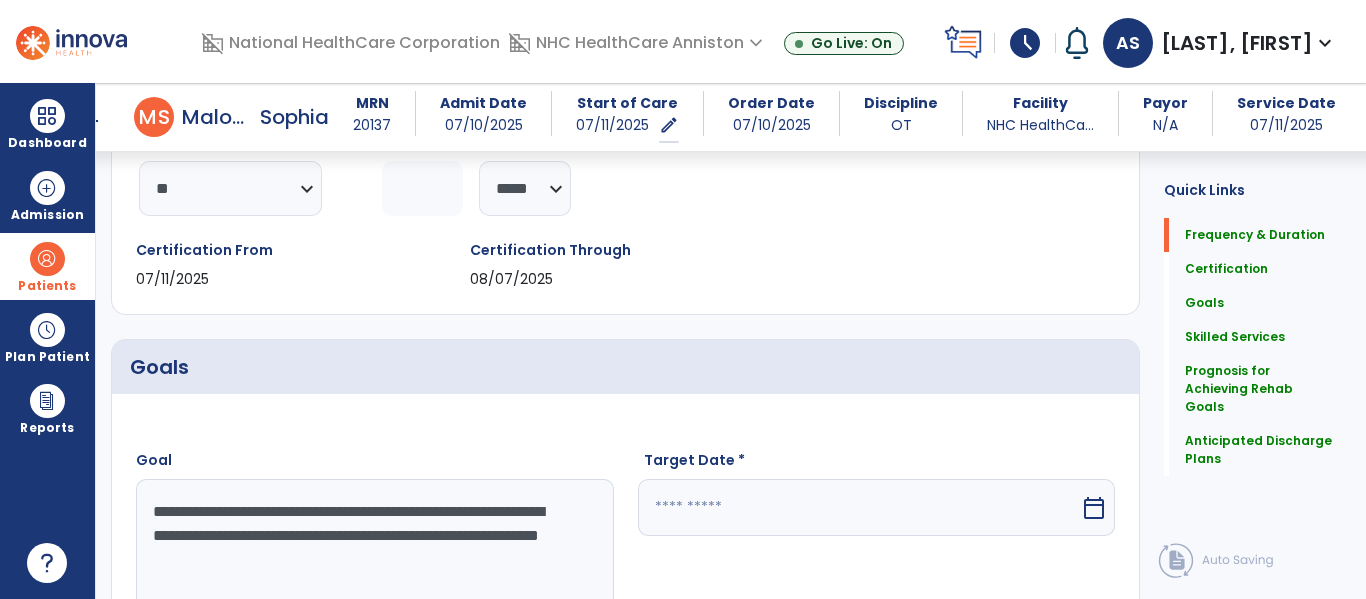 click at bounding box center [859, 507] 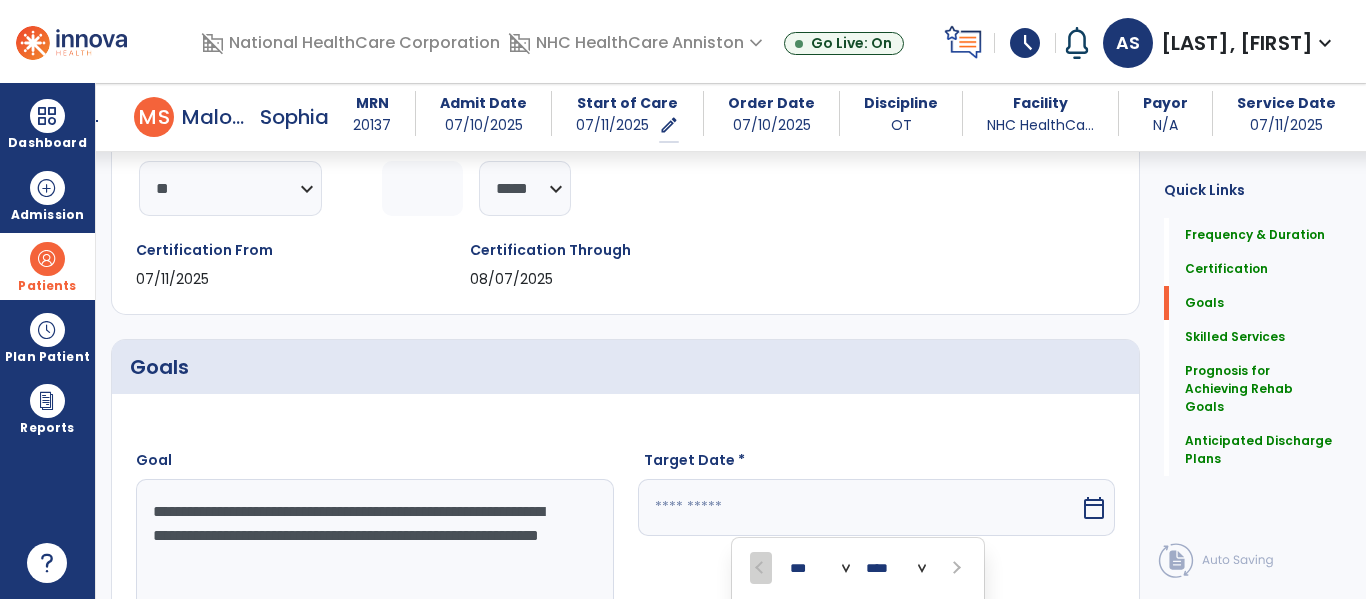 scroll, scrollTop: 612, scrollLeft: 0, axis: vertical 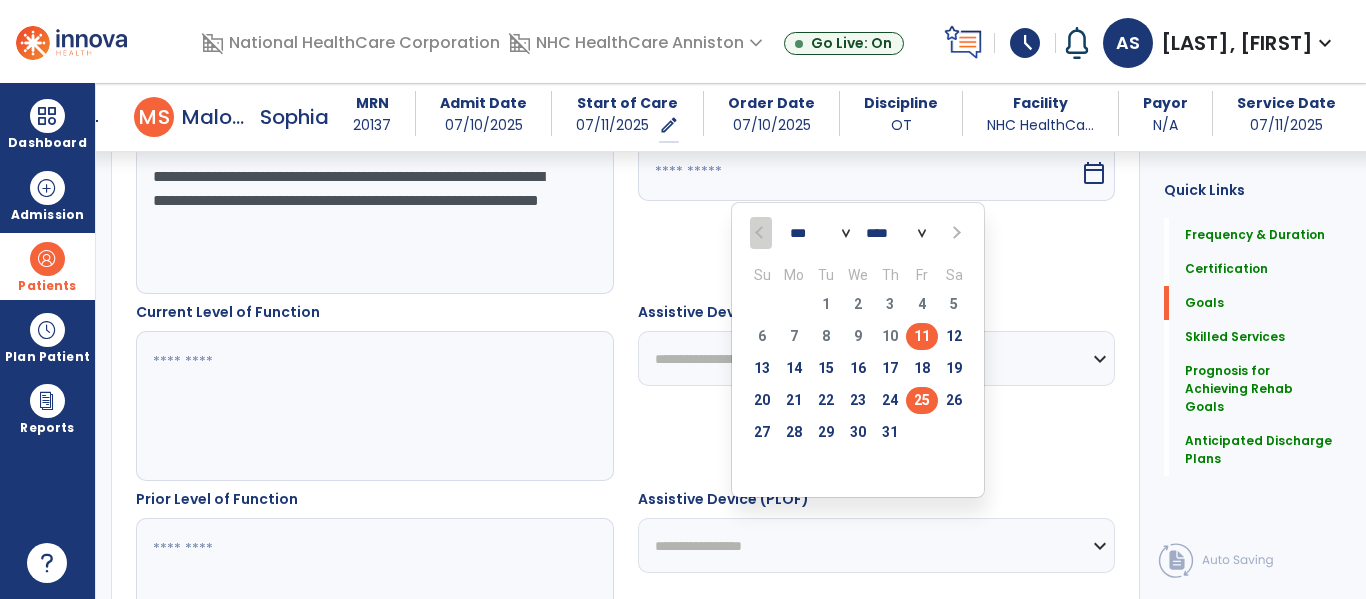click on "25" at bounding box center (922, 400) 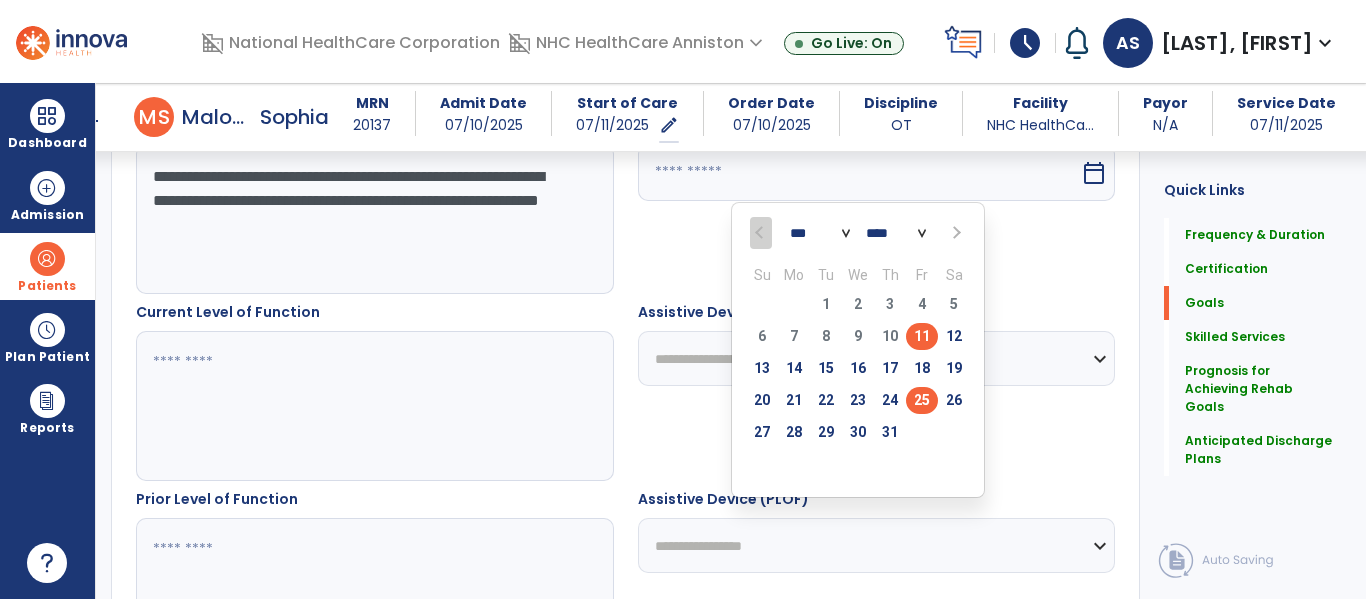 type on "*********" 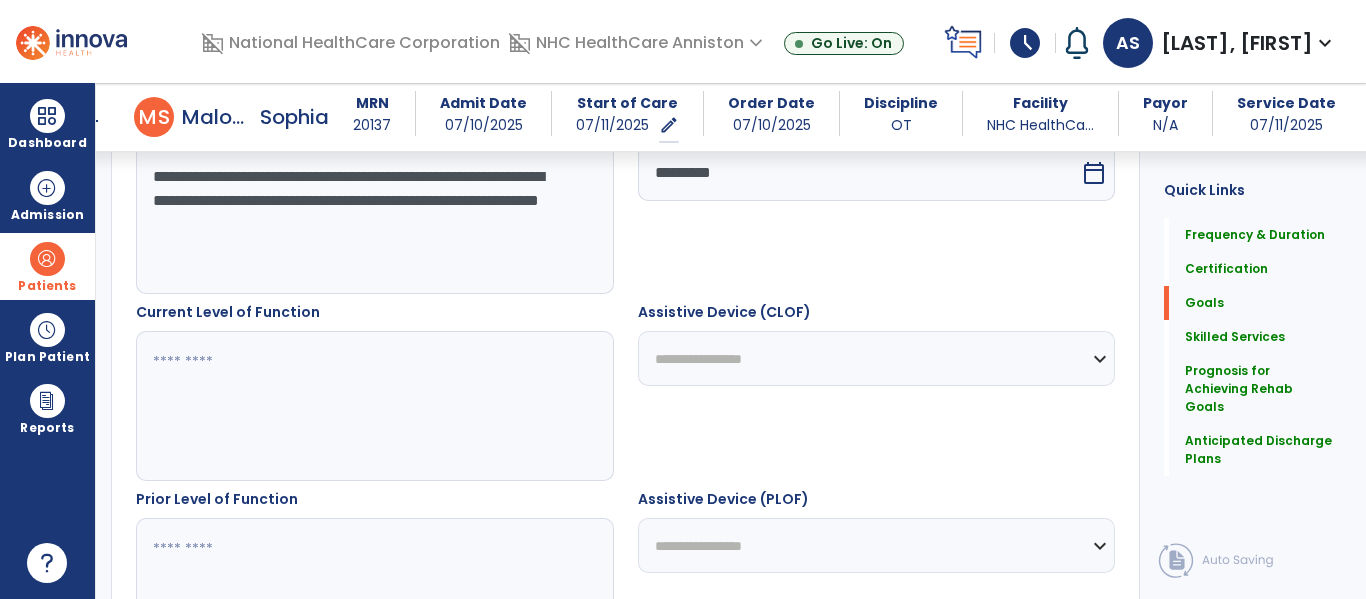 click on "**********" at bounding box center [374, 219] 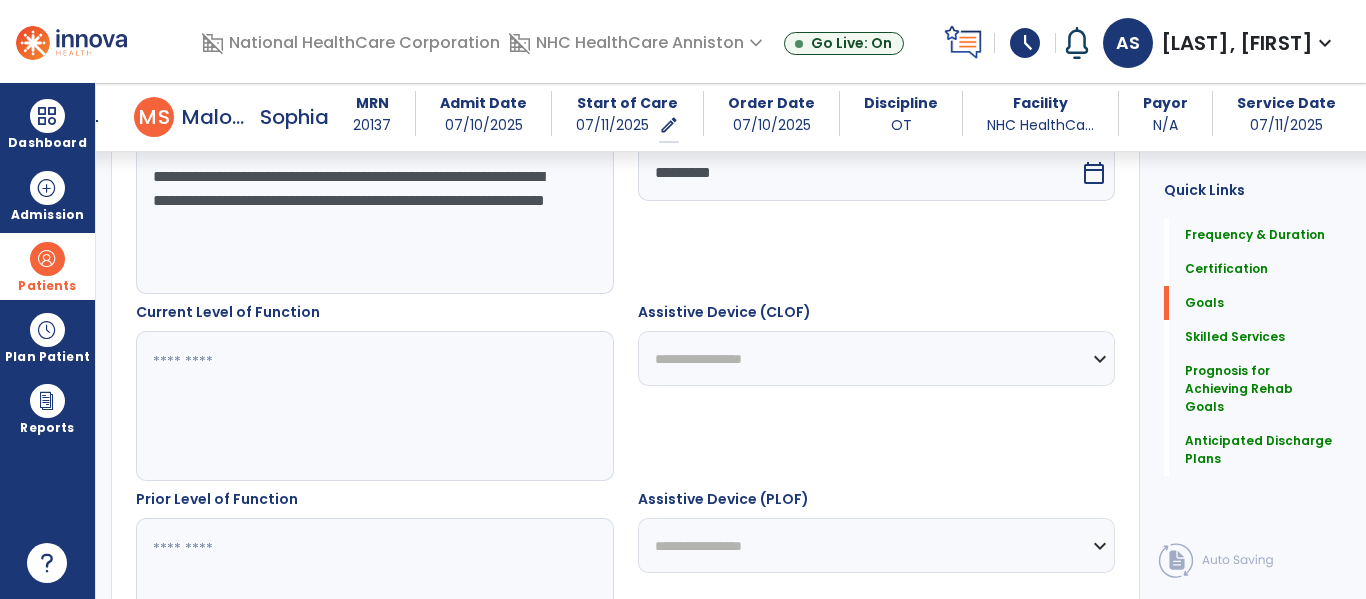 type on "**********" 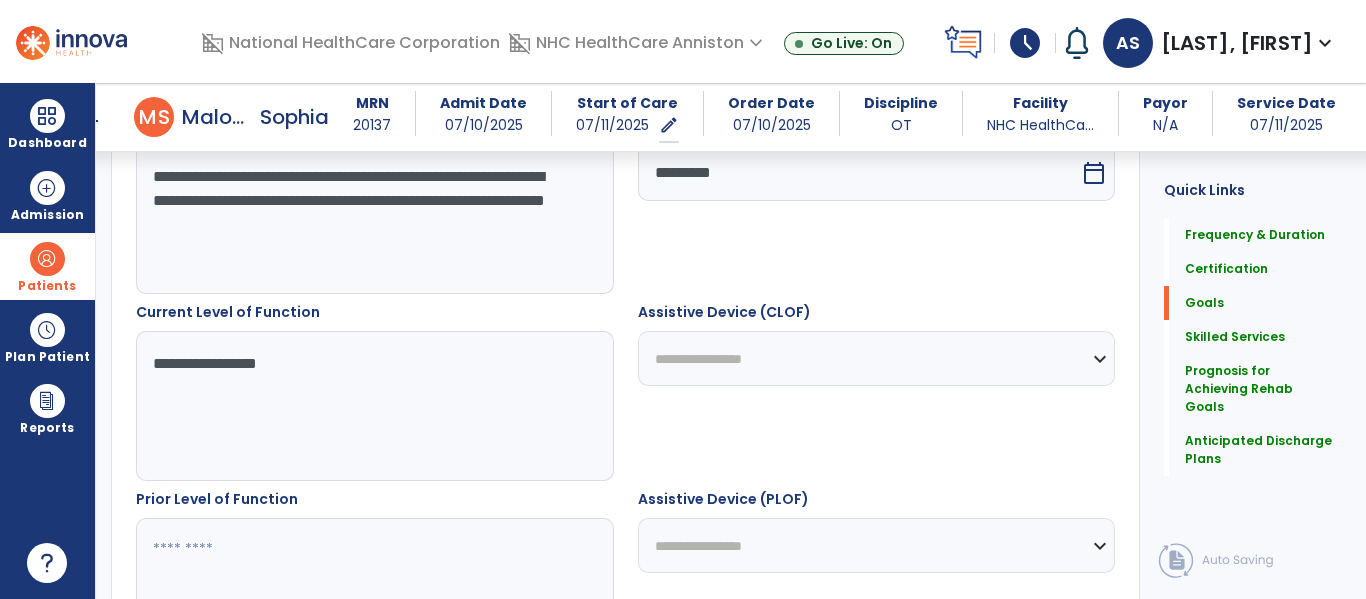 type on "**********" 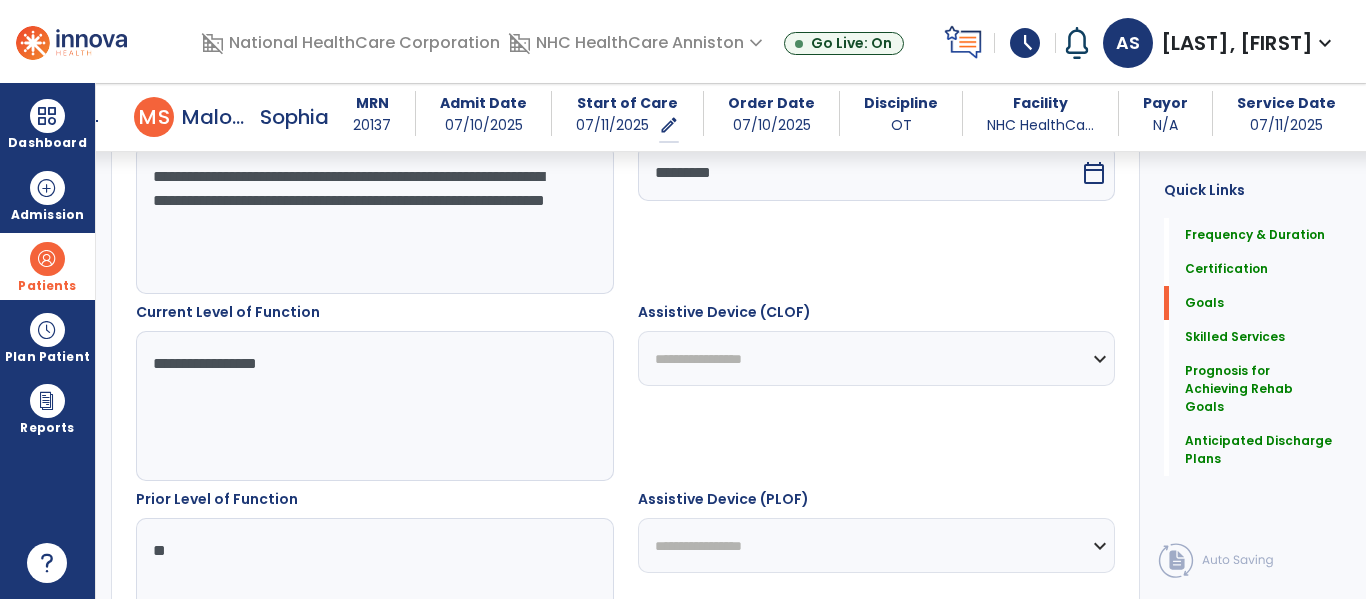 type on "*" 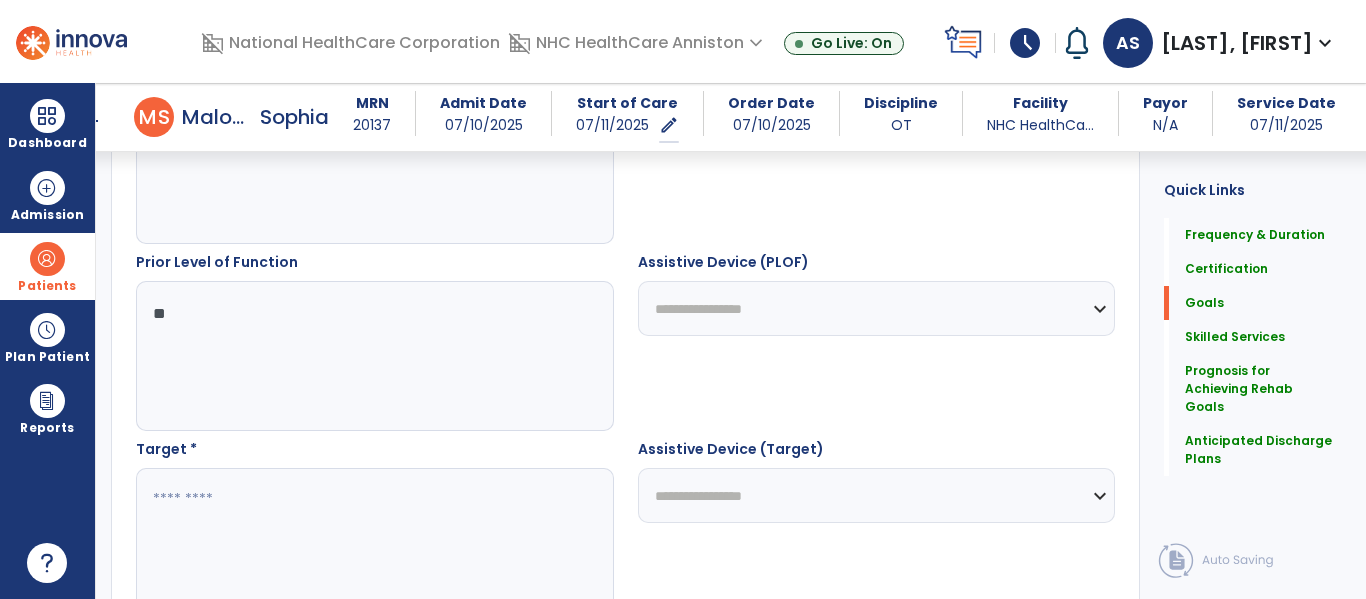 scroll, scrollTop: 892, scrollLeft: 0, axis: vertical 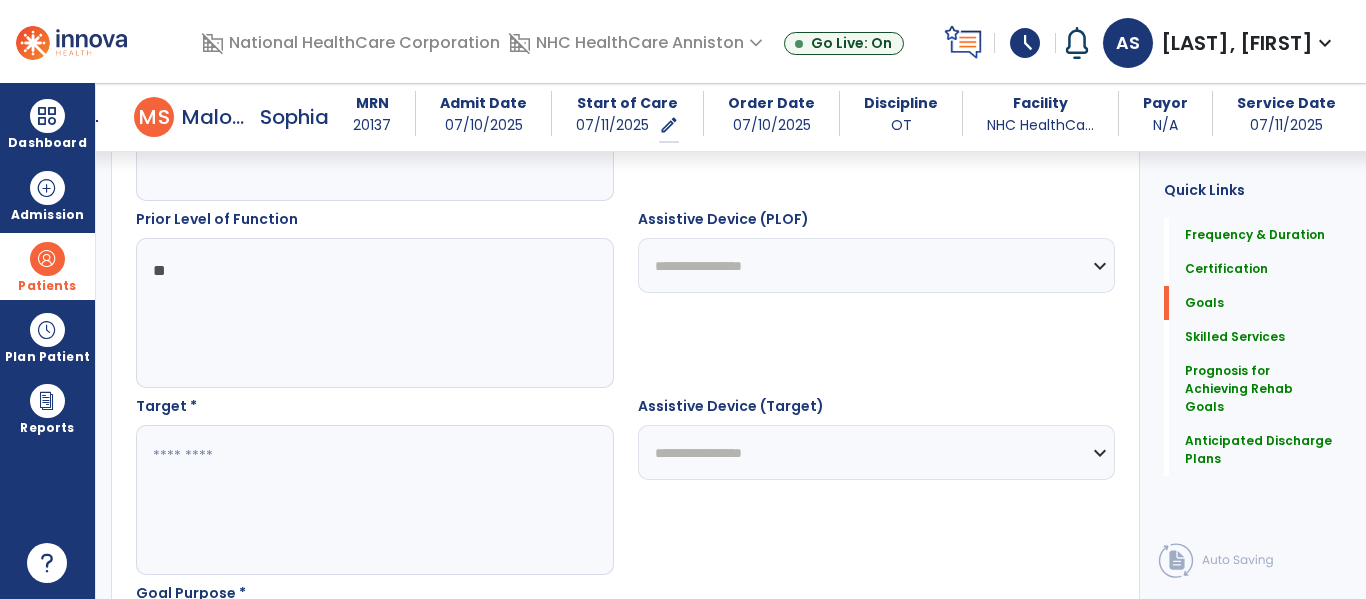 click at bounding box center [374, 500] 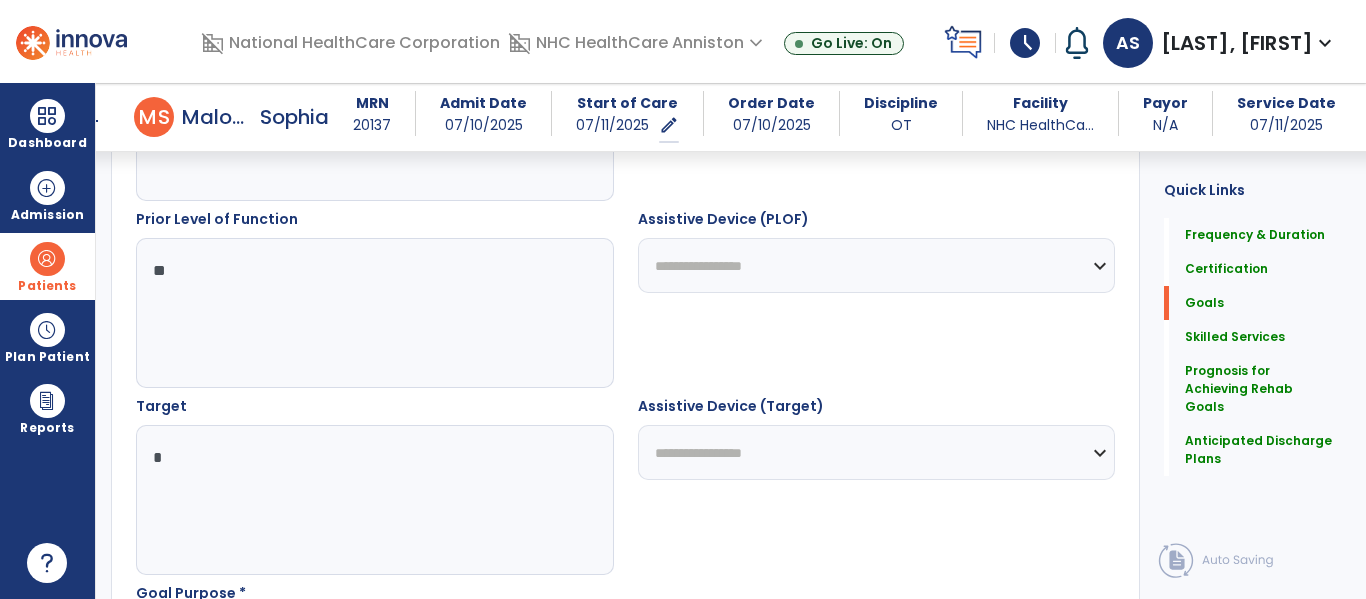 type on "*" 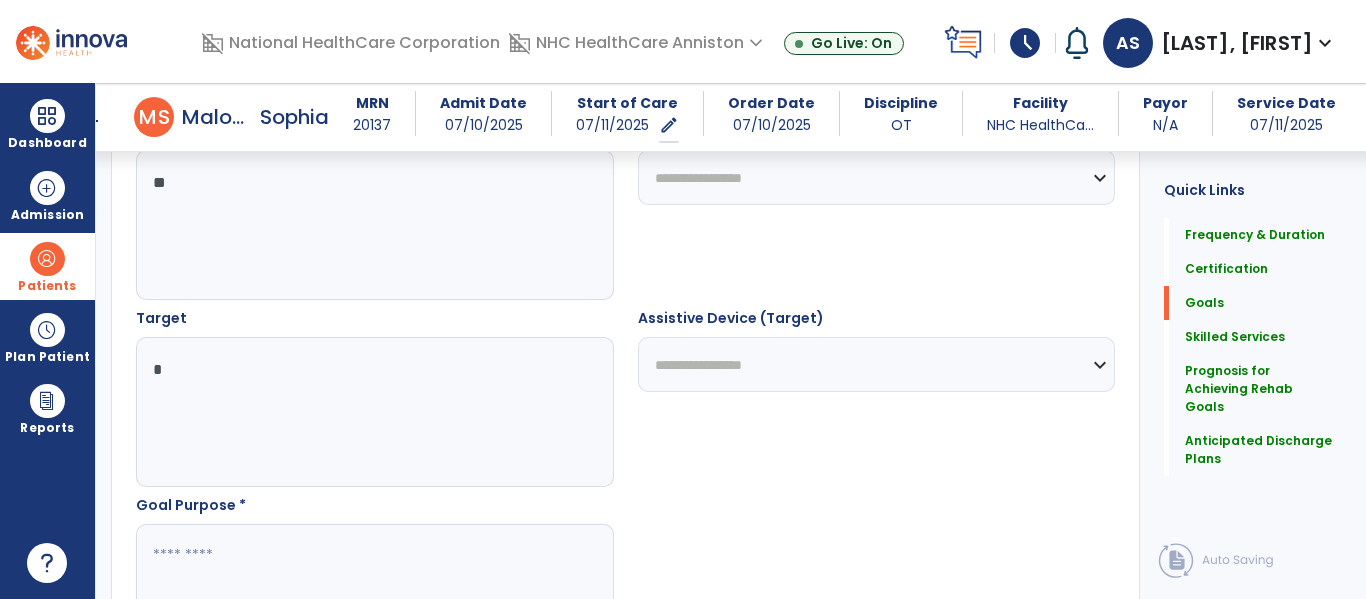 scroll, scrollTop: 1012, scrollLeft: 0, axis: vertical 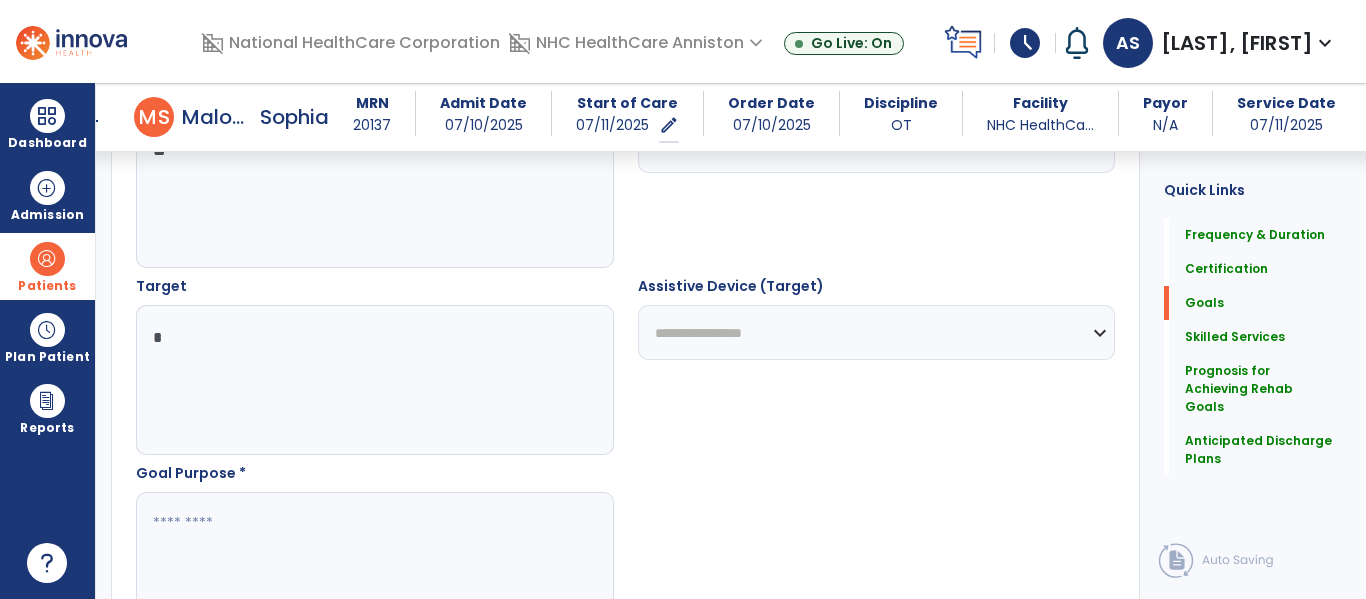 click at bounding box center (374, 567) 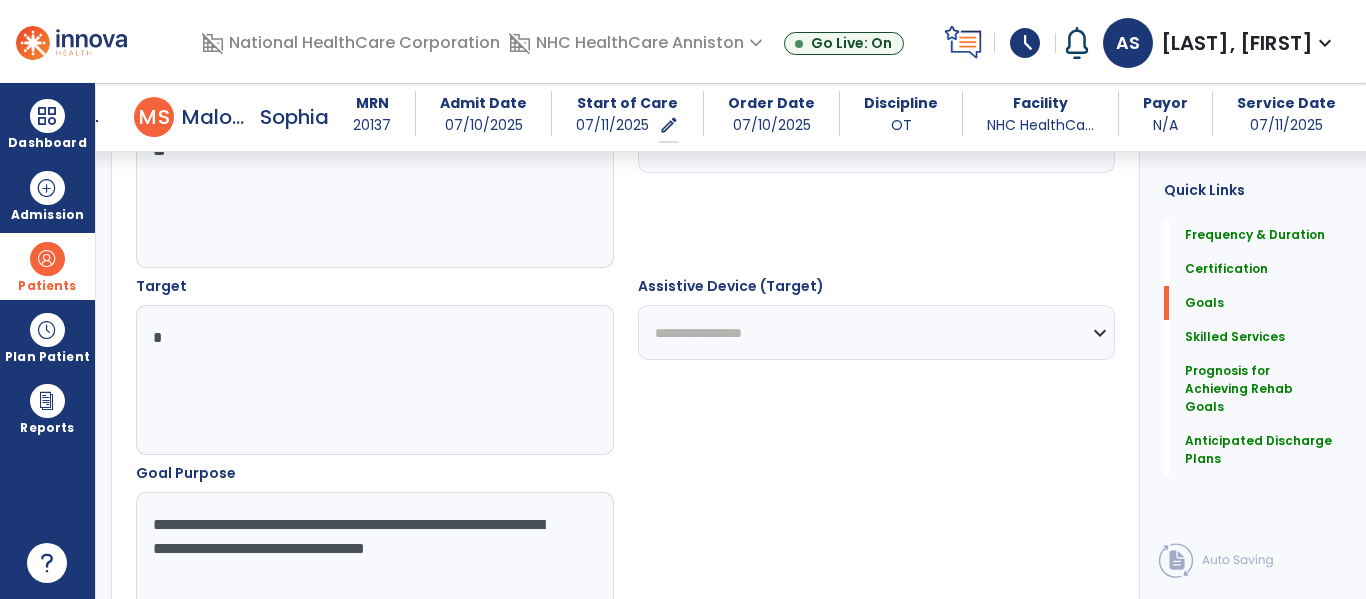 type on "**********" 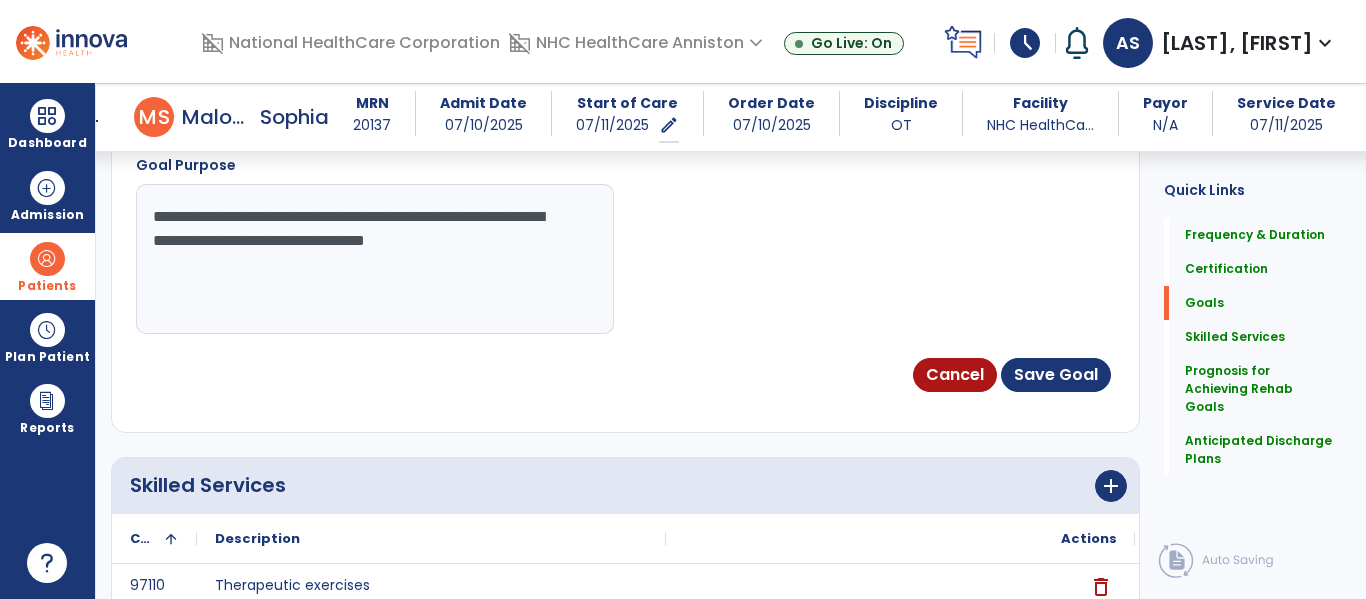scroll, scrollTop: 1372, scrollLeft: 0, axis: vertical 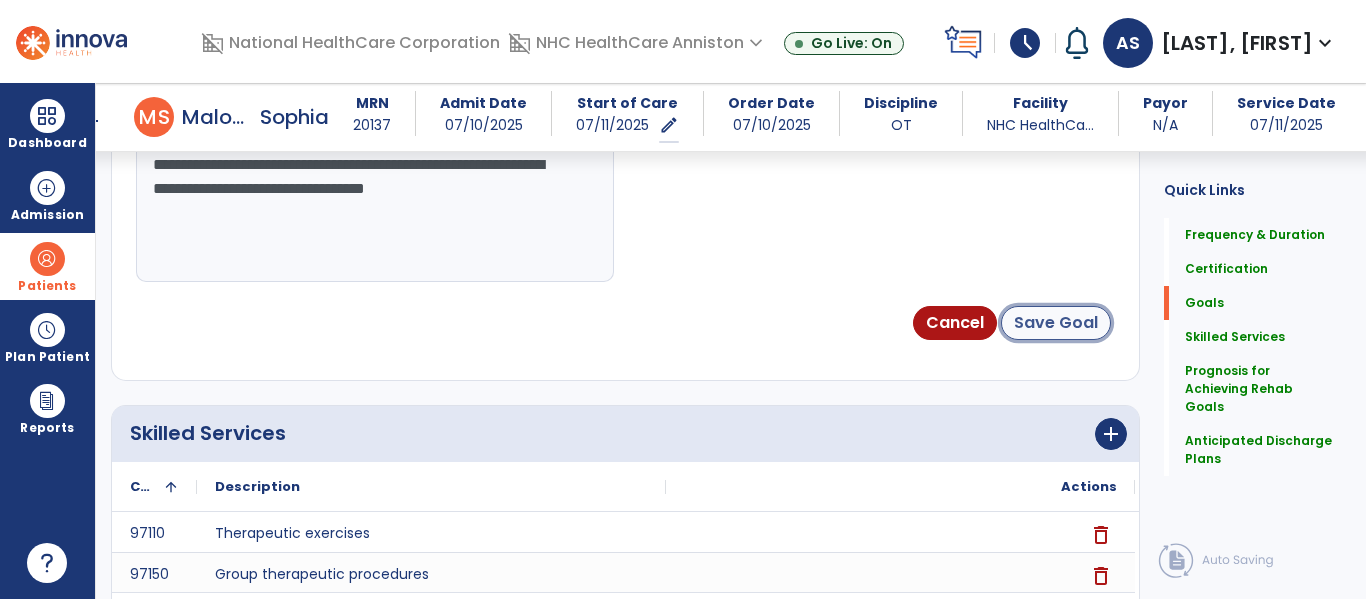 click on "Save Goal" at bounding box center (1056, 323) 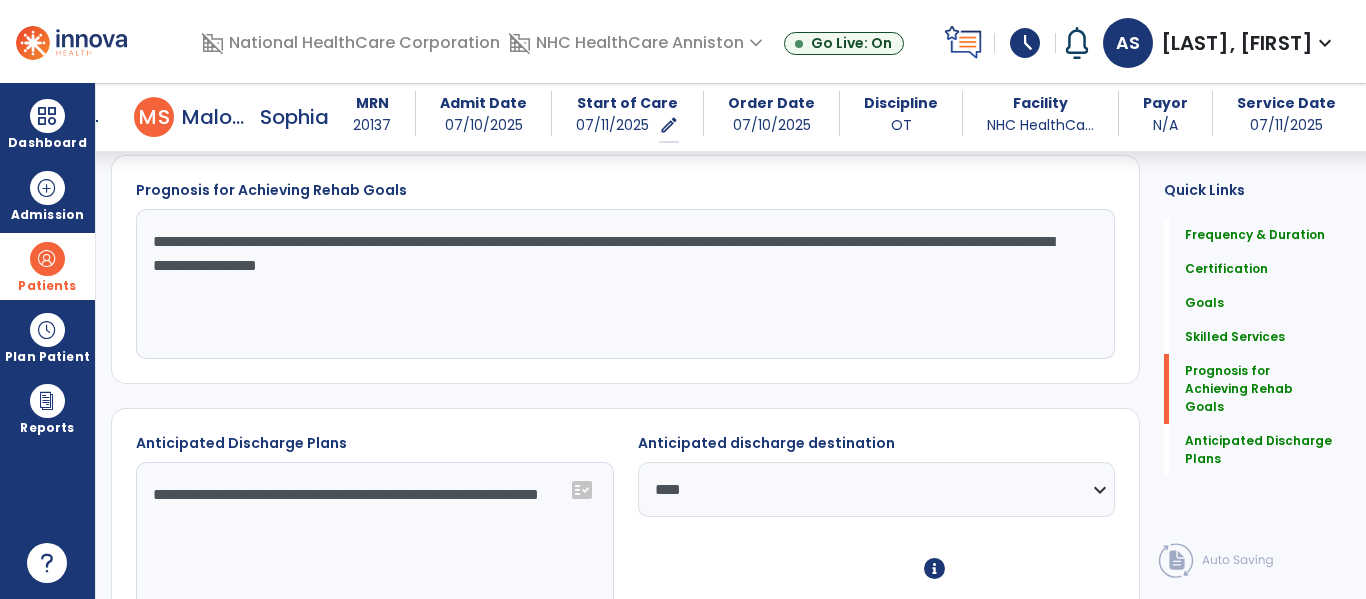 scroll, scrollTop: 1954, scrollLeft: 0, axis: vertical 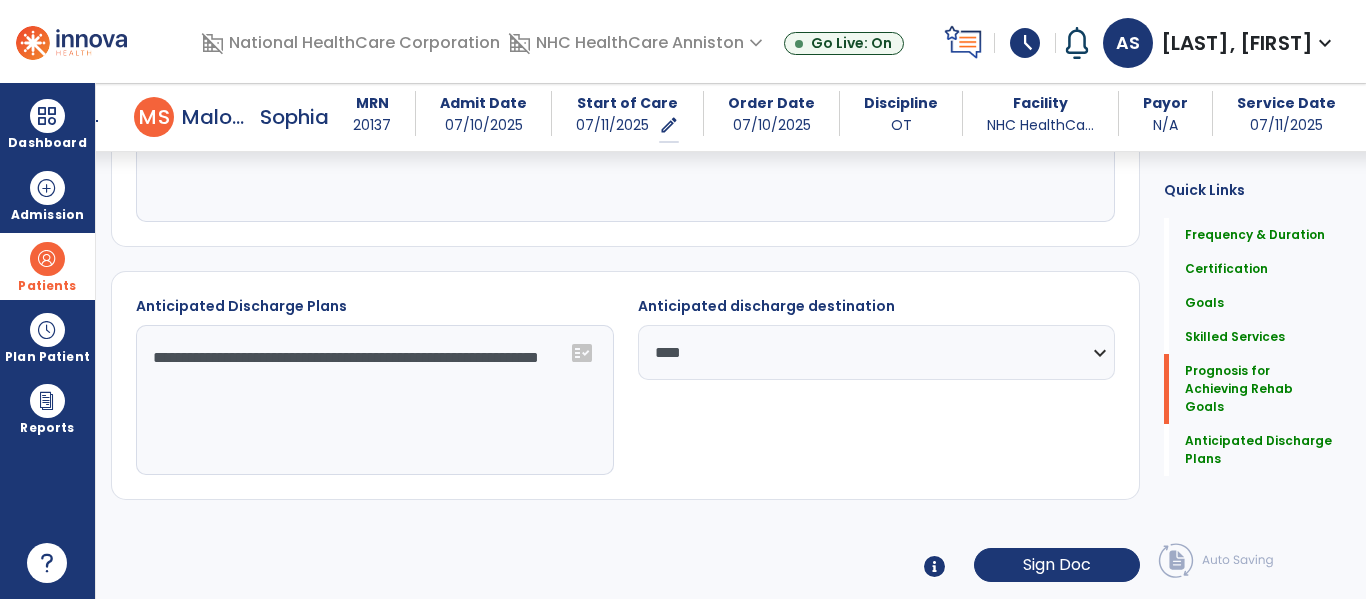 click on "**********" 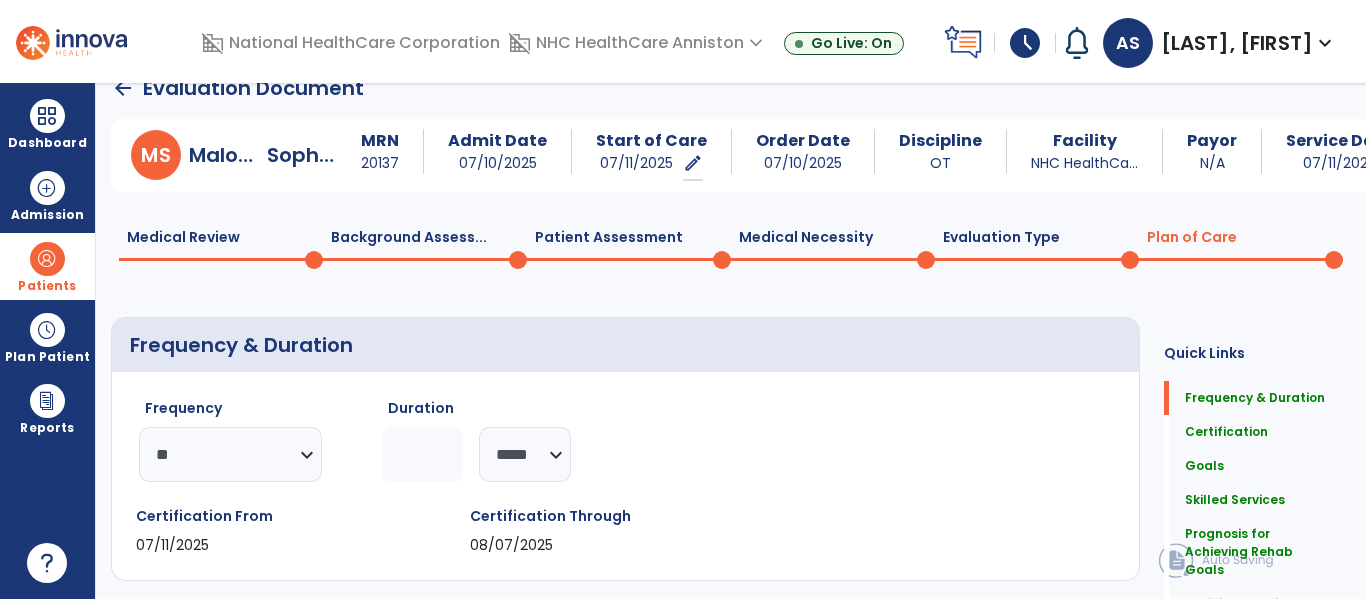 scroll, scrollTop: 0, scrollLeft: 0, axis: both 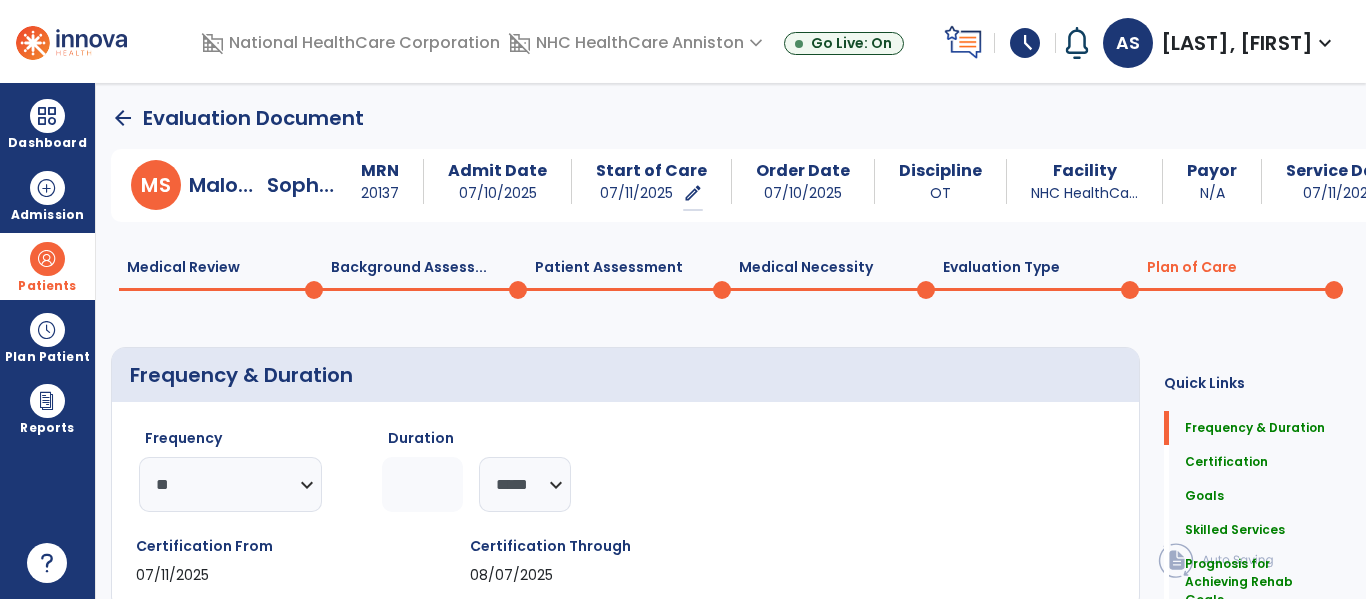 click on "arrow_back" 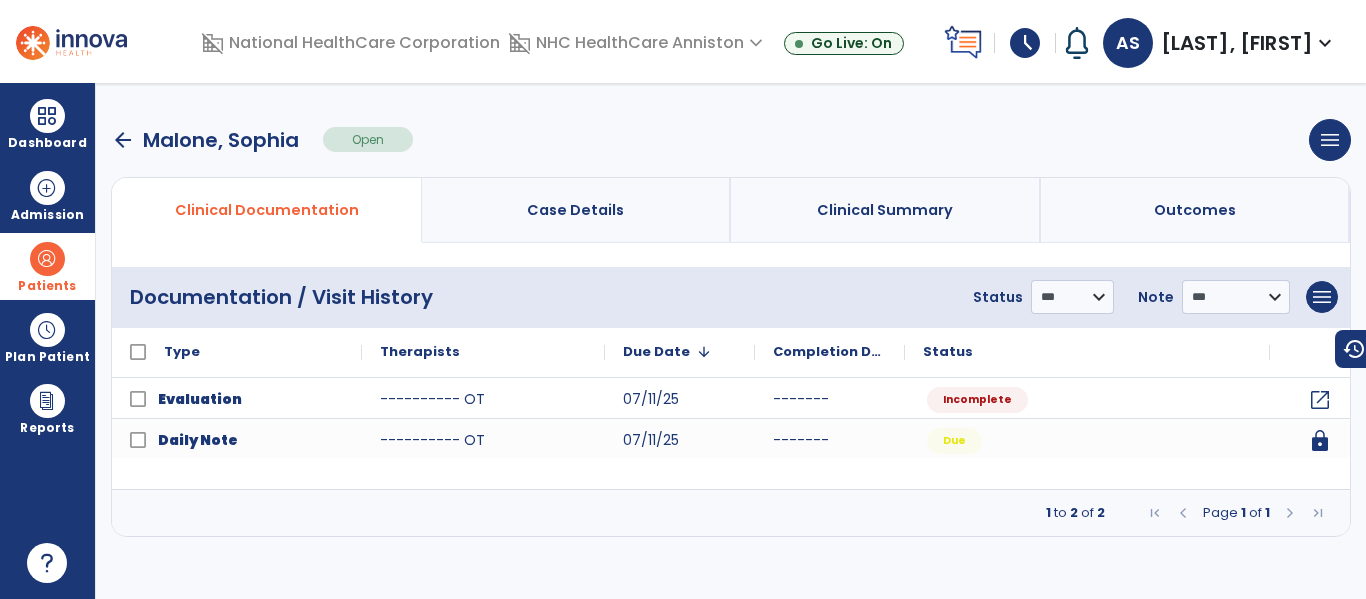 click on "arrow_back" at bounding box center [123, 140] 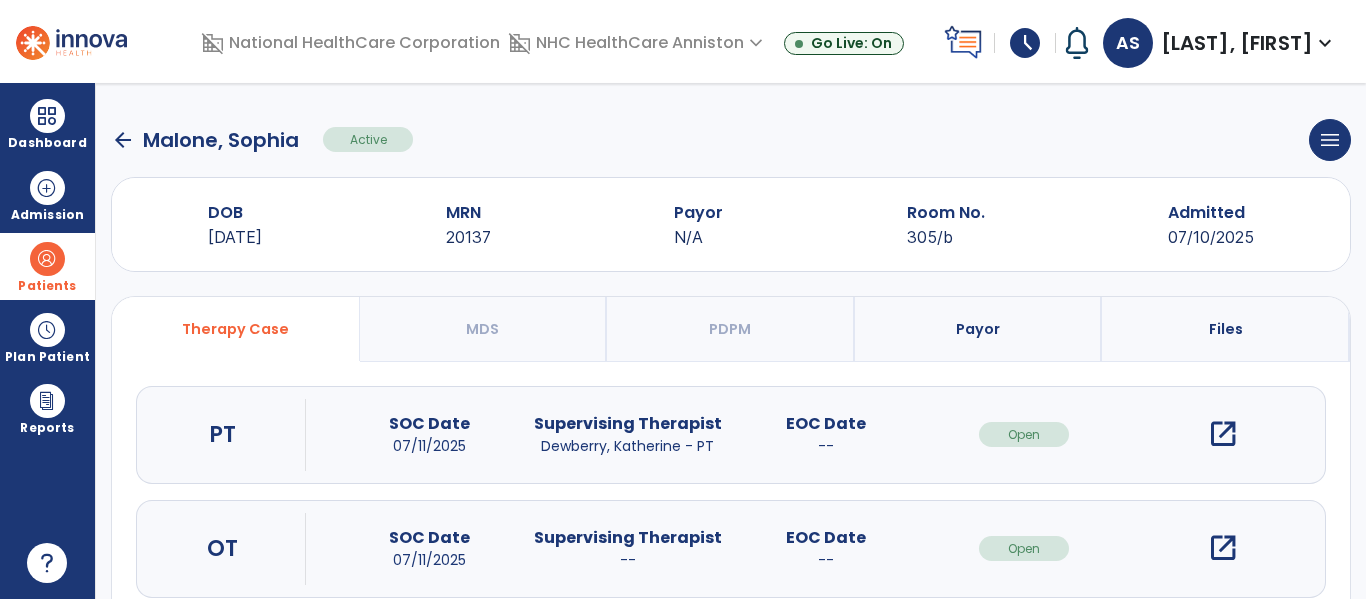 click on "Patients" at bounding box center (47, 266) 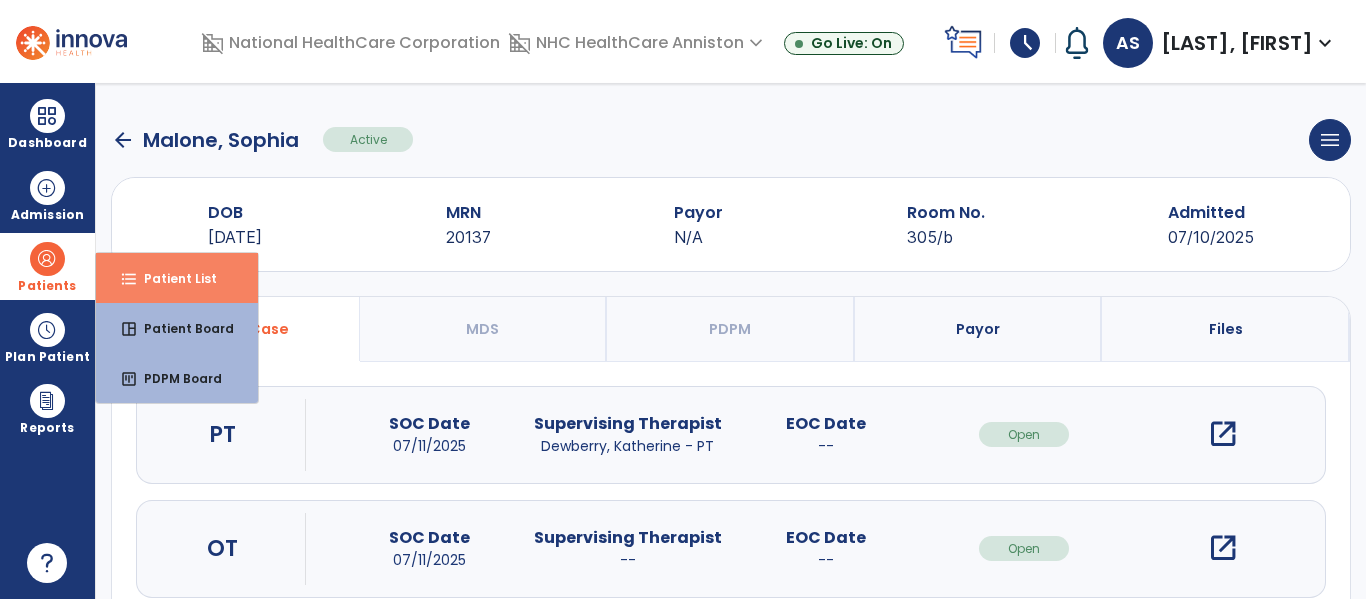 click on "Patient List" at bounding box center [172, 278] 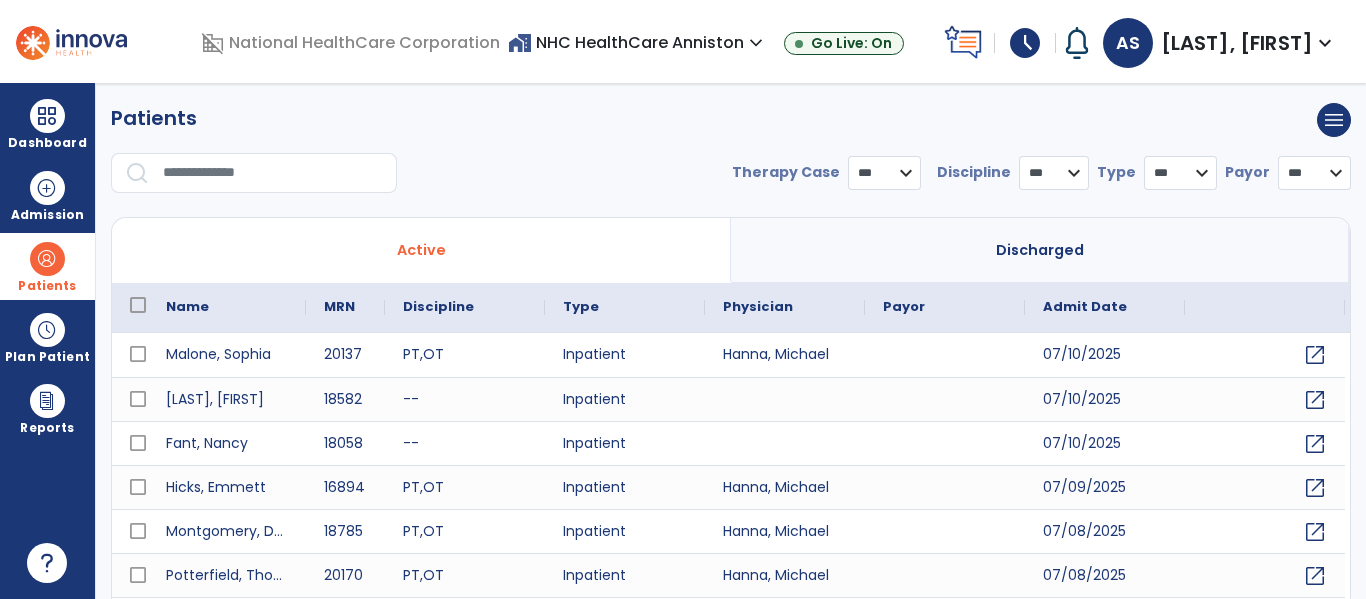 select on "***" 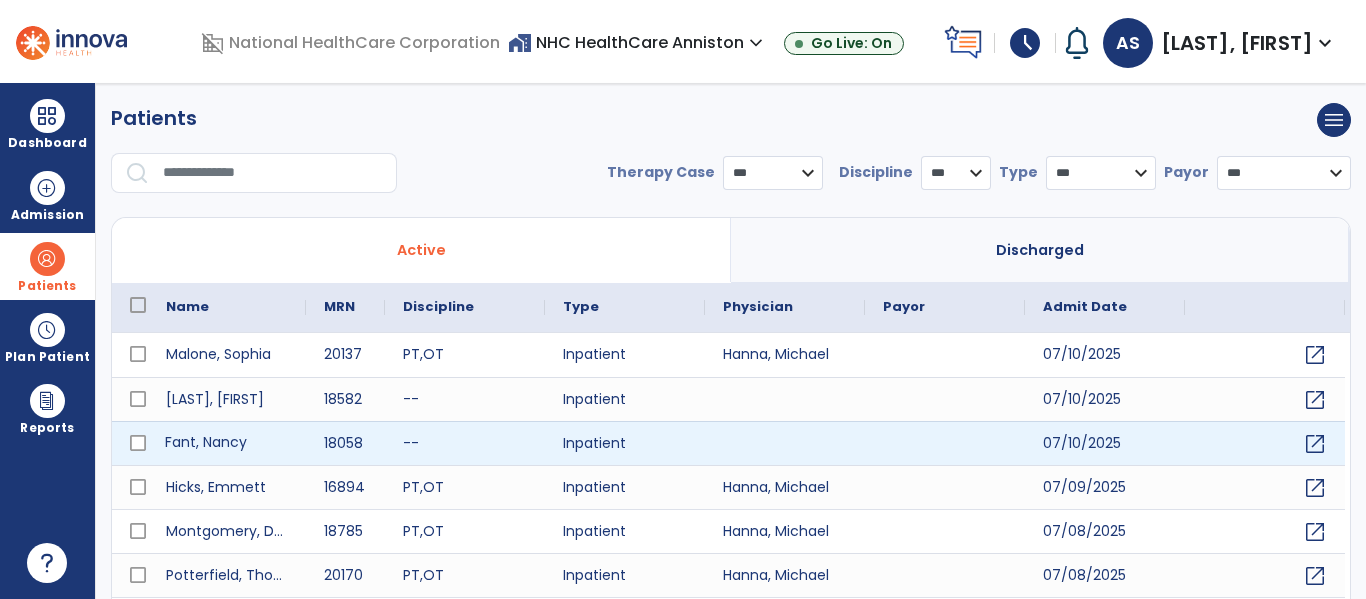 click on "Fant, Nancy" at bounding box center [227, 443] 